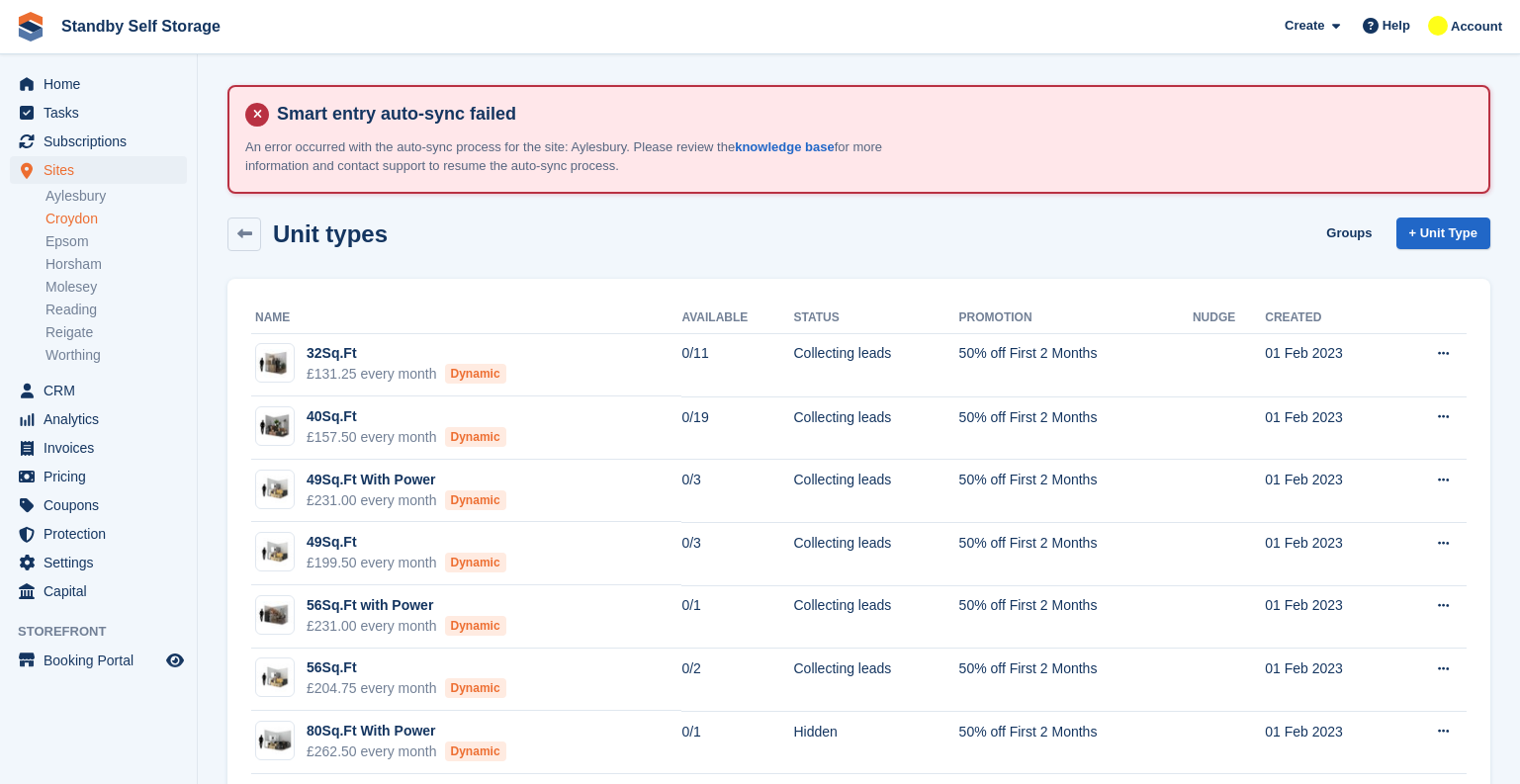 scroll, scrollTop: 286, scrollLeft: 0, axis: vertical 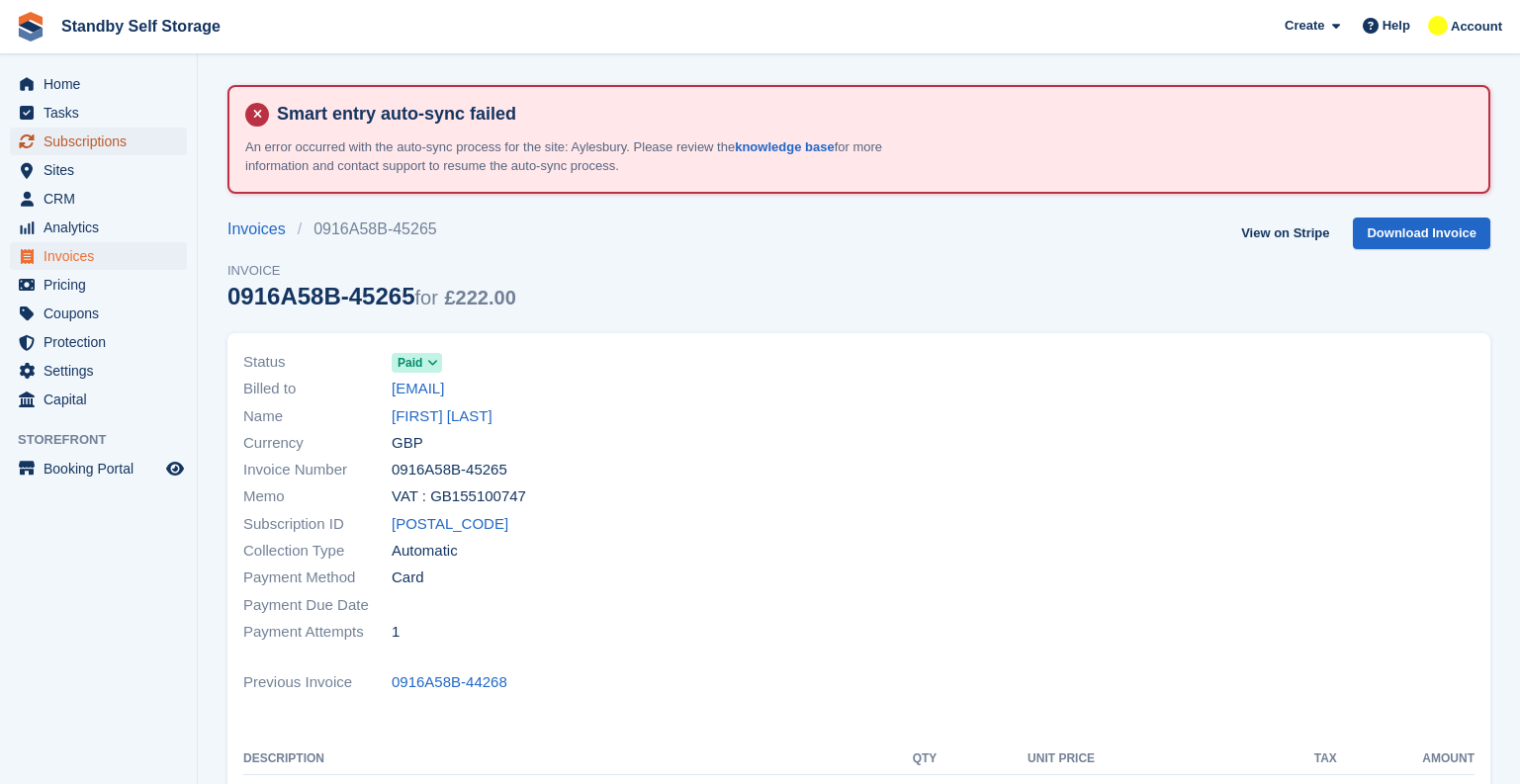 click on "Subscriptions" at bounding box center (103, 141) 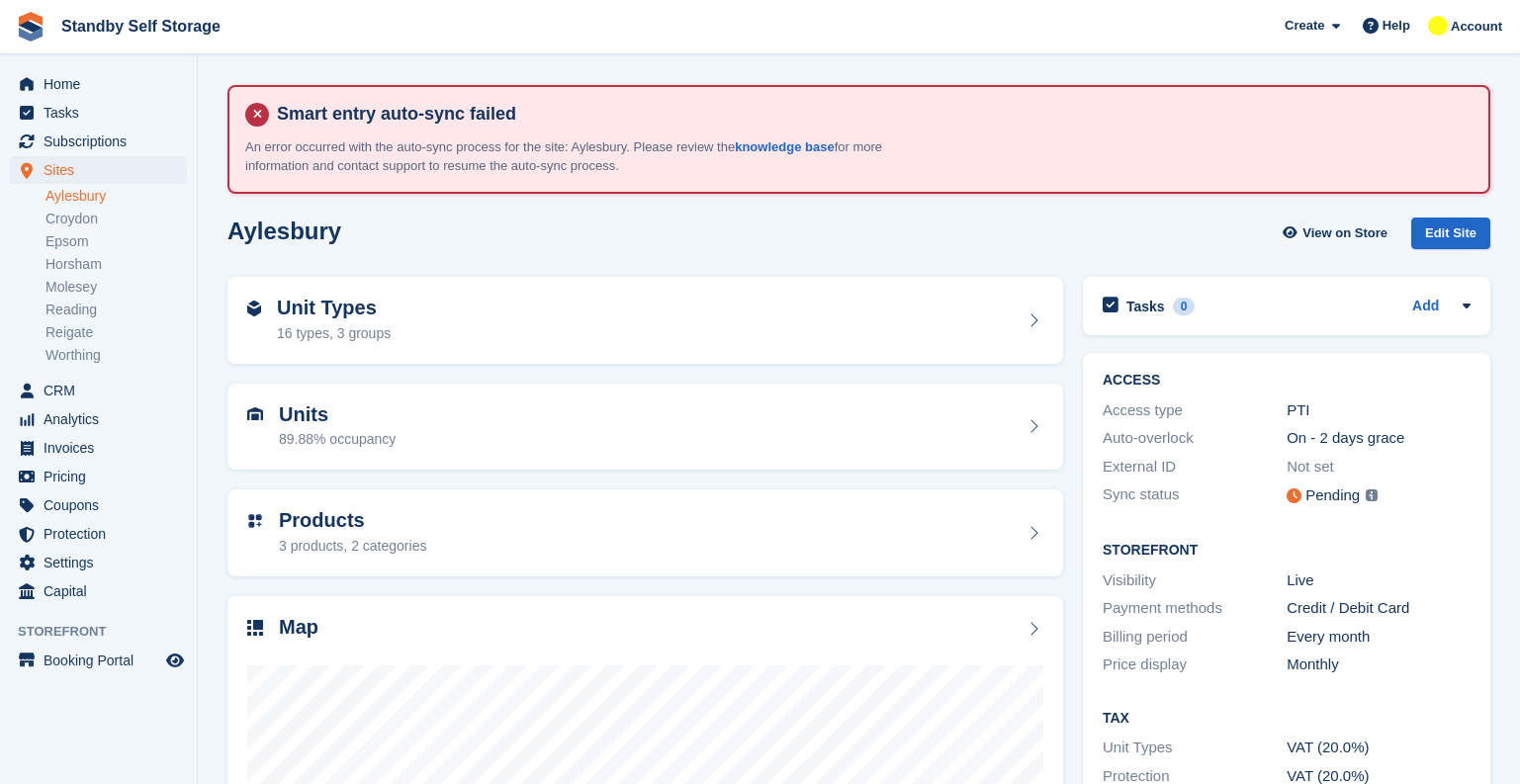 scroll, scrollTop: 0, scrollLeft: 0, axis: both 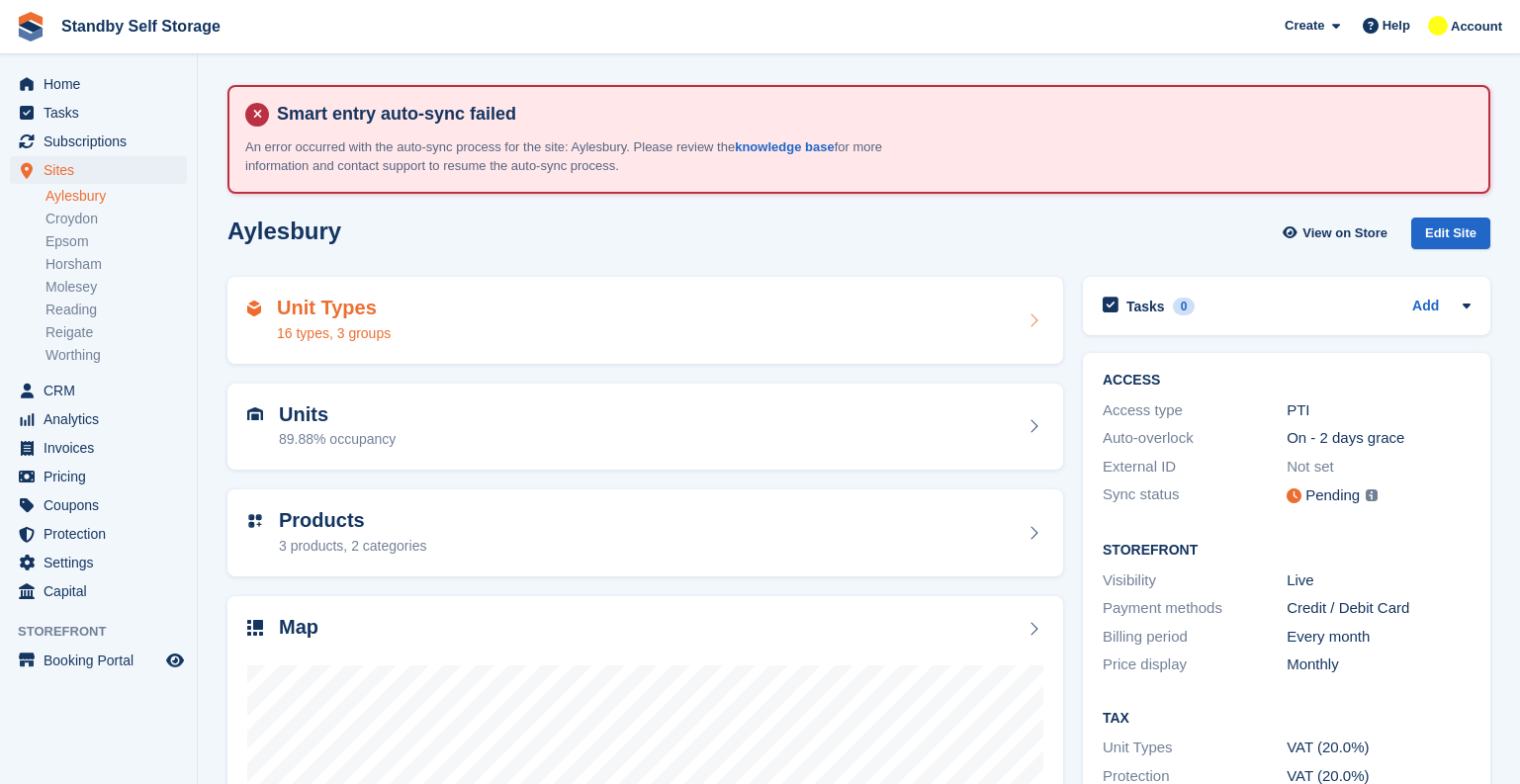click on "Unit Types
16 types, 3 groups" at bounding box center (645, 320) 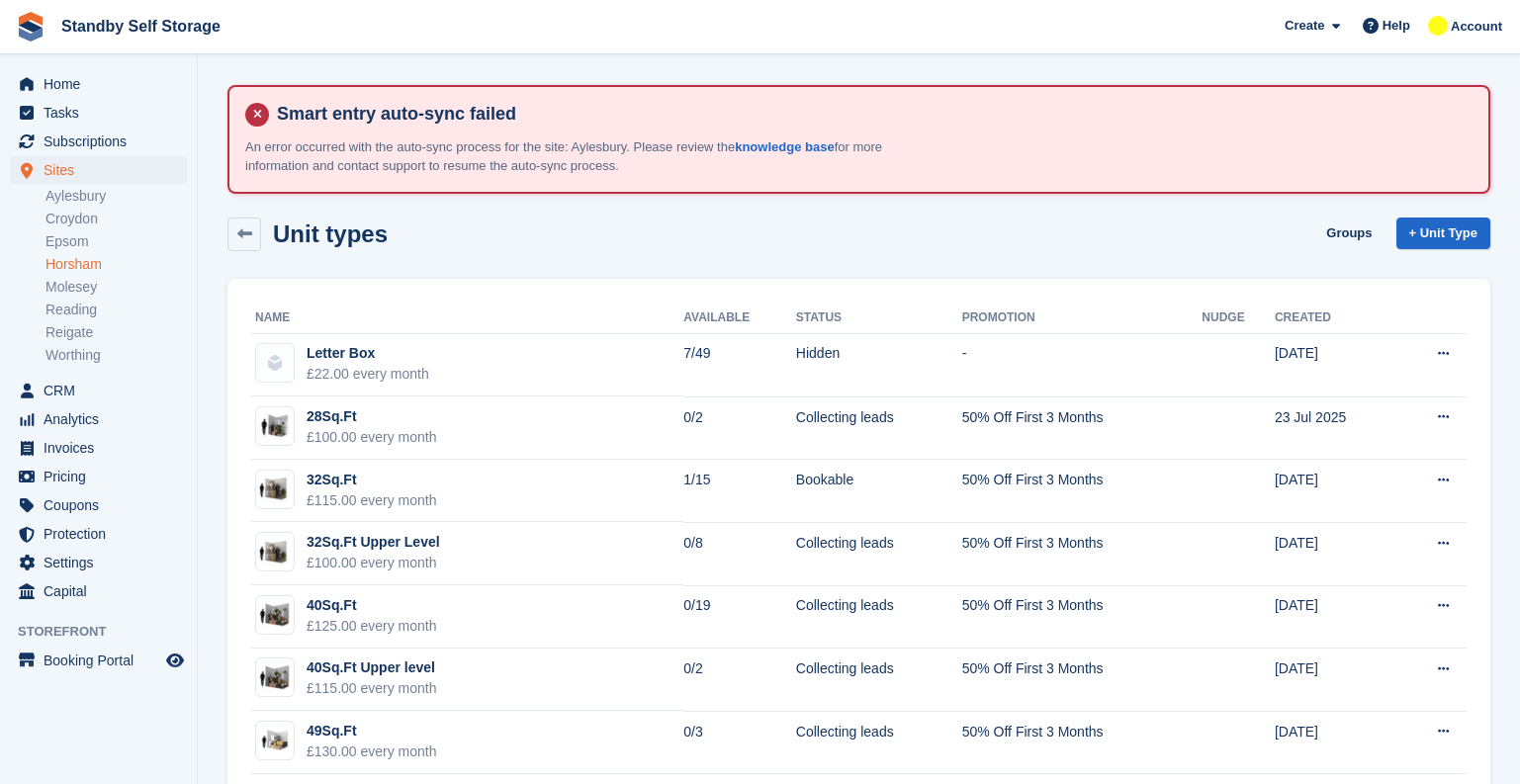 scroll, scrollTop: 0, scrollLeft: 0, axis: both 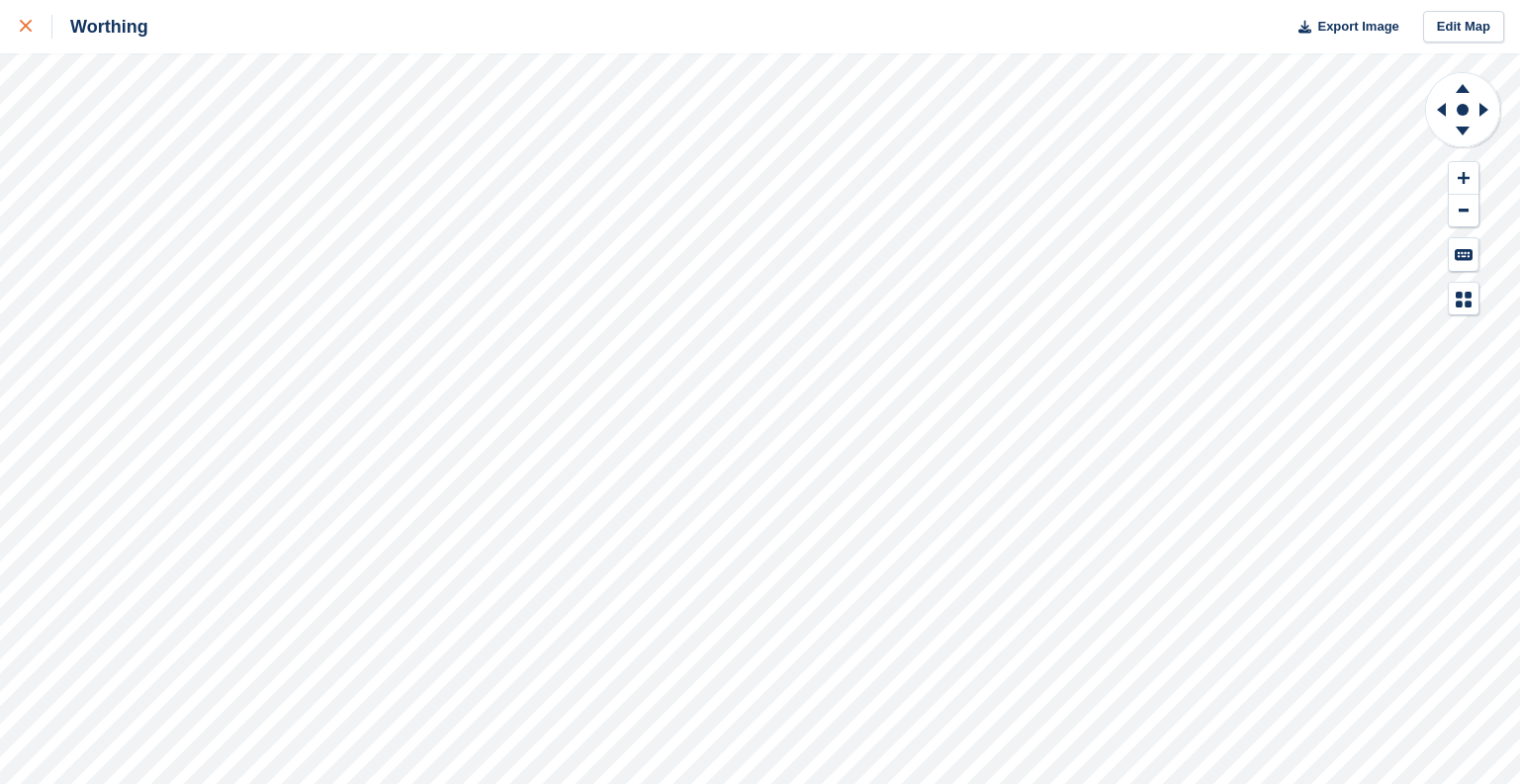 click at bounding box center [36, 27] 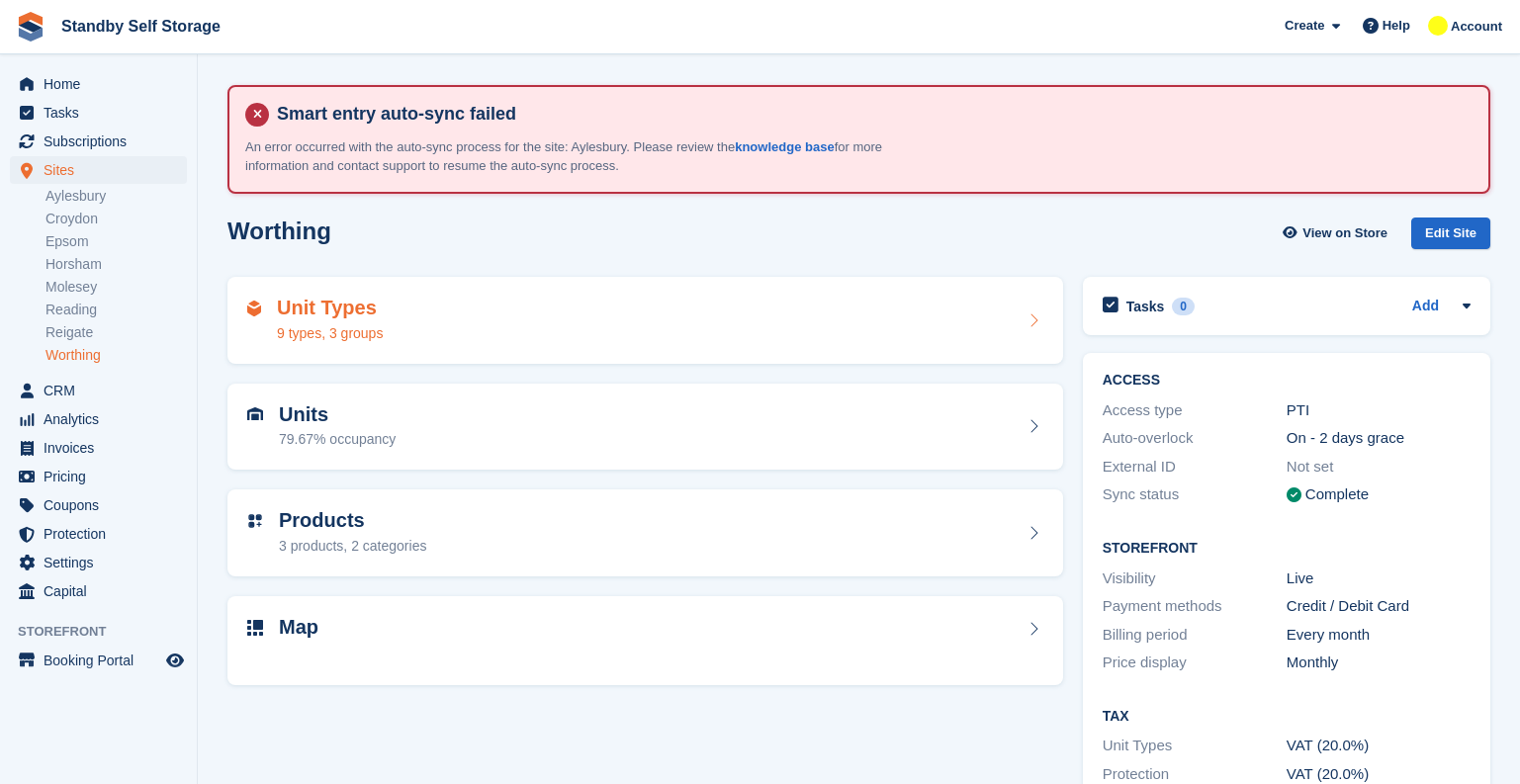 scroll, scrollTop: 0, scrollLeft: 0, axis: both 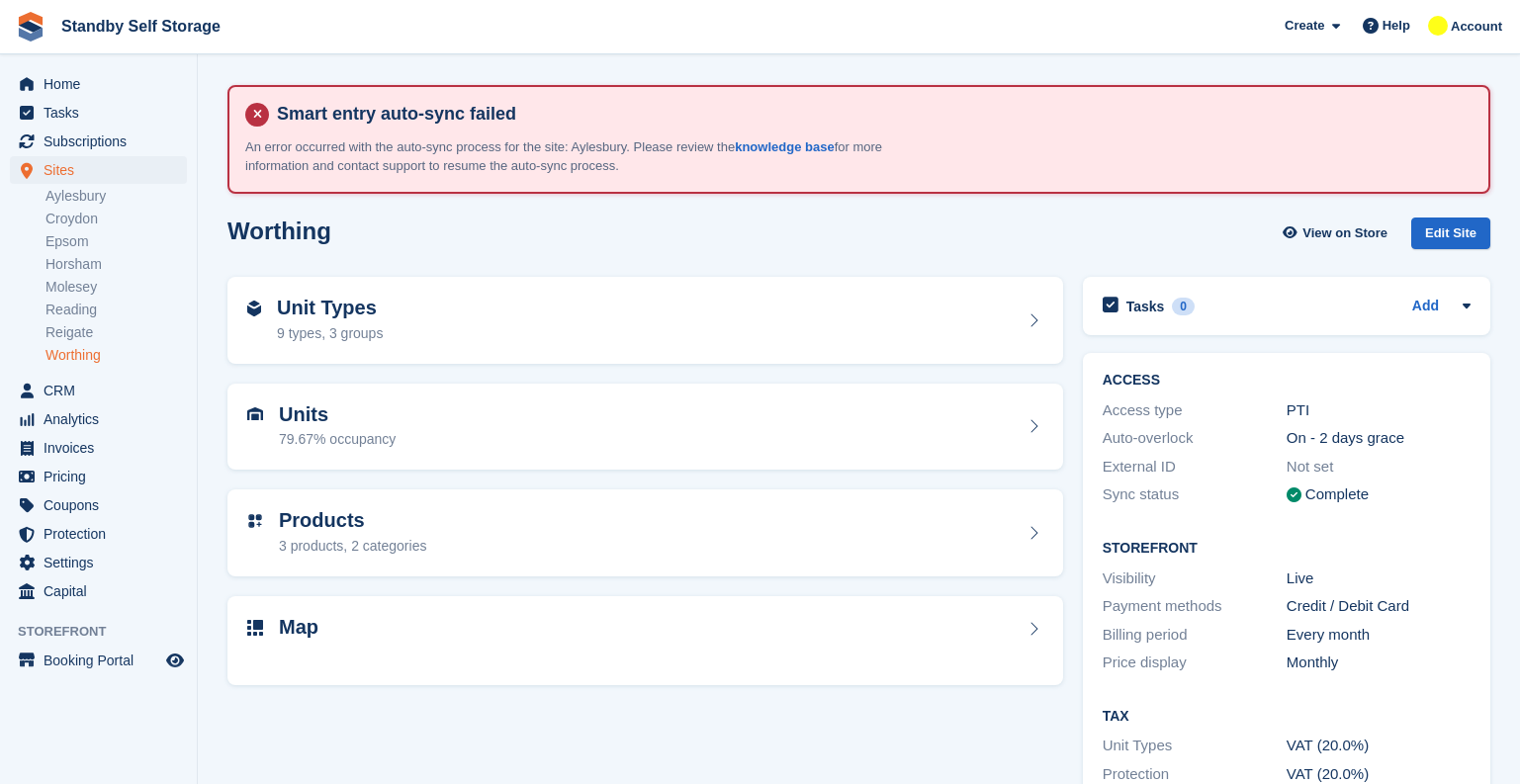click on "Unit Types
9 types, 3 groups" at bounding box center (645, 320) 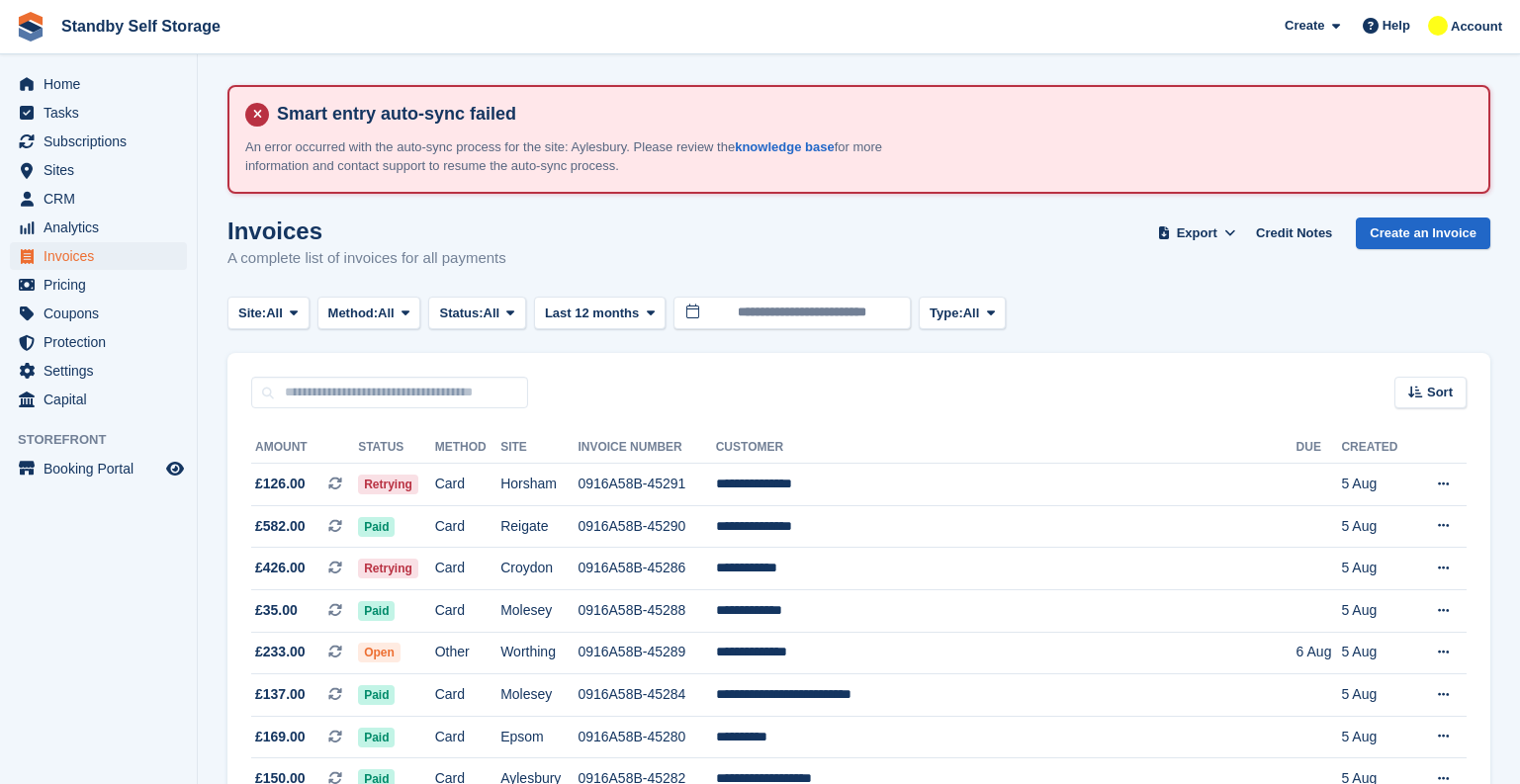 scroll, scrollTop: 0, scrollLeft: 0, axis: both 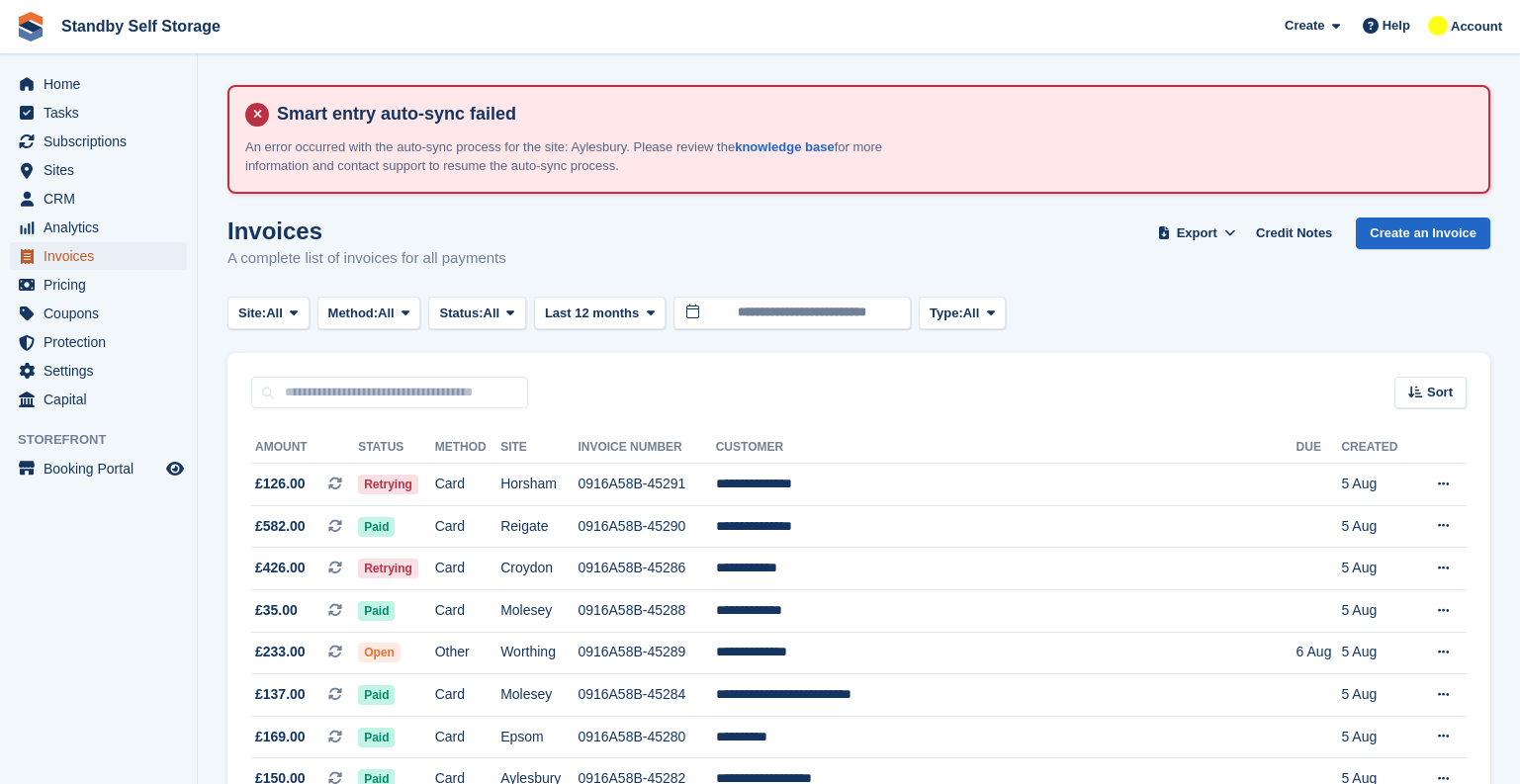 click on "Invoices" at bounding box center (103, 256) 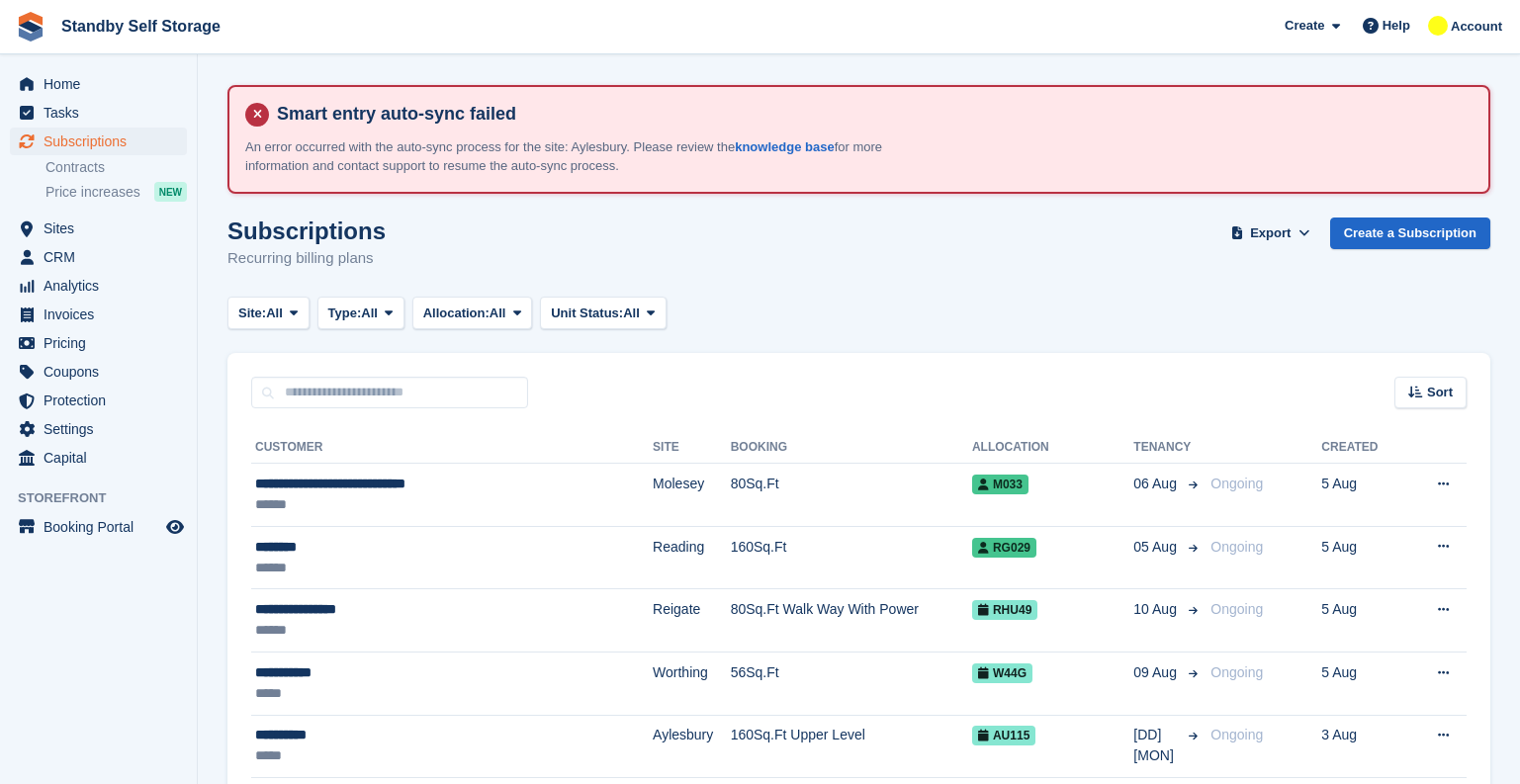 scroll, scrollTop: 0, scrollLeft: 0, axis: both 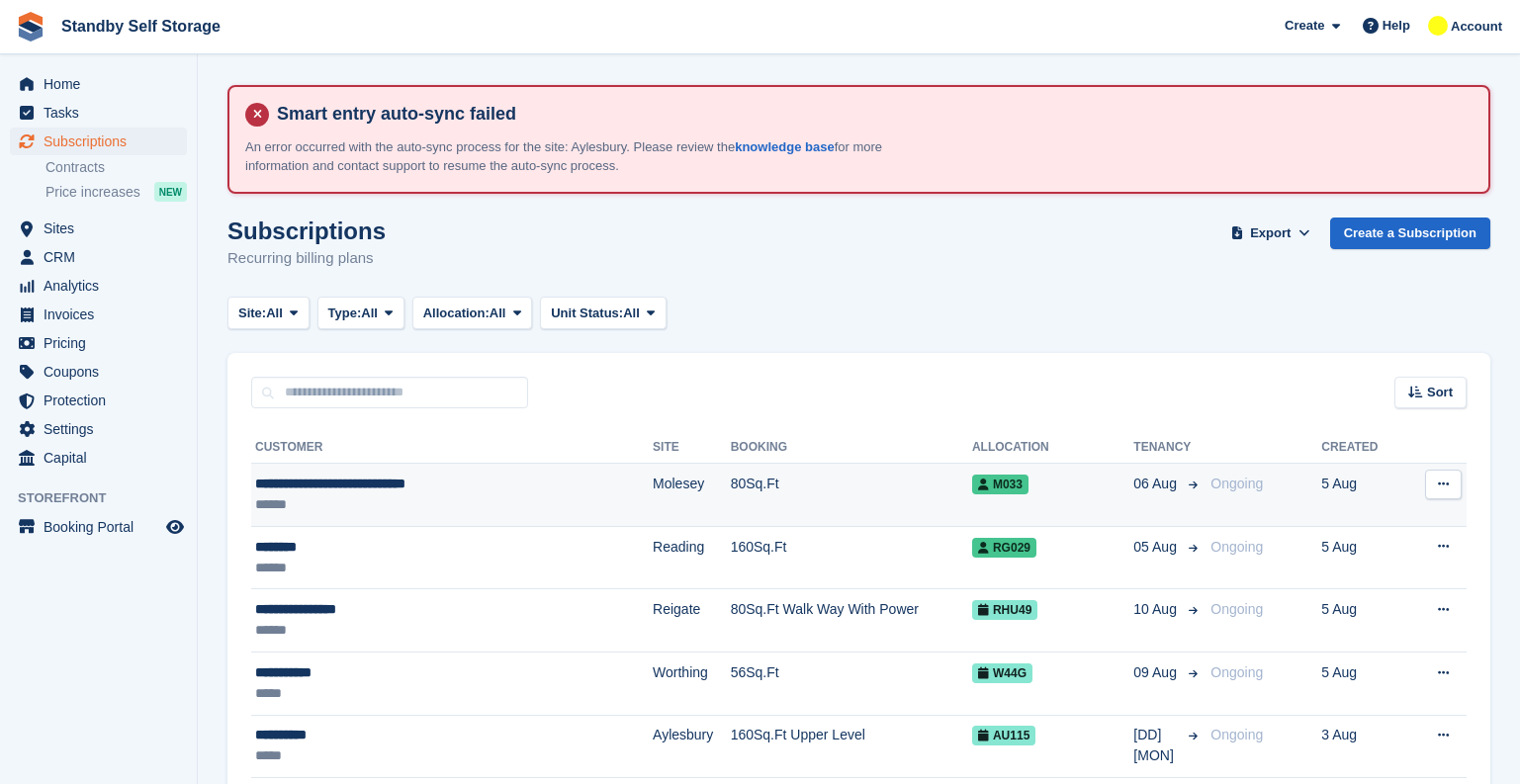 click on "80Sq.Ft" at bounding box center [851, 495] 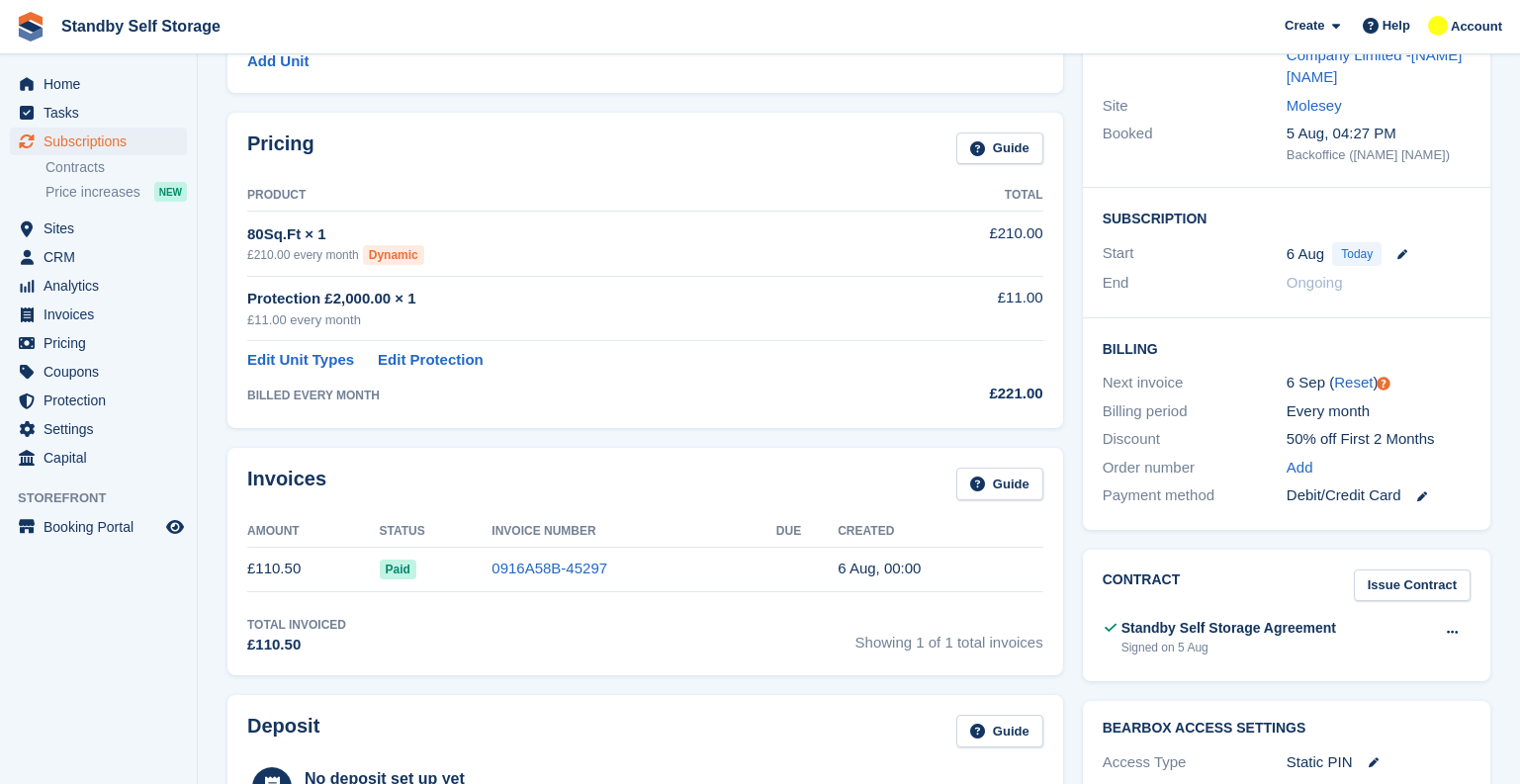 scroll, scrollTop: 99, scrollLeft: 0, axis: vertical 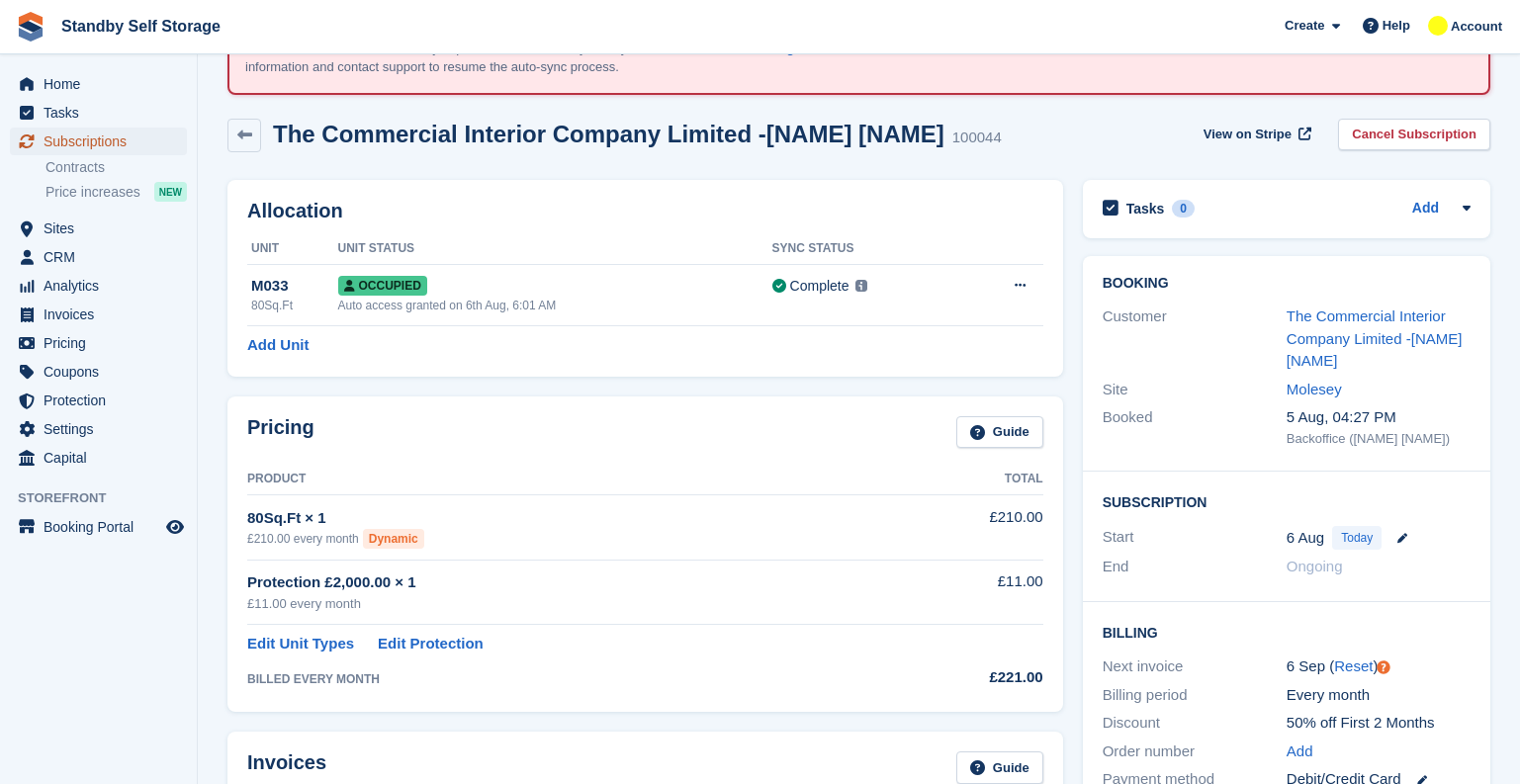click on "Subscriptions" at bounding box center (103, 141) 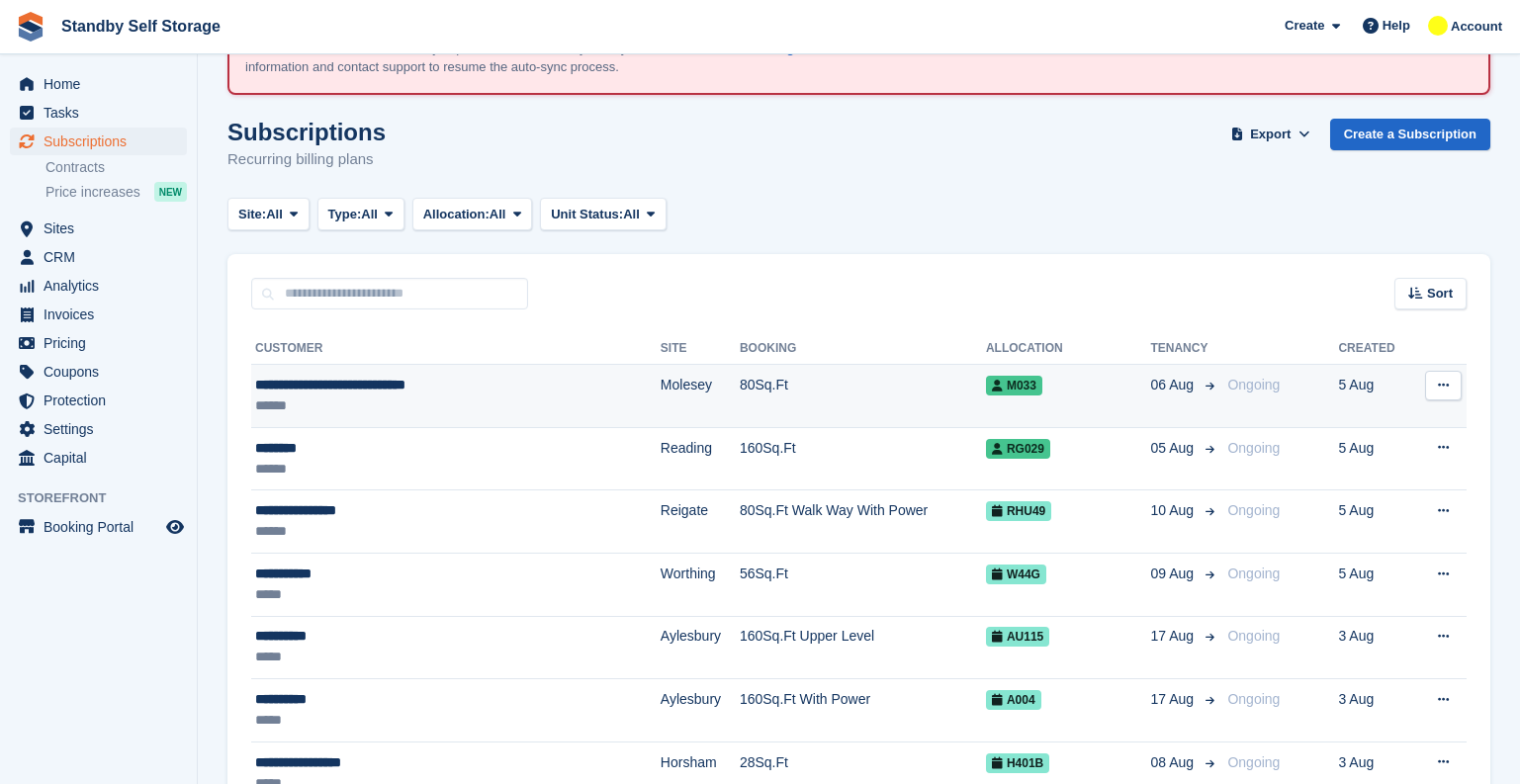scroll, scrollTop: 0, scrollLeft: 0, axis: both 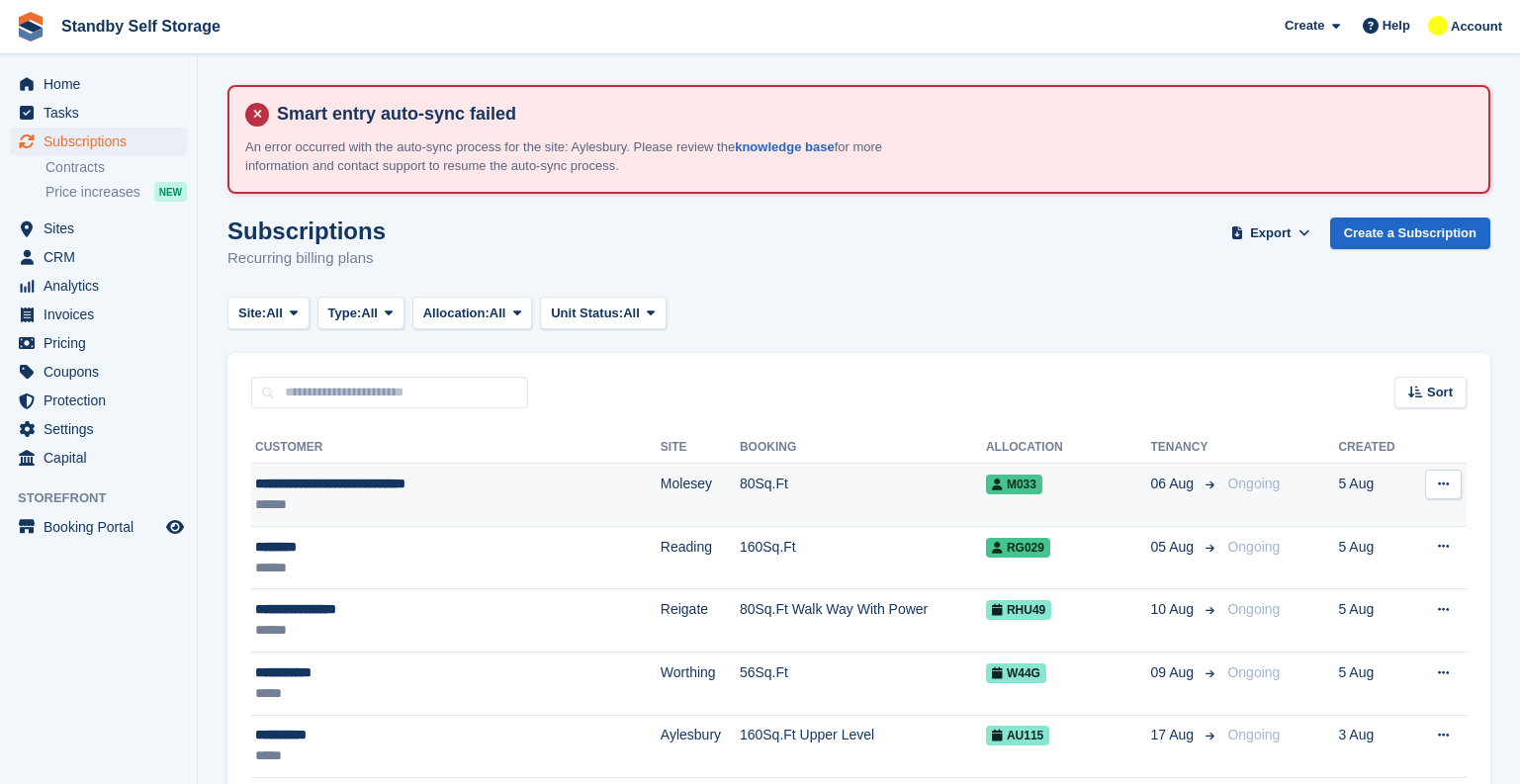 click on "**********" at bounding box center (409, 483) 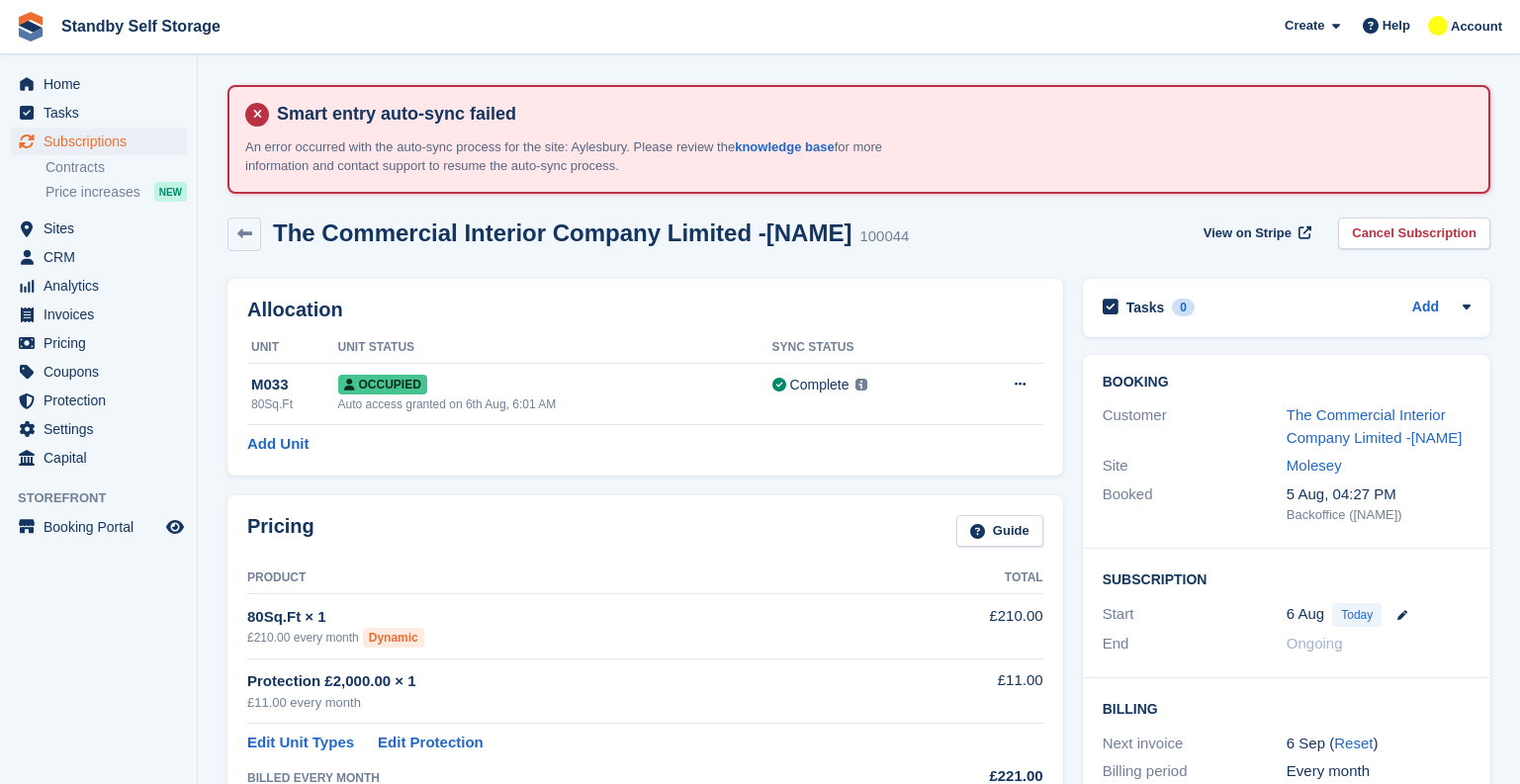 scroll, scrollTop: 0, scrollLeft: 0, axis: both 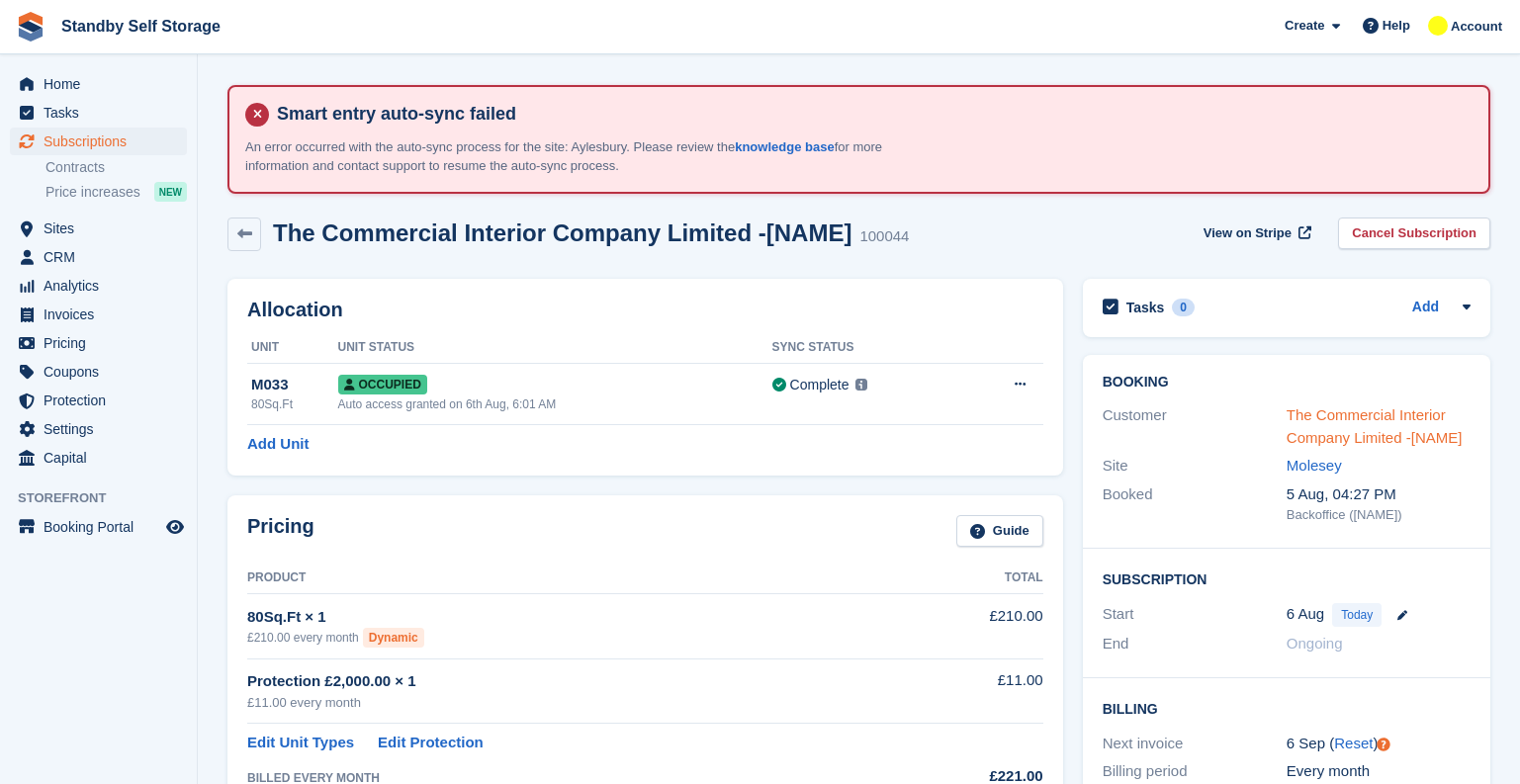 click on "The Commercial Interior Company Limited  -Harry Ricks" at bounding box center (1375, 426) 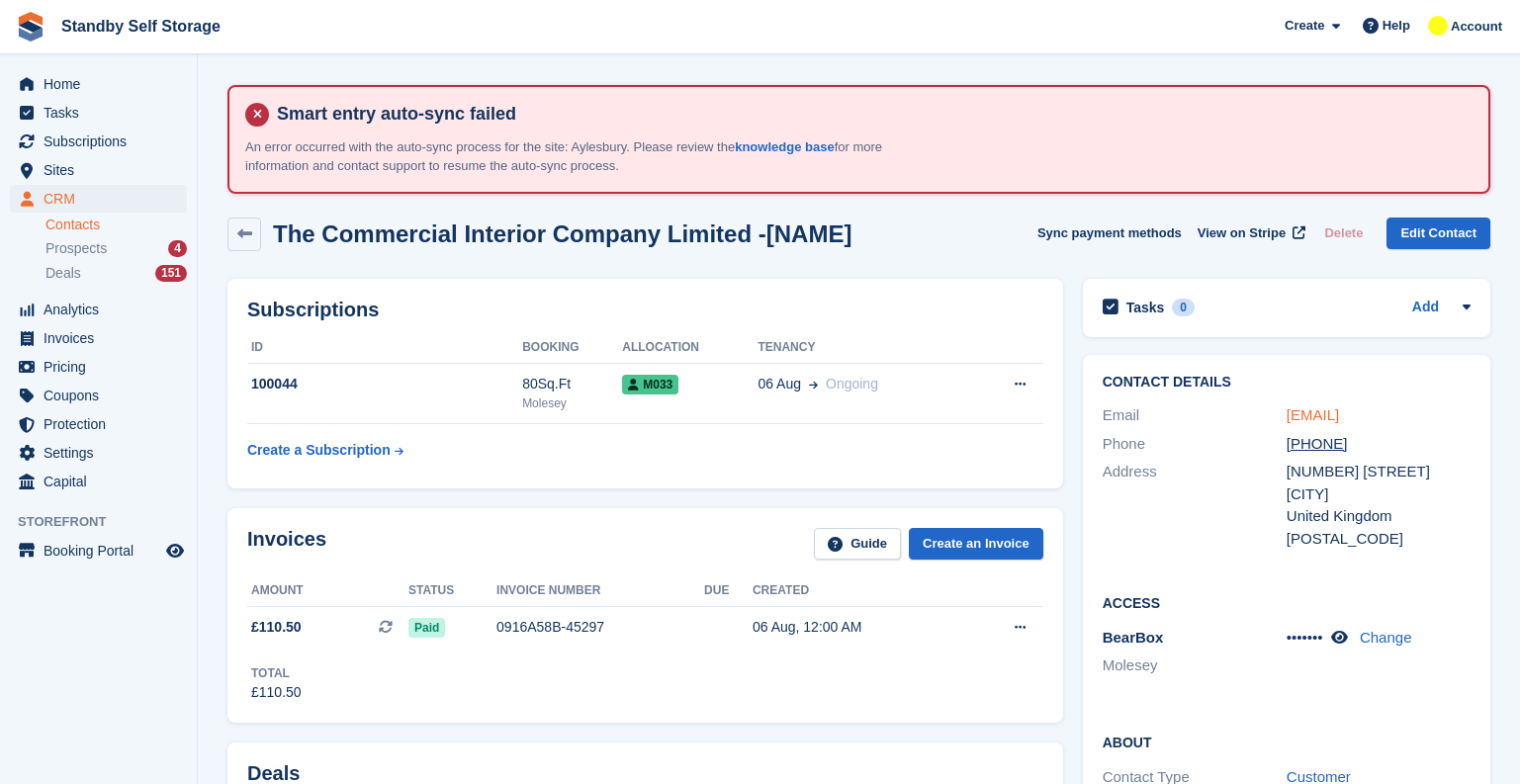 click on "henry.ricks@icloud.com" at bounding box center (1312, 414) 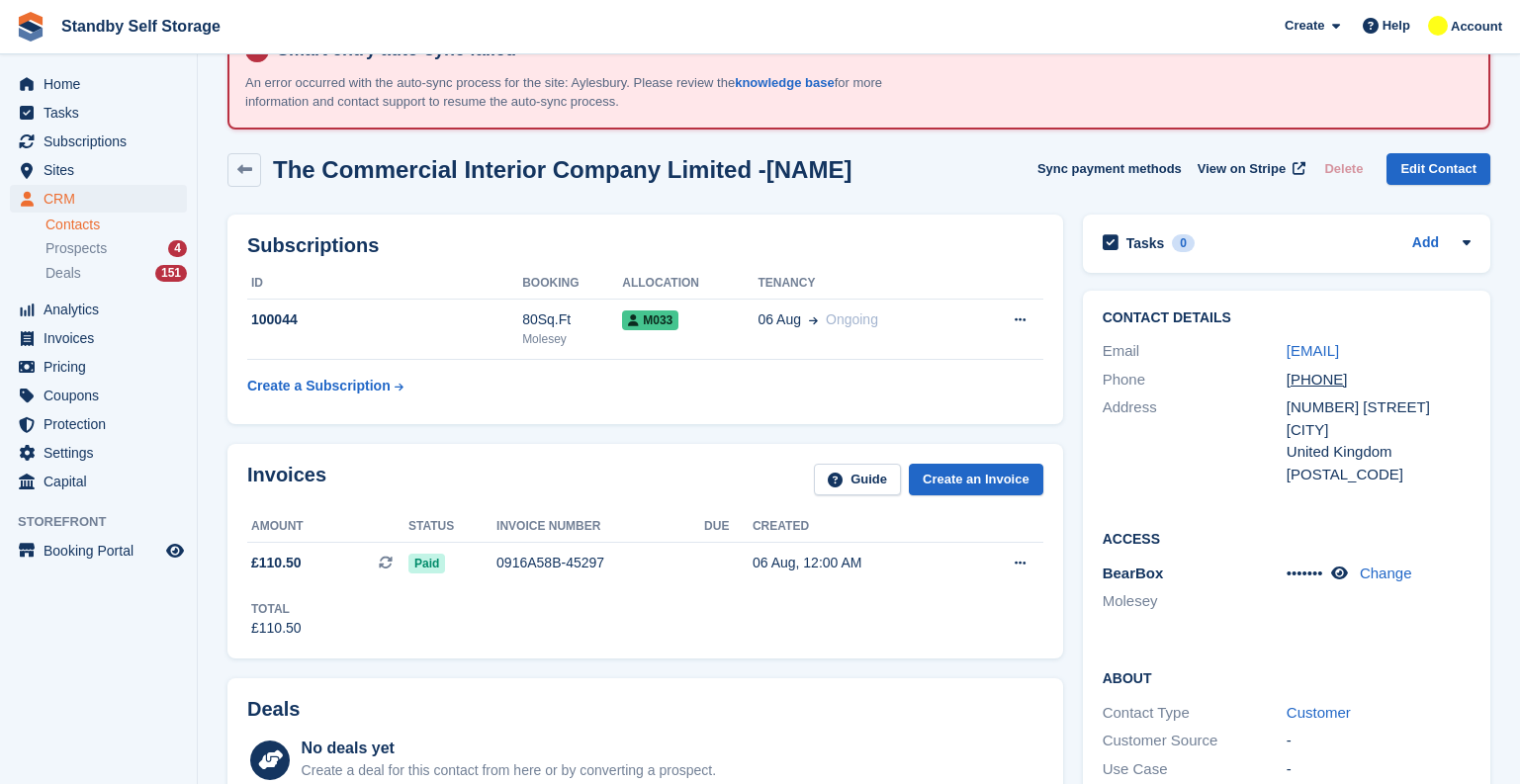 scroll, scrollTop: 99, scrollLeft: 0, axis: vertical 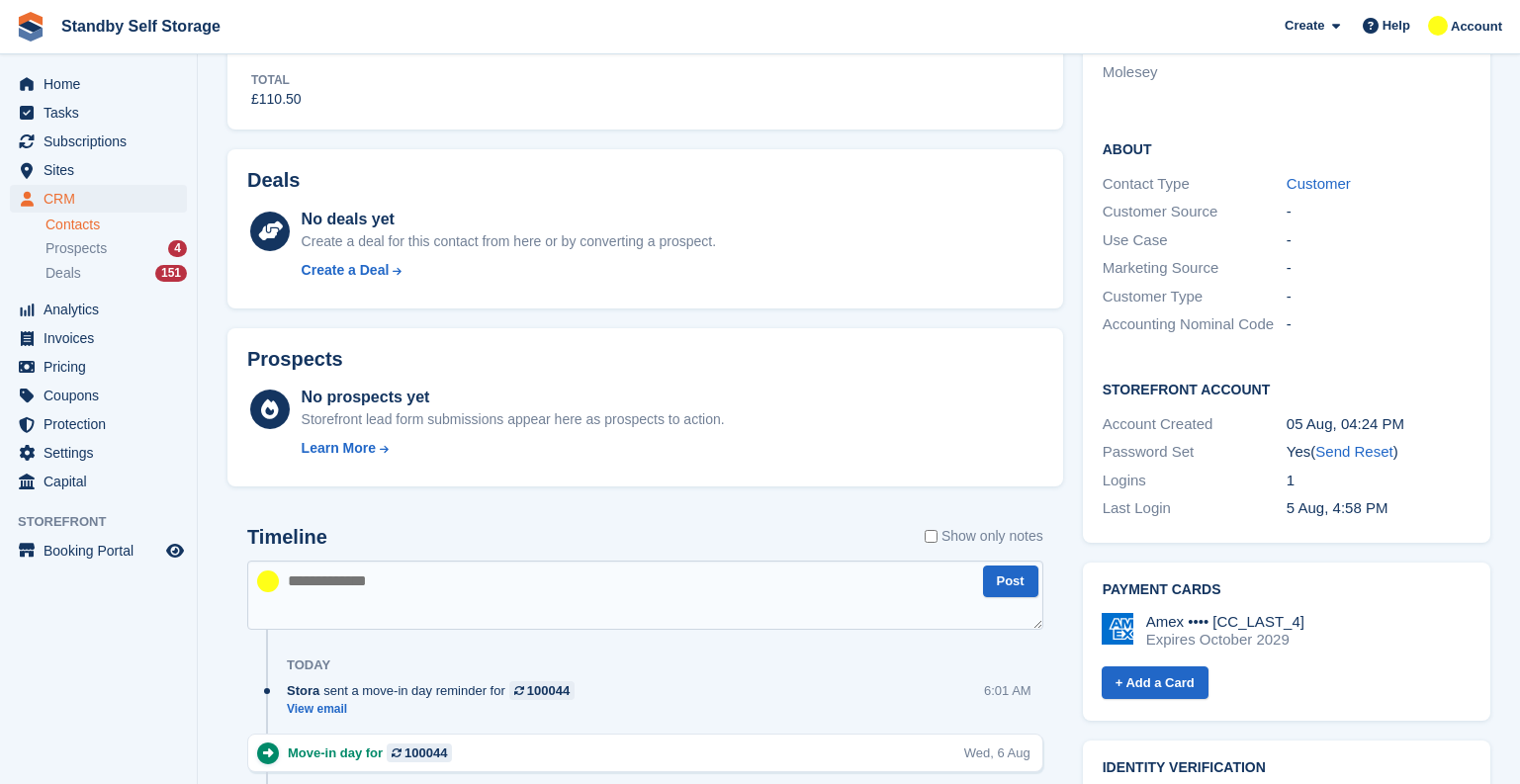 click at bounding box center (645, 595) 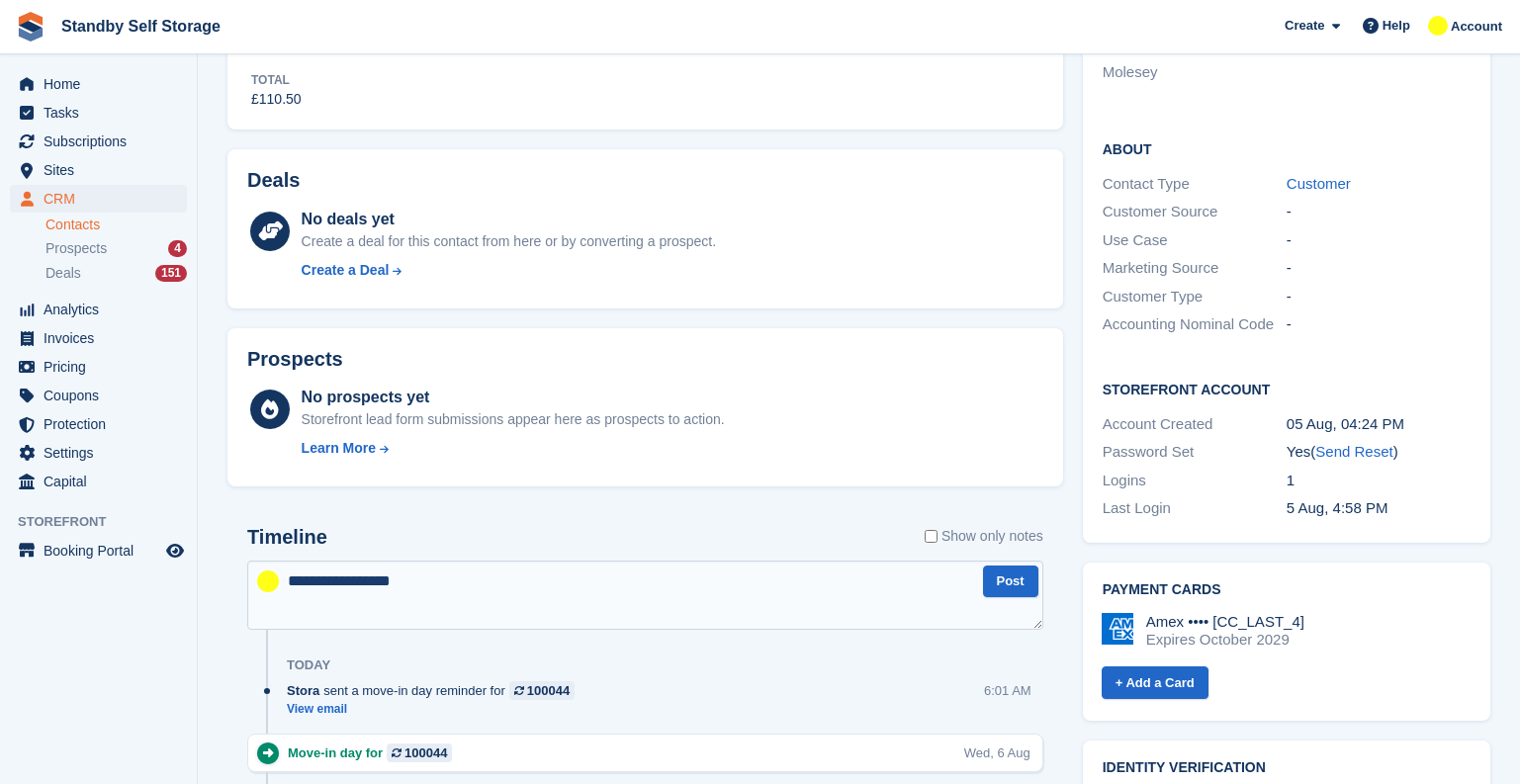 type on "**********" 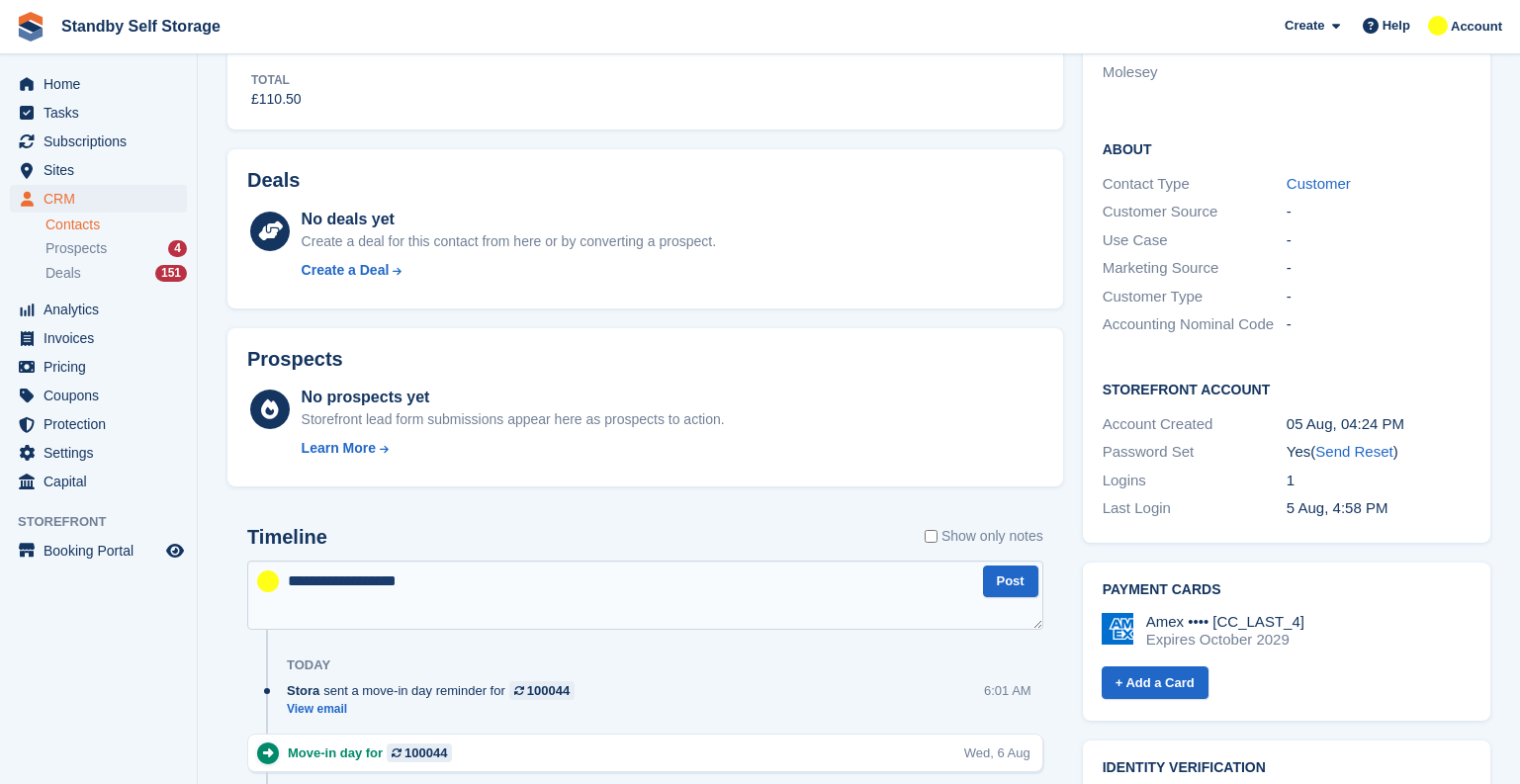 type 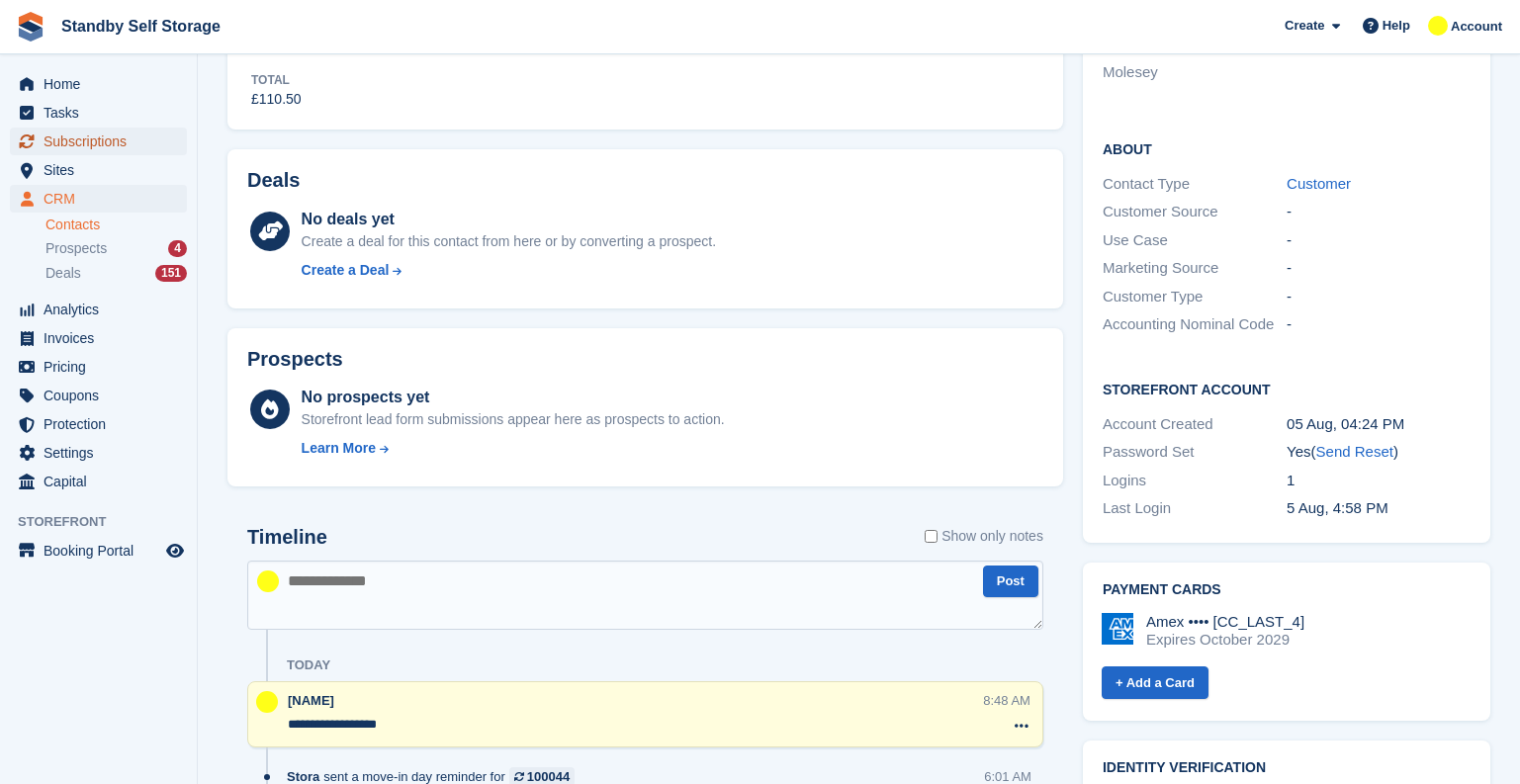 click on "Subscriptions" at bounding box center [103, 141] 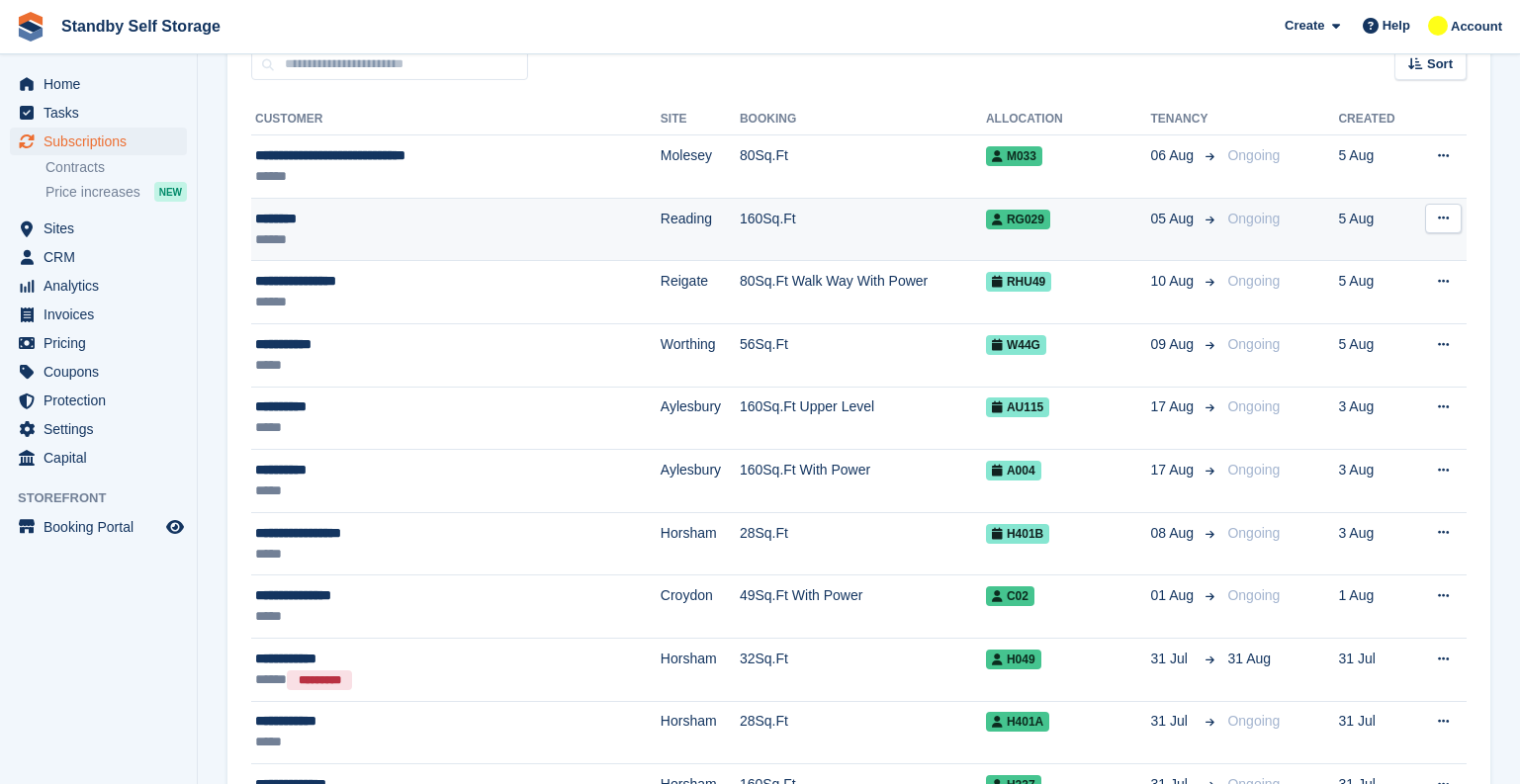 scroll, scrollTop: 198, scrollLeft: 0, axis: vertical 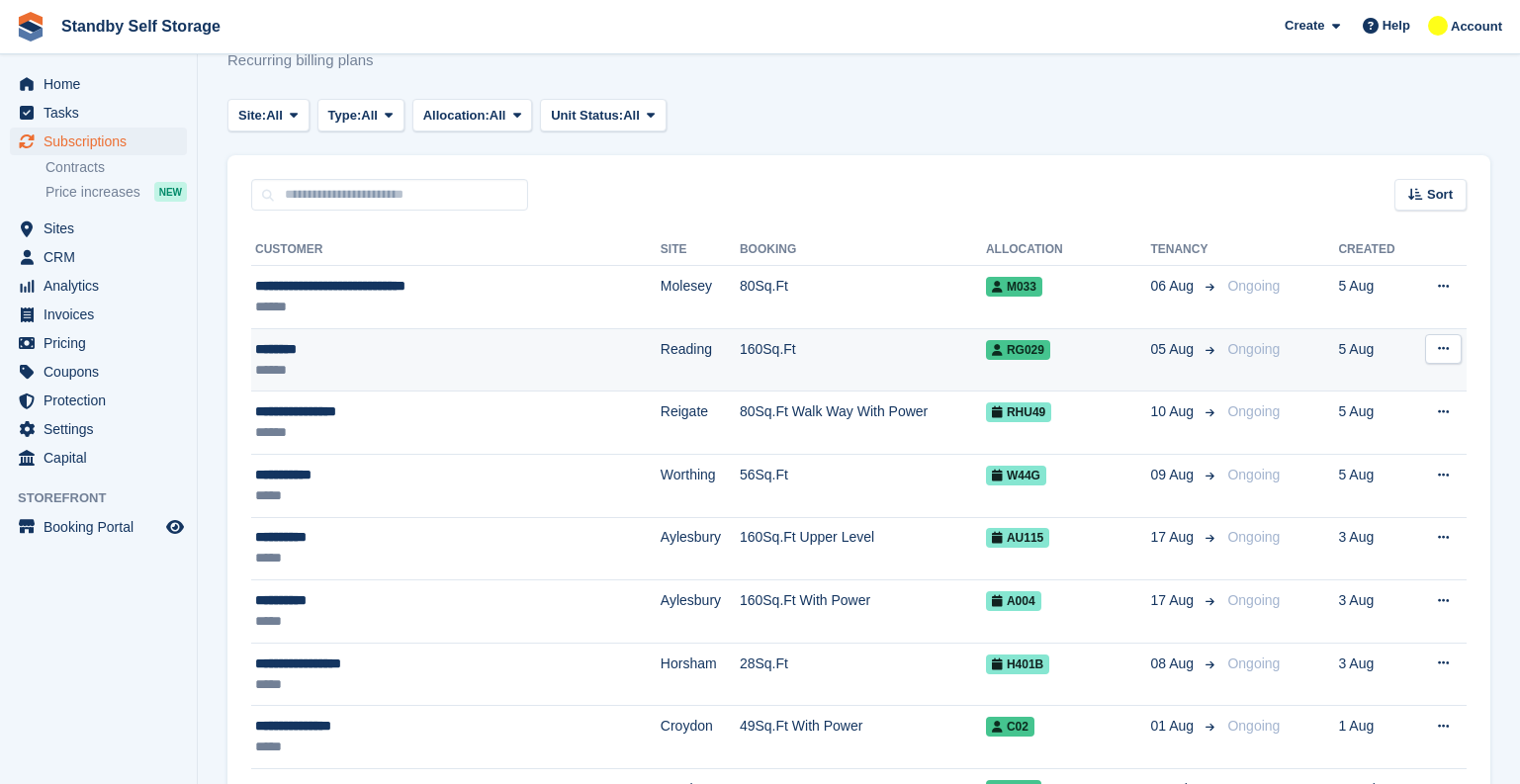 click on "160Sq.Ft" at bounding box center [862, 360] 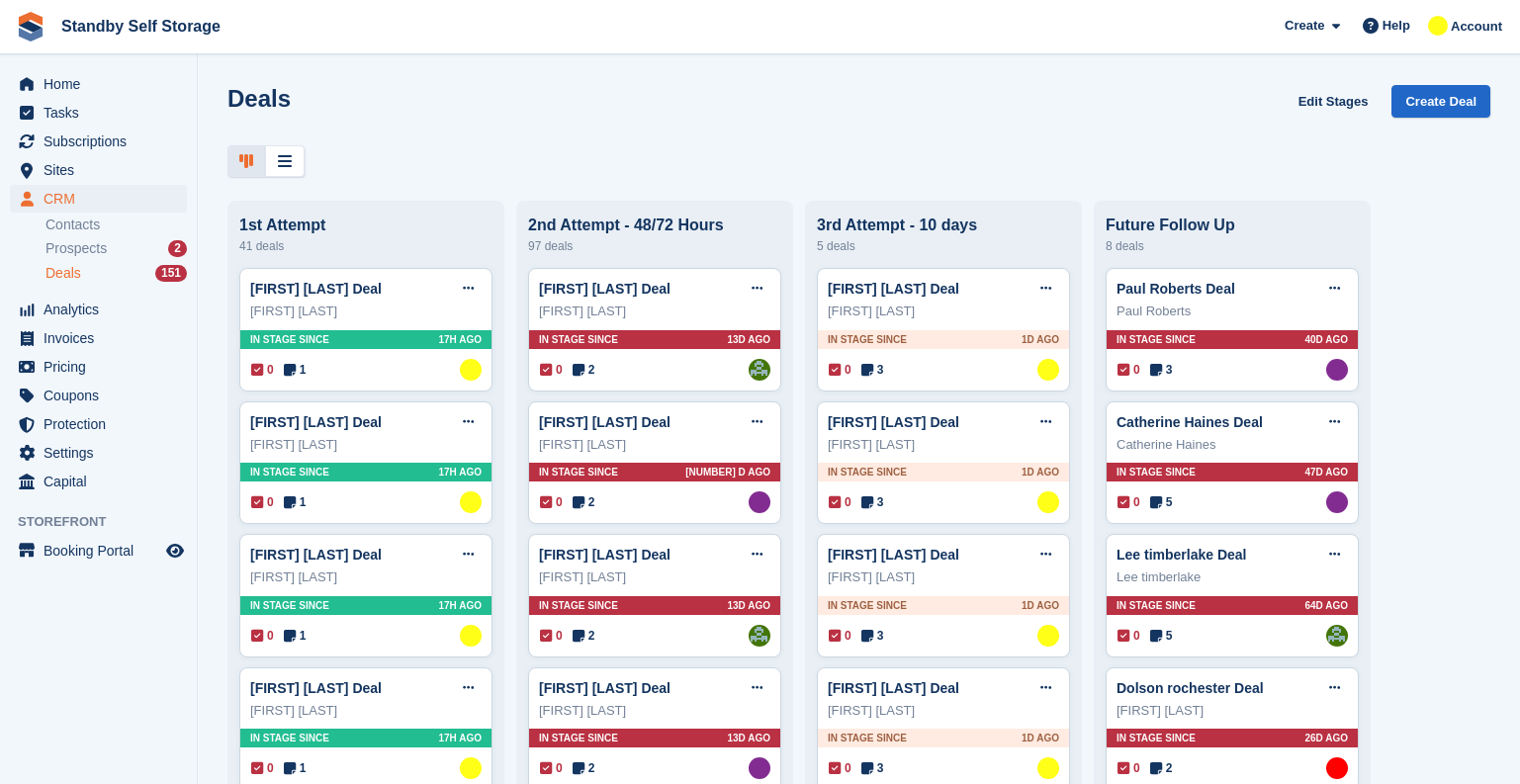 scroll, scrollTop: 0, scrollLeft: 0, axis: both 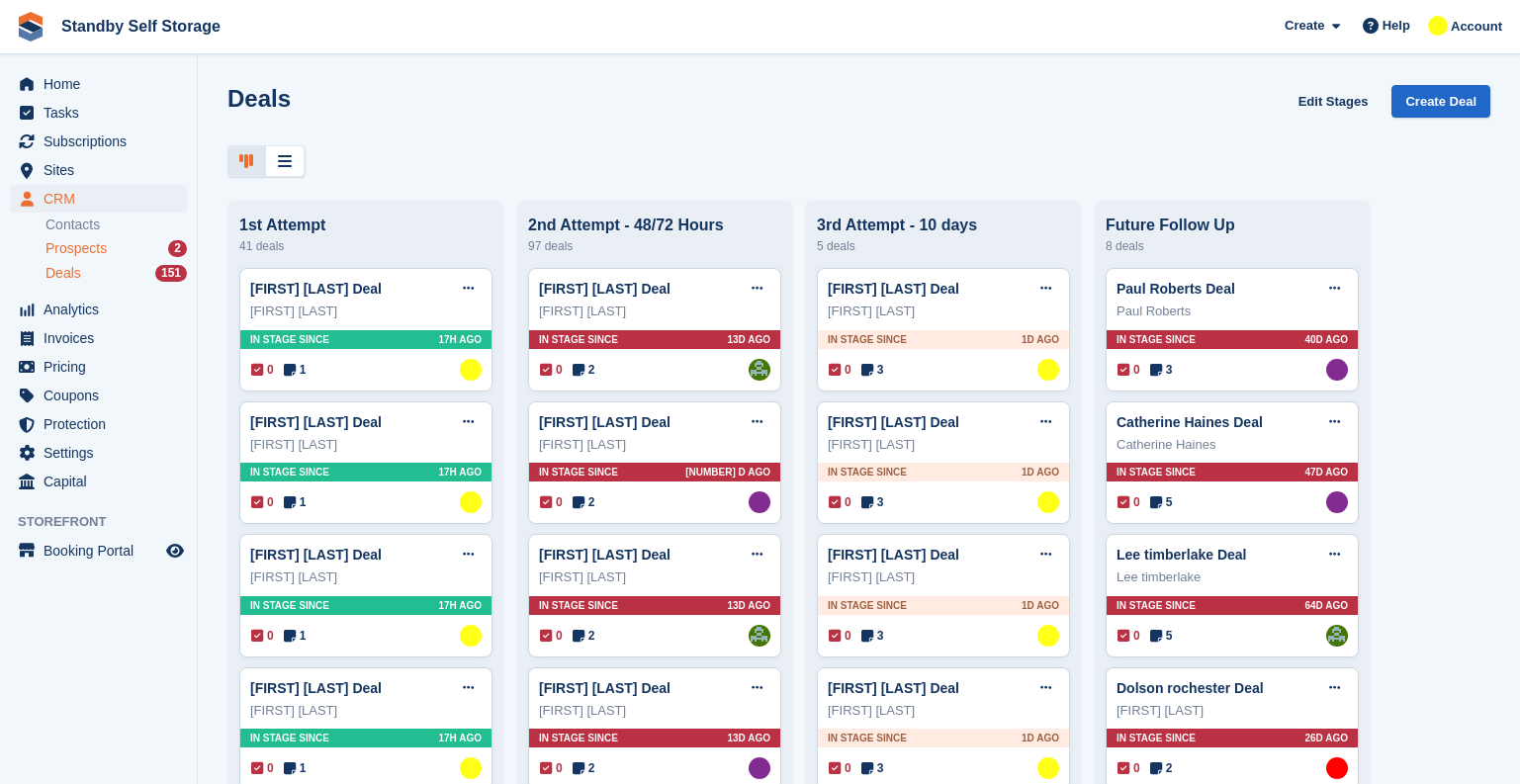 click on "Prospects
2" at bounding box center [116, 248] 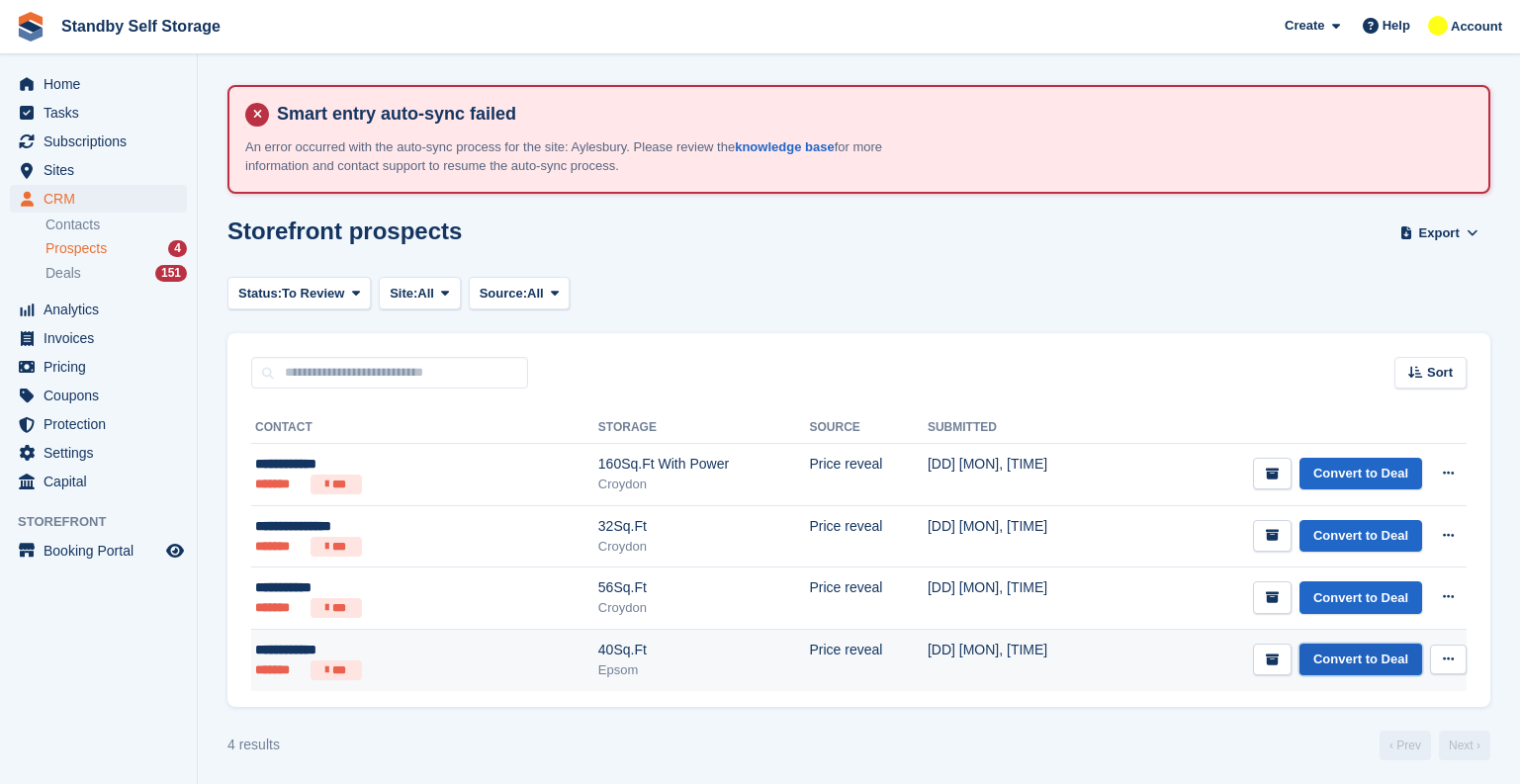 click on "Convert to Deal" at bounding box center (1361, 659) 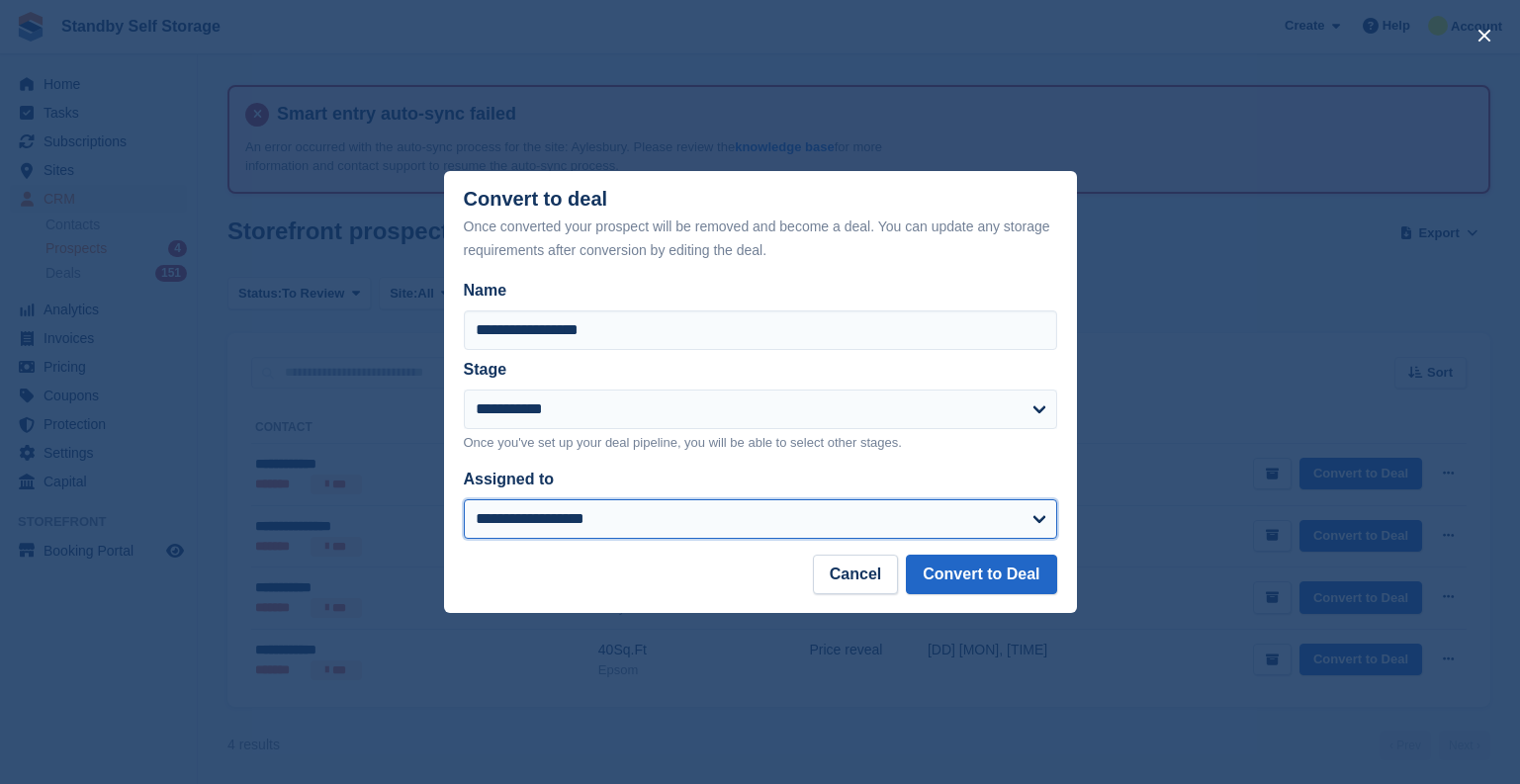 click on "**********" at bounding box center (760, 519) 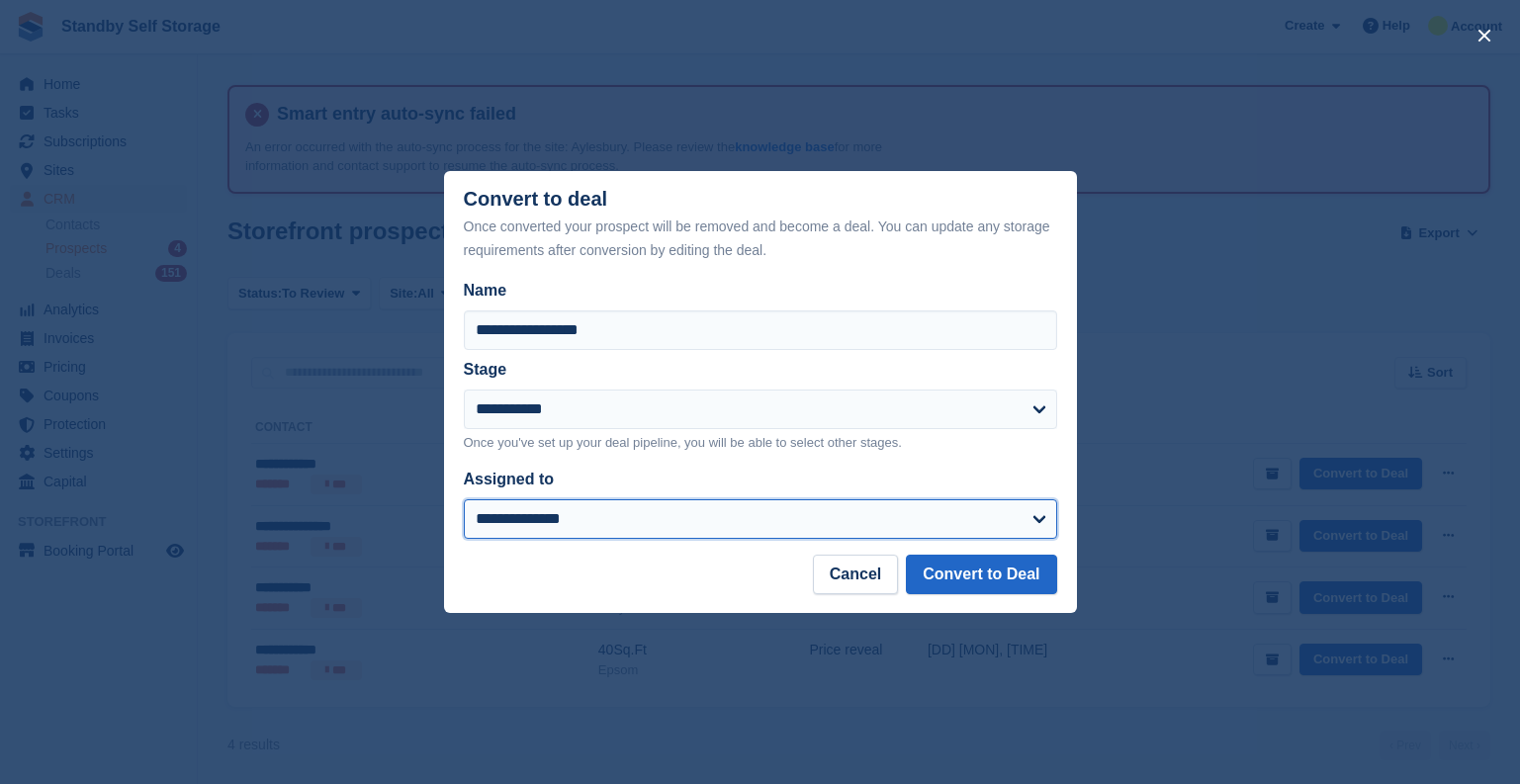 click on "**********" at bounding box center [760, 519] 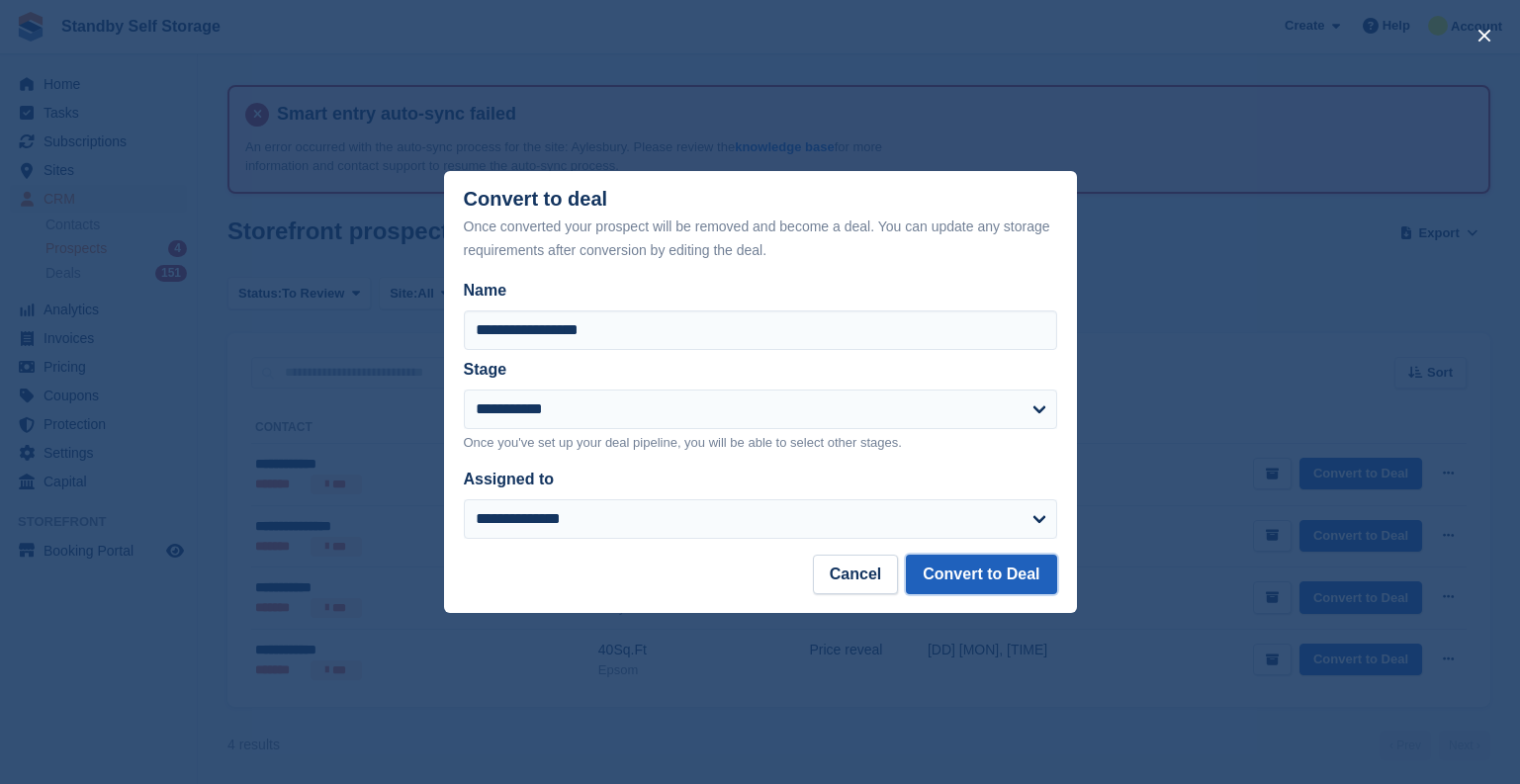 click on "Convert to Deal" at bounding box center [981, 574] 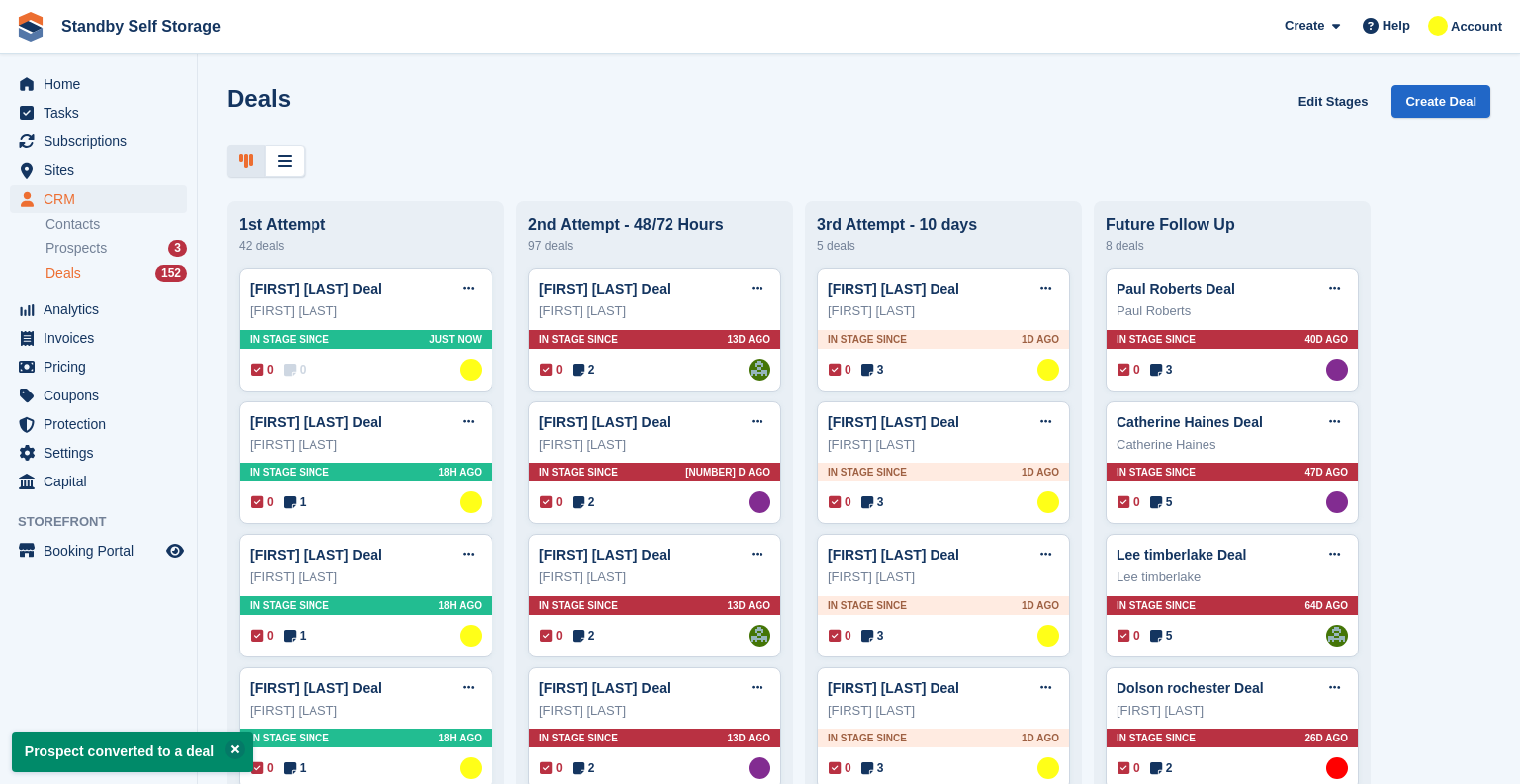 click at bounding box center [468, 288] 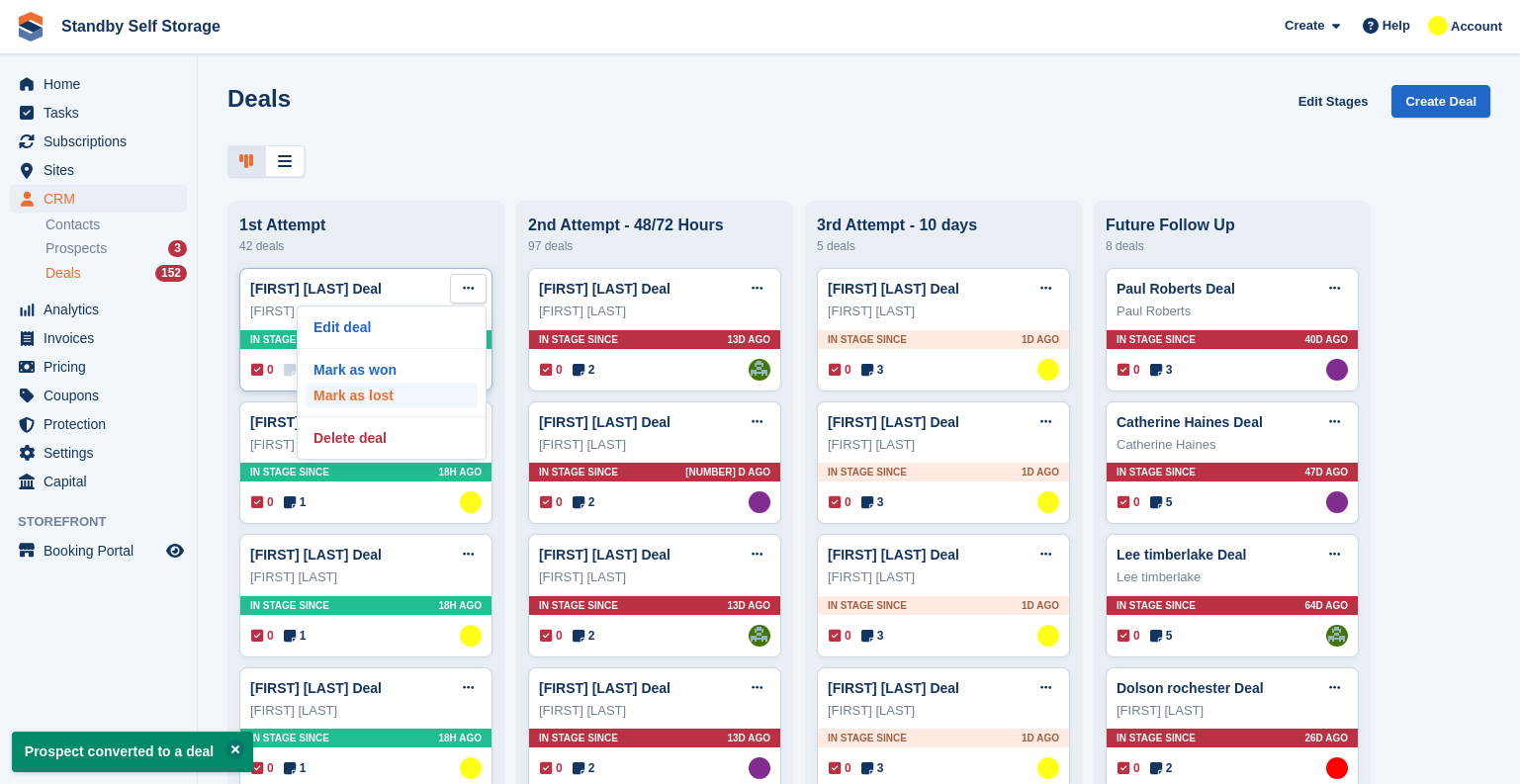 click on "Mark as lost" at bounding box center [392, 395] 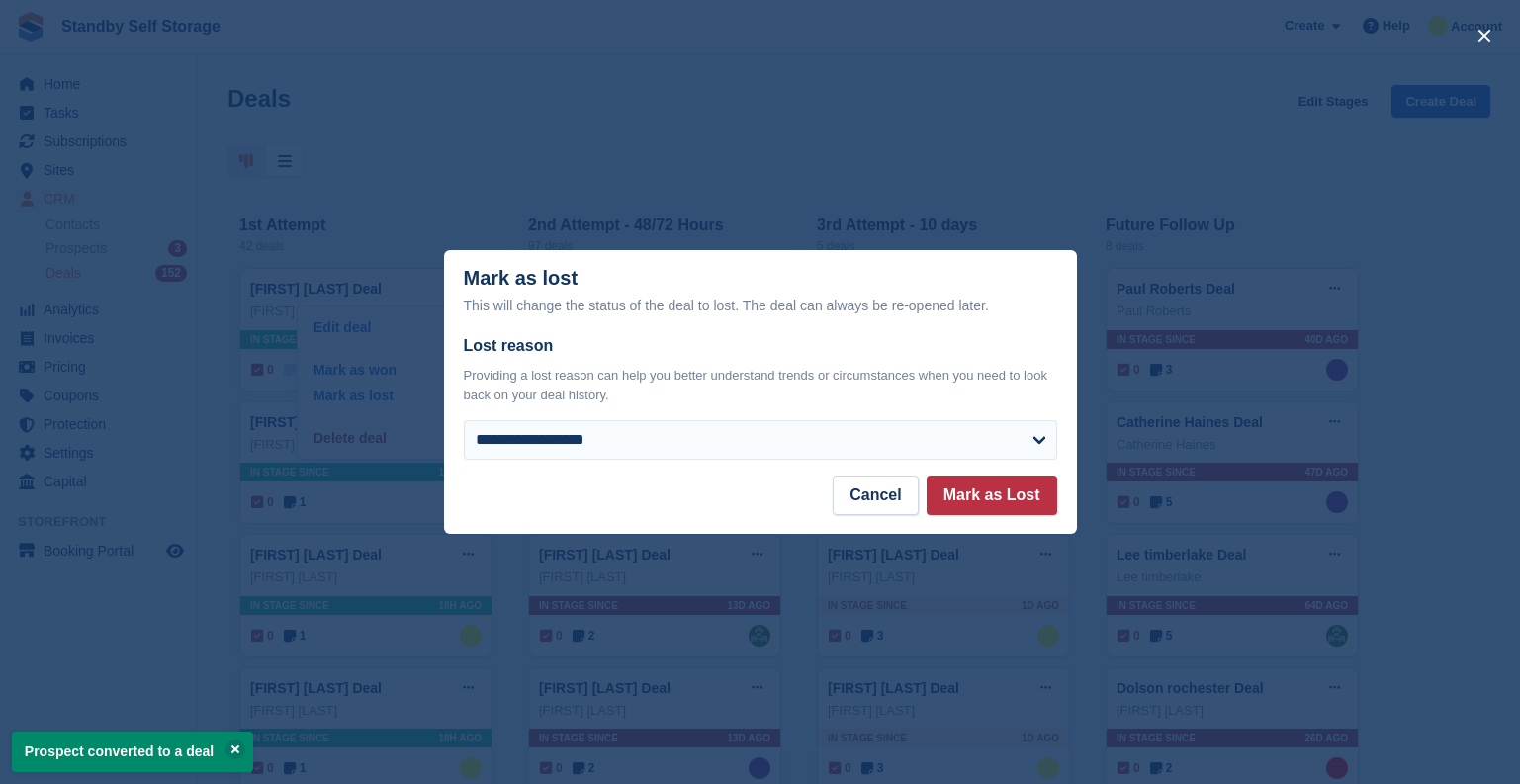 click on "**********" at bounding box center (760, 404) 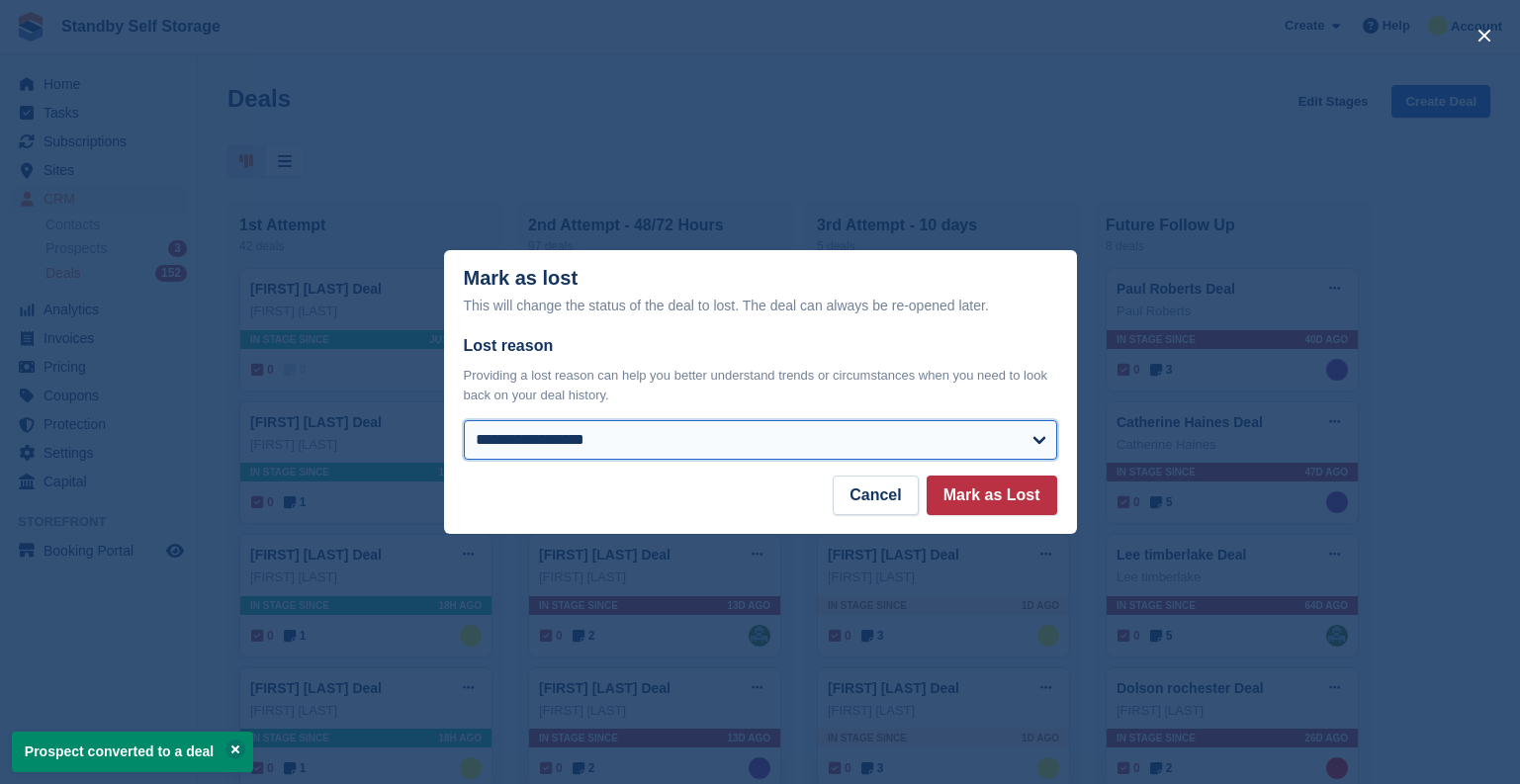select on "**********" 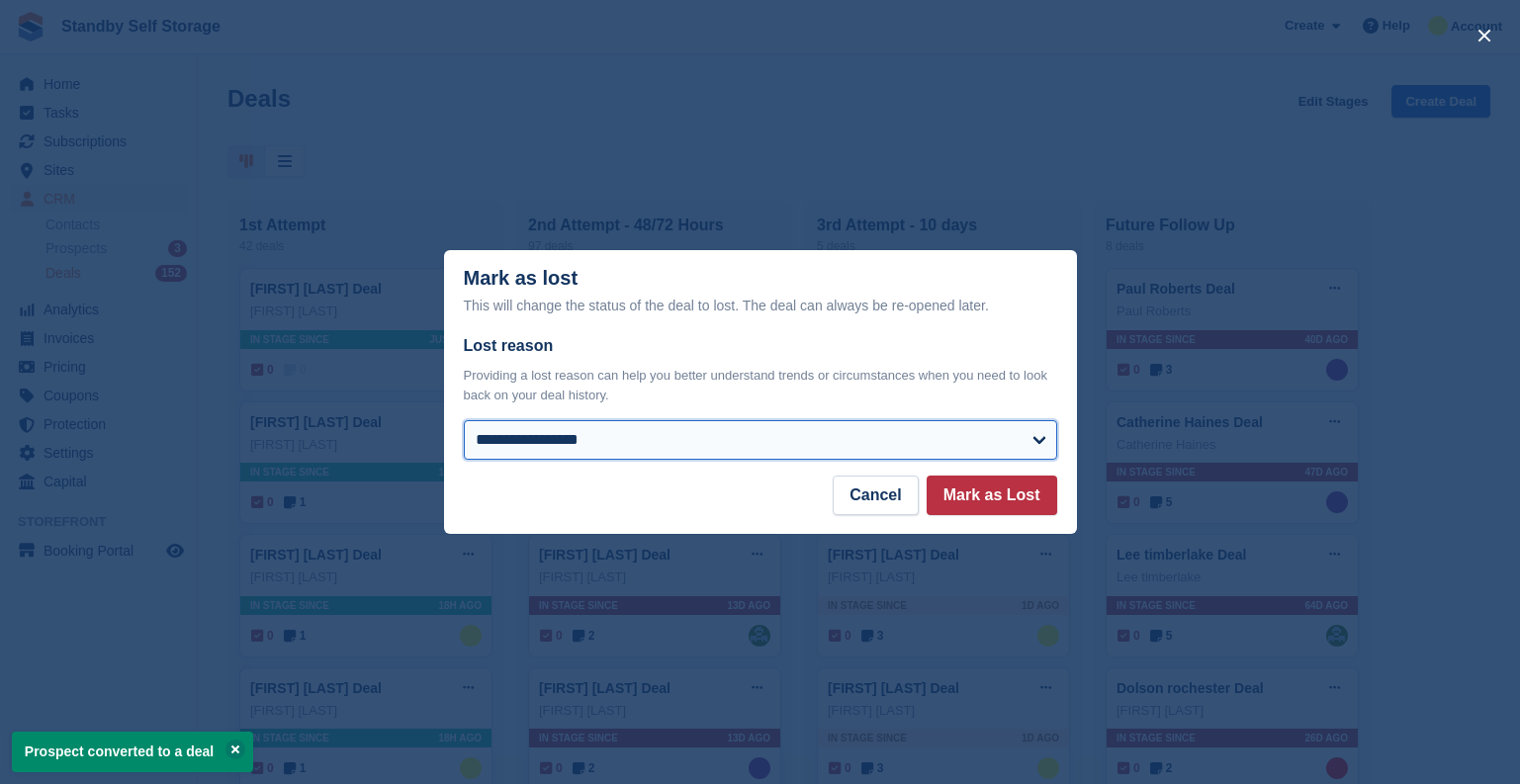 click on "**********" at bounding box center (760, 440) 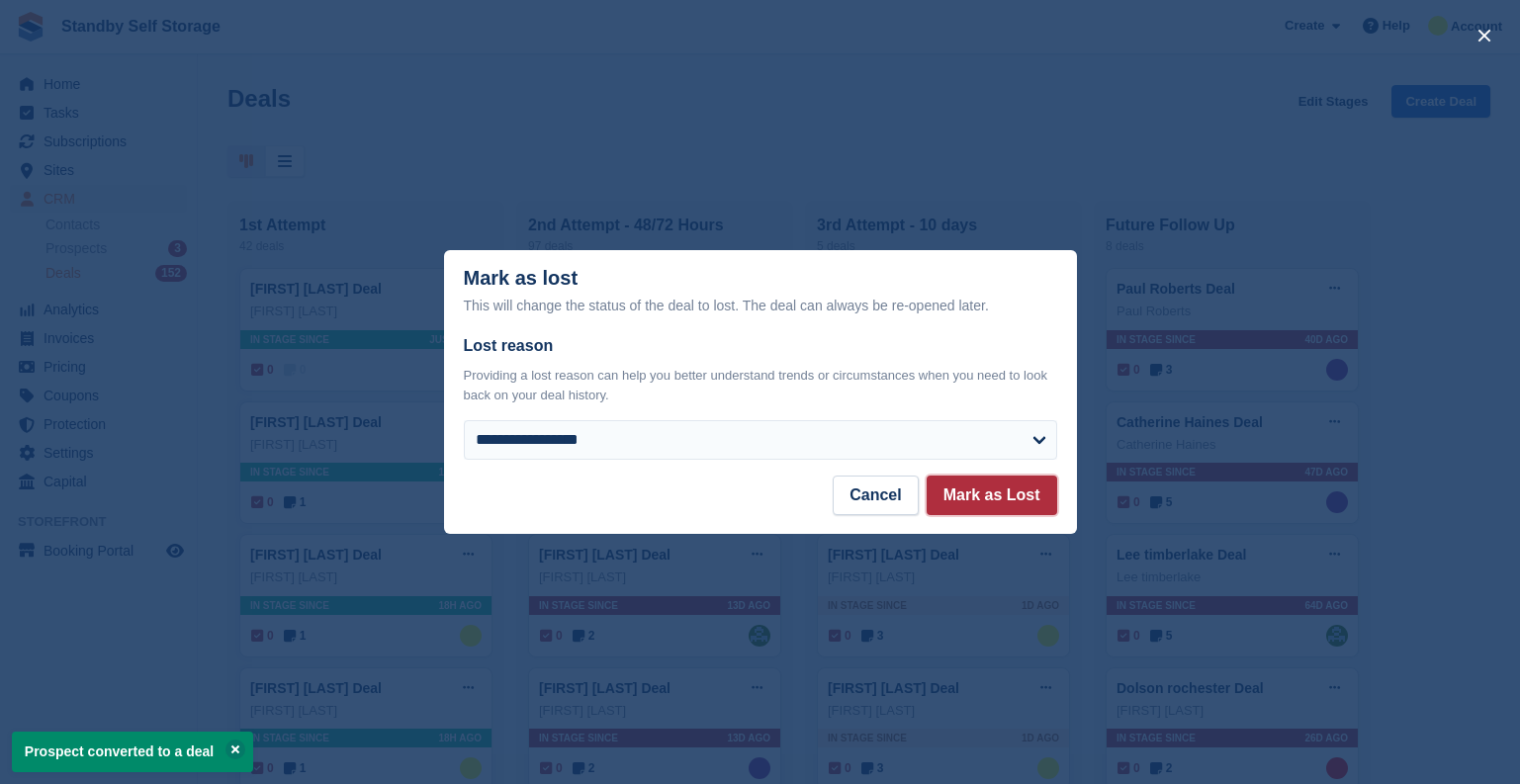 click on "Mark as Lost" at bounding box center (992, 495) 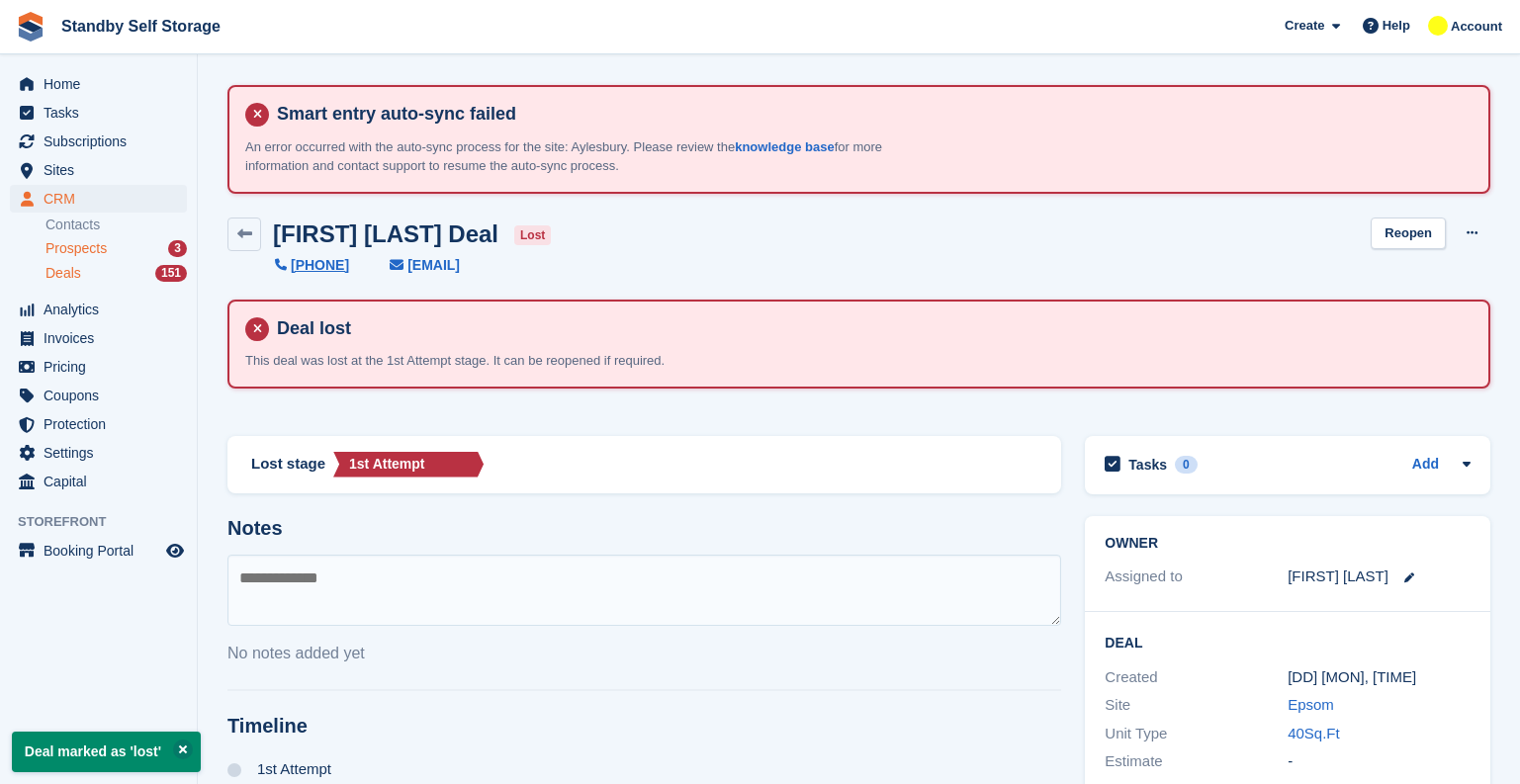 click on "Prospects" at bounding box center (76, 248) 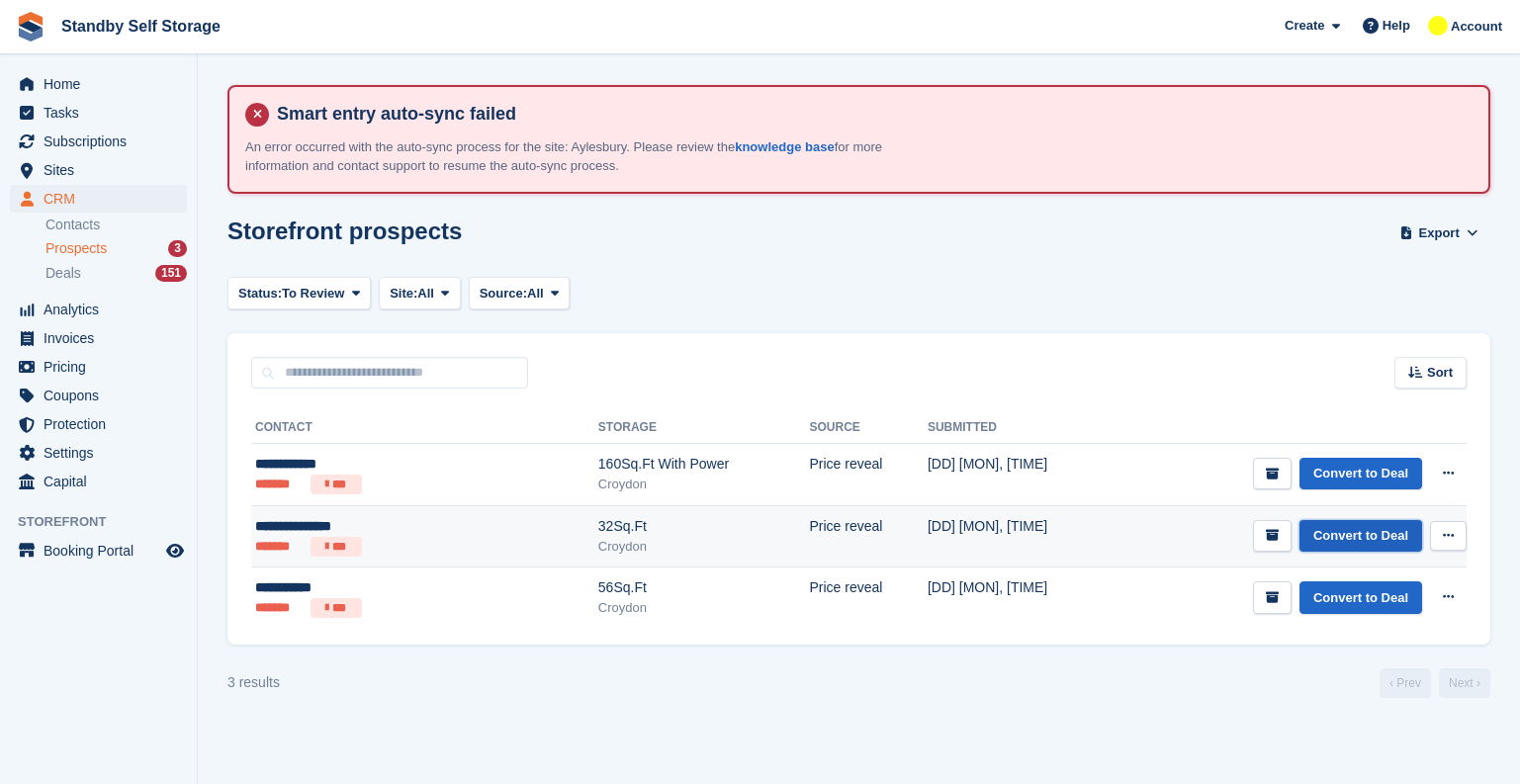 click on "Convert to Deal" at bounding box center (1361, 536) 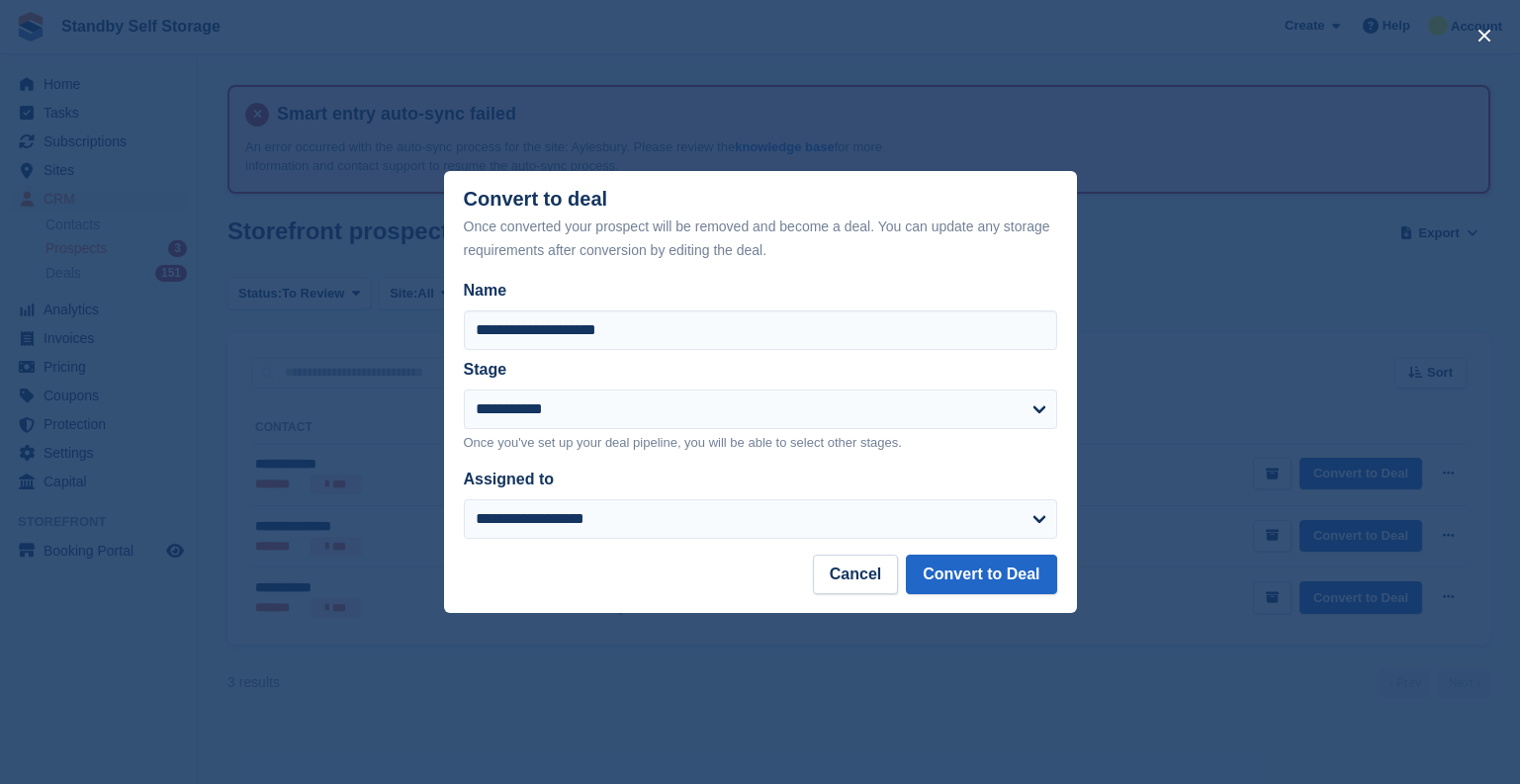 click on "Cancel
Convert to Deal" at bounding box center [760, 583] 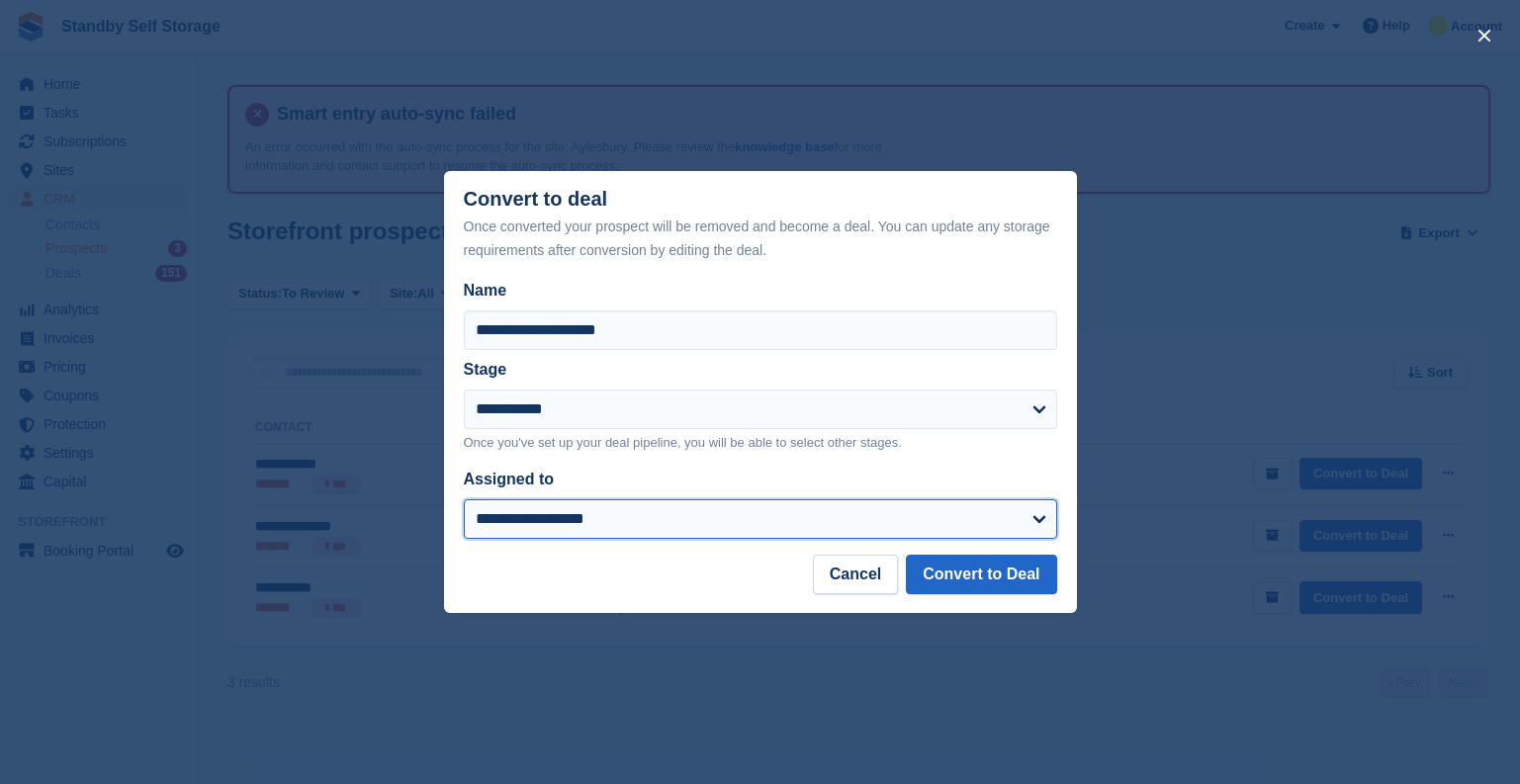 drag, startPoint x: 769, startPoint y: 525, endPoint x: 773, endPoint y: 501, distance: 24.33105 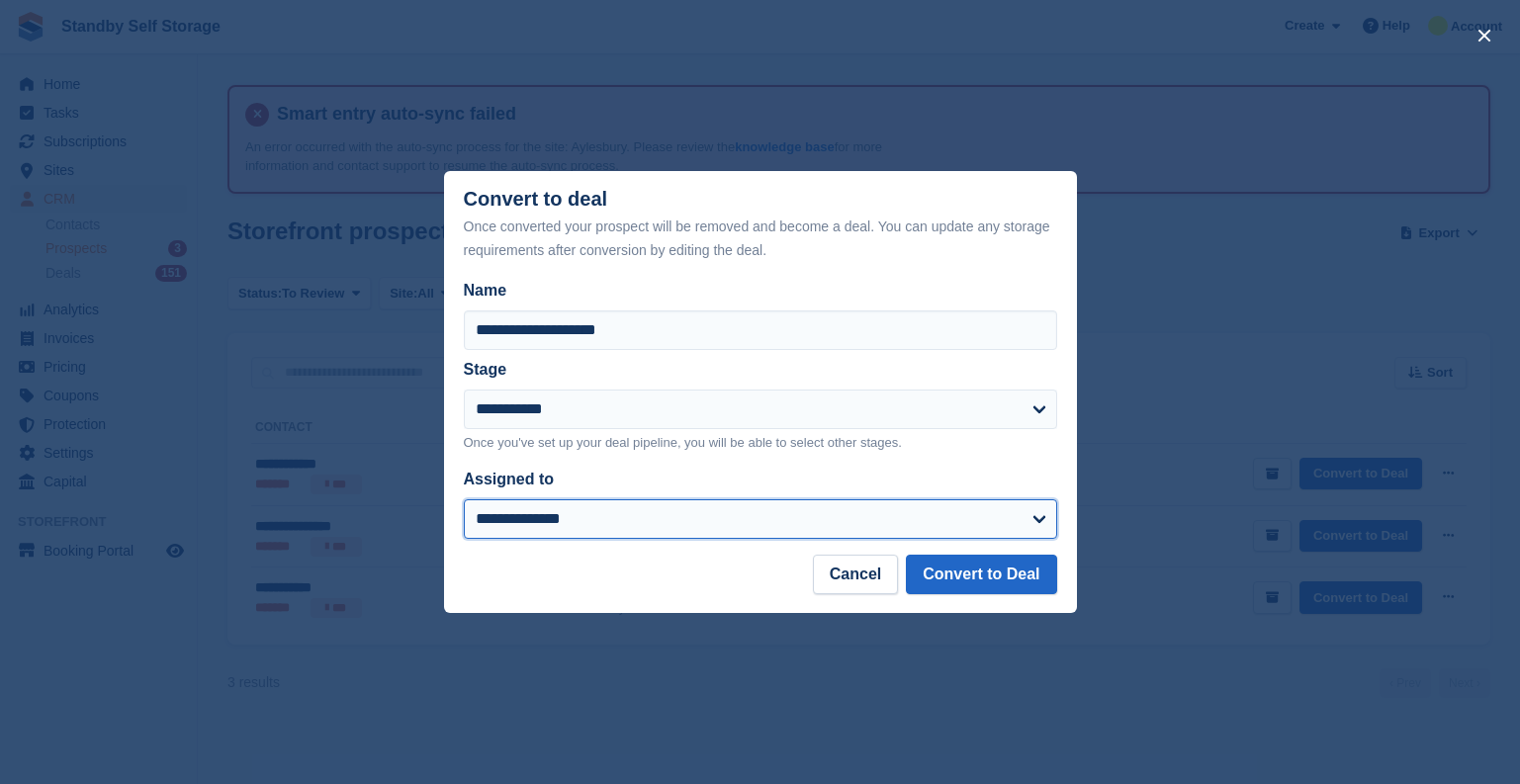 click on "**********" at bounding box center (760, 519) 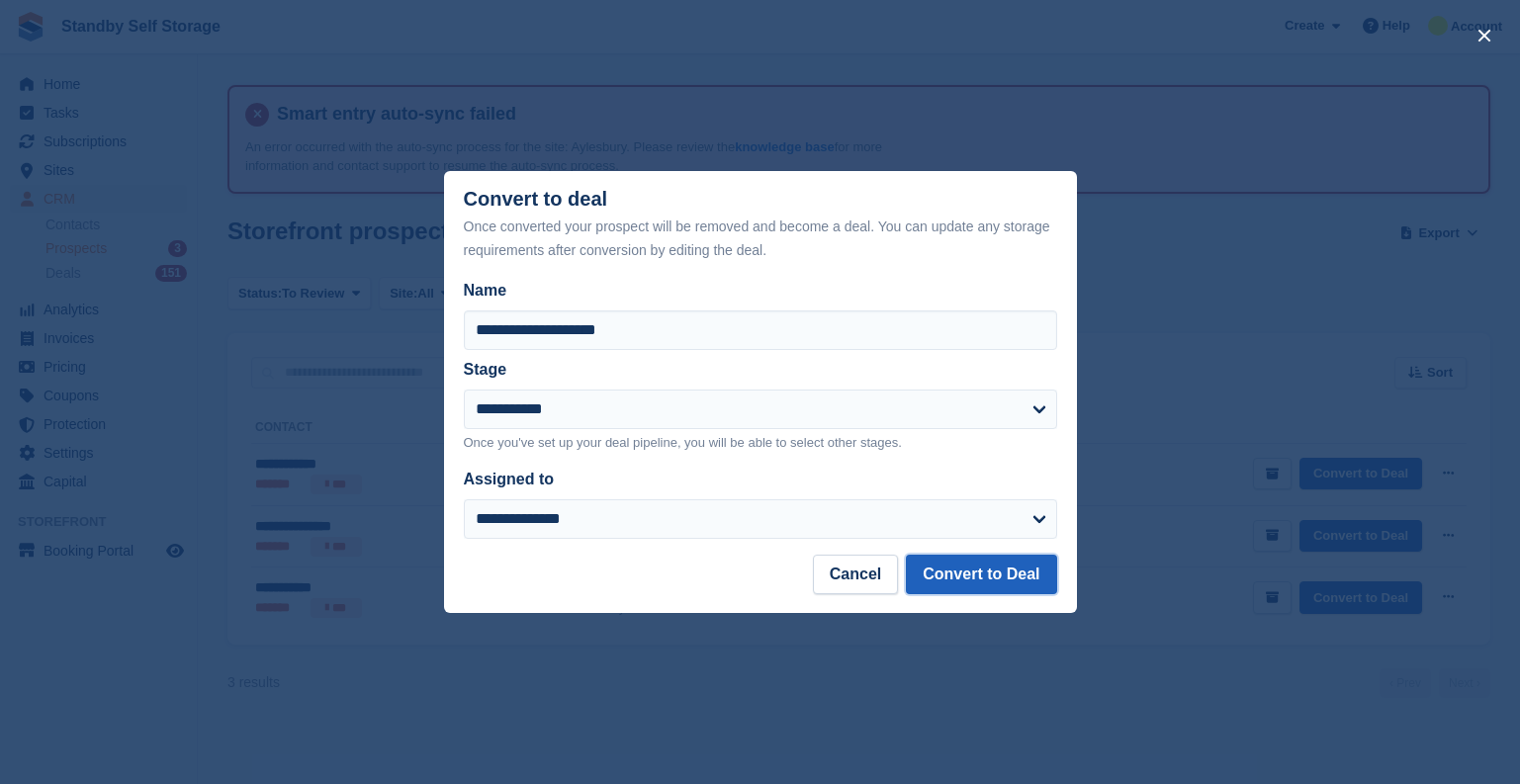 click on "Convert to Deal" at bounding box center (981, 574) 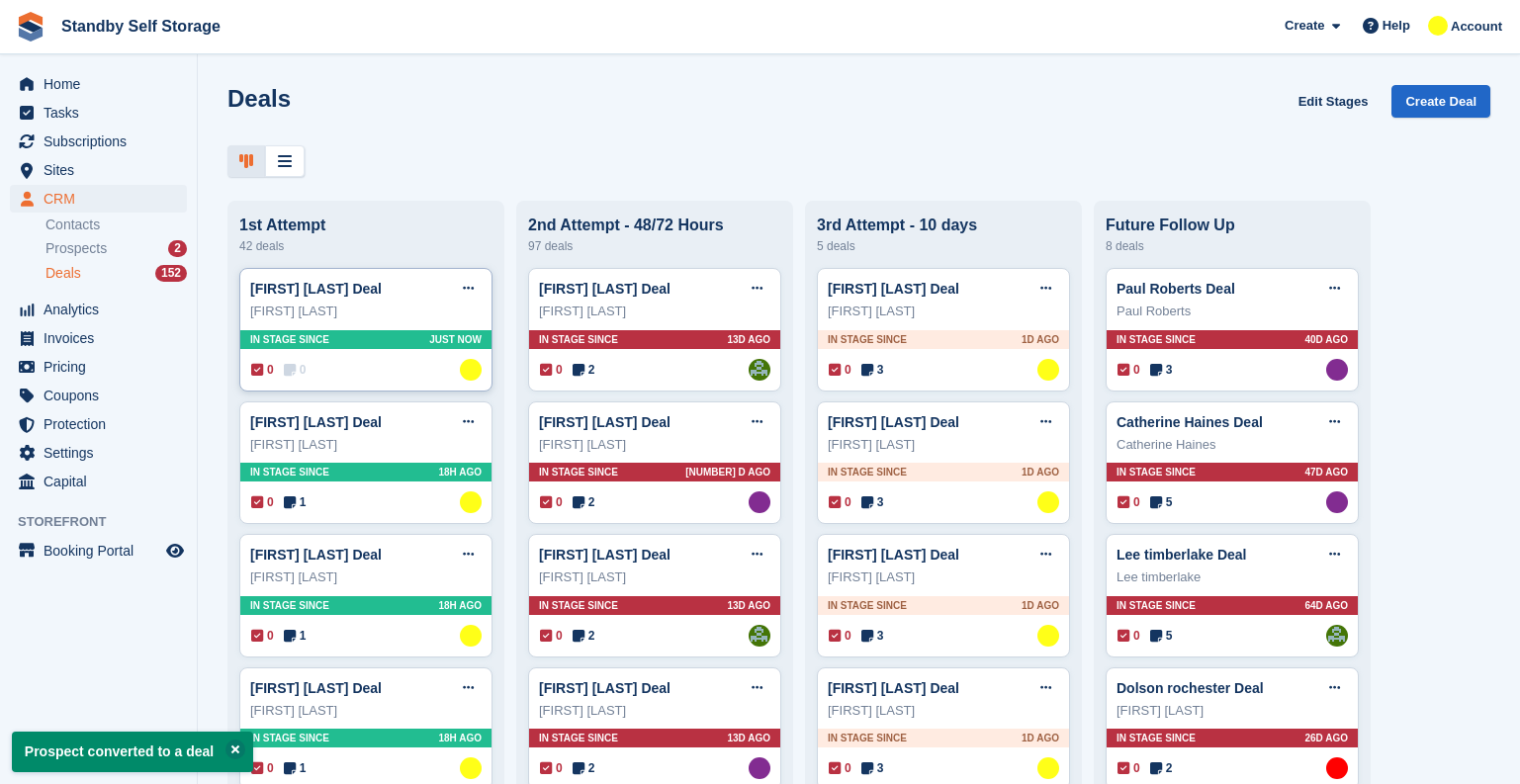 click on "Natalie Doherty Deal
Edit deal
Mark as won
Mark as lost
Delete deal
Natalie Doherty
In stage since Just now
0
0
Assigned to Glenn Fisher" at bounding box center [366, 329] 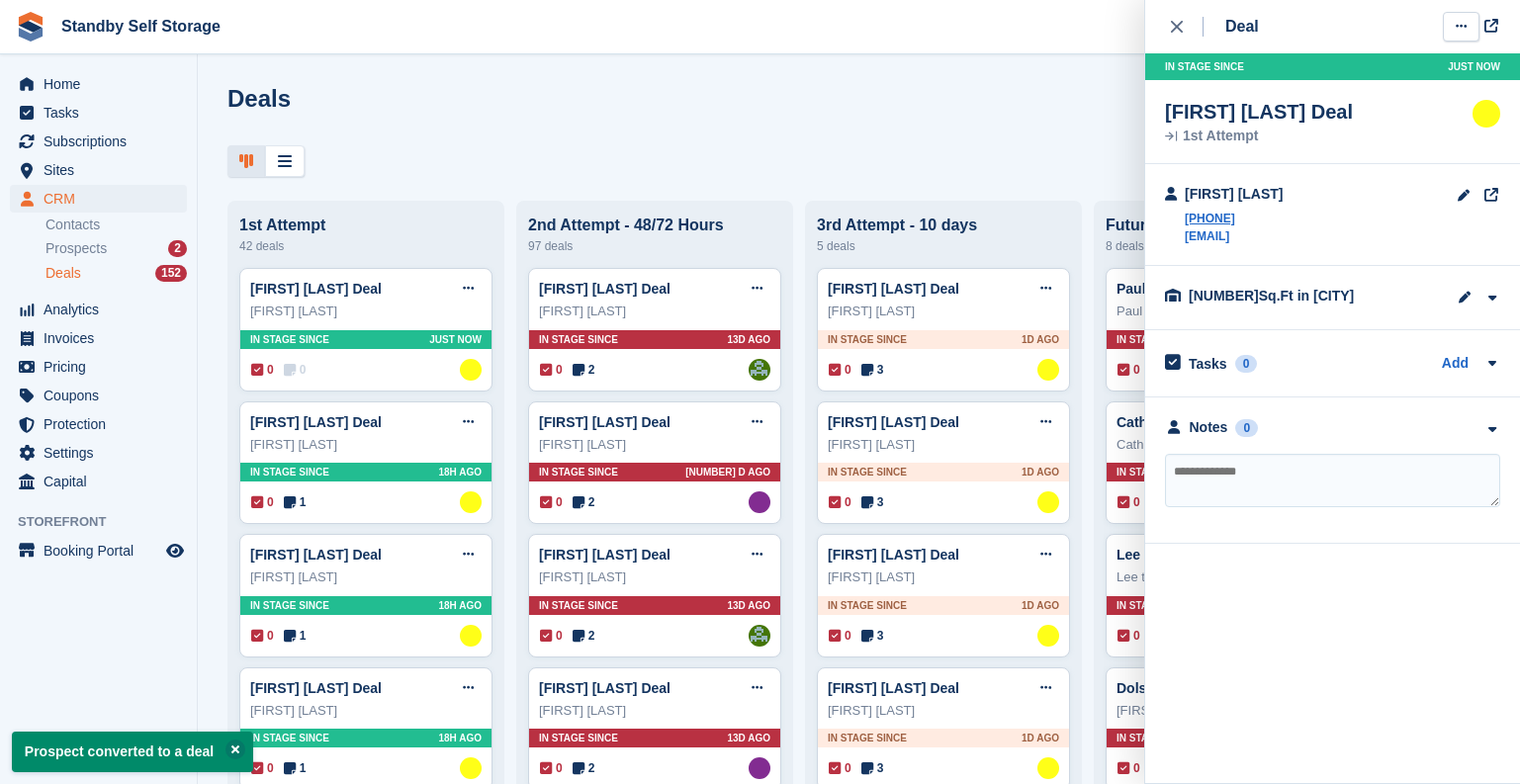 click at bounding box center [1461, 27] 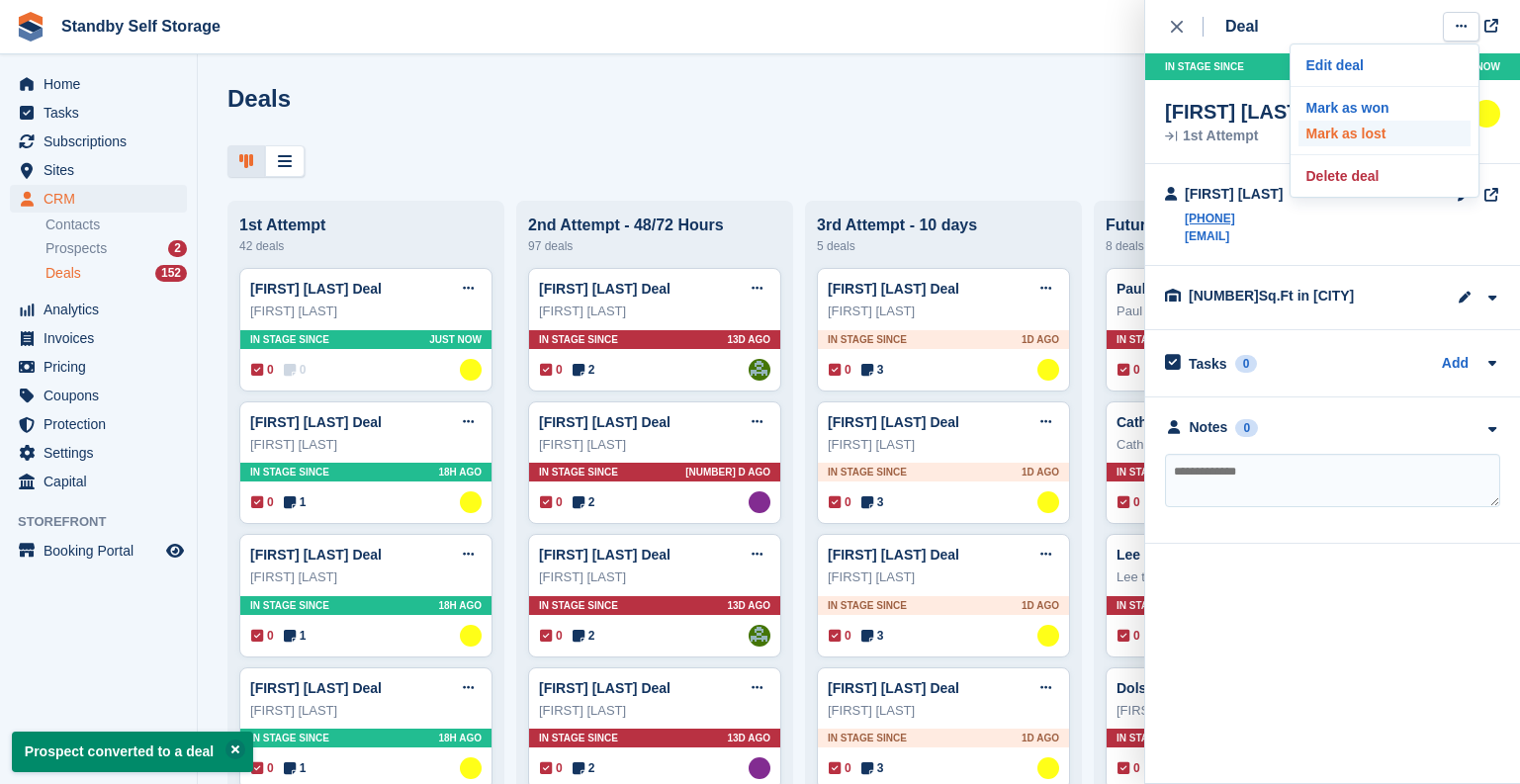 click on "Mark as lost" at bounding box center [1385, 133] 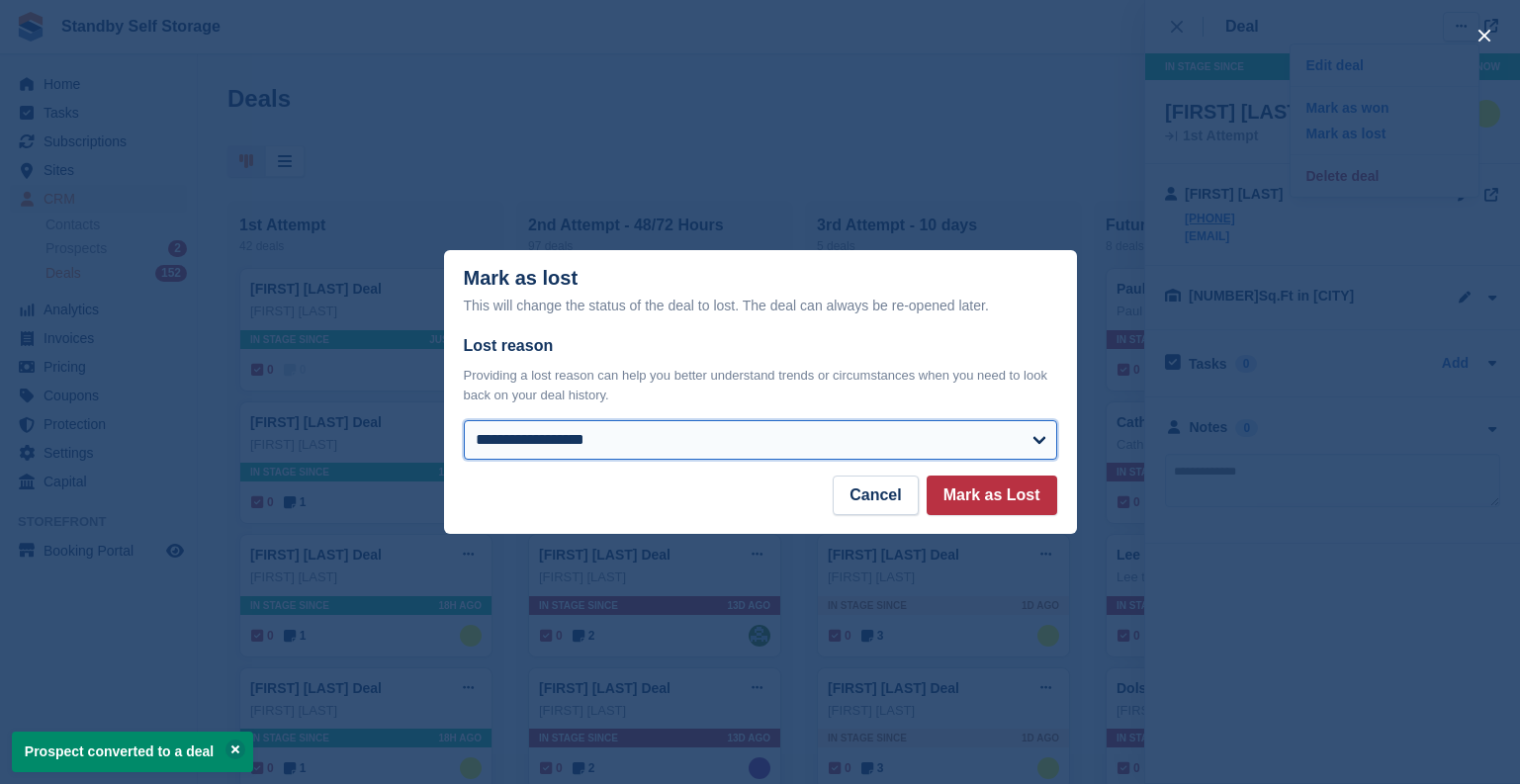 click on "**********" at bounding box center [760, 440] 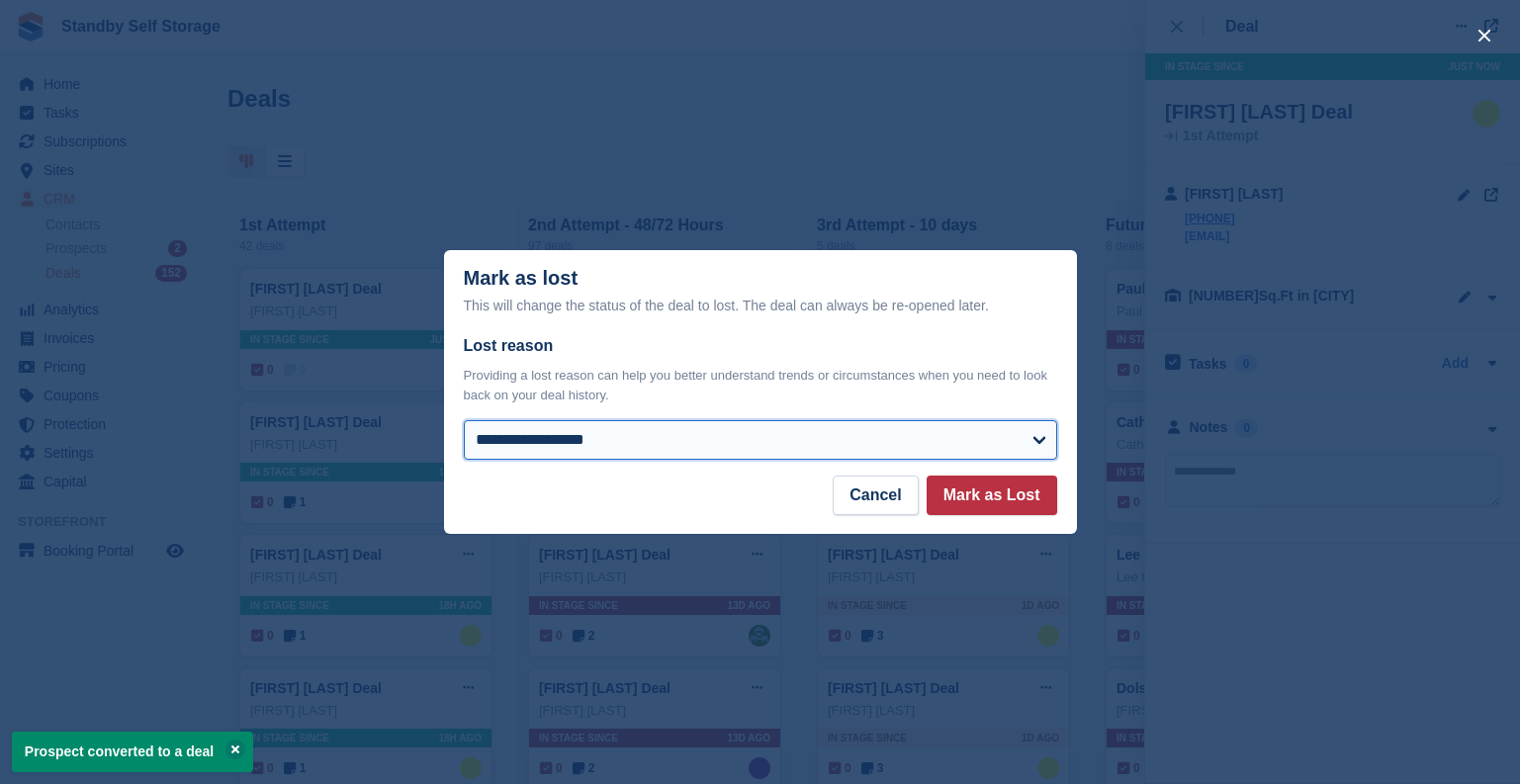 select on "**********" 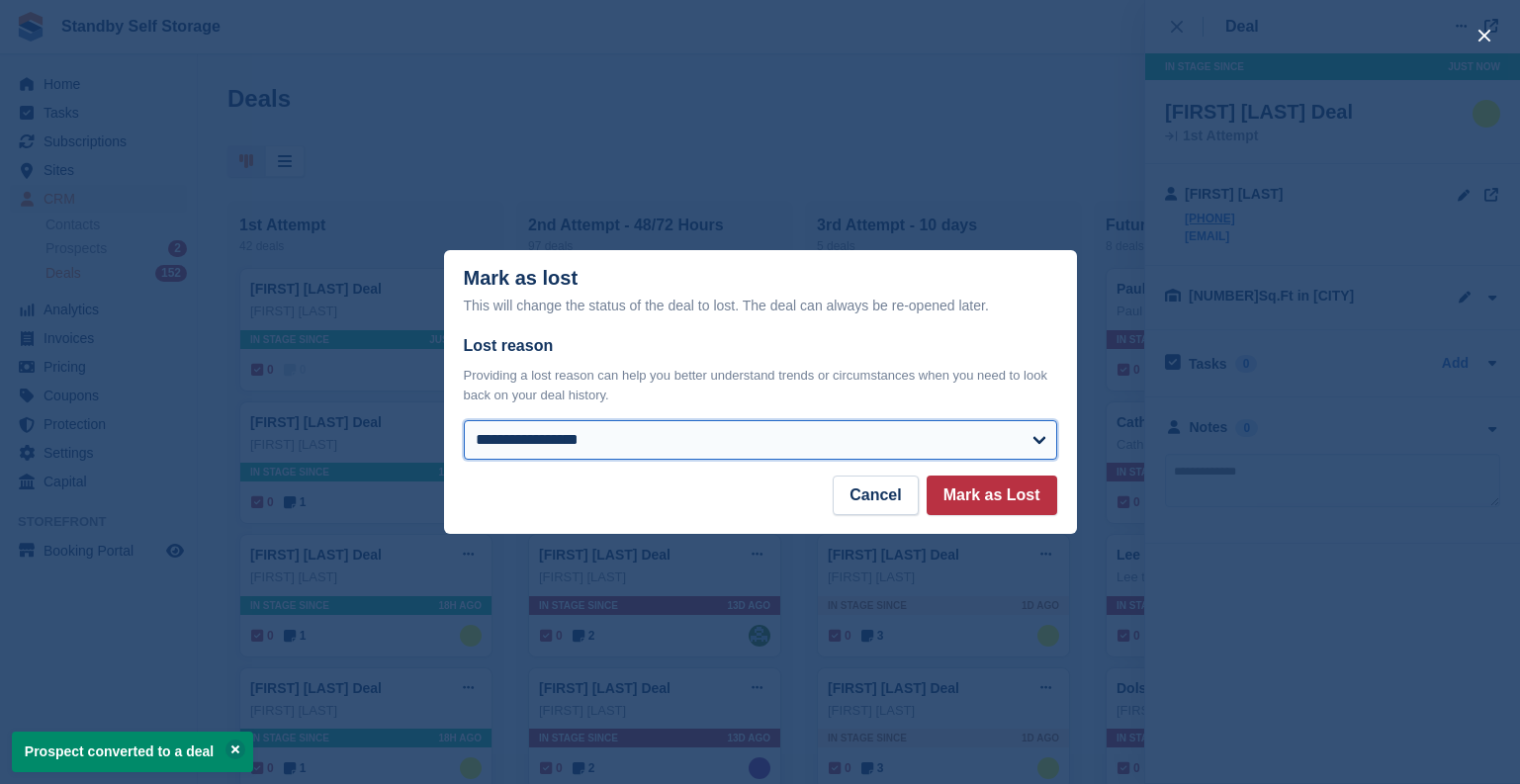 click on "**********" at bounding box center [760, 440] 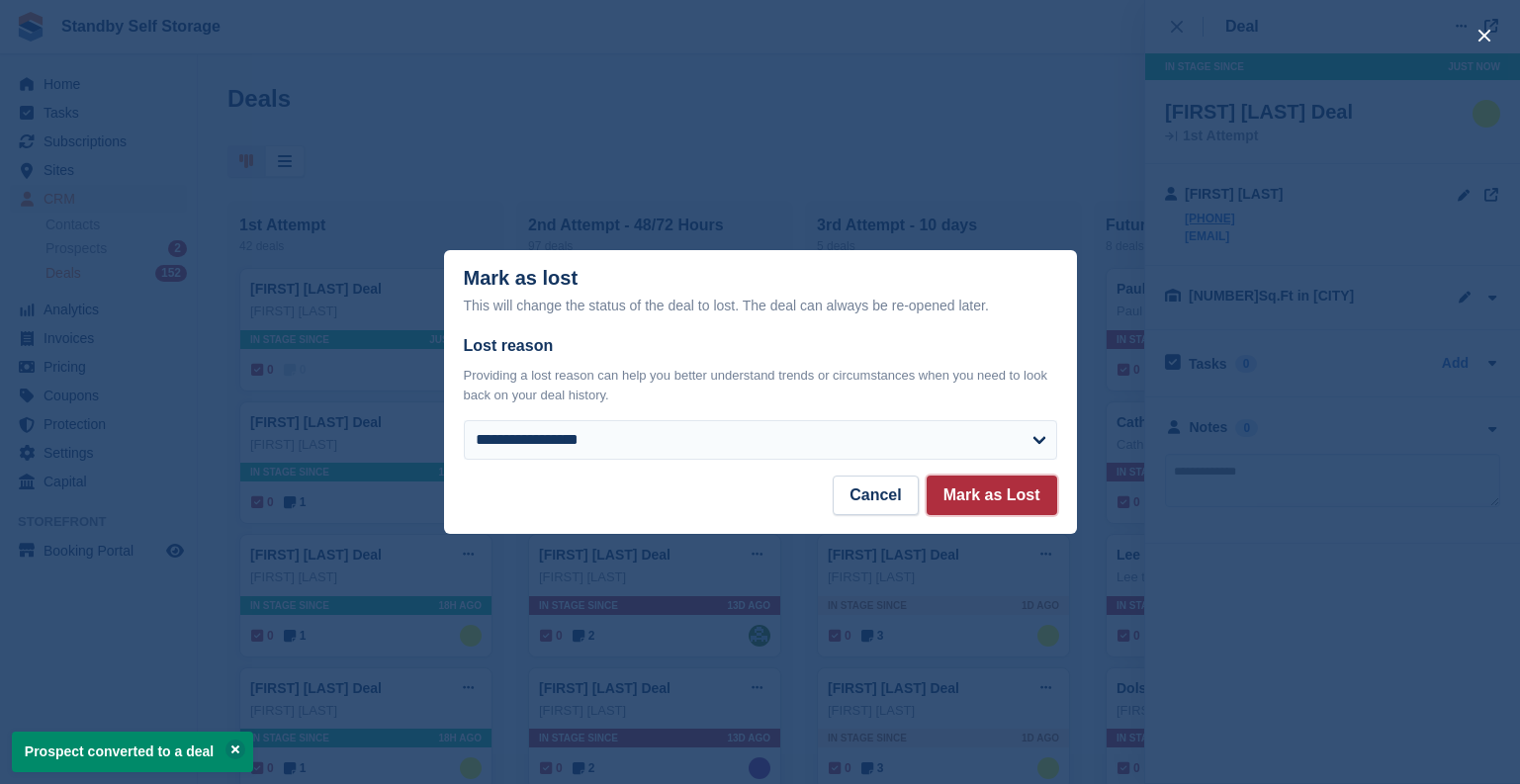 click on "Mark as Lost" at bounding box center (992, 495) 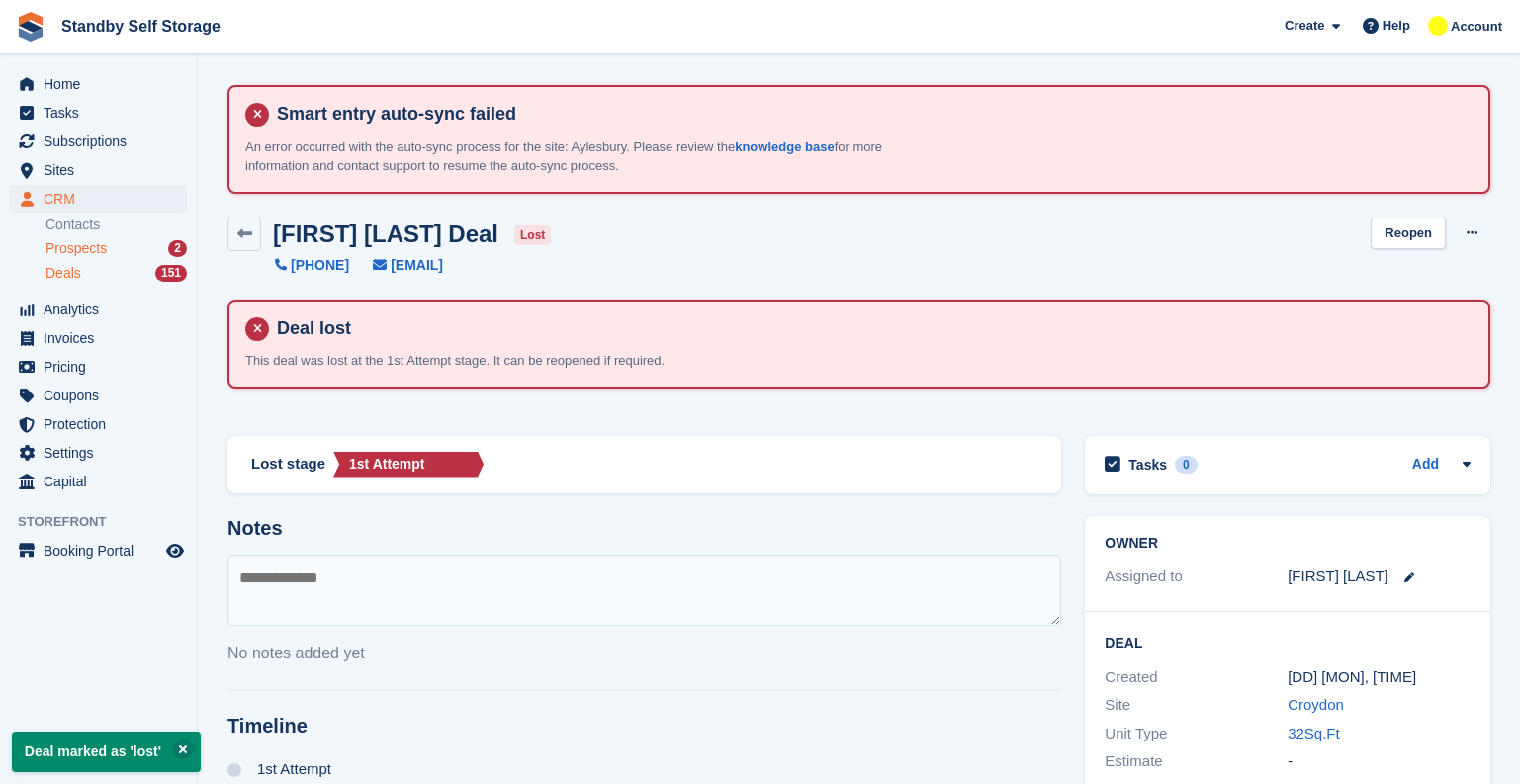 click on "Prospects" at bounding box center [76, 248] 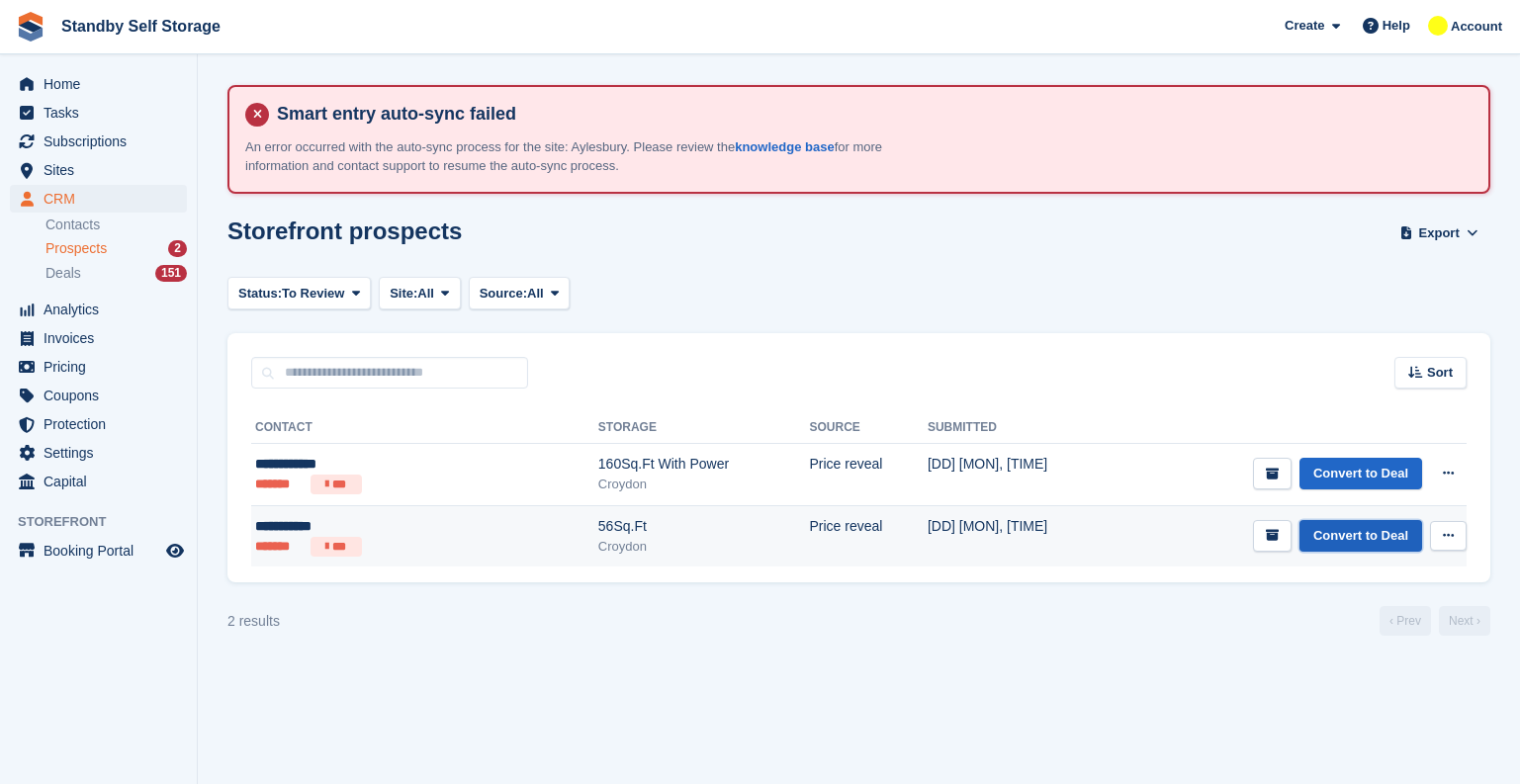 click on "Convert to Deal" at bounding box center (1361, 536) 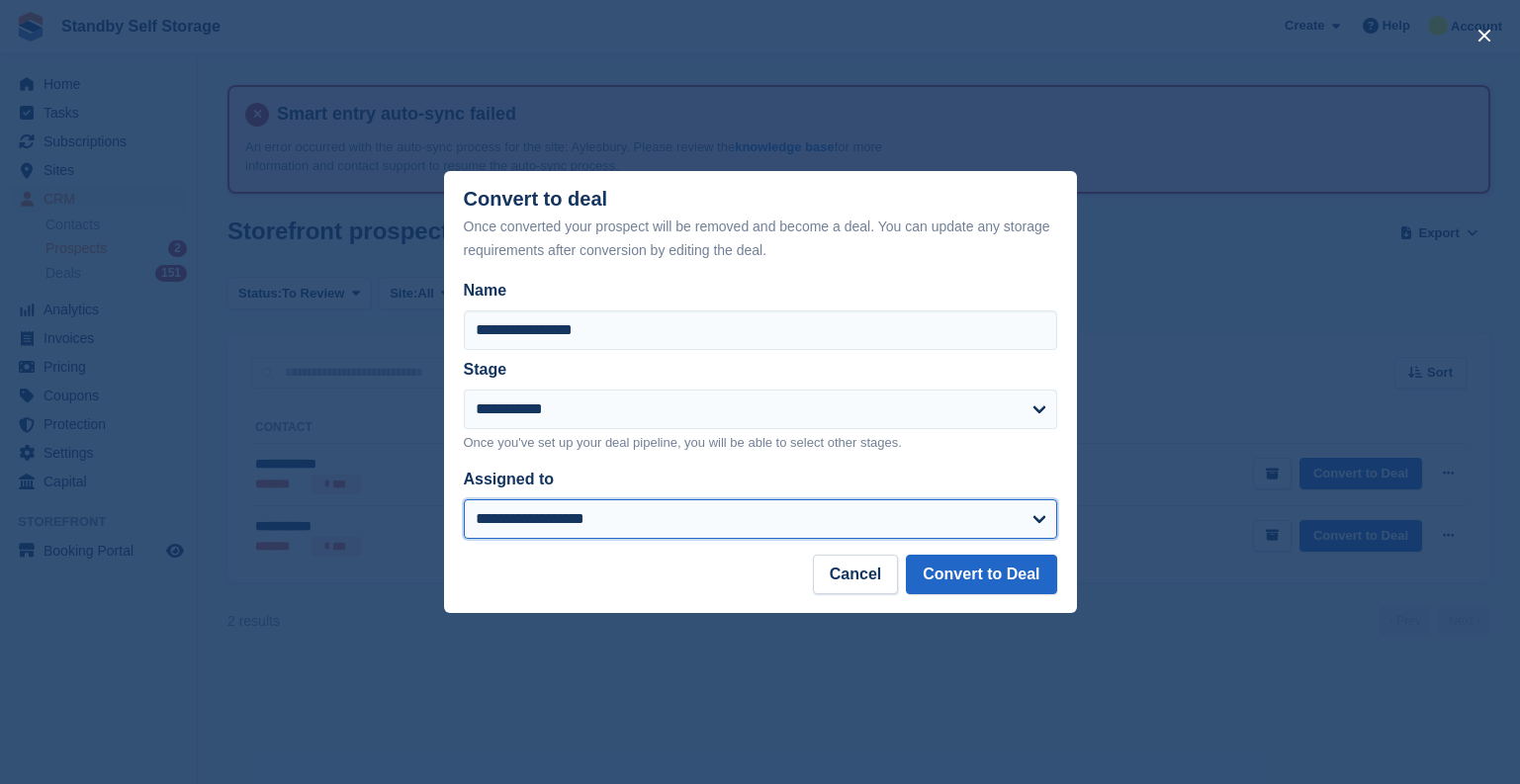 click on "**********" at bounding box center [760, 519] 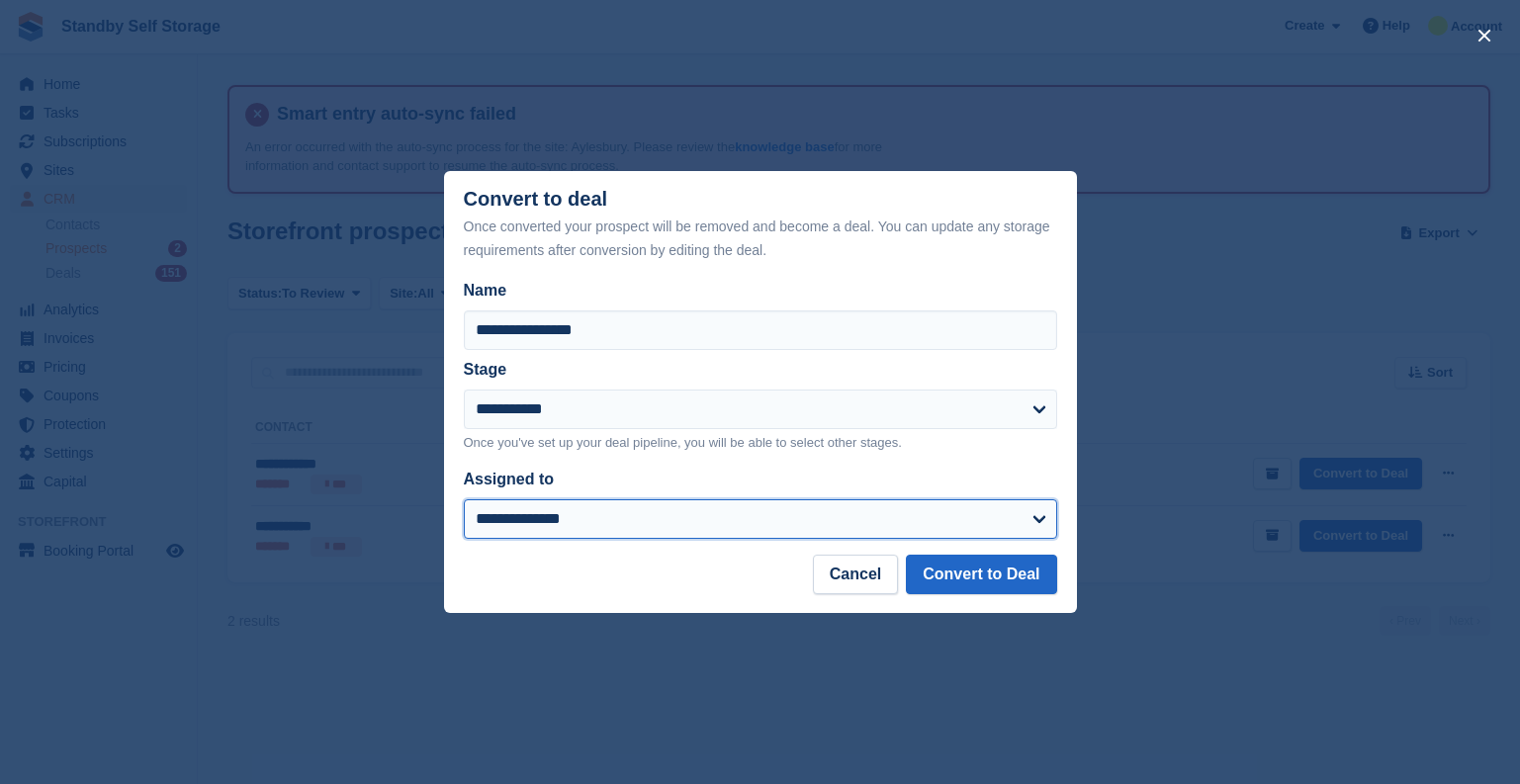 click on "**********" at bounding box center [760, 519] 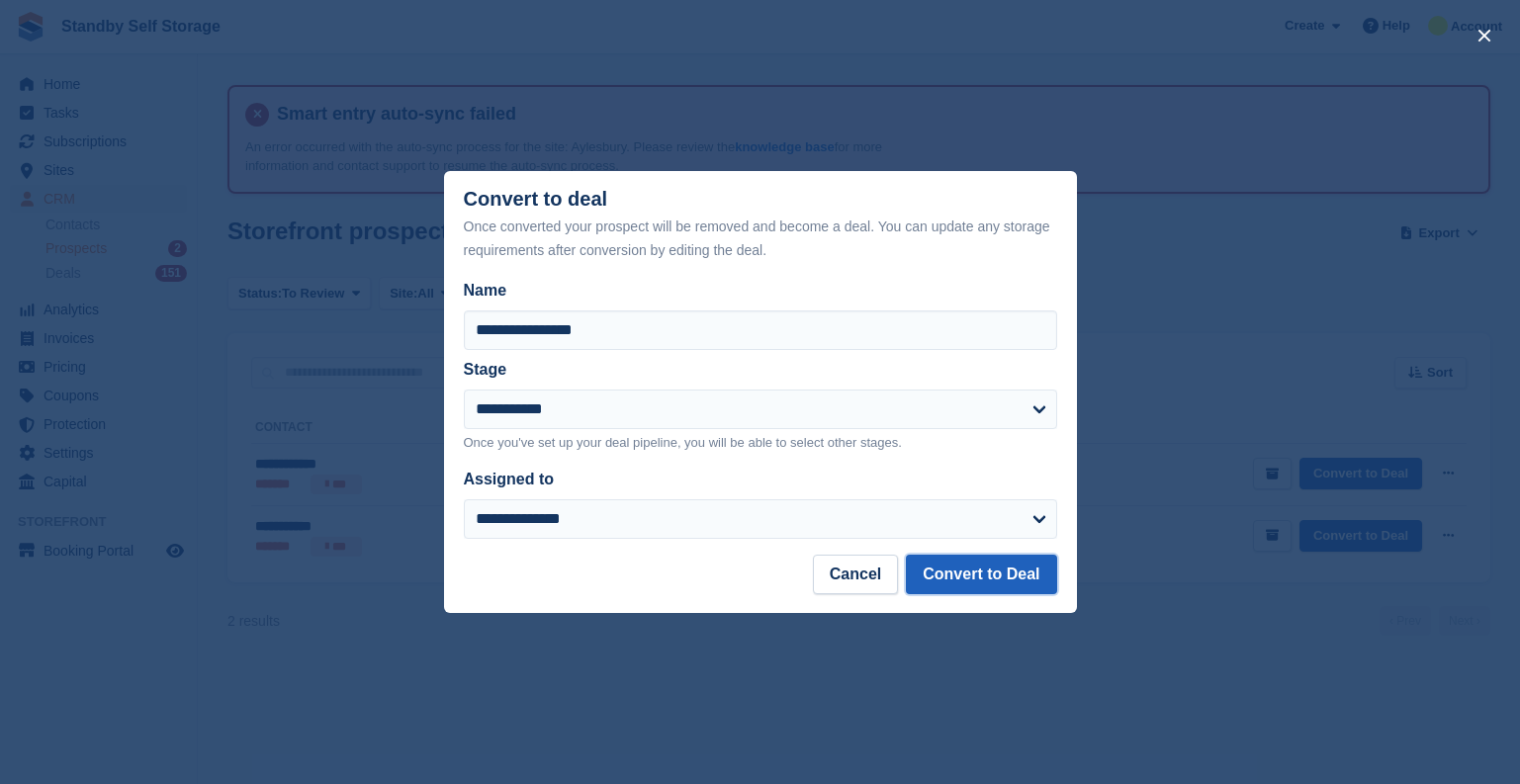 click on "Convert to Deal" at bounding box center [981, 574] 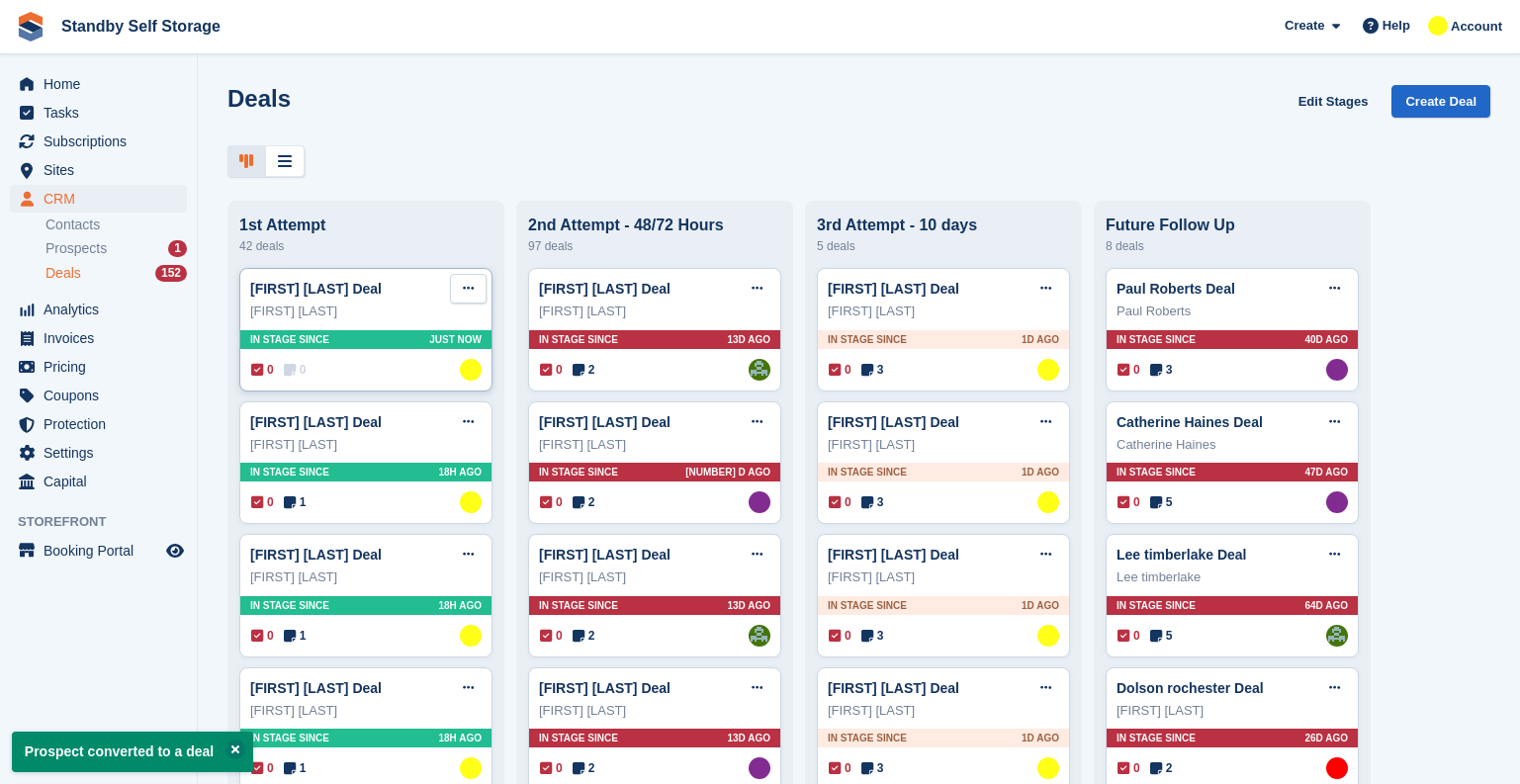click at bounding box center [468, 288] 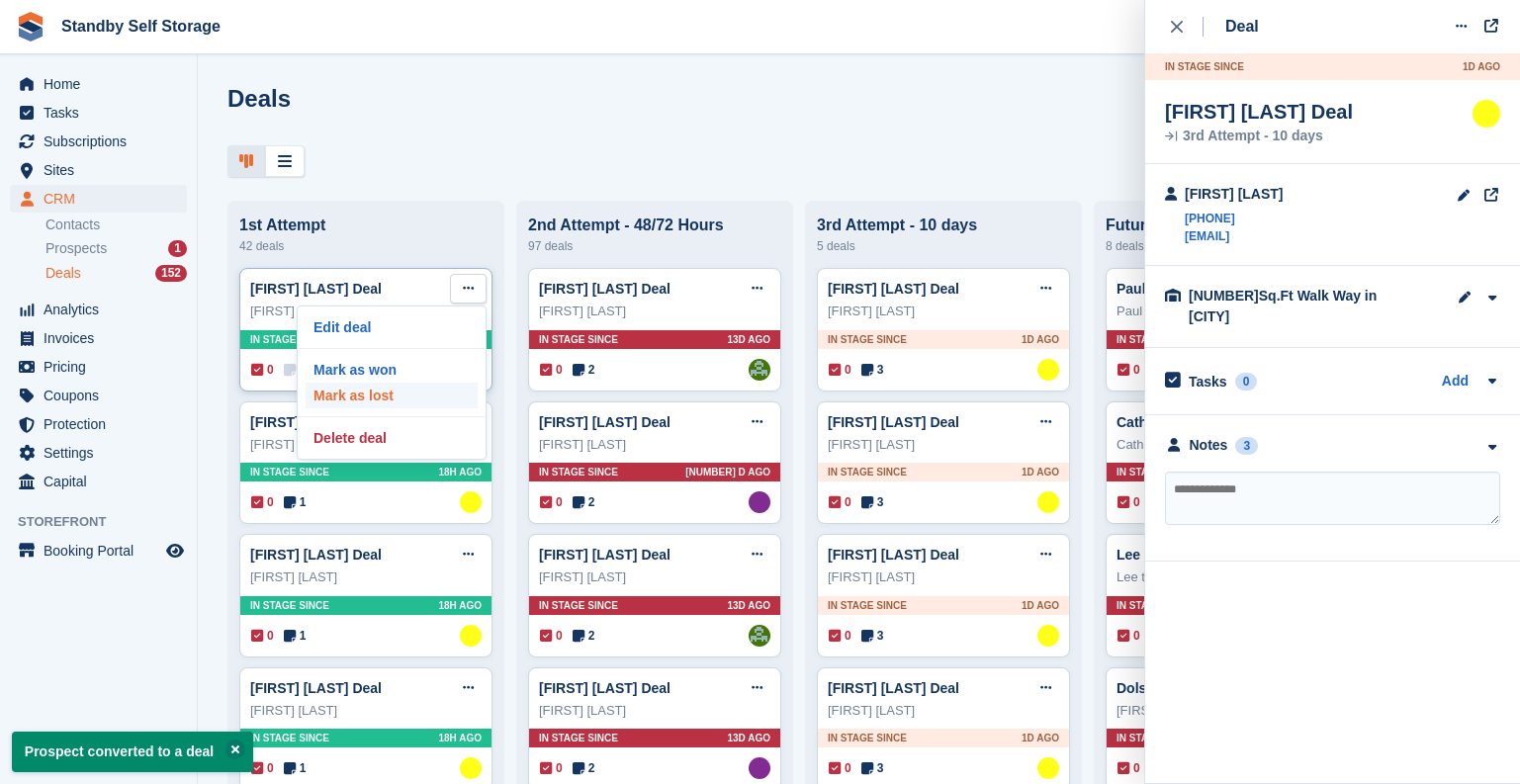 click on "Mark as lost" at bounding box center (392, 395) 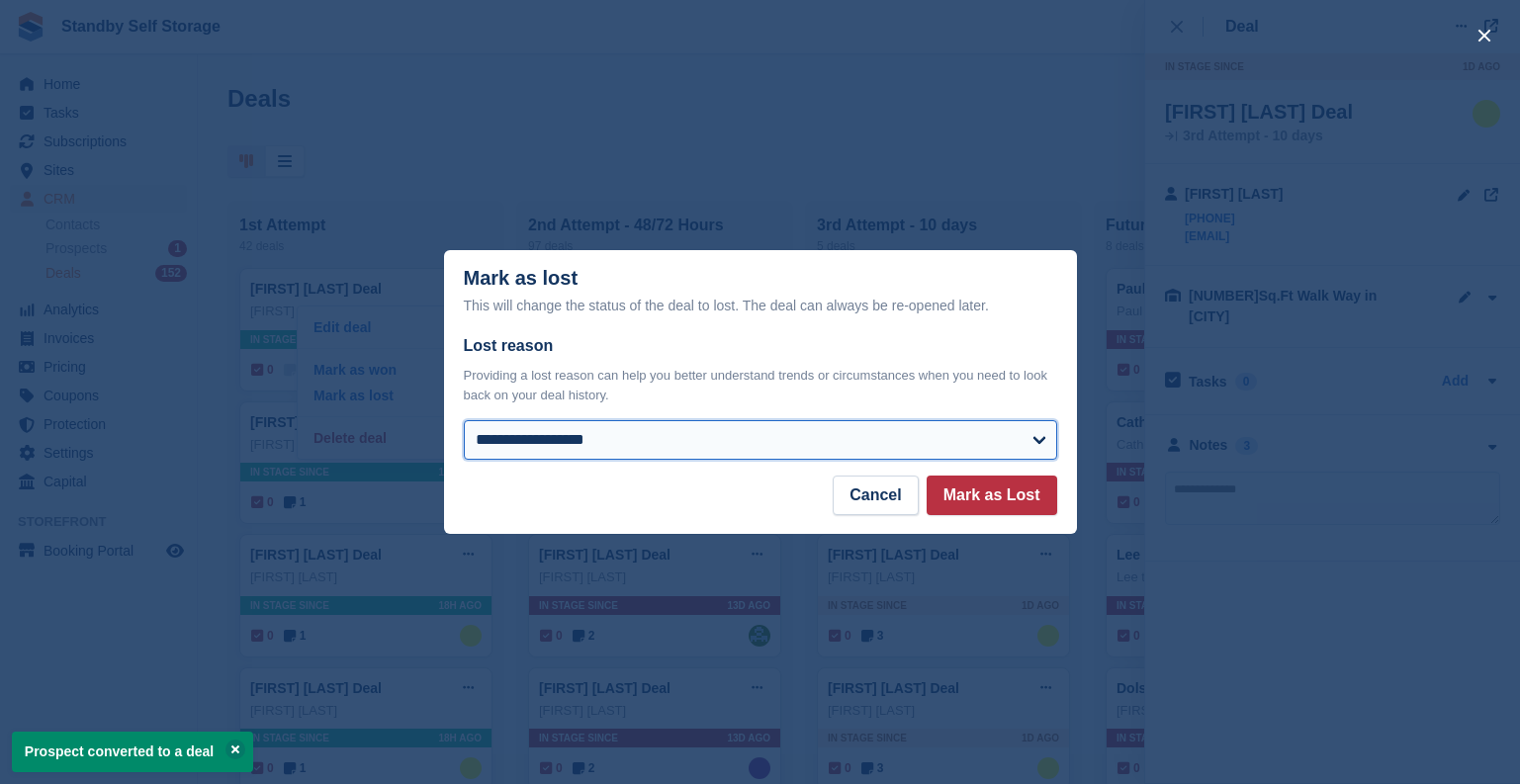 click on "**********" at bounding box center (760, 440) 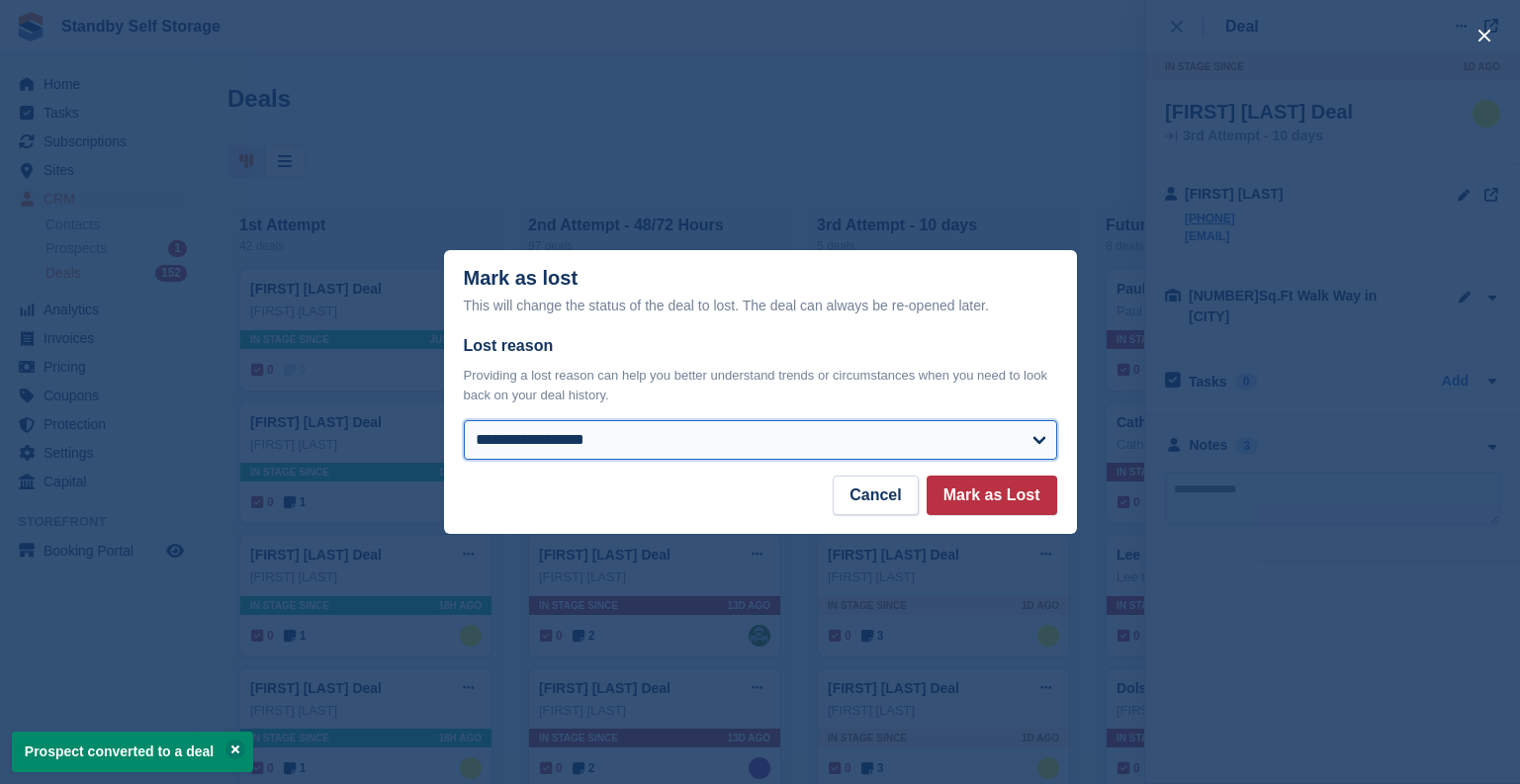 select on "**********" 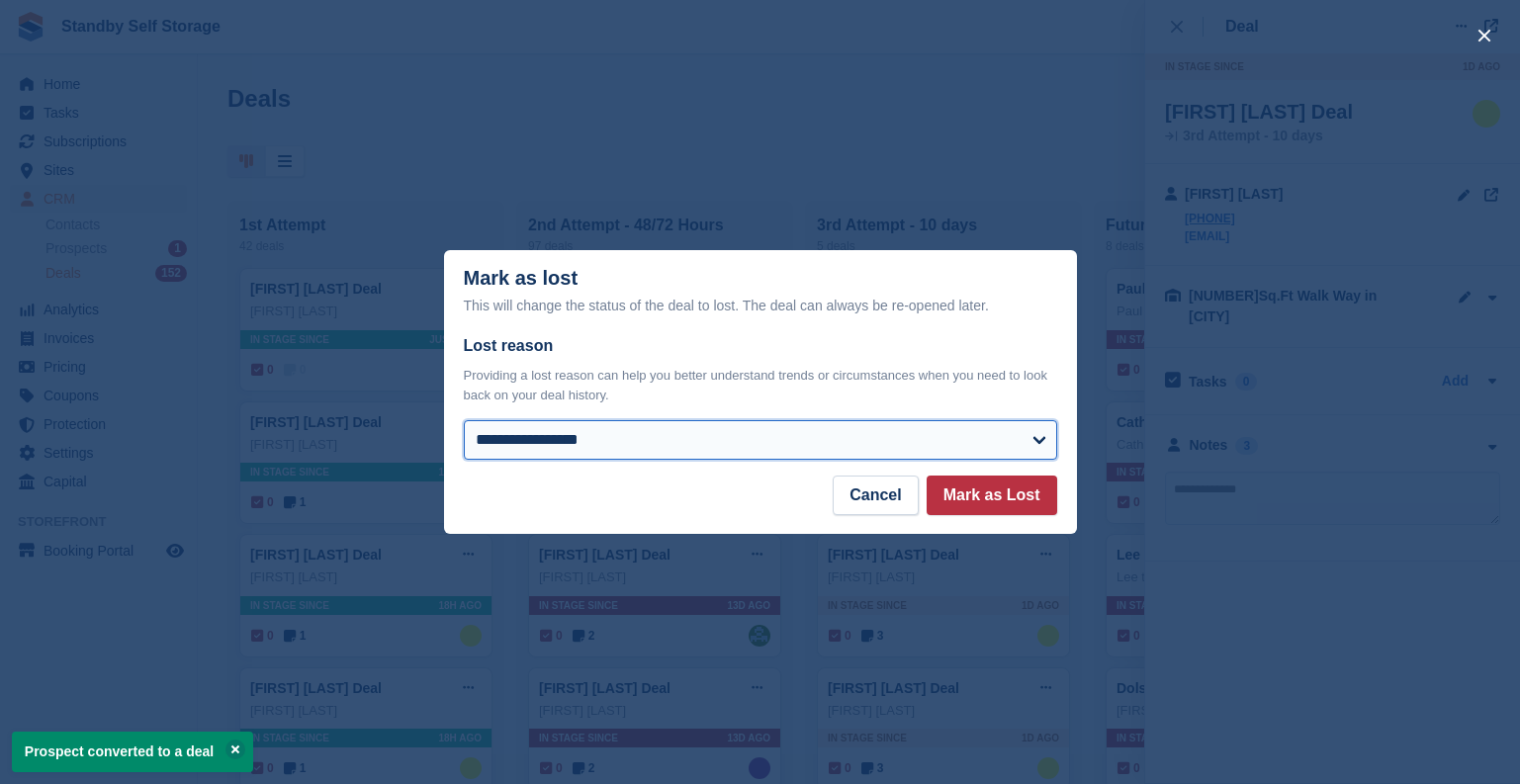 click on "**********" at bounding box center (760, 440) 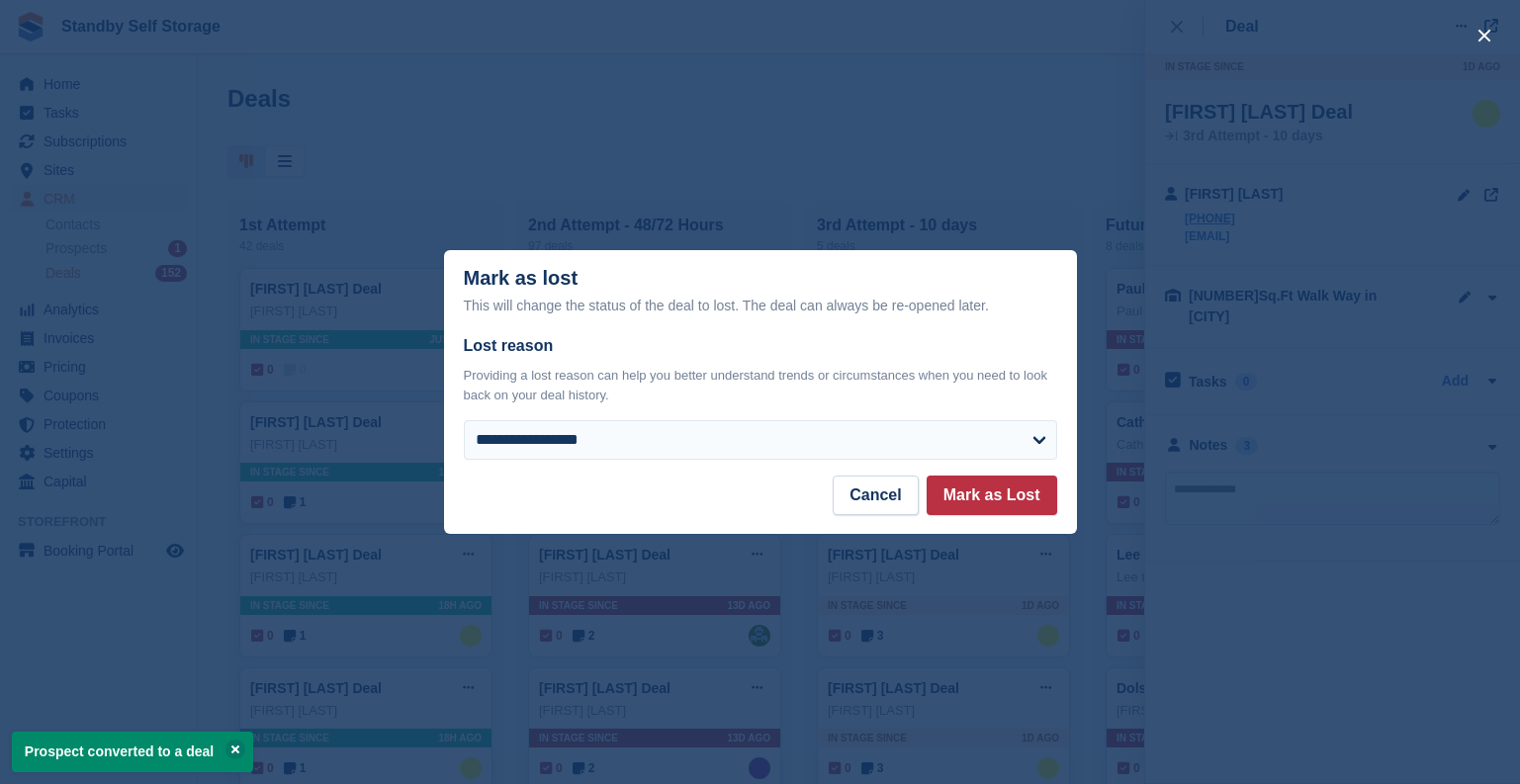 click on "Cancel
Mark as Lost" at bounding box center [760, 504] 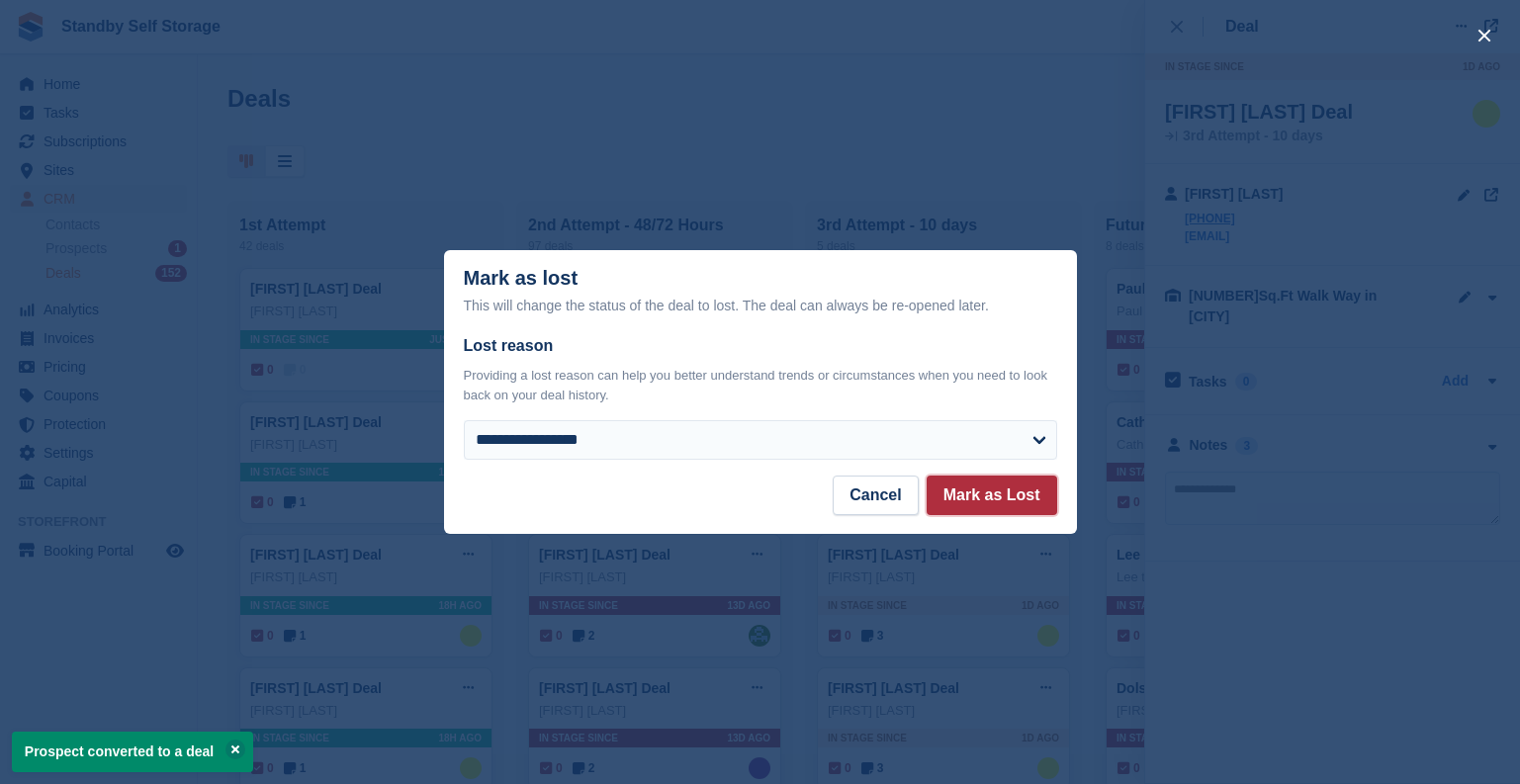 click on "Mark as Lost" at bounding box center [992, 495] 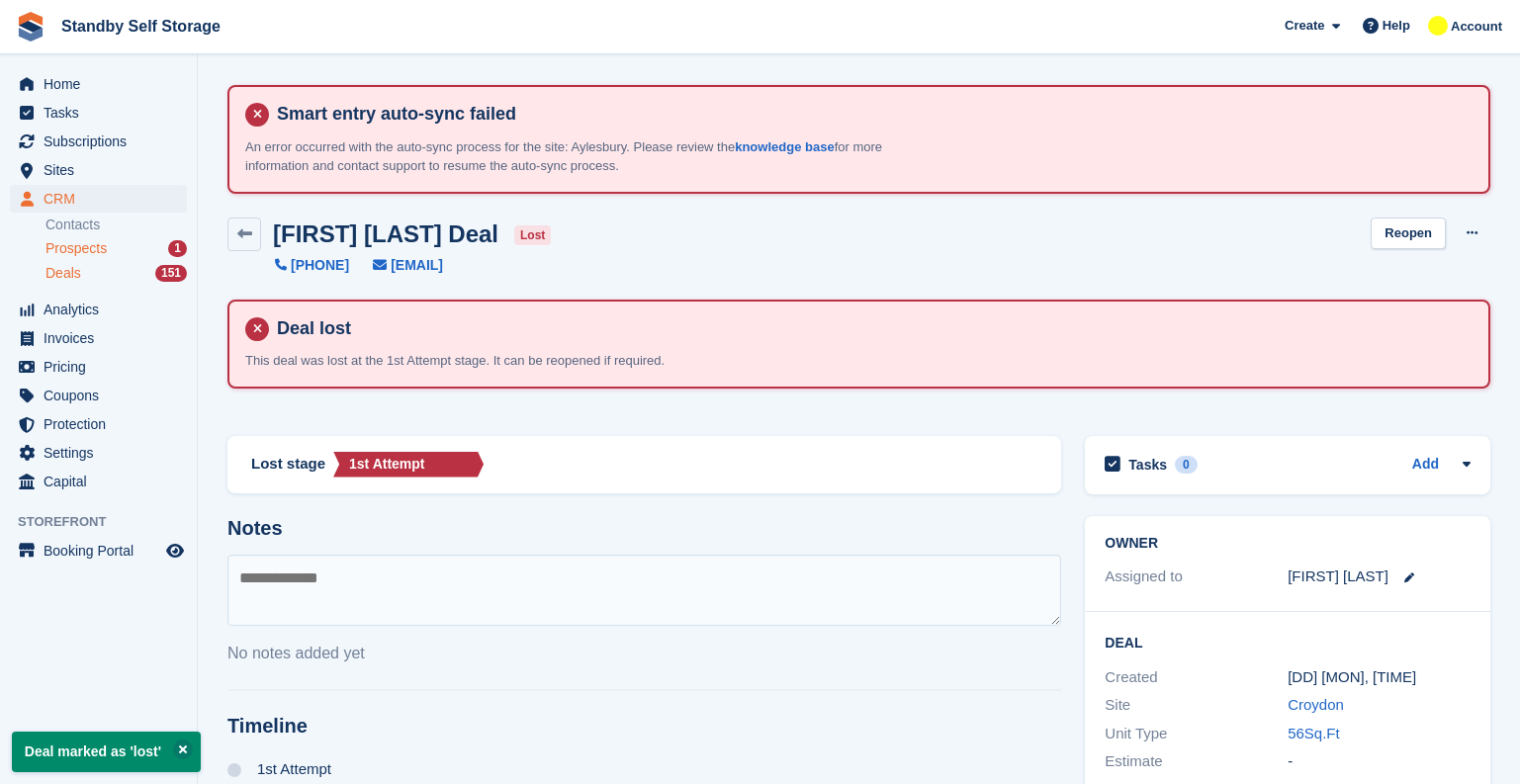 click on "Prospects" at bounding box center [76, 248] 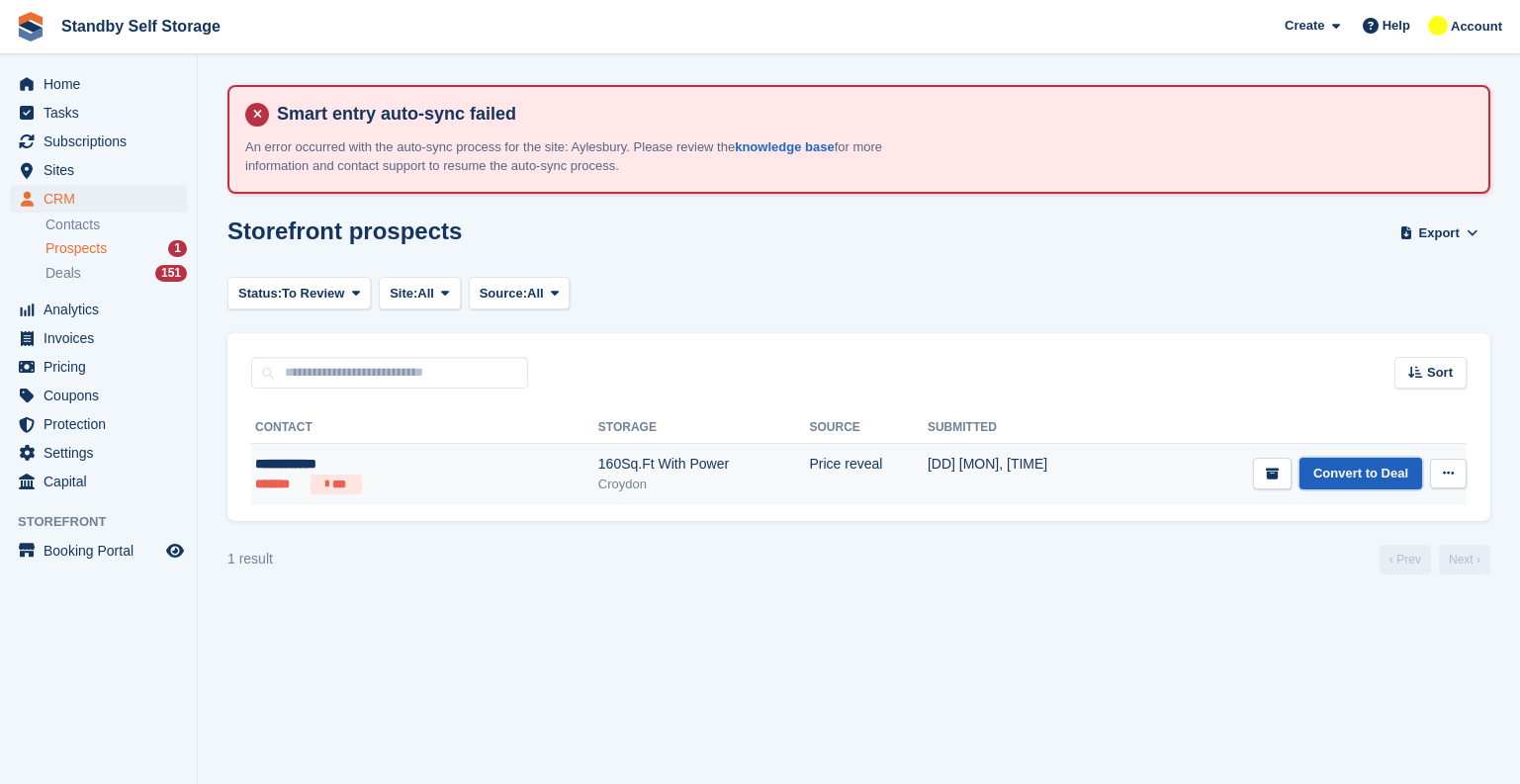 click on "Convert to Deal" at bounding box center [1361, 474] 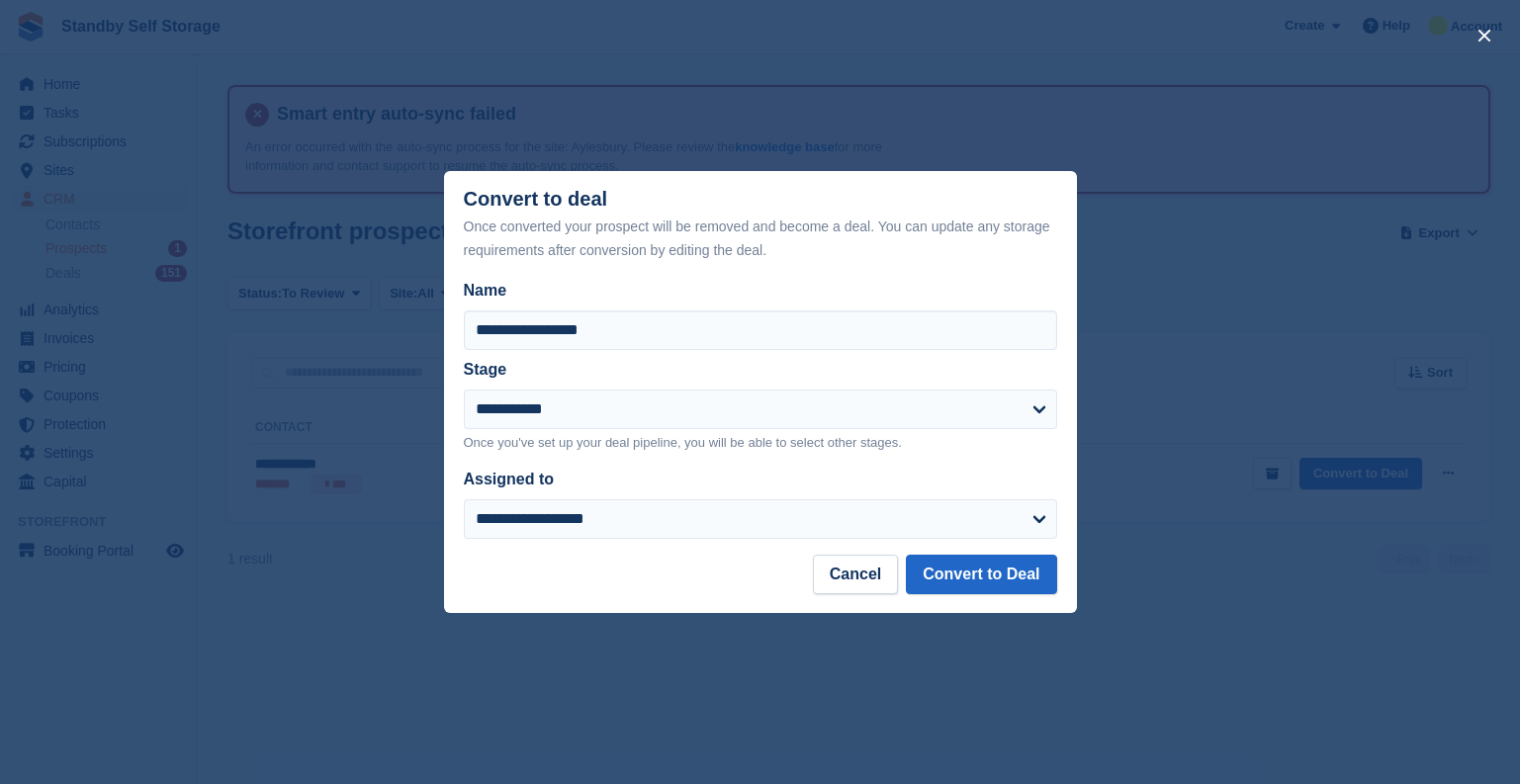 click on "**********" at bounding box center (760, 417) 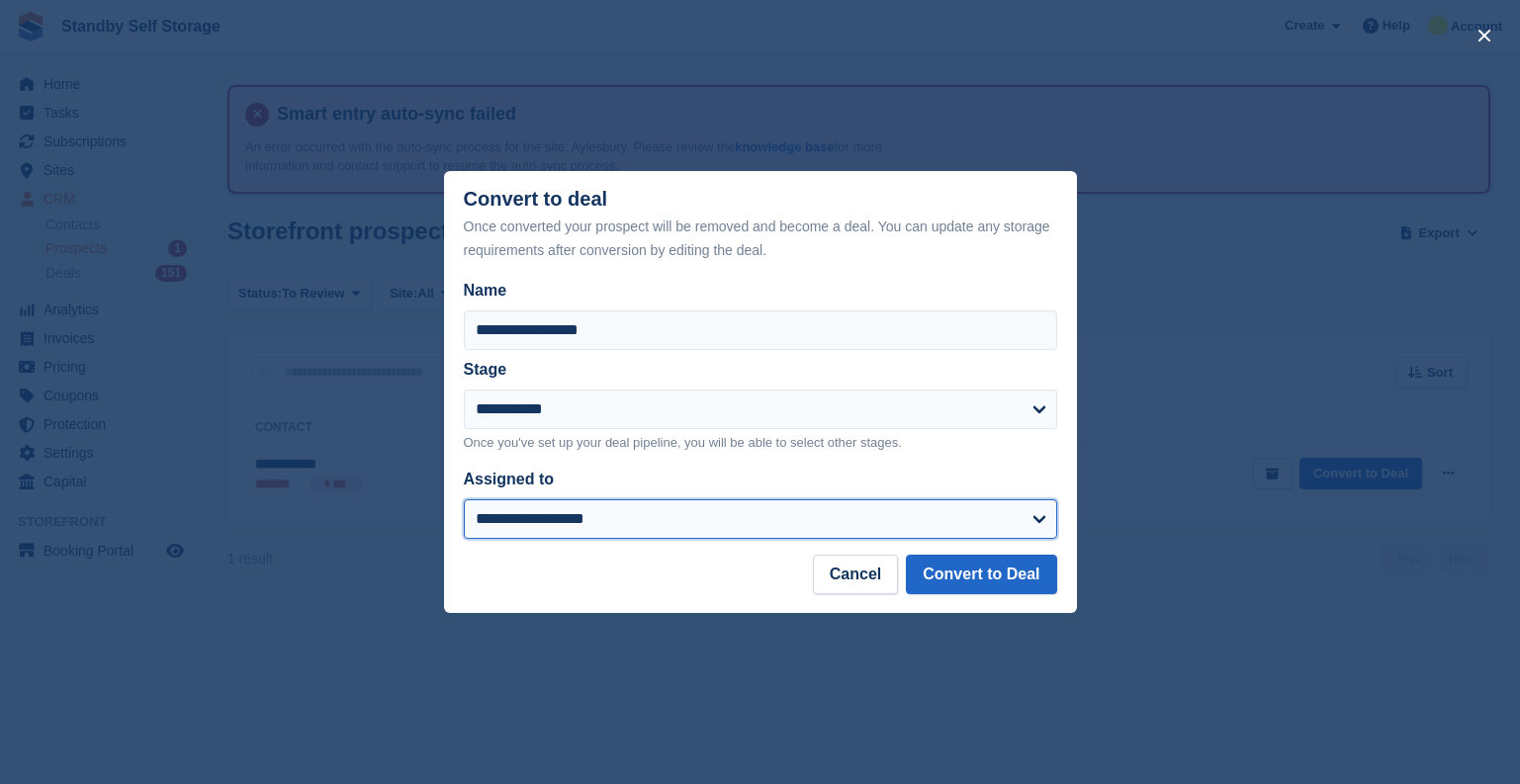 drag, startPoint x: 707, startPoint y: 525, endPoint x: 714, endPoint y: 504, distance: 22.135944 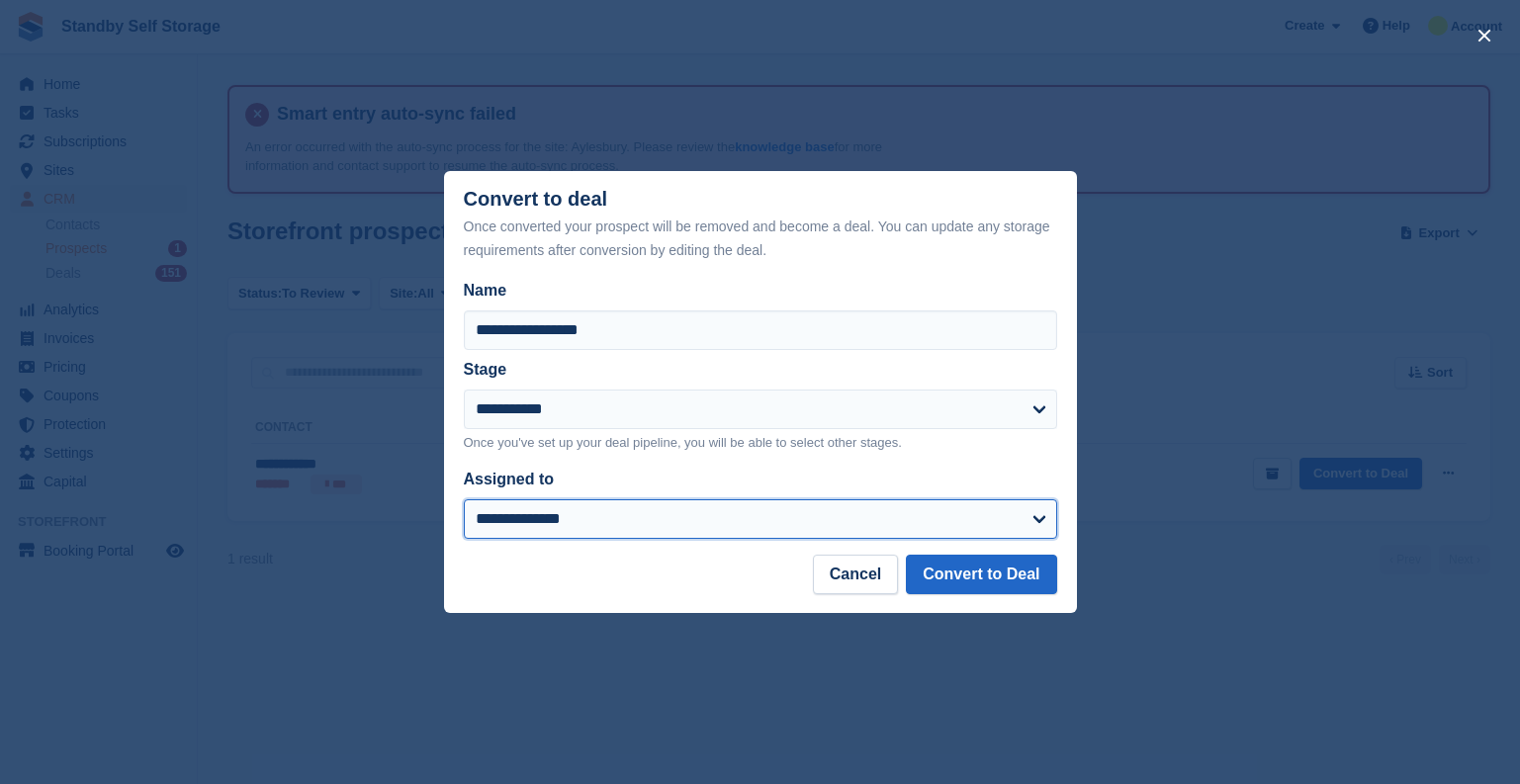 click on "**********" at bounding box center (760, 519) 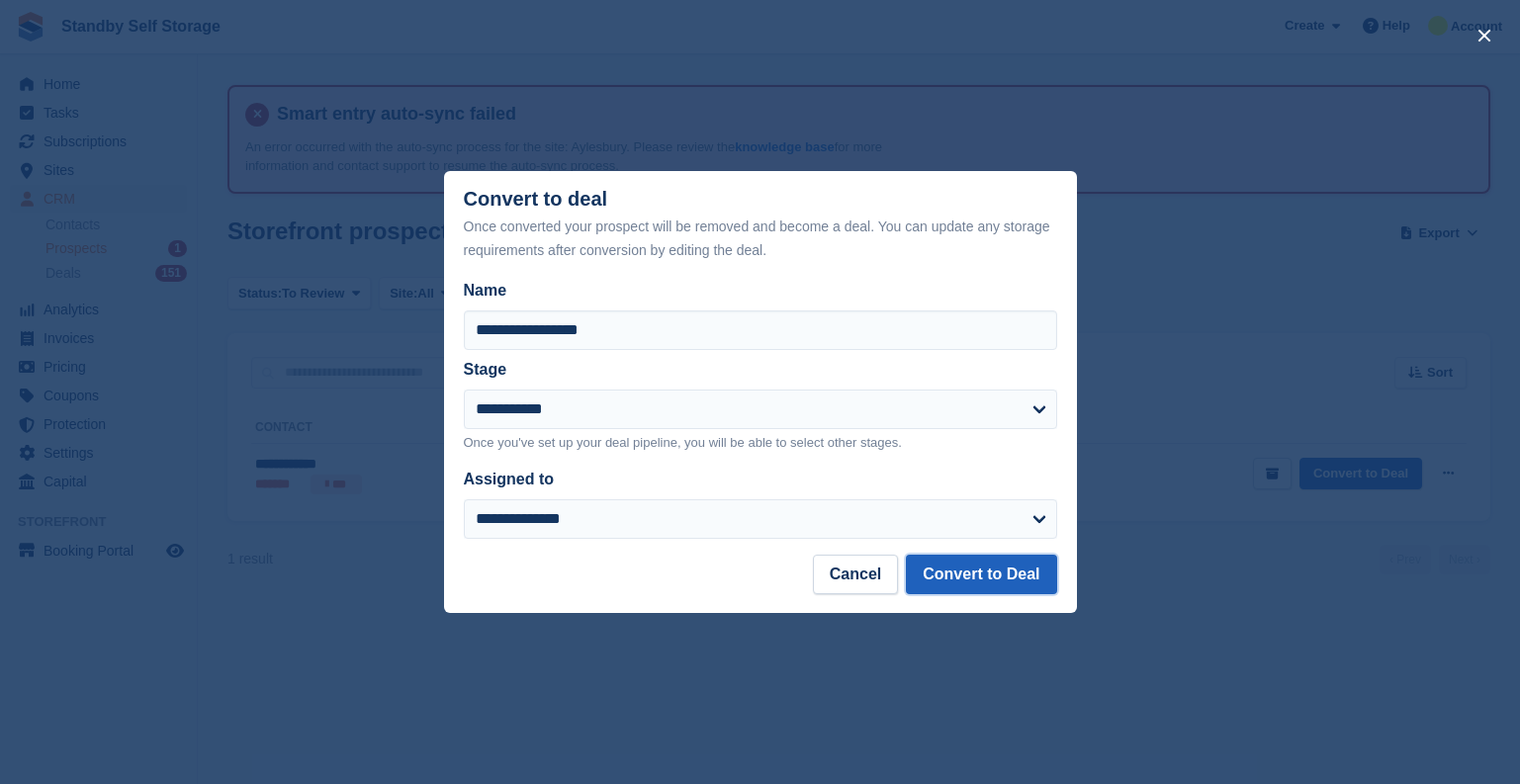 click on "Convert to Deal" at bounding box center (981, 574) 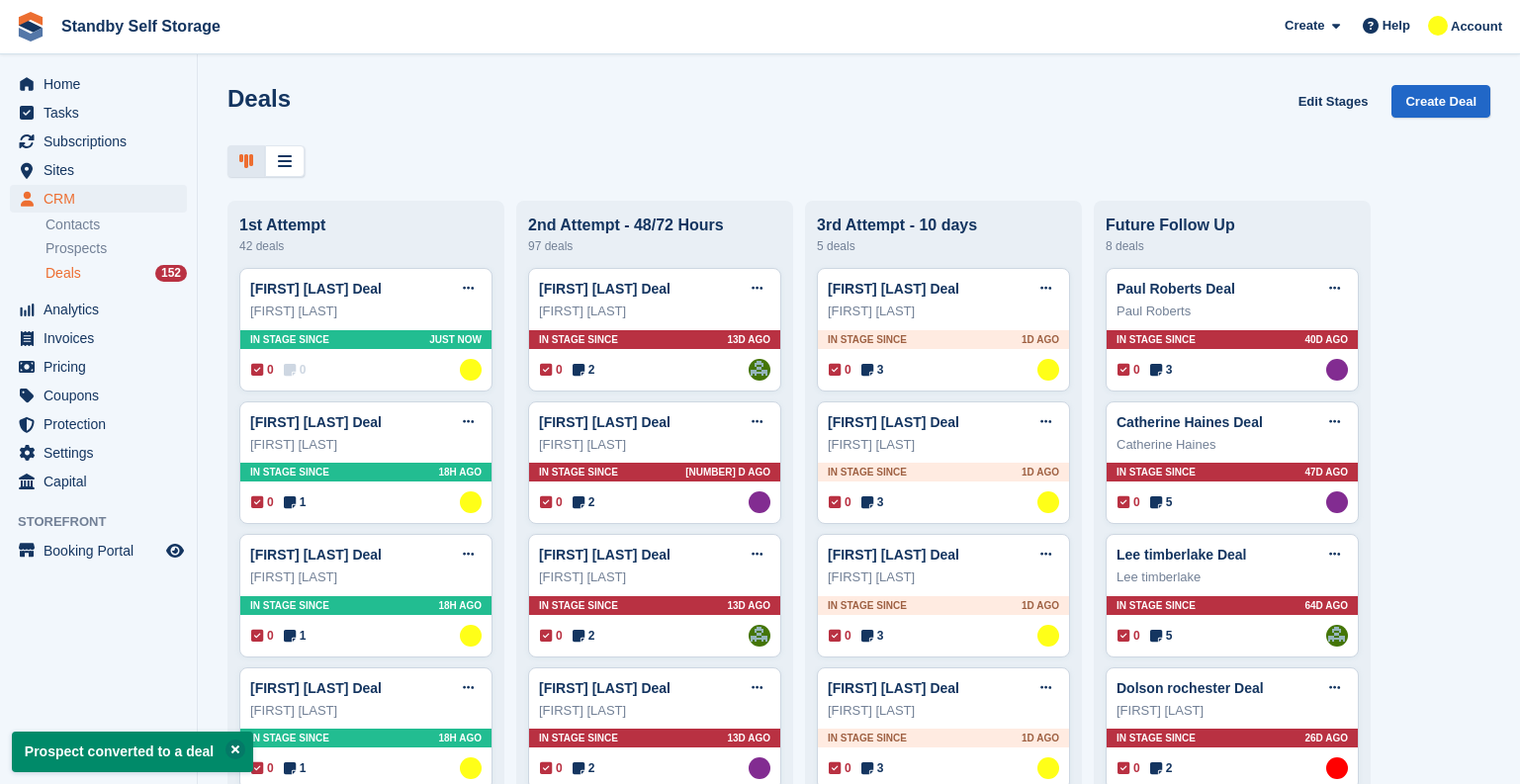 click on "0
0
Assigned to Glenn Fisher" at bounding box center [366, 370] 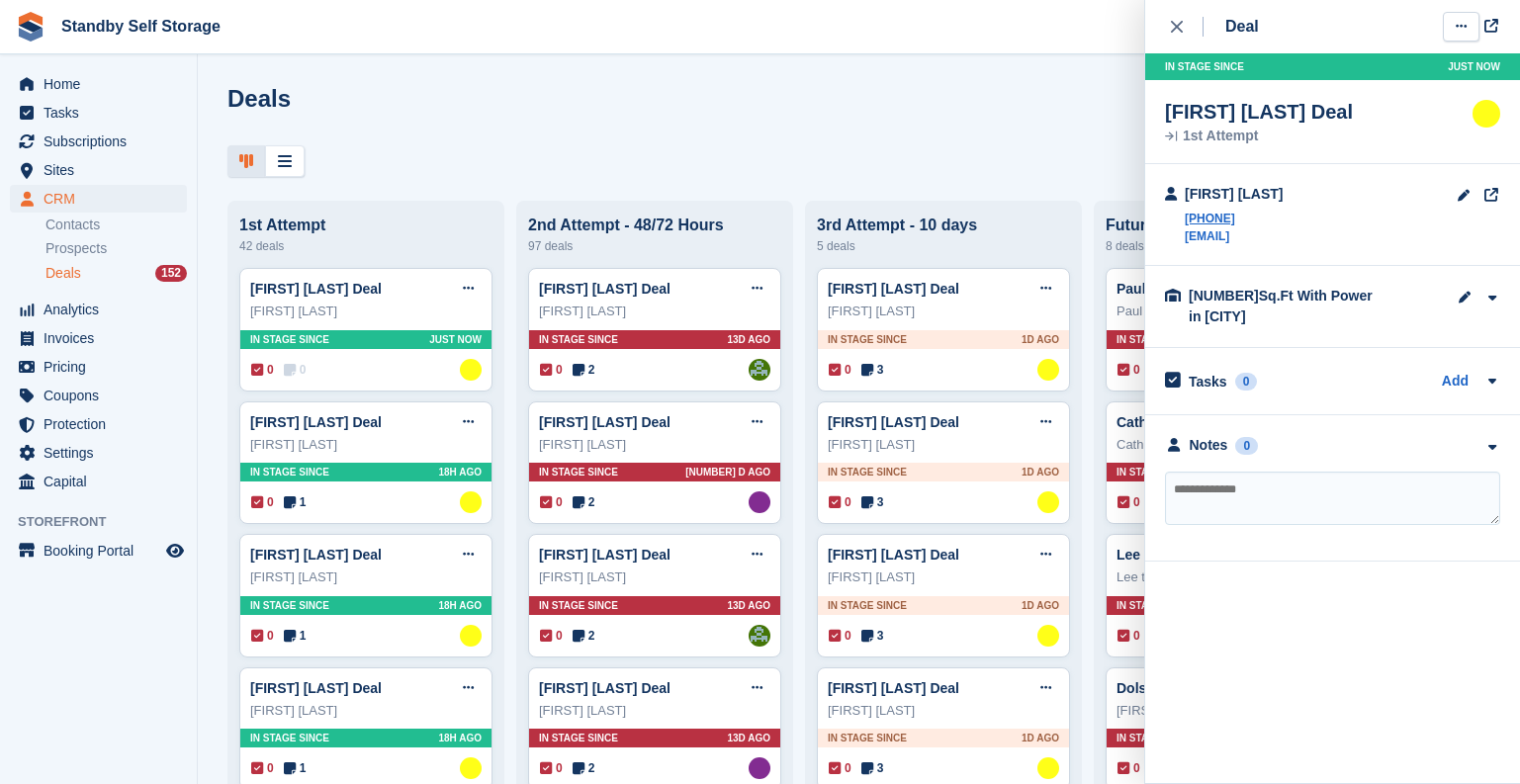 click at bounding box center [1461, 26] 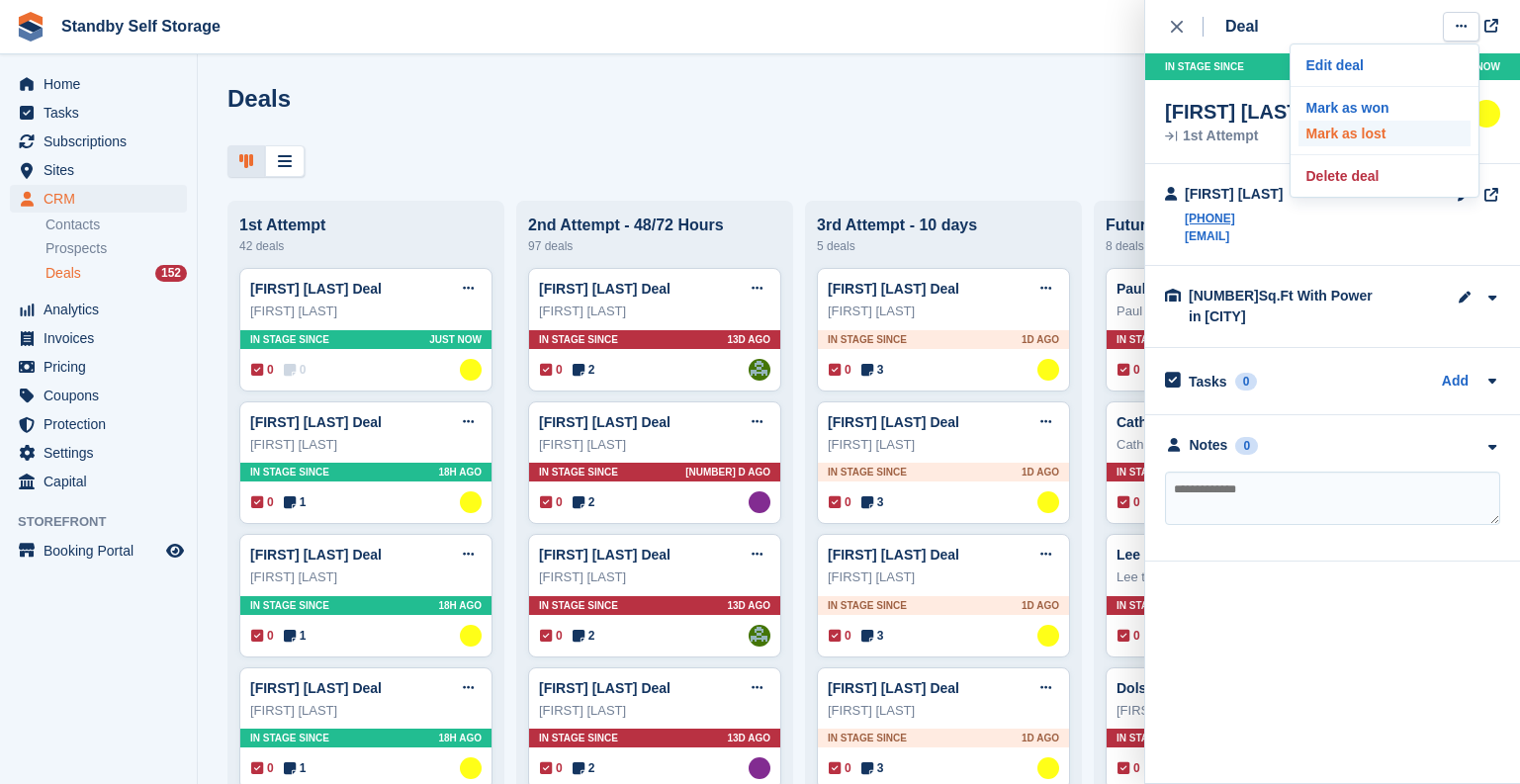 click on "Mark as lost" at bounding box center [1385, 133] 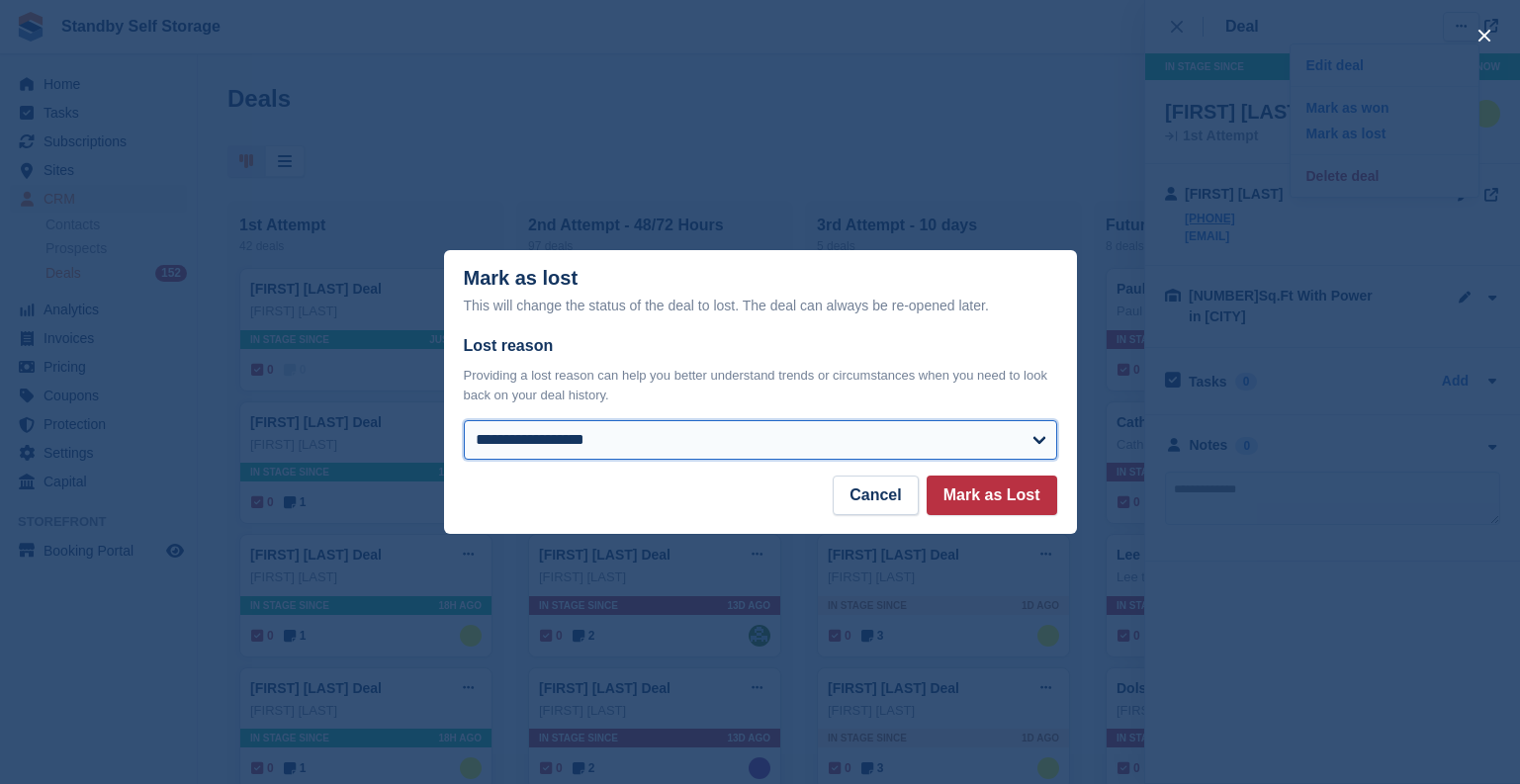 click on "**********" at bounding box center (760, 440) 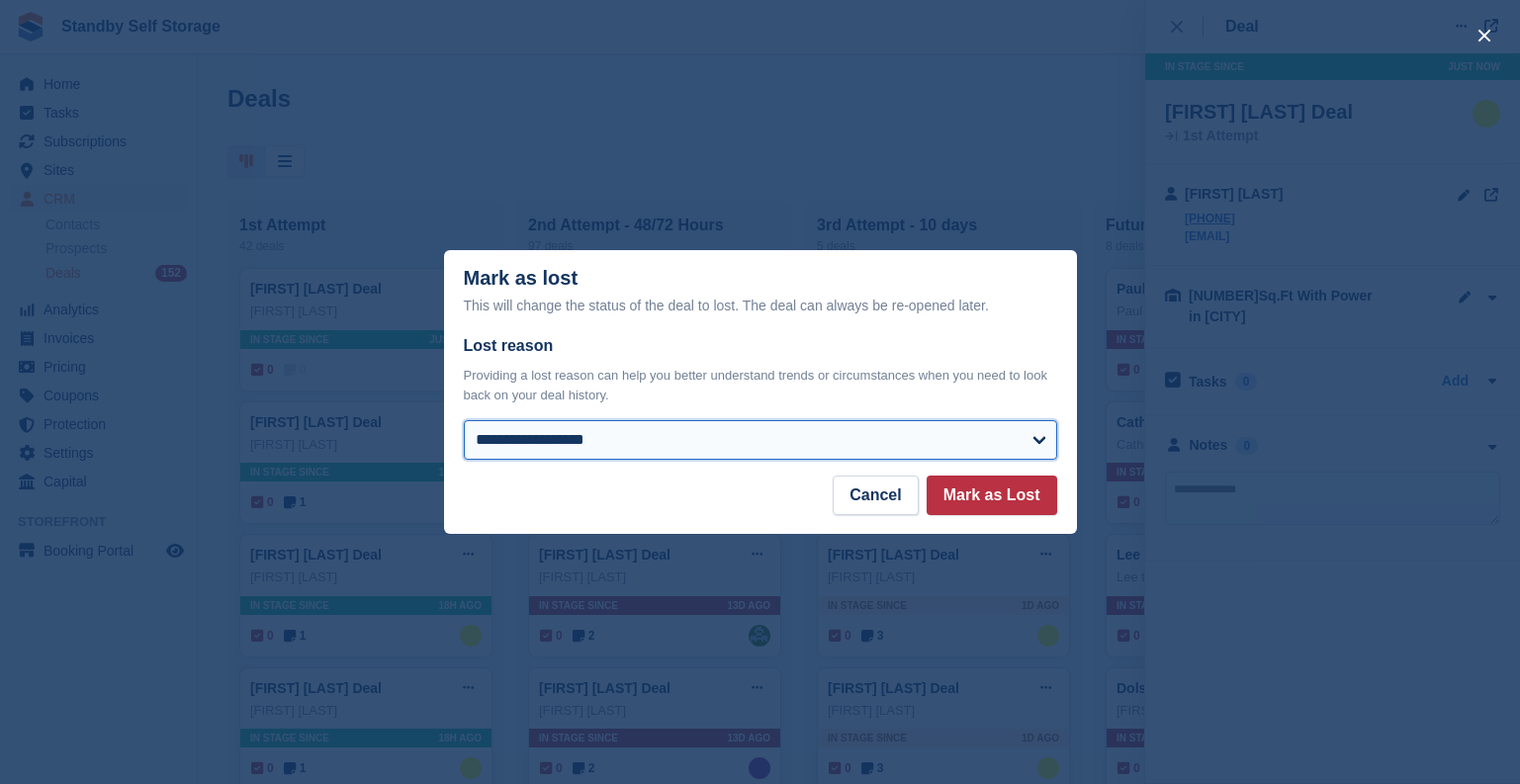 select on "**********" 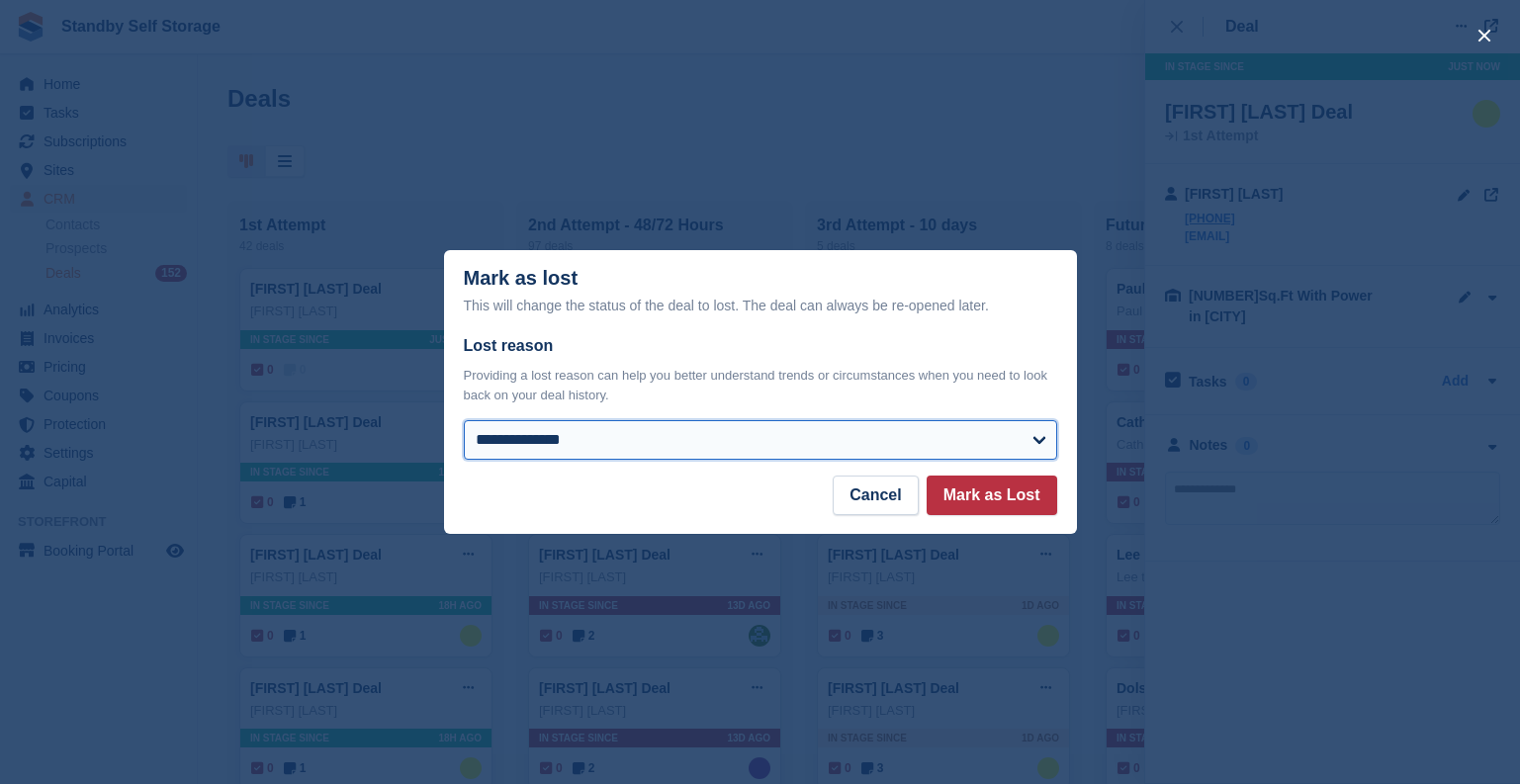 click on "**********" at bounding box center [760, 440] 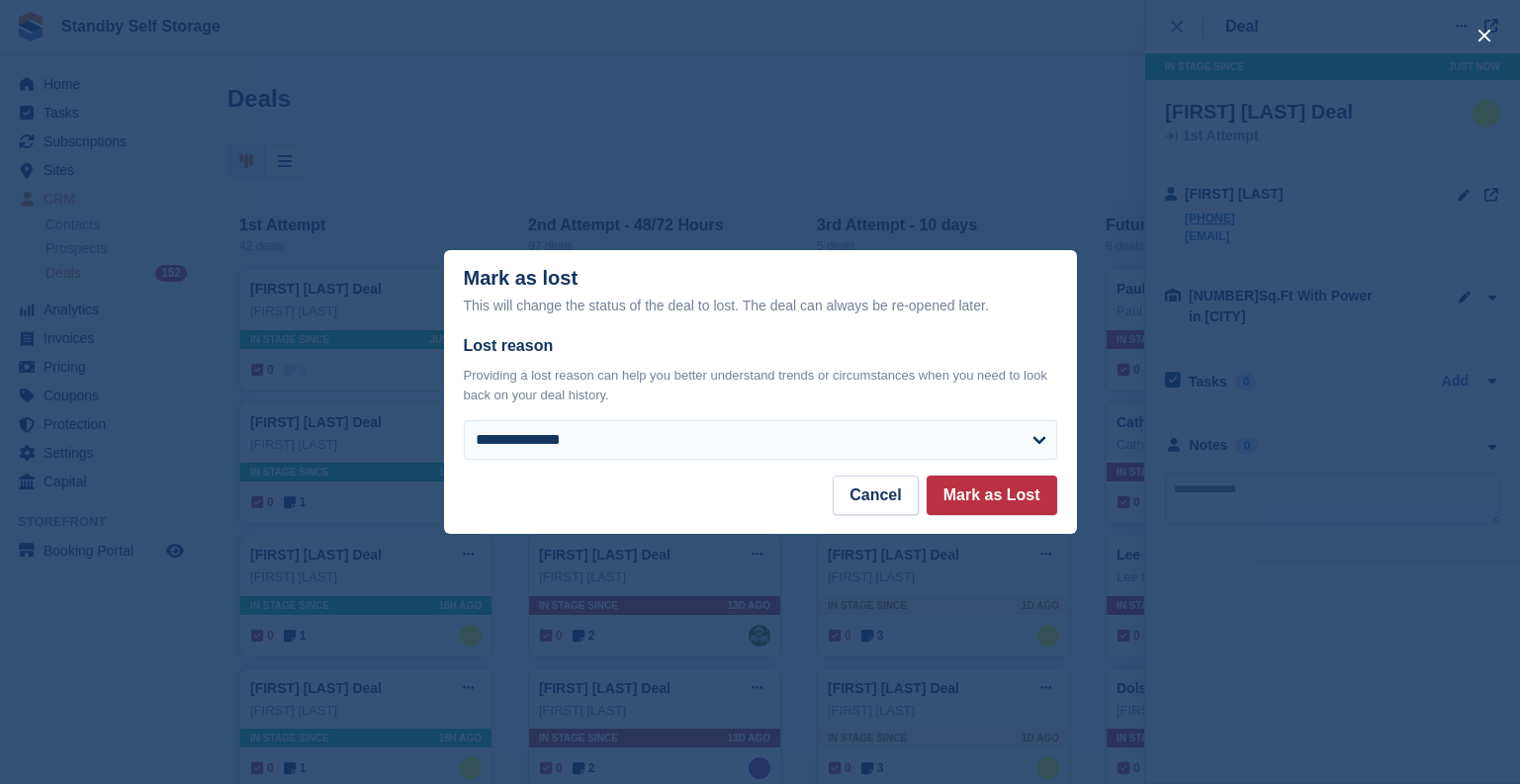click on "**********" at bounding box center [760, 404] 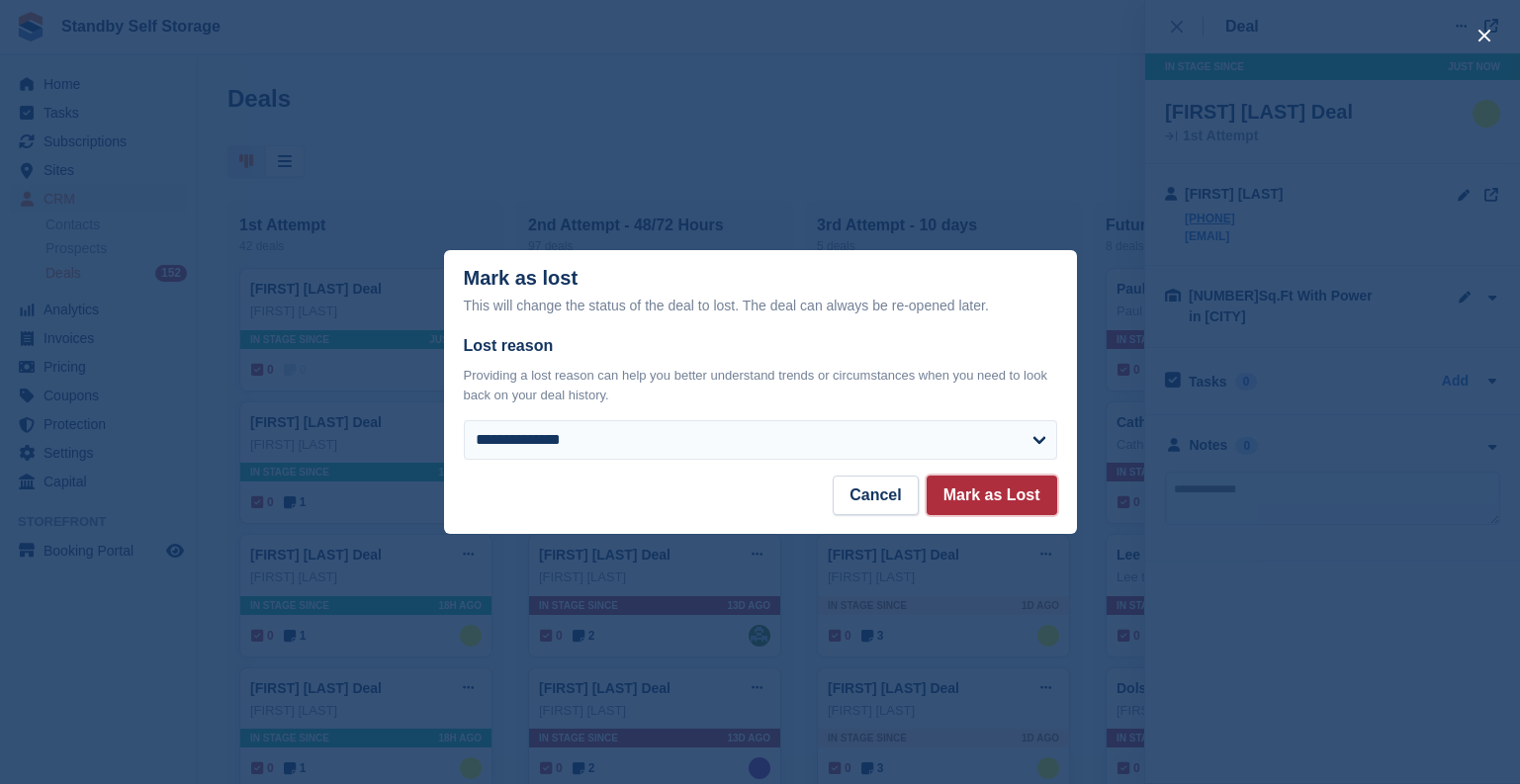 click on "Mark as Lost" at bounding box center [992, 495] 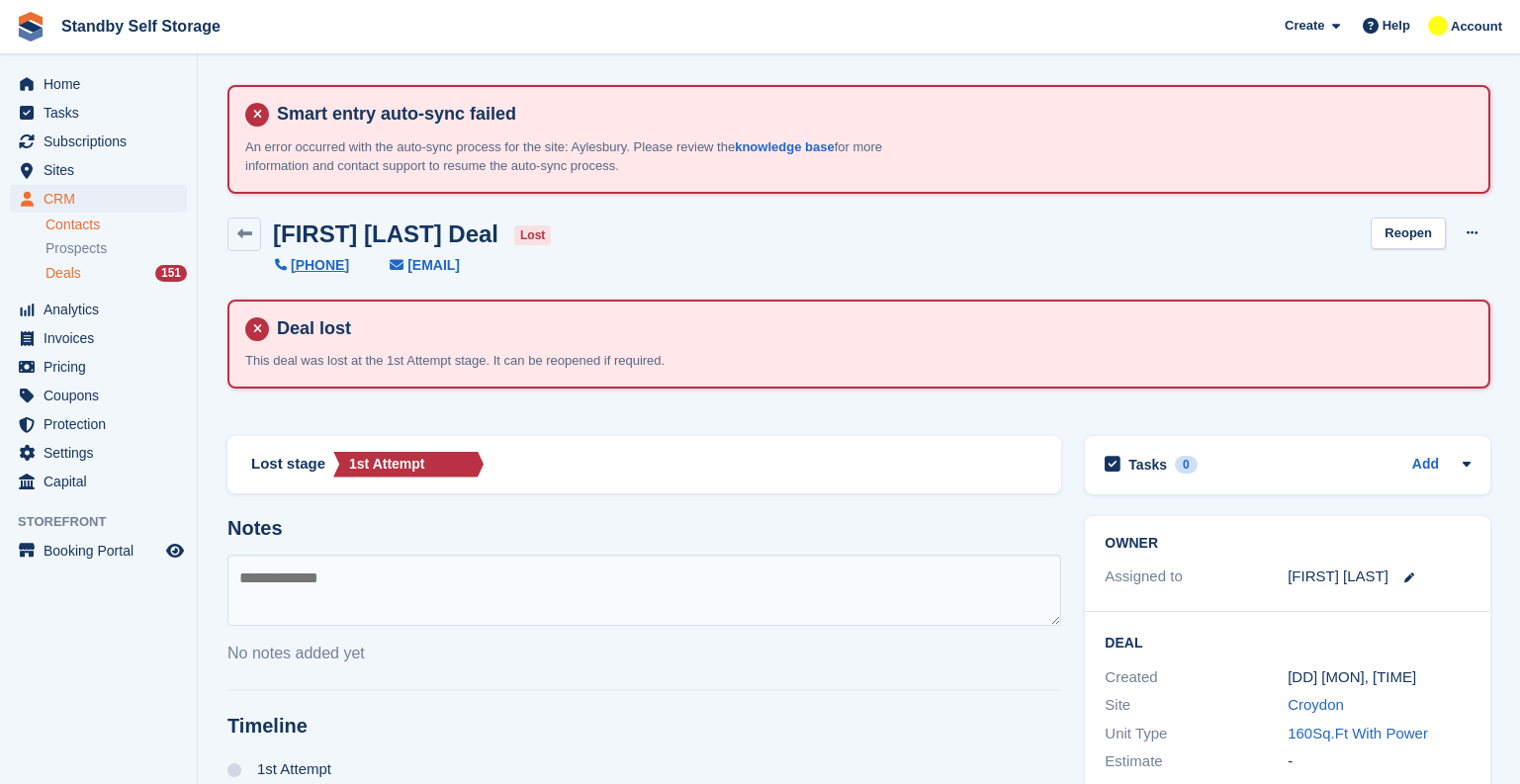 click on "Contacts" at bounding box center (116, 224) 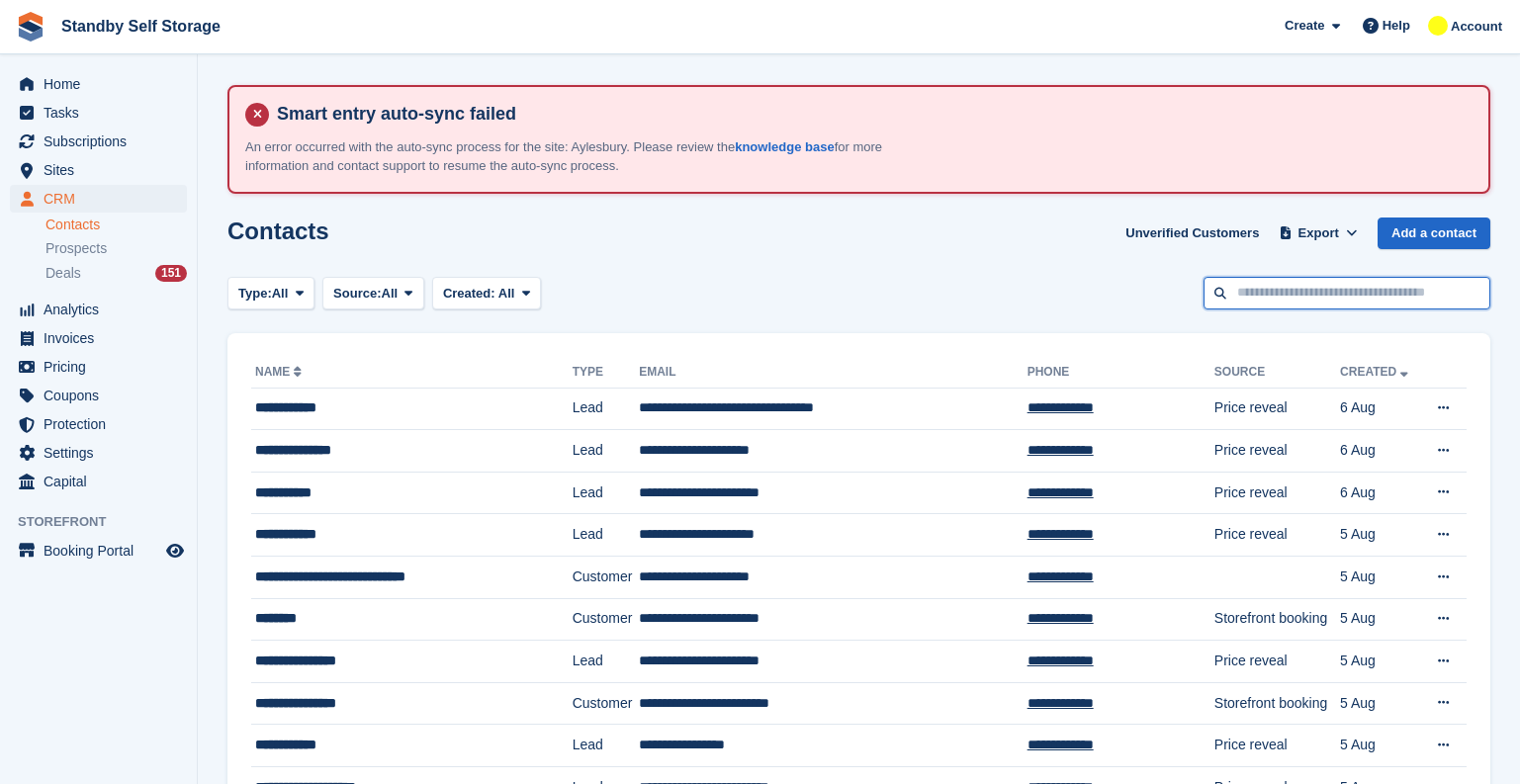 click at bounding box center [1347, 293] 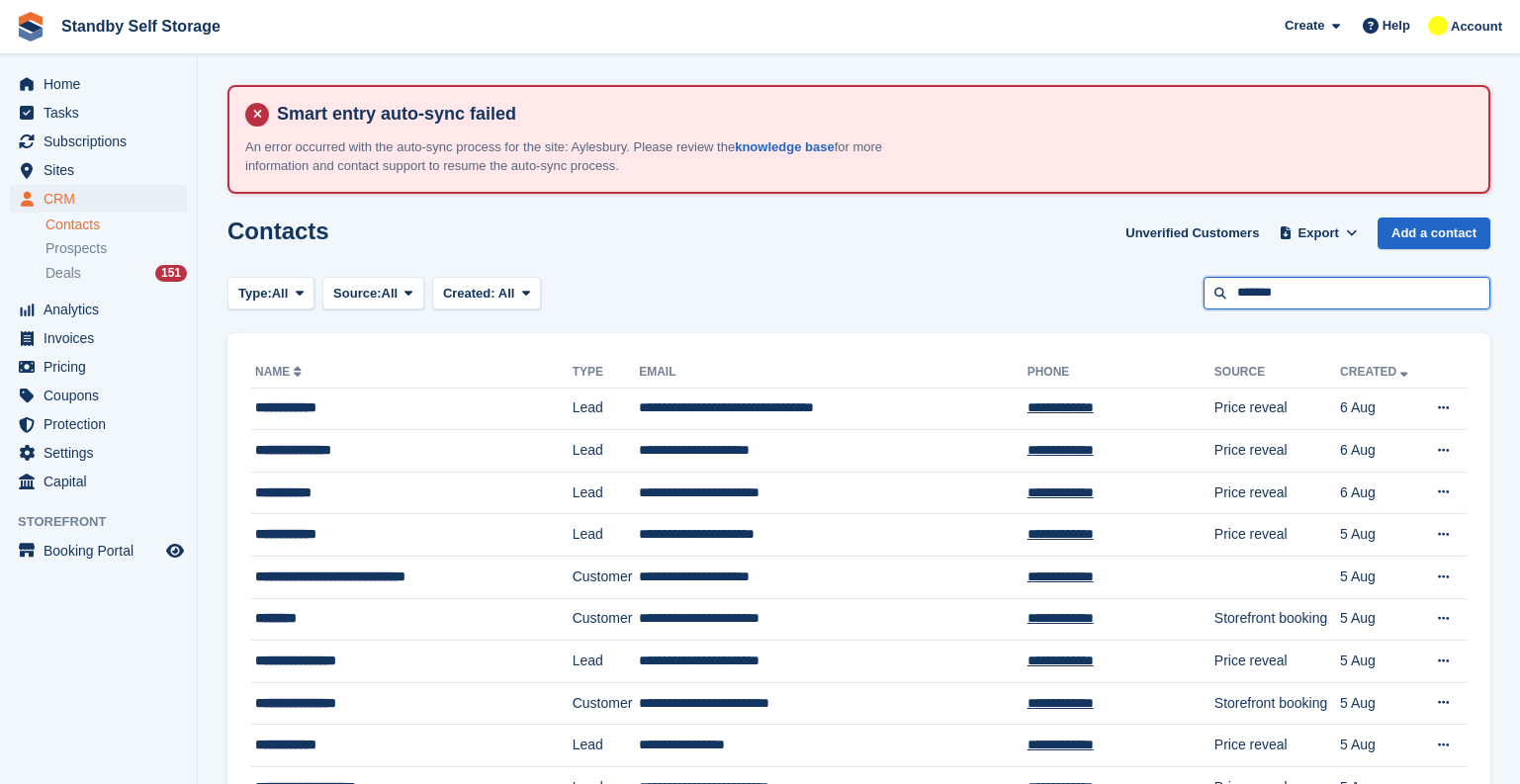 type on "*******" 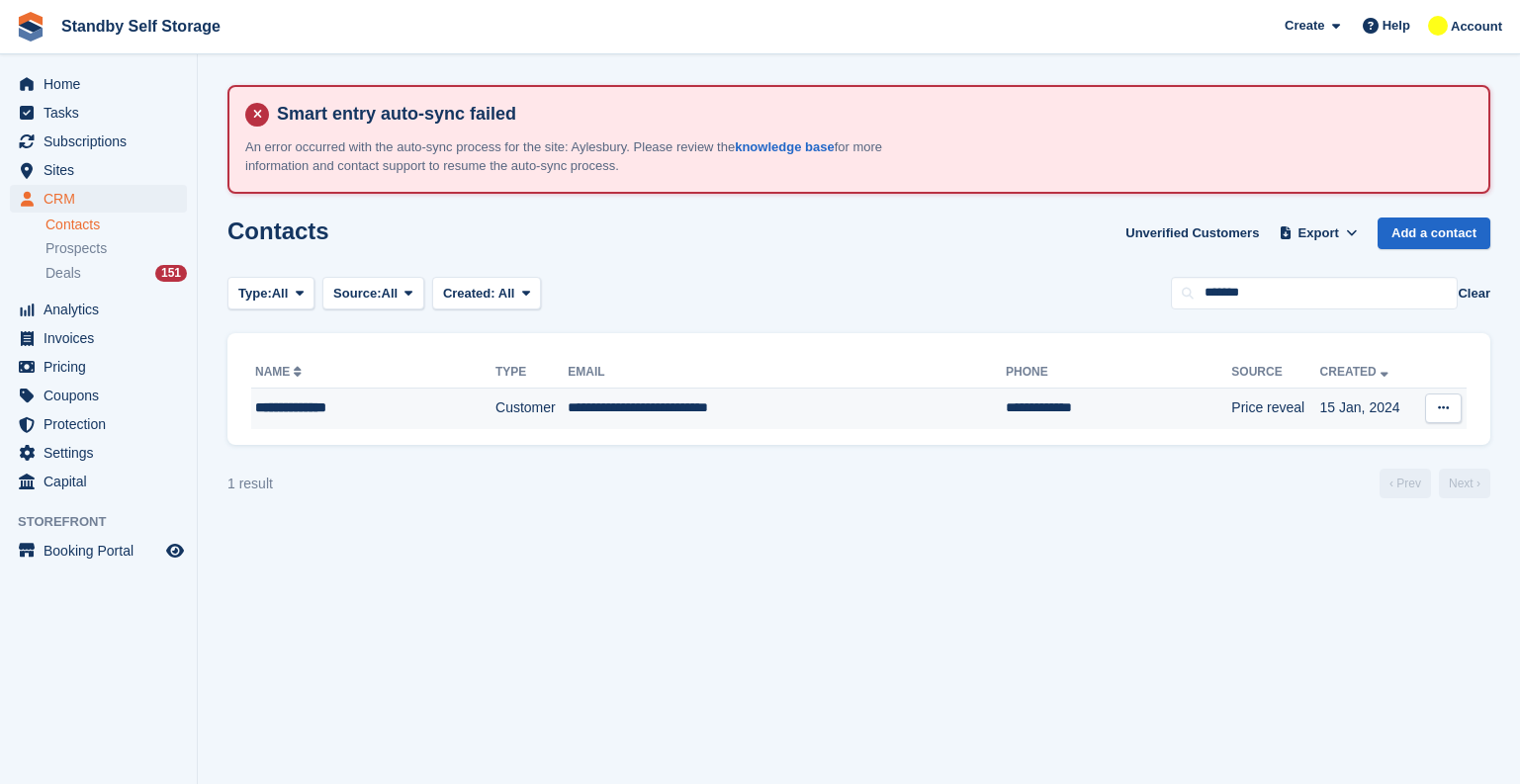 click on "**********" at bounding box center (786, 408) 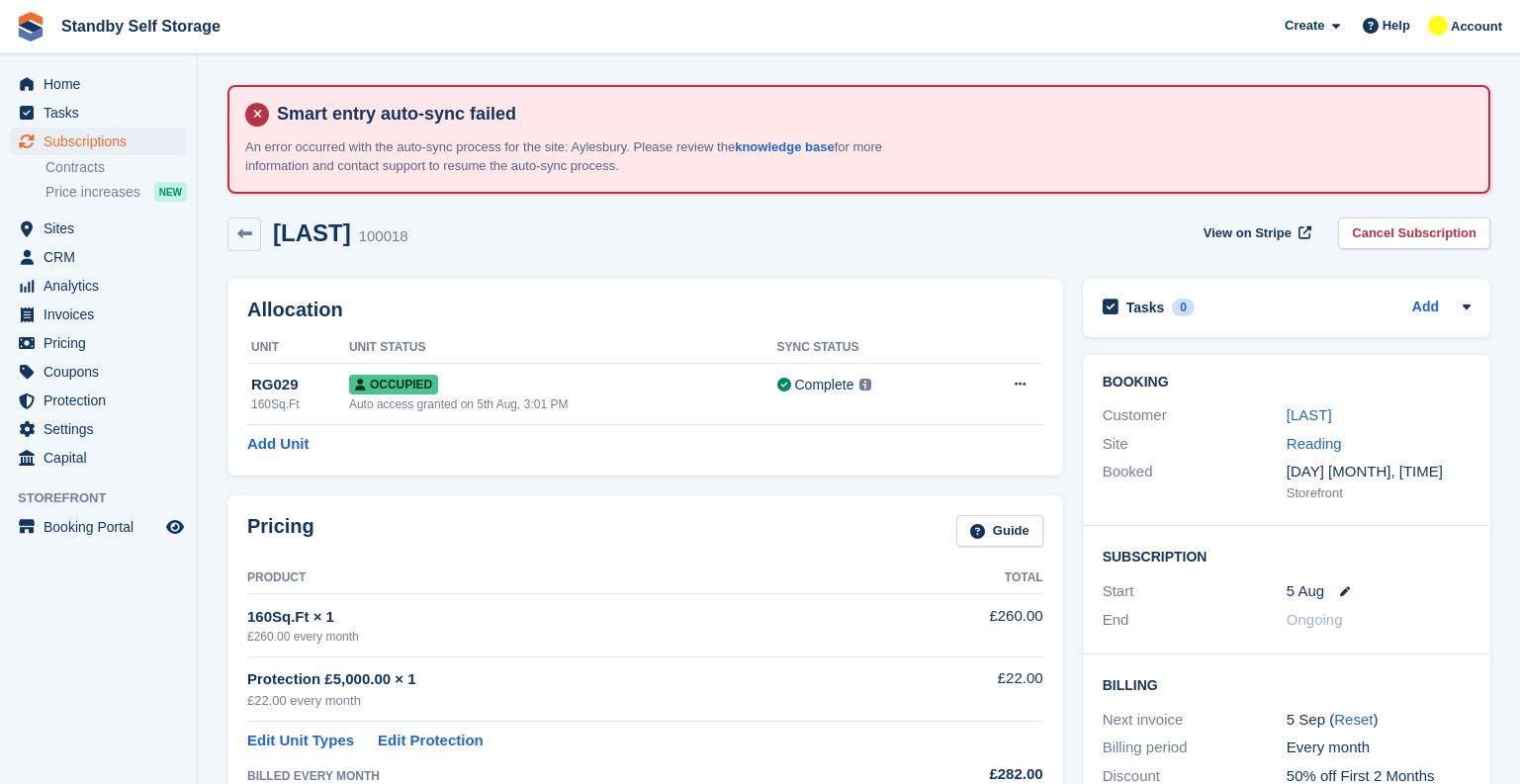 scroll, scrollTop: 0, scrollLeft: 0, axis: both 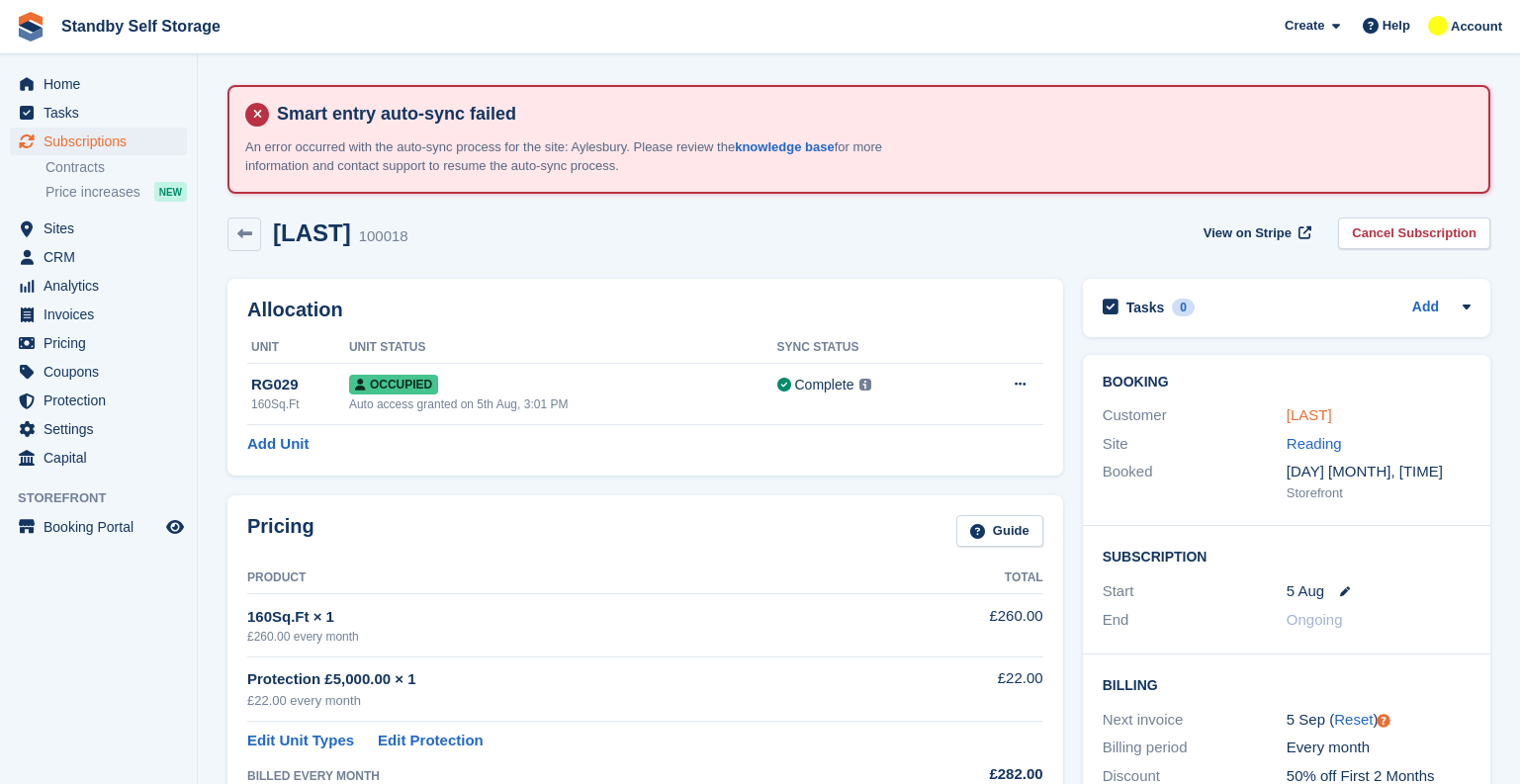 click on "Julianas" at bounding box center (1309, 414) 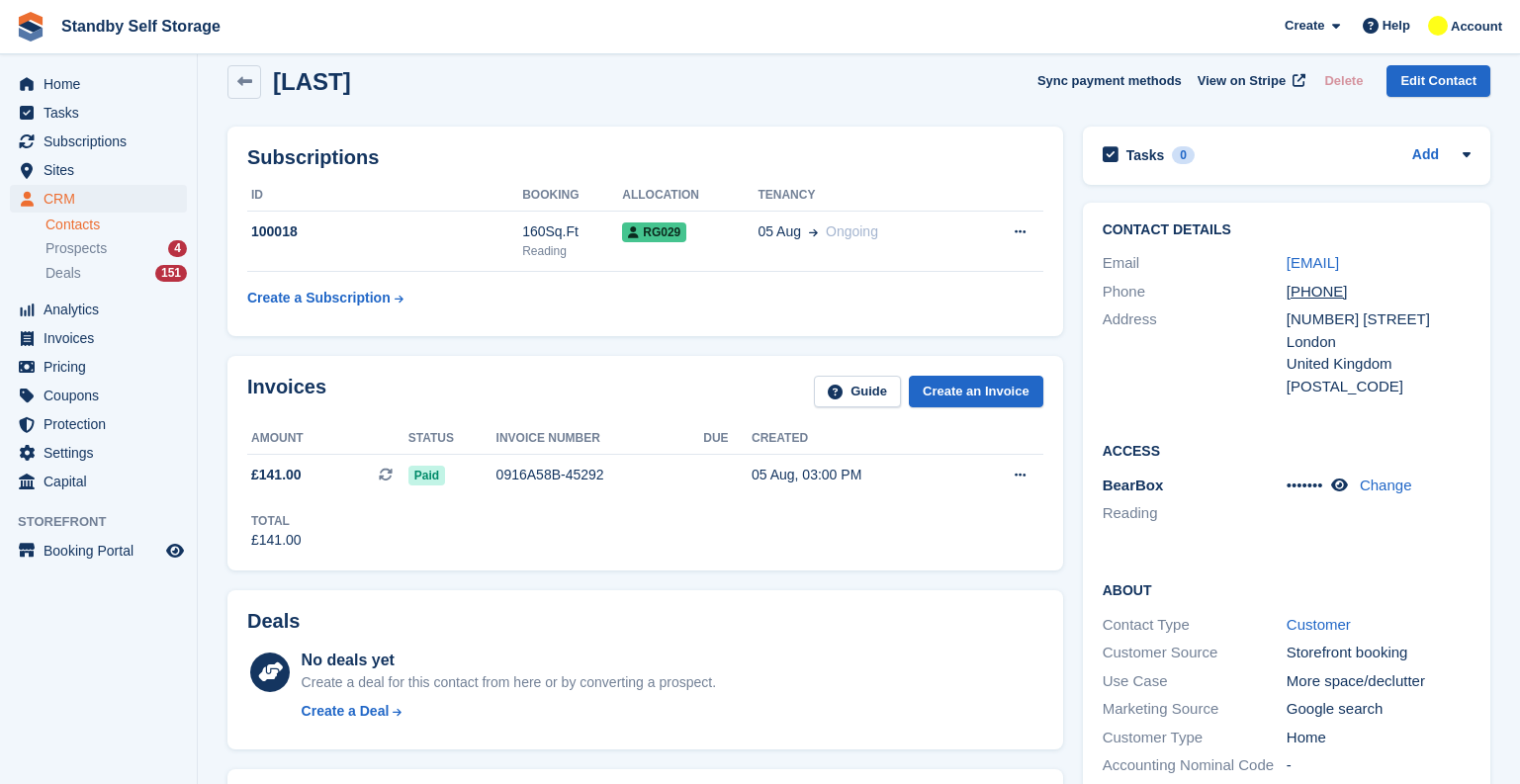 scroll, scrollTop: 141, scrollLeft: 0, axis: vertical 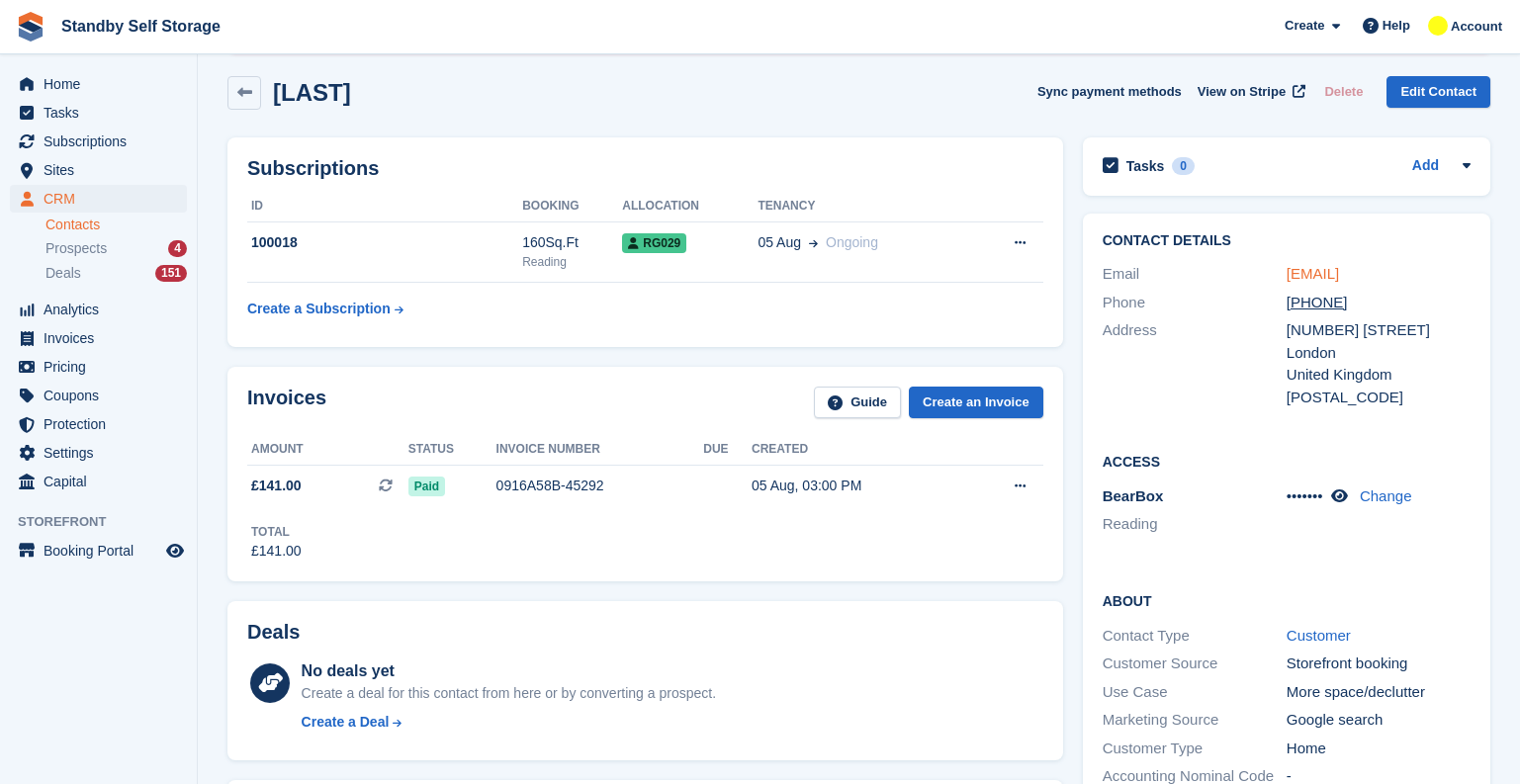 click on "charlotte@julianas.co.uk" at bounding box center (1312, 273) 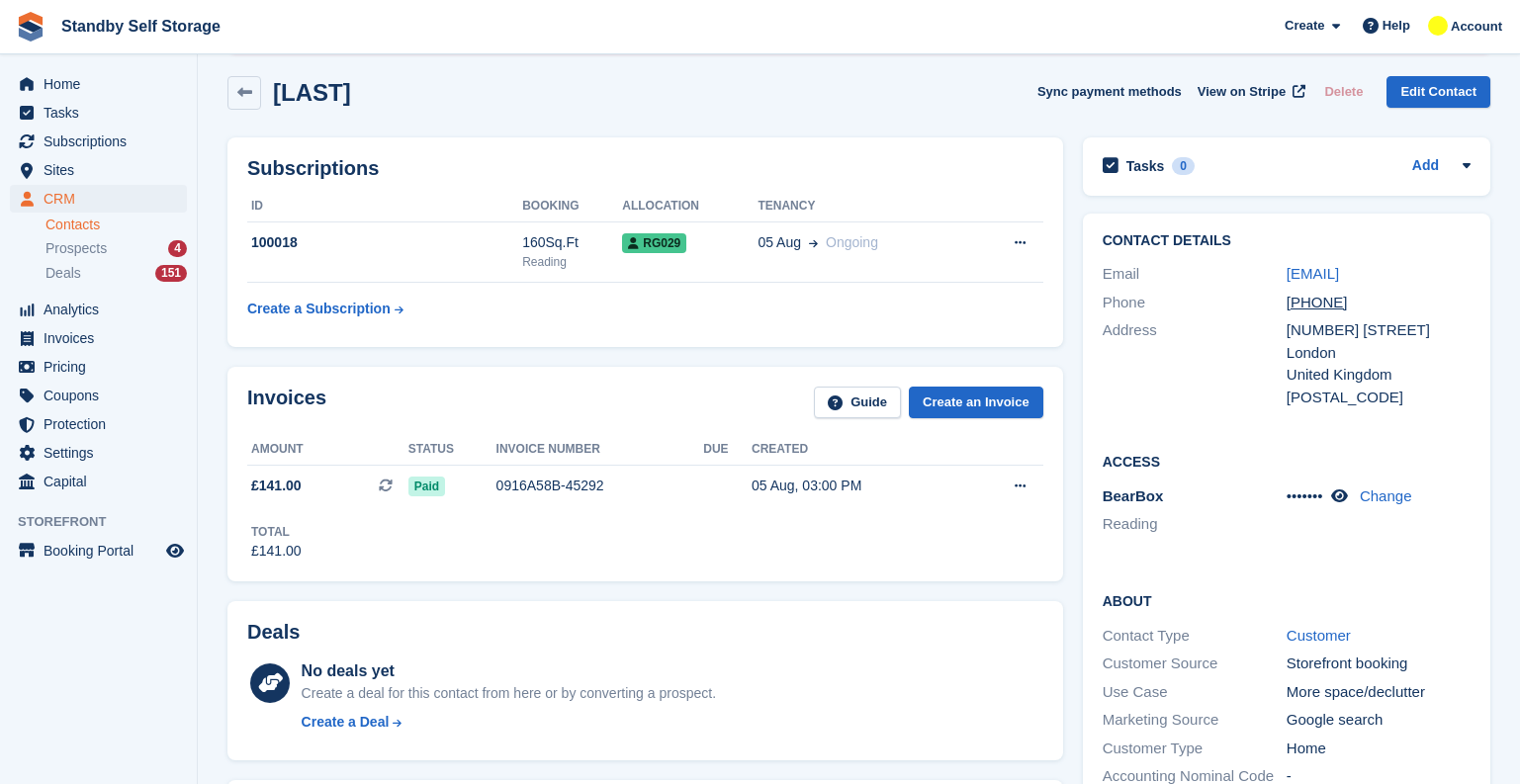 scroll, scrollTop: 833, scrollLeft: 0, axis: vertical 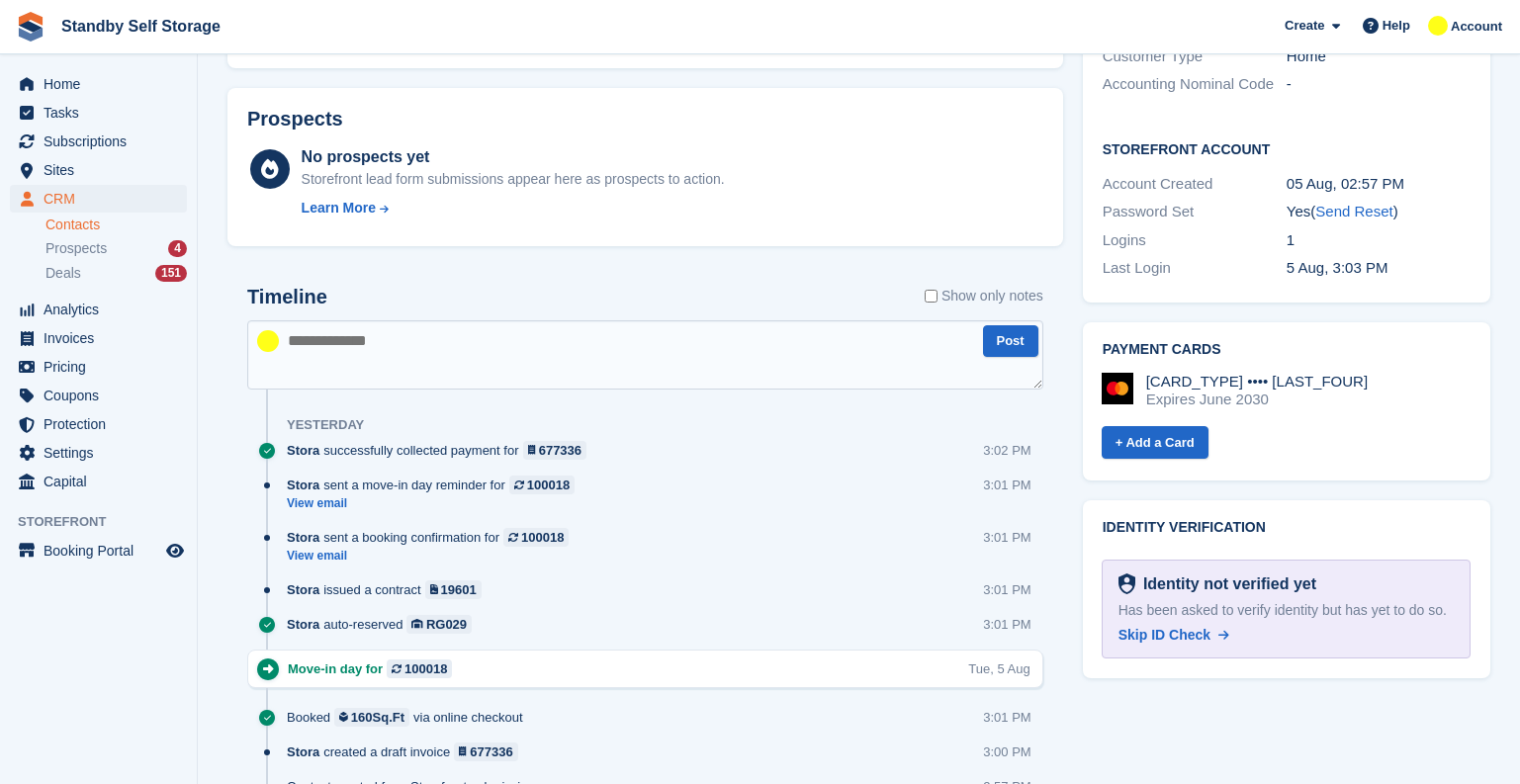 click at bounding box center (645, 355) 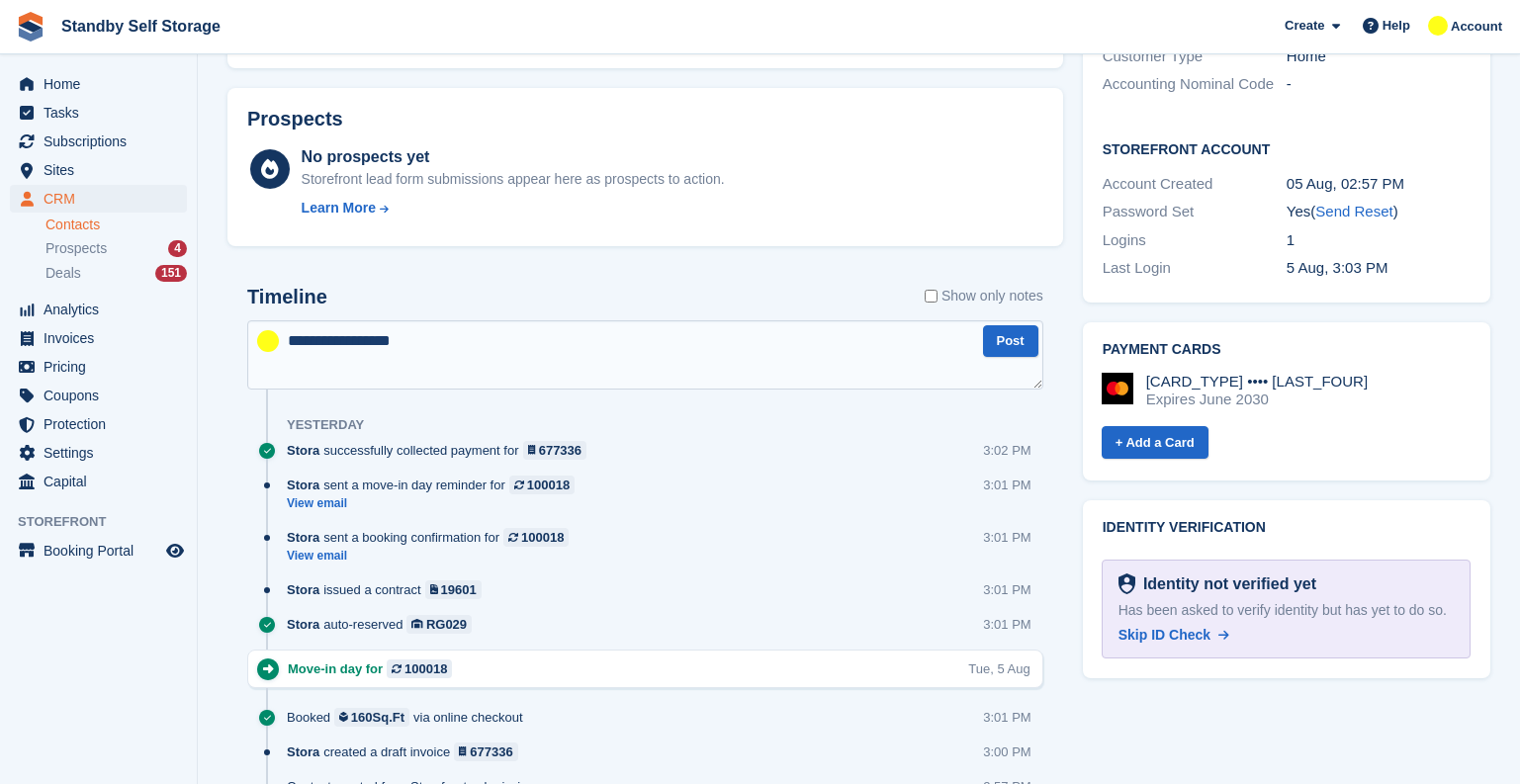 type on "**********" 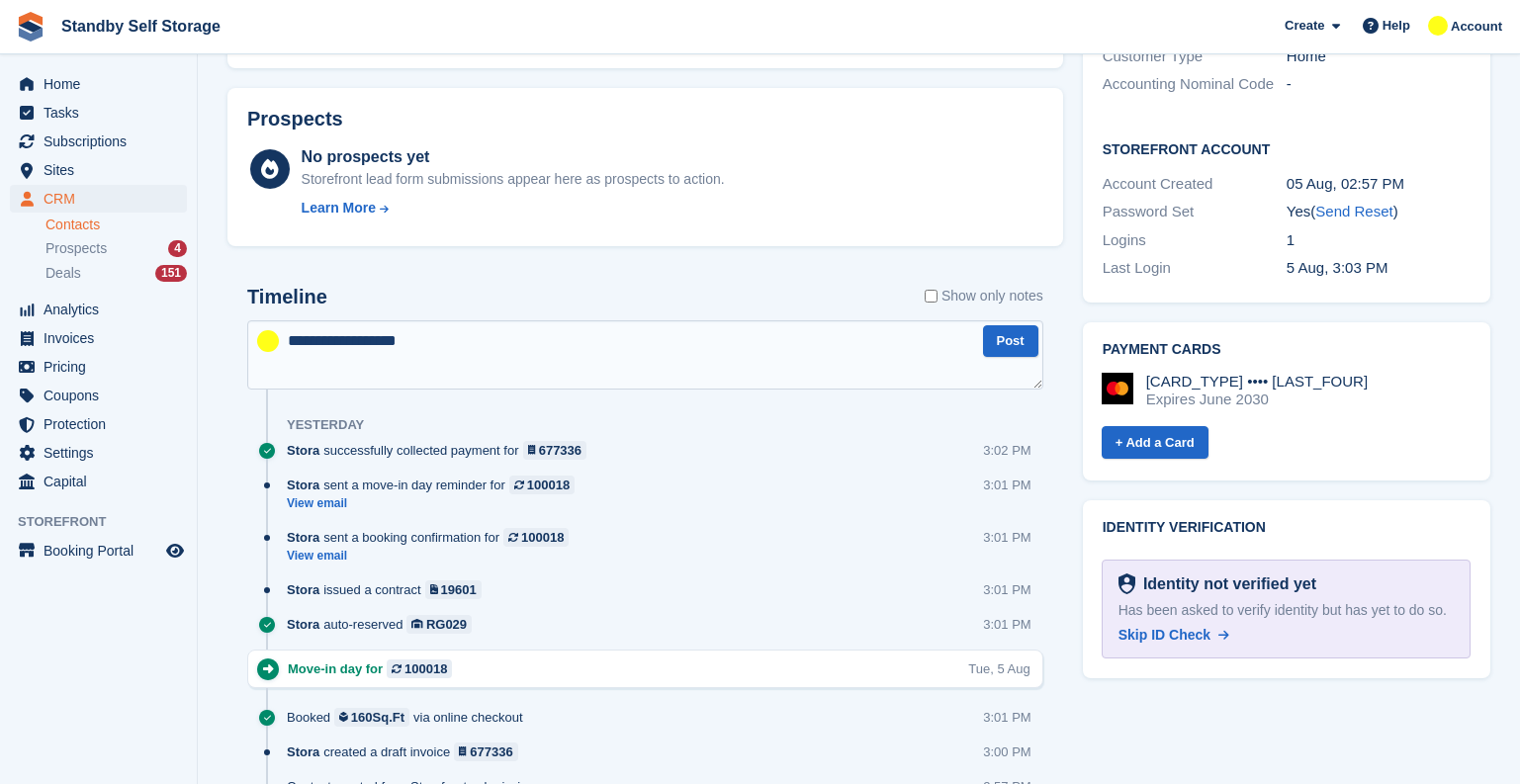 type 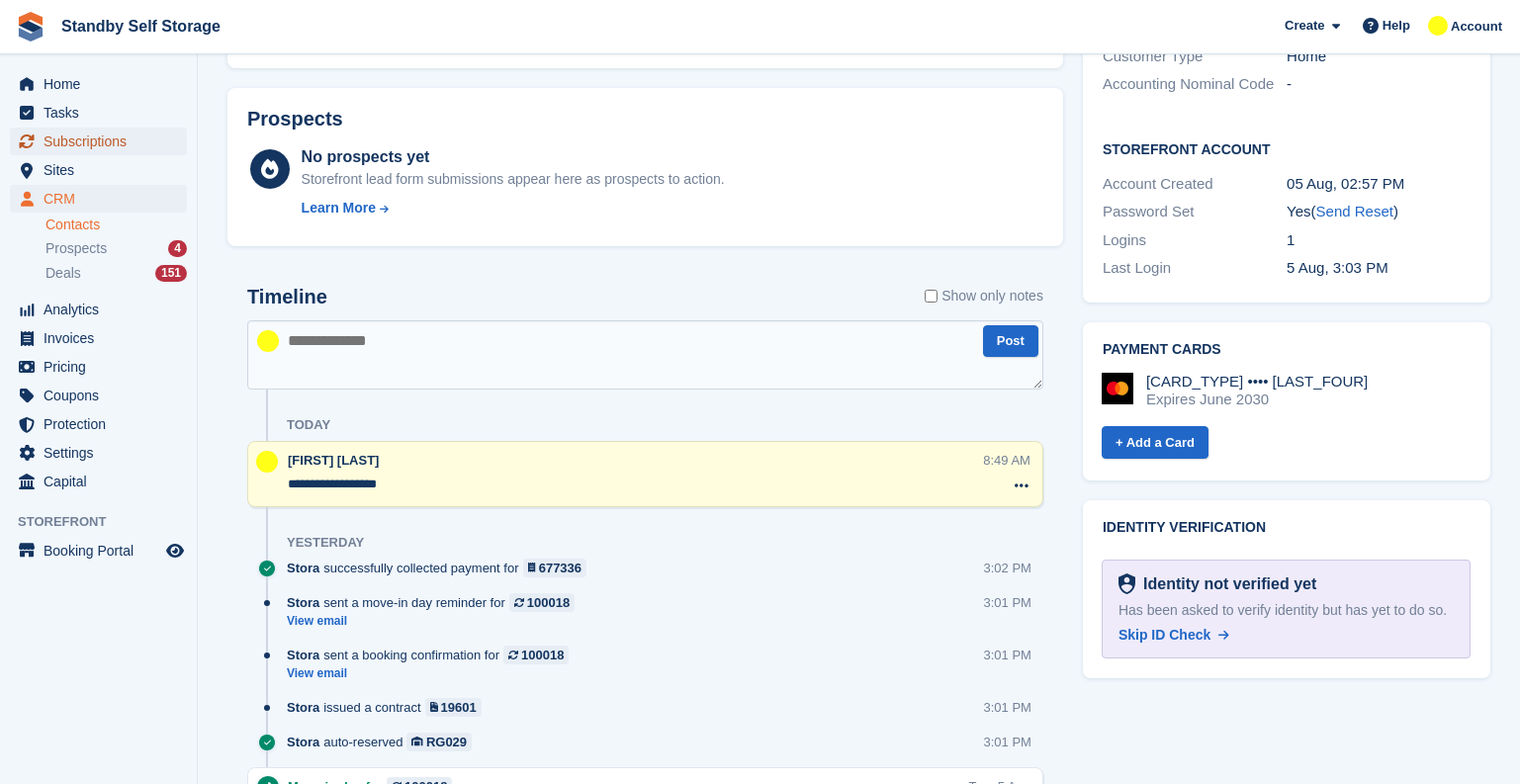 click on "Subscriptions" at bounding box center [103, 141] 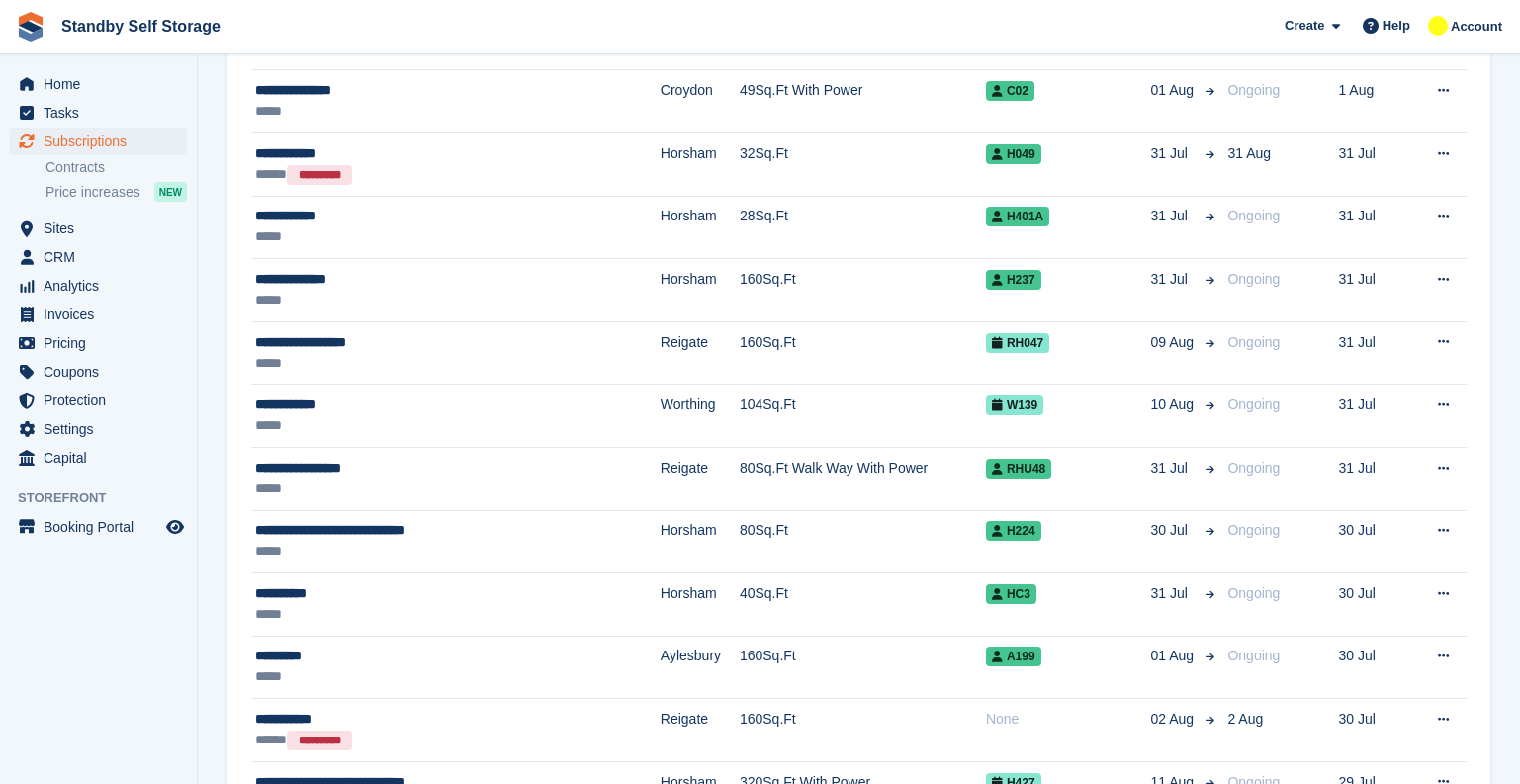 scroll, scrollTop: 0, scrollLeft: 0, axis: both 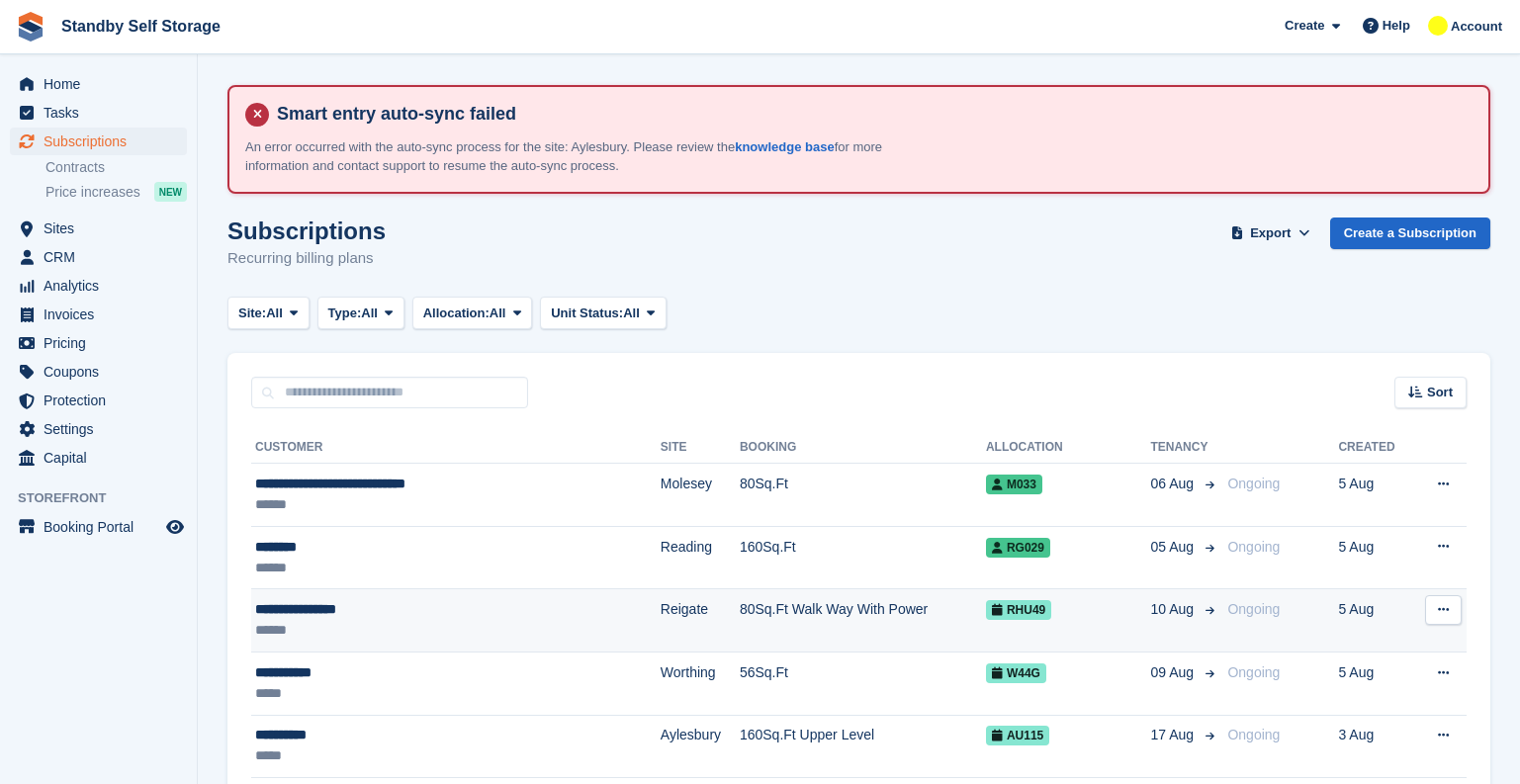 click on "**********" at bounding box center (409, 609) 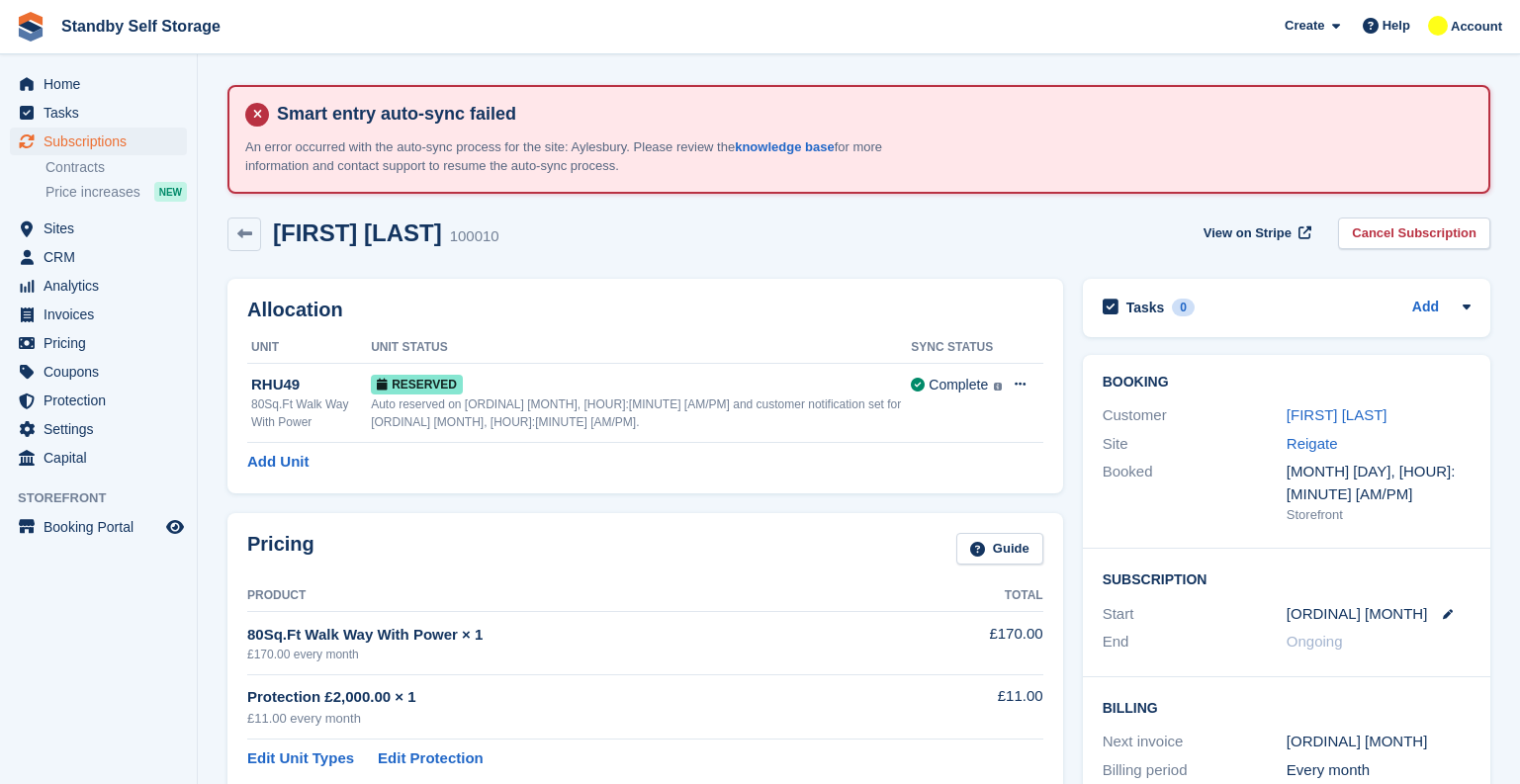 scroll, scrollTop: 0, scrollLeft: 0, axis: both 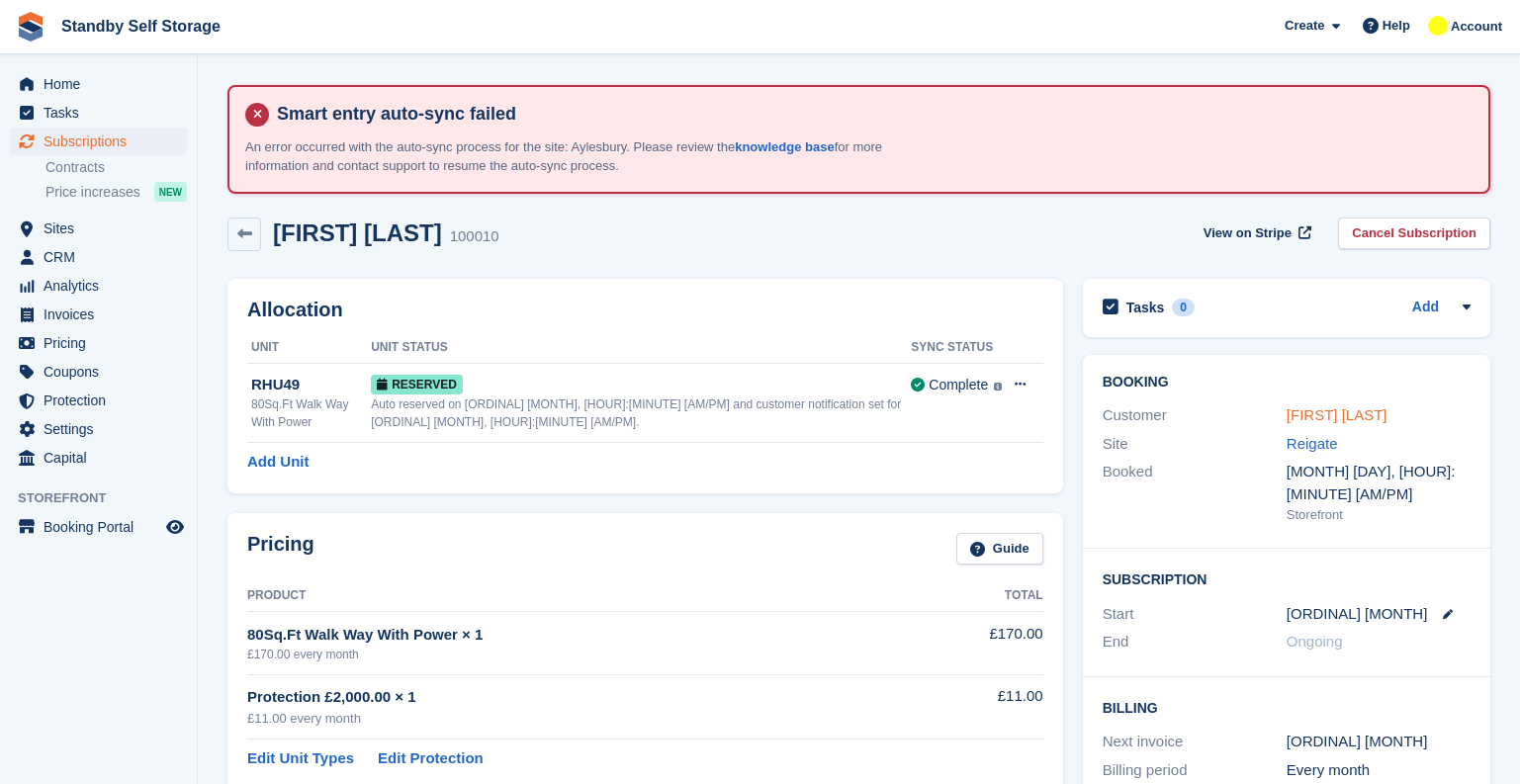 click on "[FIRST] [LAST]" at bounding box center [1337, 414] 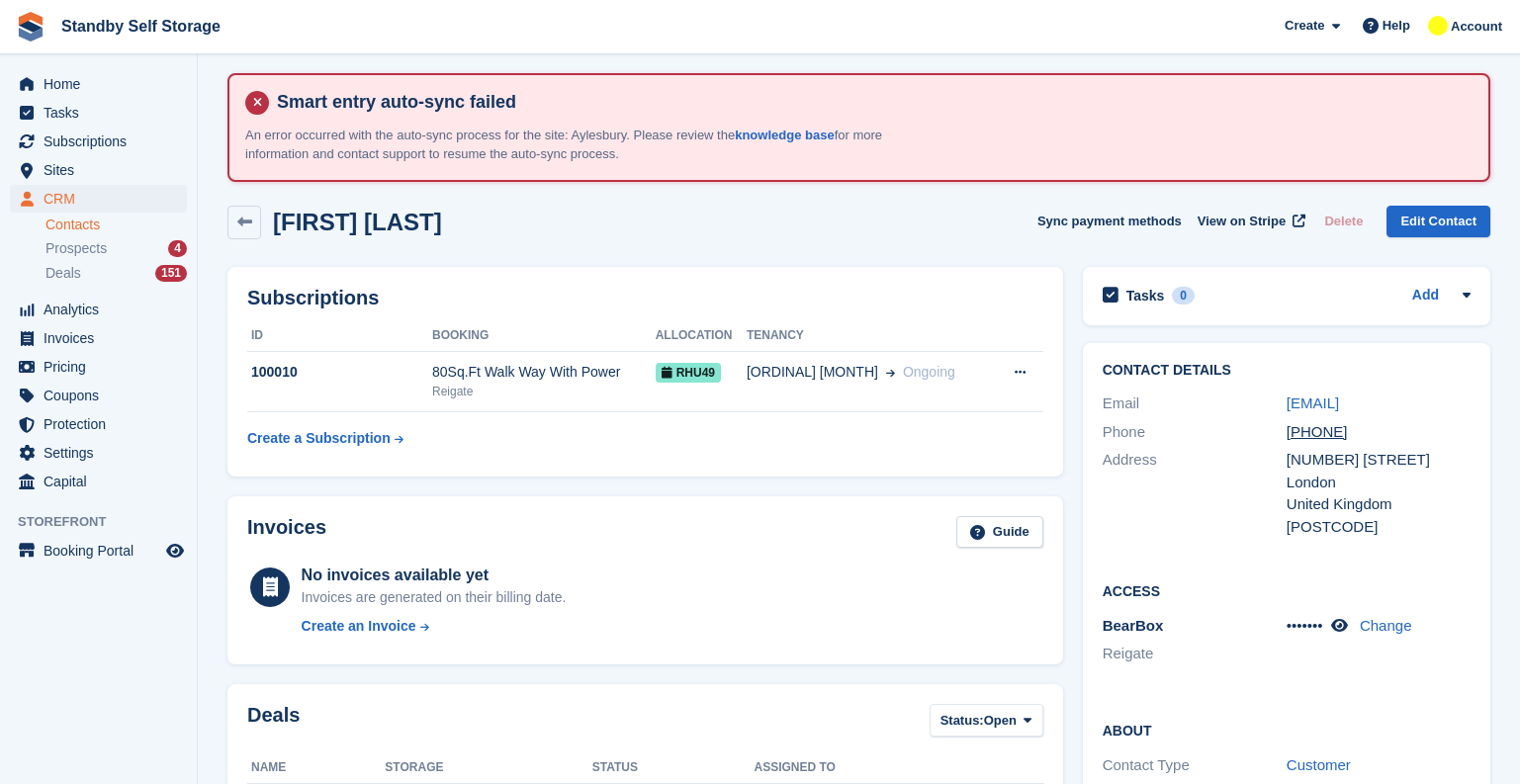 scroll, scrollTop: 10, scrollLeft: 0, axis: vertical 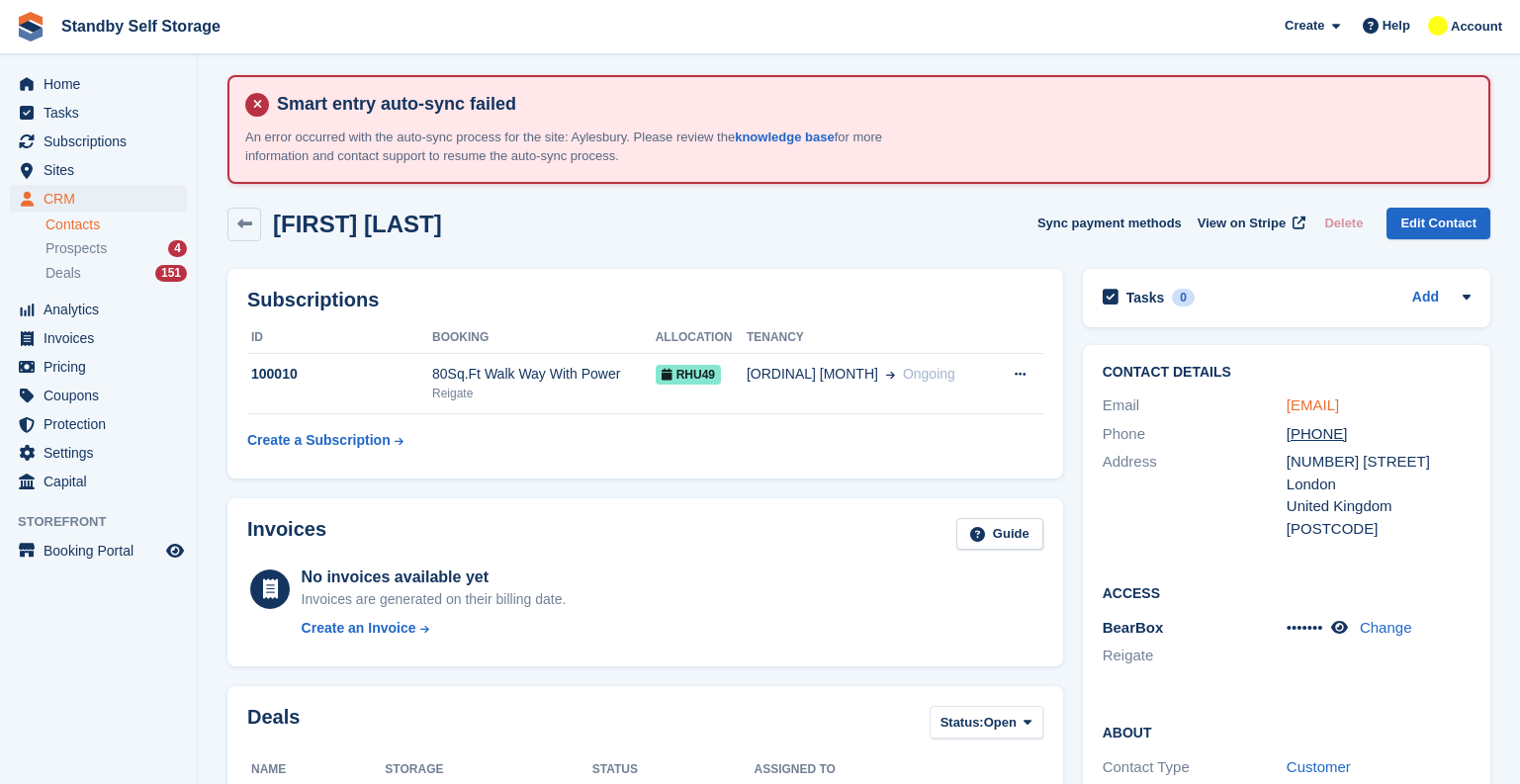 click on "[EMAIL]" at bounding box center (1312, 404) 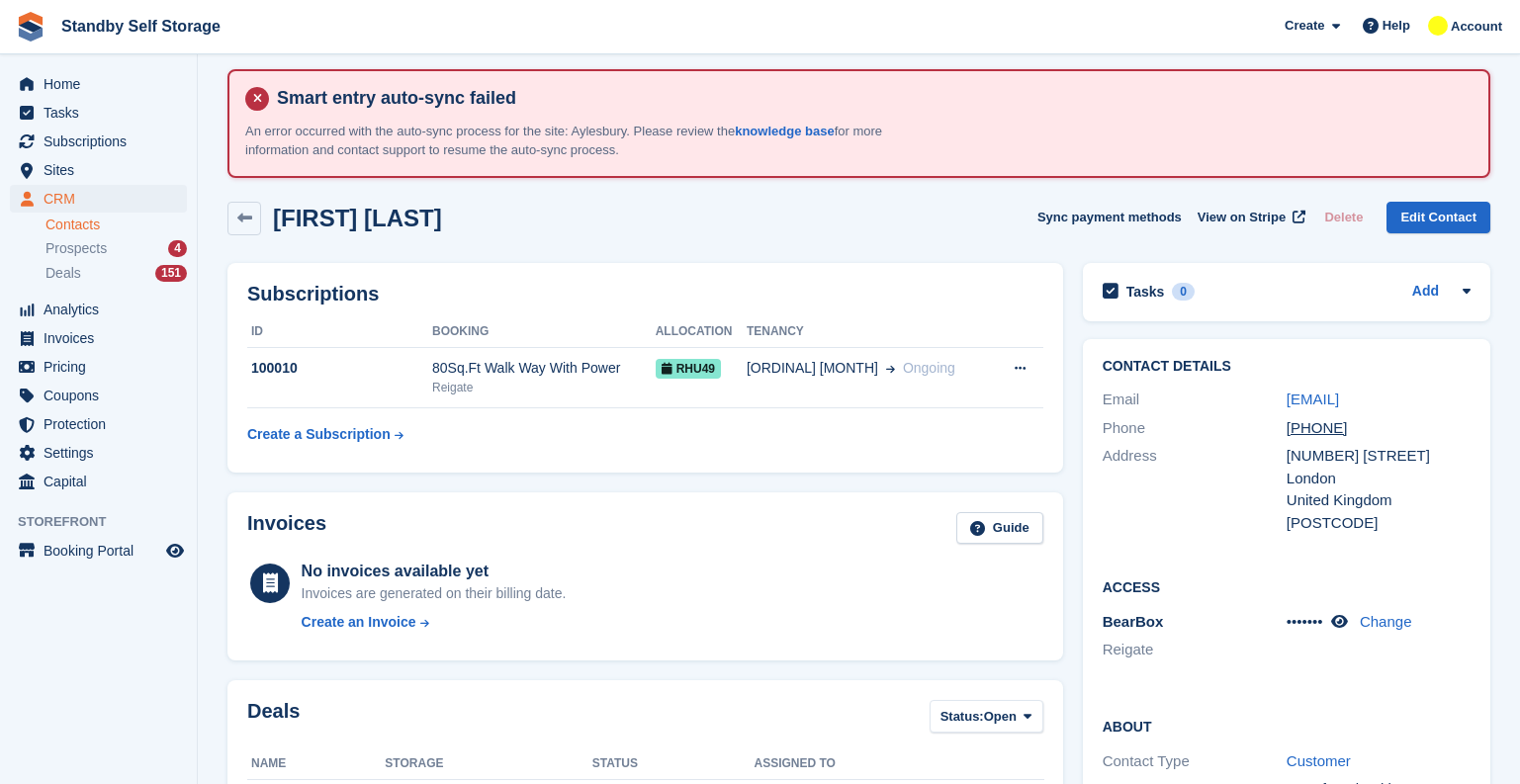 scroll, scrollTop: 603, scrollLeft: 0, axis: vertical 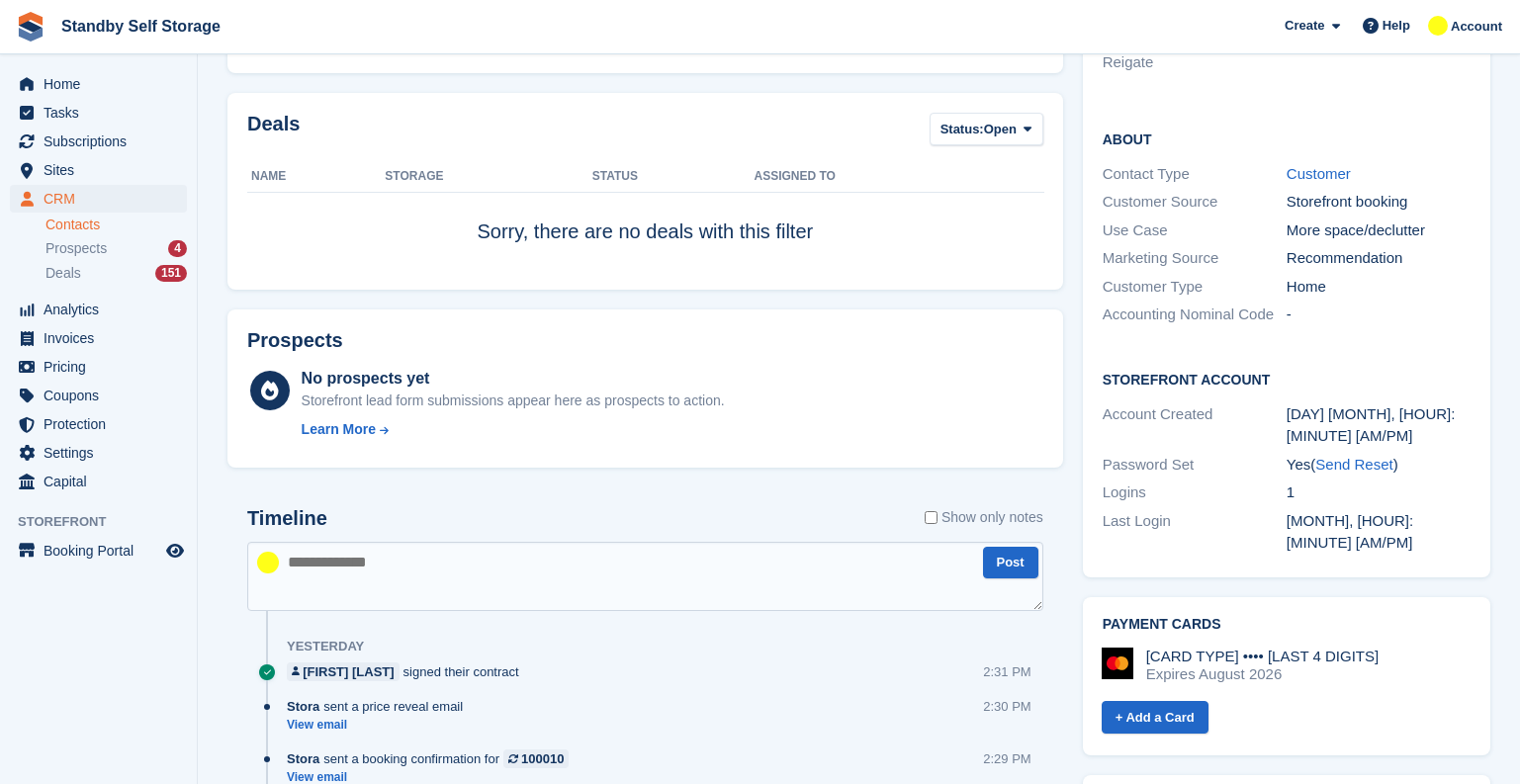 click at bounding box center [645, 576] 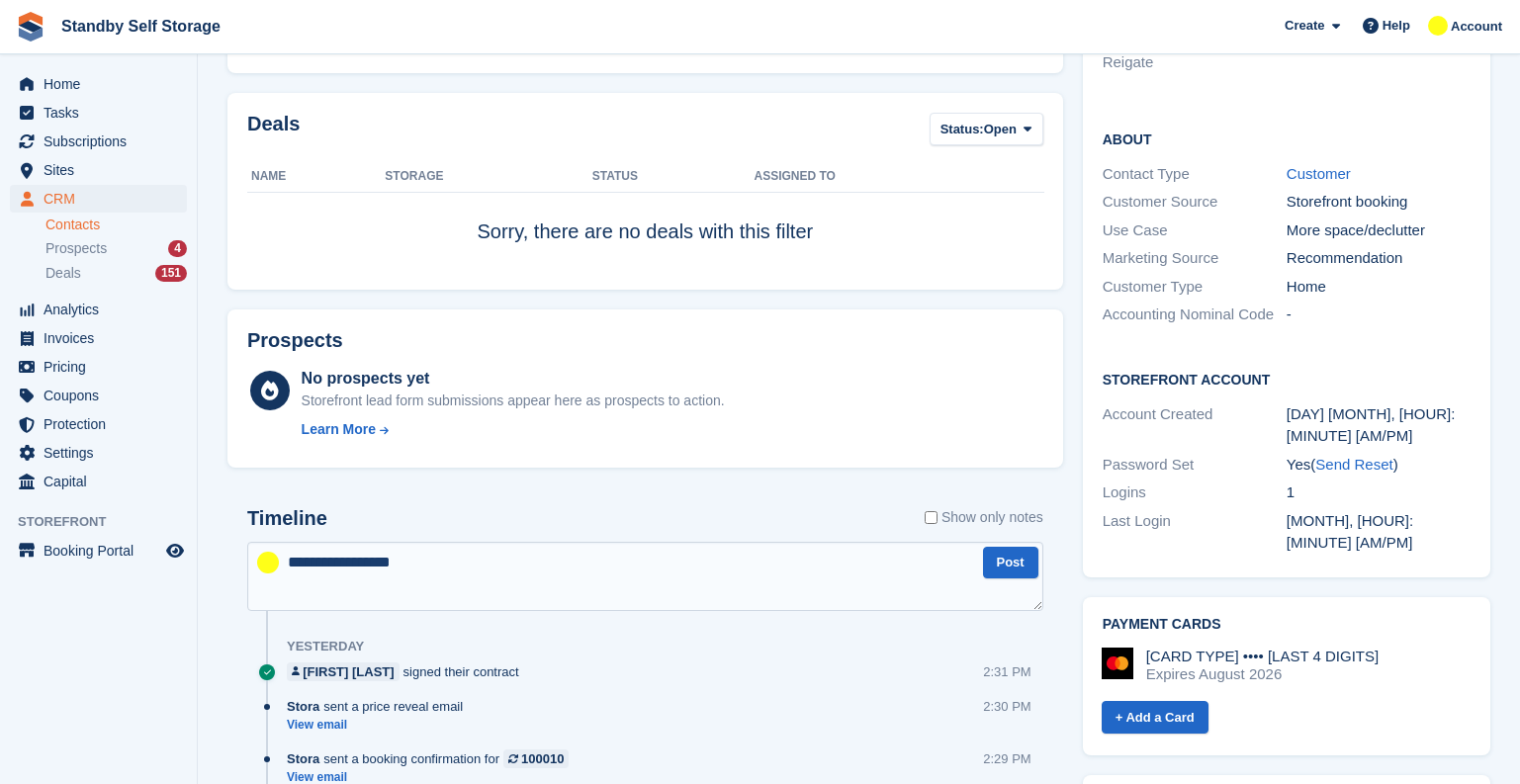 type on "**********" 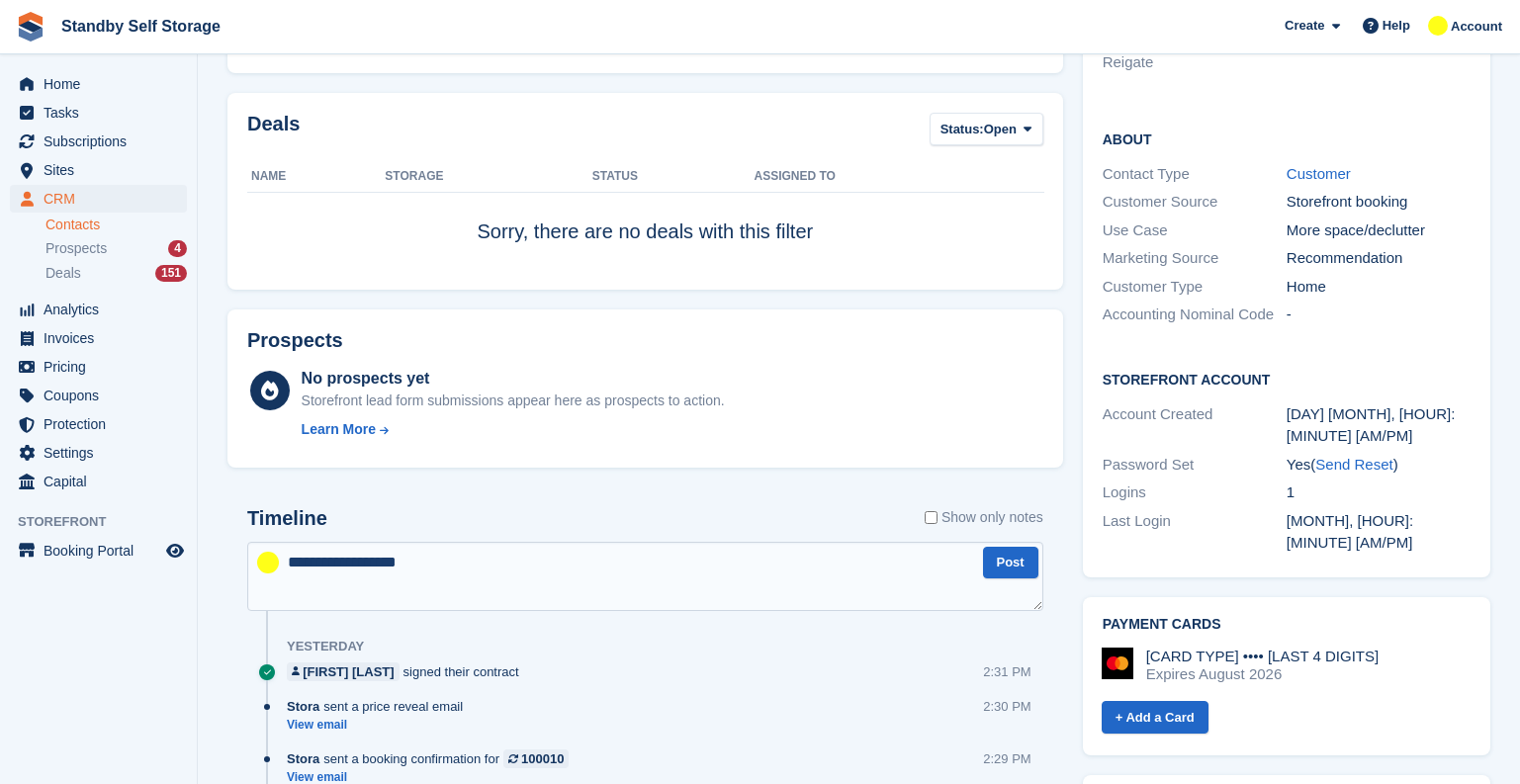 type 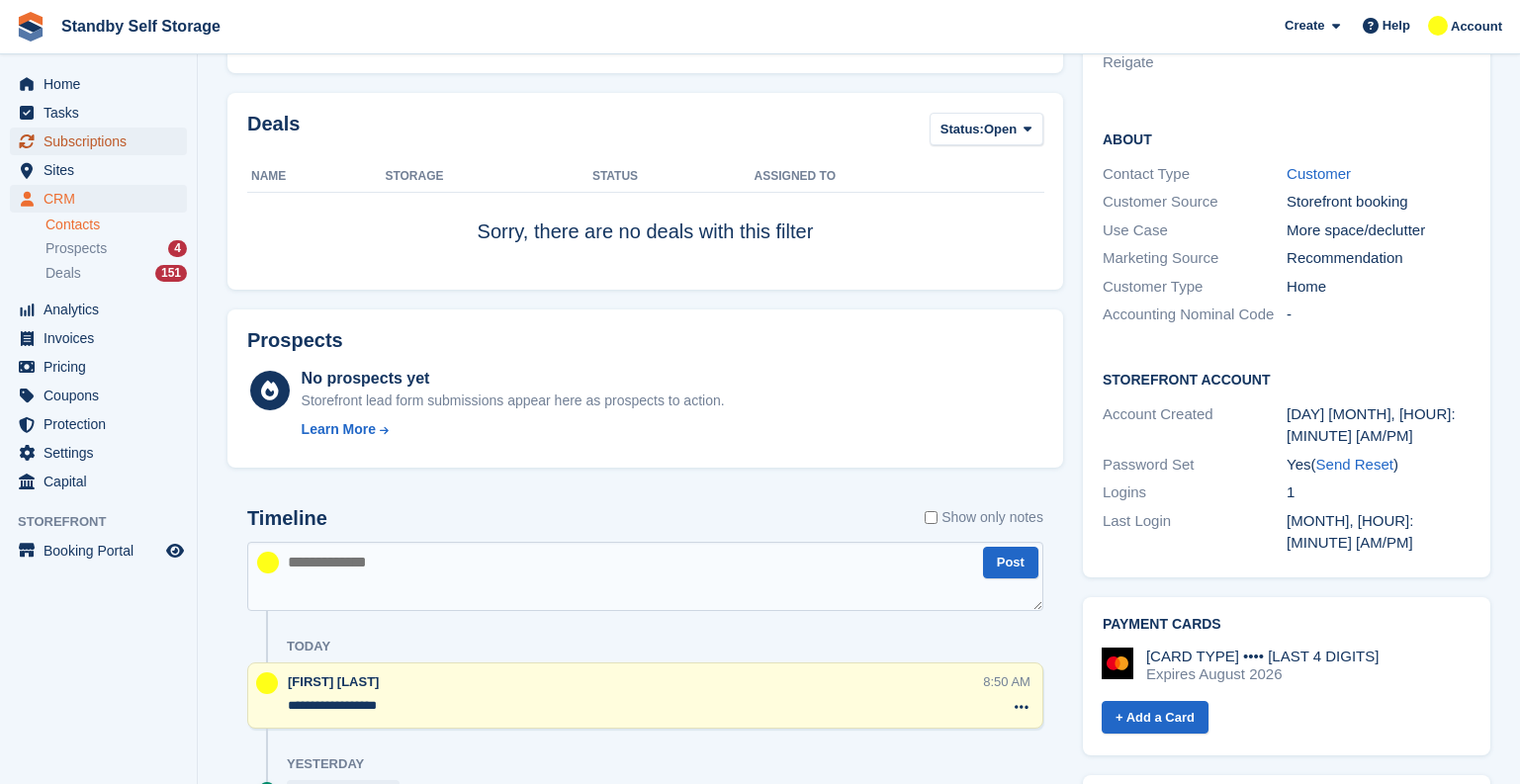 click on "Subscriptions" at bounding box center [103, 141] 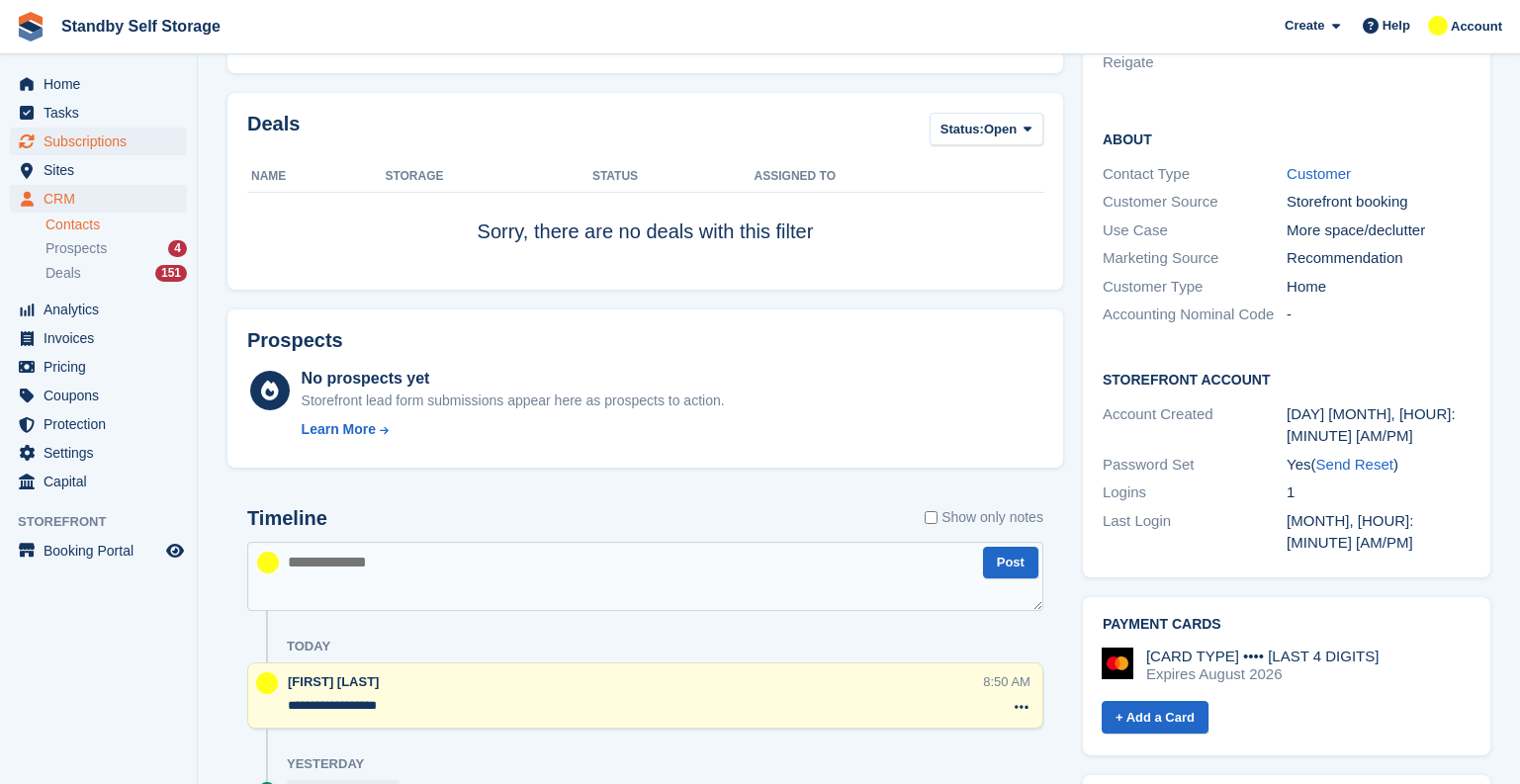 scroll, scrollTop: 0, scrollLeft: 0, axis: both 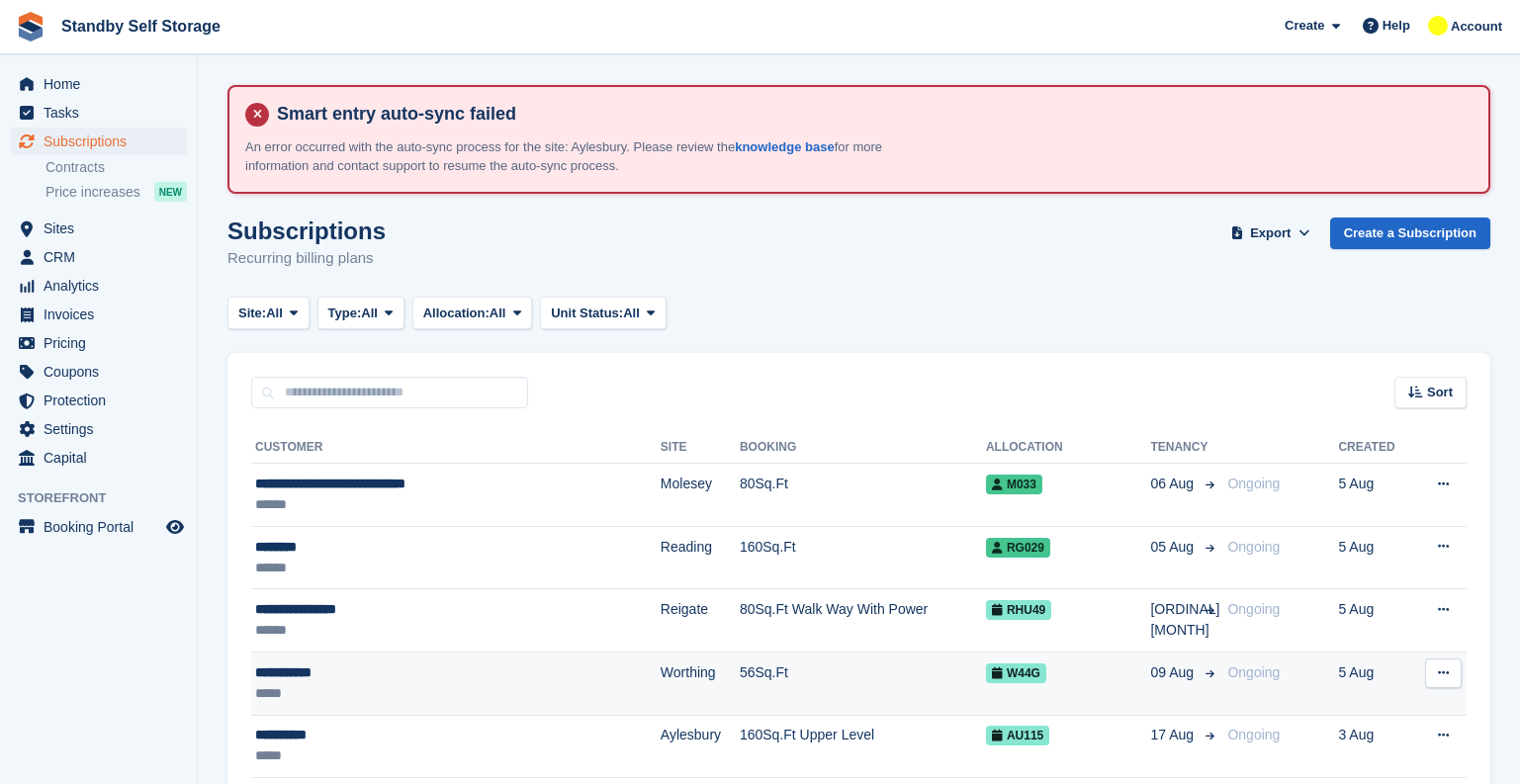 click on "**********" at bounding box center (409, 672) 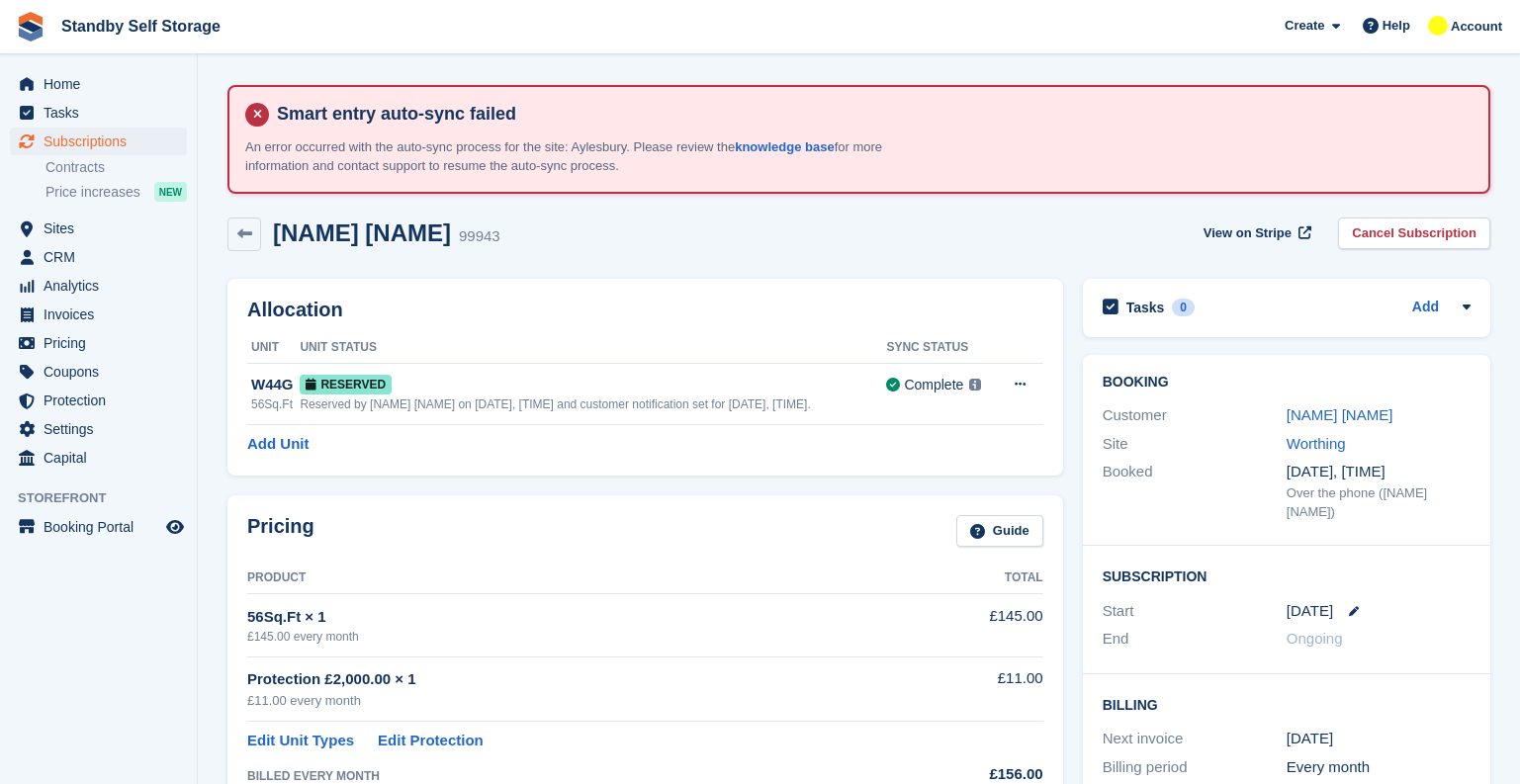 scroll, scrollTop: 0, scrollLeft: 0, axis: both 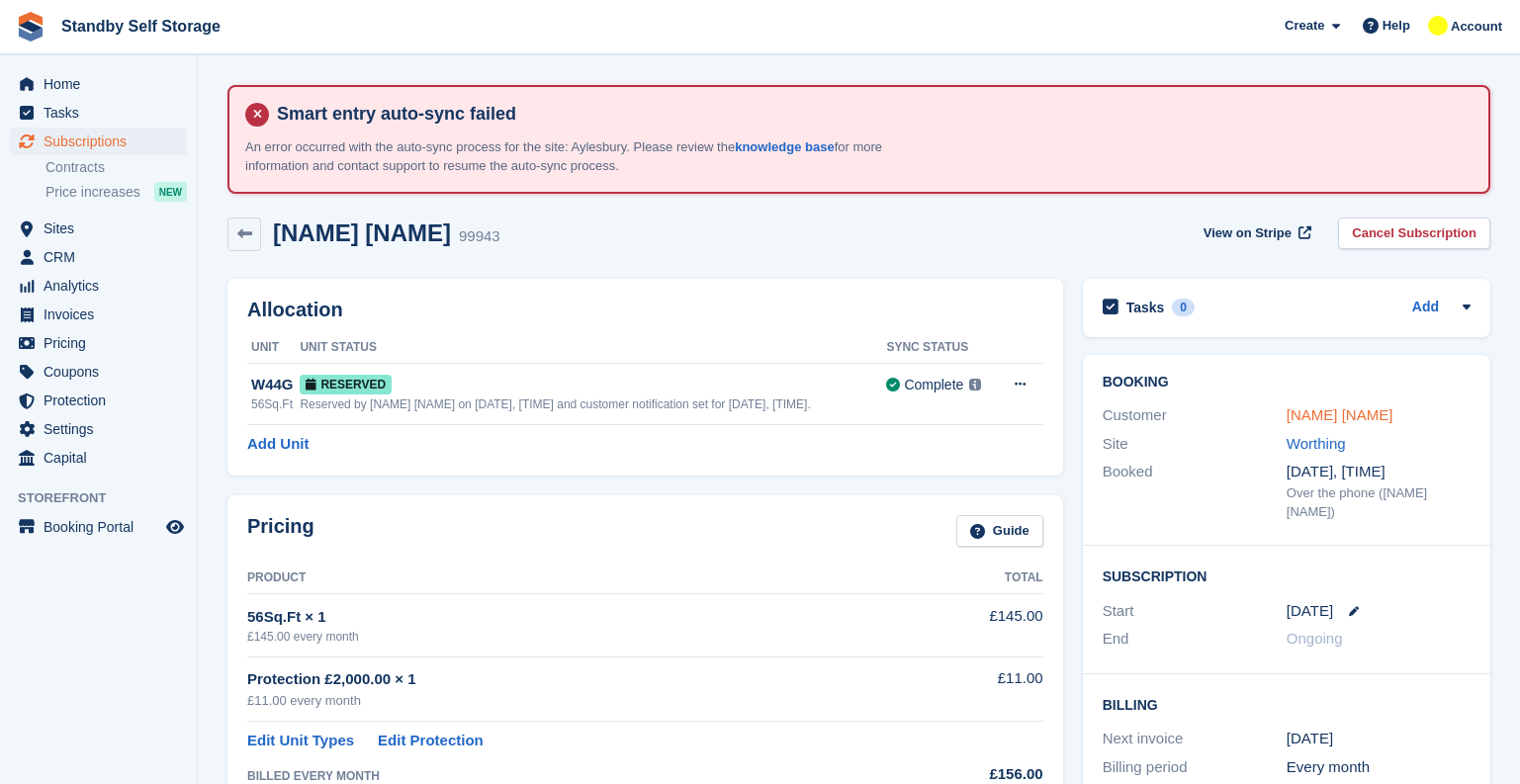 click on "Selina Carr" at bounding box center (1340, 414) 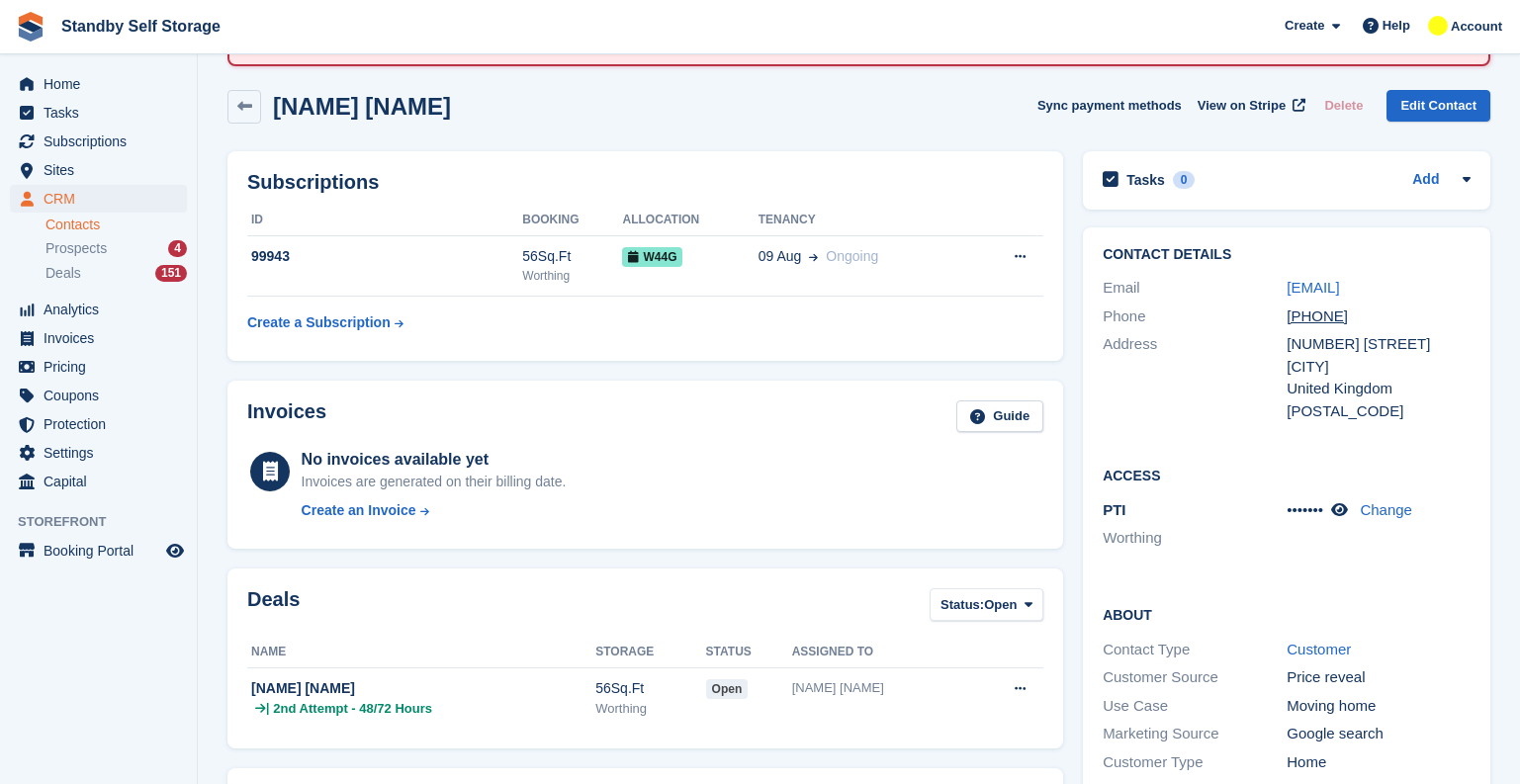scroll, scrollTop: 101, scrollLeft: 0, axis: vertical 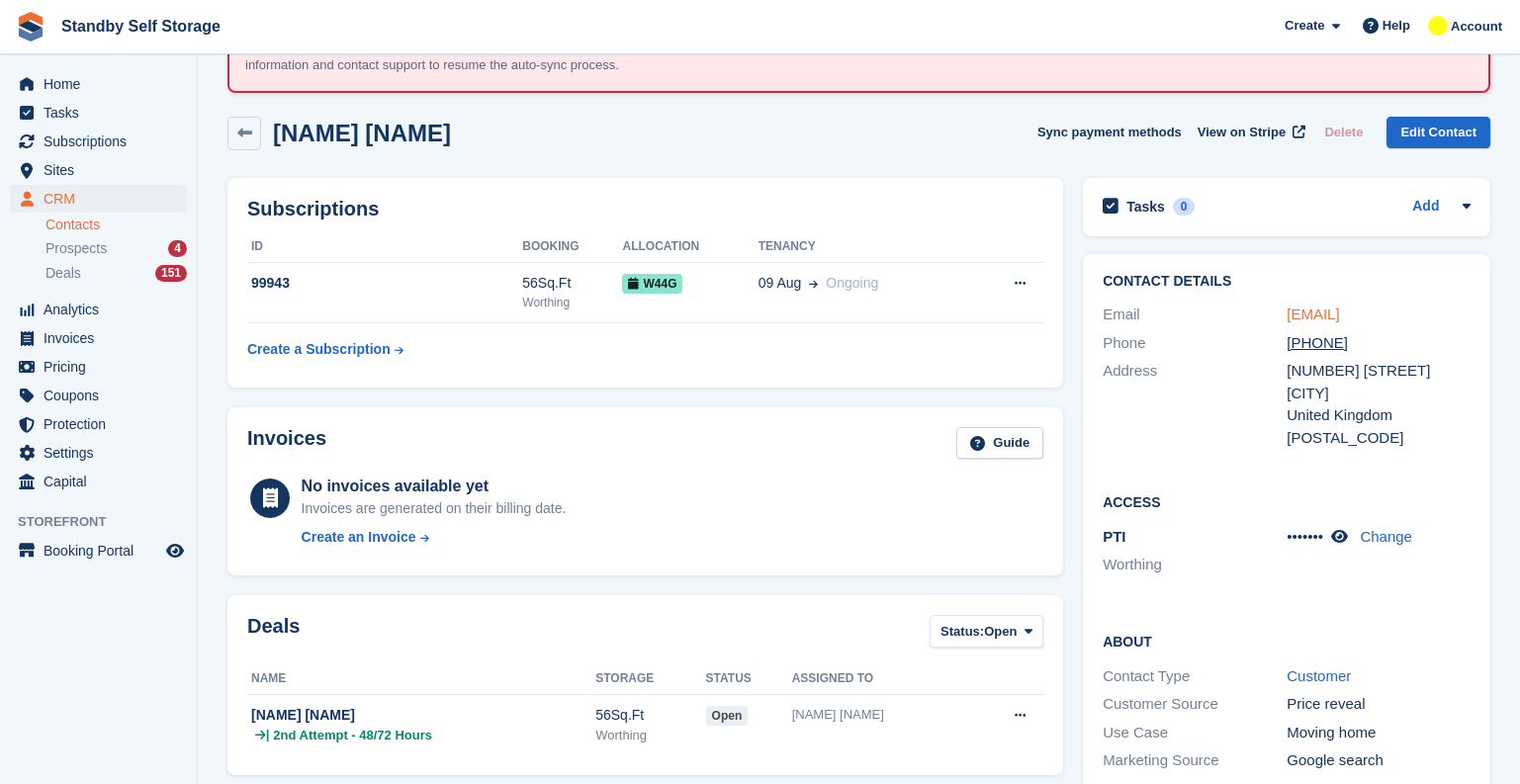 click on "sellypop@icloud.com" at bounding box center (1312, 313) 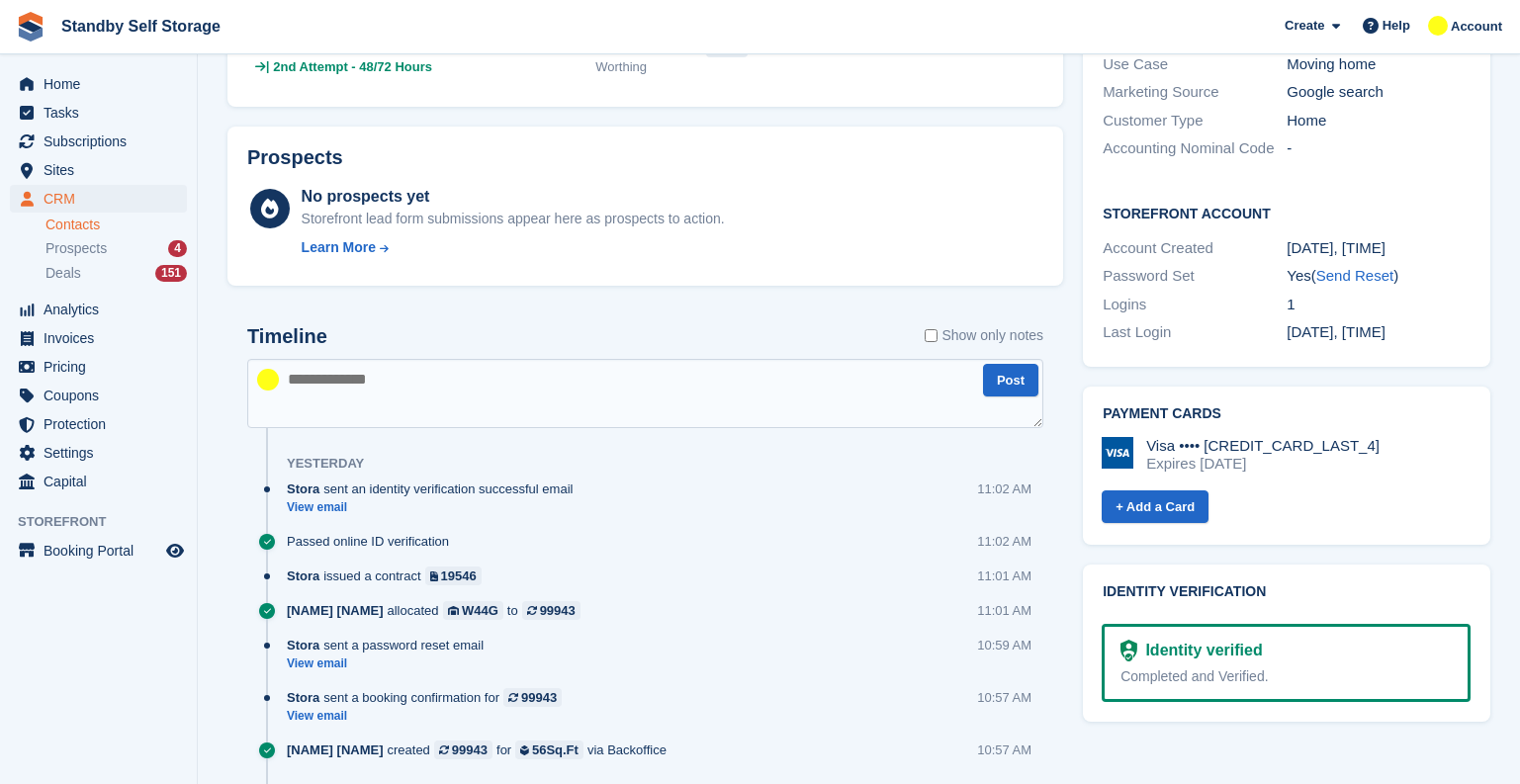 scroll, scrollTop: 793, scrollLeft: 0, axis: vertical 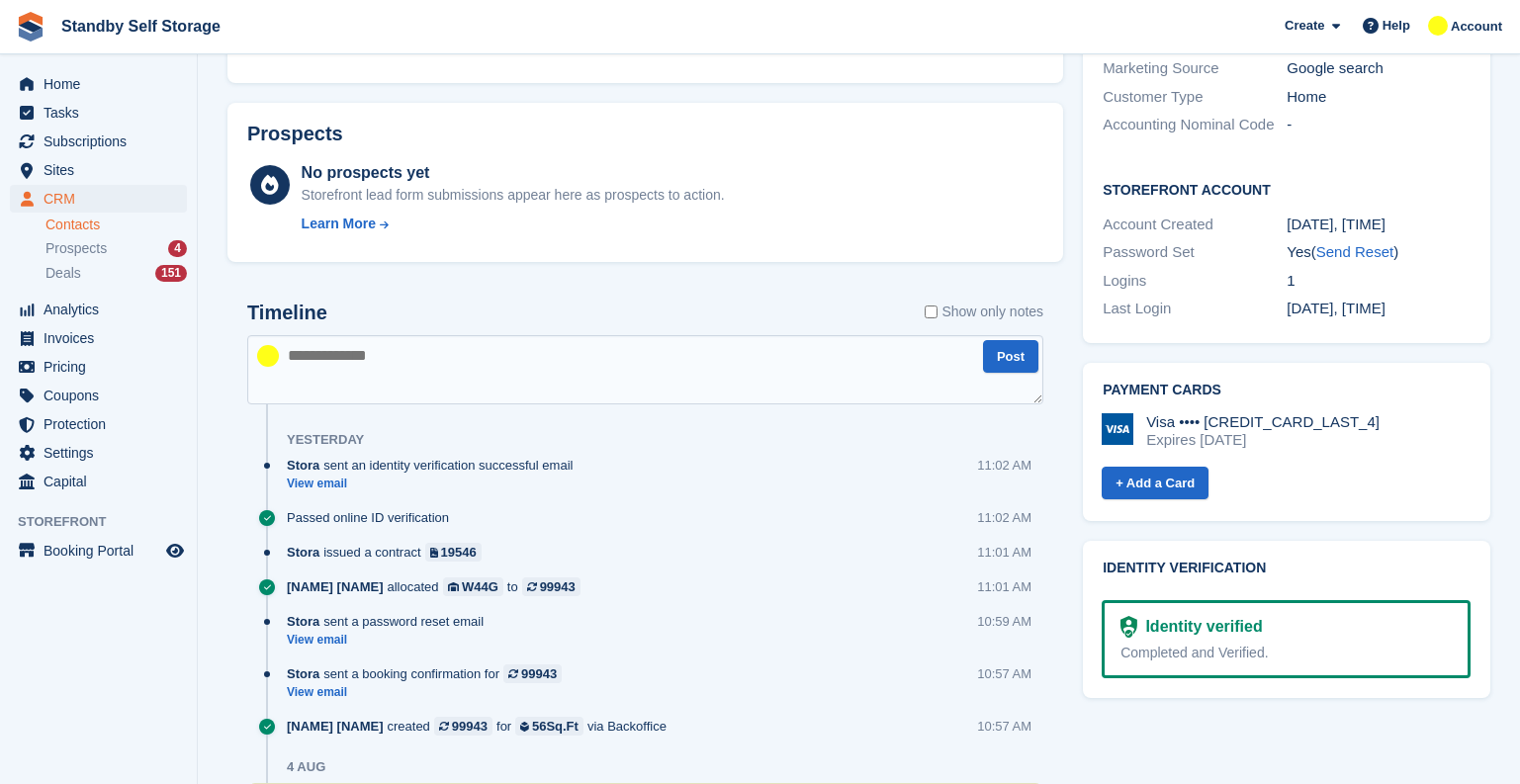 click at bounding box center (645, 370) 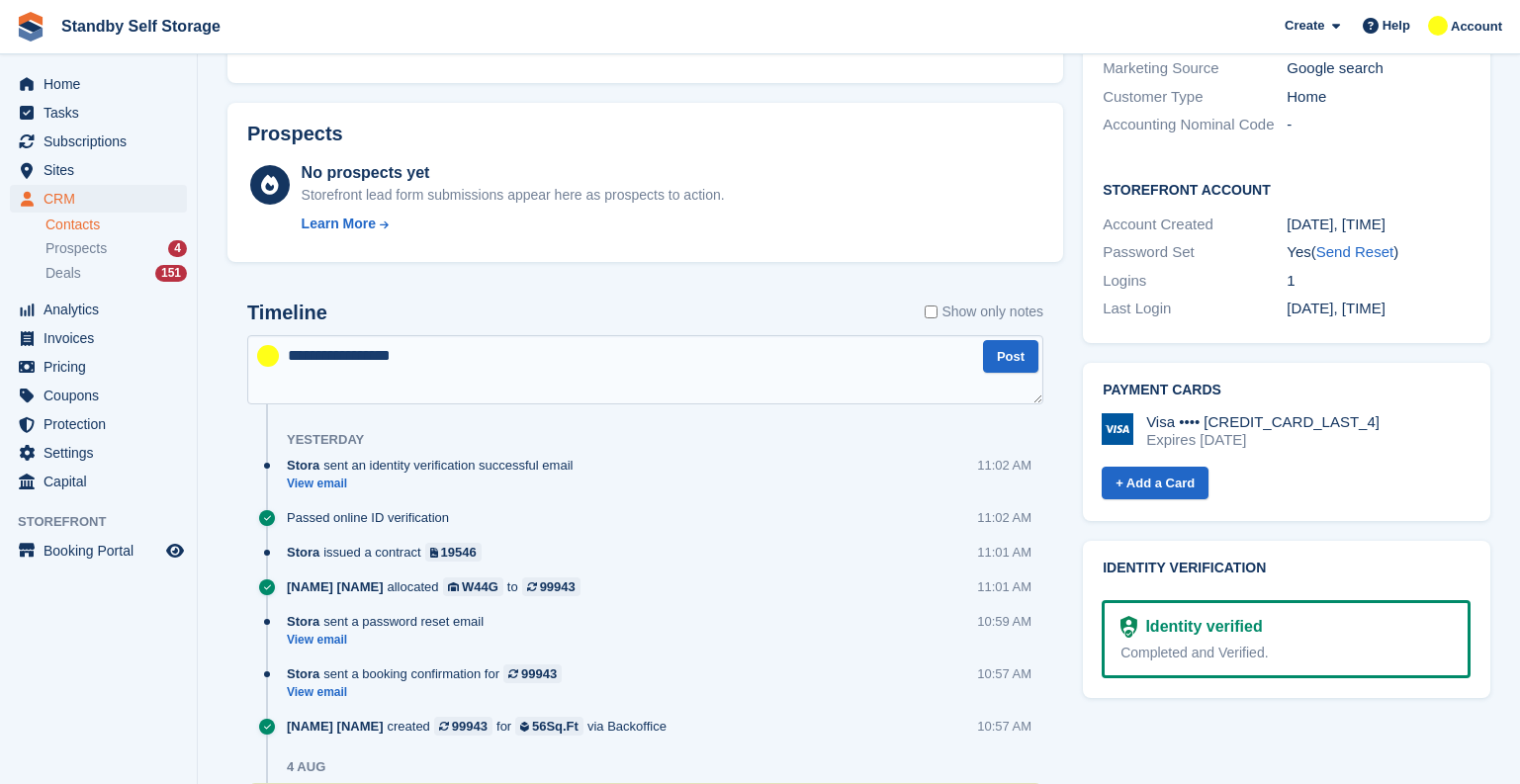 type on "**********" 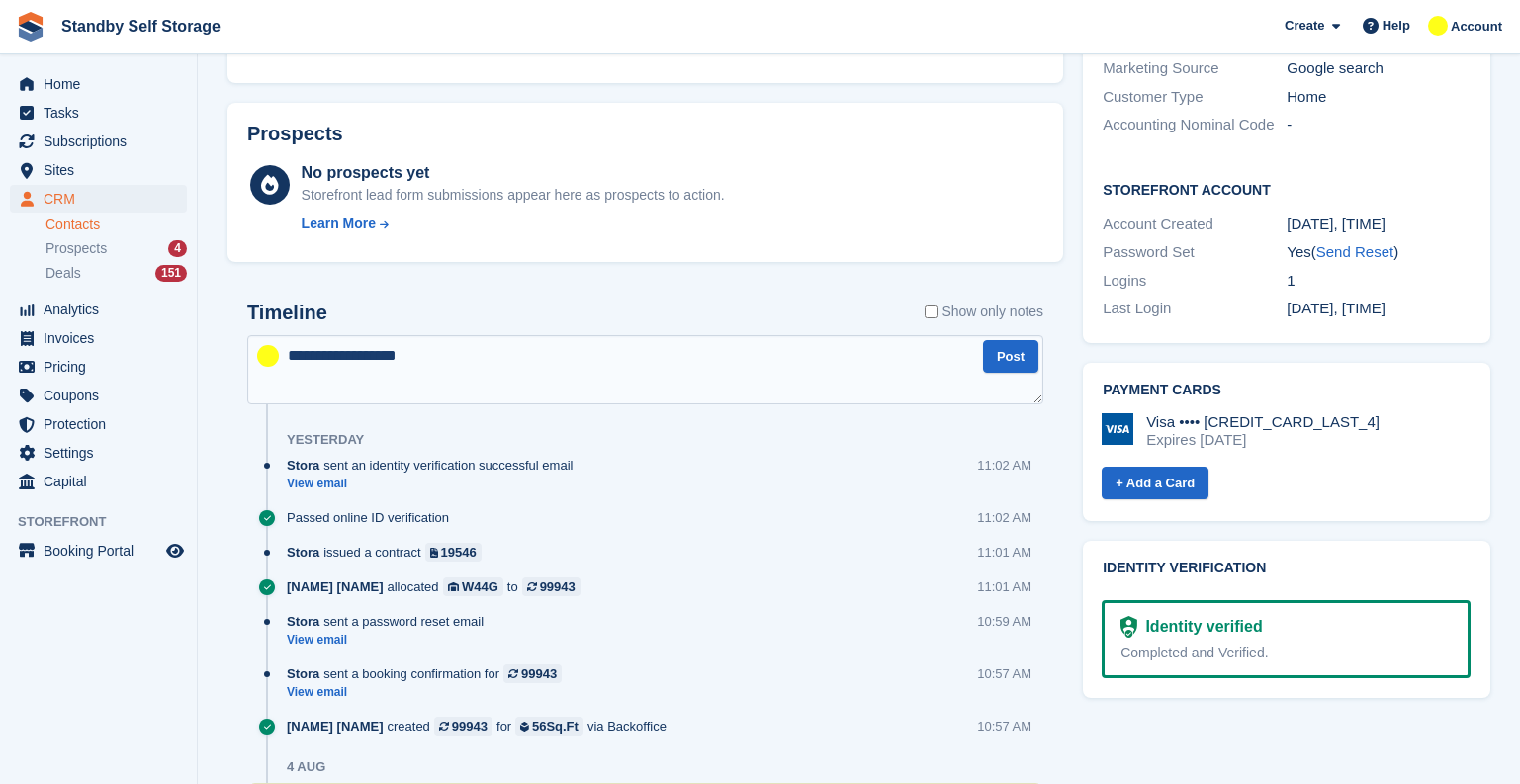 type 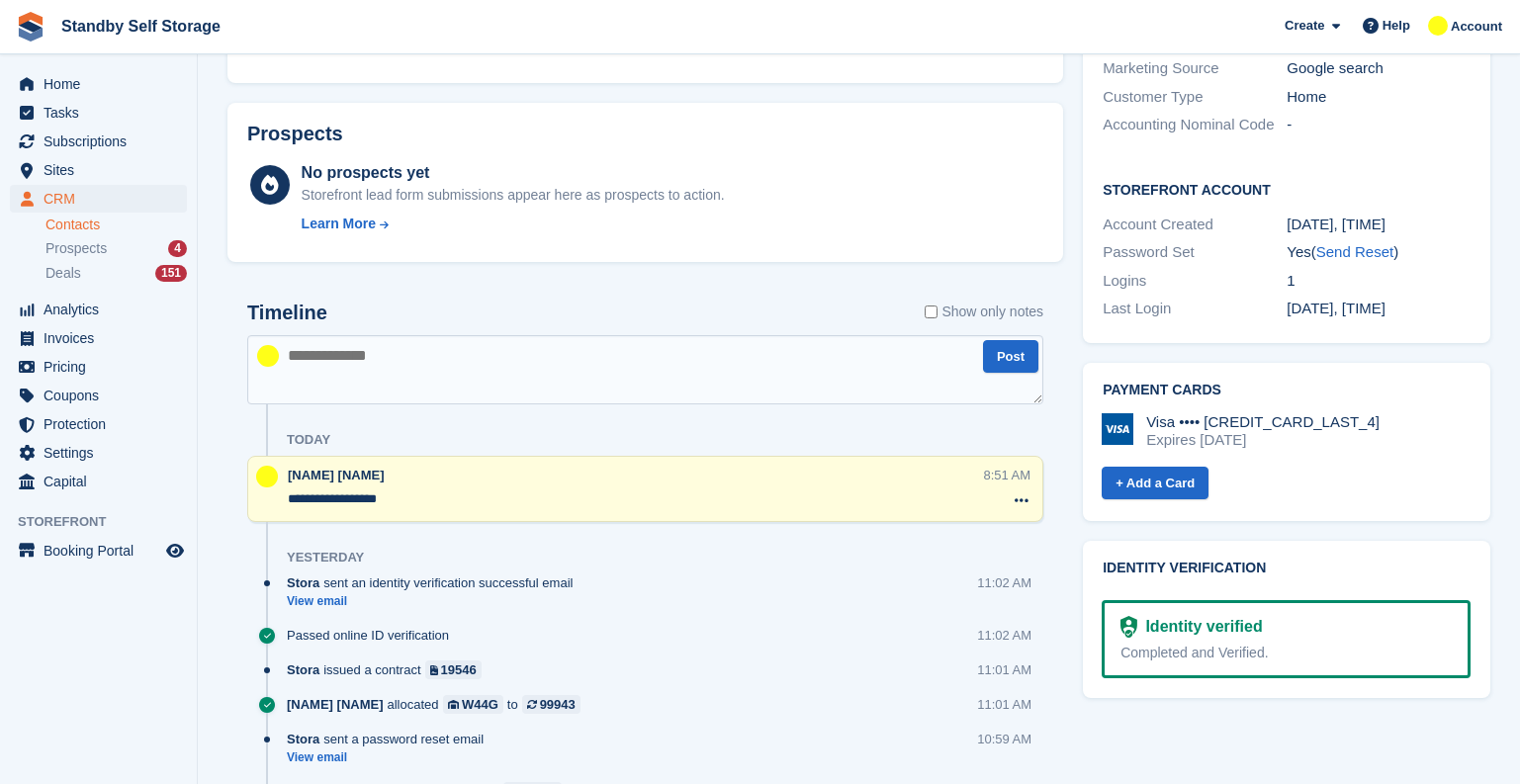scroll, scrollTop: 0, scrollLeft: 0, axis: both 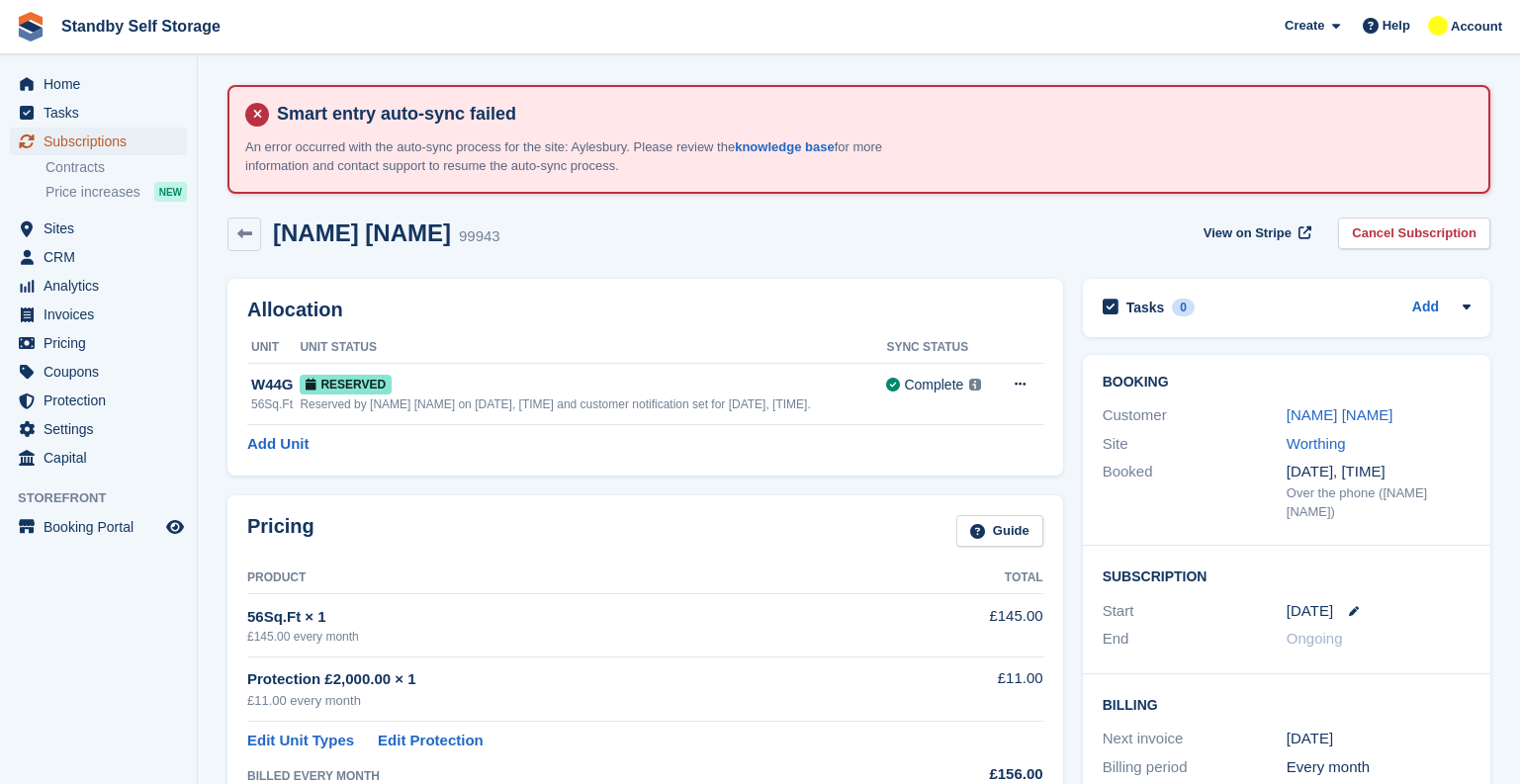 click on "Subscriptions" at bounding box center [103, 141] 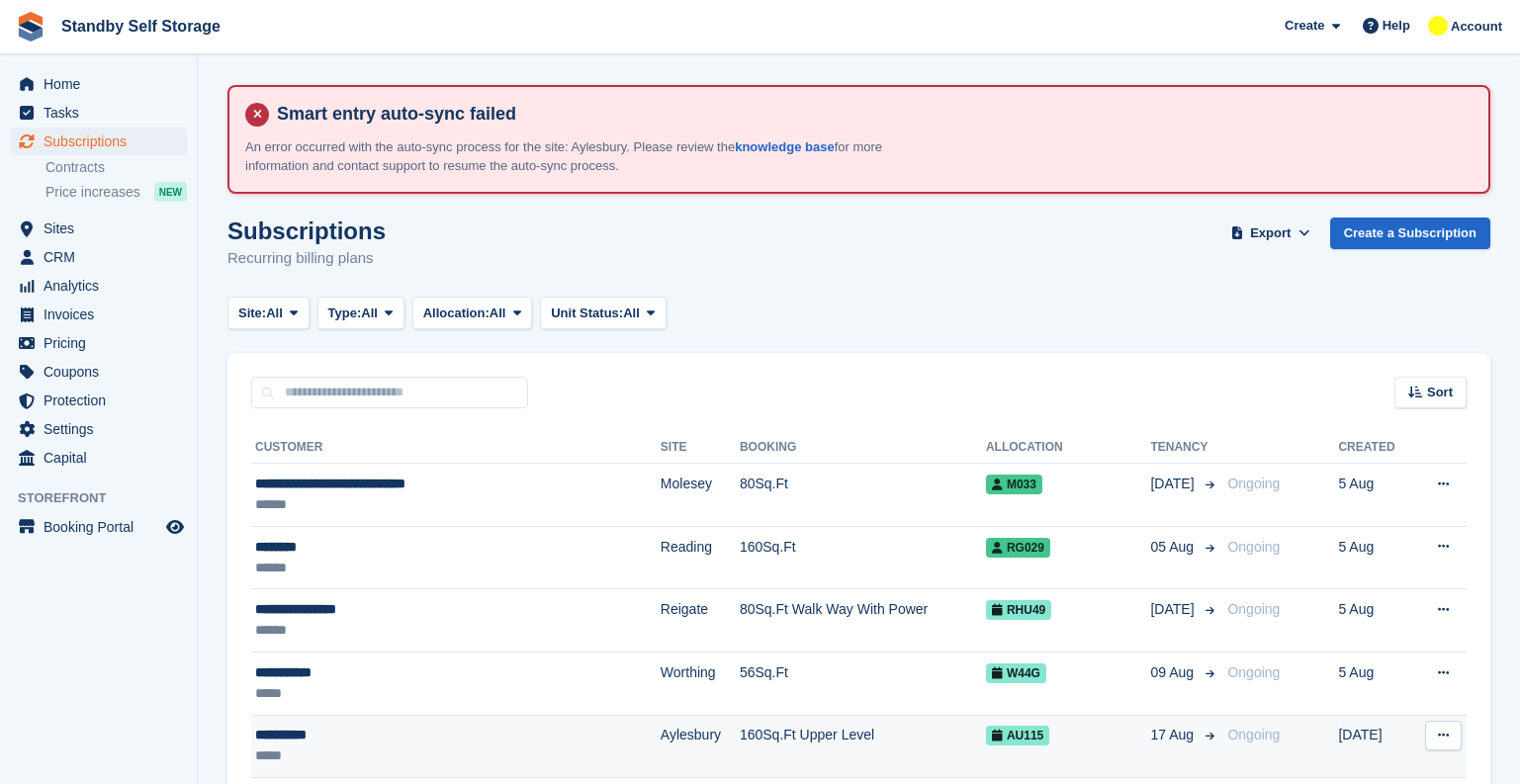 click on "**********" at bounding box center [409, 735] 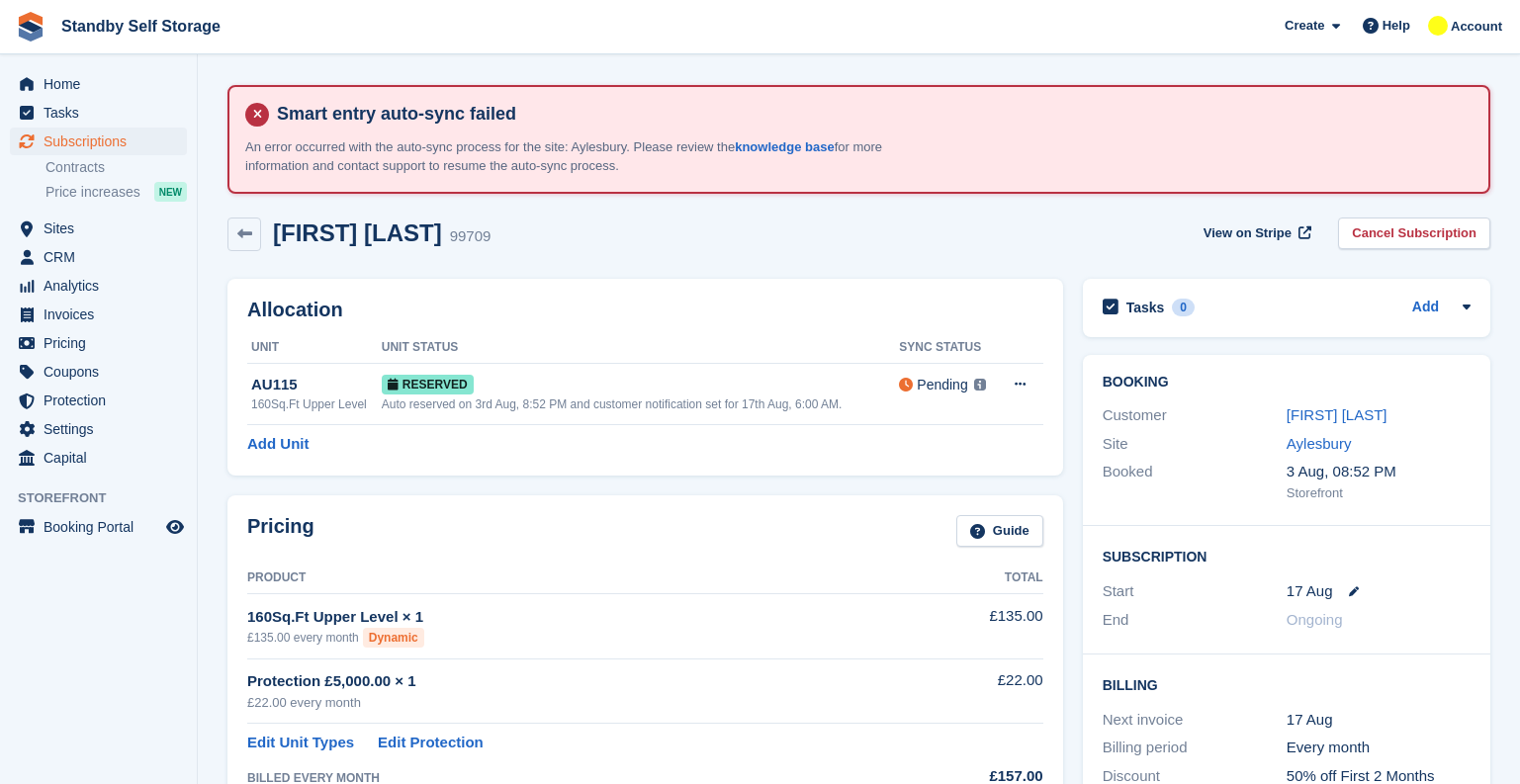 scroll, scrollTop: 0, scrollLeft: 0, axis: both 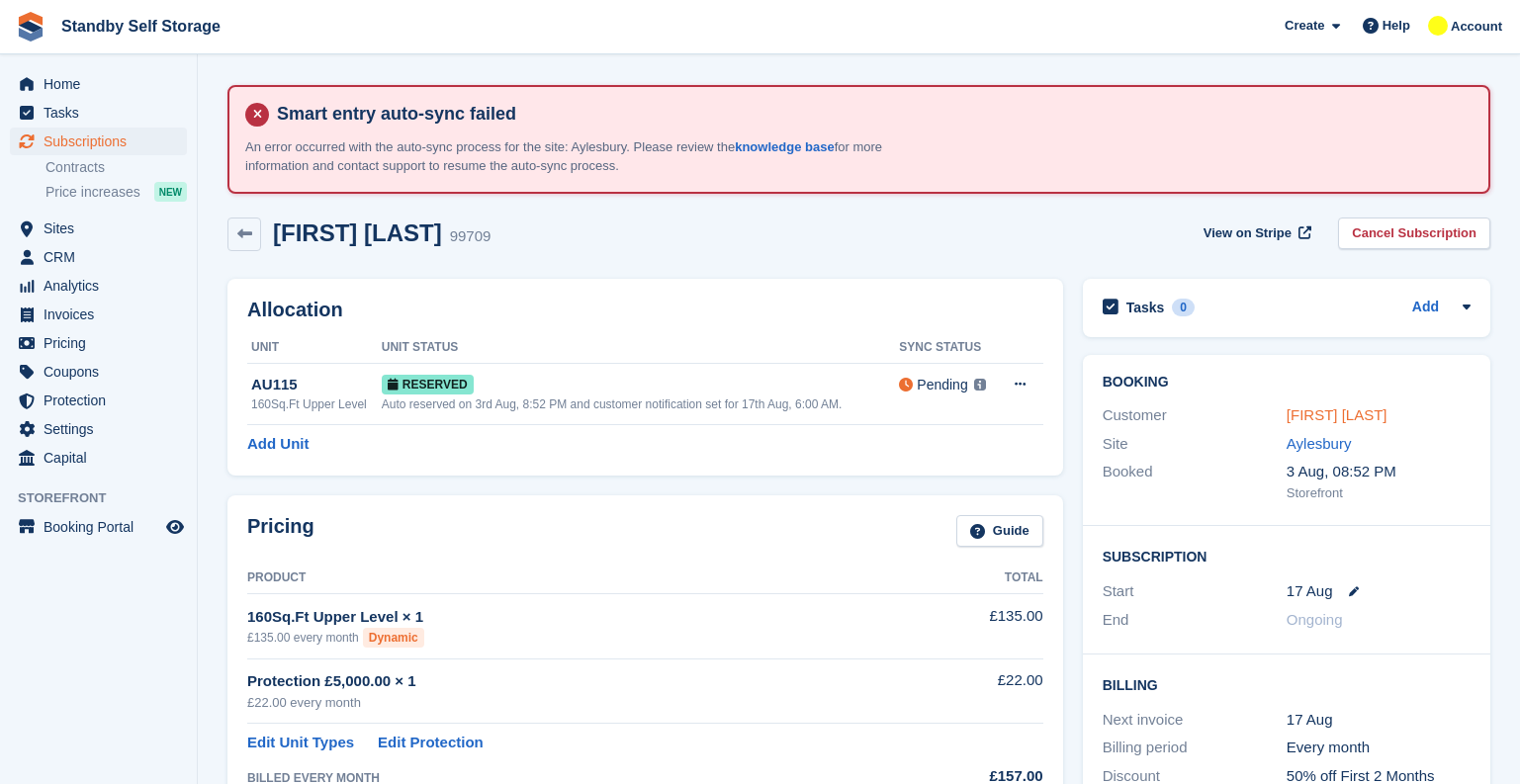 click on "Mark Kelly" at bounding box center [1337, 414] 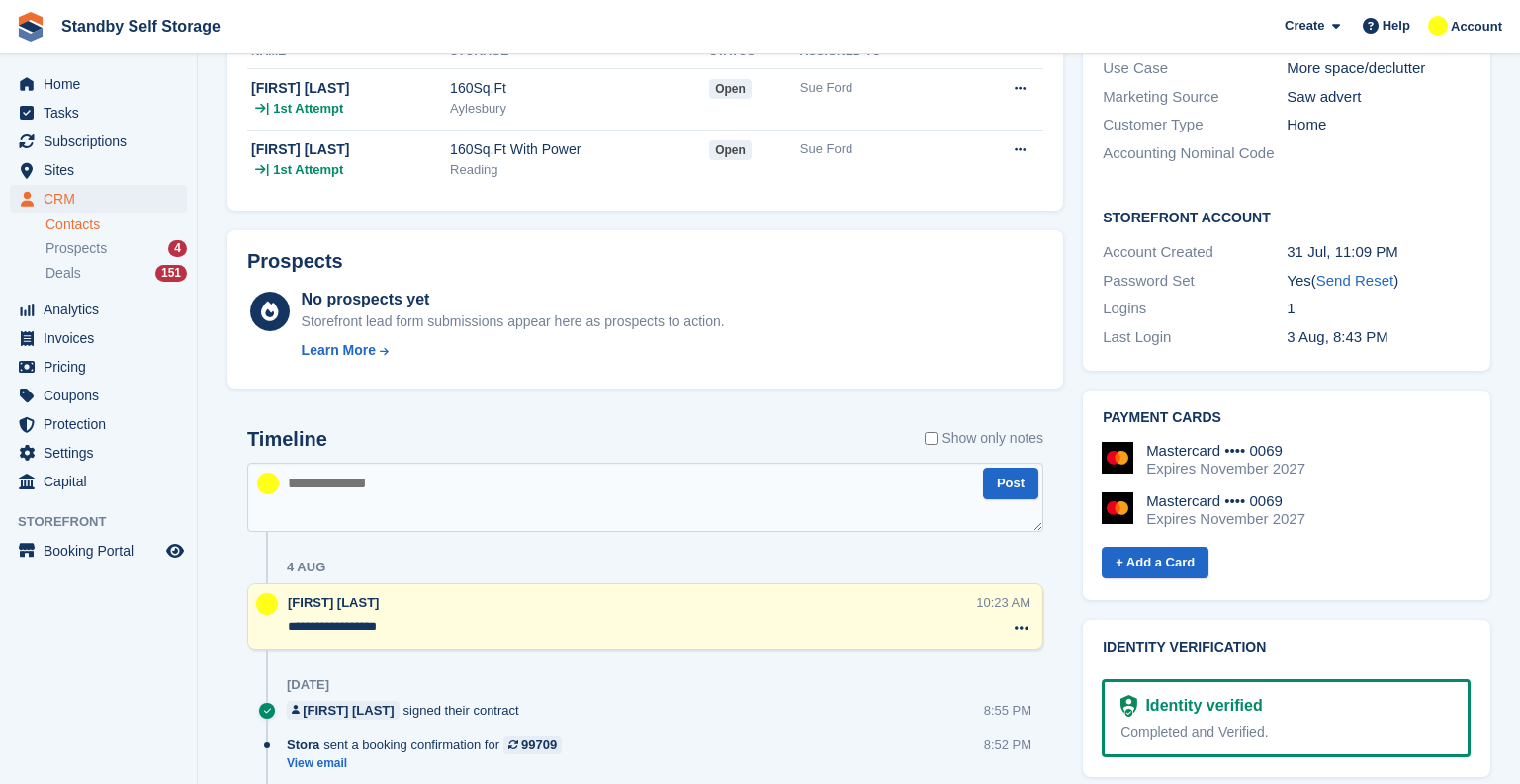 scroll, scrollTop: 791, scrollLeft: 0, axis: vertical 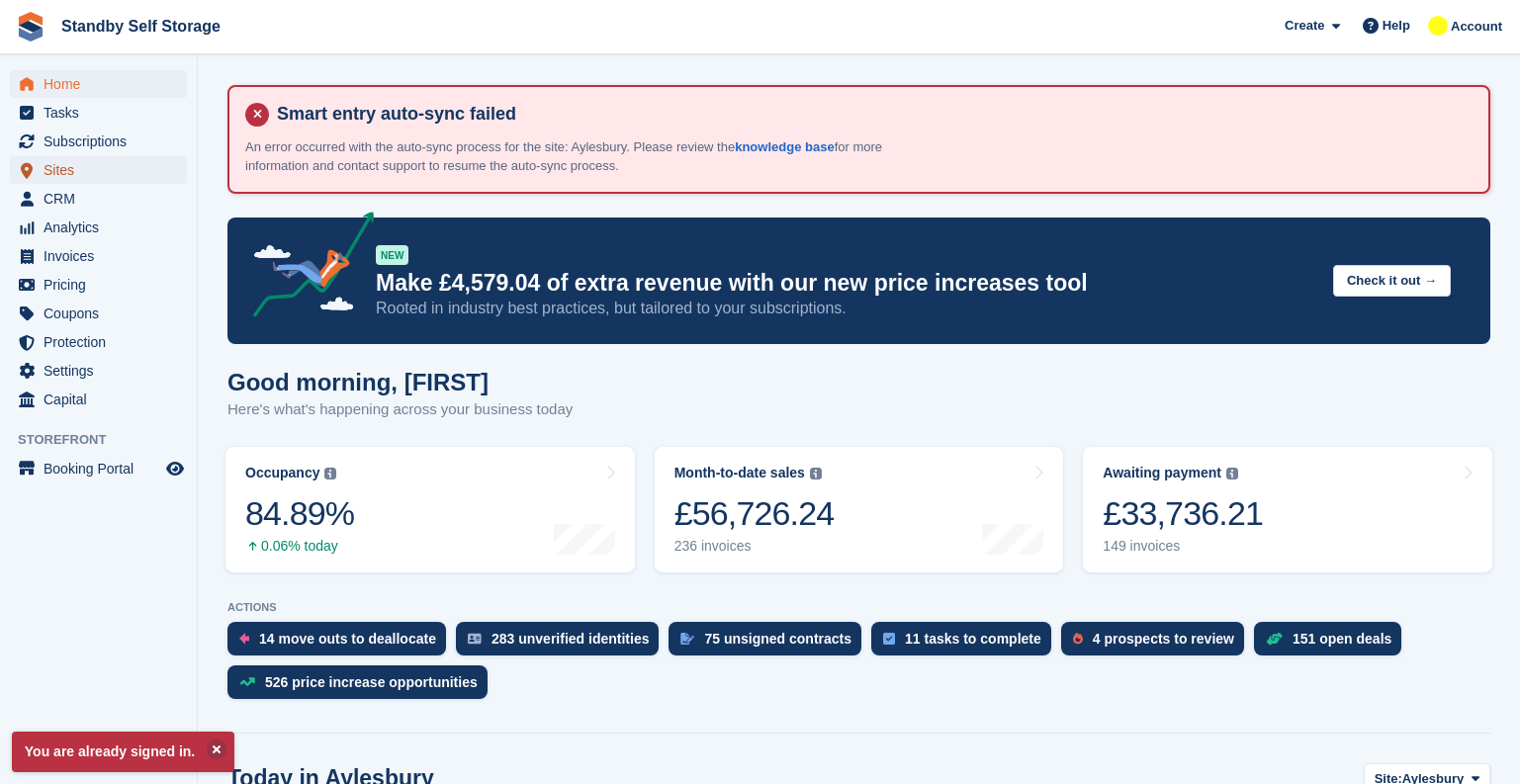 click on "Sites" at bounding box center (103, 170) 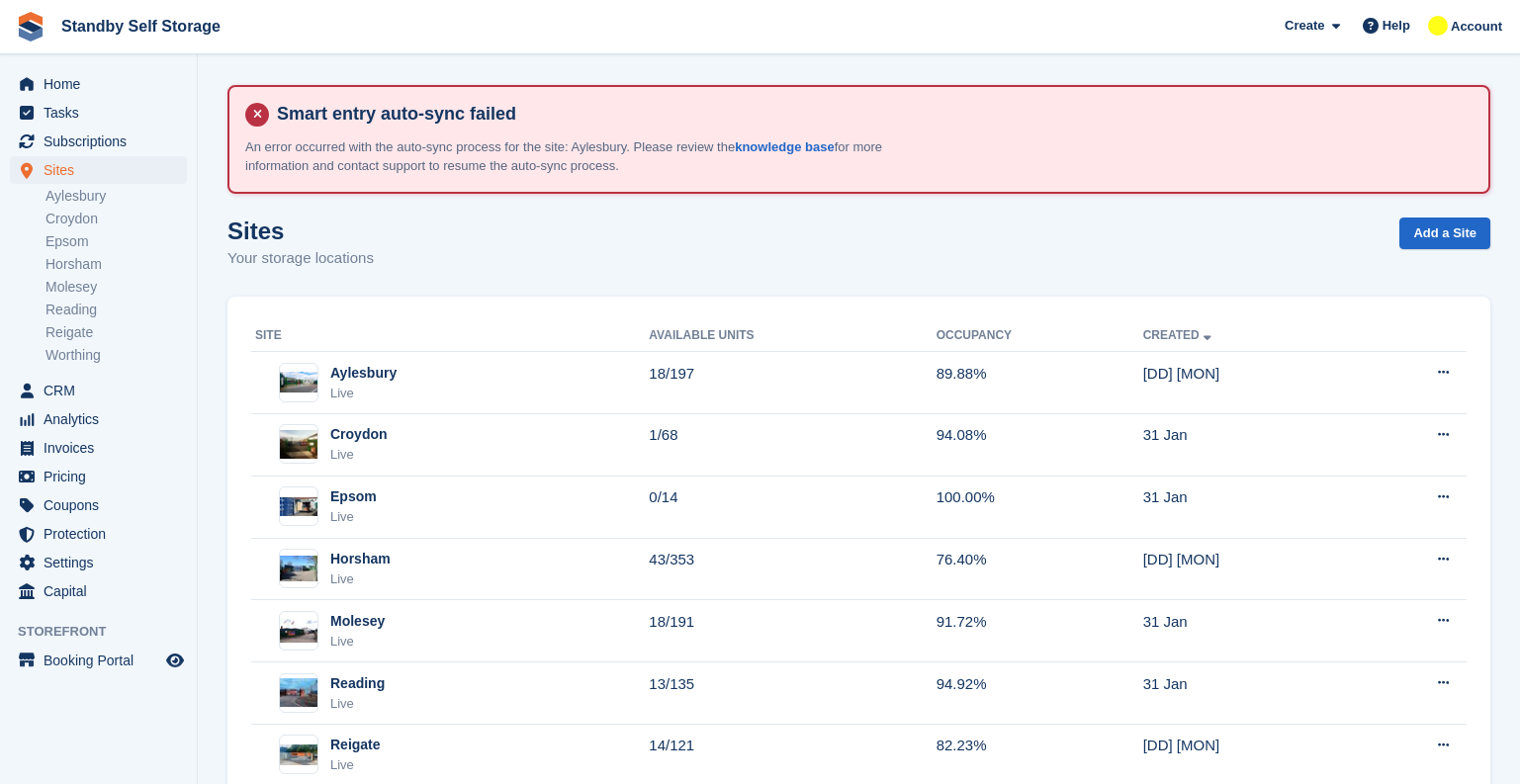 scroll, scrollTop: 0, scrollLeft: 0, axis: both 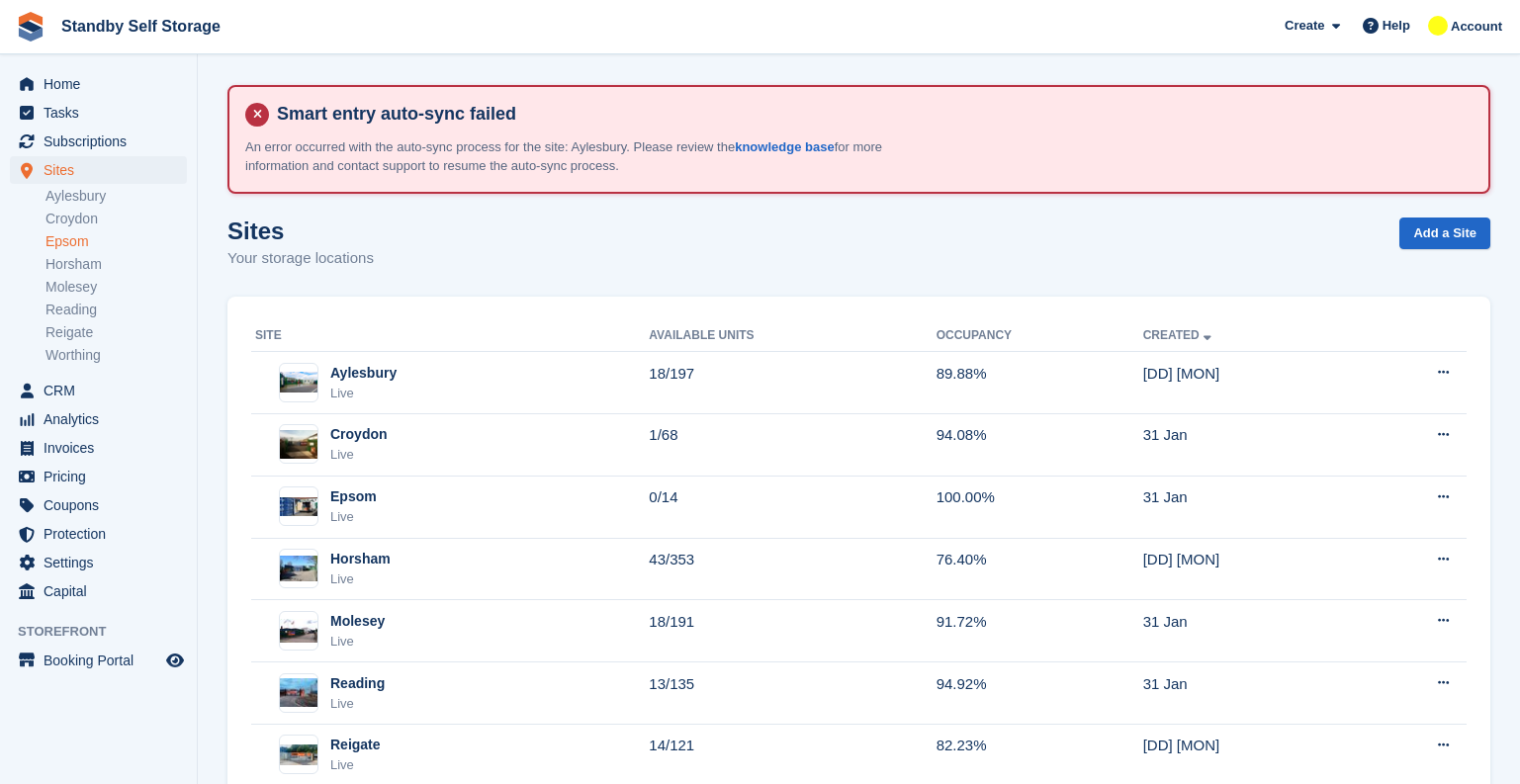 click on "Epsom" at bounding box center [116, 241] 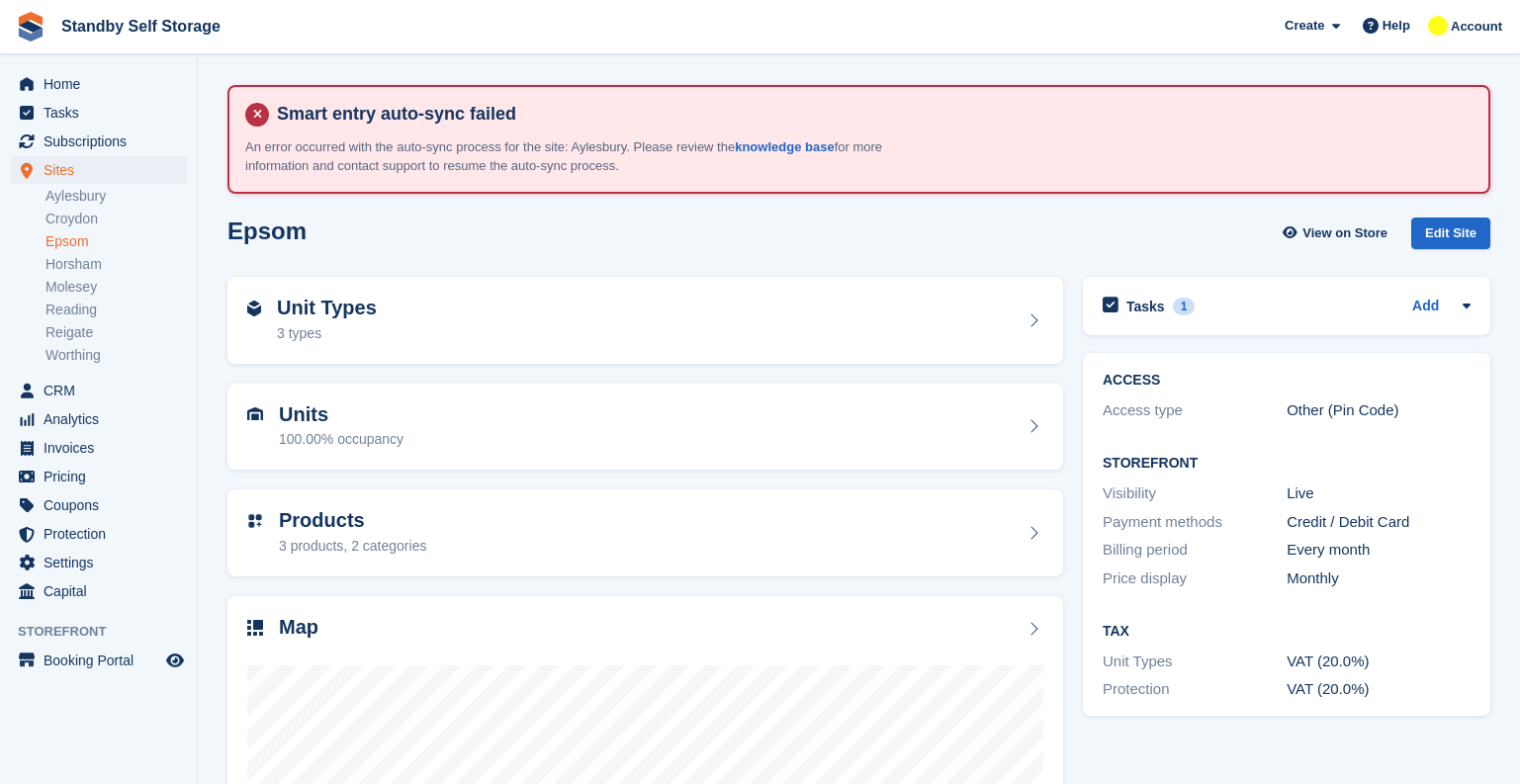scroll, scrollTop: 0, scrollLeft: 0, axis: both 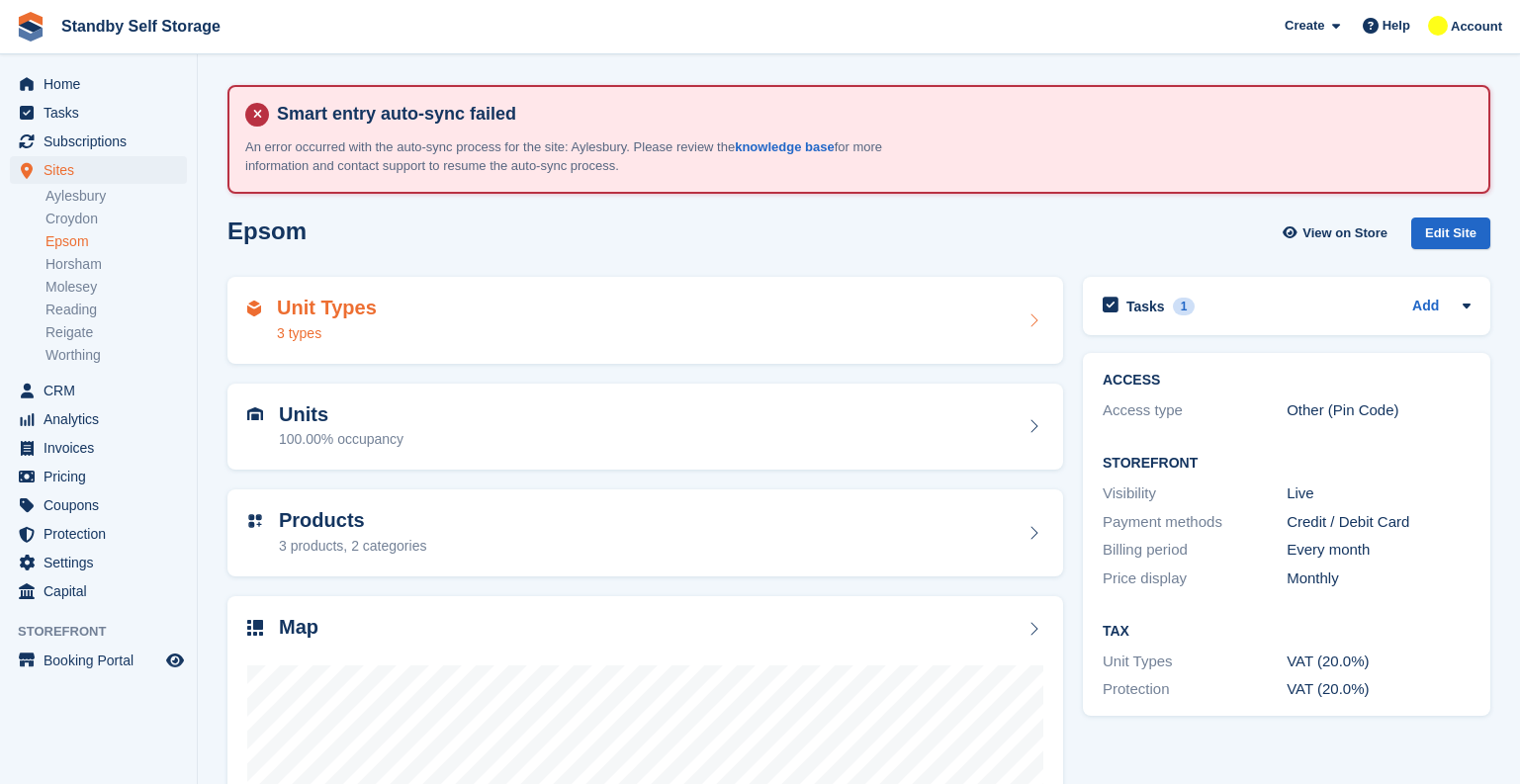 click on "Unit Types
3 types" at bounding box center (645, 320) 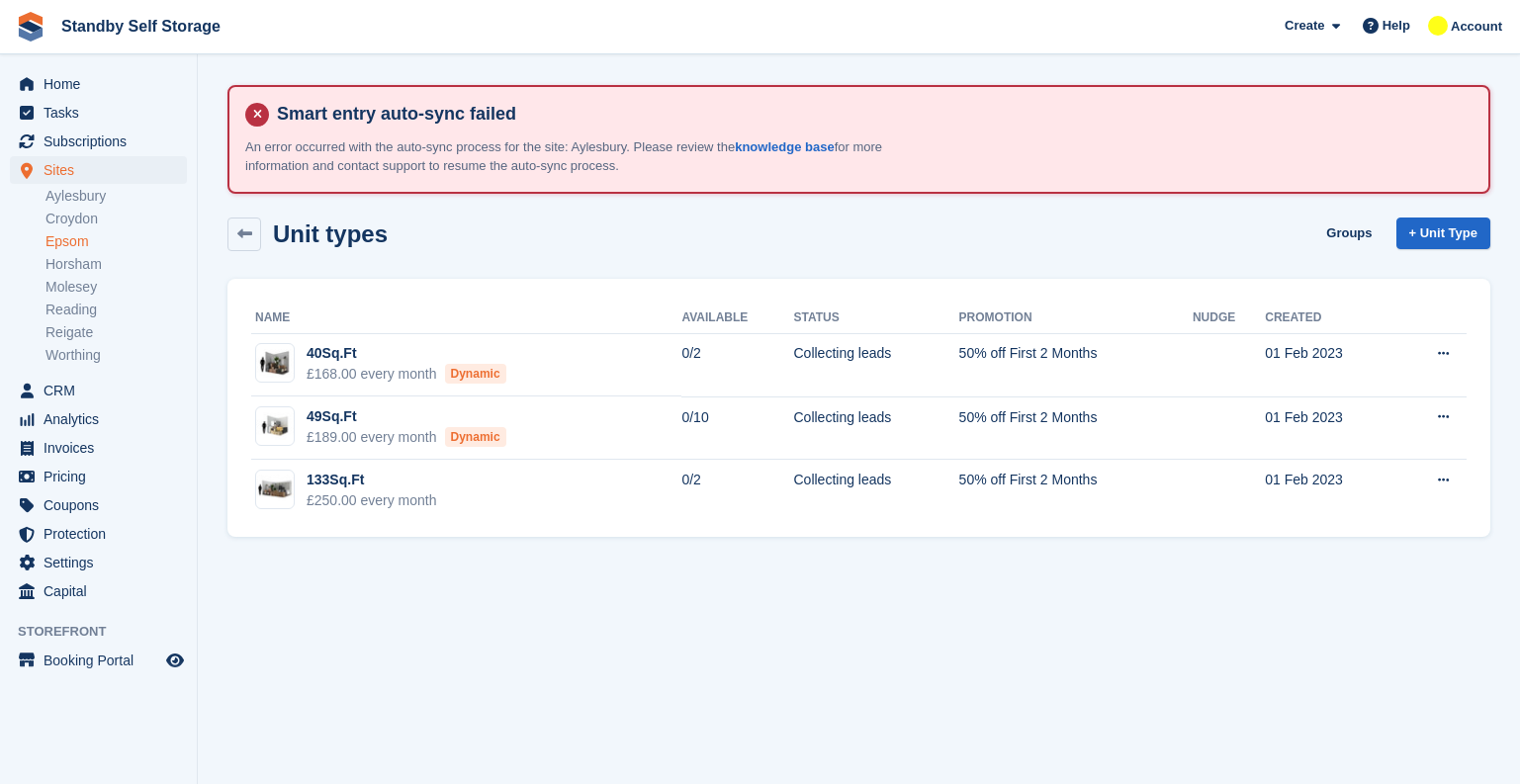 scroll, scrollTop: 0, scrollLeft: 0, axis: both 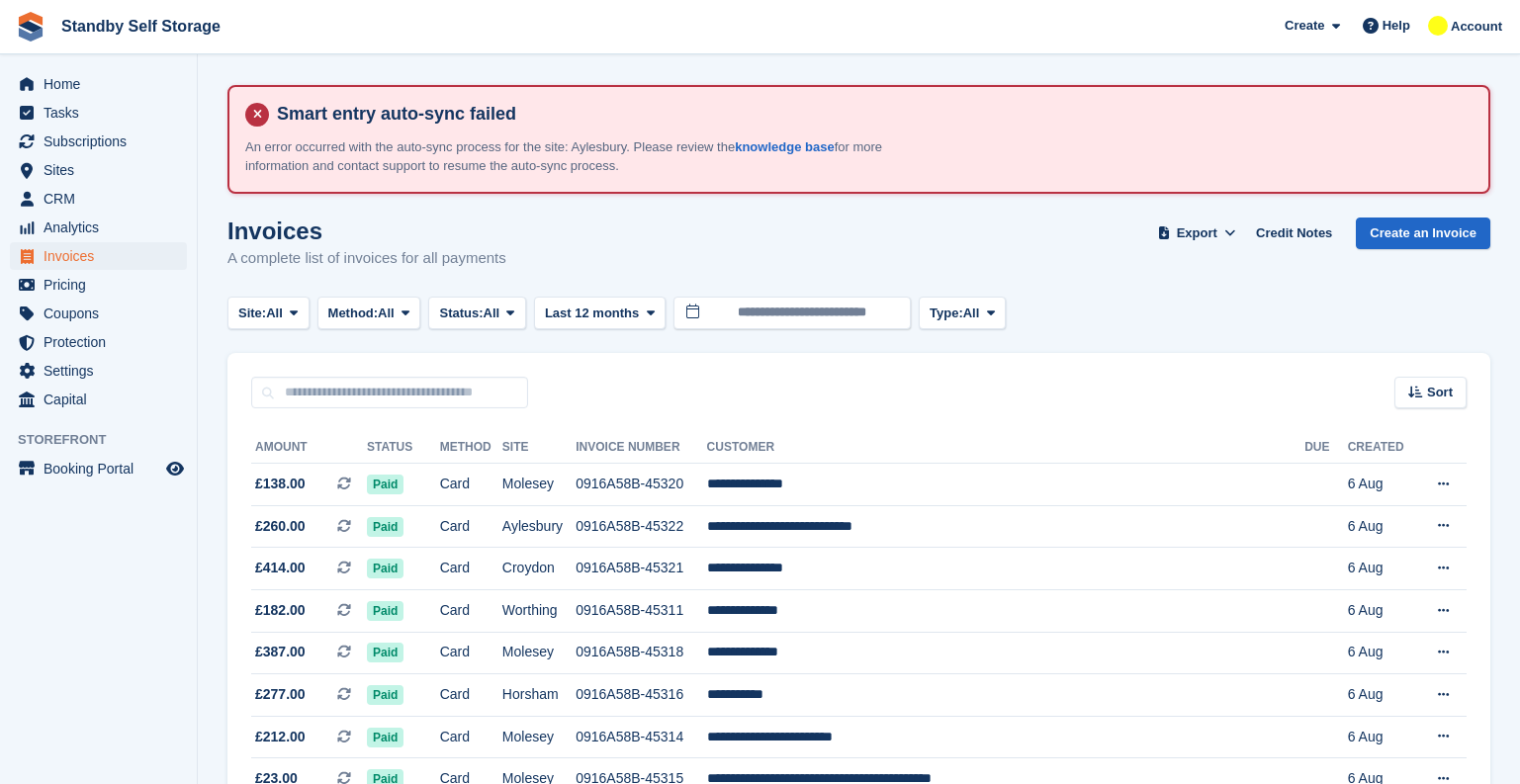 click on "Sort
Sort by
Date created
Created (oldest first)
Created (newest first)" at bounding box center (858, 381) 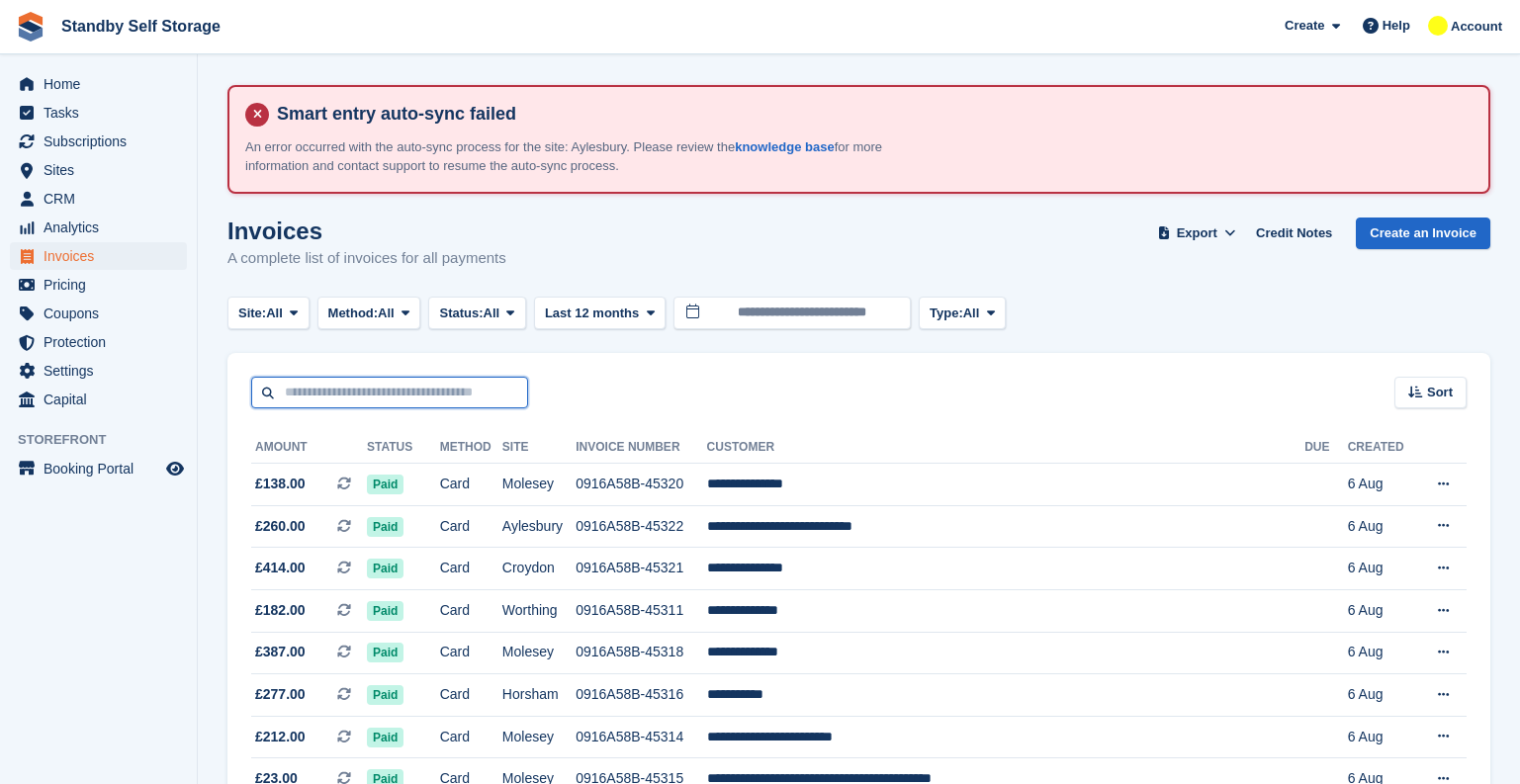click at bounding box center (390, 392) 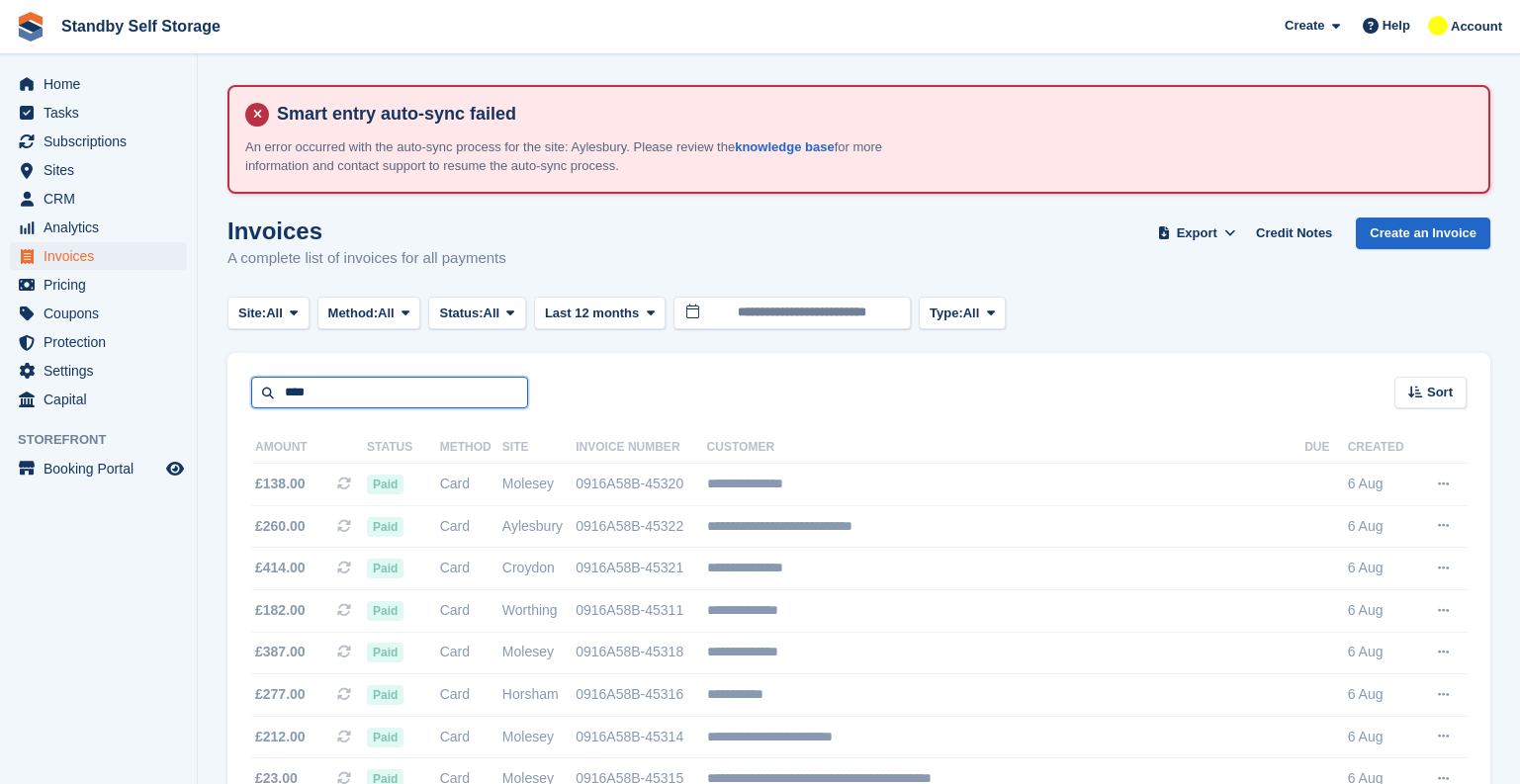 type on "****" 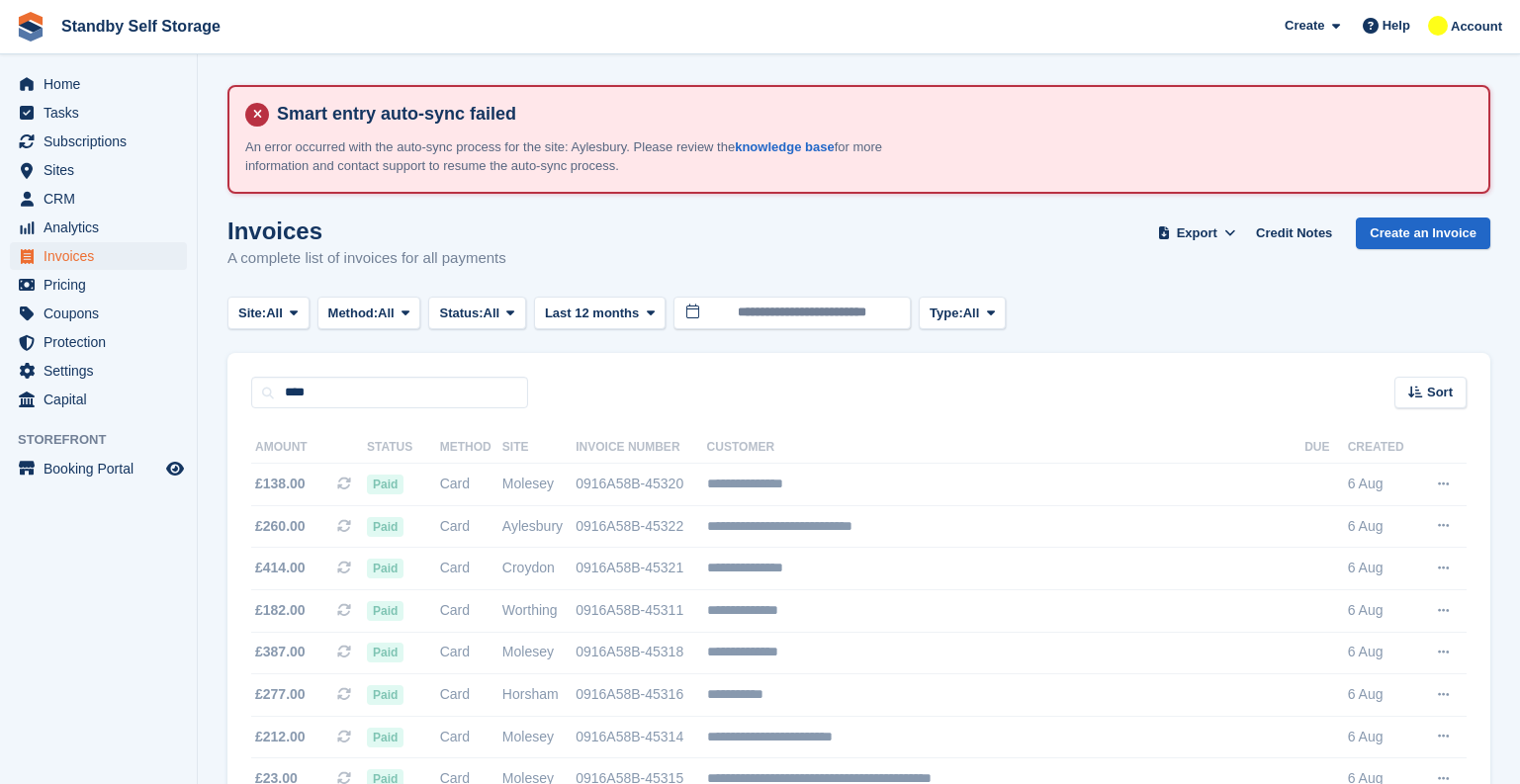click at bounding box center [987, 1630] 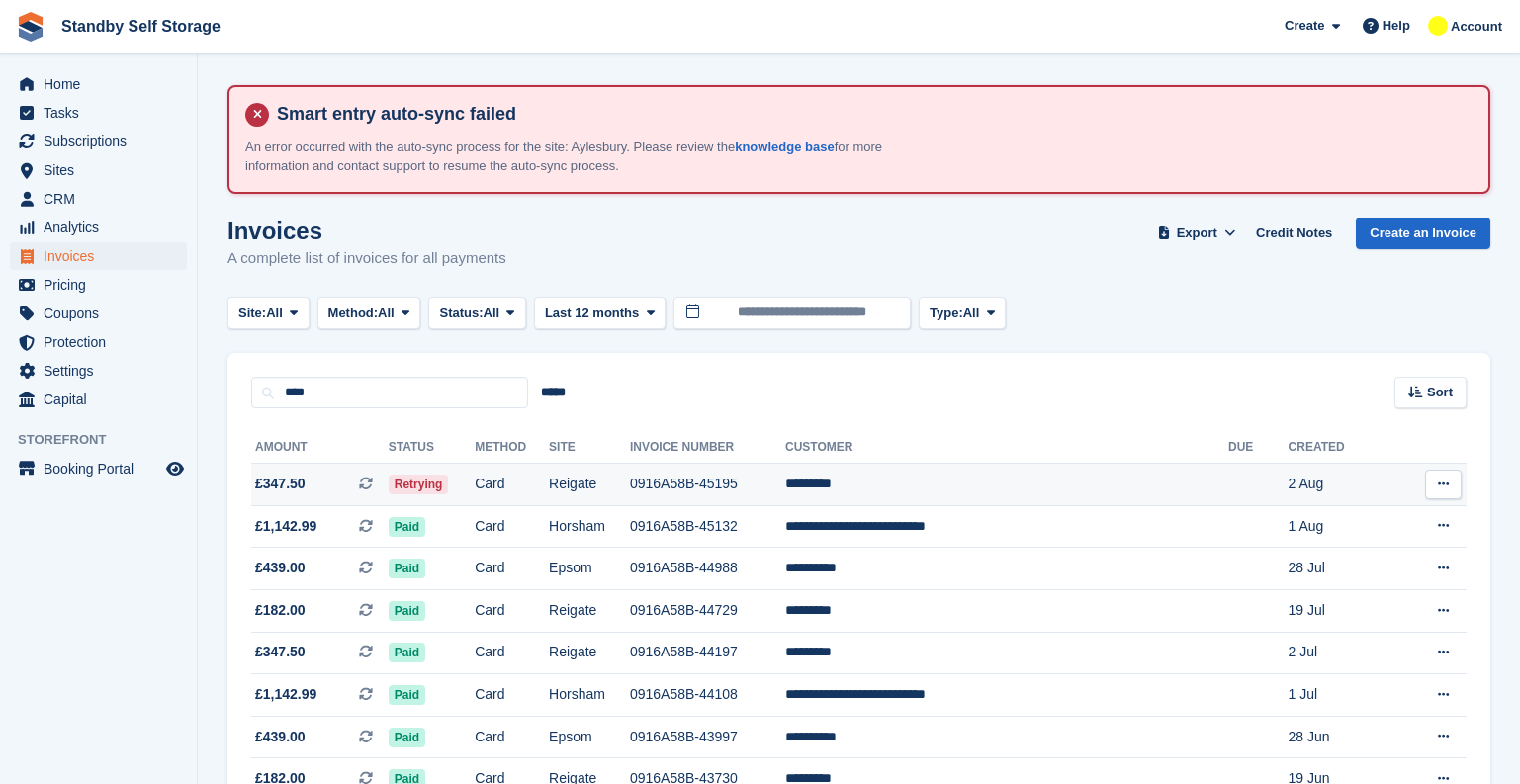 click on "*********" at bounding box center (1007, 484) 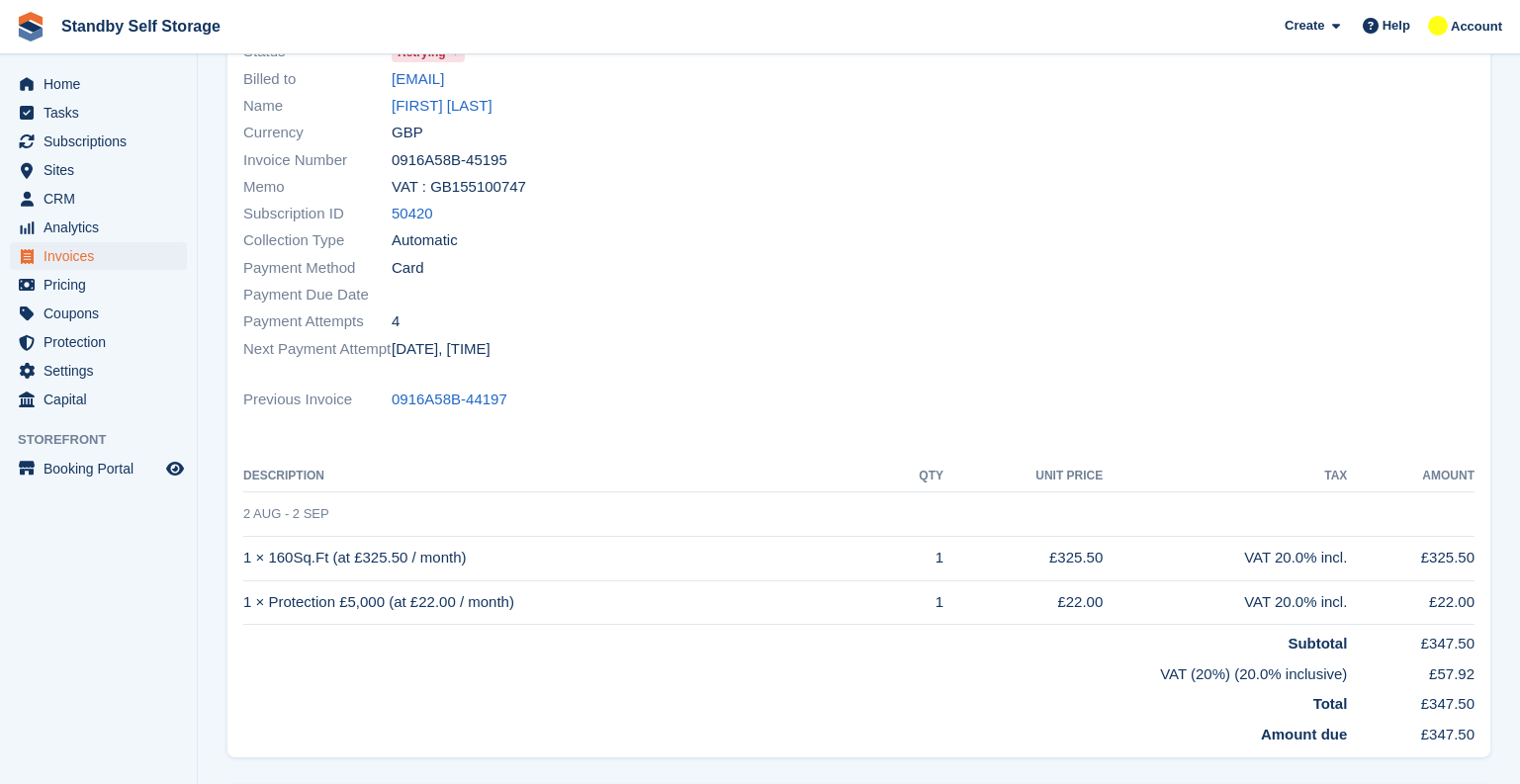 scroll, scrollTop: 0, scrollLeft: 0, axis: both 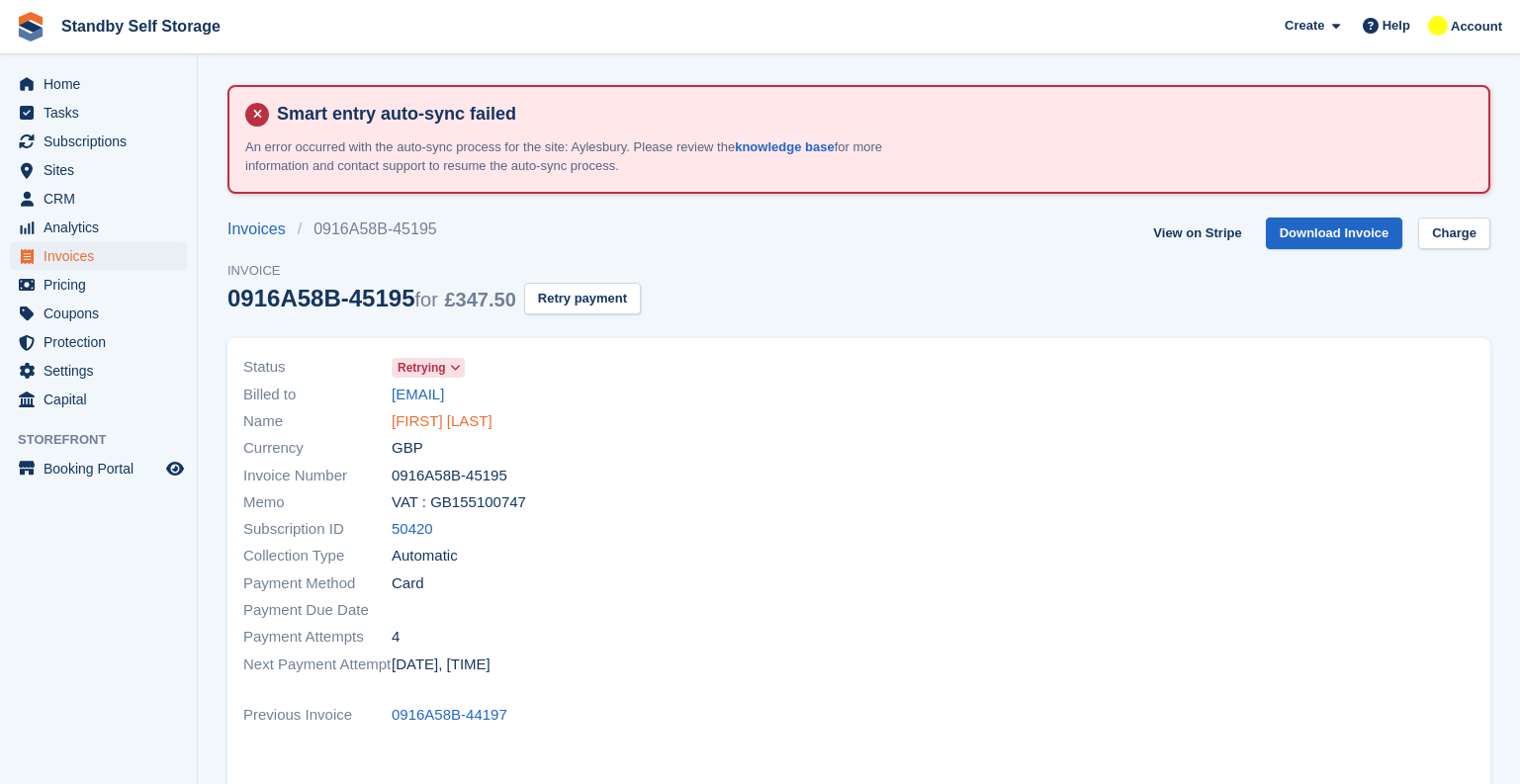 click on "Paul Sale" at bounding box center (442, 421) 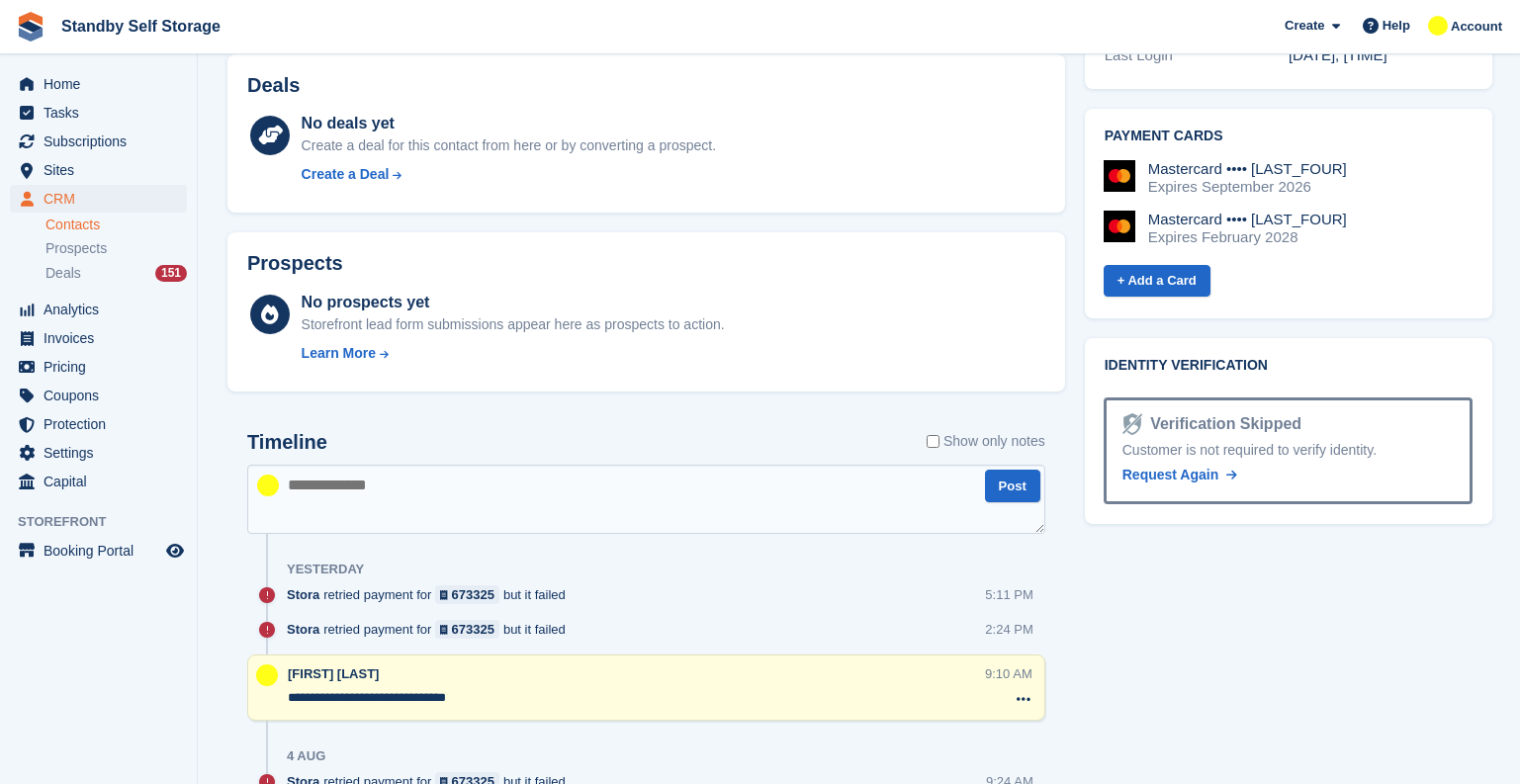 scroll, scrollTop: 989, scrollLeft: 0, axis: vertical 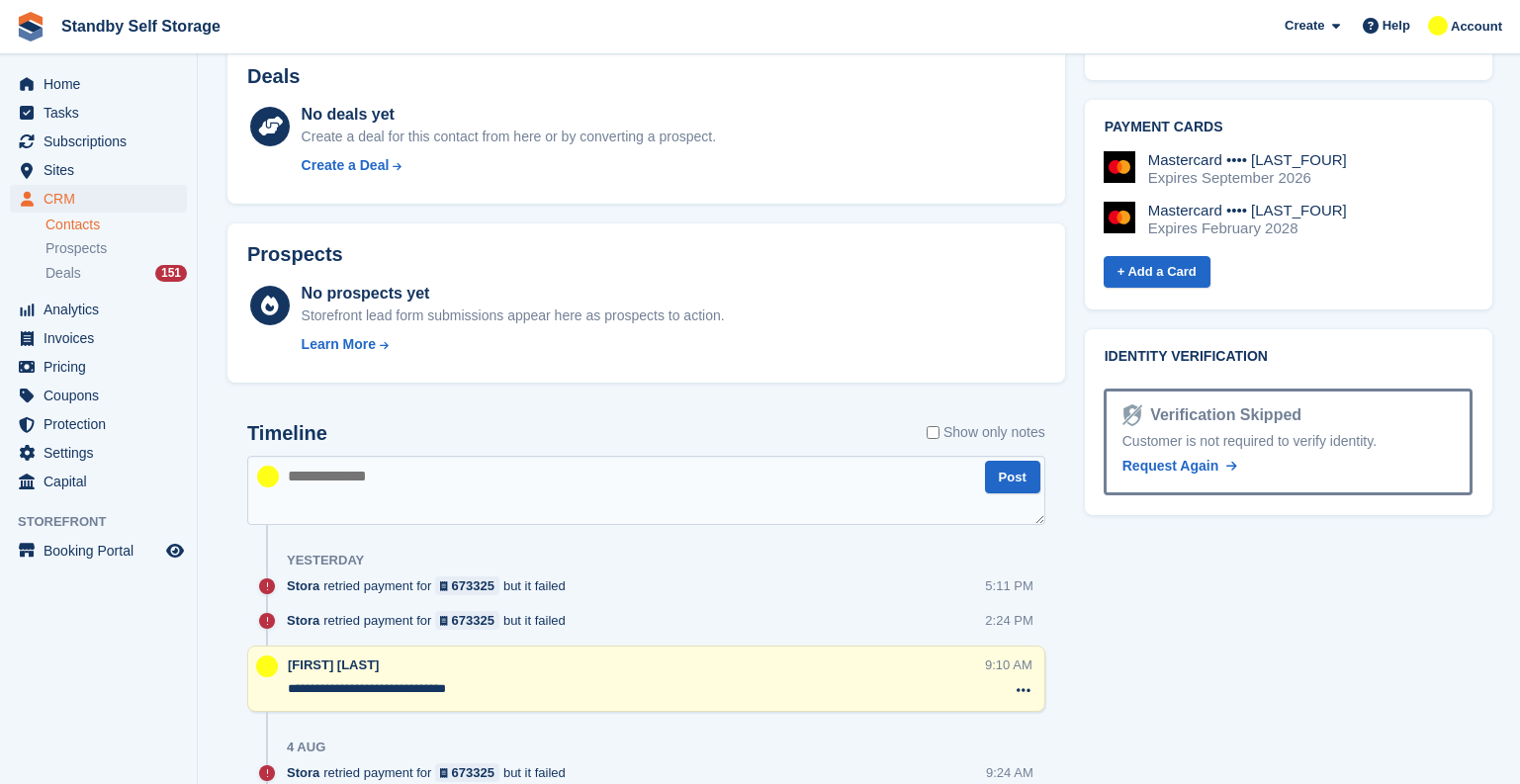 paste on "**********" 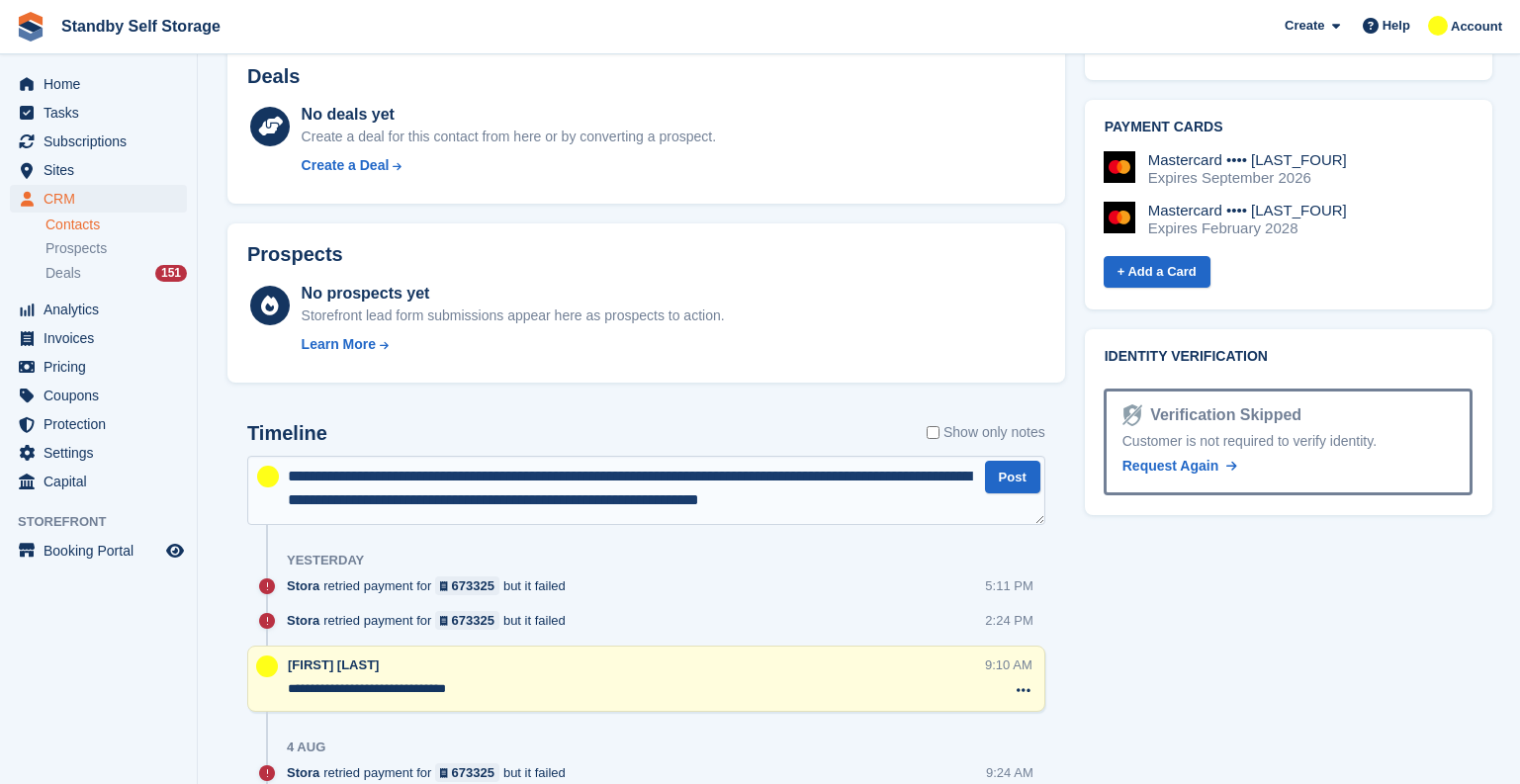 scroll, scrollTop: 130, scrollLeft: 0, axis: vertical 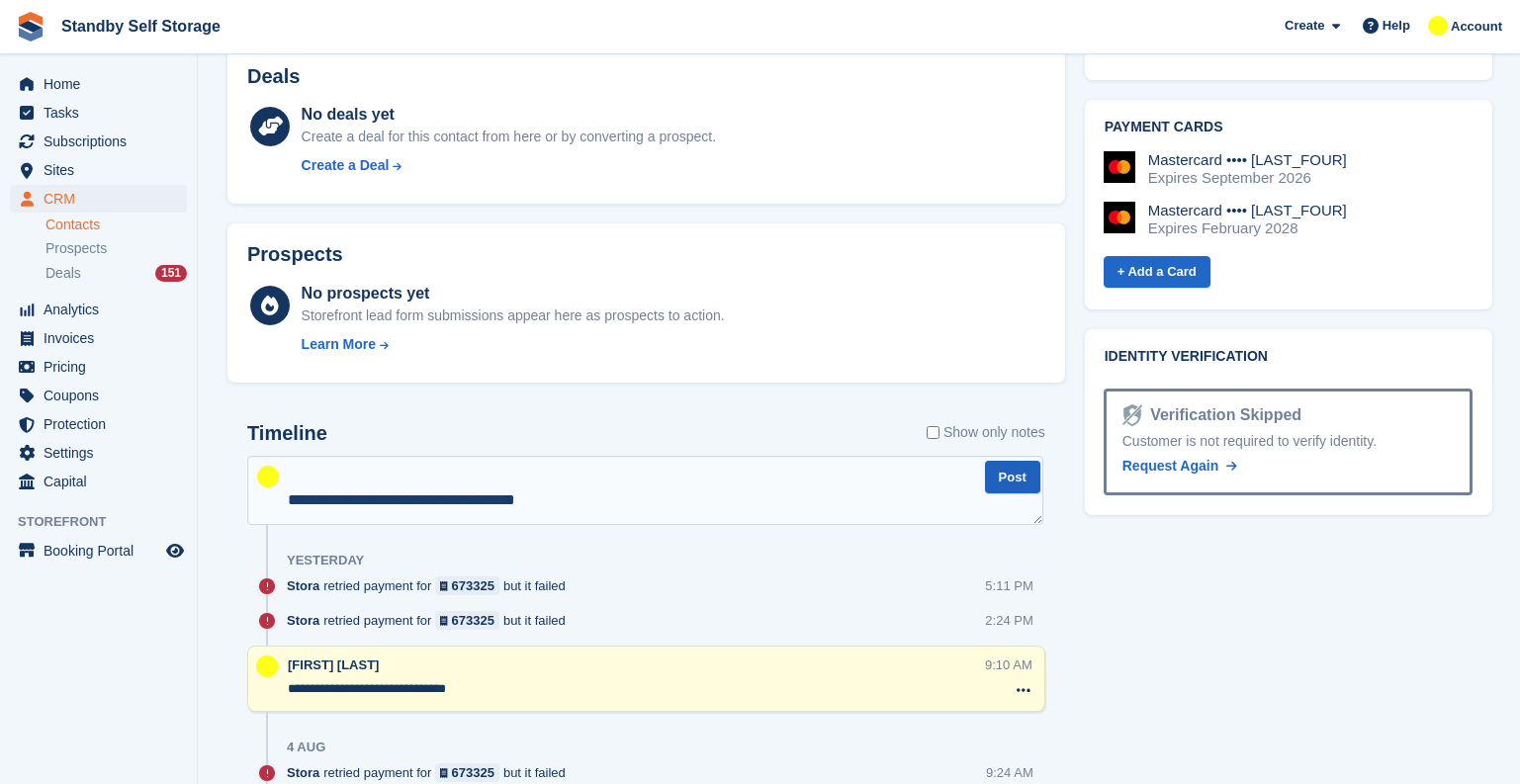 type on "**********" 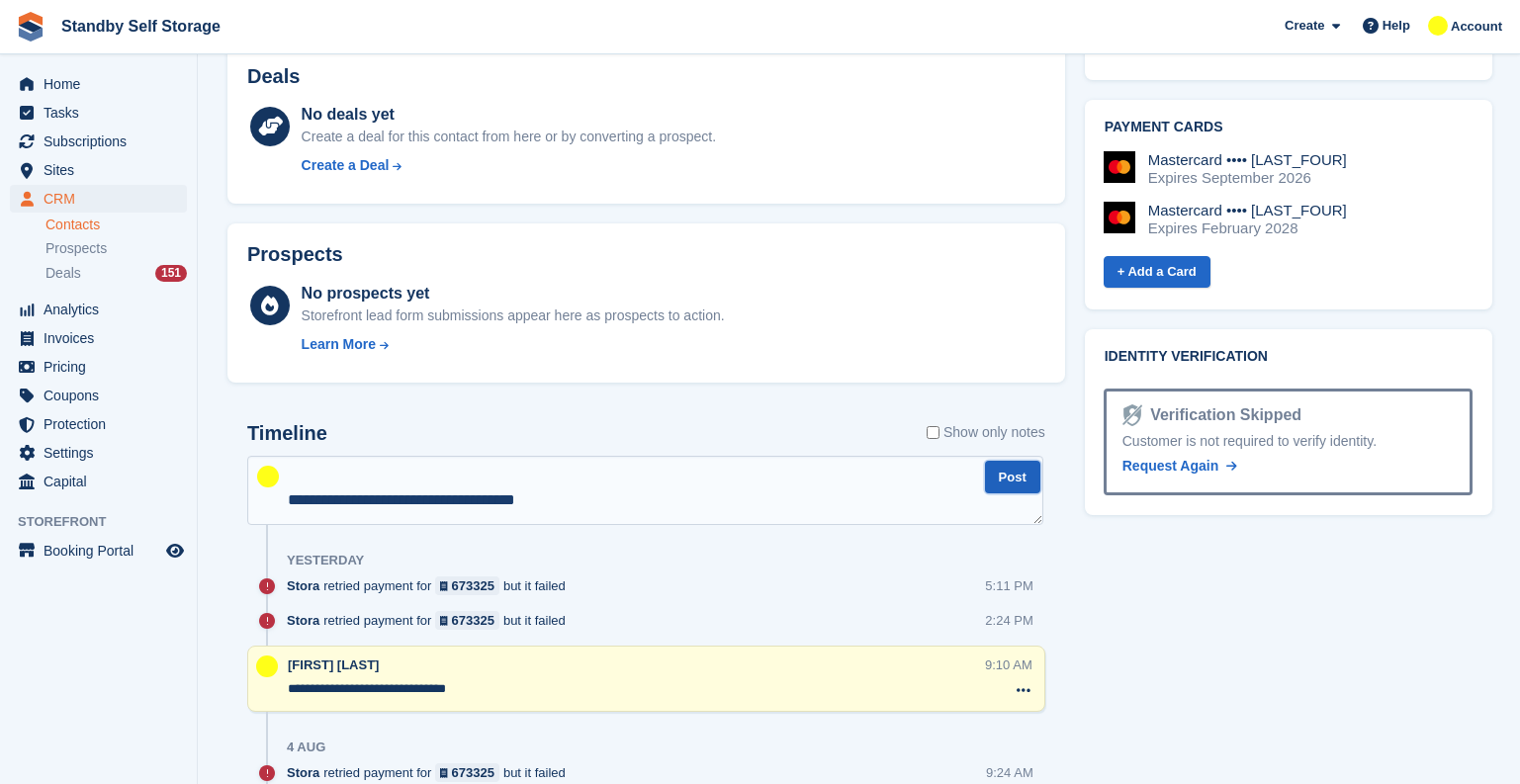 click on "Post" at bounding box center (1013, 477) 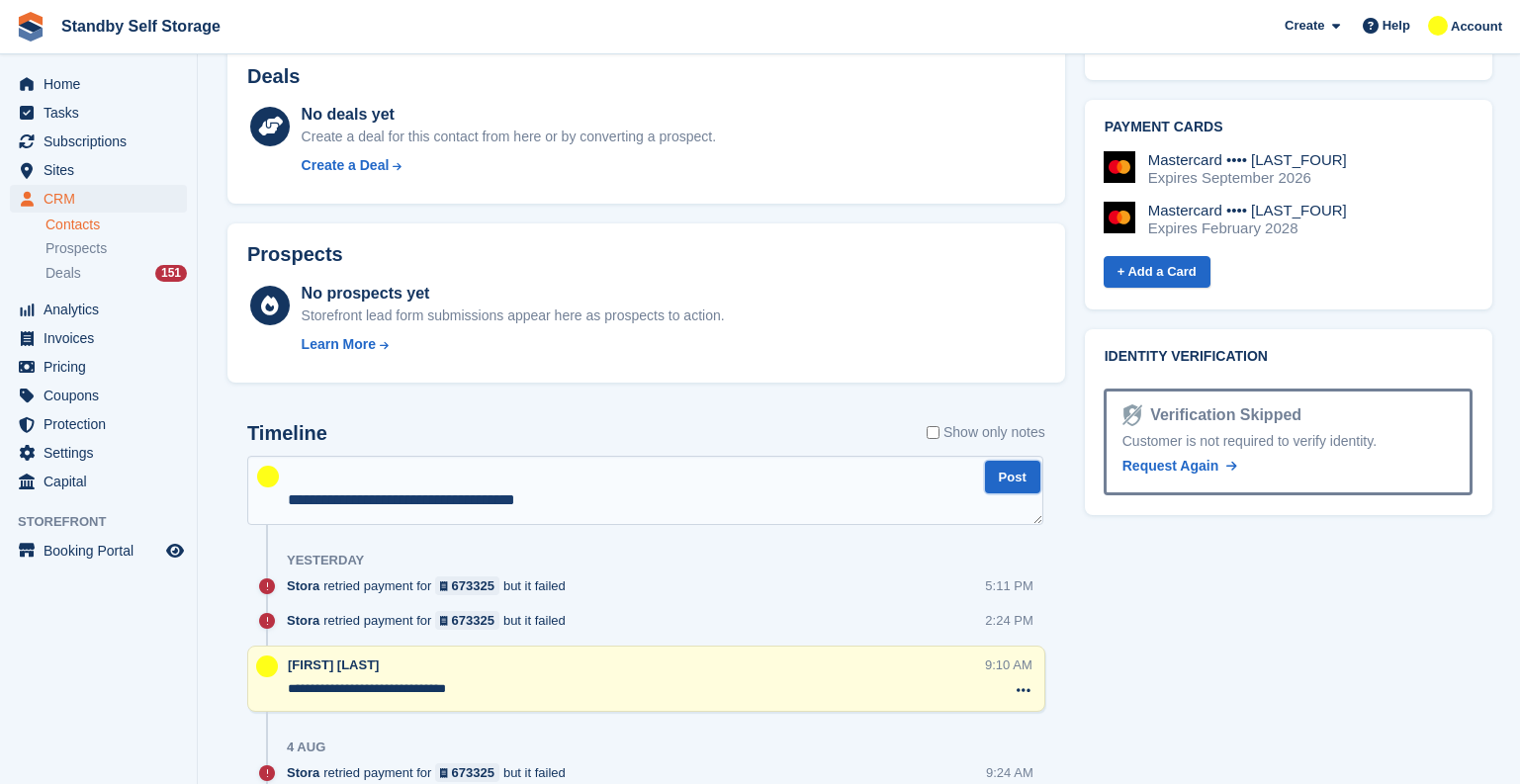 scroll, scrollTop: 0, scrollLeft: 0, axis: both 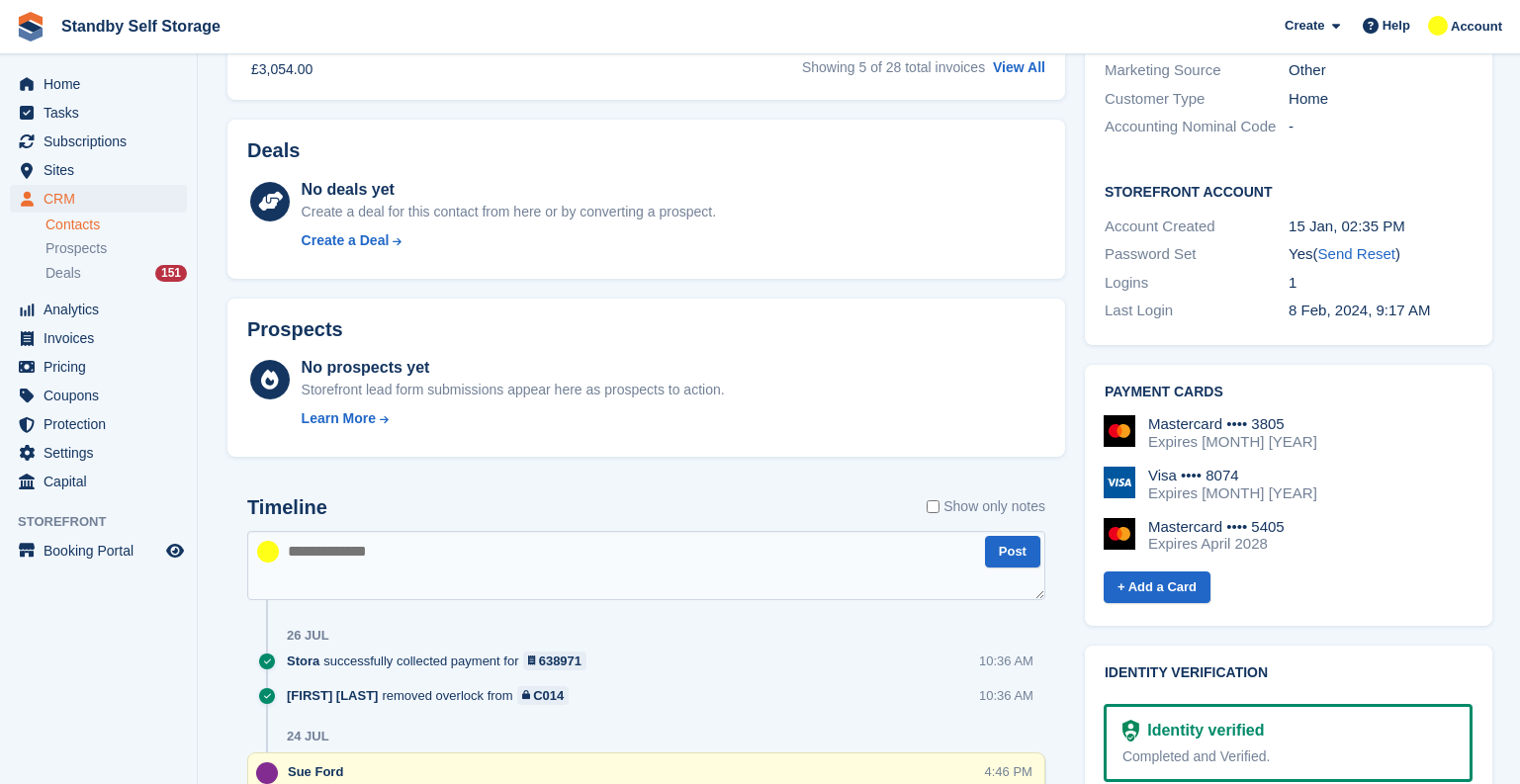 paste on "**********" 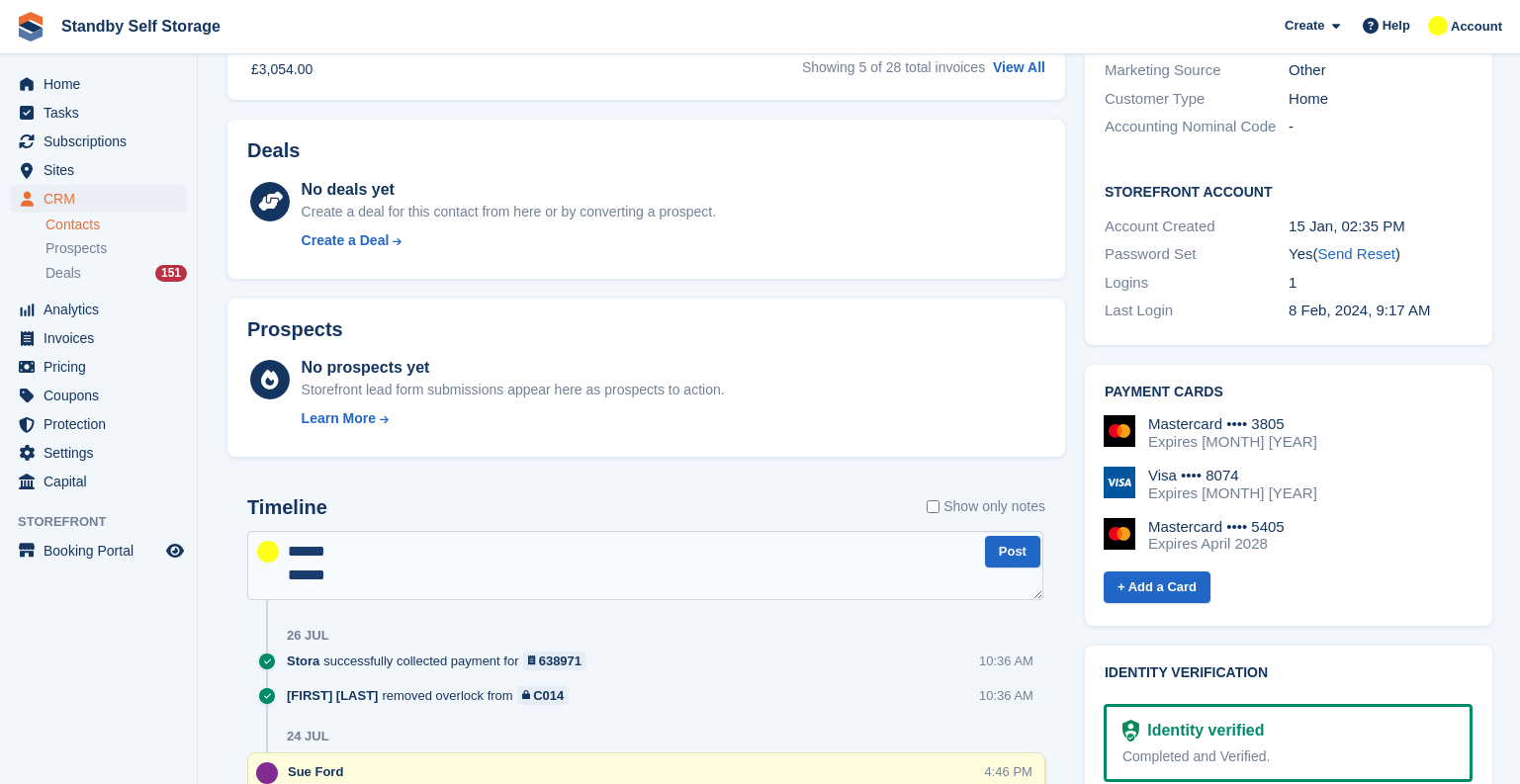 scroll, scrollTop: 0, scrollLeft: 0, axis: both 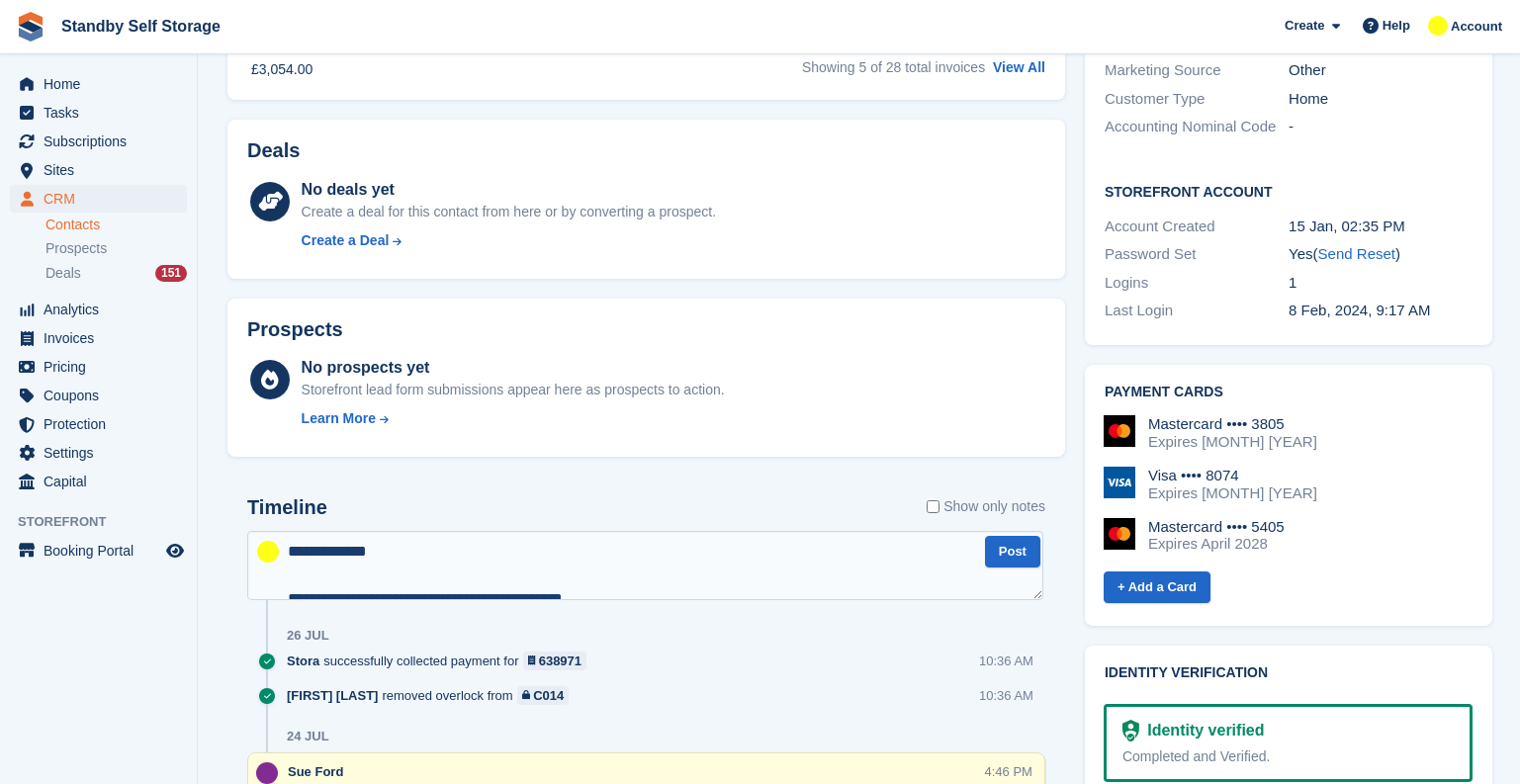 type 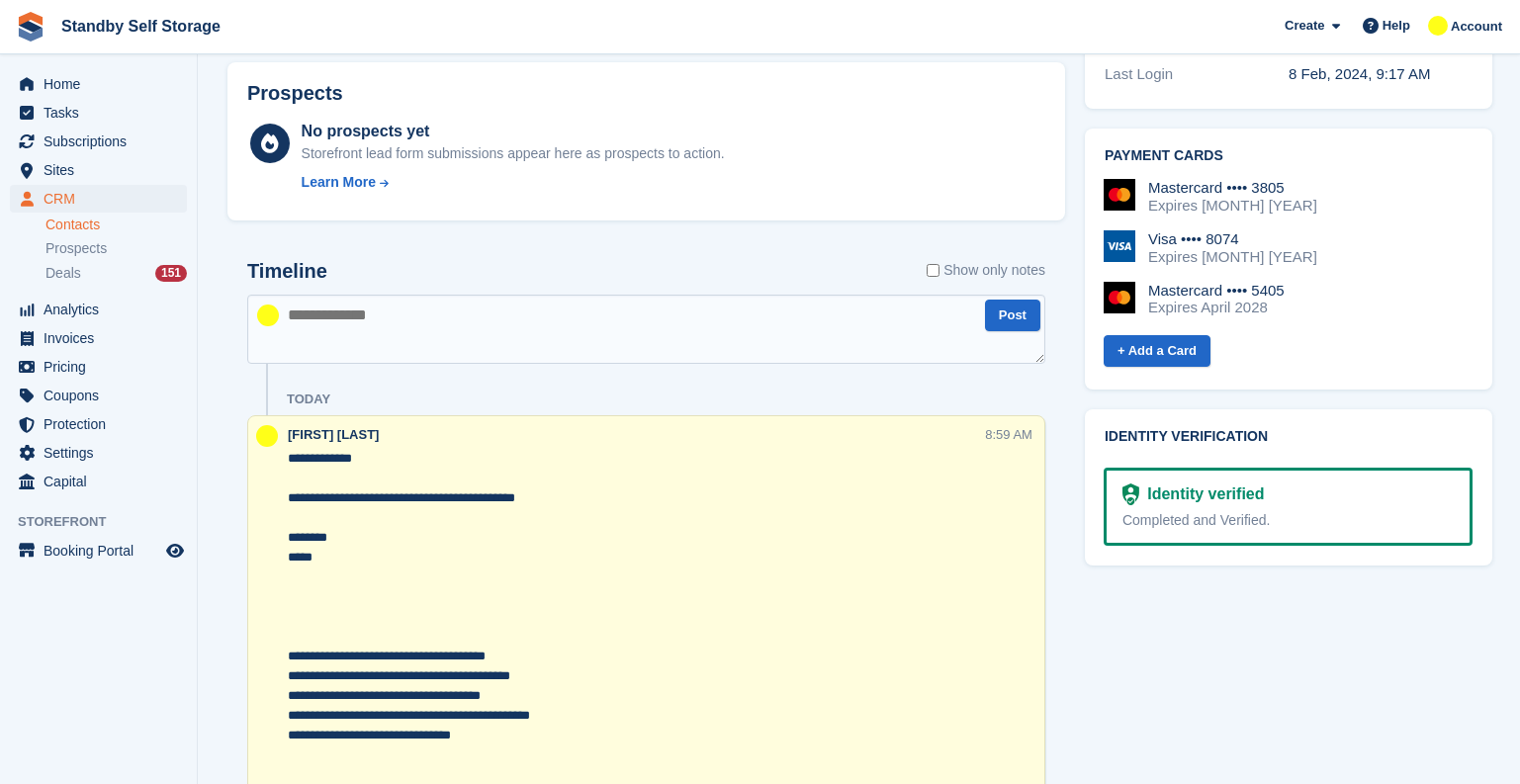 scroll, scrollTop: 989, scrollLeft: 0, axis: vertical 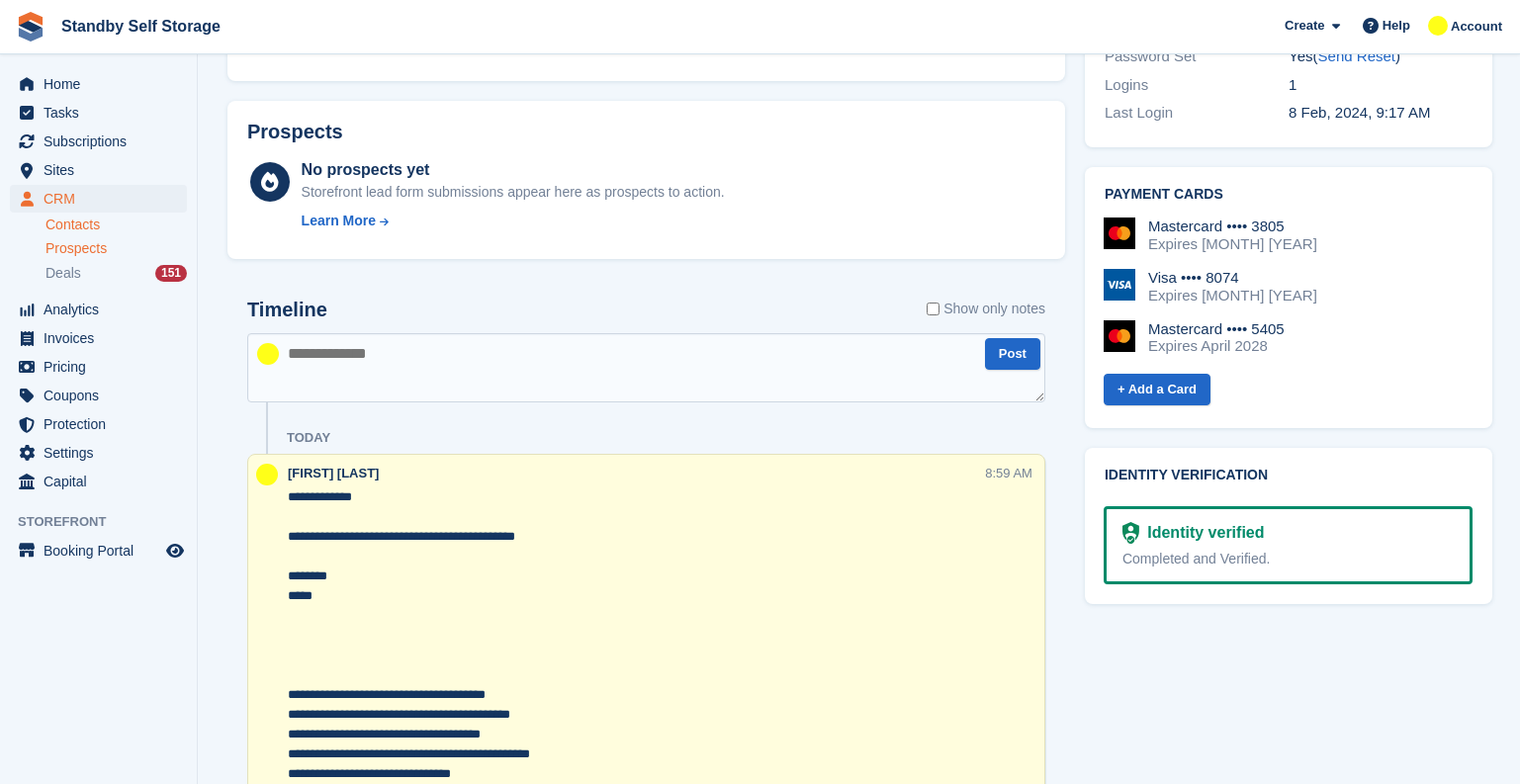 click on "Prospects" at bounding box center (76, 248) 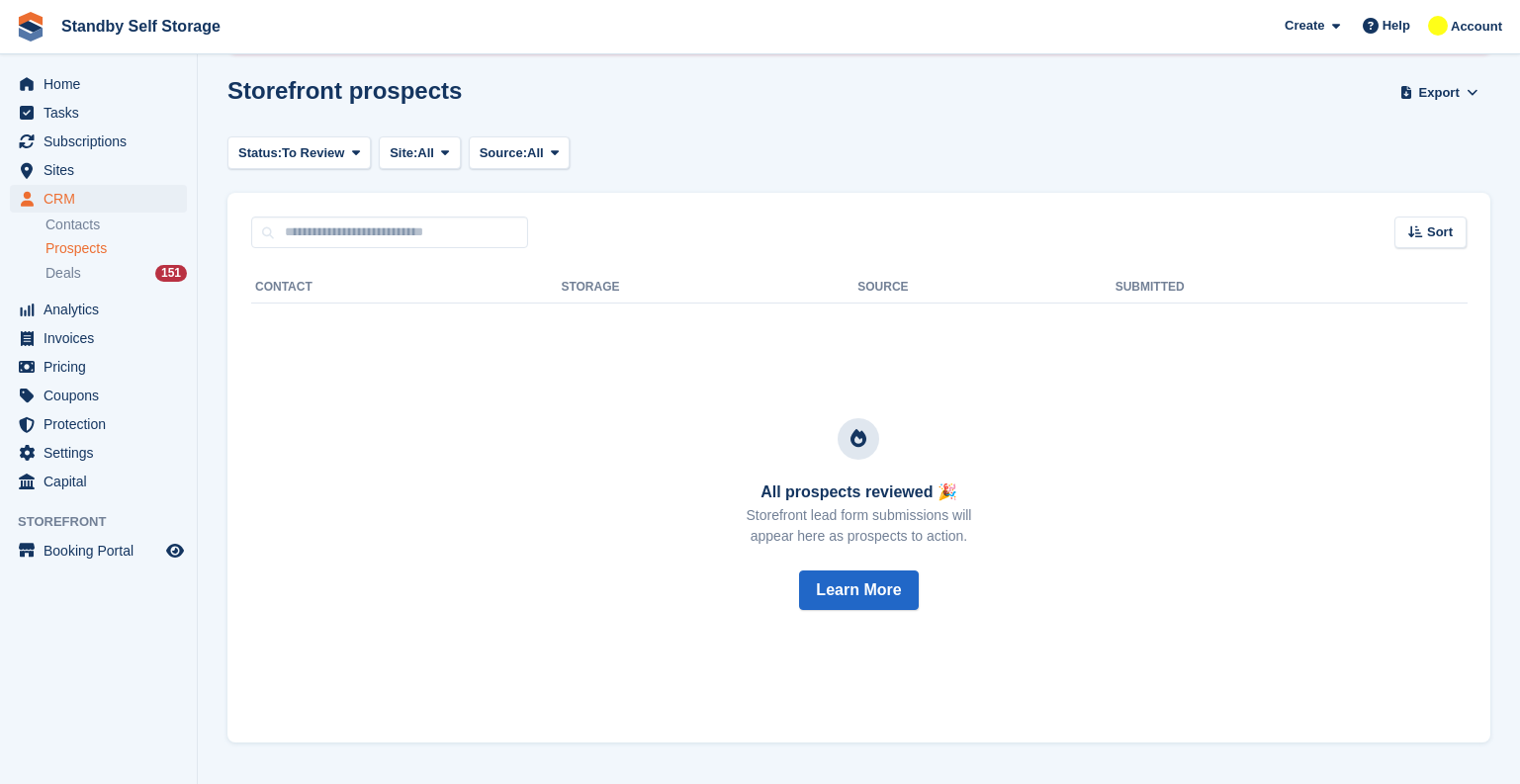 scroll, scrollTop: 0, scrollLeft: 0, axis: both 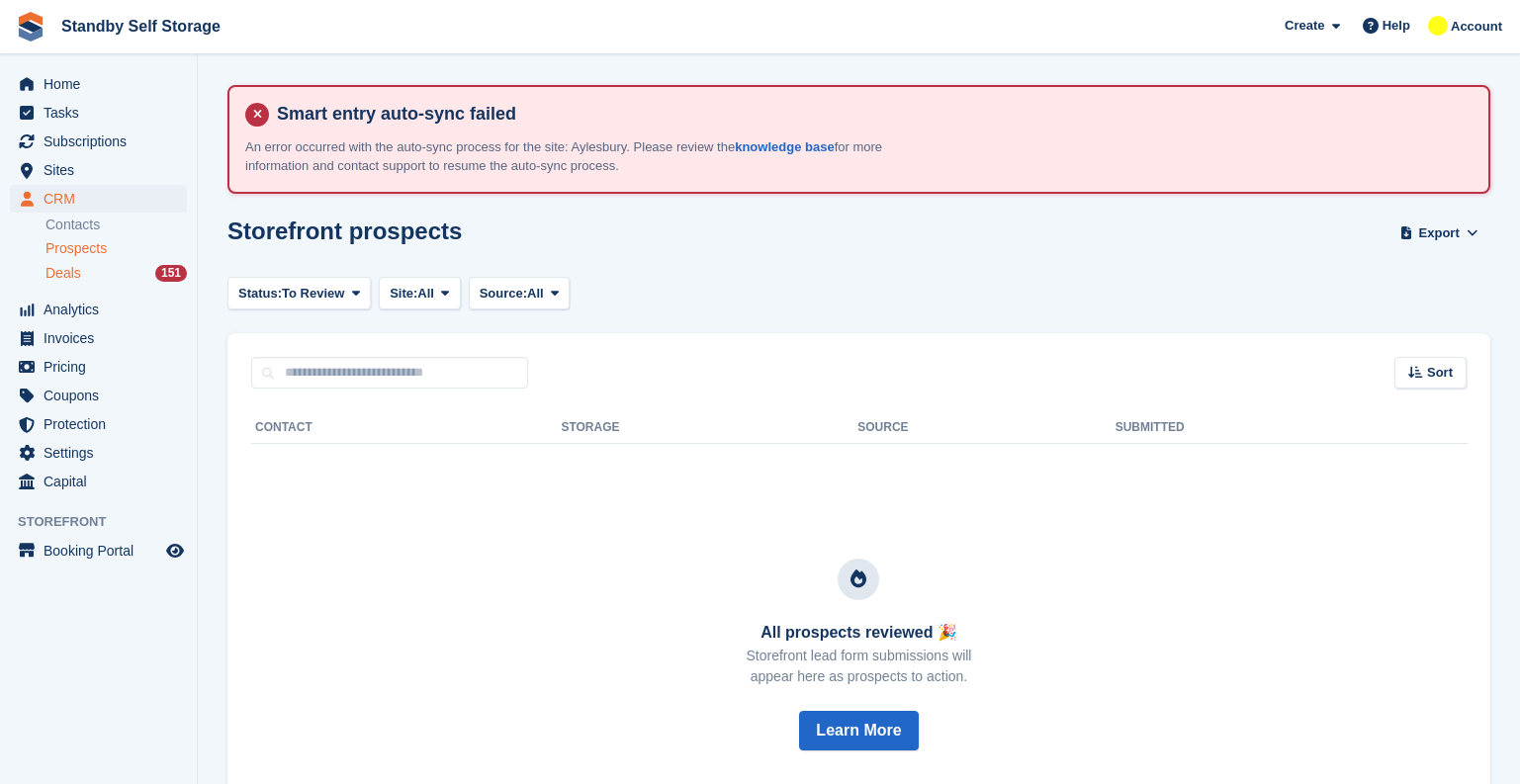 click on "Deals
151" at bounding box center [116, 273] 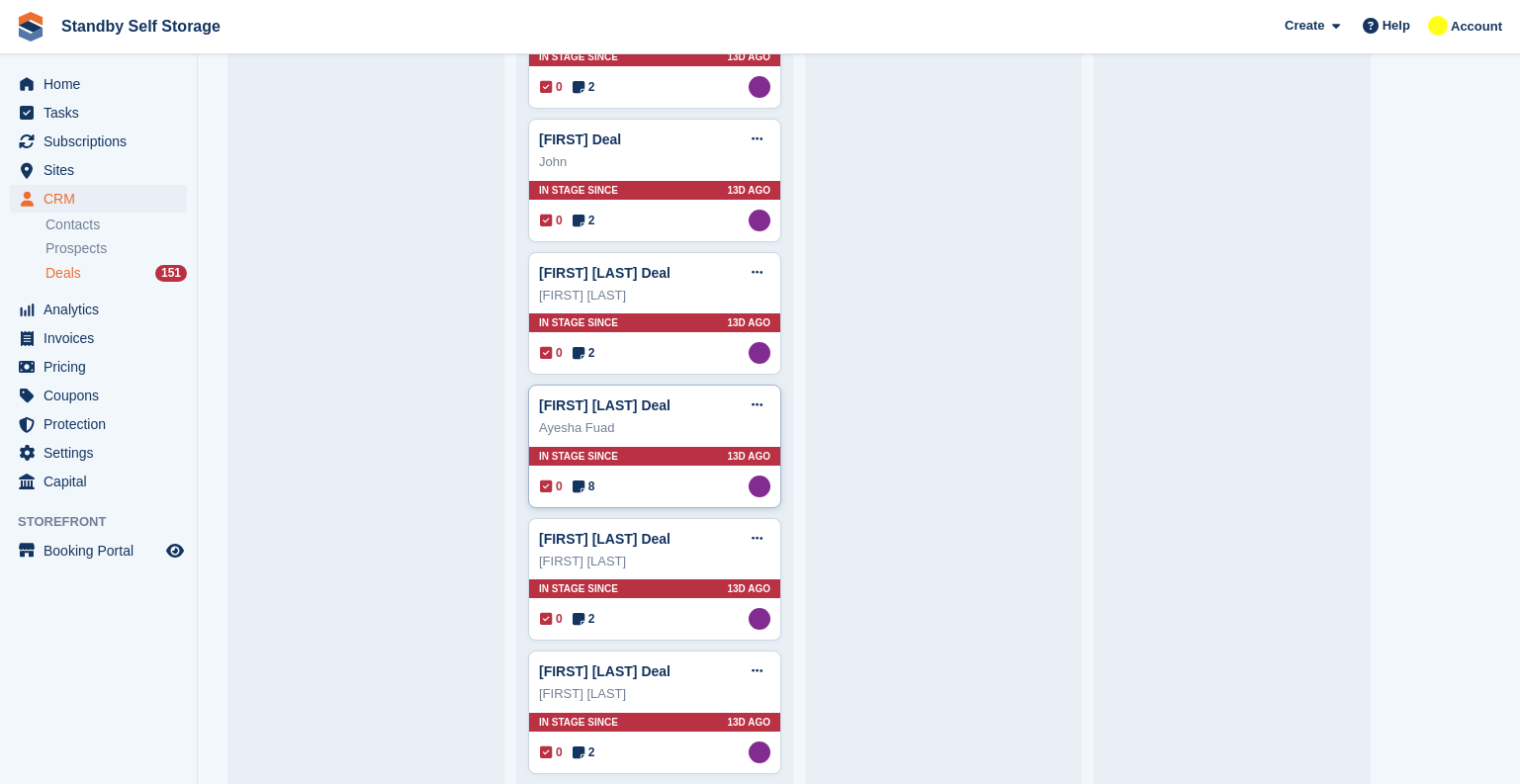 scroll, scrollTop: 12404, scrollLeft: 0, axis: vertical 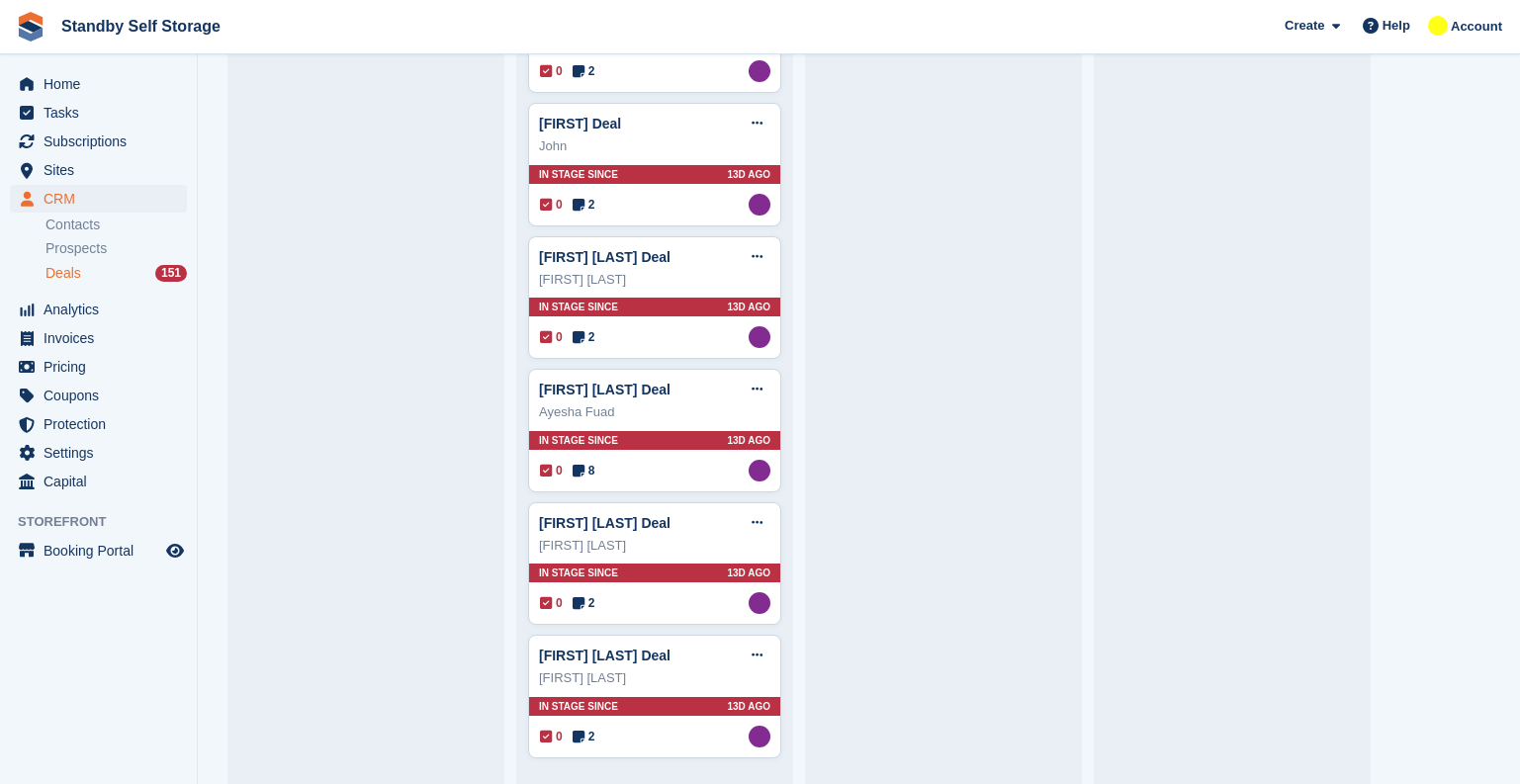 click on "1st Attempt
41 deals
Jake Scattergood Deal
Edit deal
Mark as won
Mark as lost
Delete deal
Jake Scattergood
In stage since 18H AGO
0
1
Assigned to Glenn Fisher
Harriet Haugvik Deal
Edit deal
Mark as won
Mark as lost
Delete deal" at bounding box center (858, -5707) 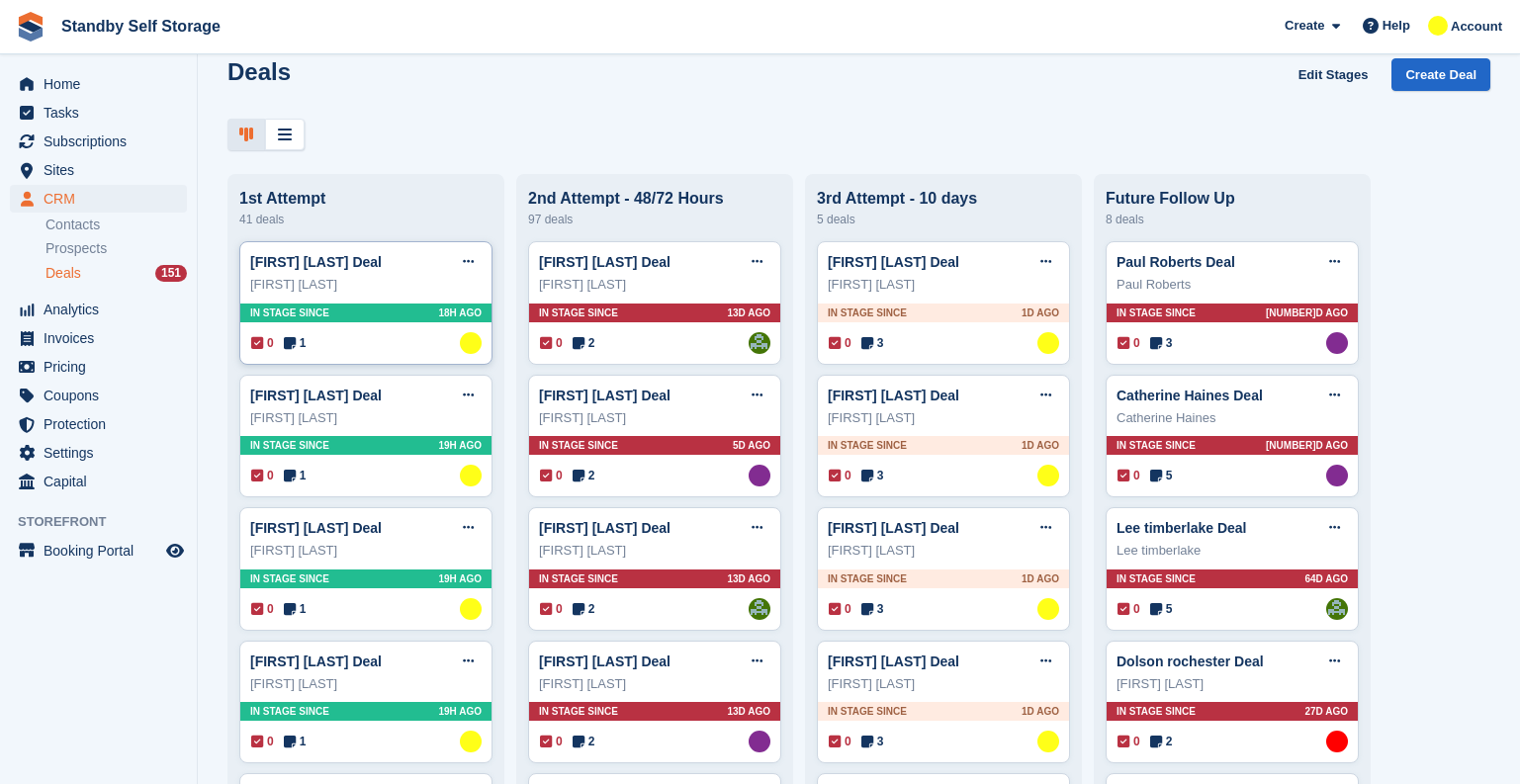 scroll, scrollTop: 17, scrollLeft: 0, axis: vertical 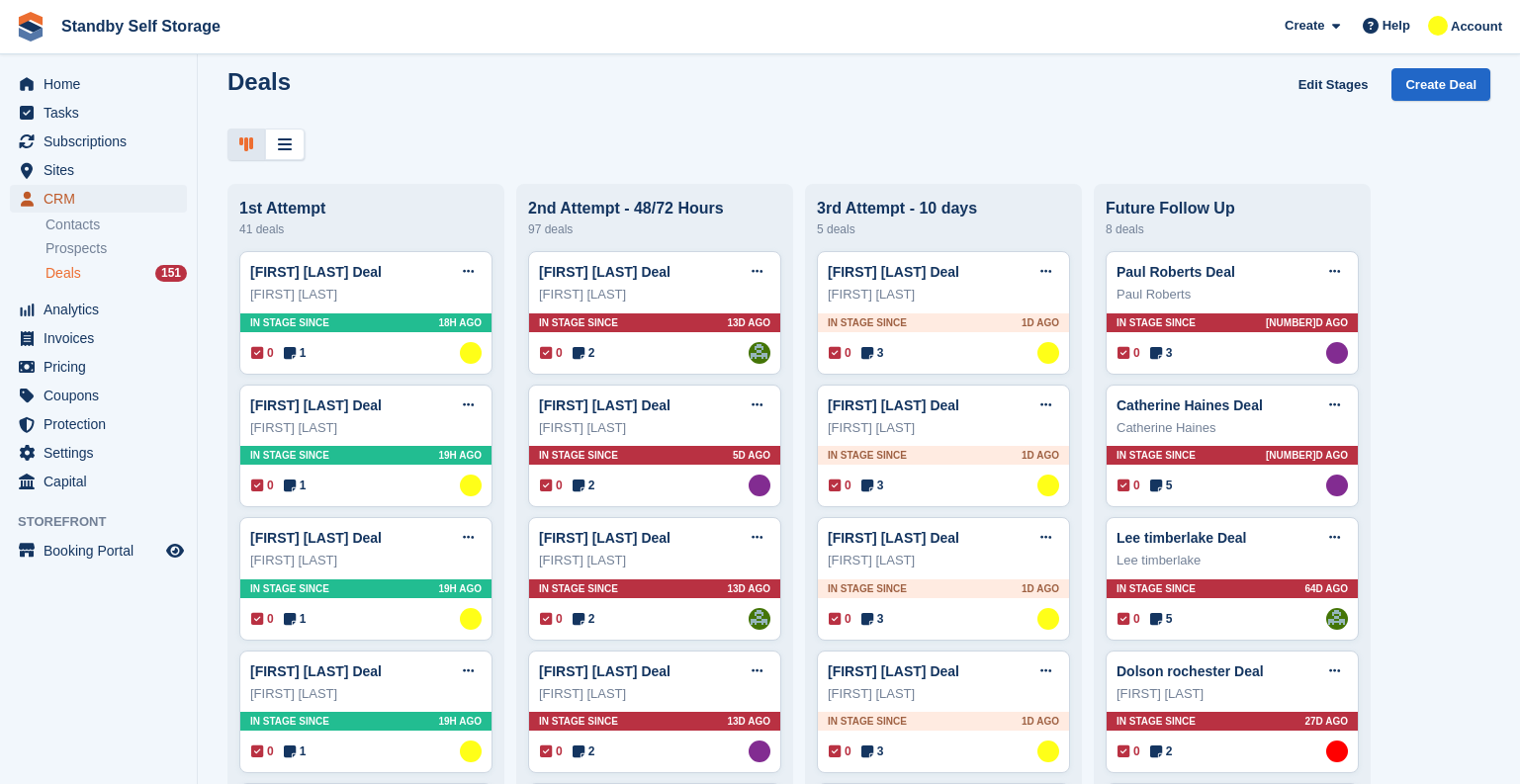 click on "CRM" at bounding box center (103, 199) 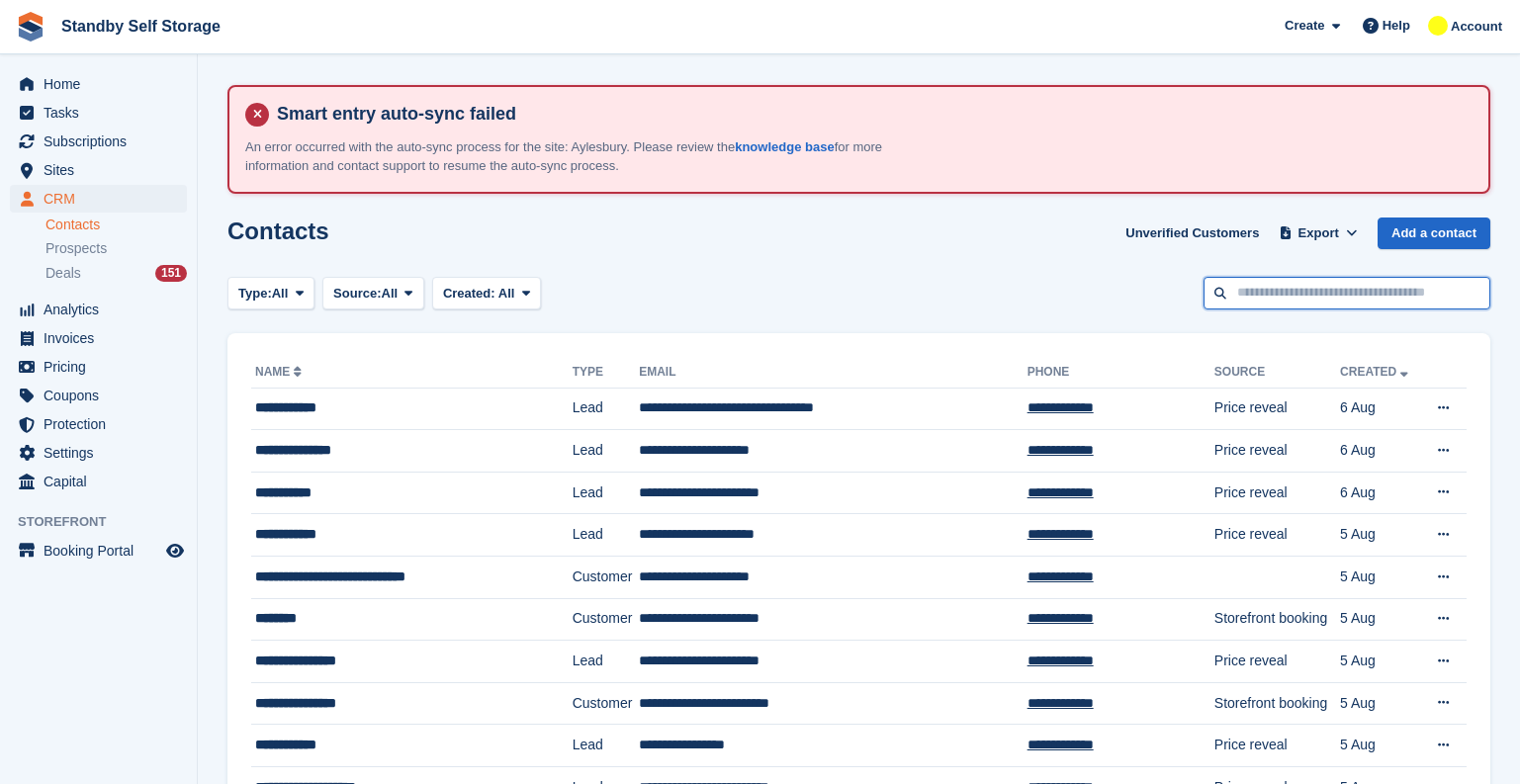 click at bounding box center [1347, 293] 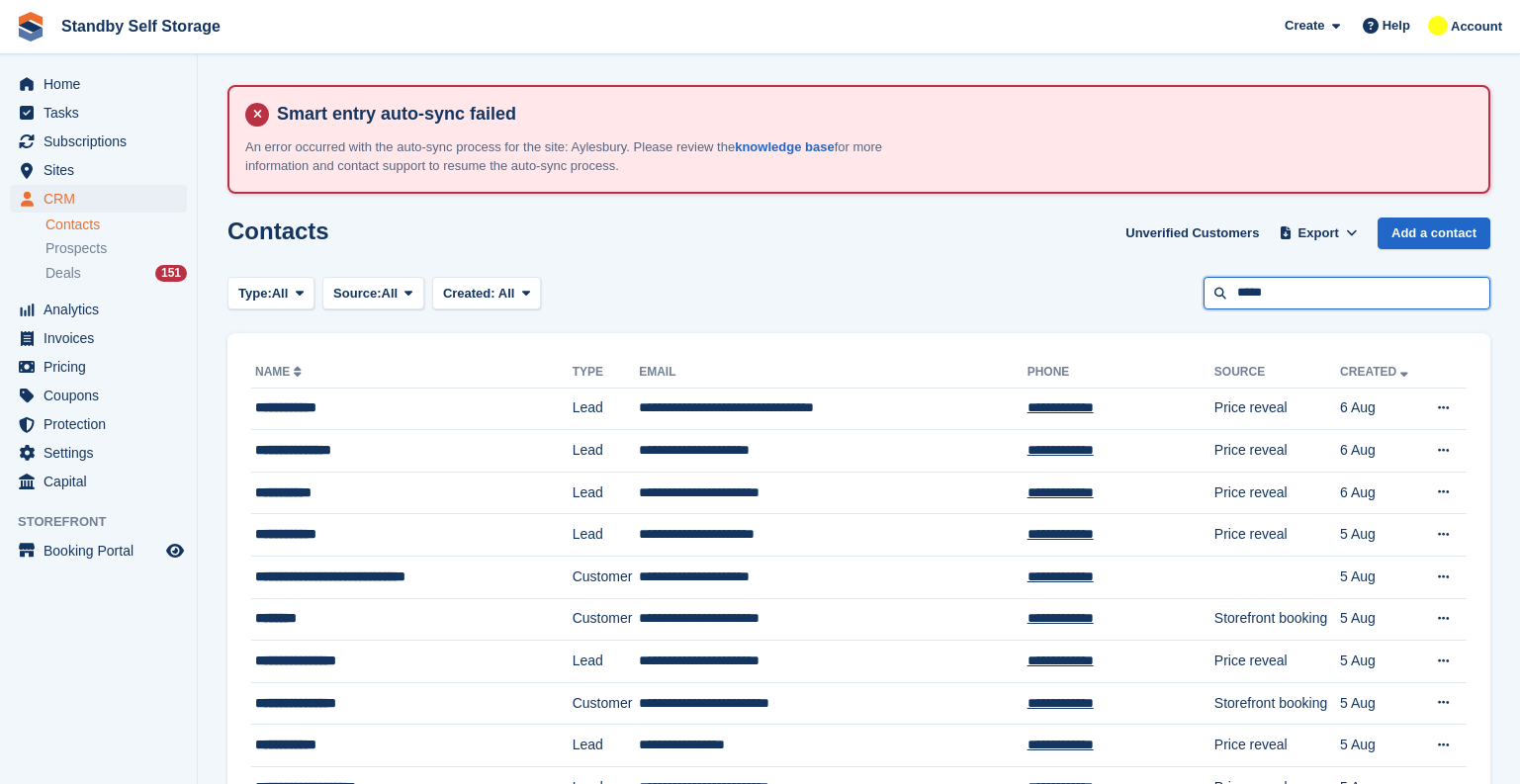 type on "*****" 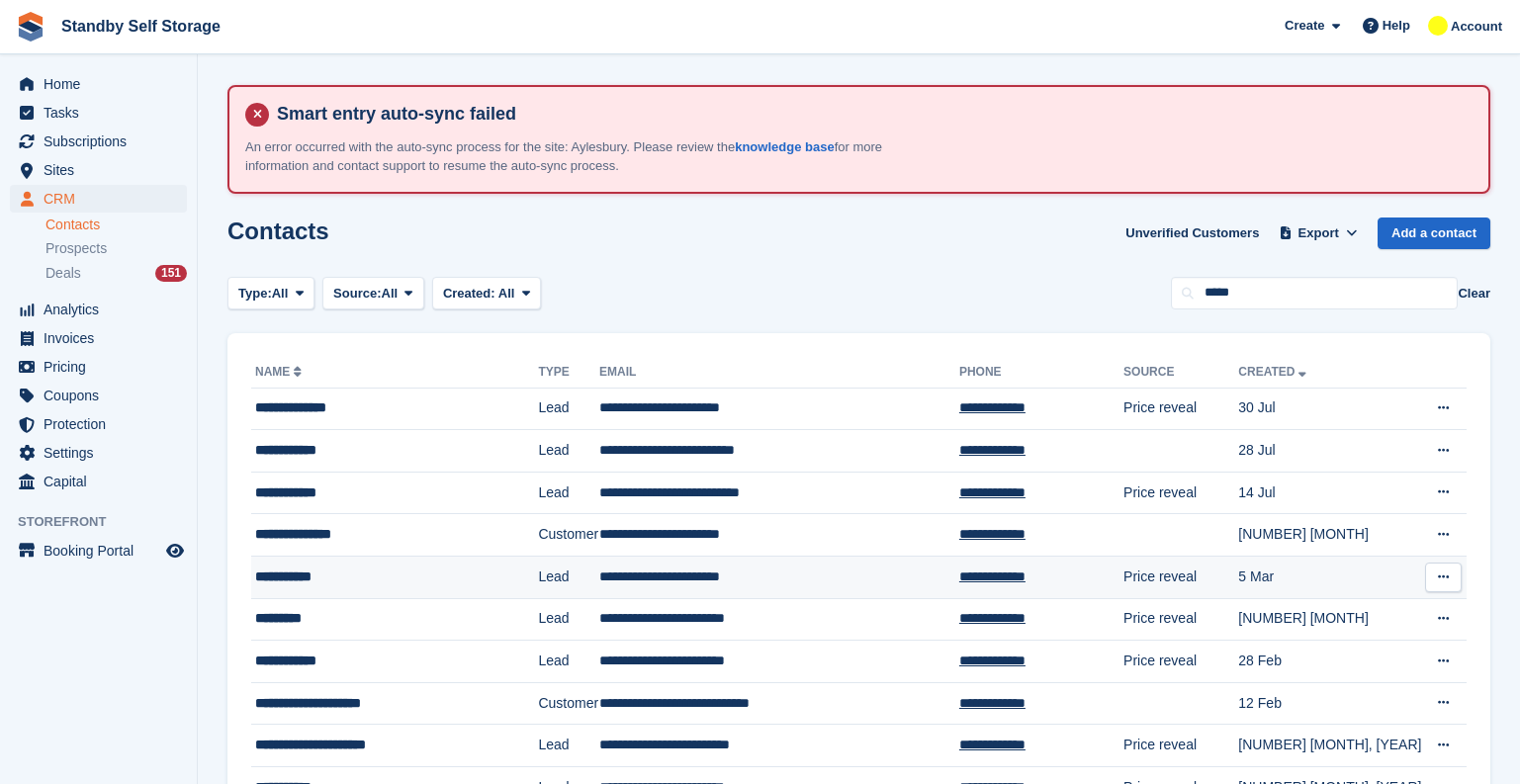click on "Lead" at bounding box center [569, 577] 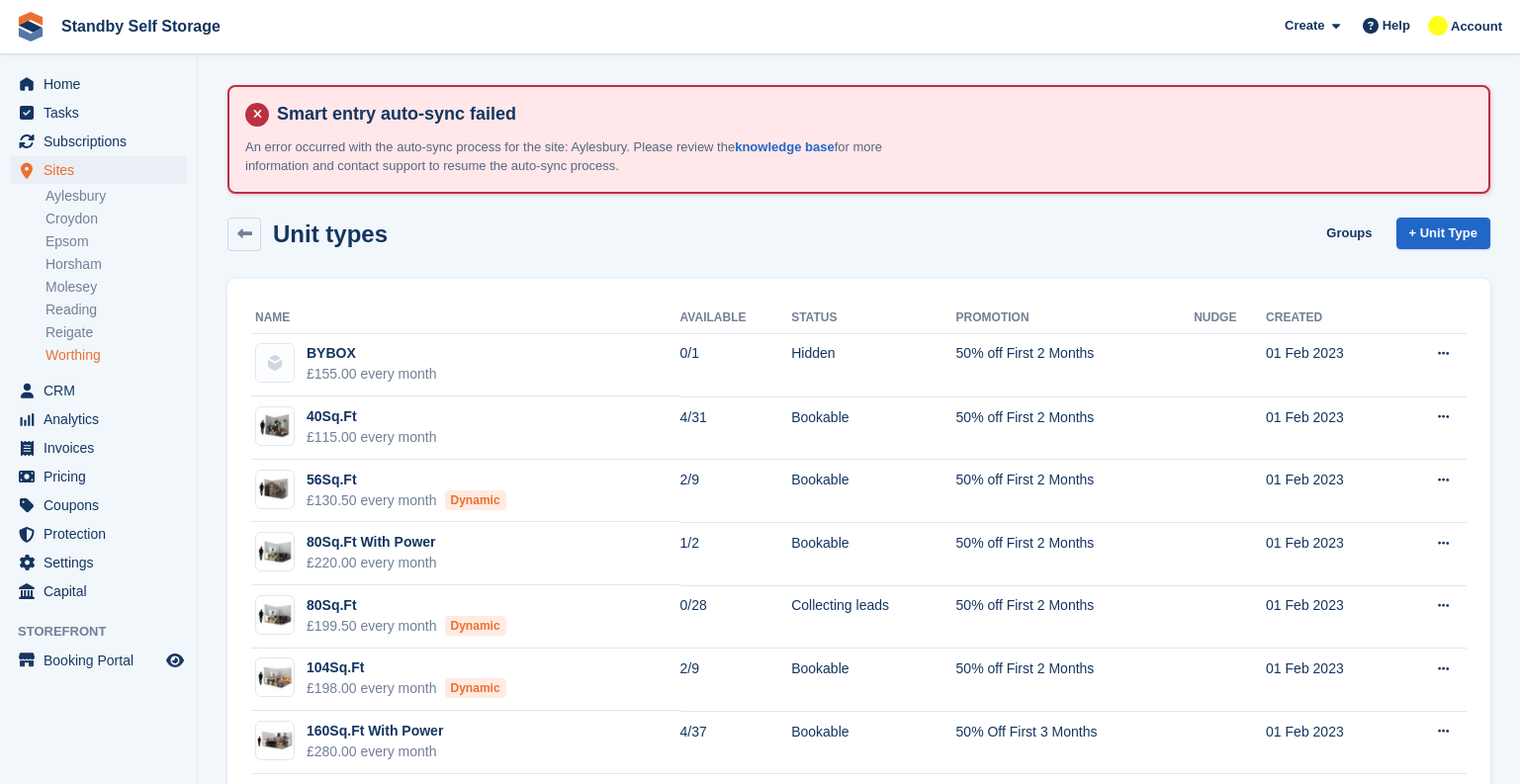 scroll, scrollTop: 0, scrollLeft: 0, axis: both 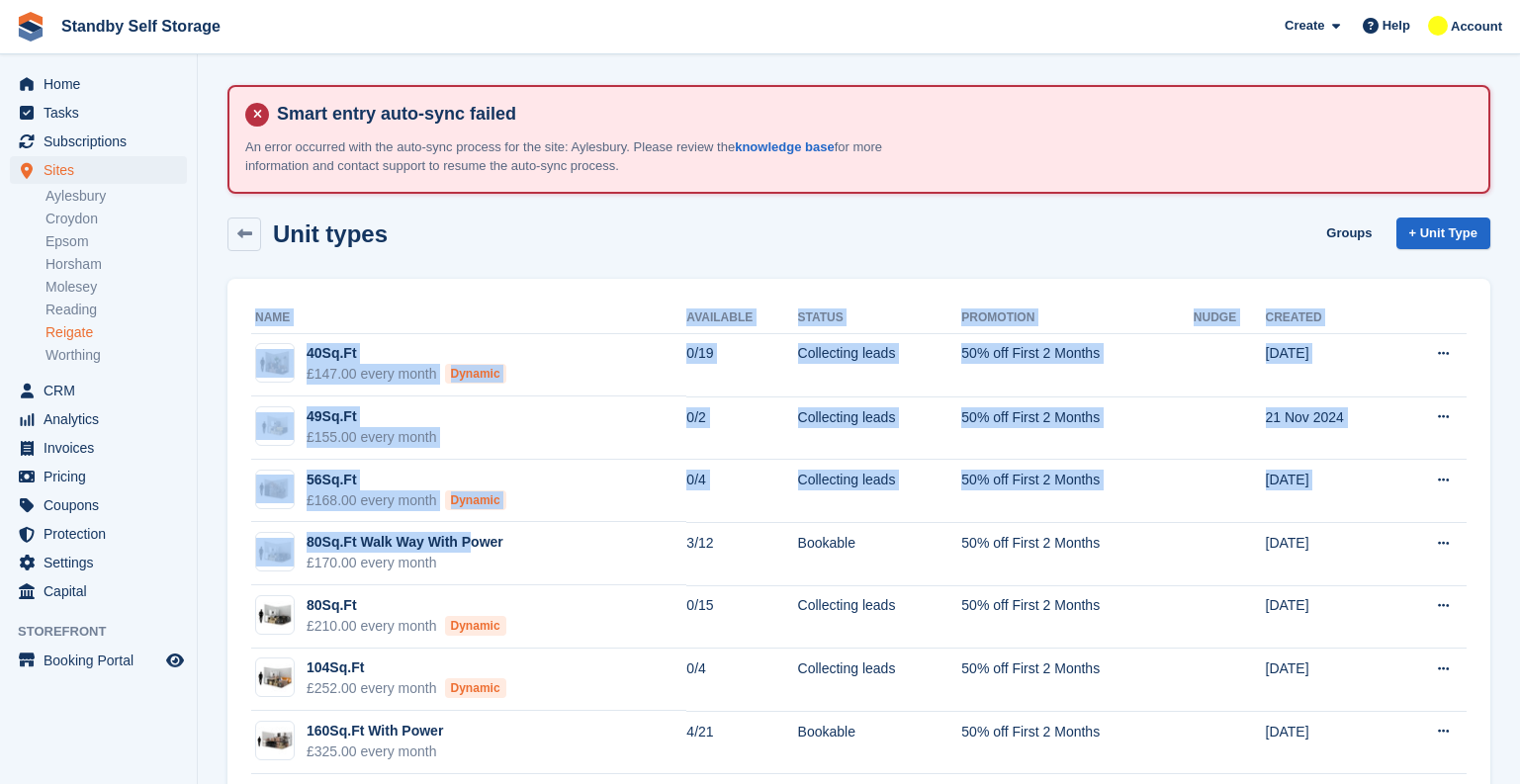 drag, startPoint x: 362, startPoint y: 431, endPoint x: 921, endPoint y: 245, distance: 589.132 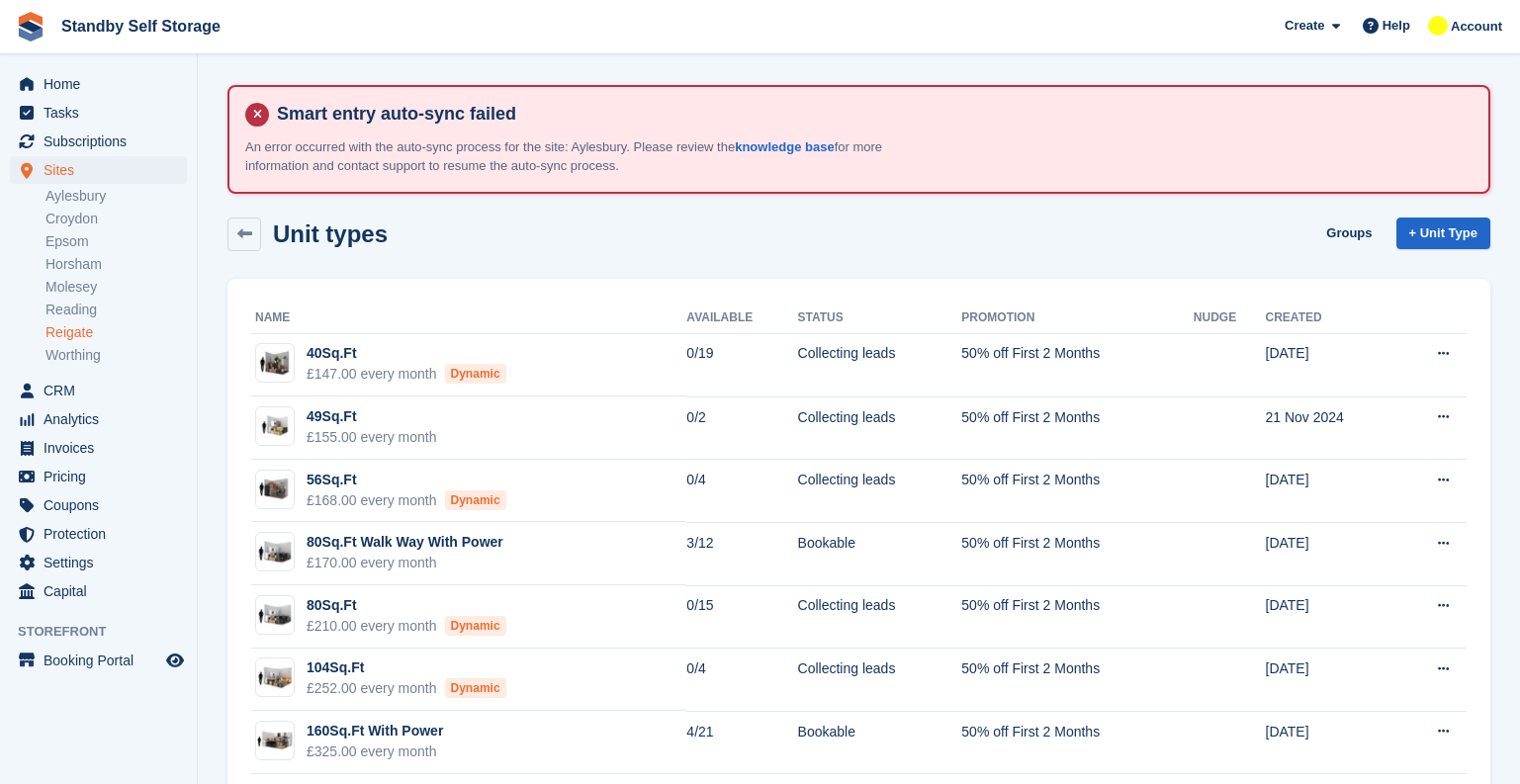 click on "Unit types
Groups
+ Unit Type" at bounding box center (858, 234) 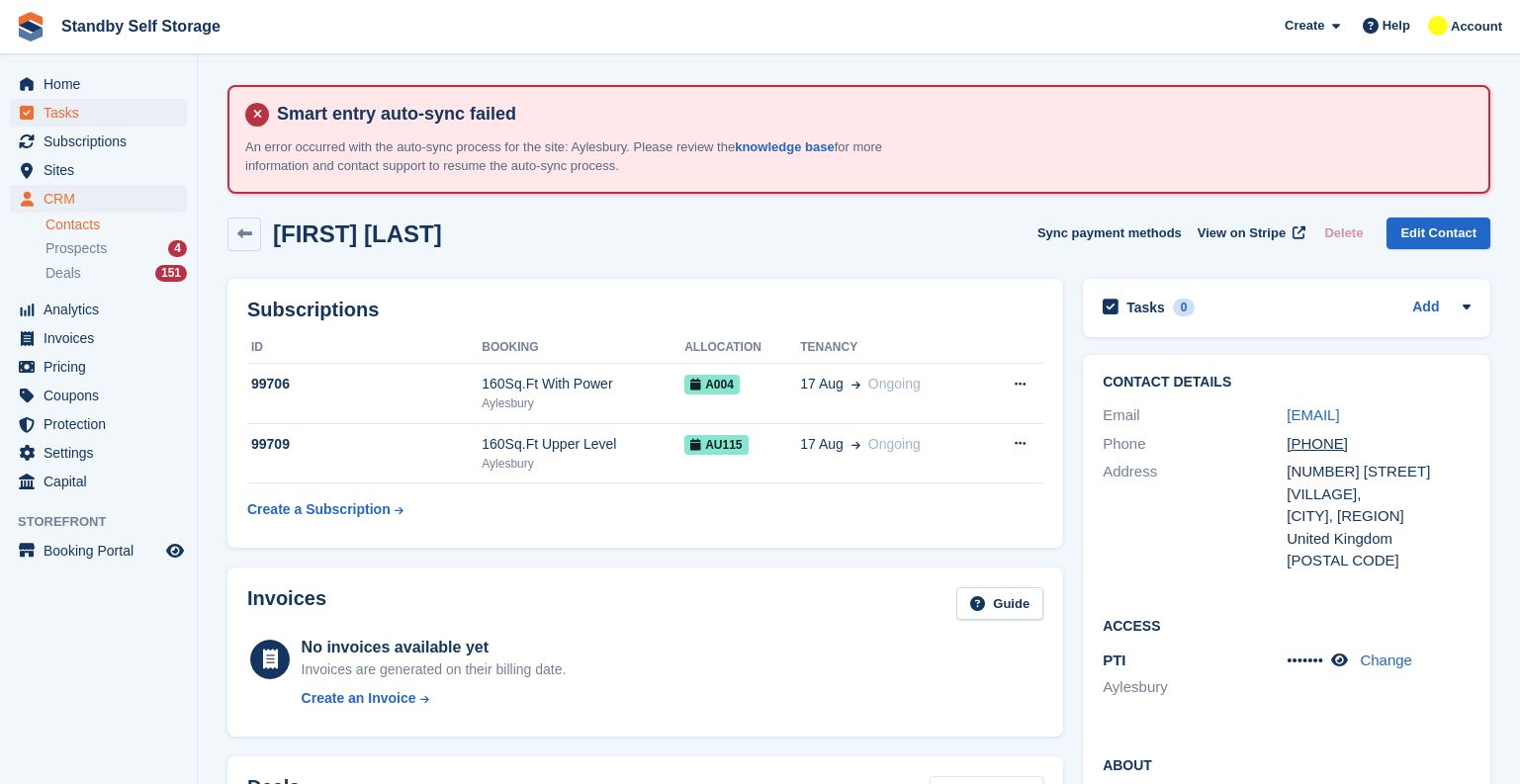 scroll, scrollTop: 791, scrollLeft: 0, axis: vertical 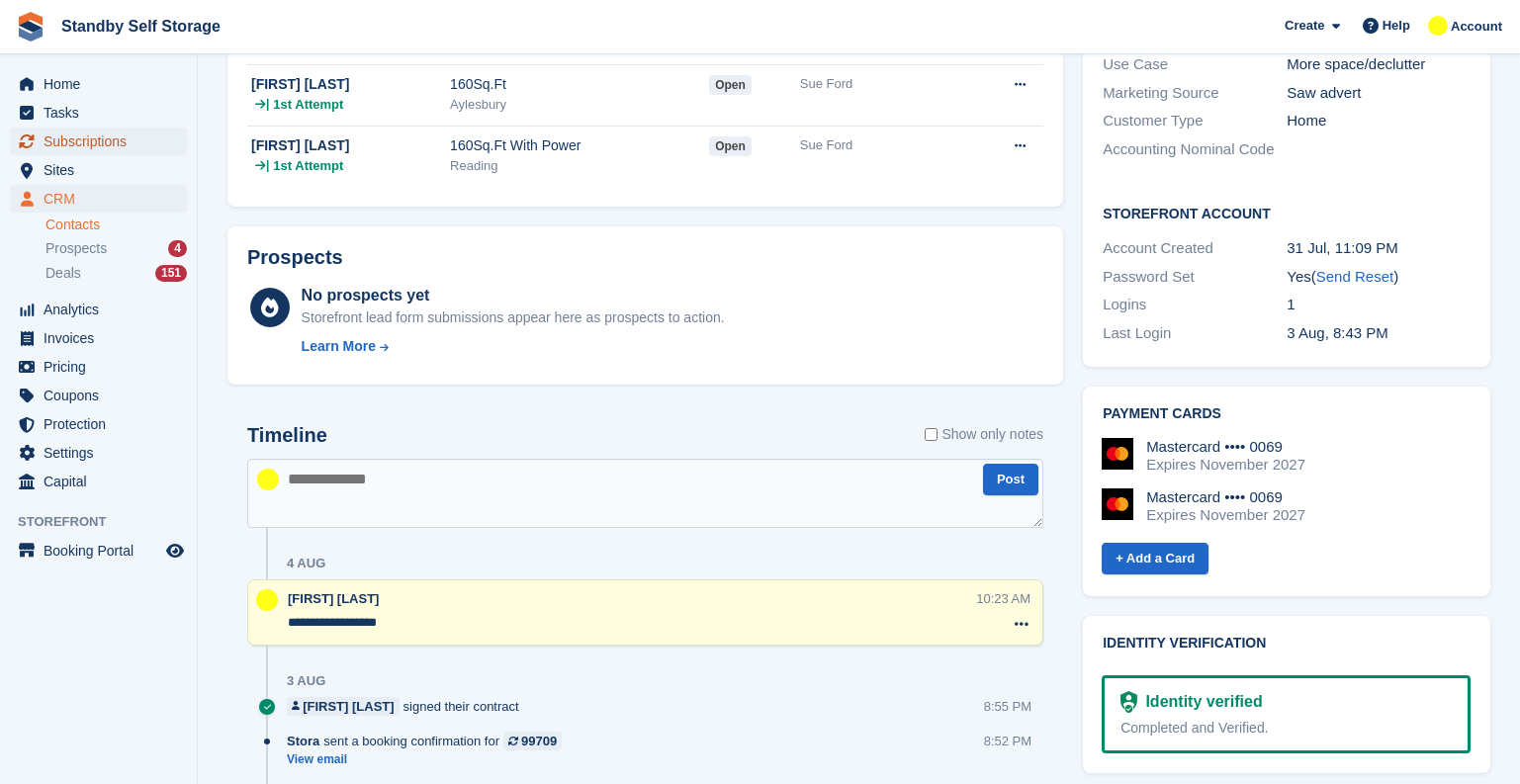 click on "Subscriptions" at bounding box center (103, 141) 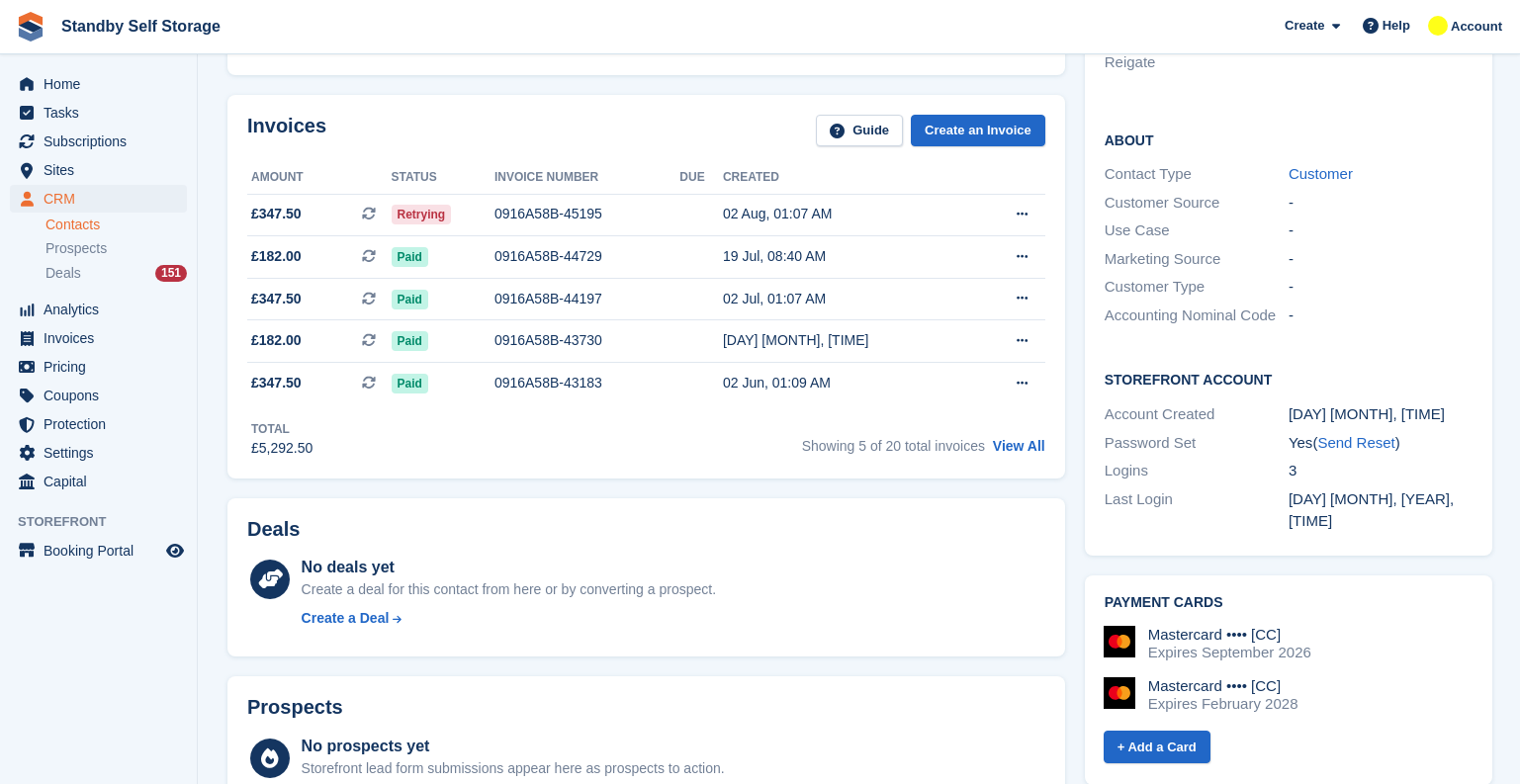 scroll, scrollTop: 494, scrollLeft: 0, axis: vertical 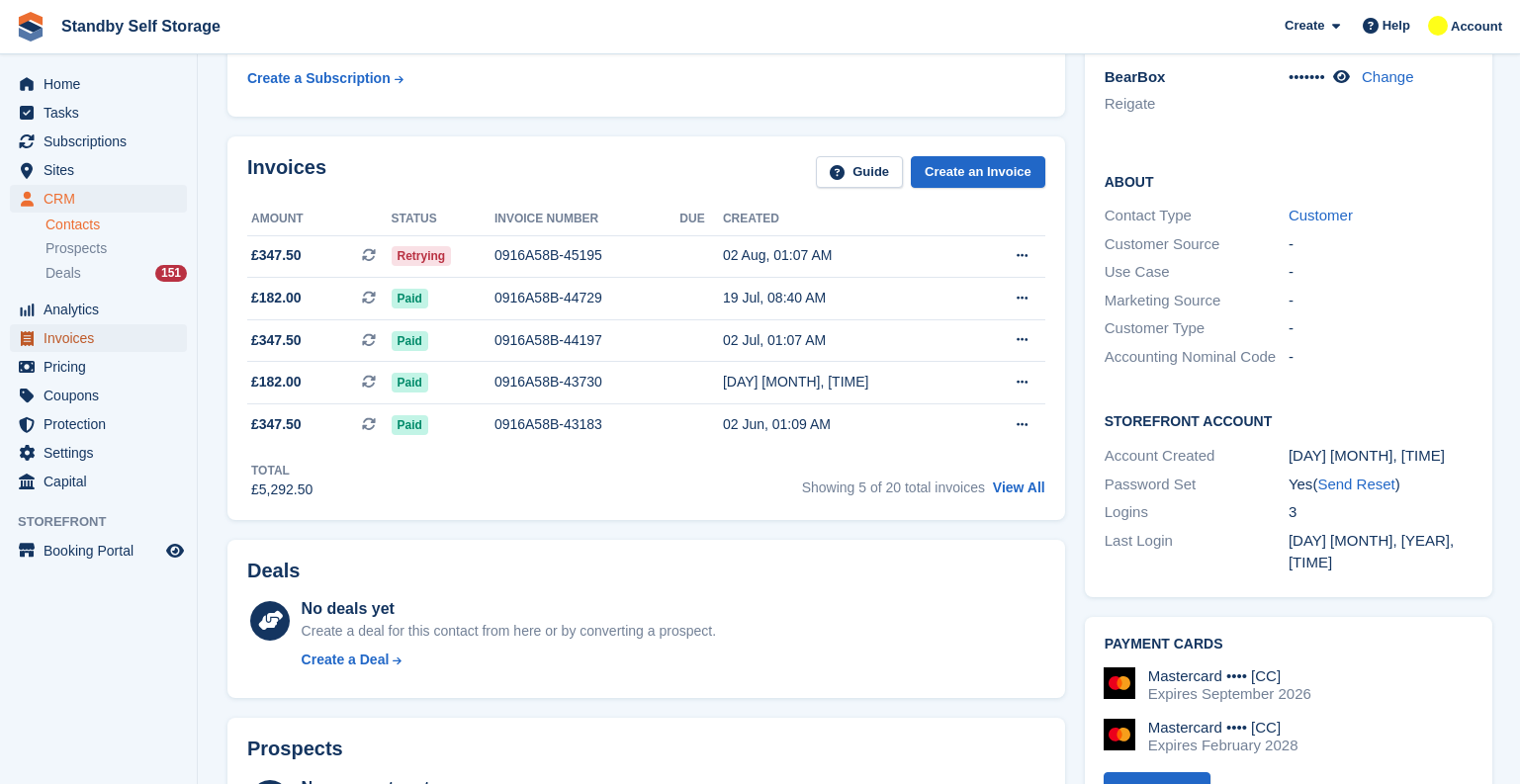 click on "Invoices" at bounding box center [103, 338] 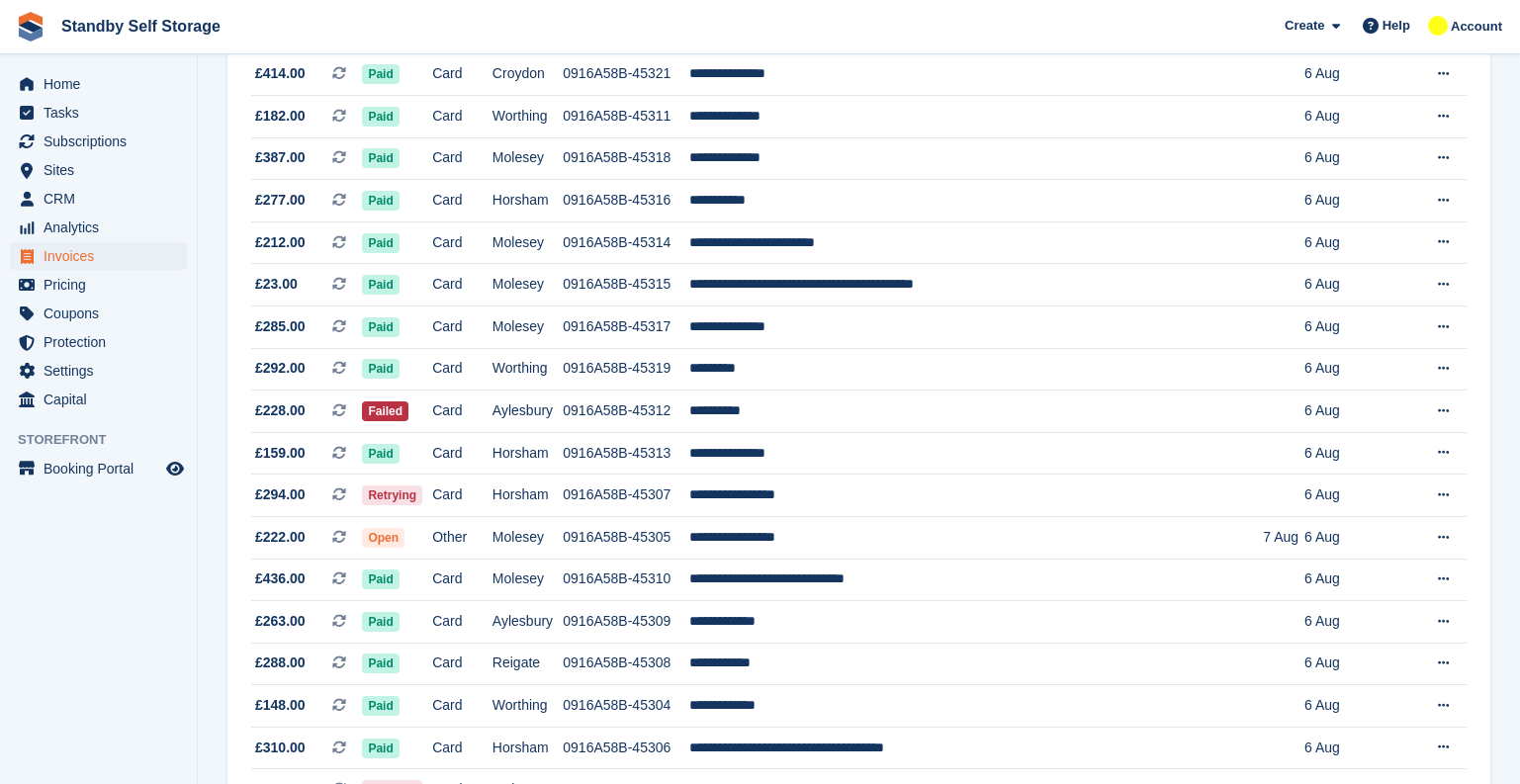 scroll, scrollTop: 0, scrollLeft: 0, axis: both 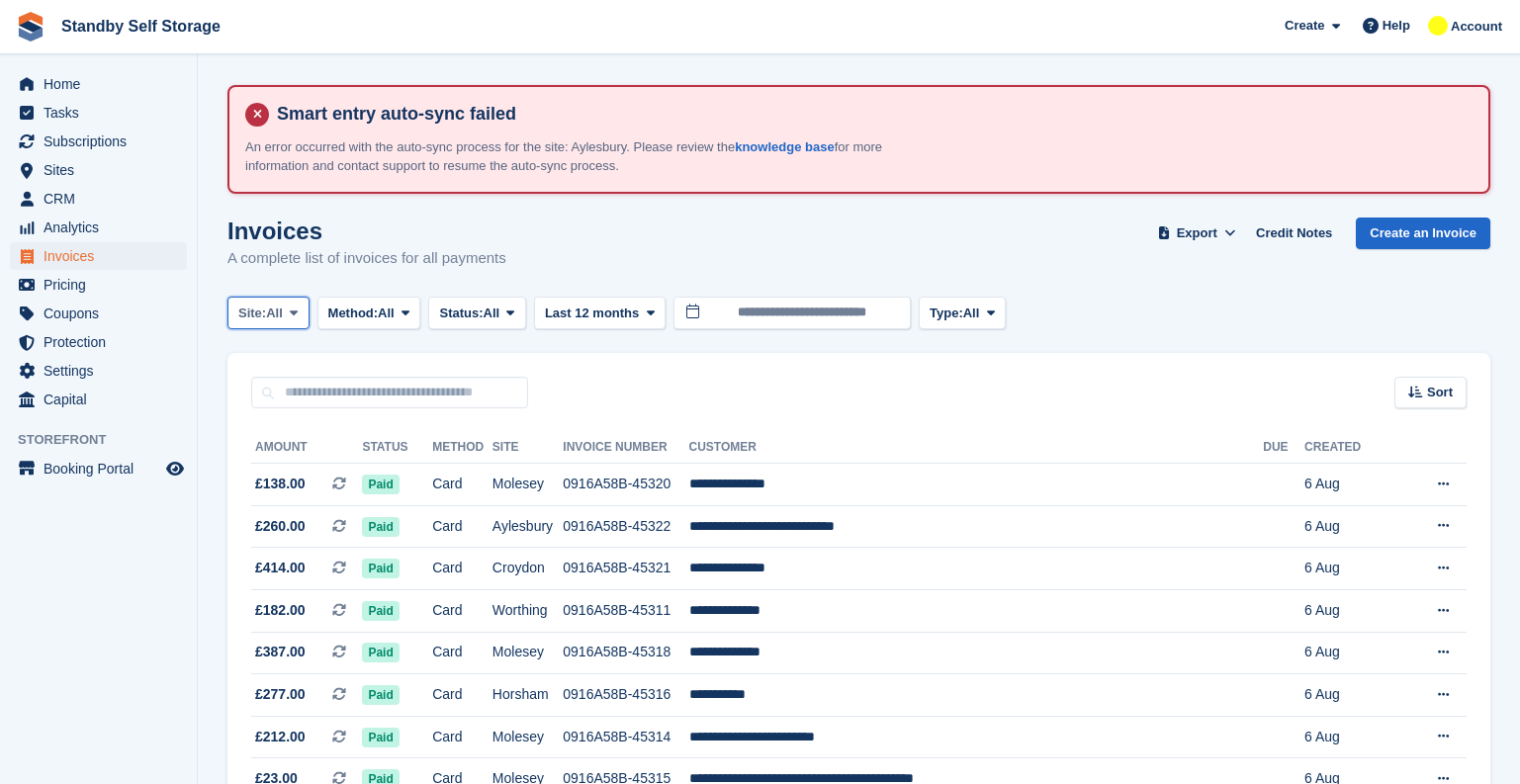 click at bounding box center [294, 312] 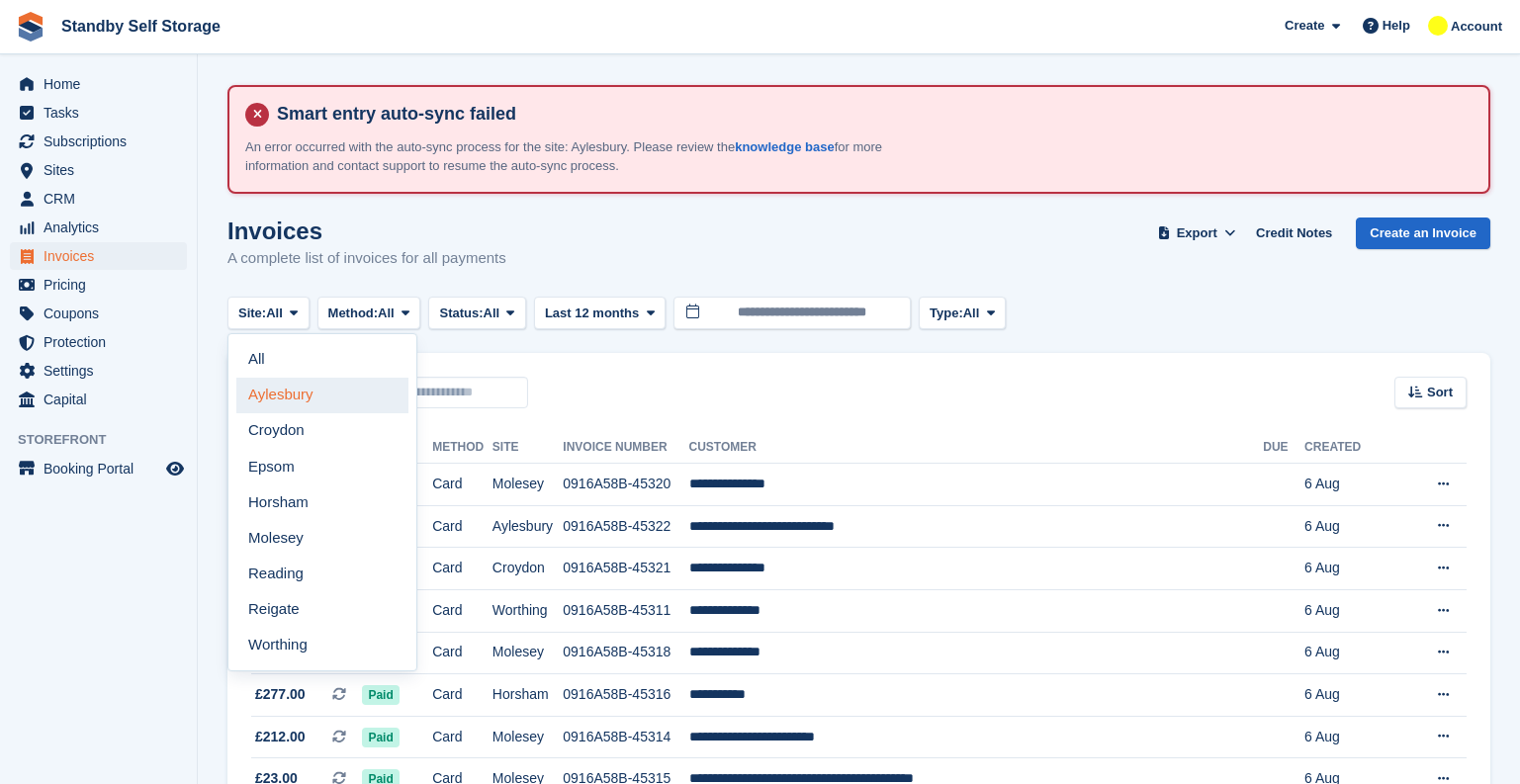 click on "Aylesbury" at bounding box center (322, 395) 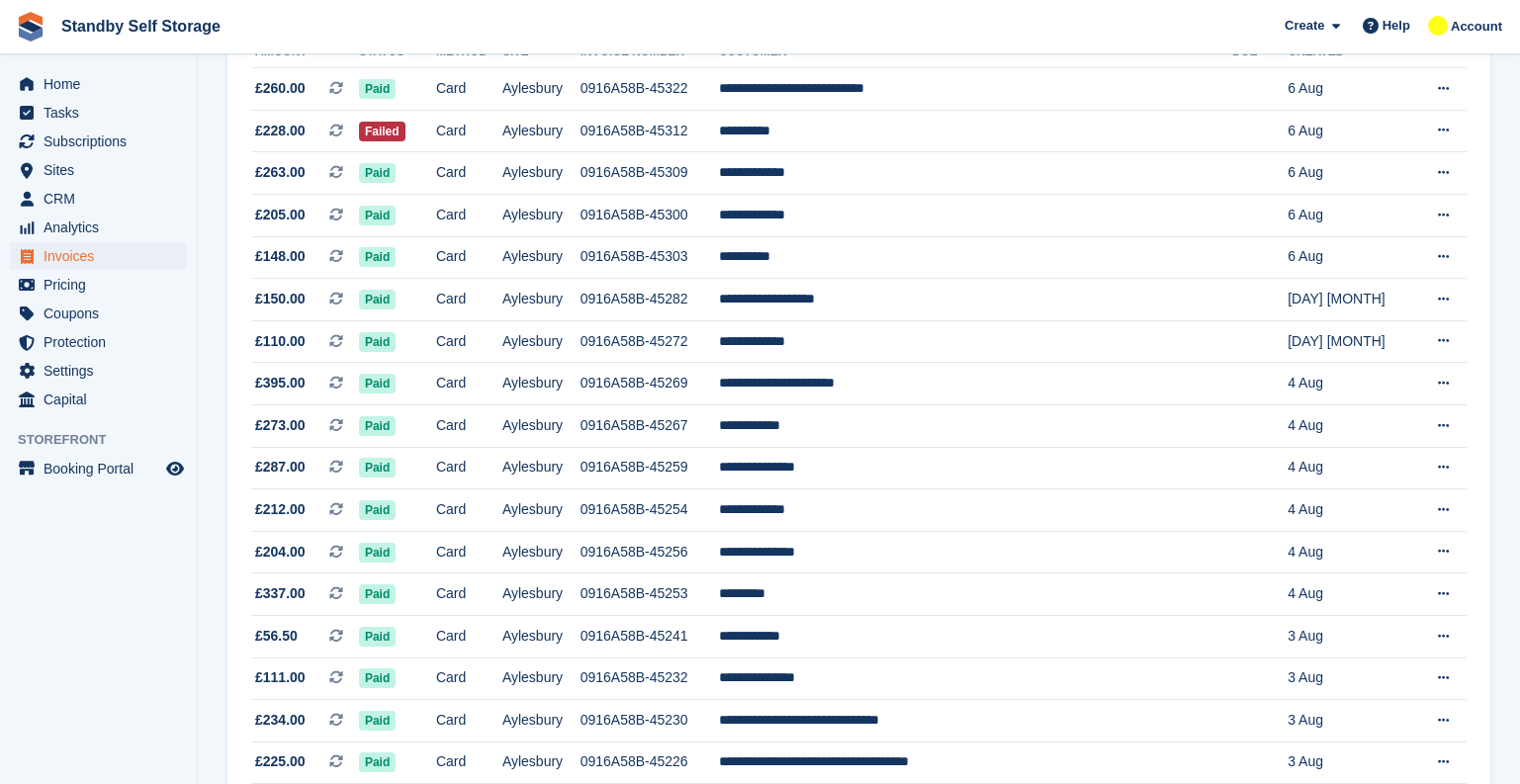 scroll, scrollTop: 0, scrollLeft: 0, axis: both 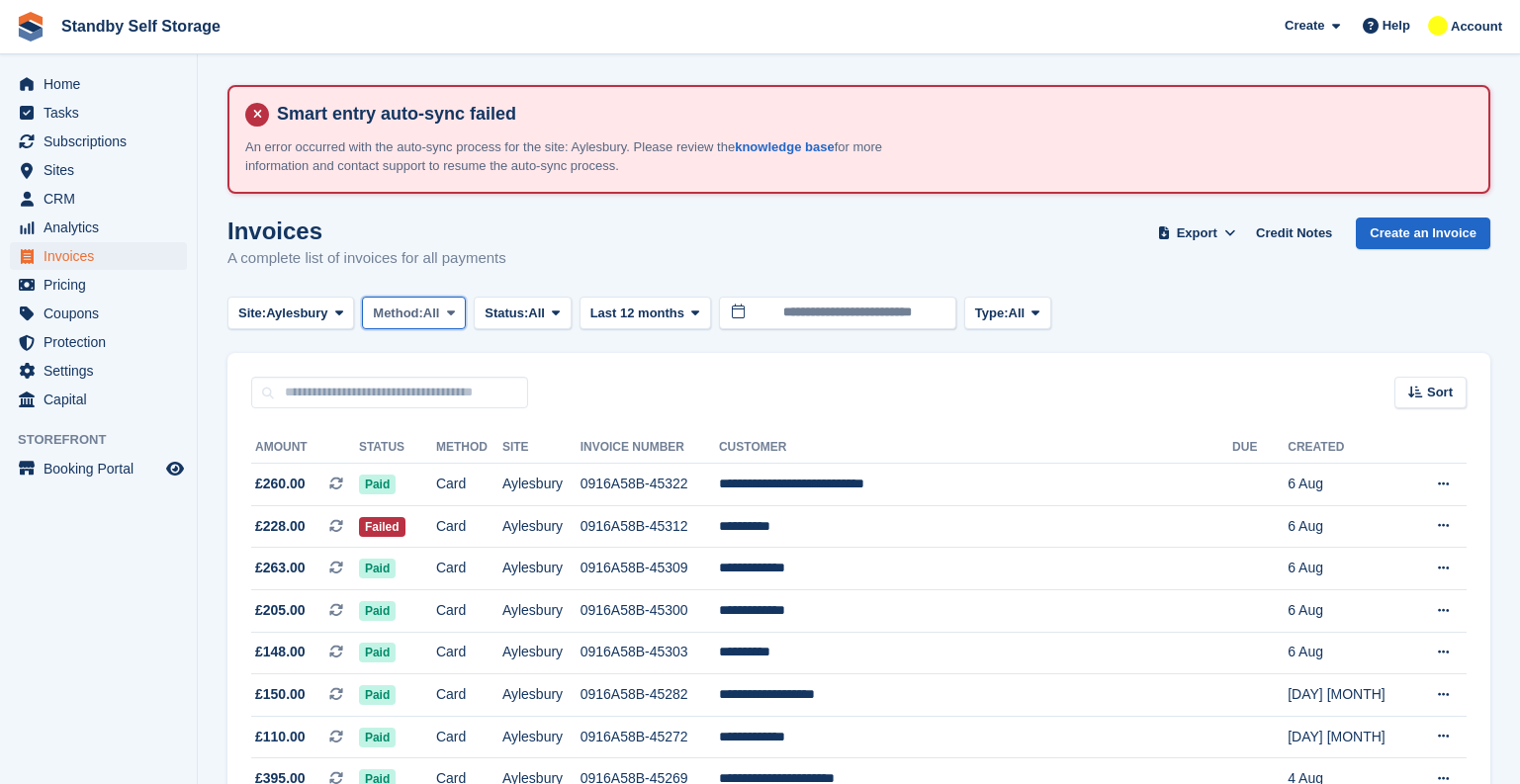 click on "All" at bounding box center (431, 313) 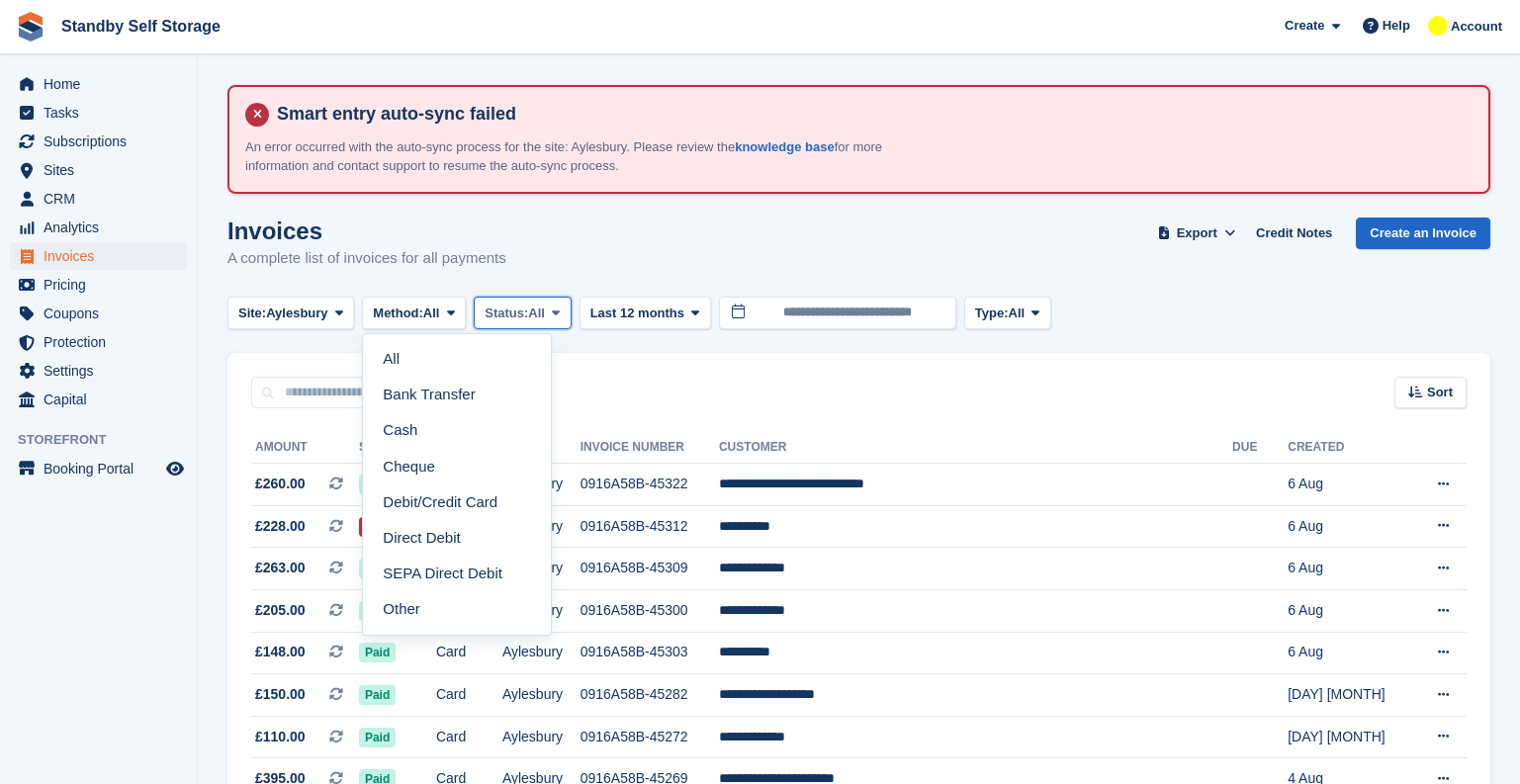 click on "Status:" at bounding box center (506, 313) 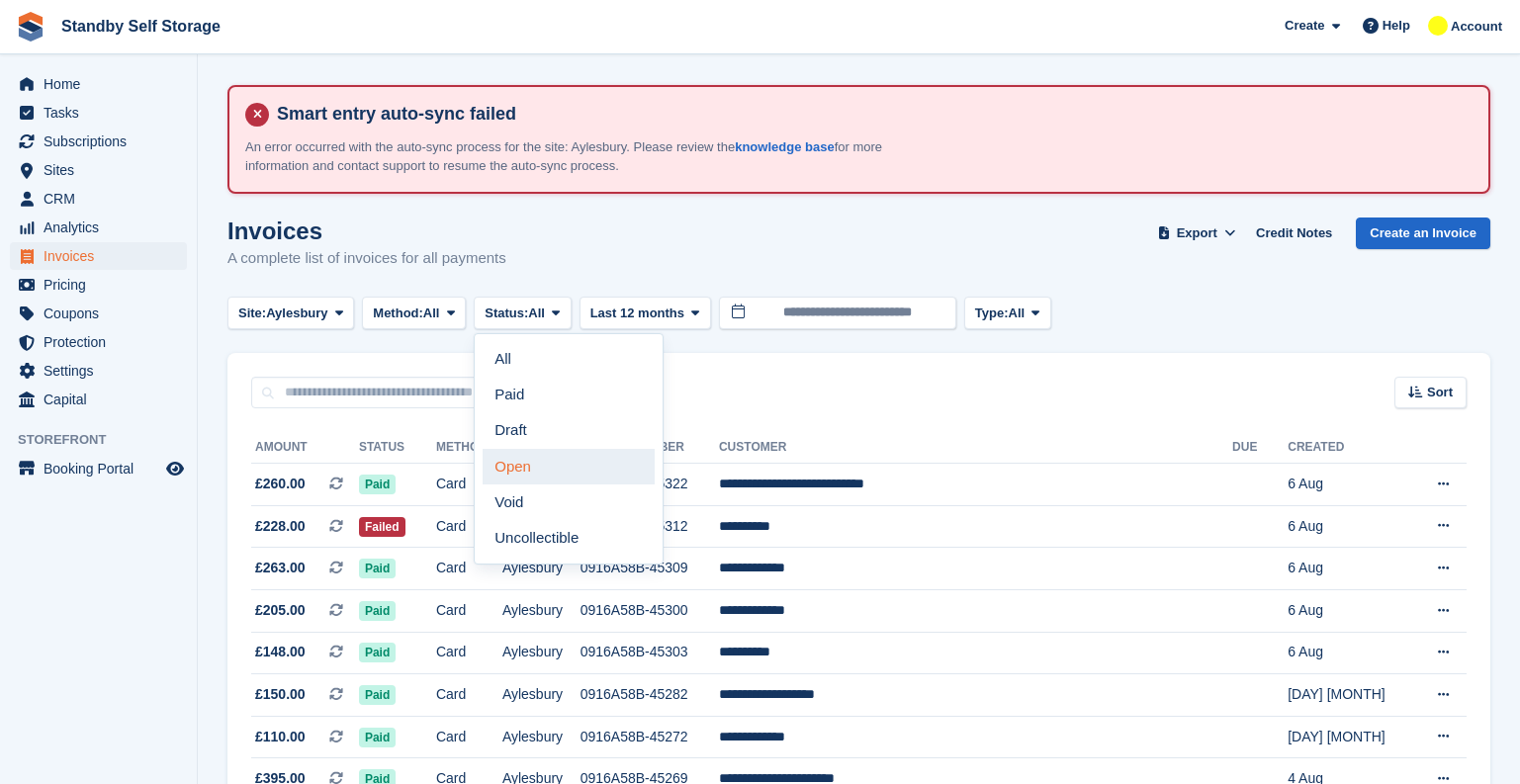 click on "Open" at bounding box center (569, 467) 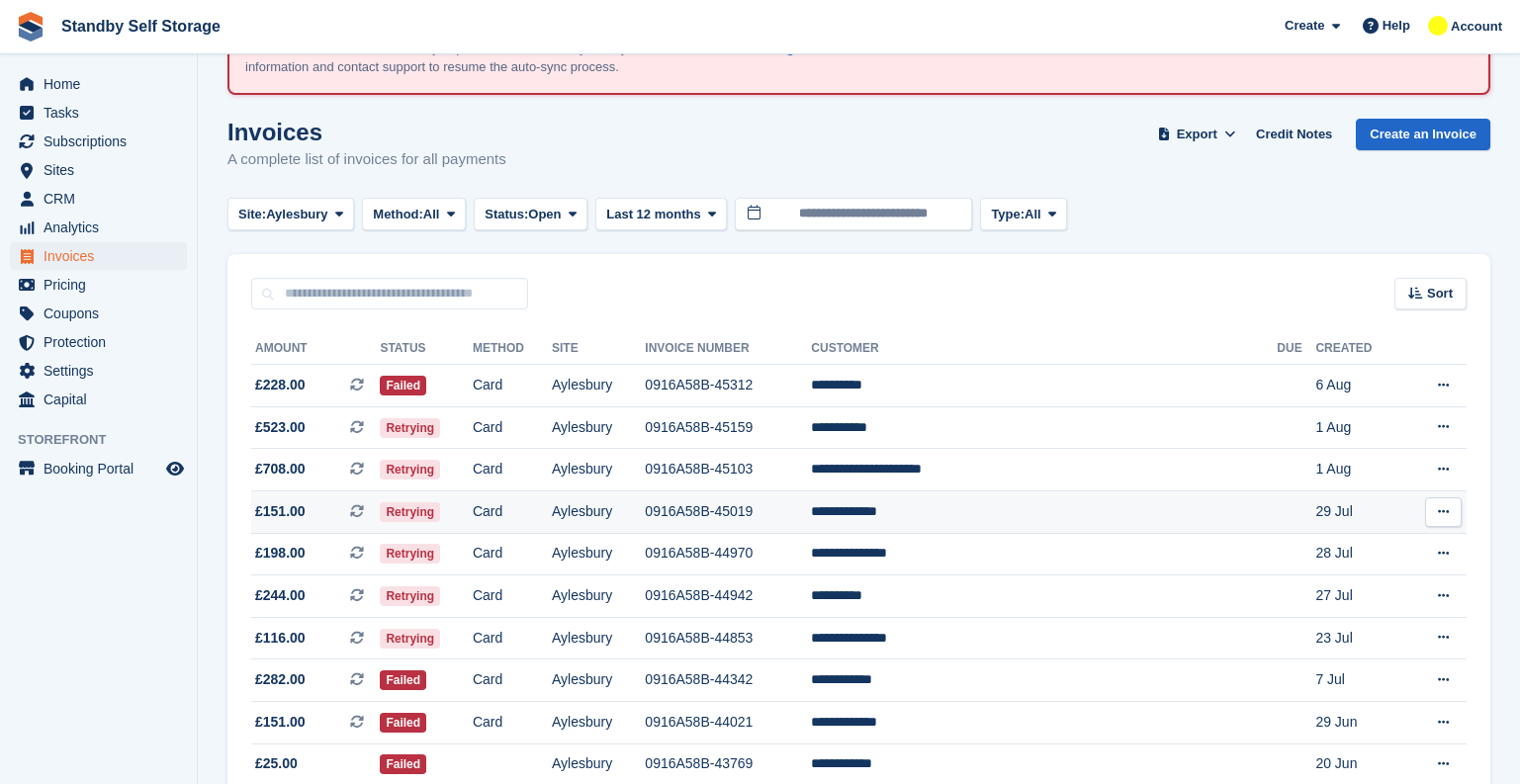 scroll, scrollTop: 198, scrollLeft: 0, axis: vertical 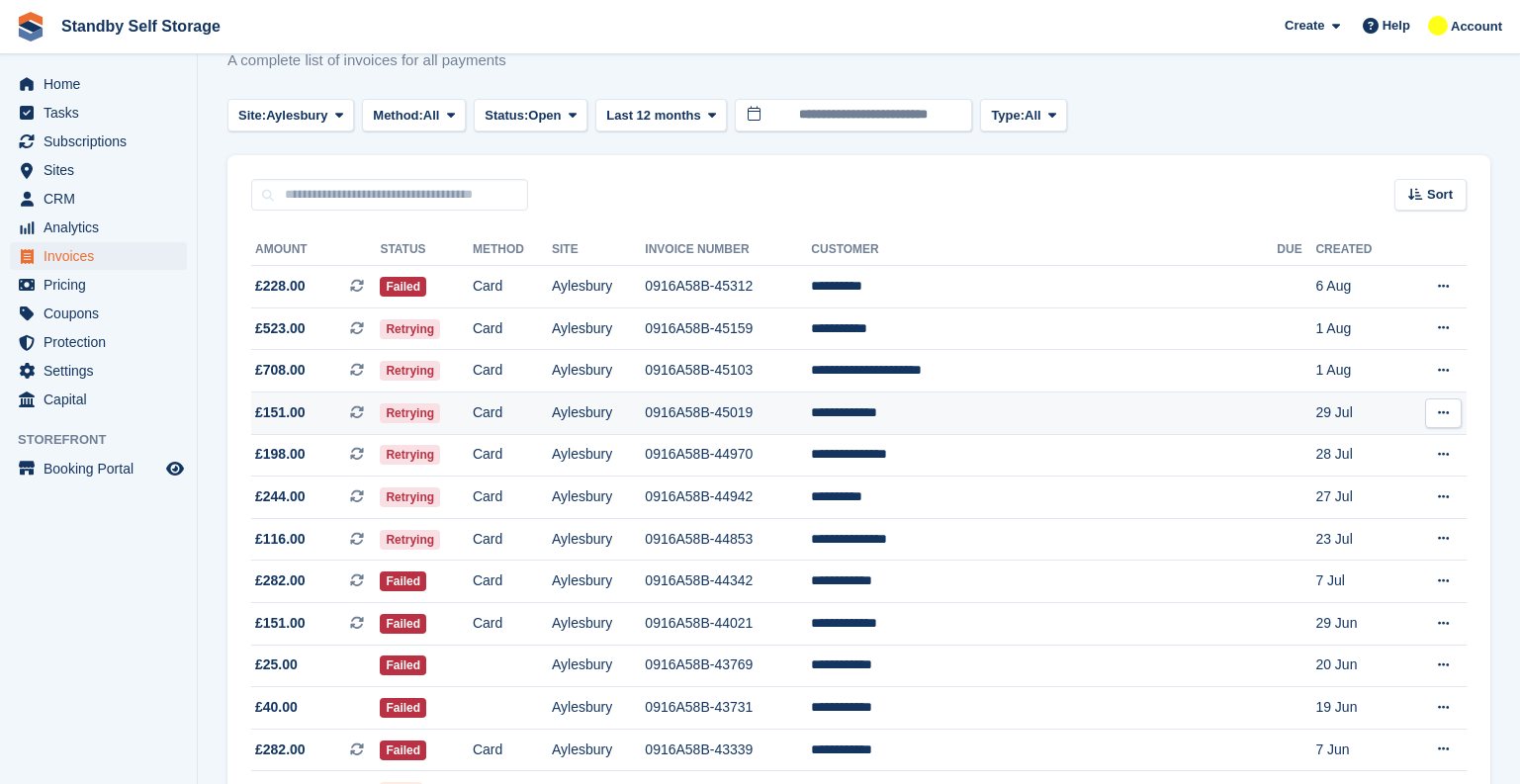 click on "0916A58B-45019" at bounding box center (728, 412) 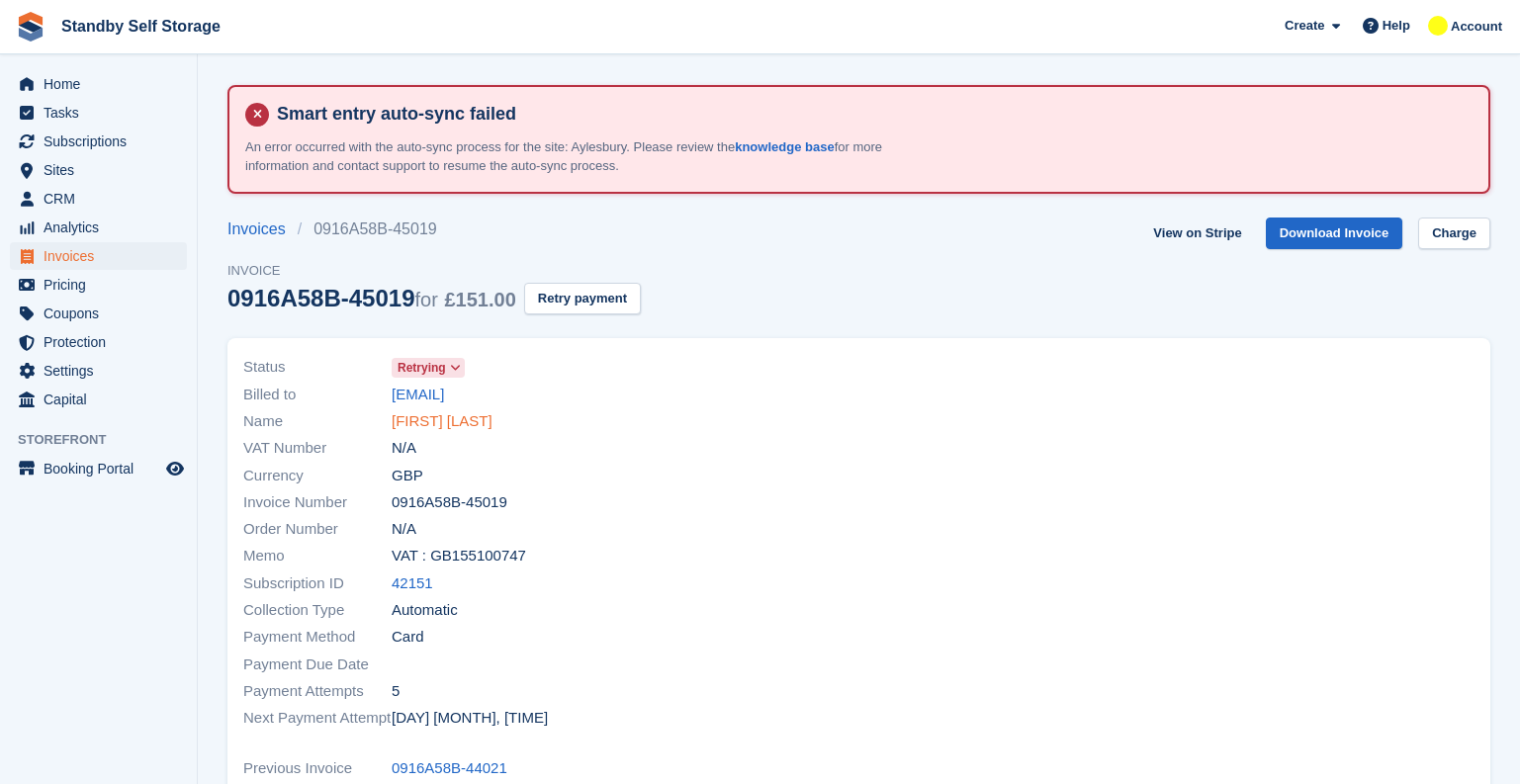 scroll, scrollTop: 0, scrollLeft: 0, axis: both 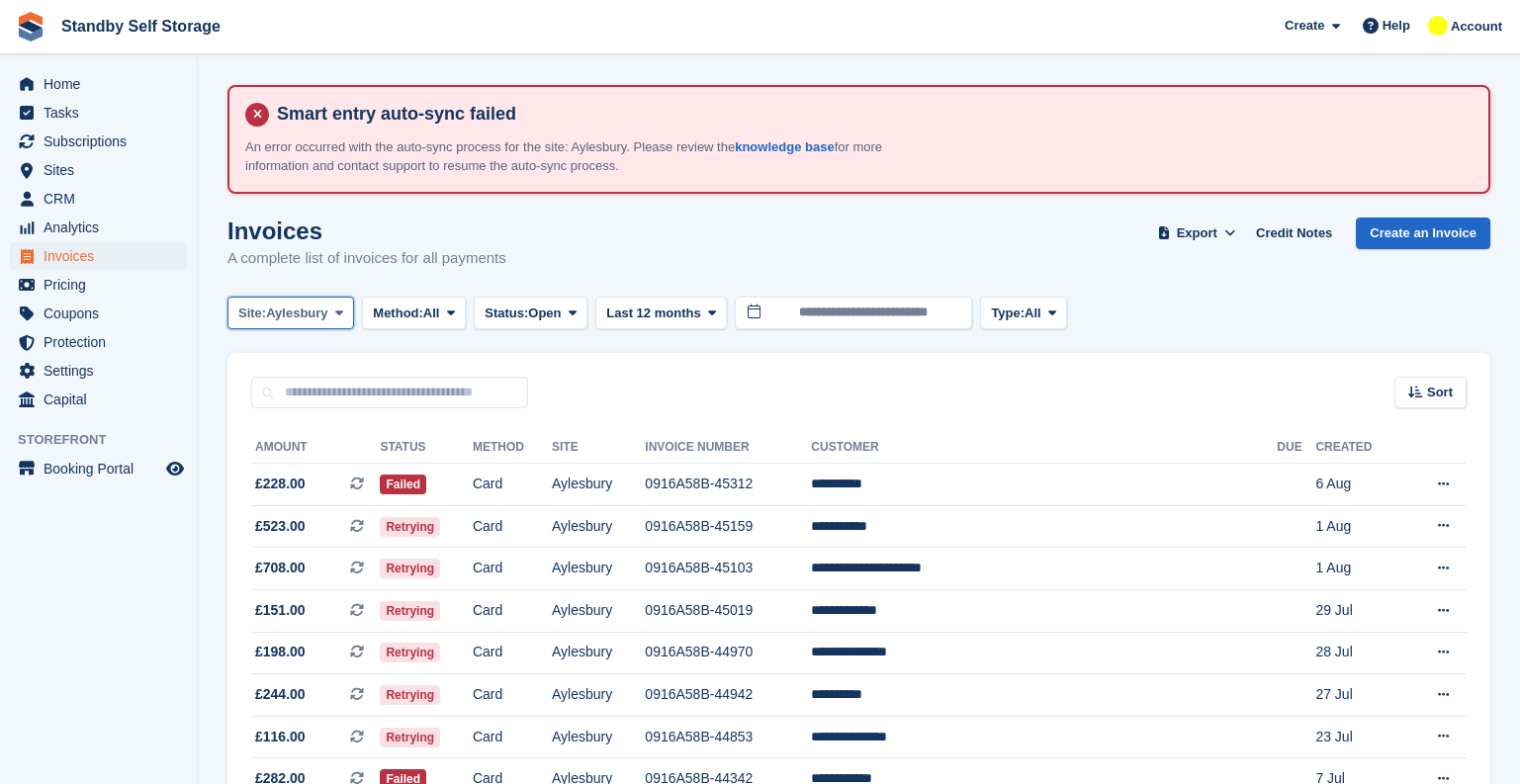 click on "Aylesbury" at bounding box center (297, 313) 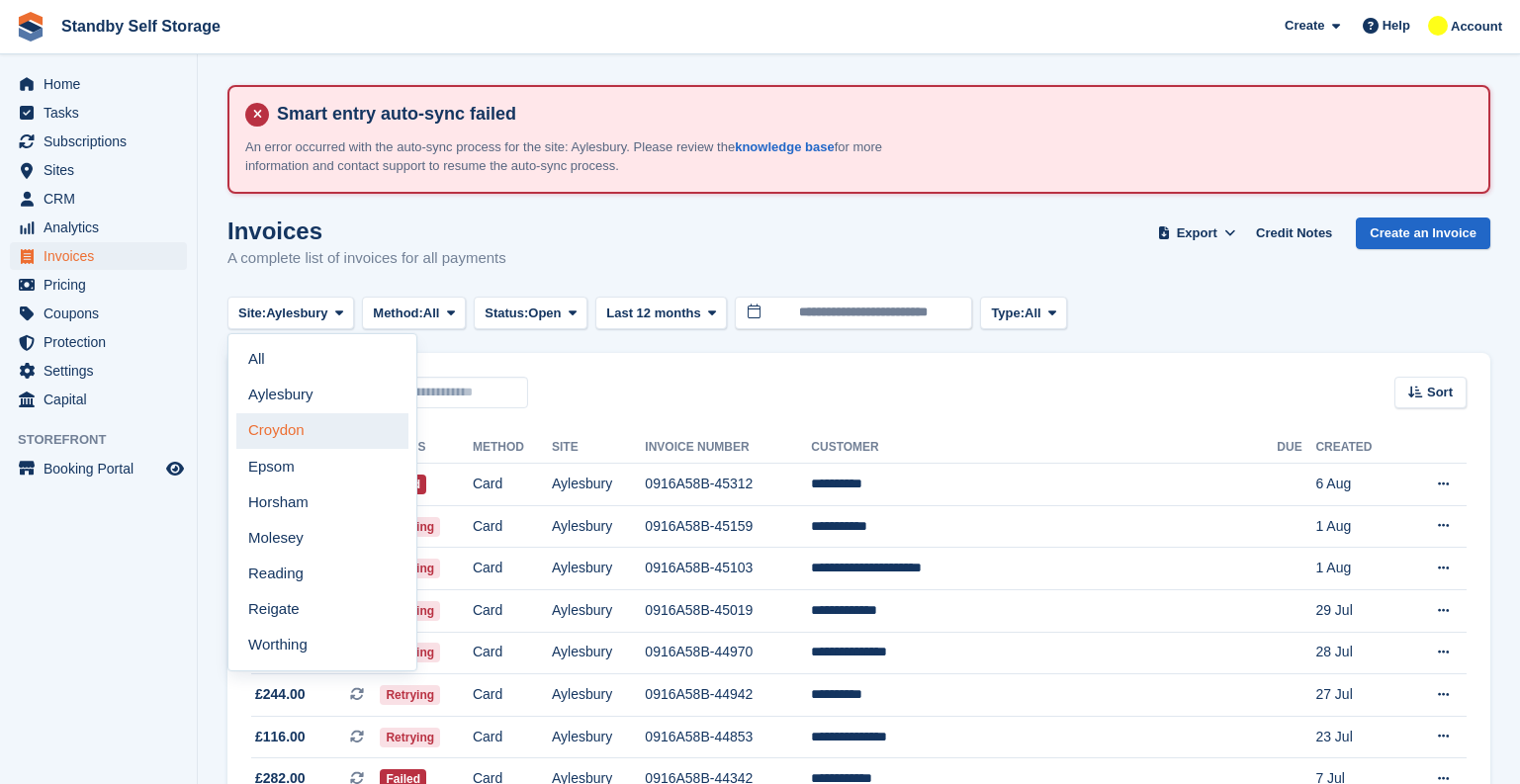 click on "Croydon" at bounding box center (322, 431) 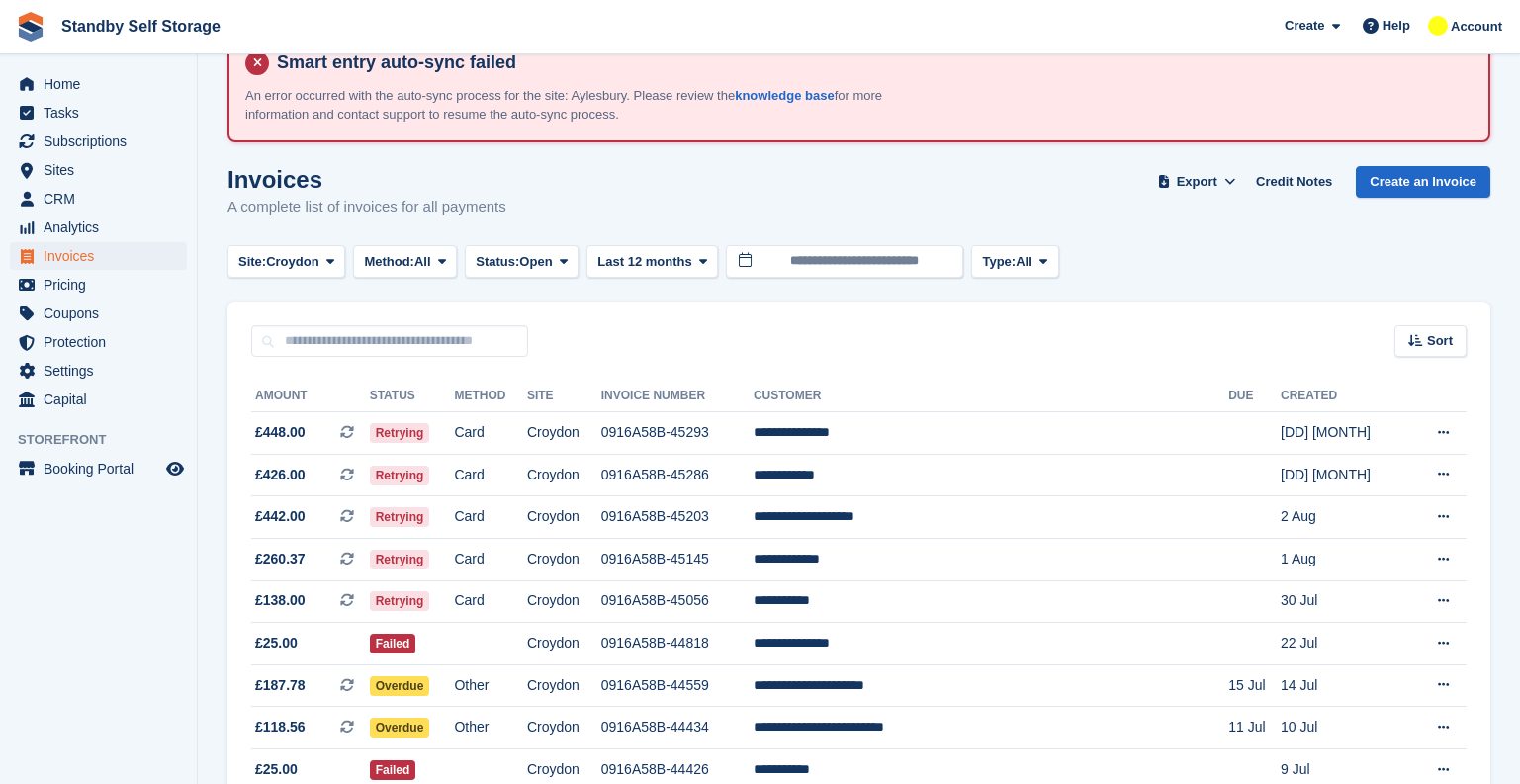 scroll, scrollTop: 99, scrollLeft: 0, axis: vertical 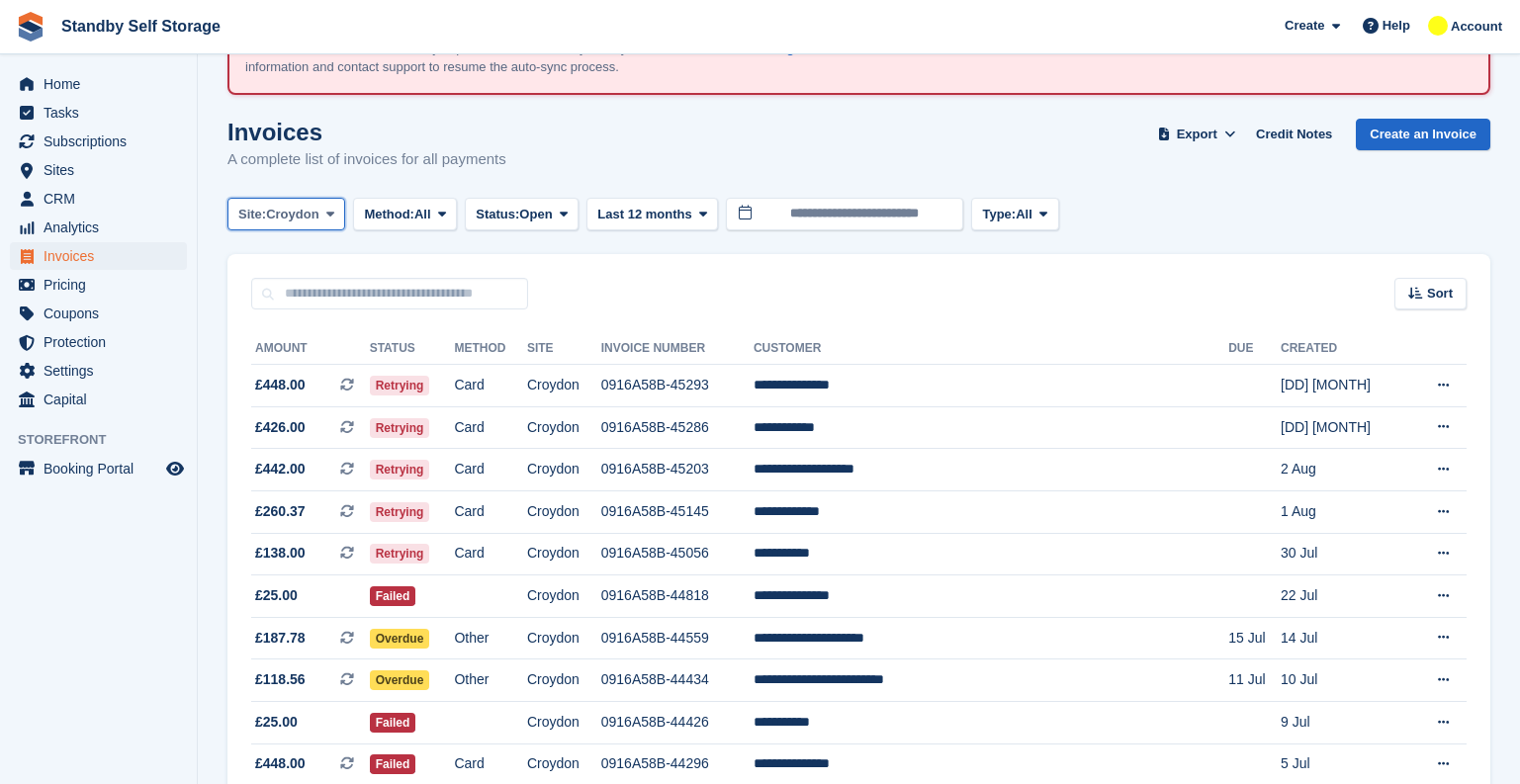 click on "Croydon" at bounding box center (292, 215) 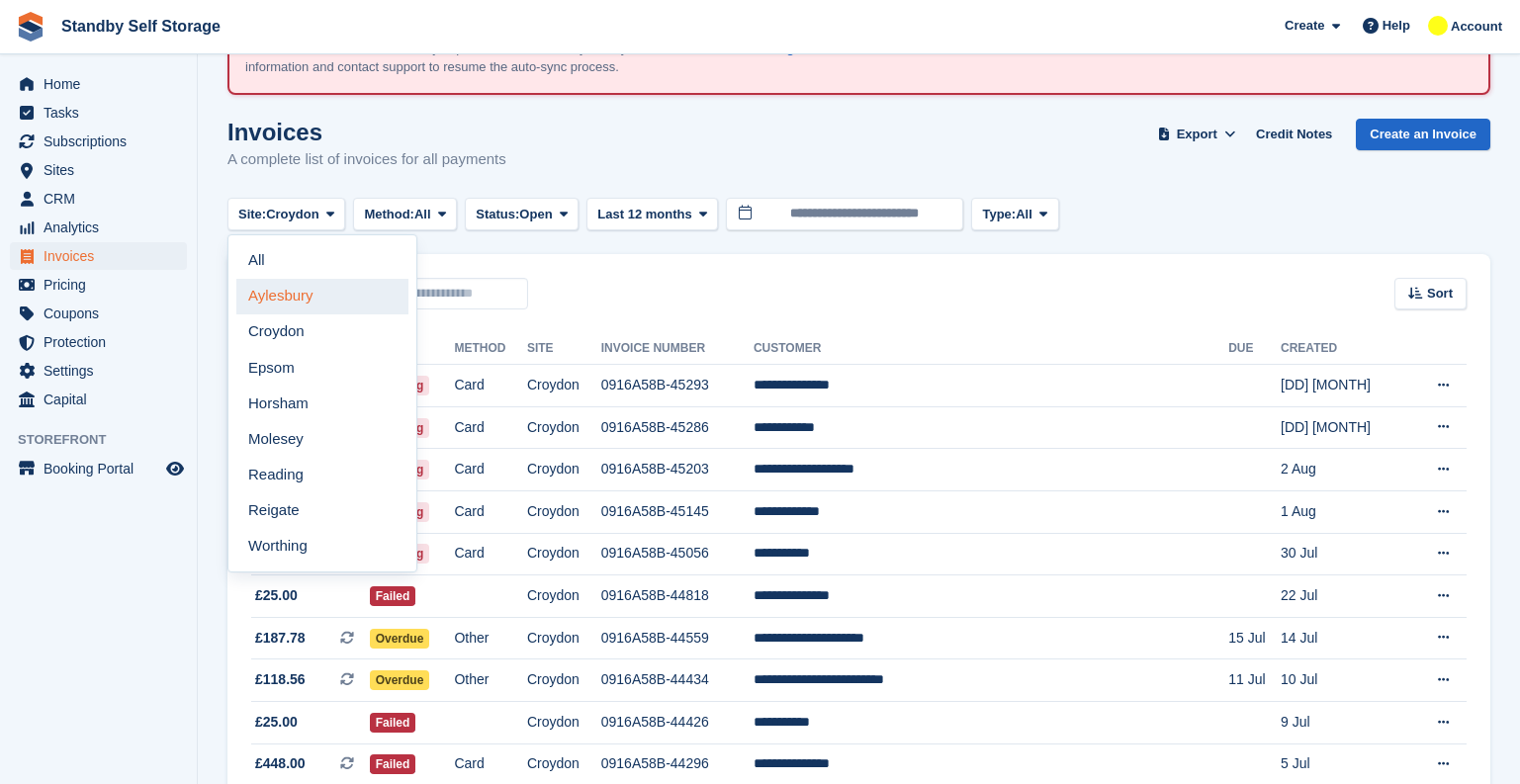 click on "Aylesbury" at bounding box center (322, 297) 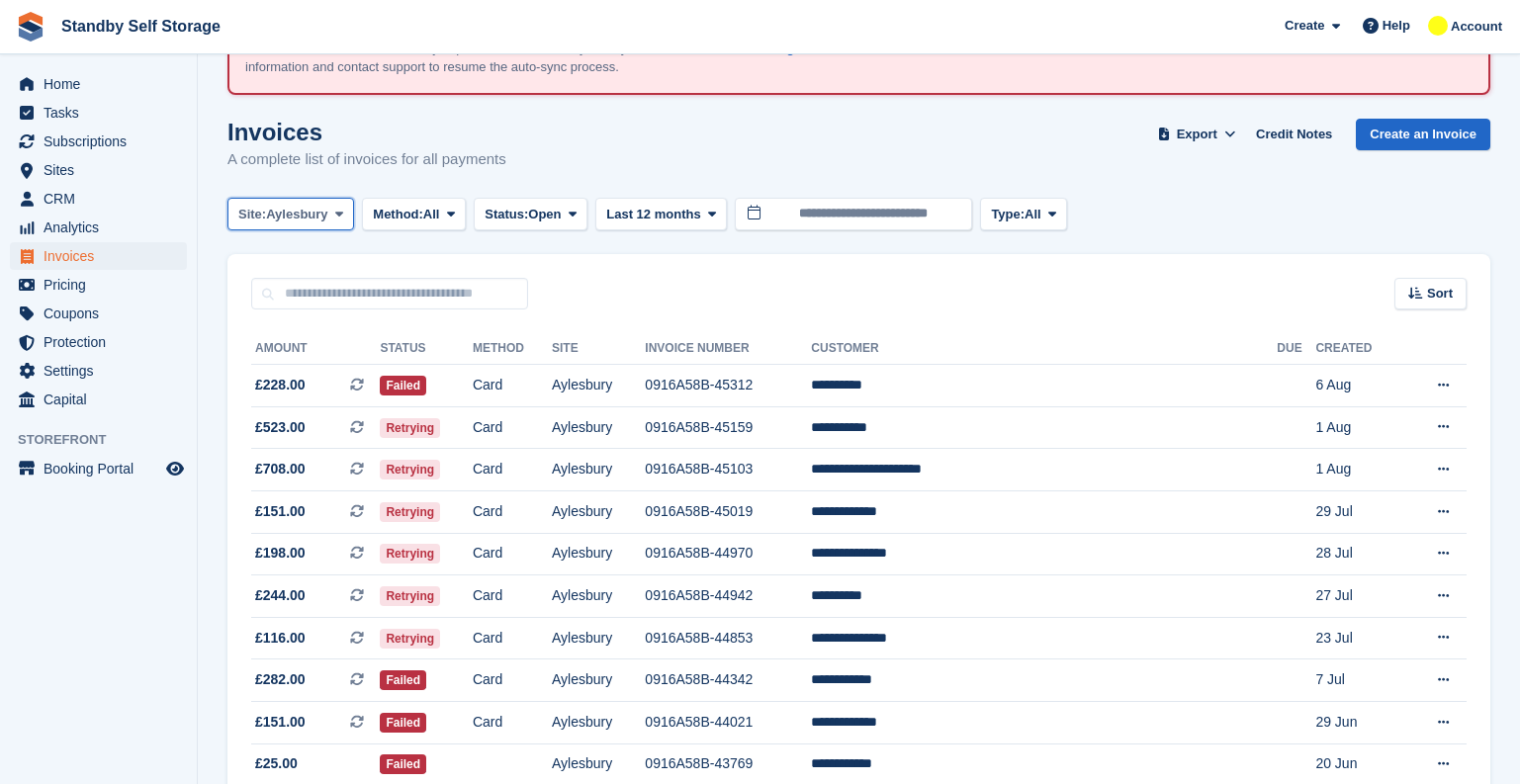 click on "Aylesbury" at bounding box center (297, 215) 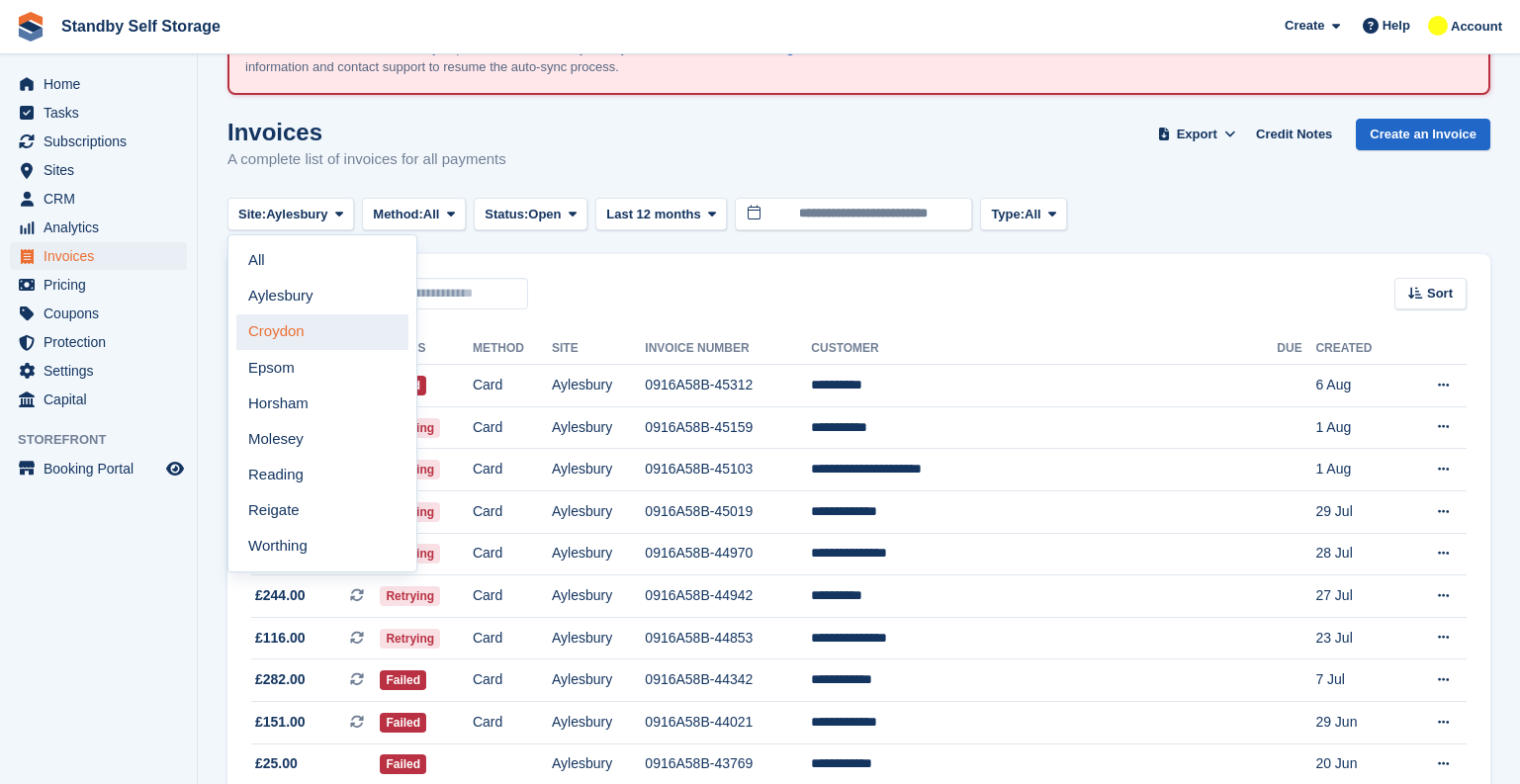 click on "Croydon" at bounding box center (322, 332) 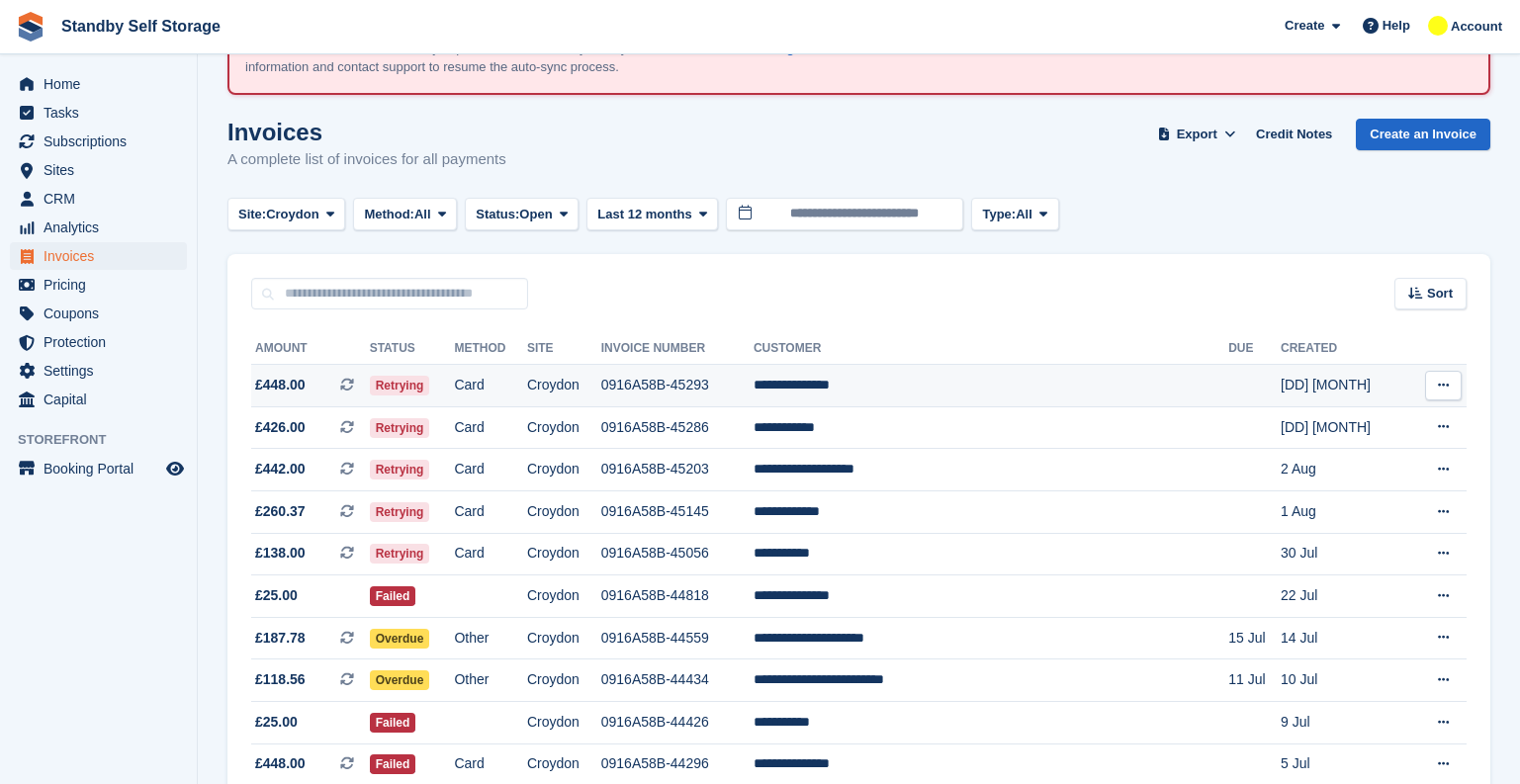 click on "0916A58B-45293" at bounding box center [677, 386] 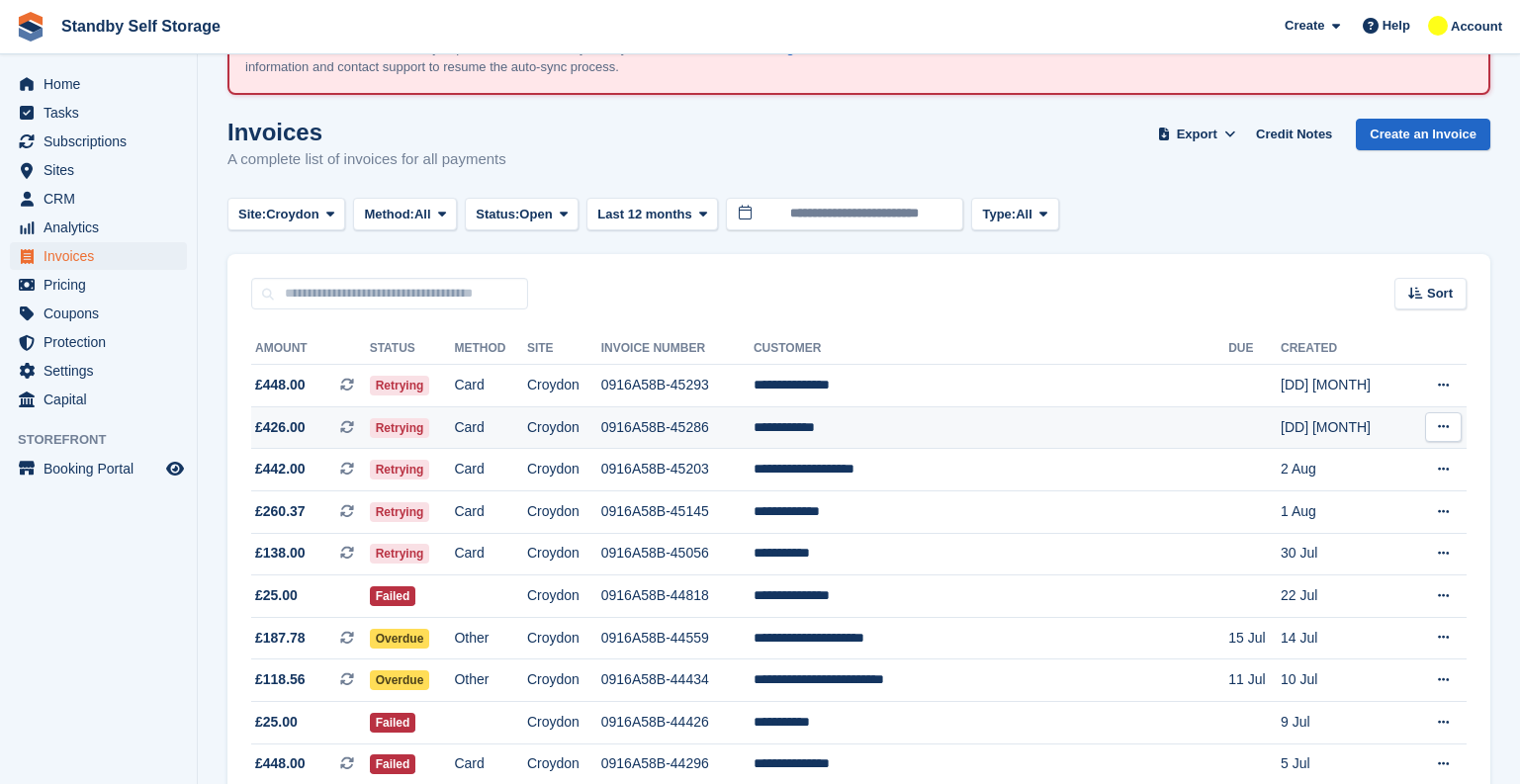 click on "Retrying" at bounding box center [412, 427] 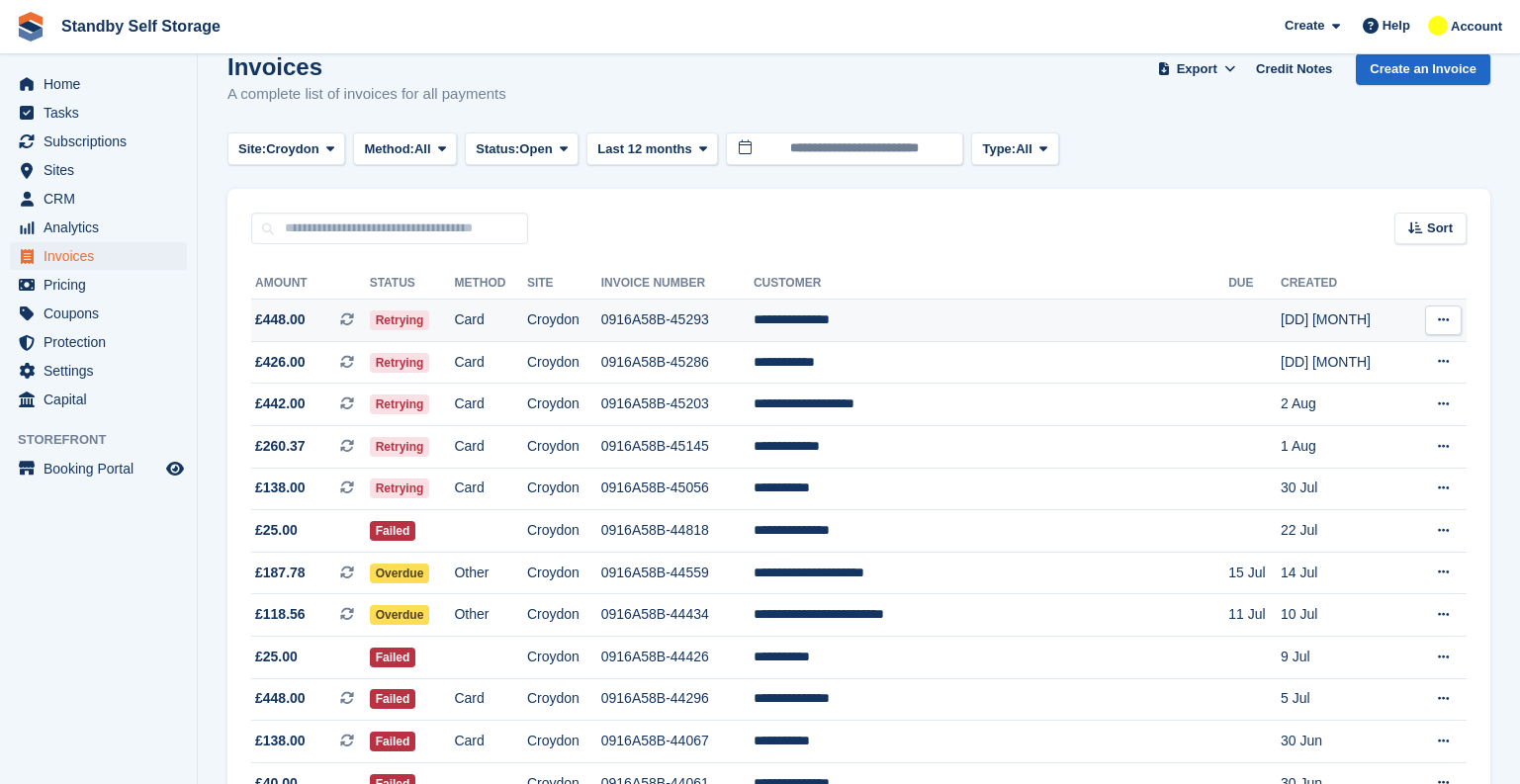 scroll, scrollTop: 198, scrollLeft: 0, axis: vertical 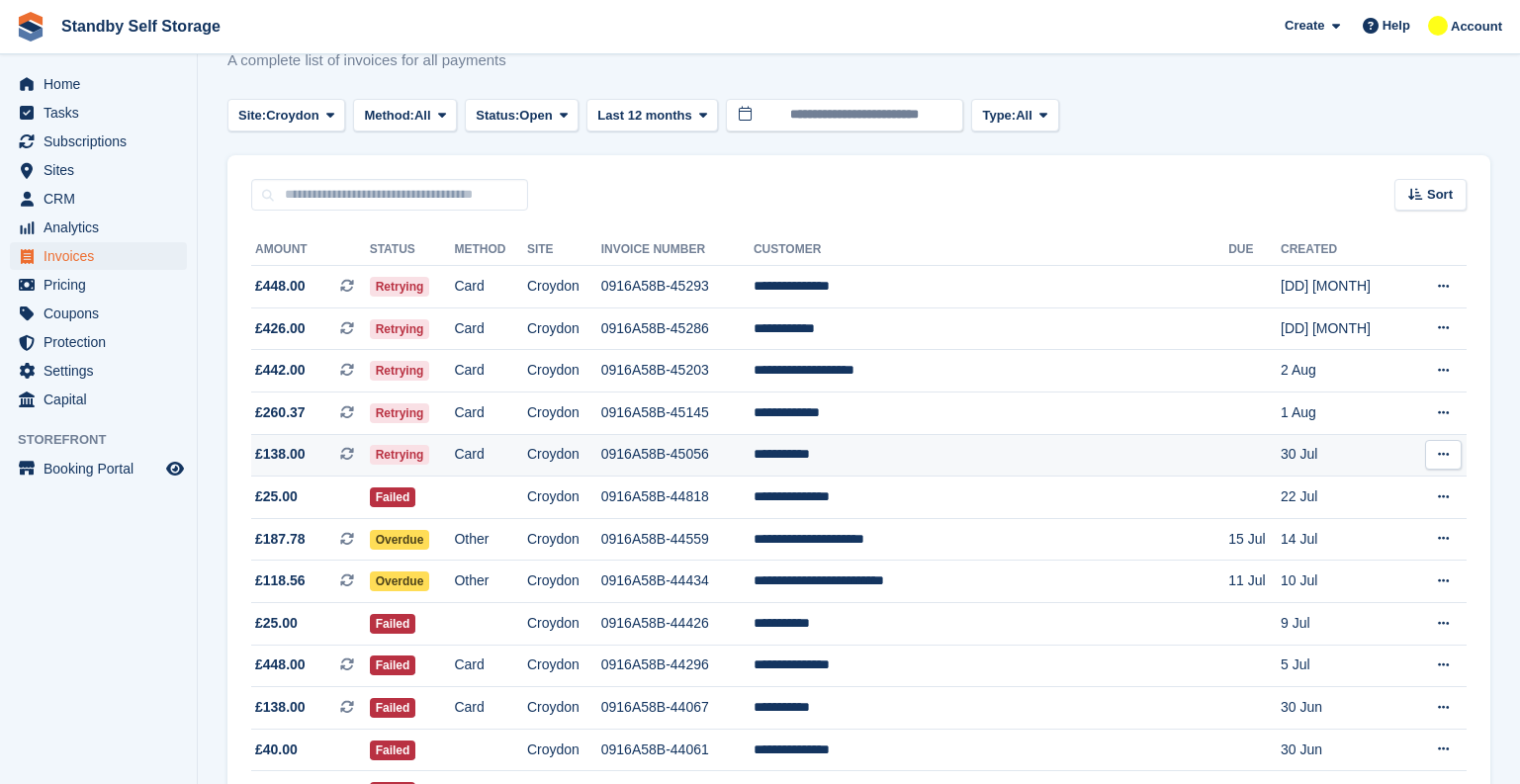 click on "Croydon" at bounding box center (564, 455) 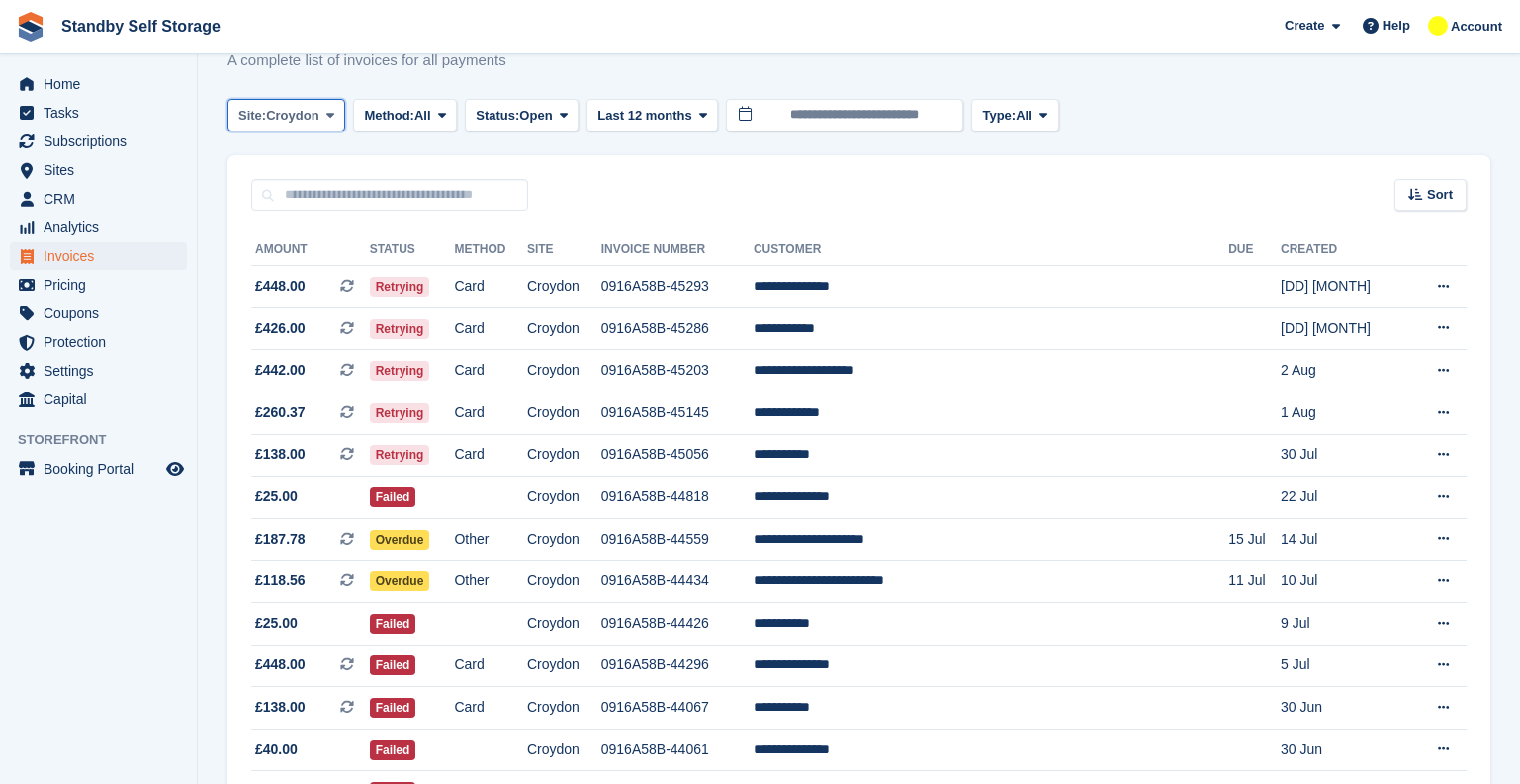 click on "Croydon" at bounding box center (292, 116) 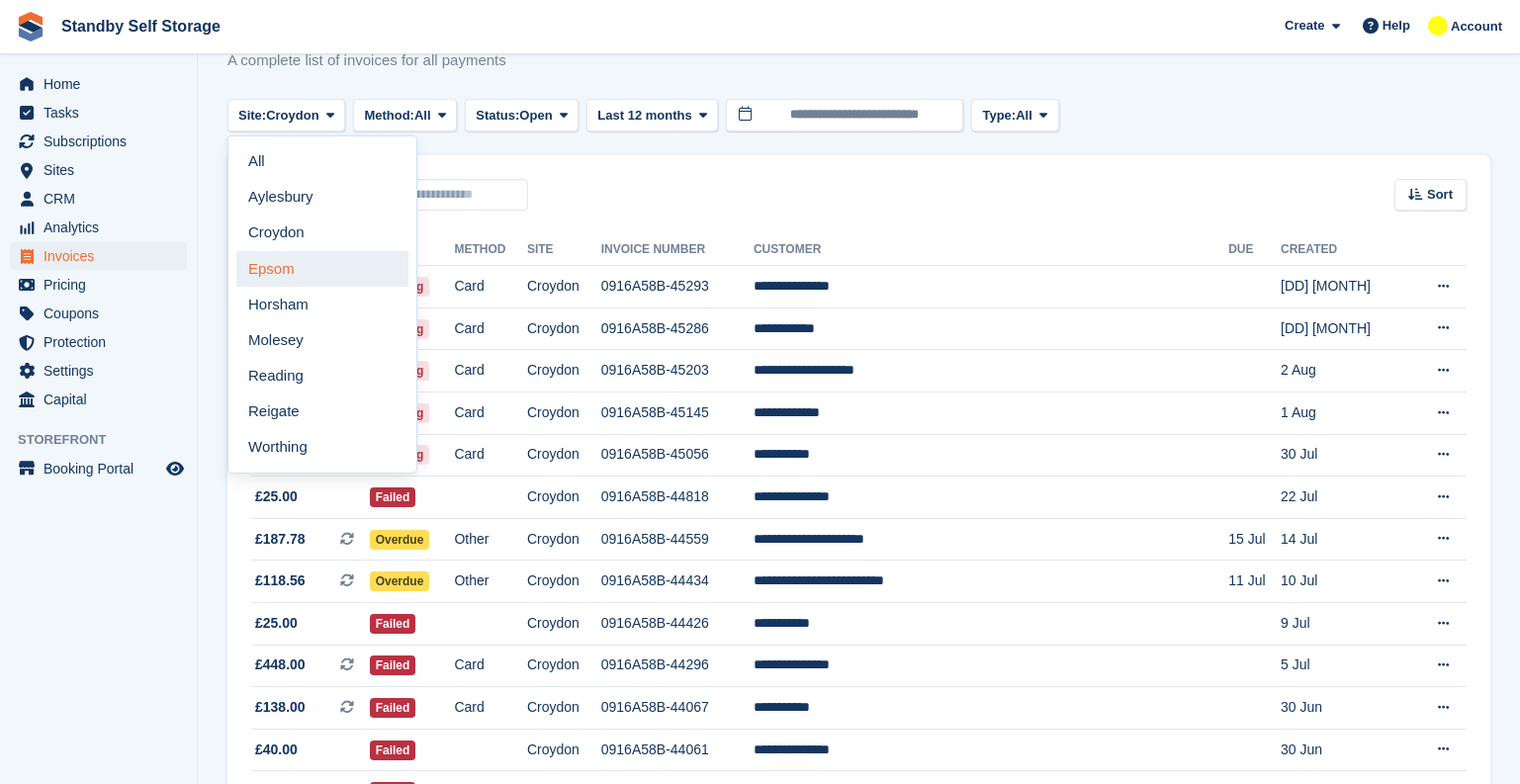 click on "Epsom" at bounding box center [322, 269] 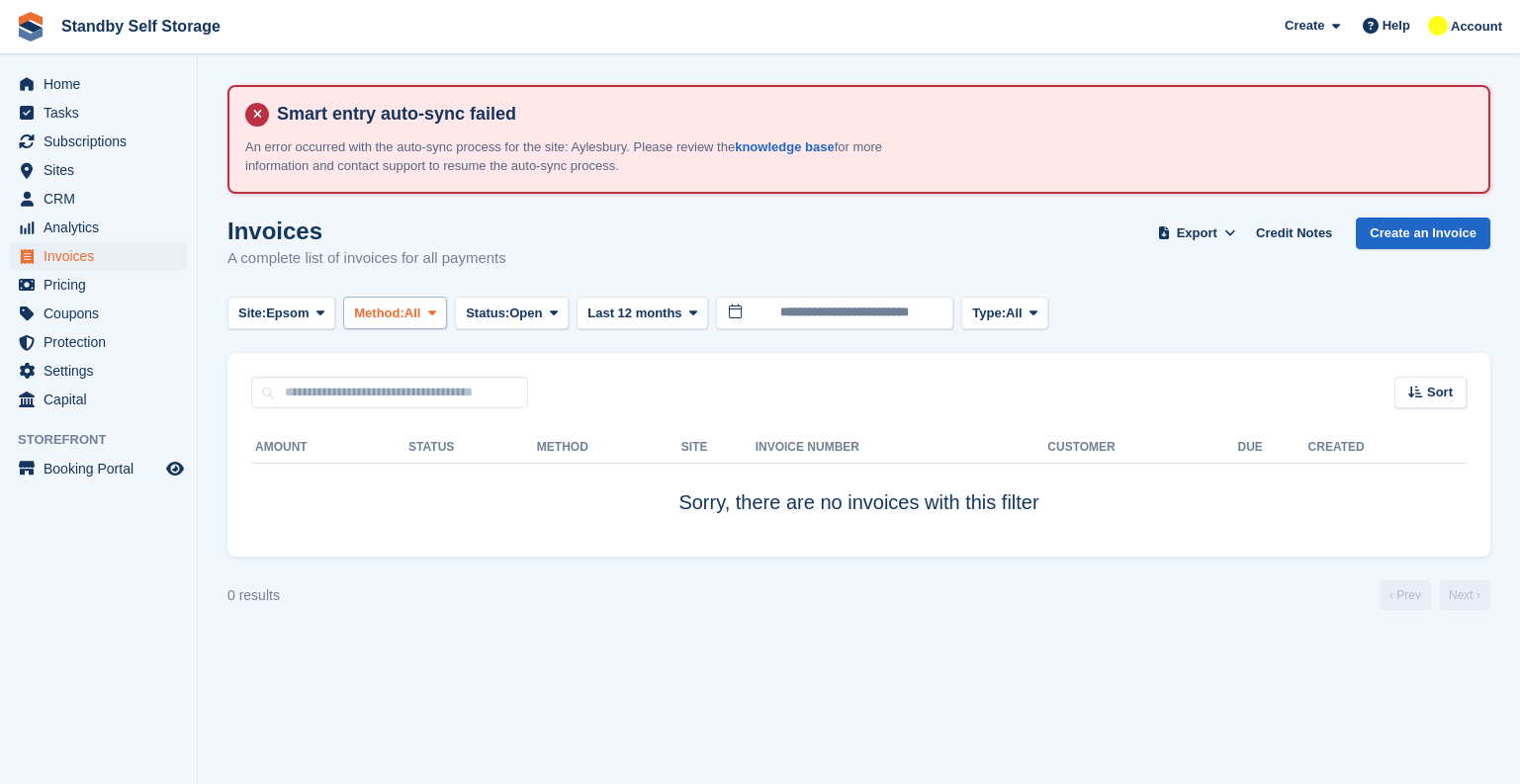 scroll, scrollTop: 0, scrollLeft: 0, axis: both 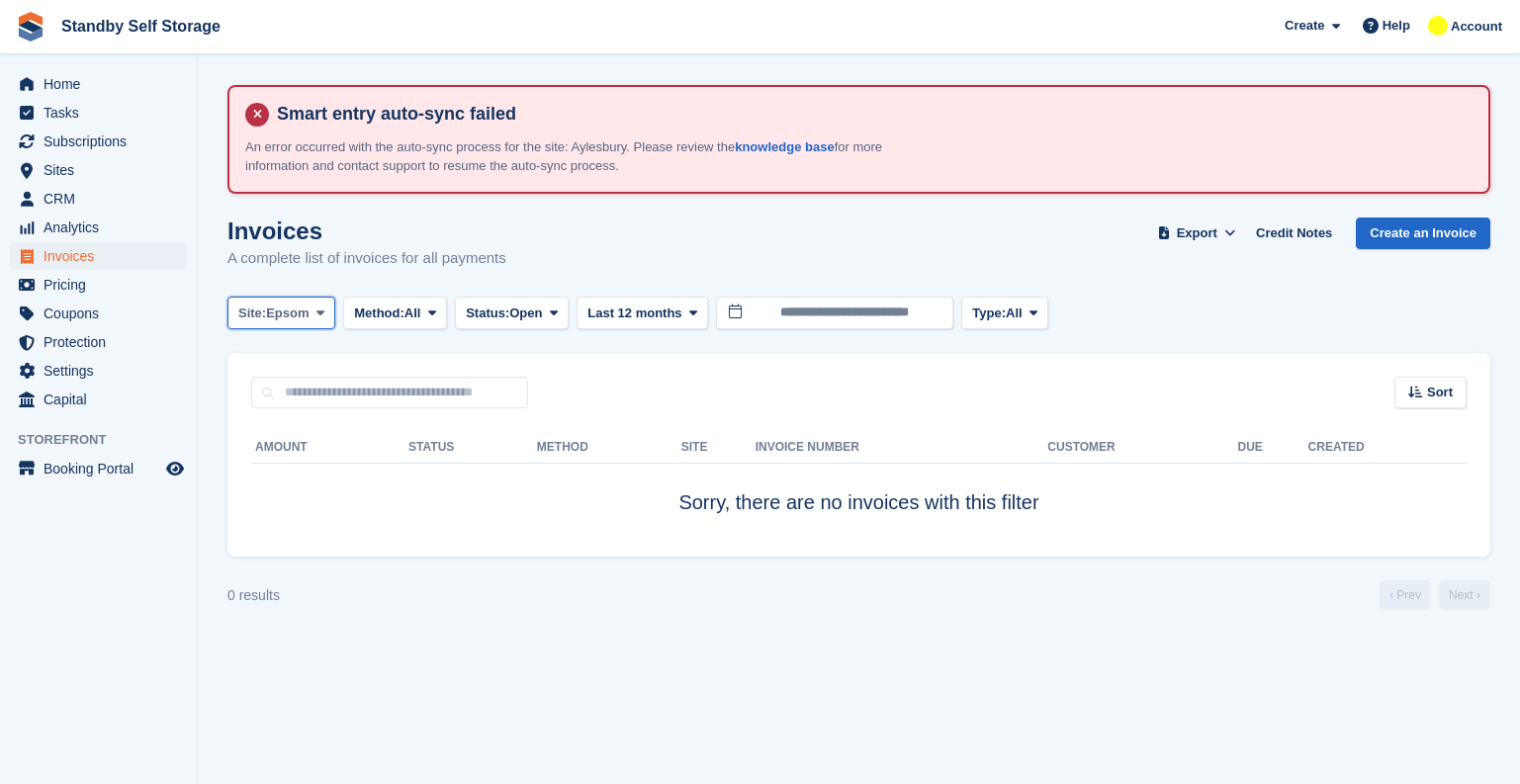 click at bounding box center [320, 312] 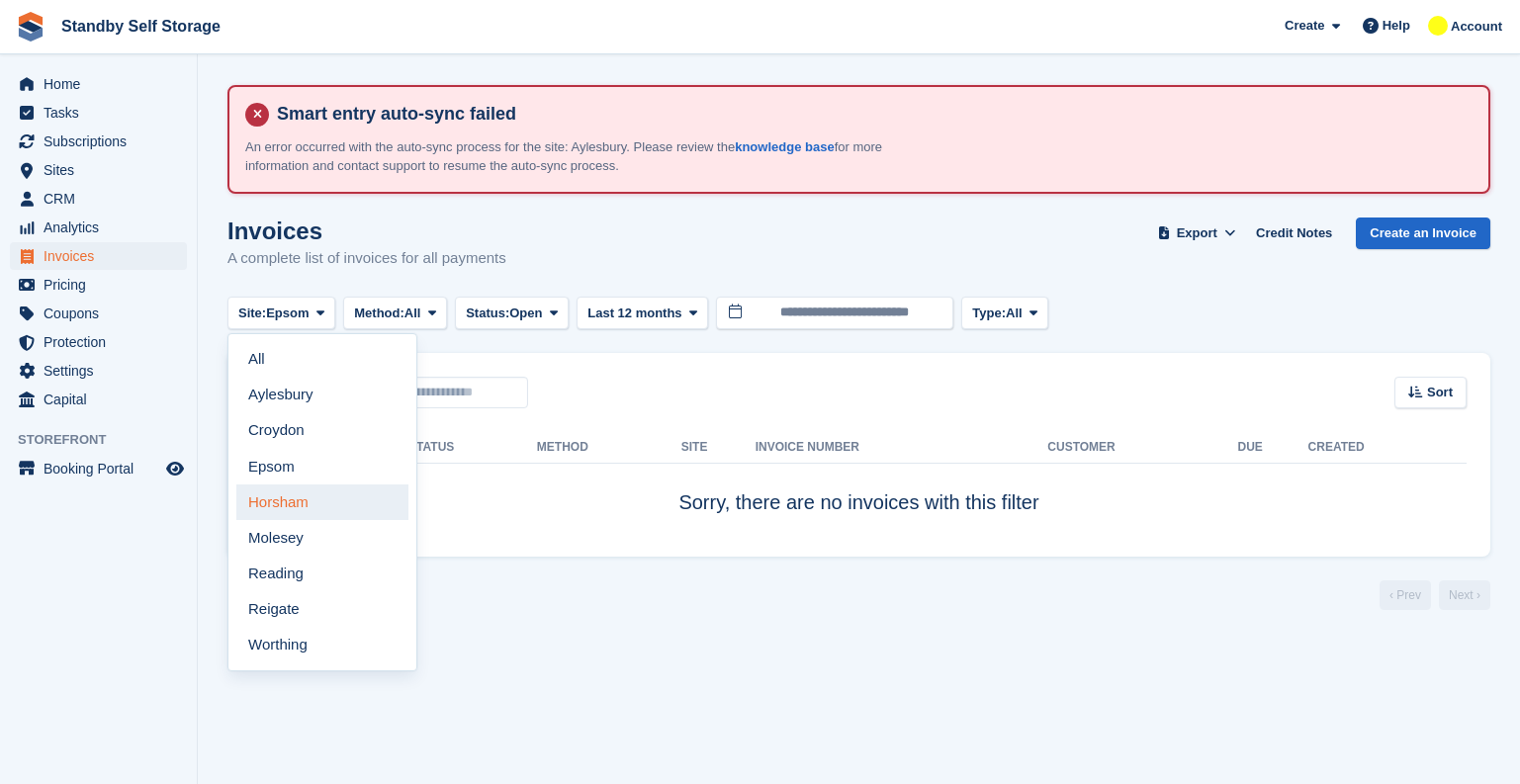 click on "Horsham" at bounding box center [322, 502] 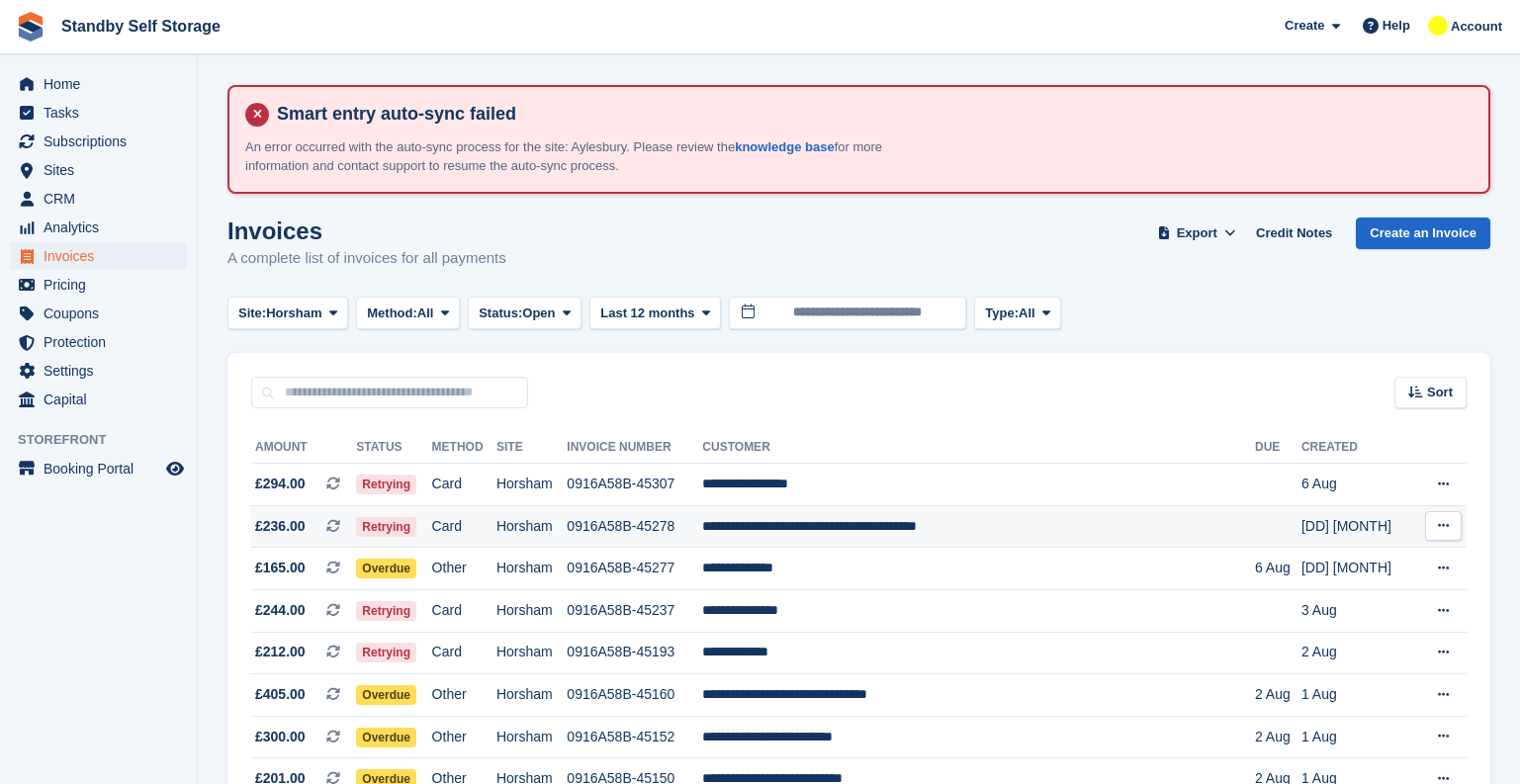 click on "0916A58B-45278" at bounding box center (634, 526) 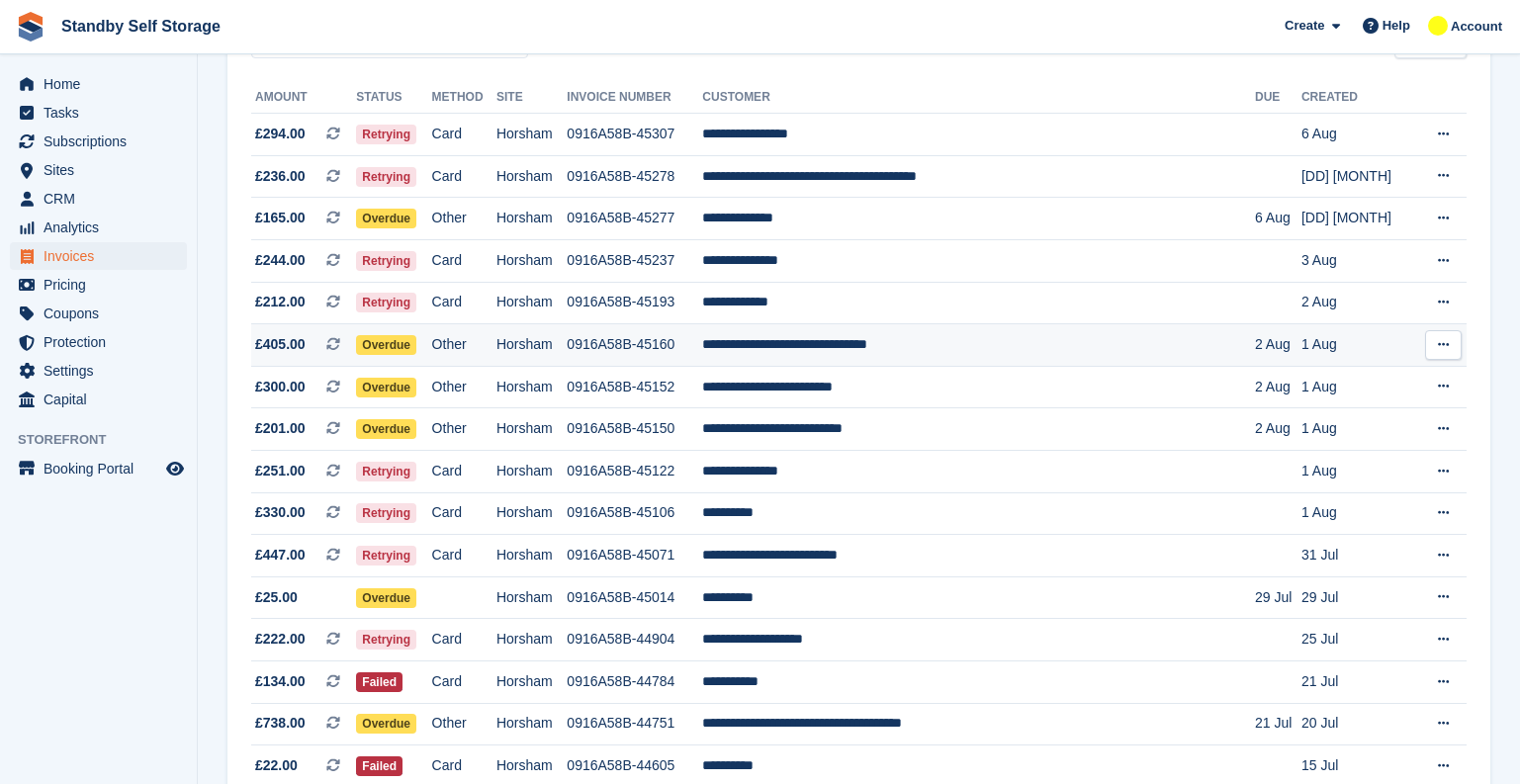 scroll, scrollTop: 395, scrollLeft: 0, axis: vertical 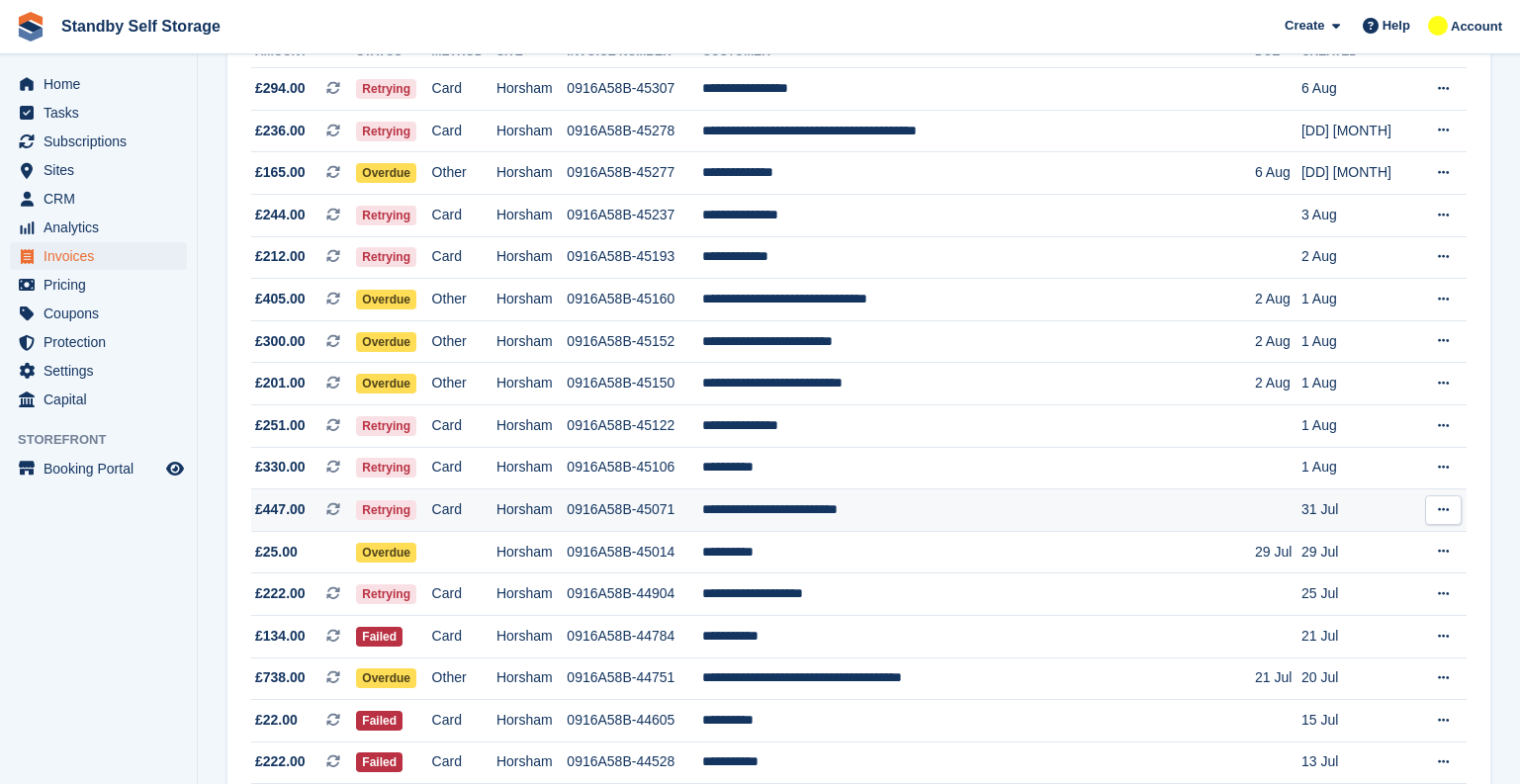 click on "0916A58B-45071" at bounding box center (634, 510) 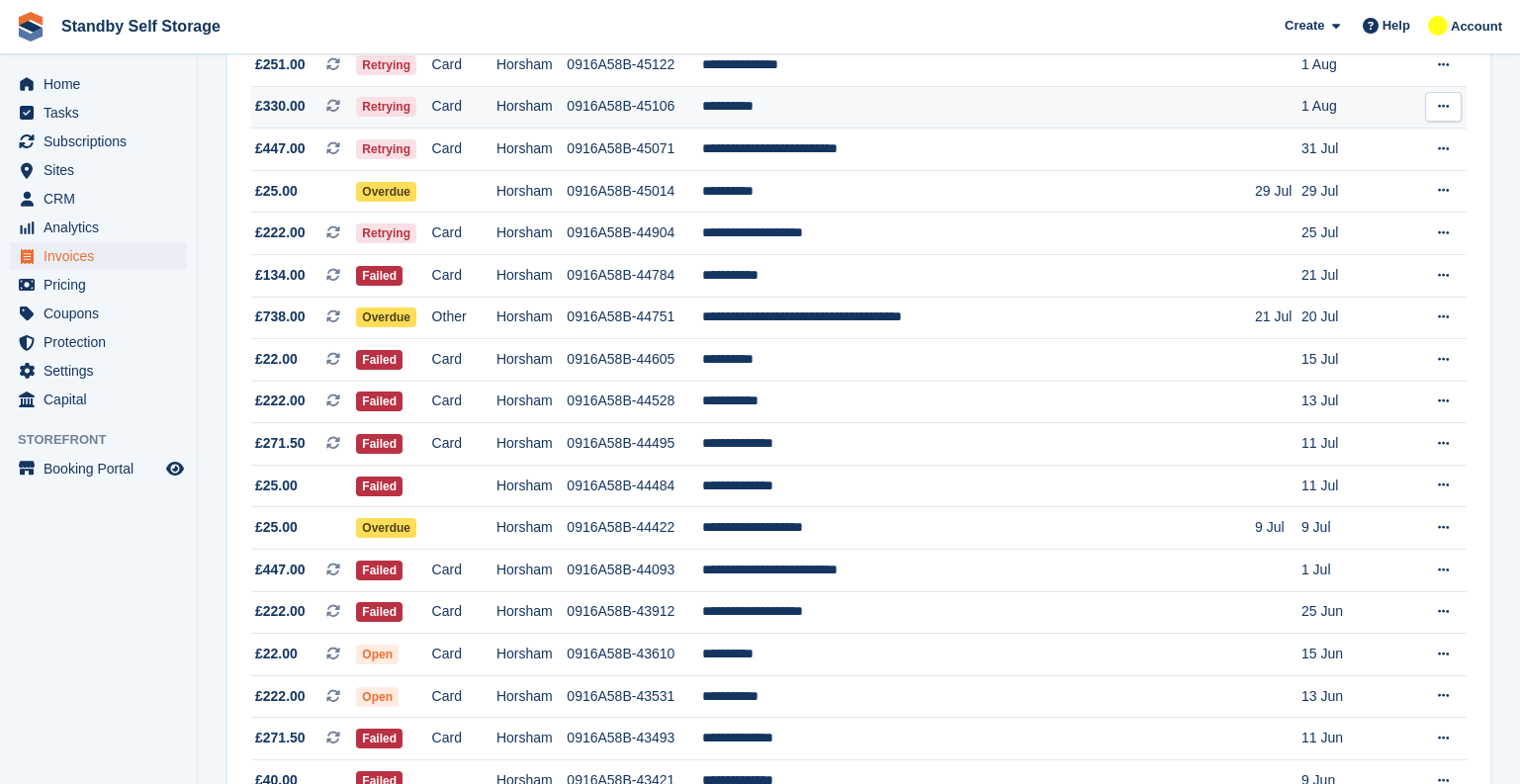 scroll, scrollTop: 791, scrollLeft: 0, axis: vertical 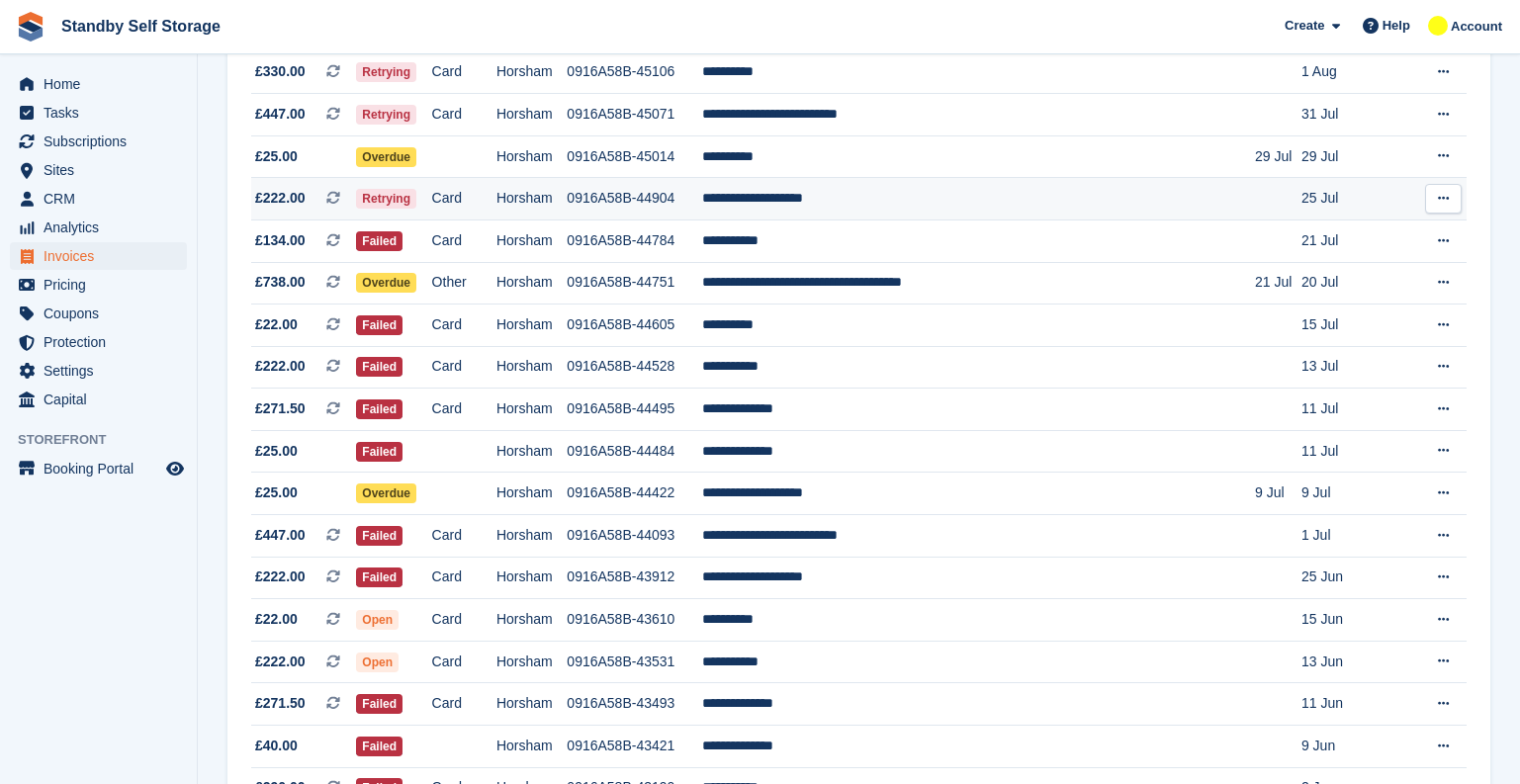 click on "**********" at bounding box center [978, 199] 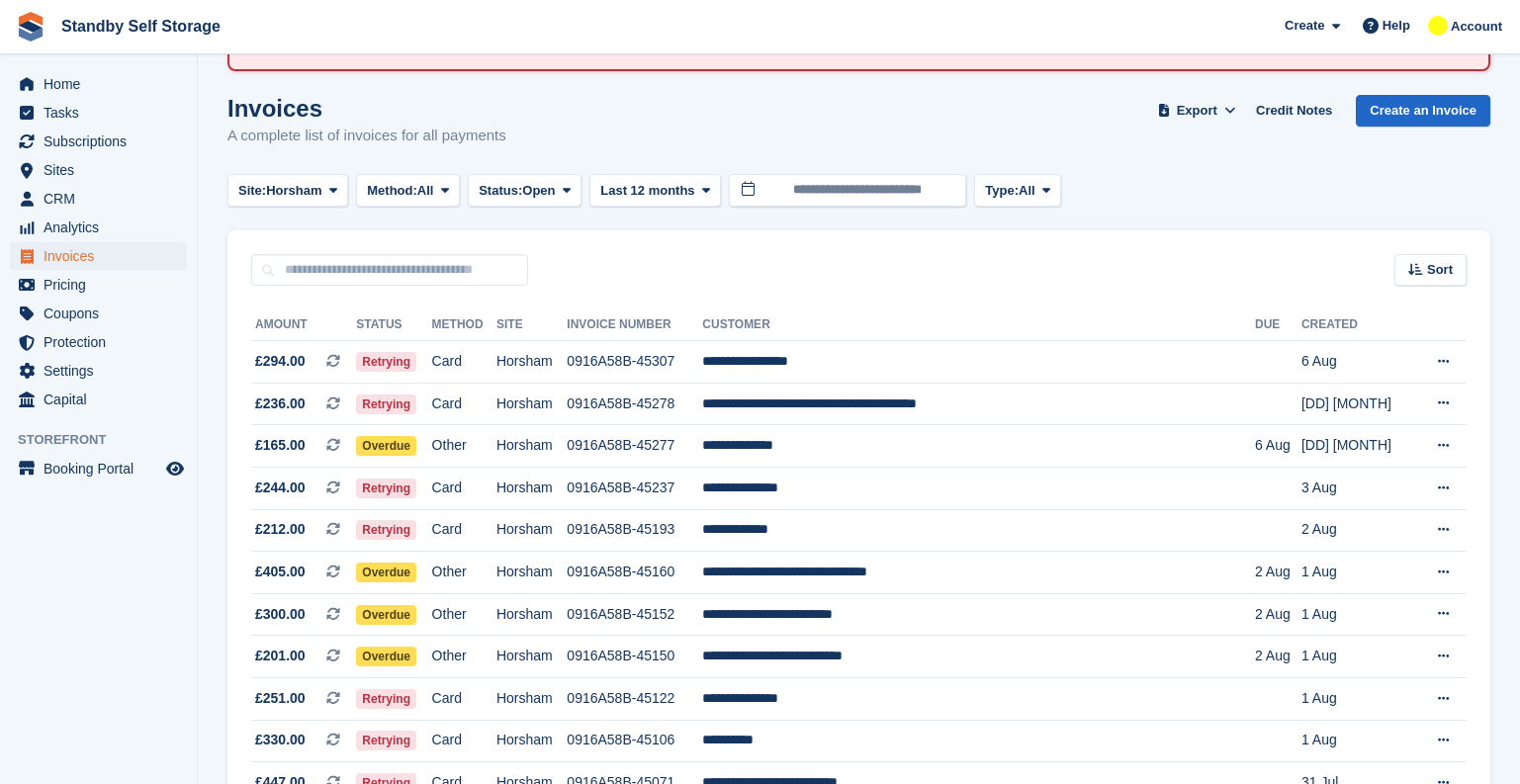 scroll, scrollTop: 0, scrollLeft: 0, axis: both 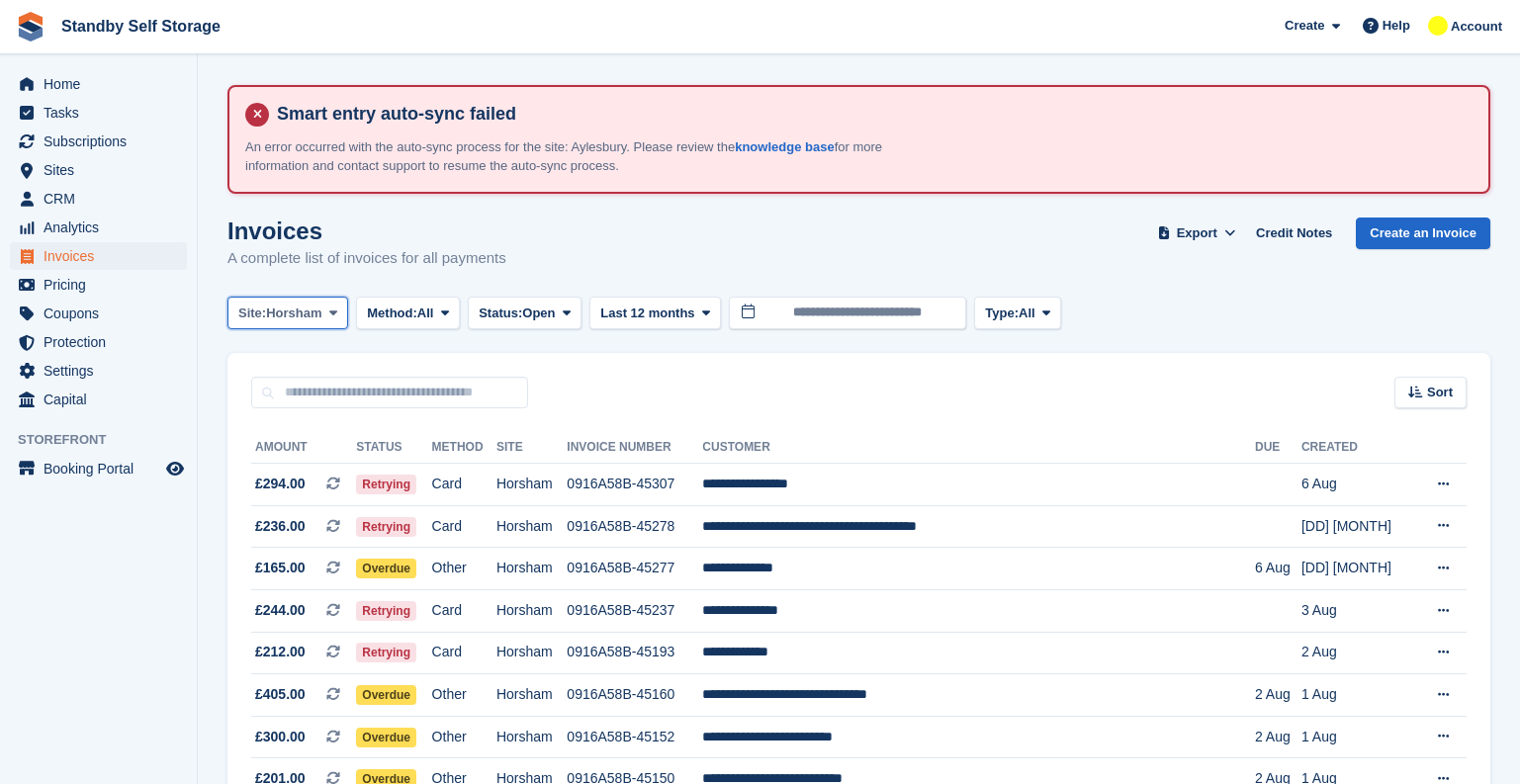 click at bounding box center [333, 312] 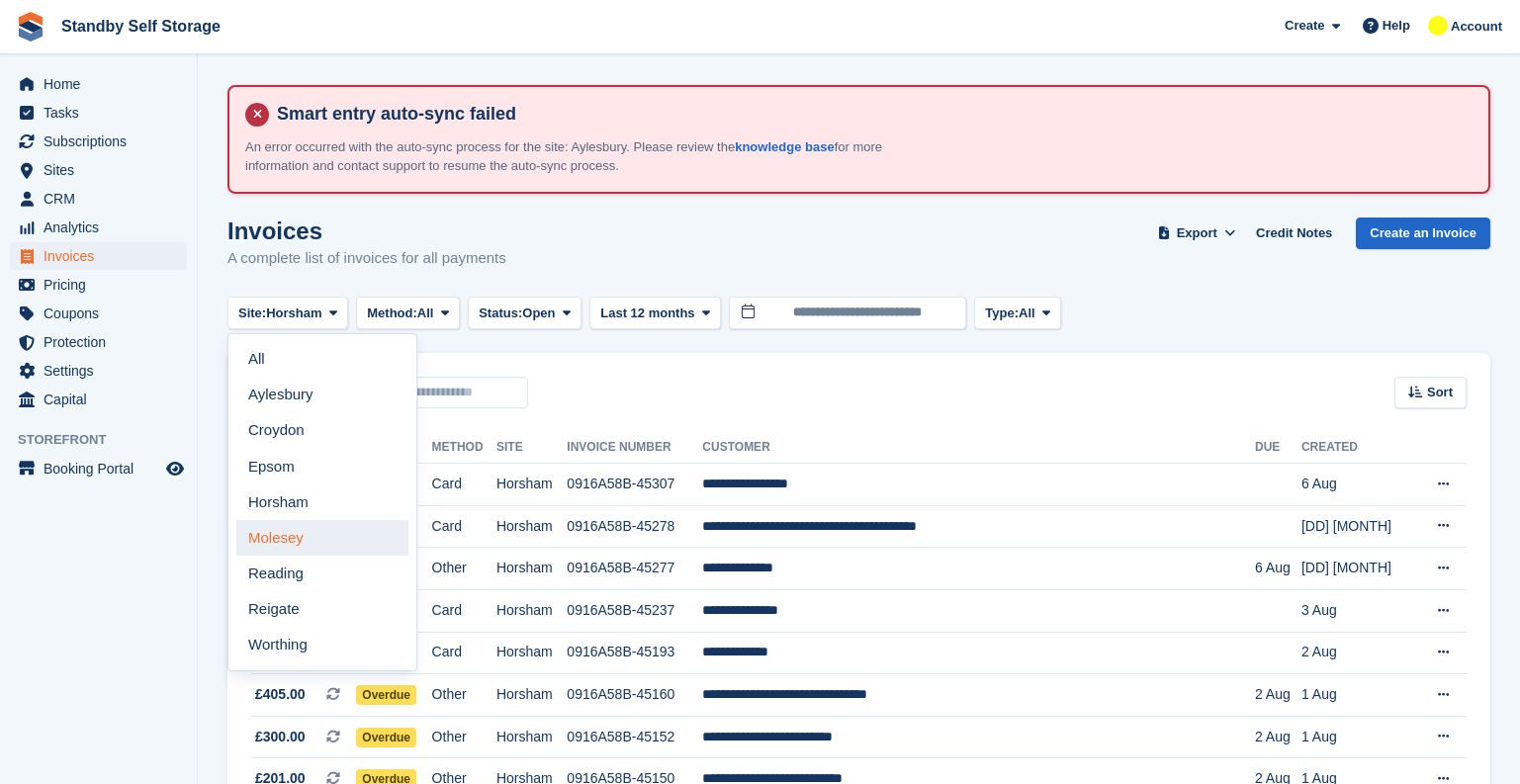 click on "Molesey" at bounding box center [322, 538] 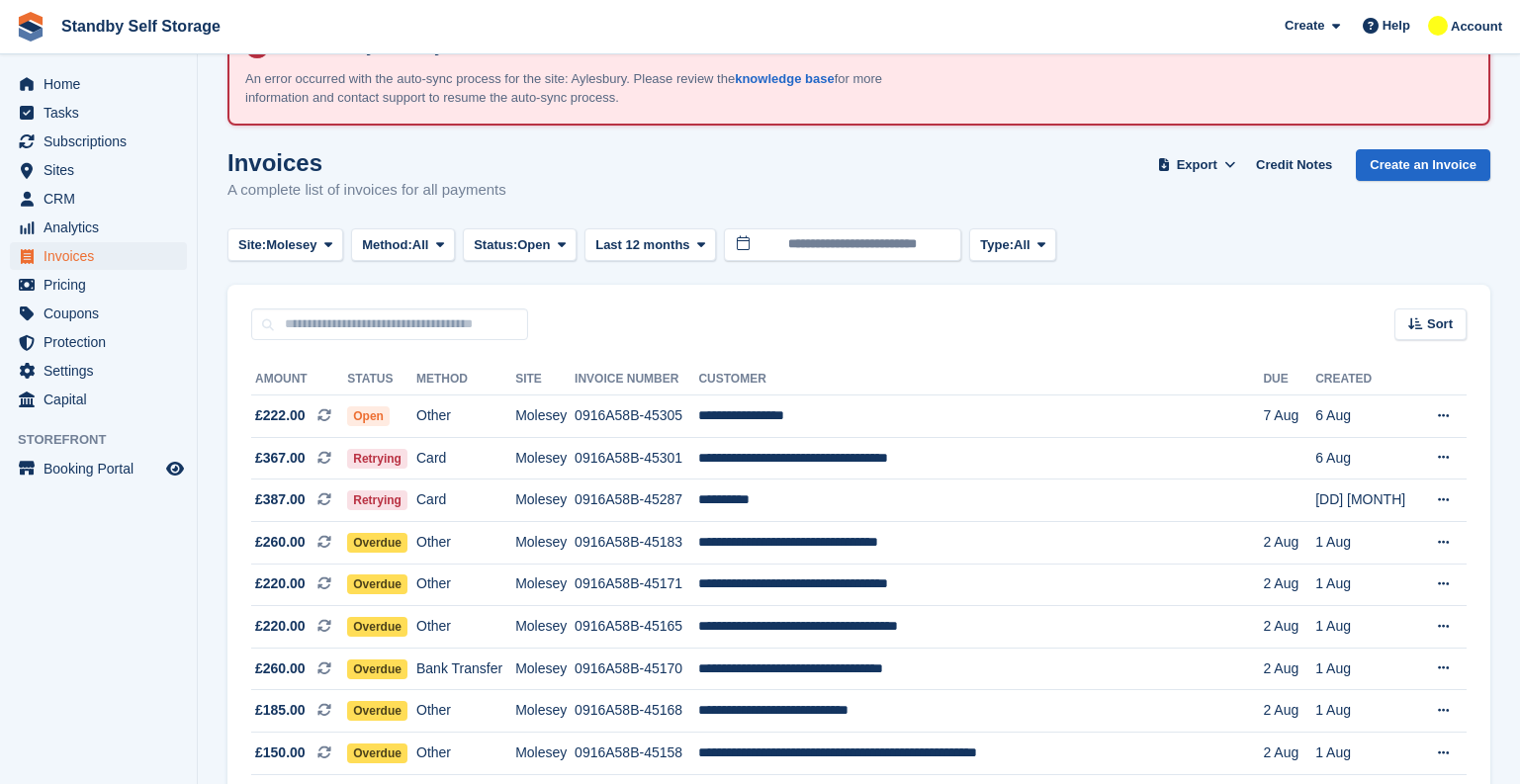 scroll, scrollTop: 99, scrollLeft: 0, axis: vertical 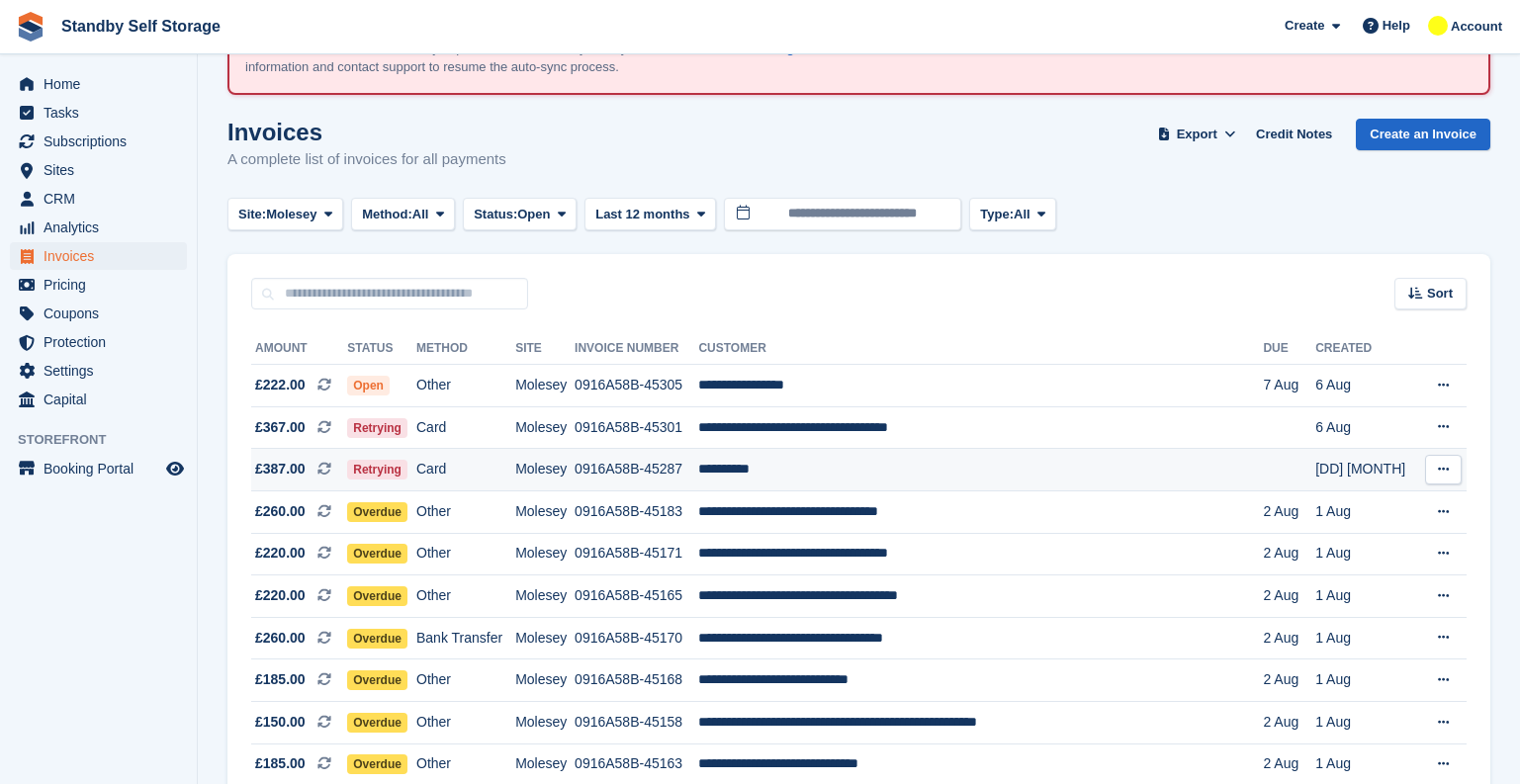click on "0916A58B-45287" at bounding box center [636, 470] 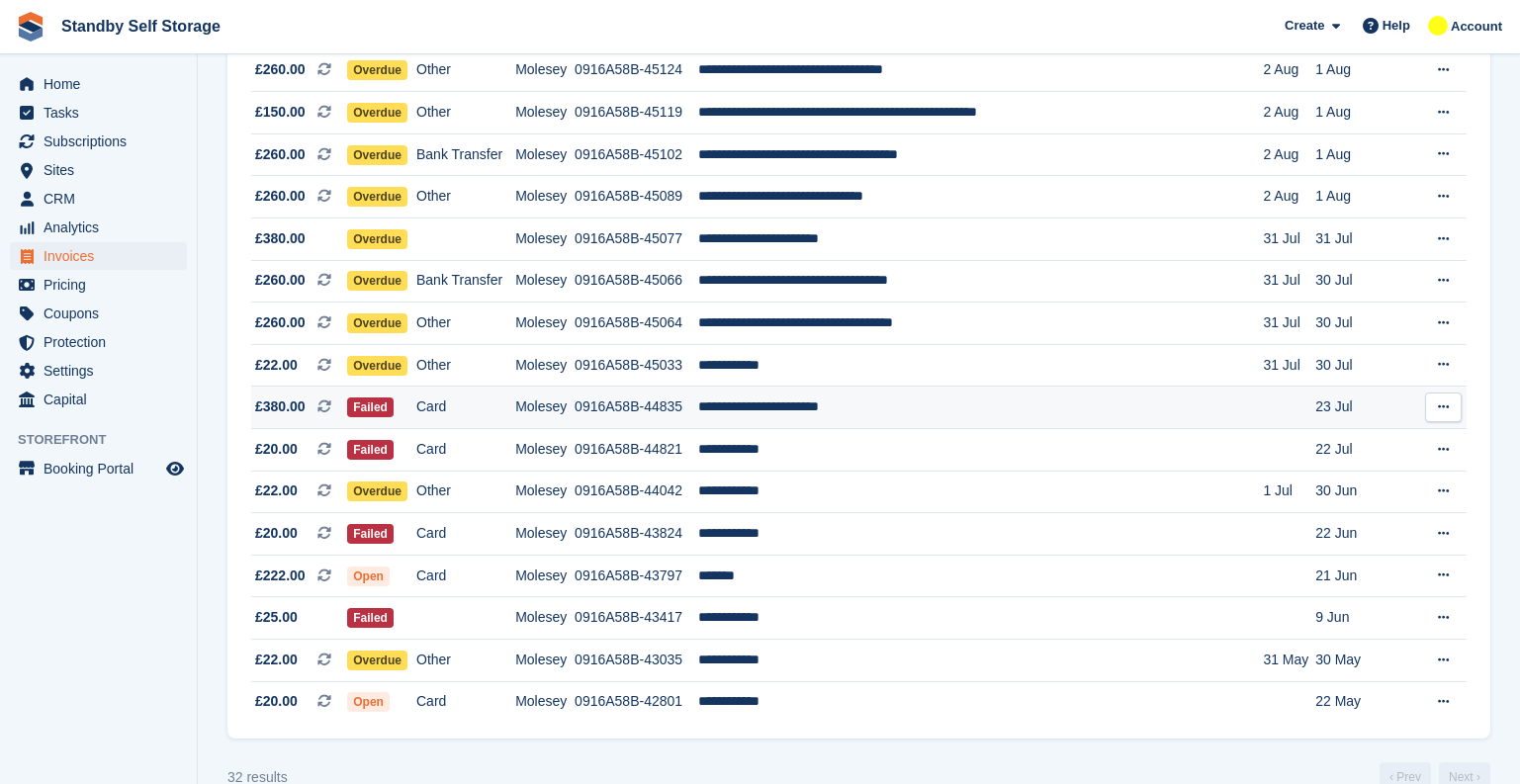 scroll, scrollTop: 0, scrollLeft: 0, axis: both 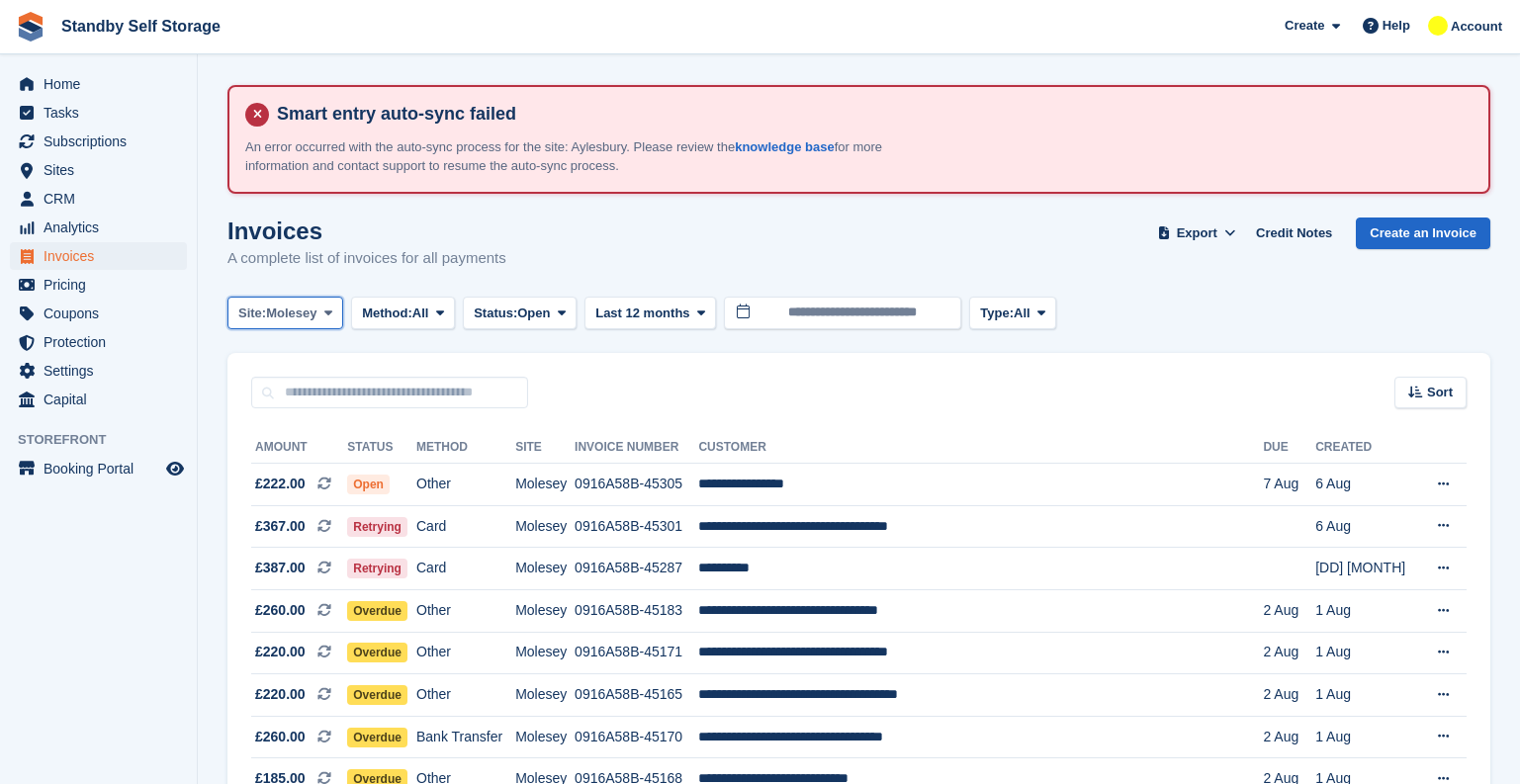 click on "Molesey" at bounding box center [291, 313] 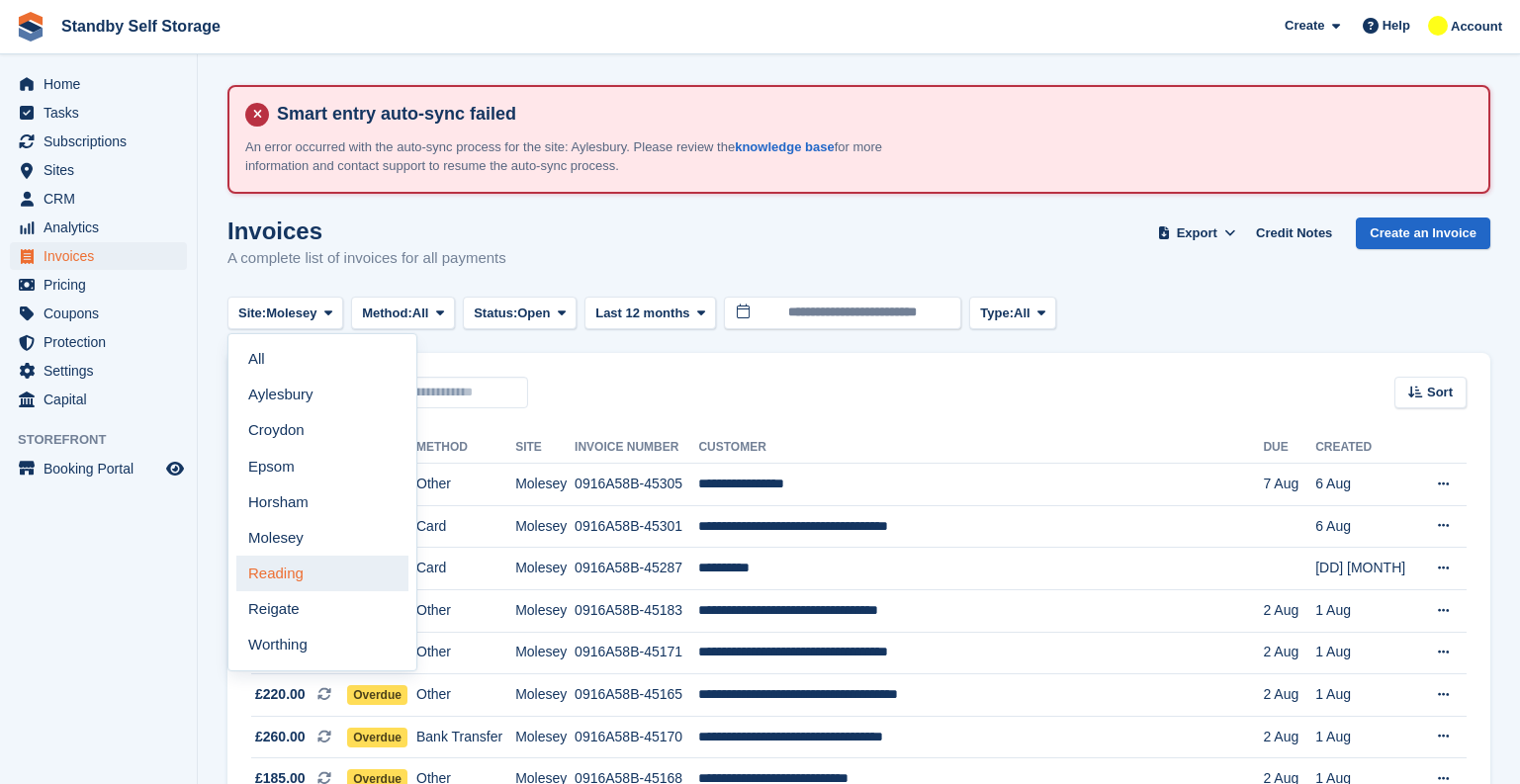 click on "Reading" at bounding box center [322, 573] 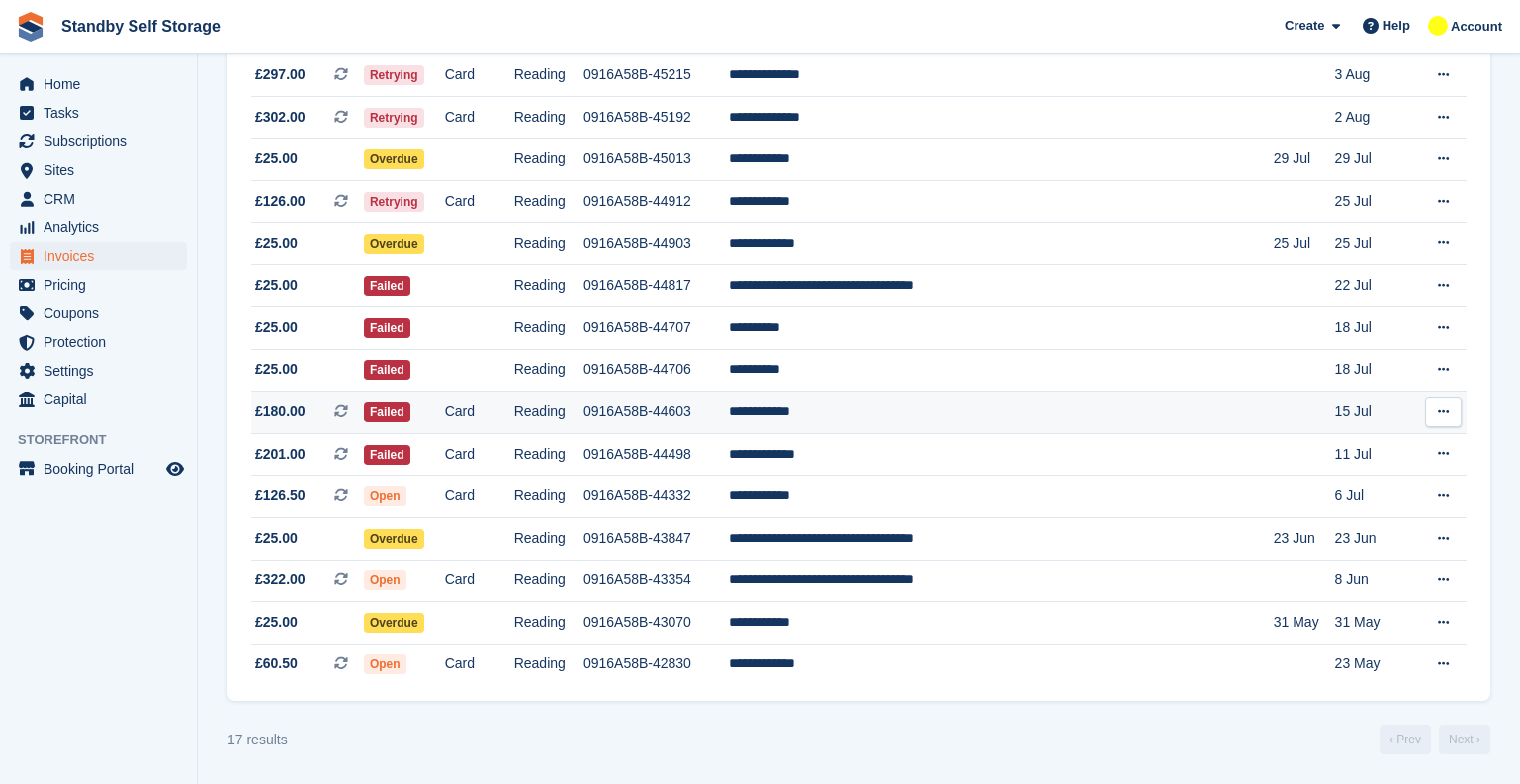 scroll, scrollTop: 0, scrollLeft: 0, axis: both 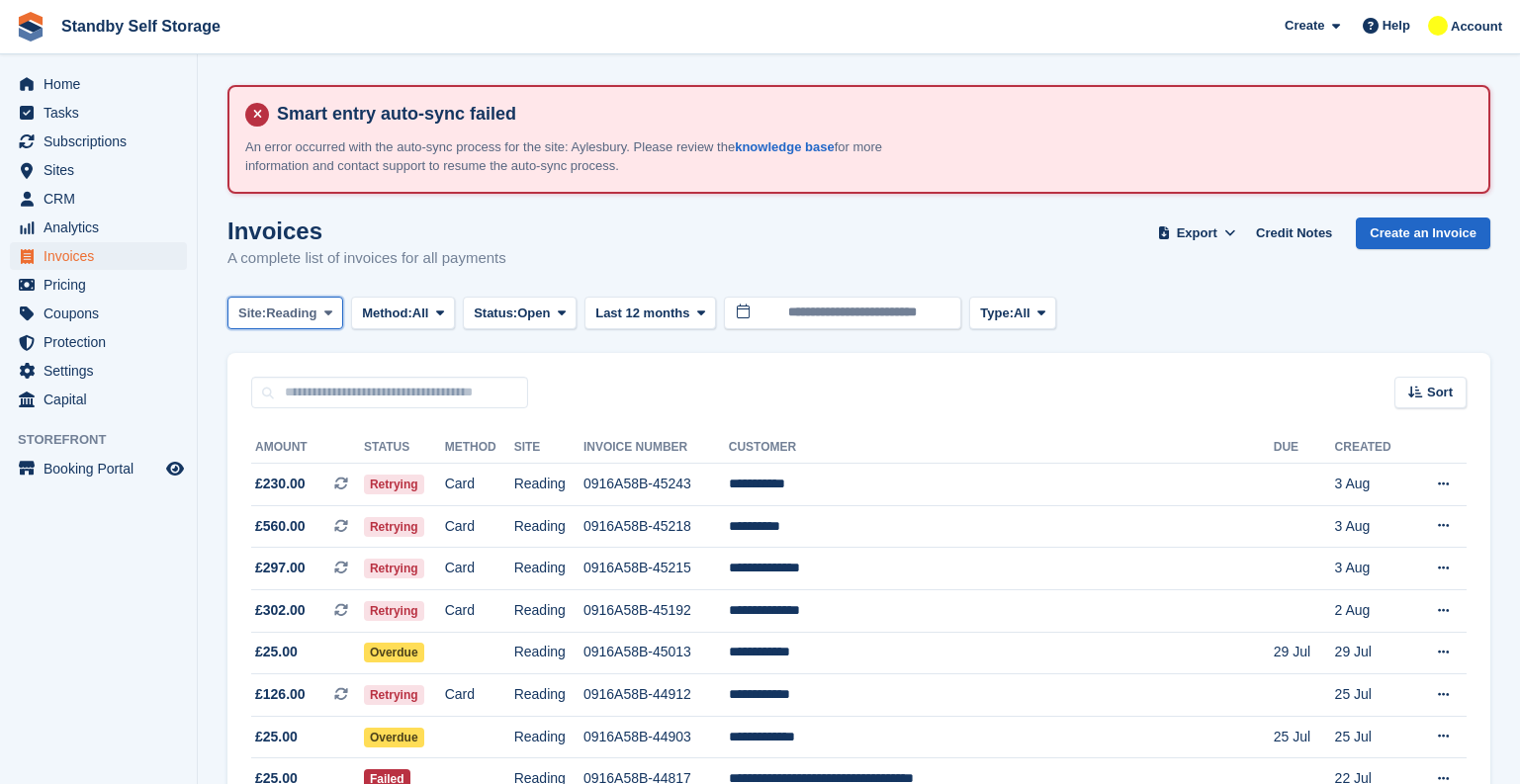 click on "Reading" at bounding box center (291, 313) 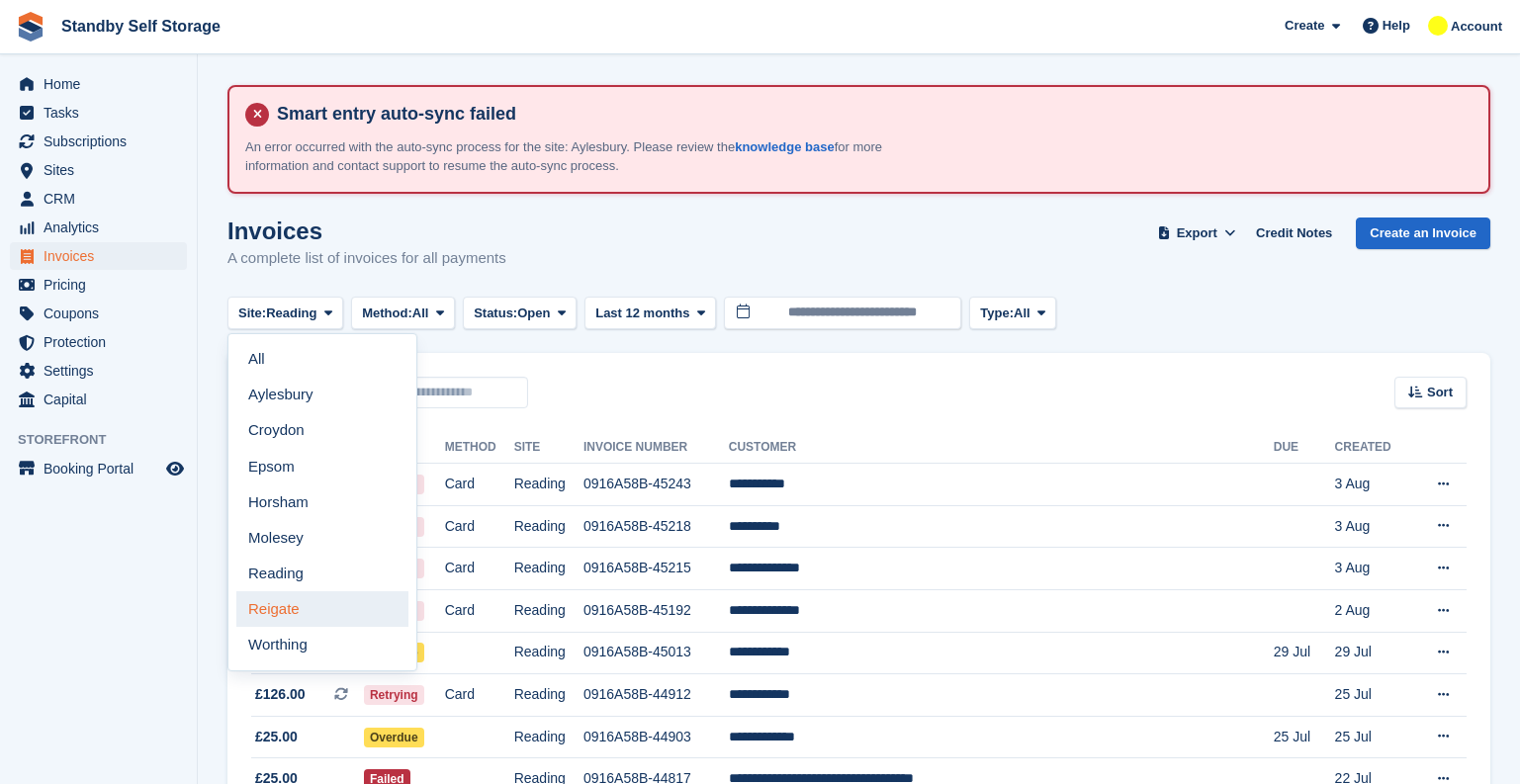 click on "Reigate" at bounding box center (322, 609) 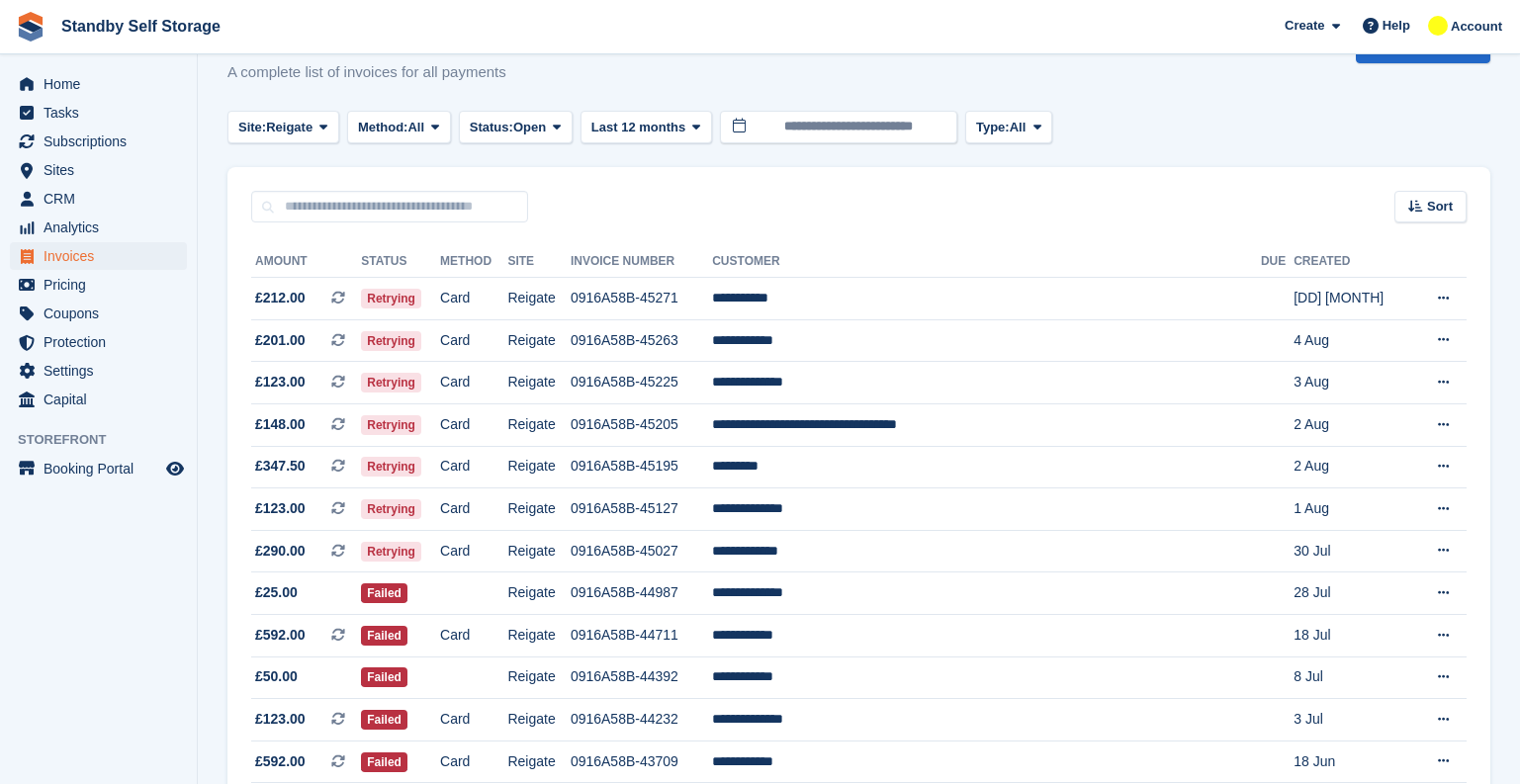 scroll, scrollTop: 198, scrollLeft: 0, axis: vertical 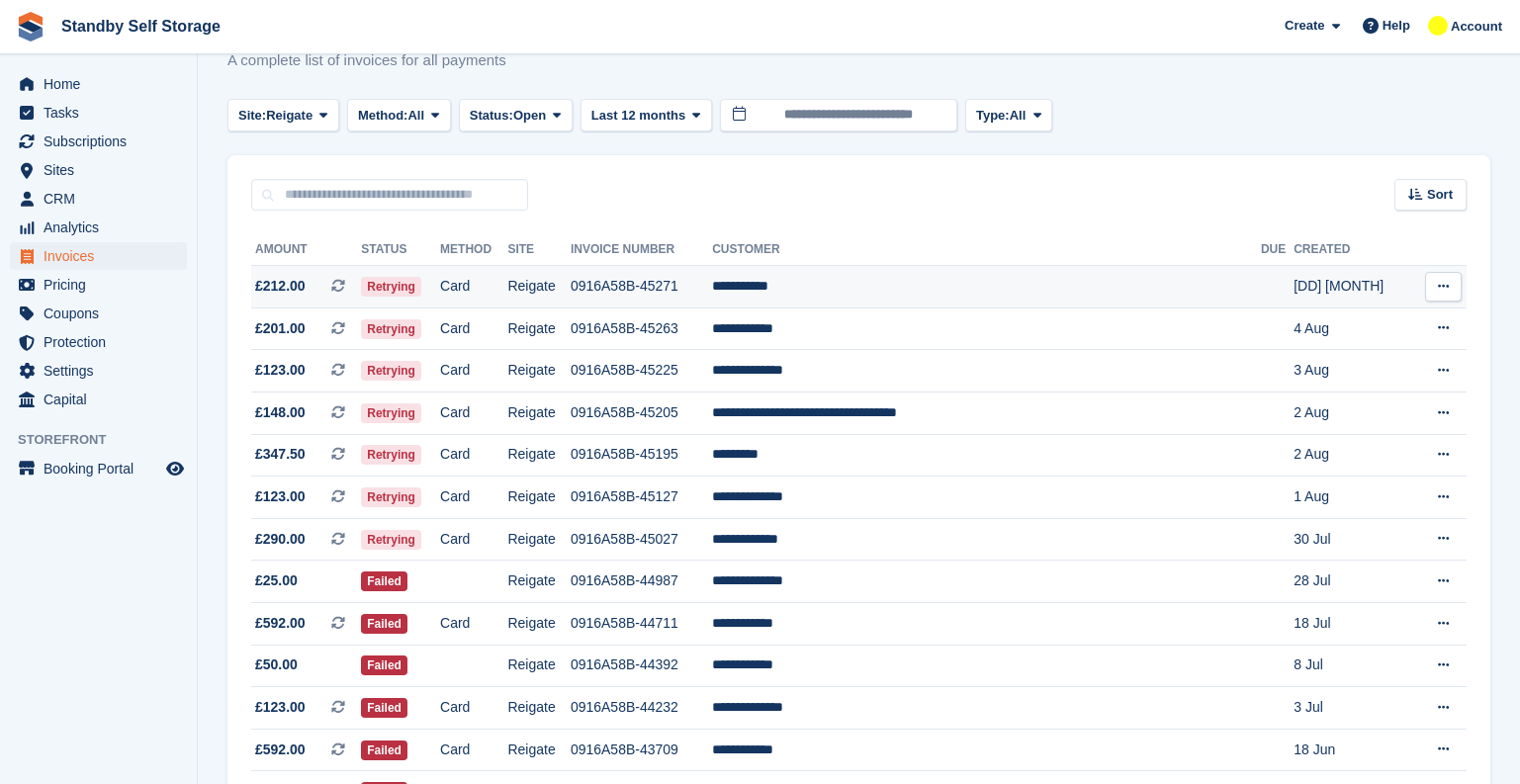 click on "0916A58B-45271" at bounding box center [641, 287] 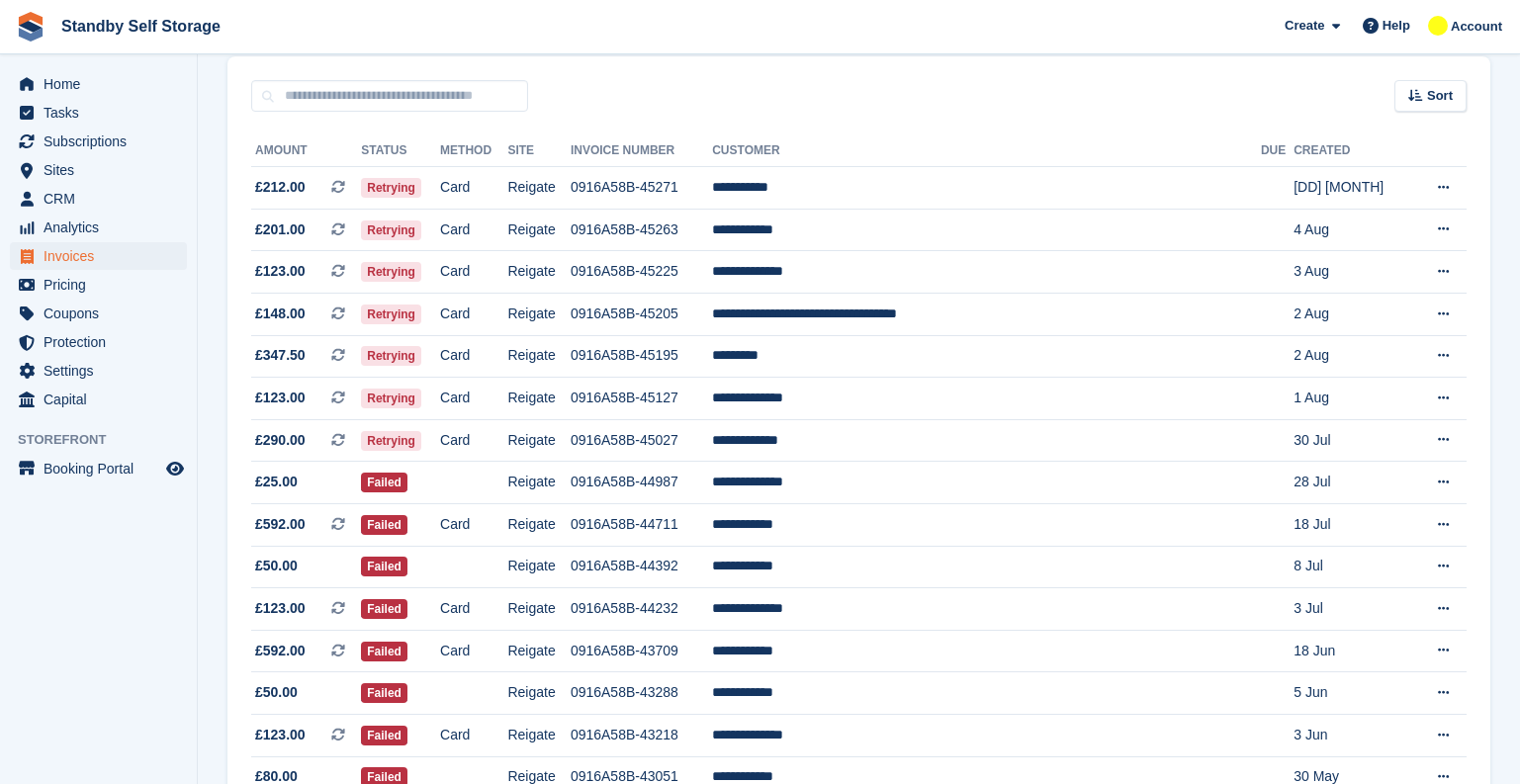scroll, scrollTop: 0, scrollLeft: 0, axis: both 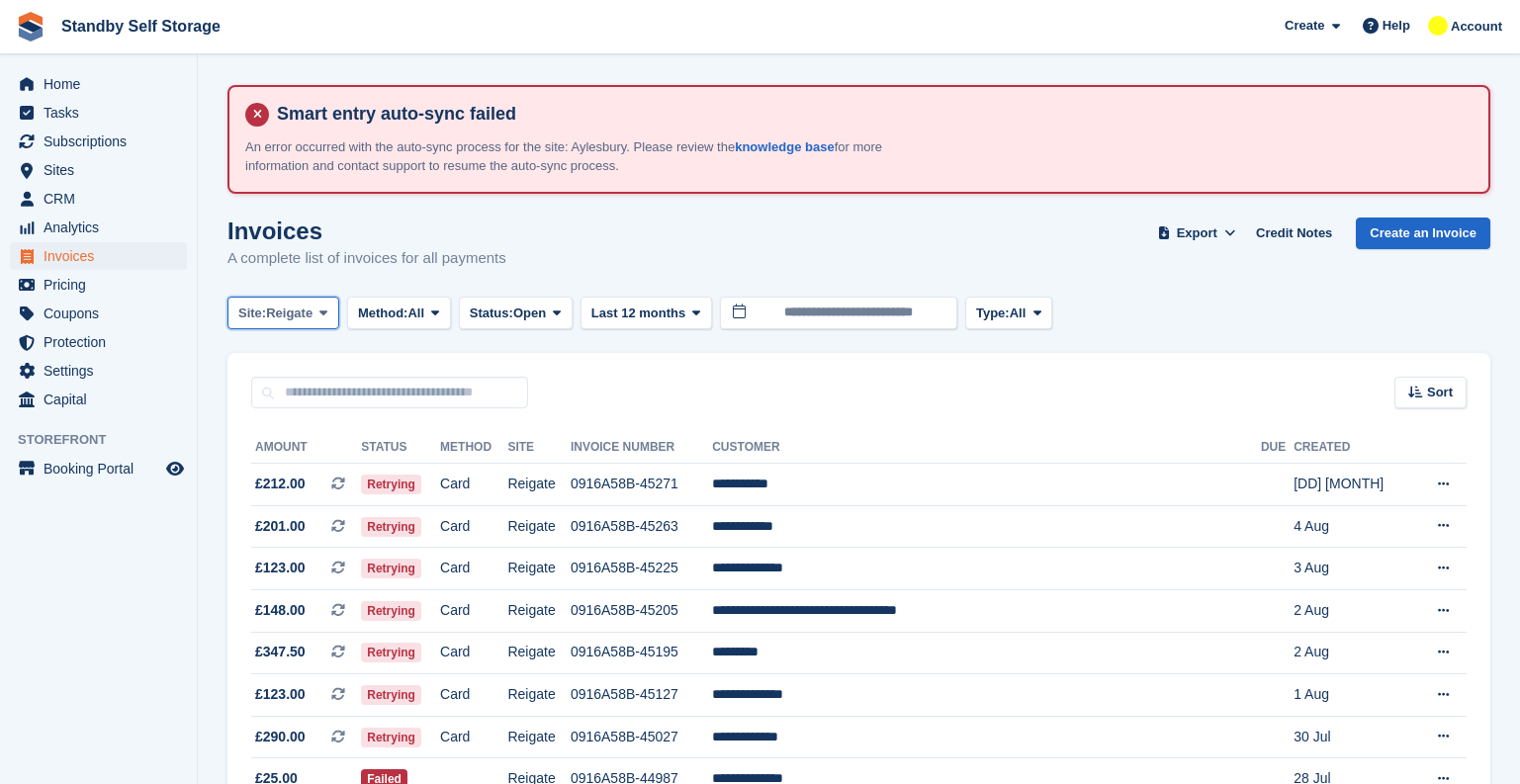click on "Site:
Reigate" at bounding box center [283, 312] 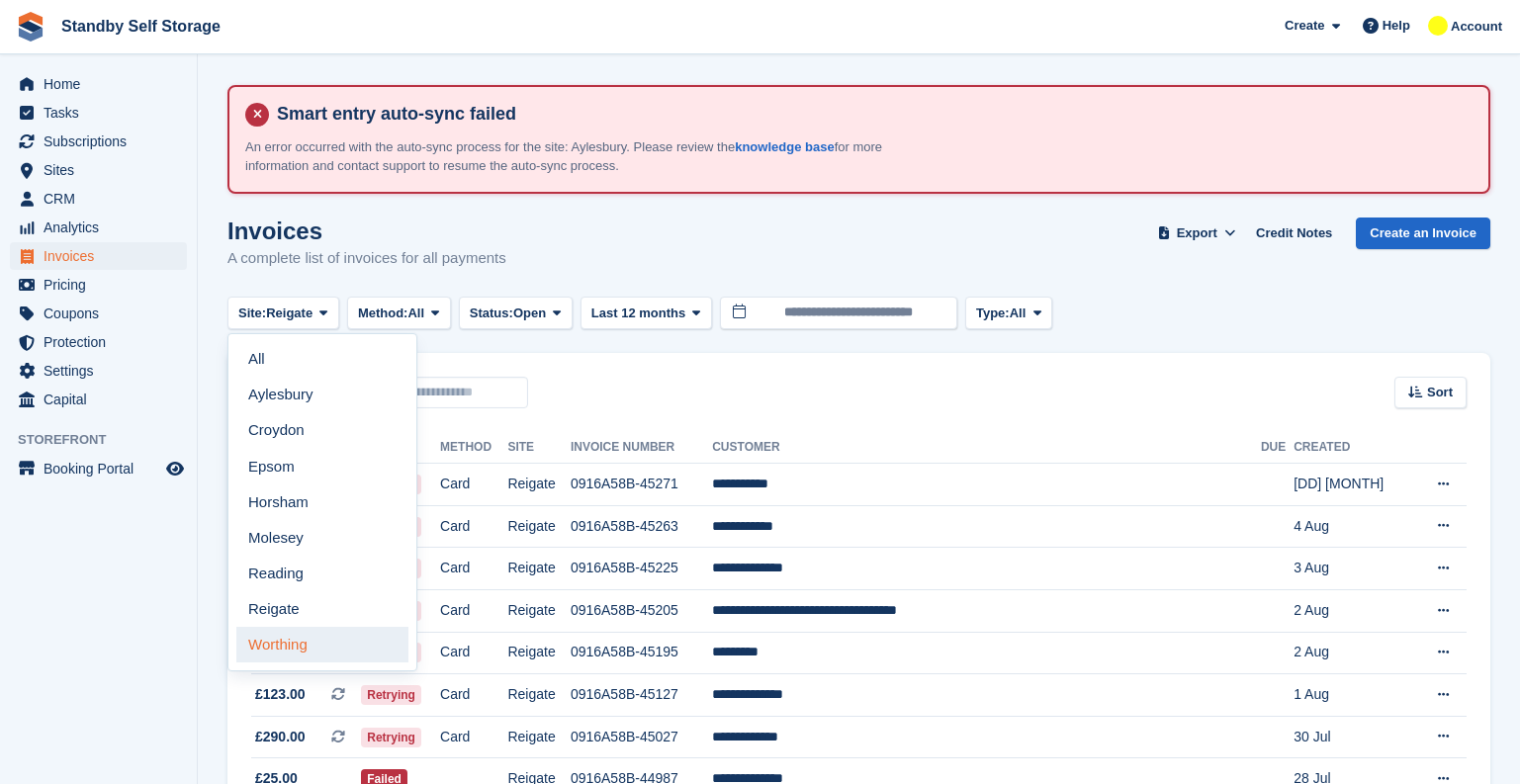 click on "Worthing" at bounding box center [322, 645] 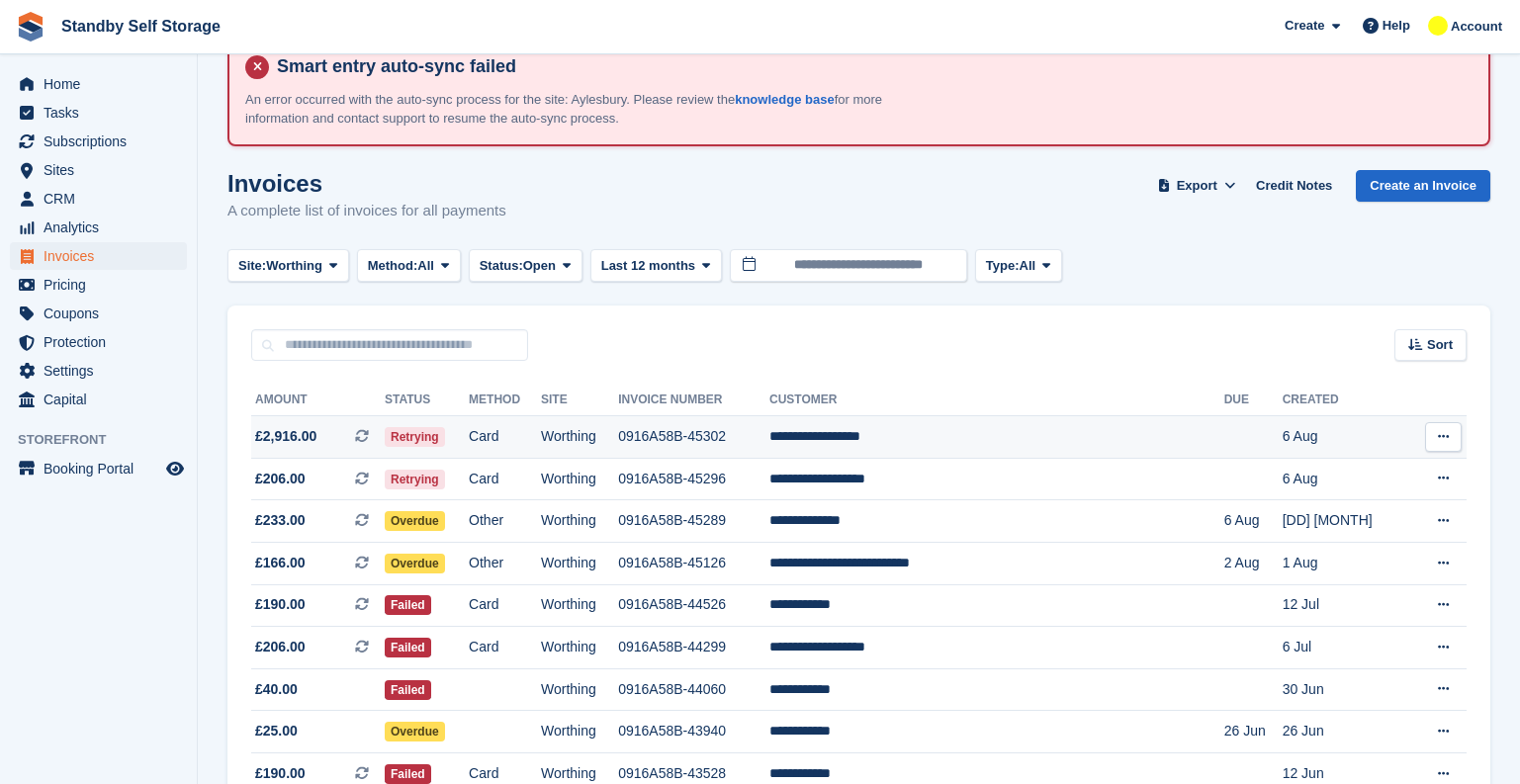 scroll, scrollTop: 0, scrollLeft: 0, axis: both 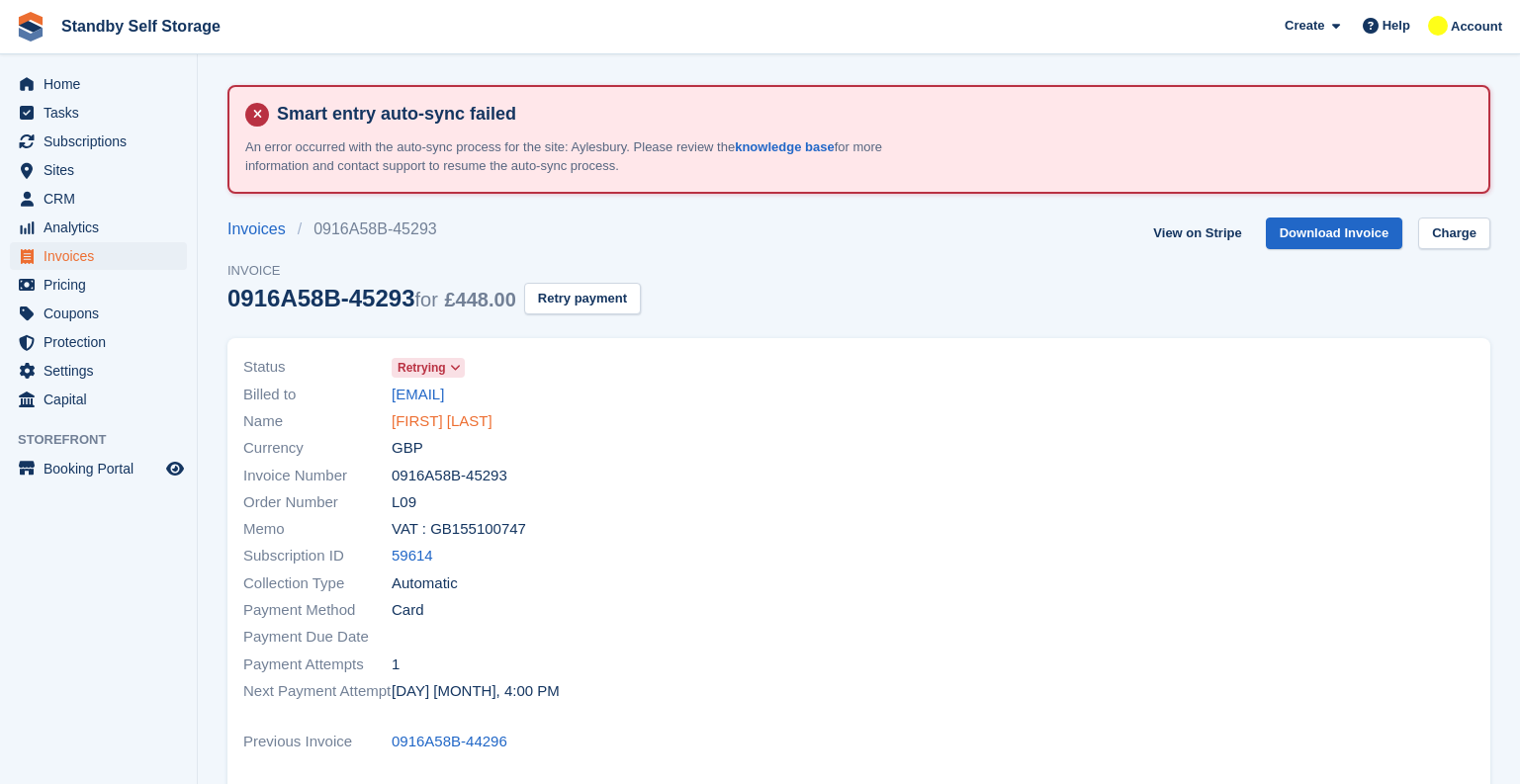 click on "[FIRST] [LAST]" at bounding box center [442, 421] 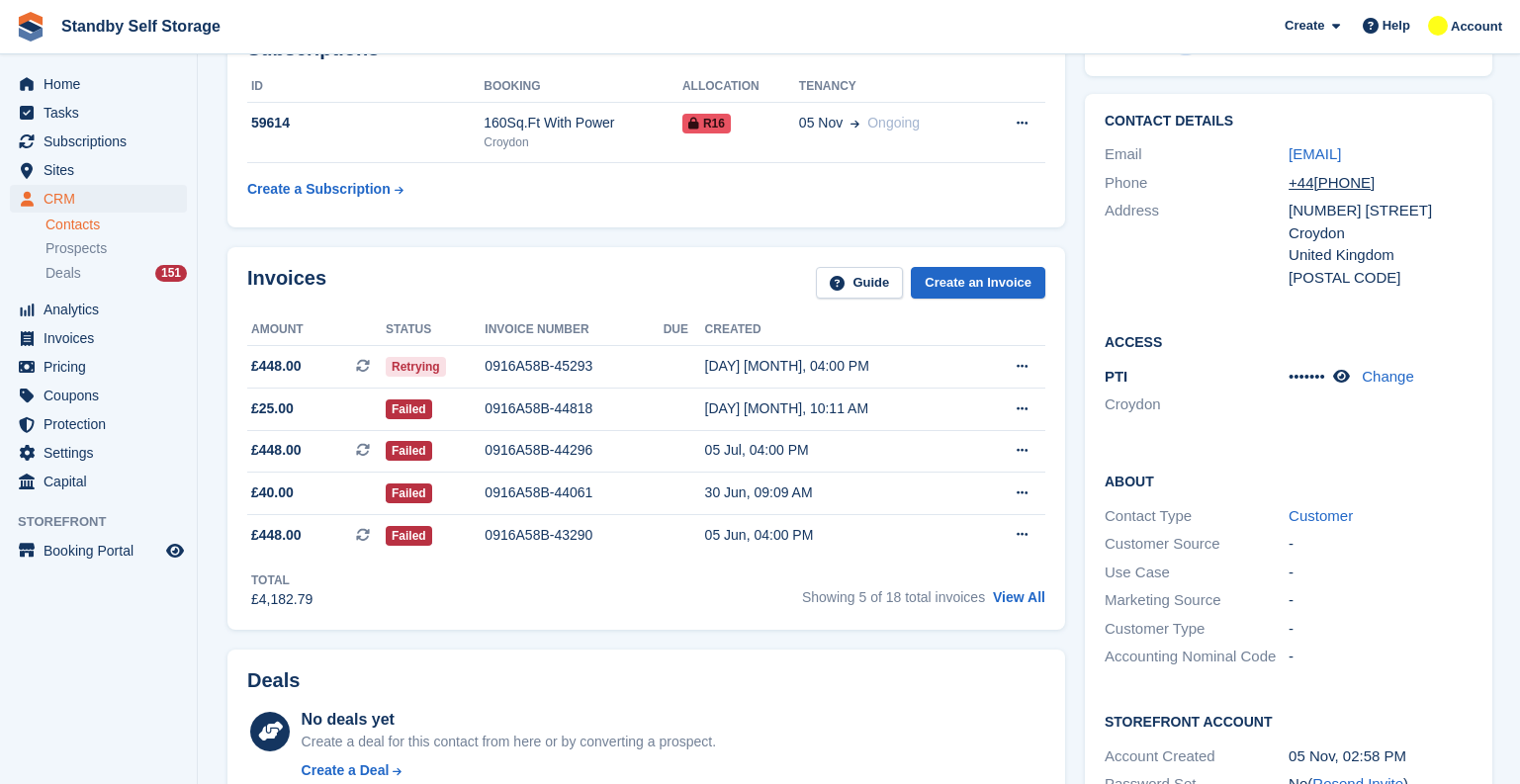 scroll, scrollTop: 297, scrollLeft: 0, axis: vertical 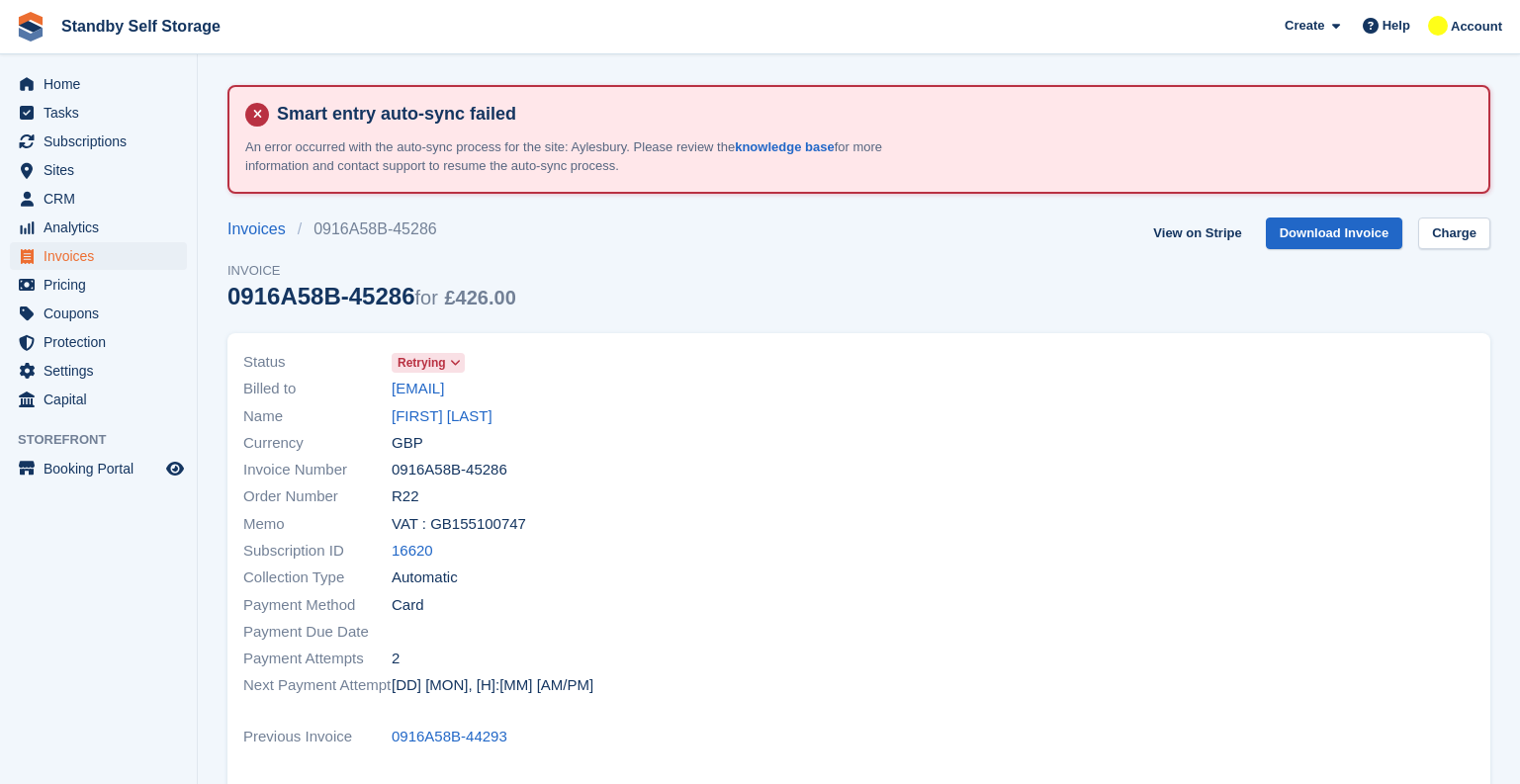 click on "[FIRST] [LAST]" at bounding box center [442, 416] 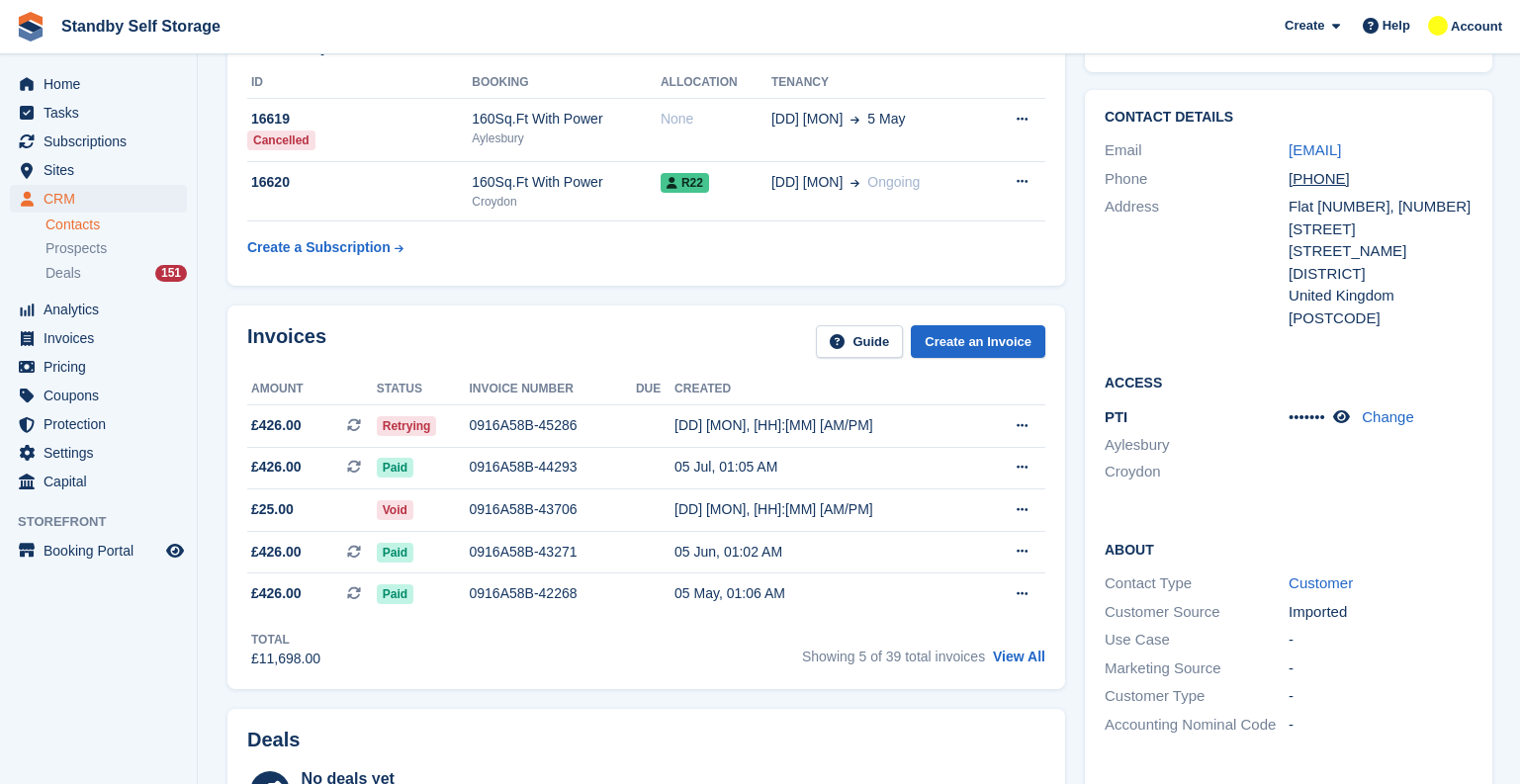 scroll, scrollTop: 0, scrollLeft: 0, axis: both 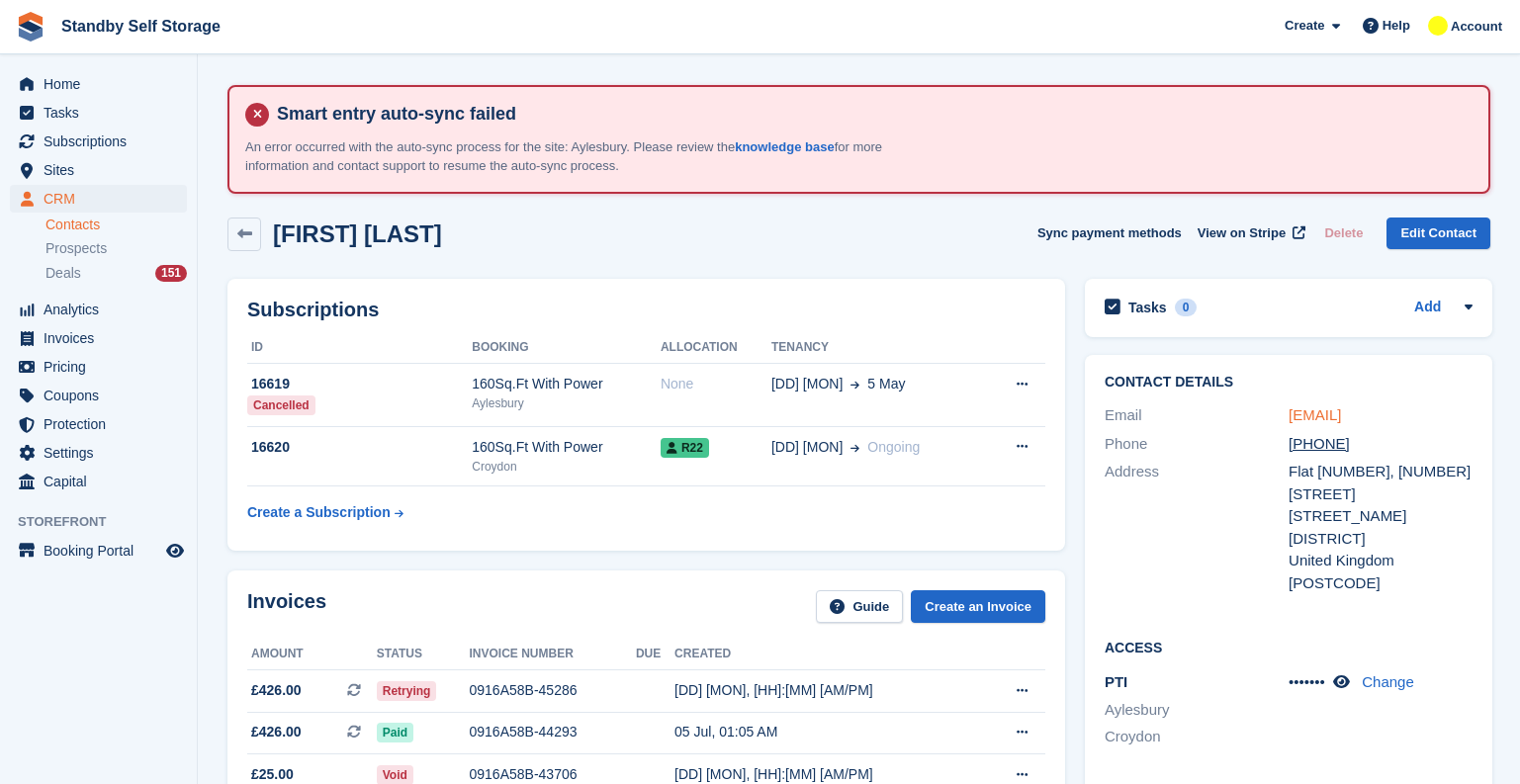 click on "[EMAIL]" at bounding box center [1314, 414] 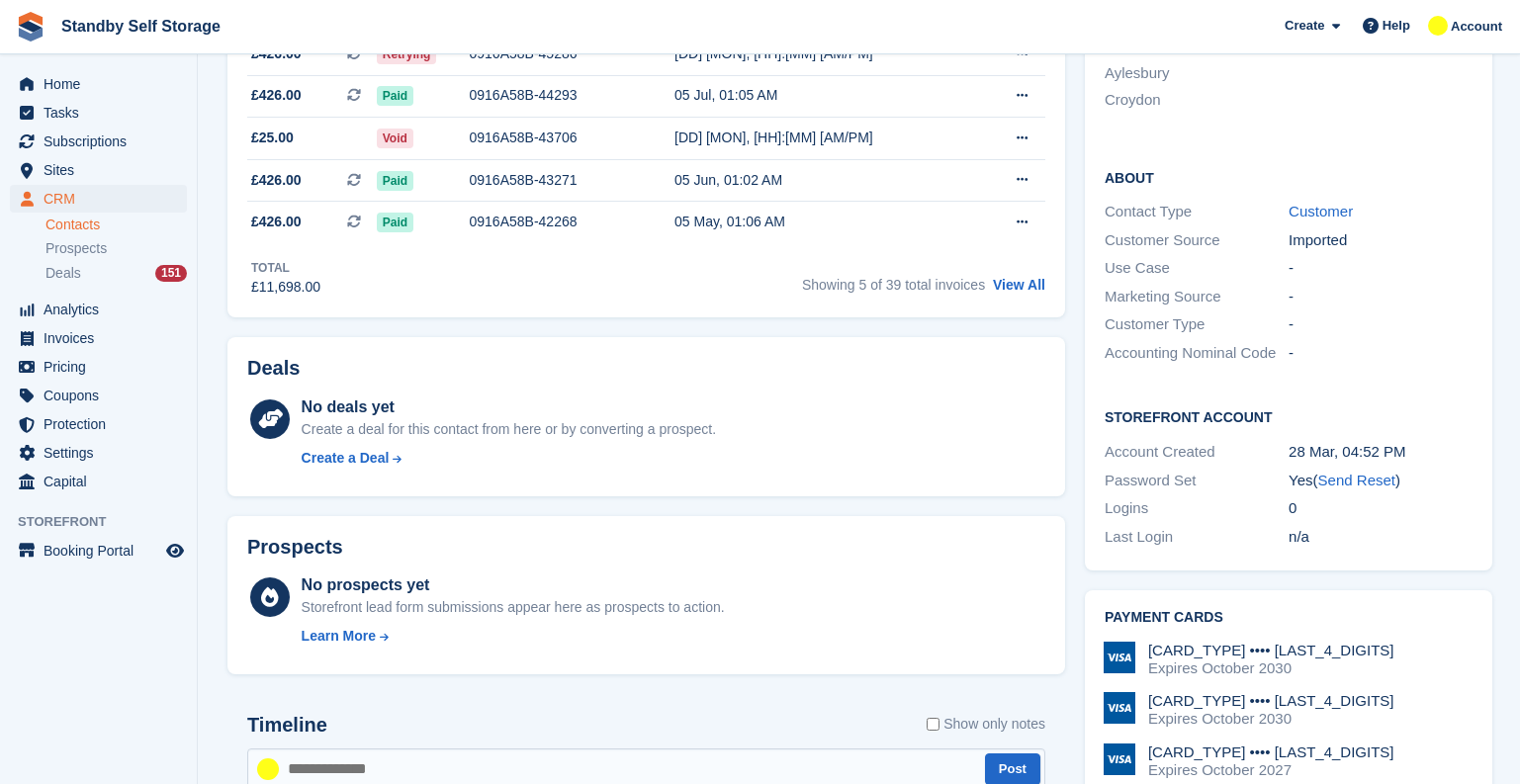 scroll, scrollTop: 1088, scrollLeft: 0, axis: vertical 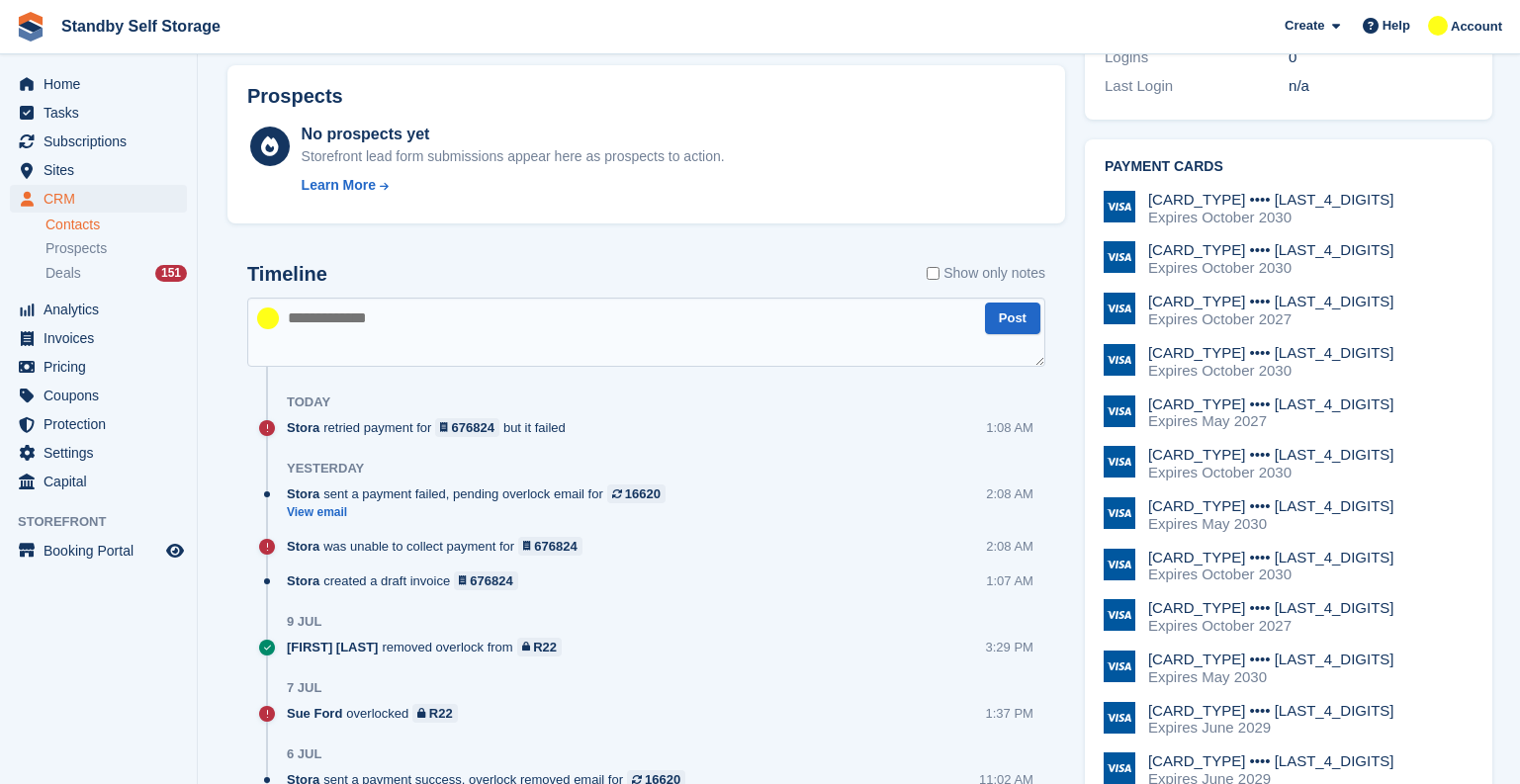 click at bounding box center (646, 332) 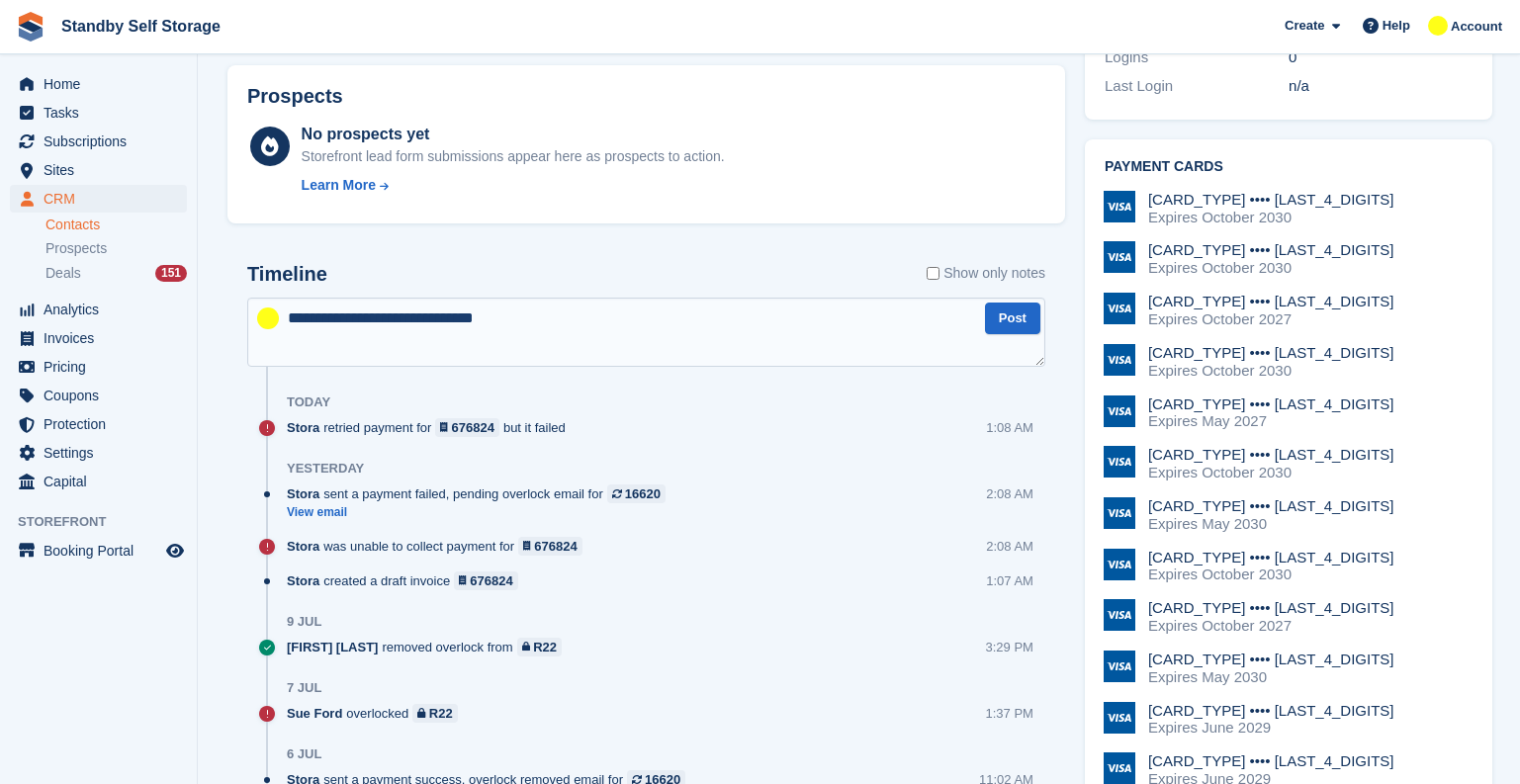 type on "**********" 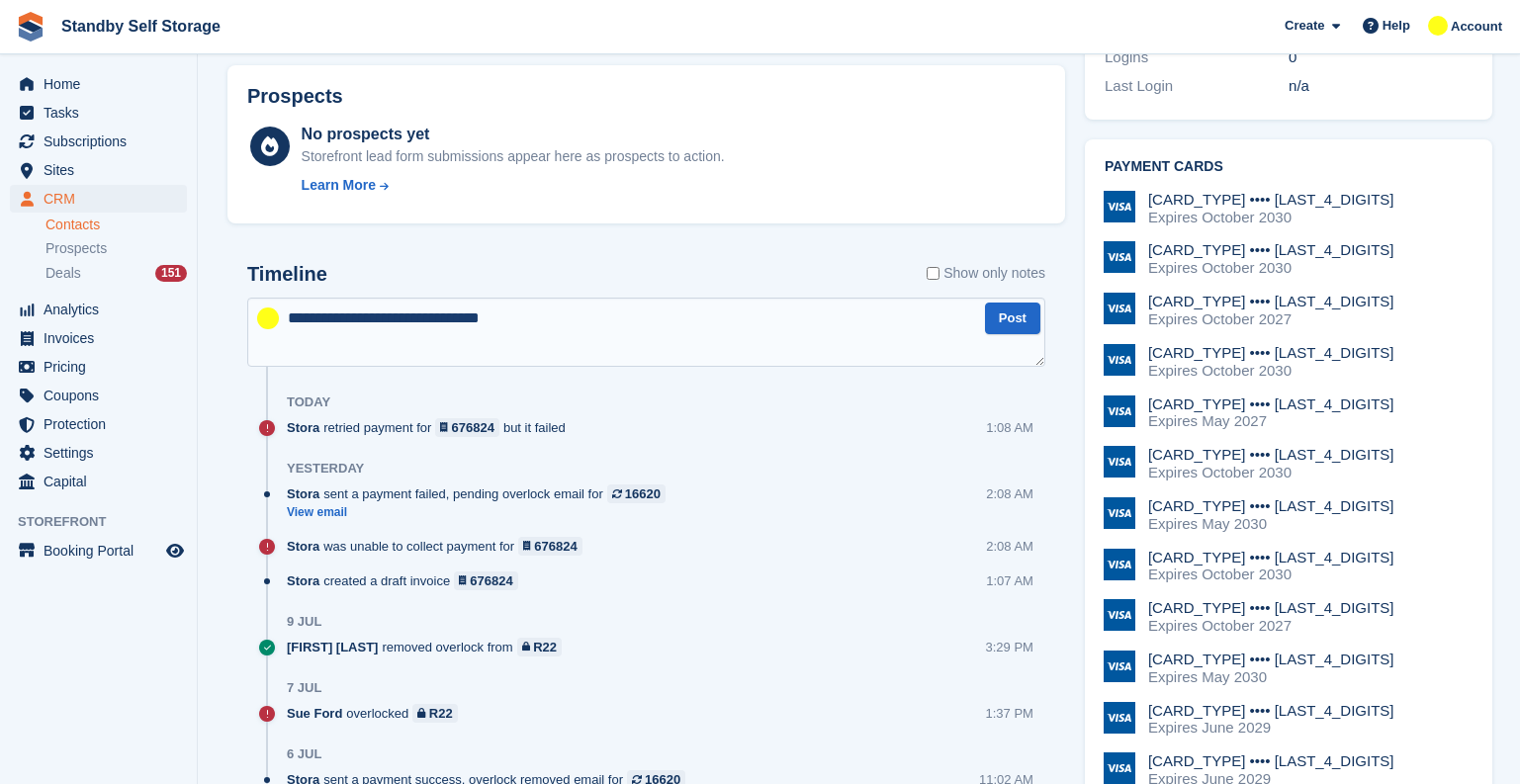 type 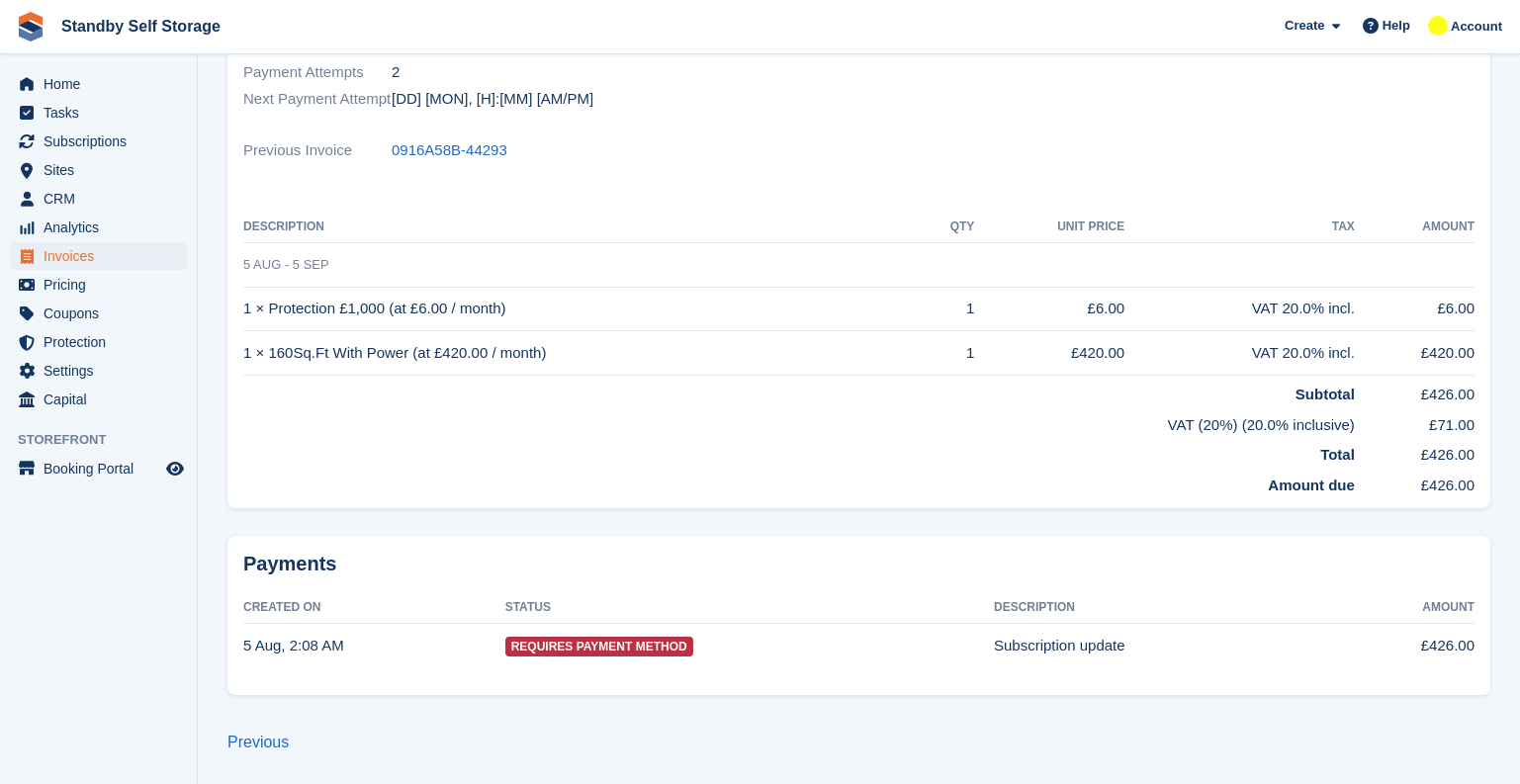 scroll, scrollTop: 0, scrollLeft: 0, axis: both 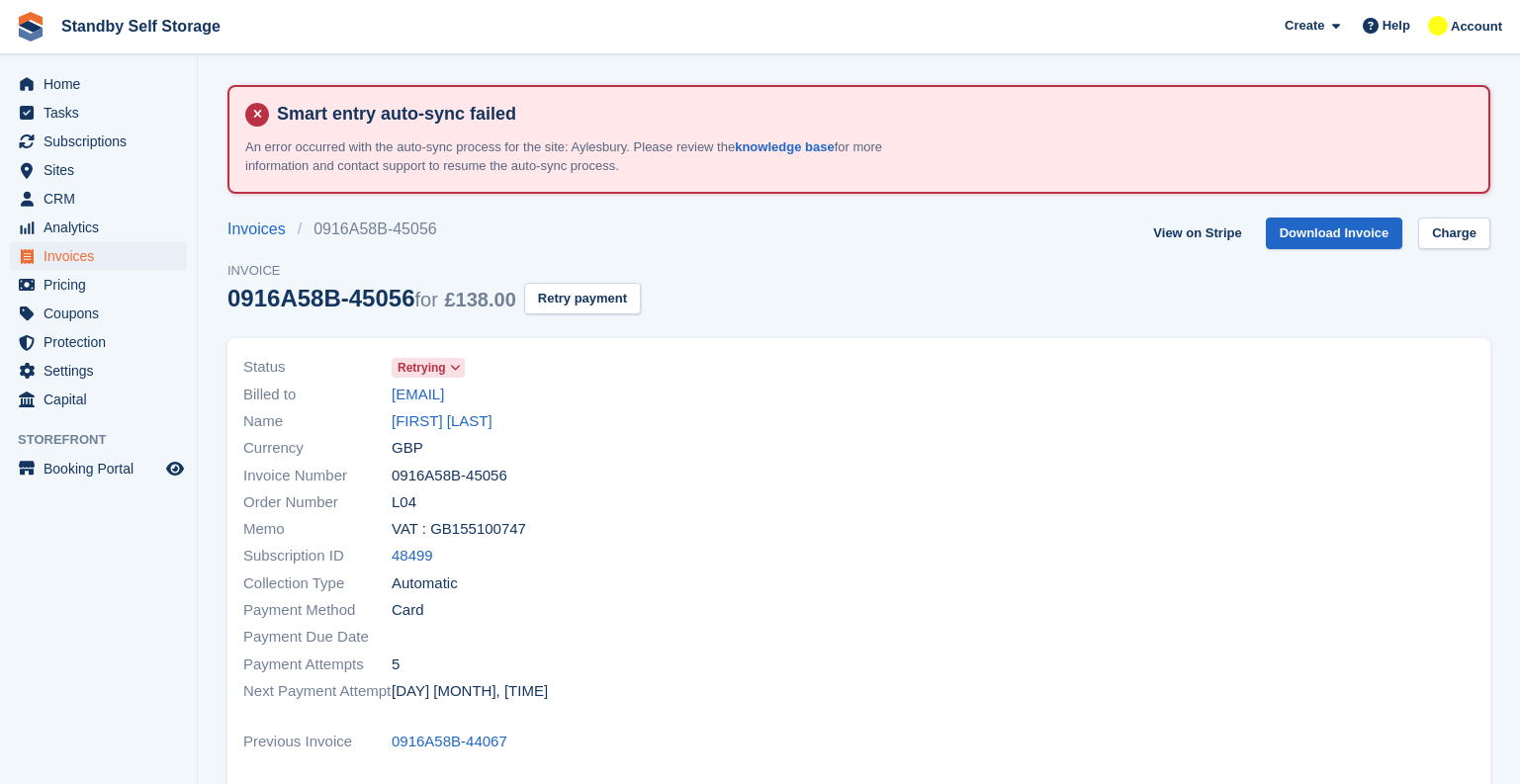click on "Name
[FIRST] [LAST]" at bounding box center [545, 421] 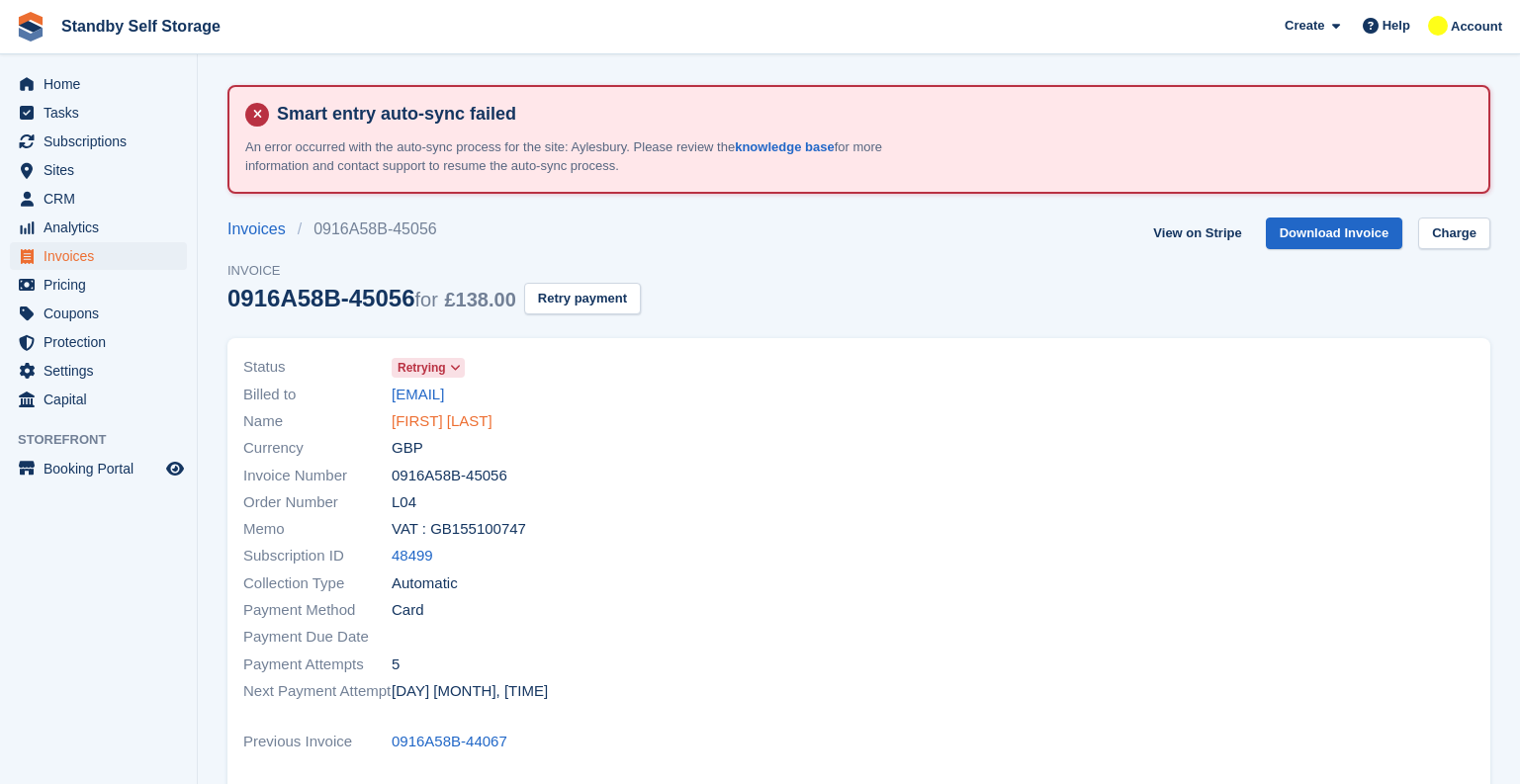 click on "[FIRST] [LAST]" at bounding box center [442, 421] 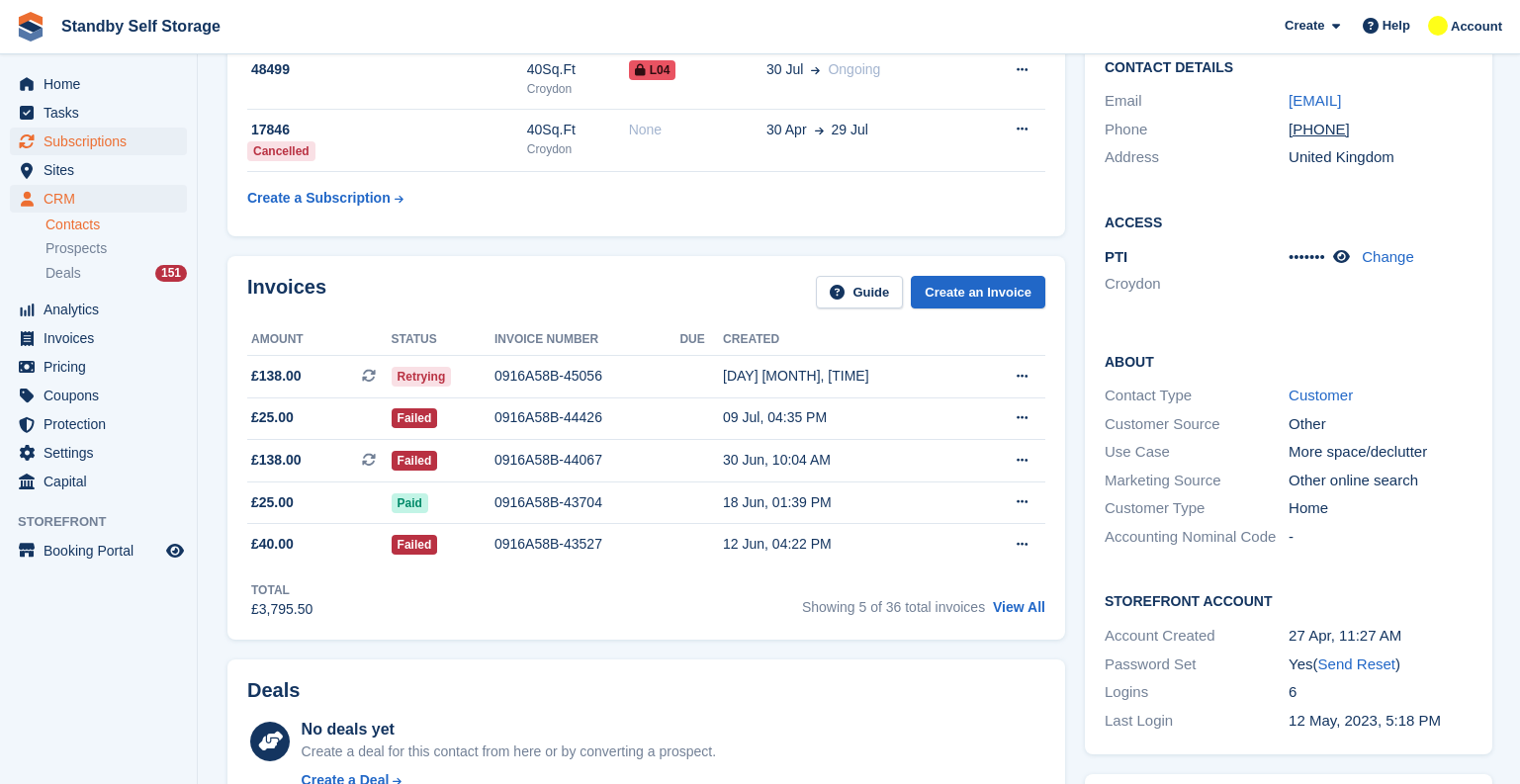 scroll, scrollTop: 297, scrollLeft: 0, axis: vertical 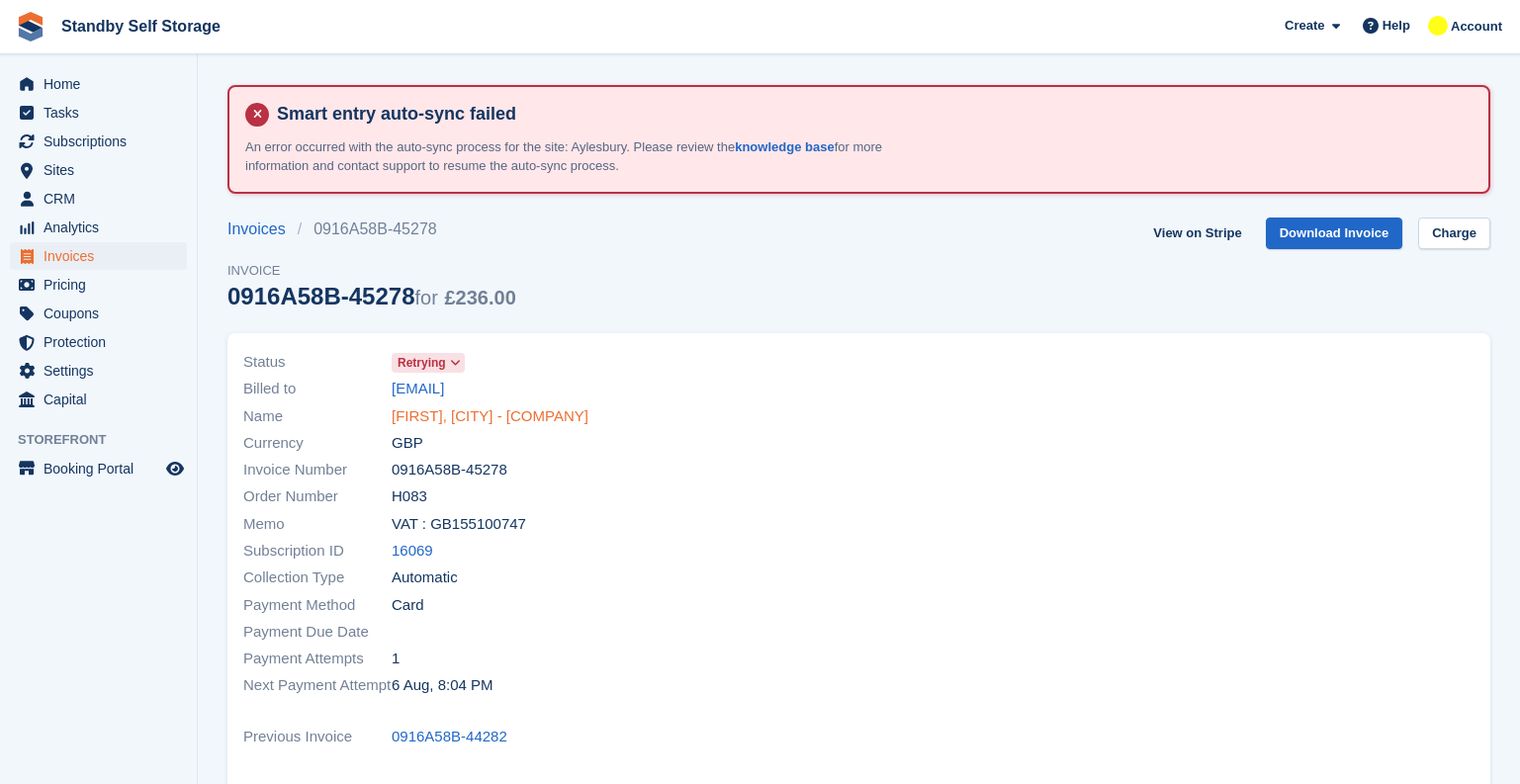 click on "[FIRST], [CITY] - [COMPANY]" at bounding box center (490, 416) 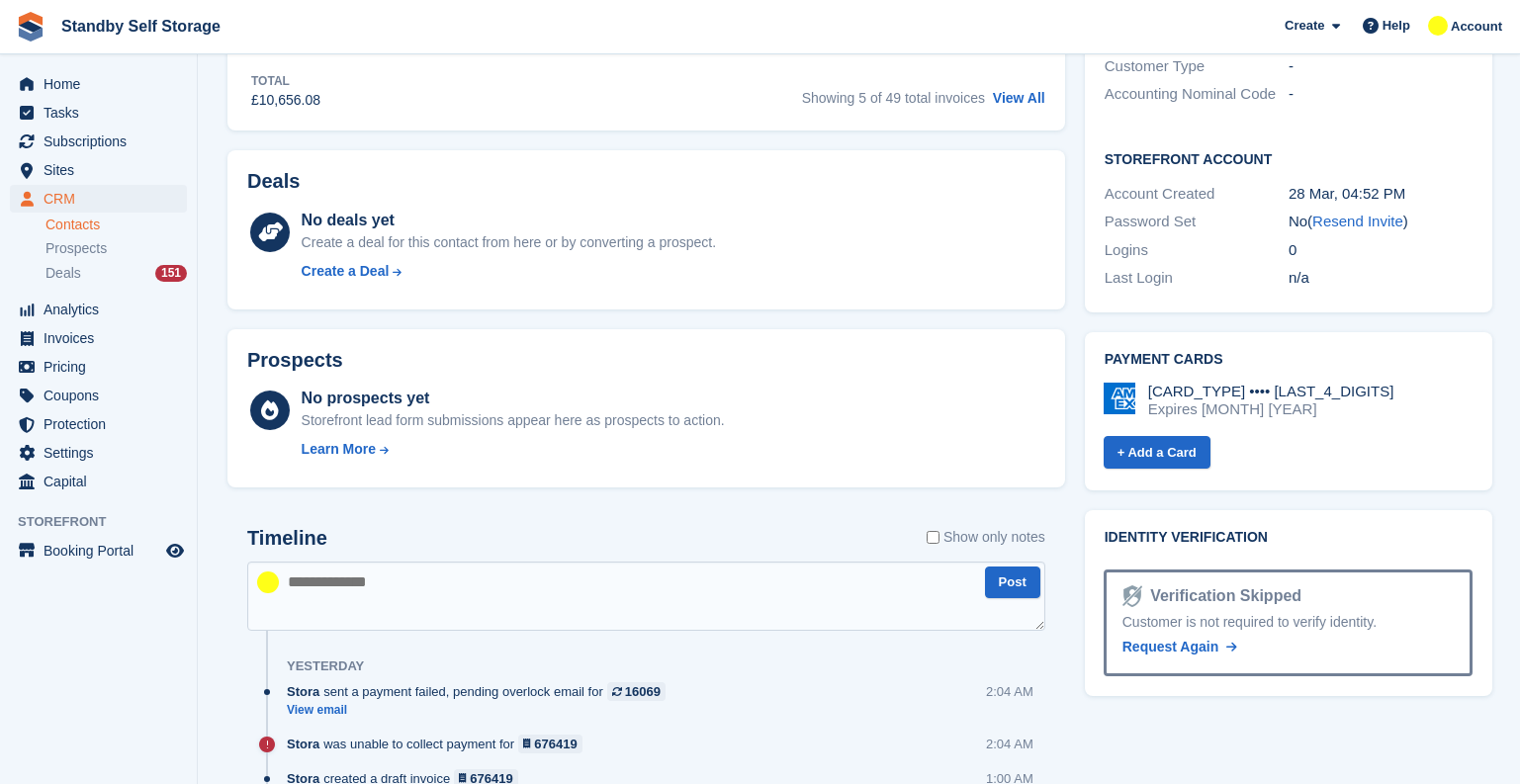 scroll, scrollTop: 1088, scrollLeft: 0, axis: vertical 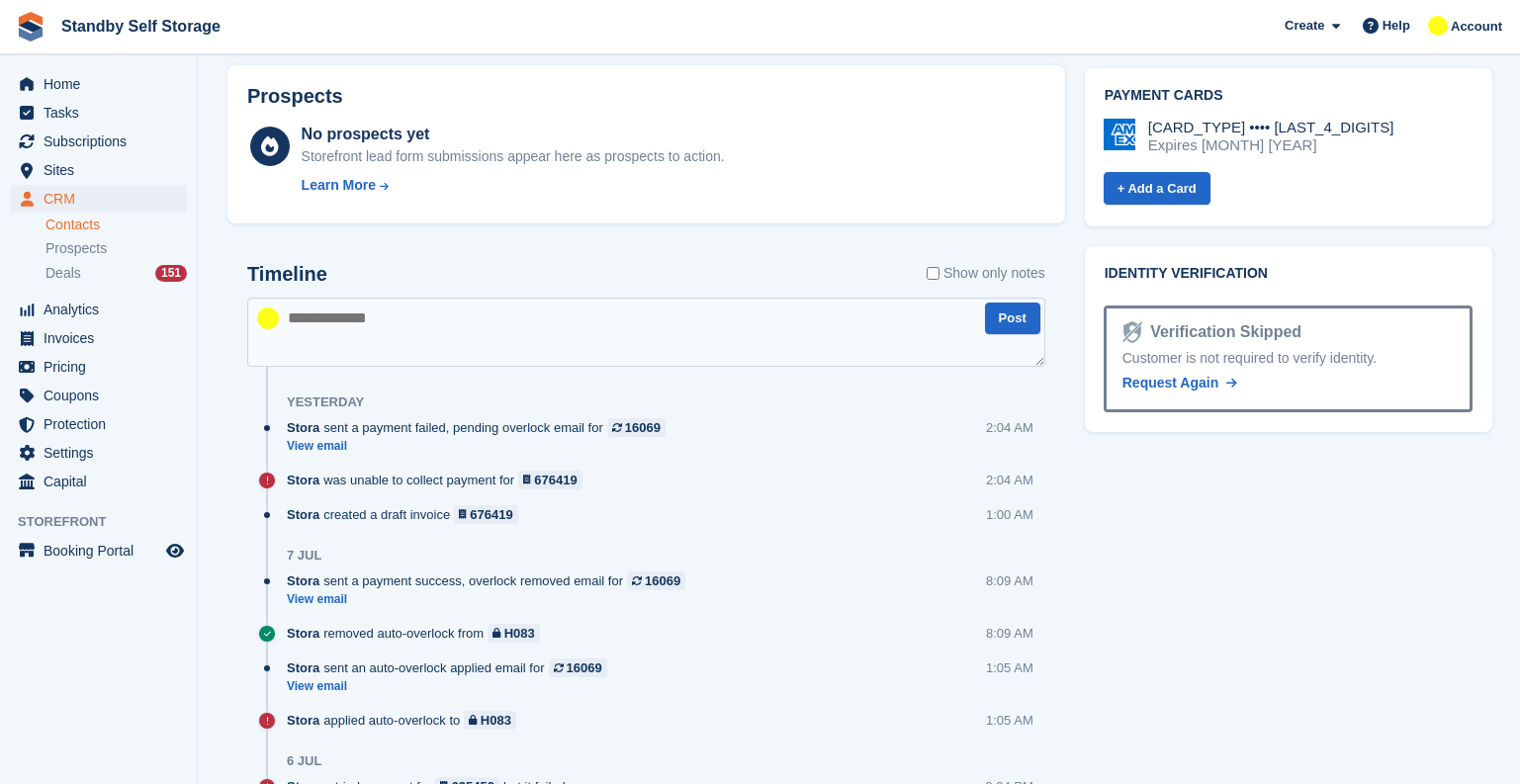 click on "Show only notes" at bounding box center [986, 273] 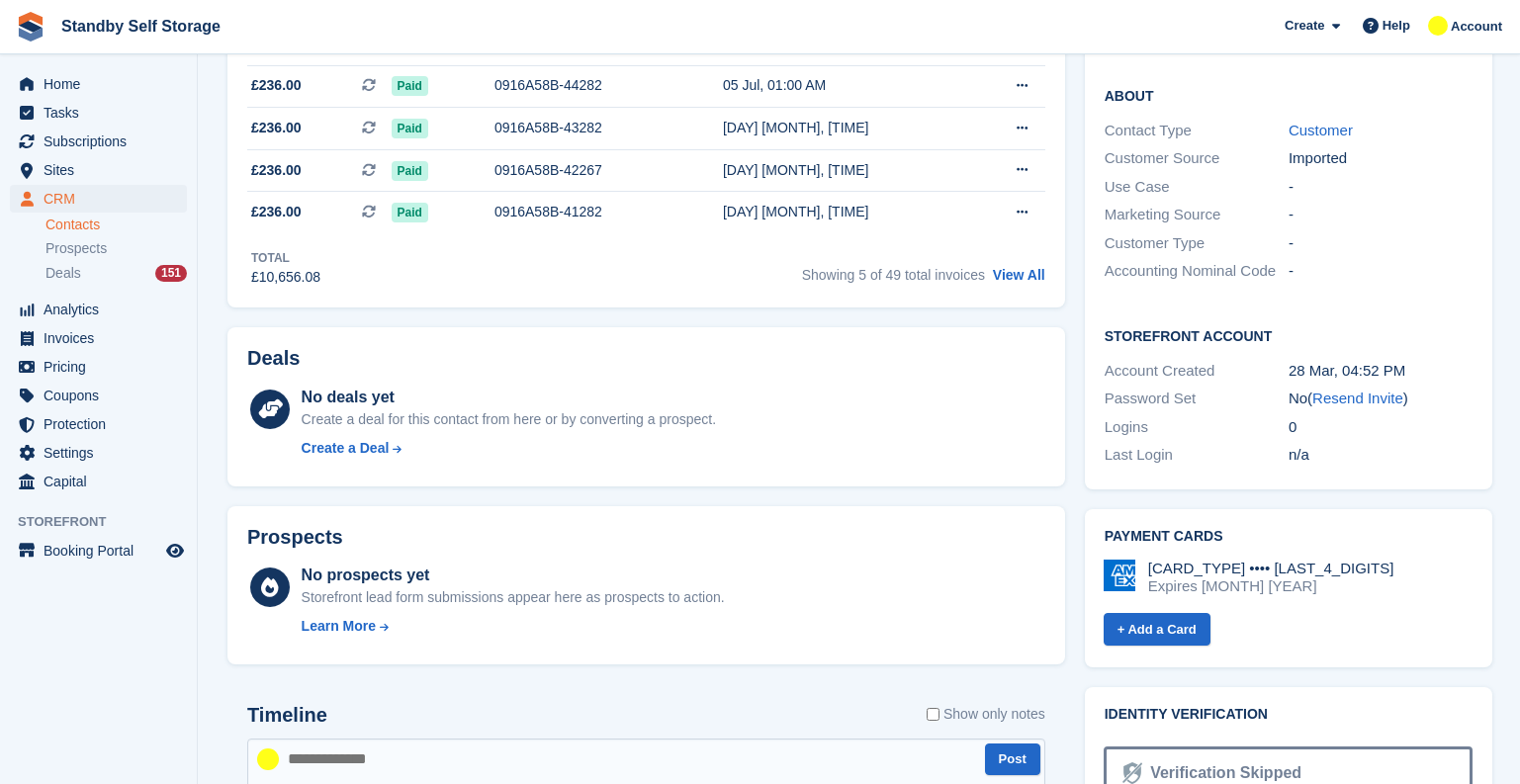 scroll, scrollTop: 285, scrollLeft: 0, axis: vertical 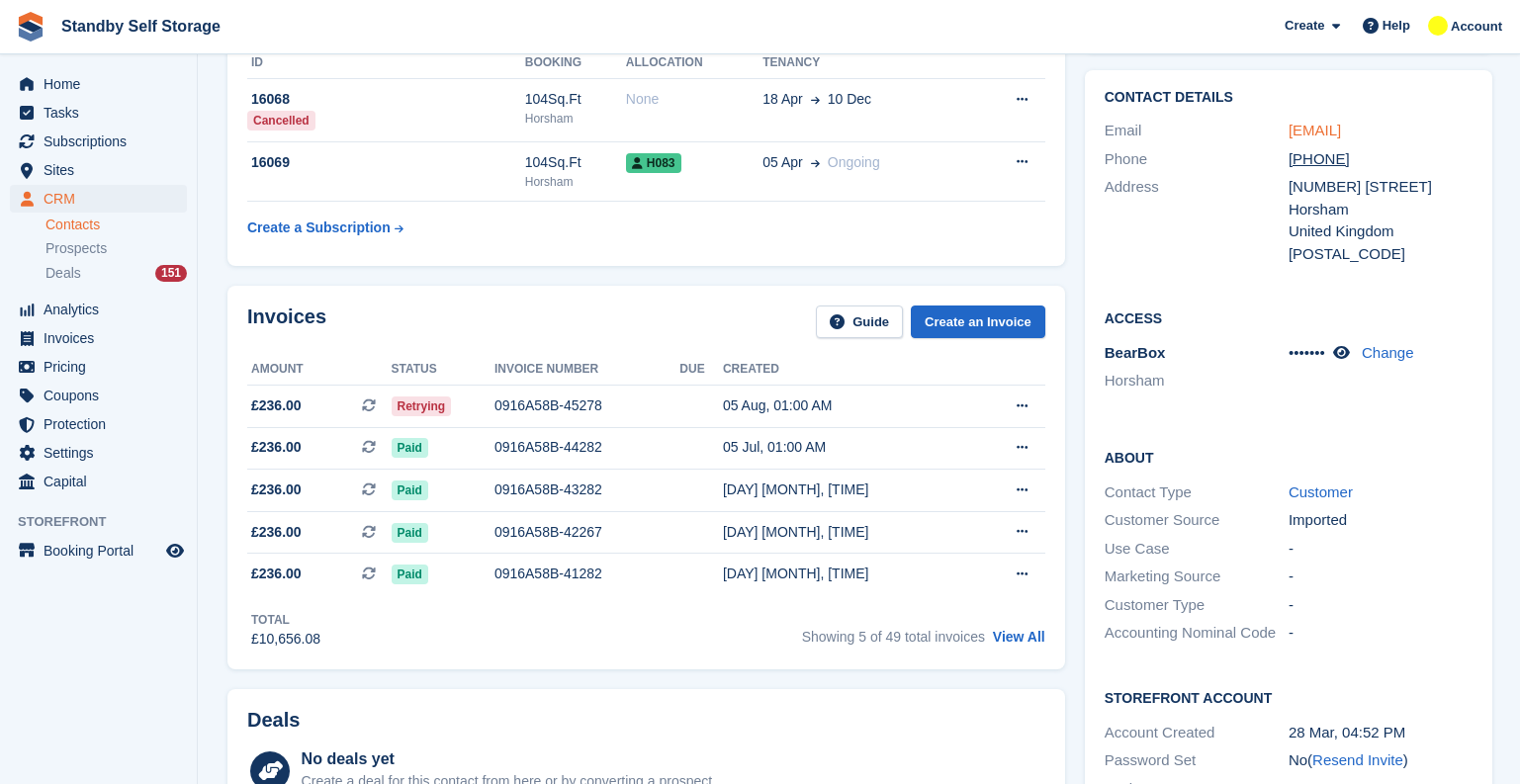 click on "accounts@global4.co.uk" at bounding box center [1314, 130] 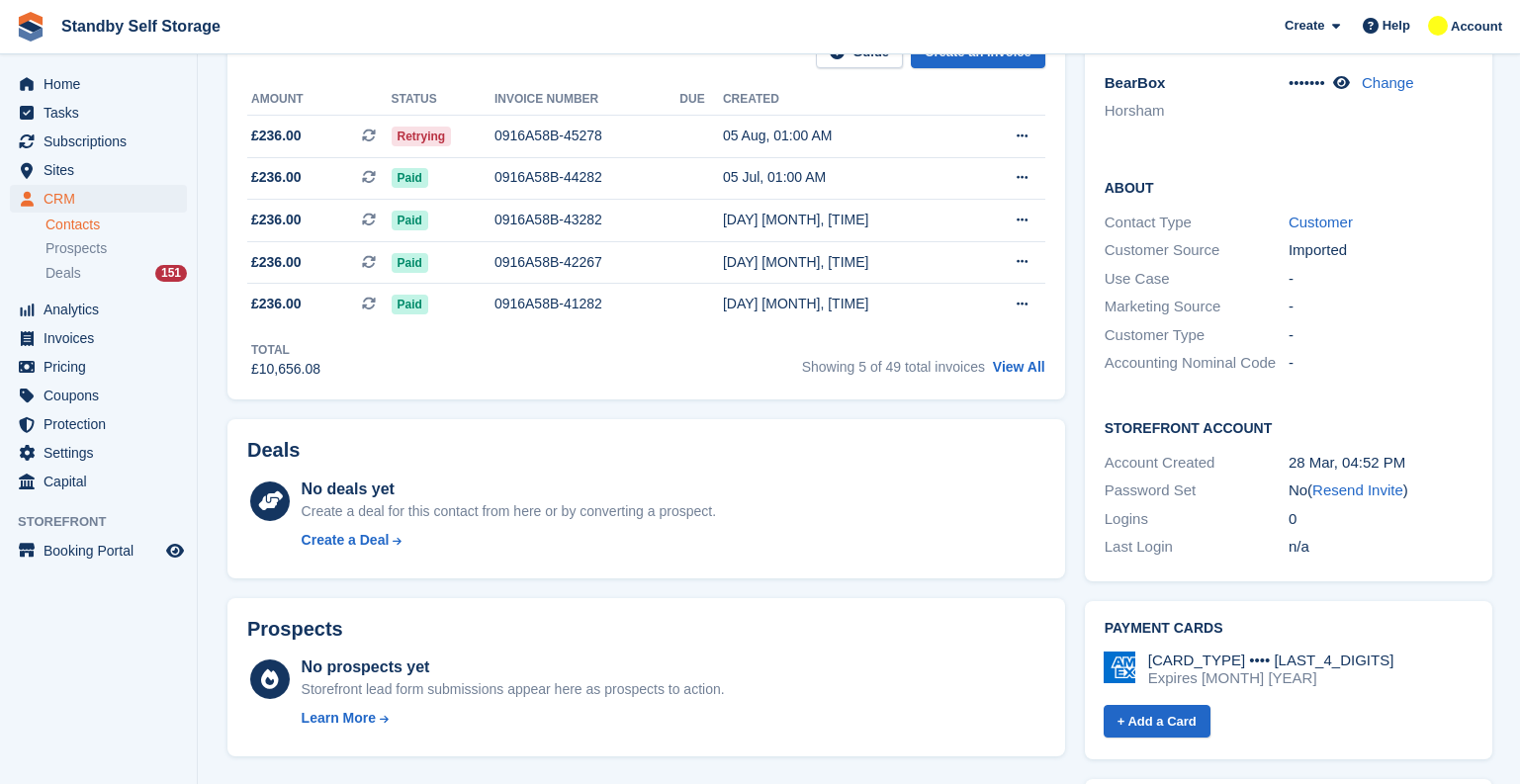 scroll, scrollTop: 977, scrollLeft: 0, axis: vertical 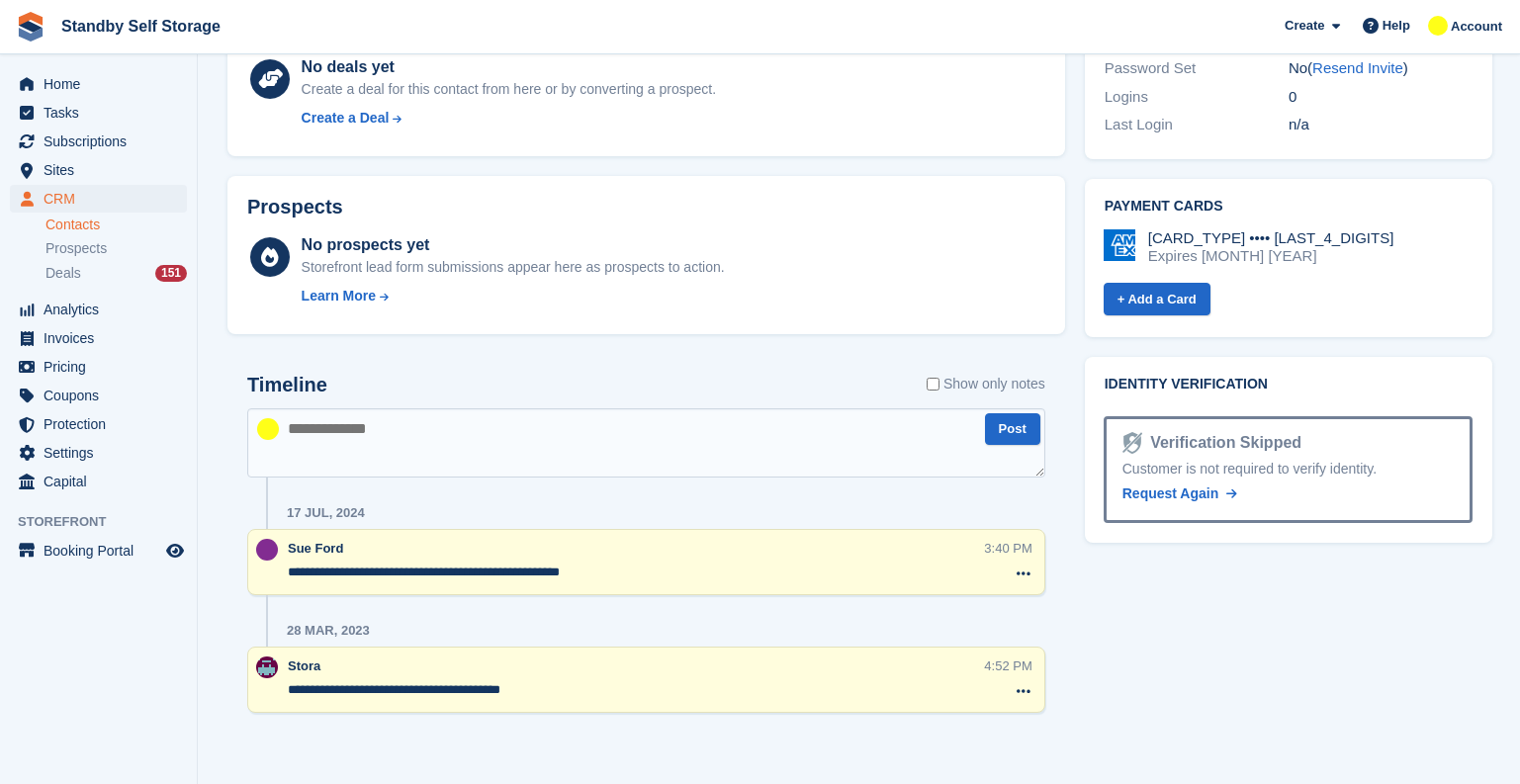 click at bounding box center (646, 443) 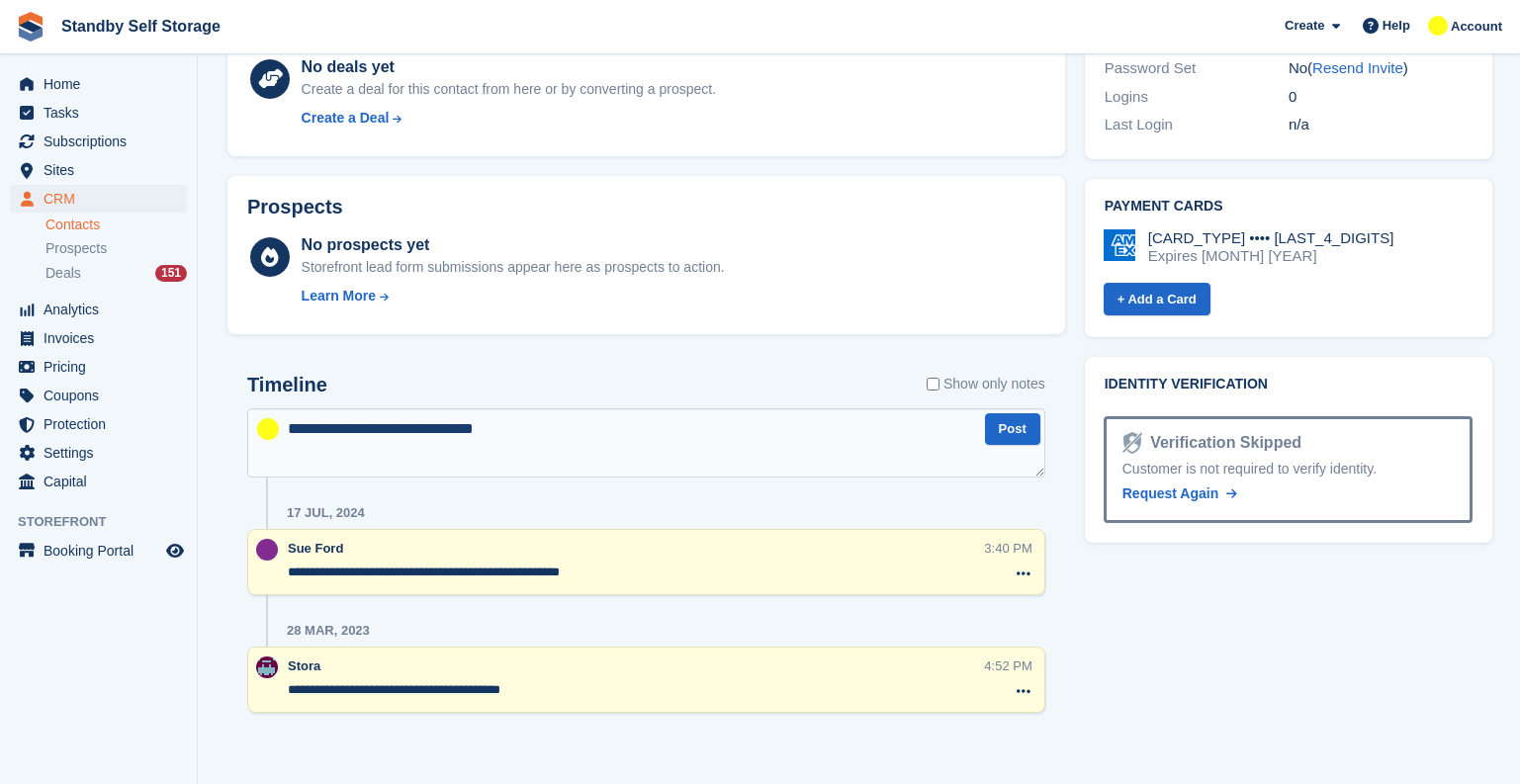 type on "**********" 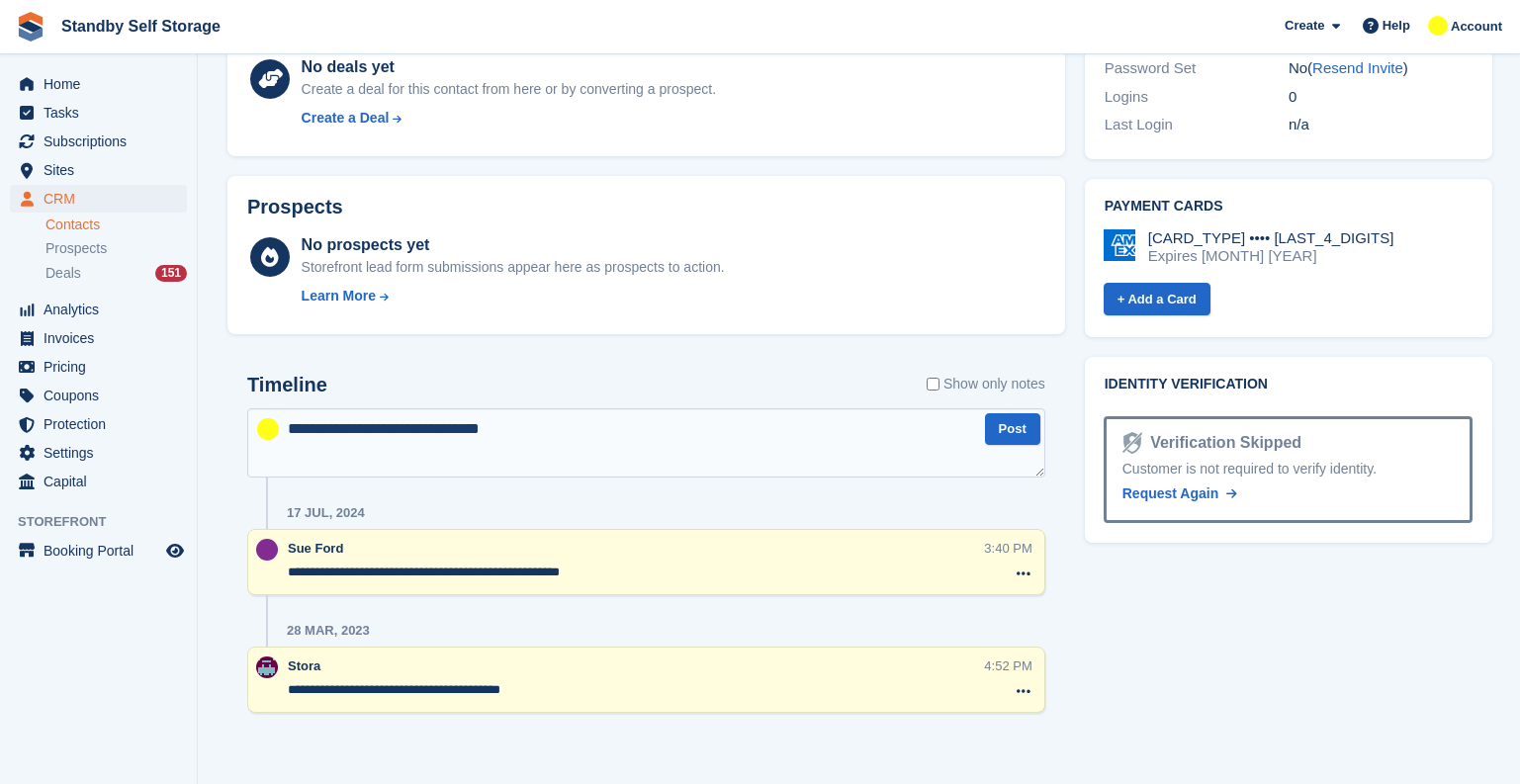type 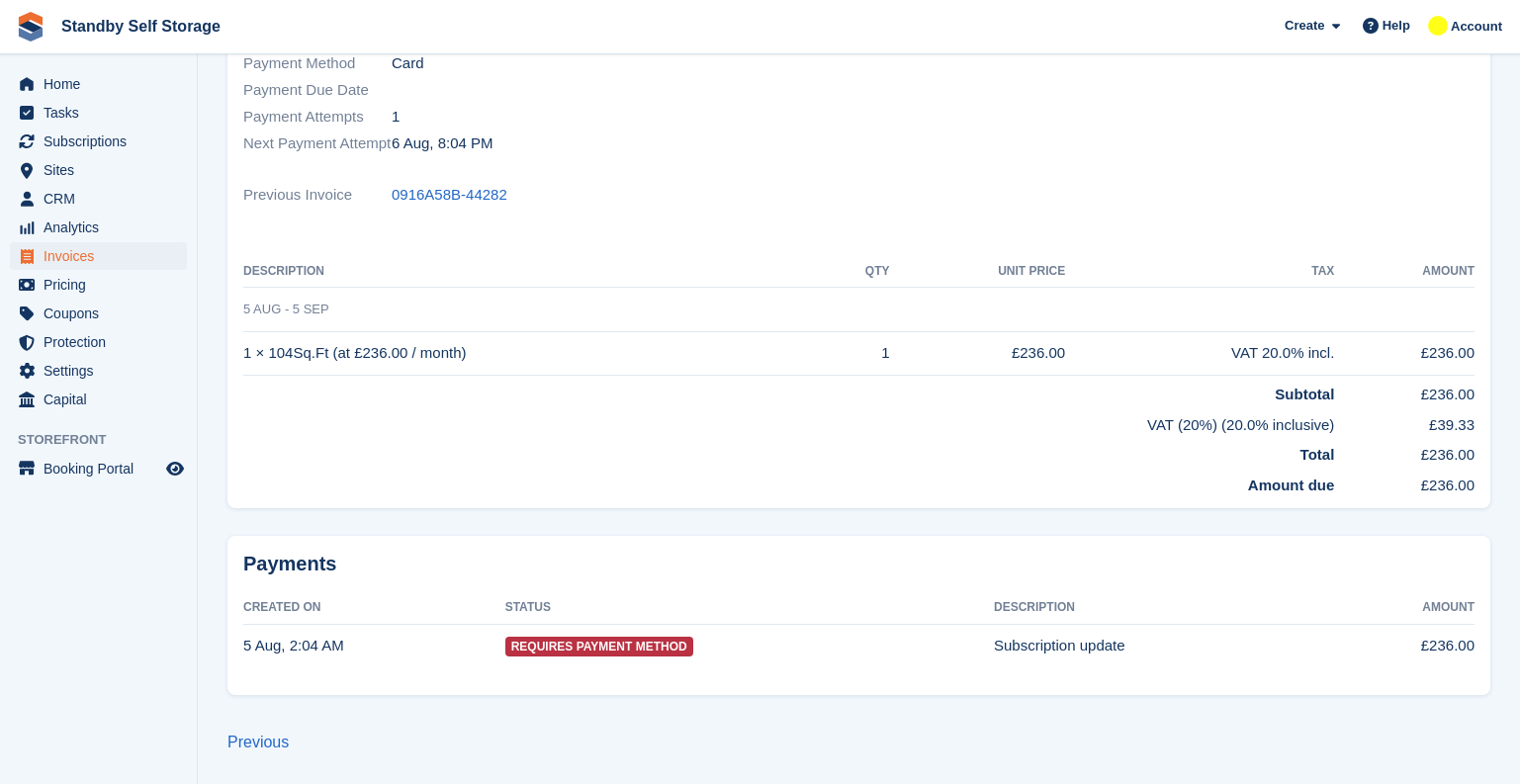 scroll, scrollTop: 0, scrollLeft: 0, axis: both 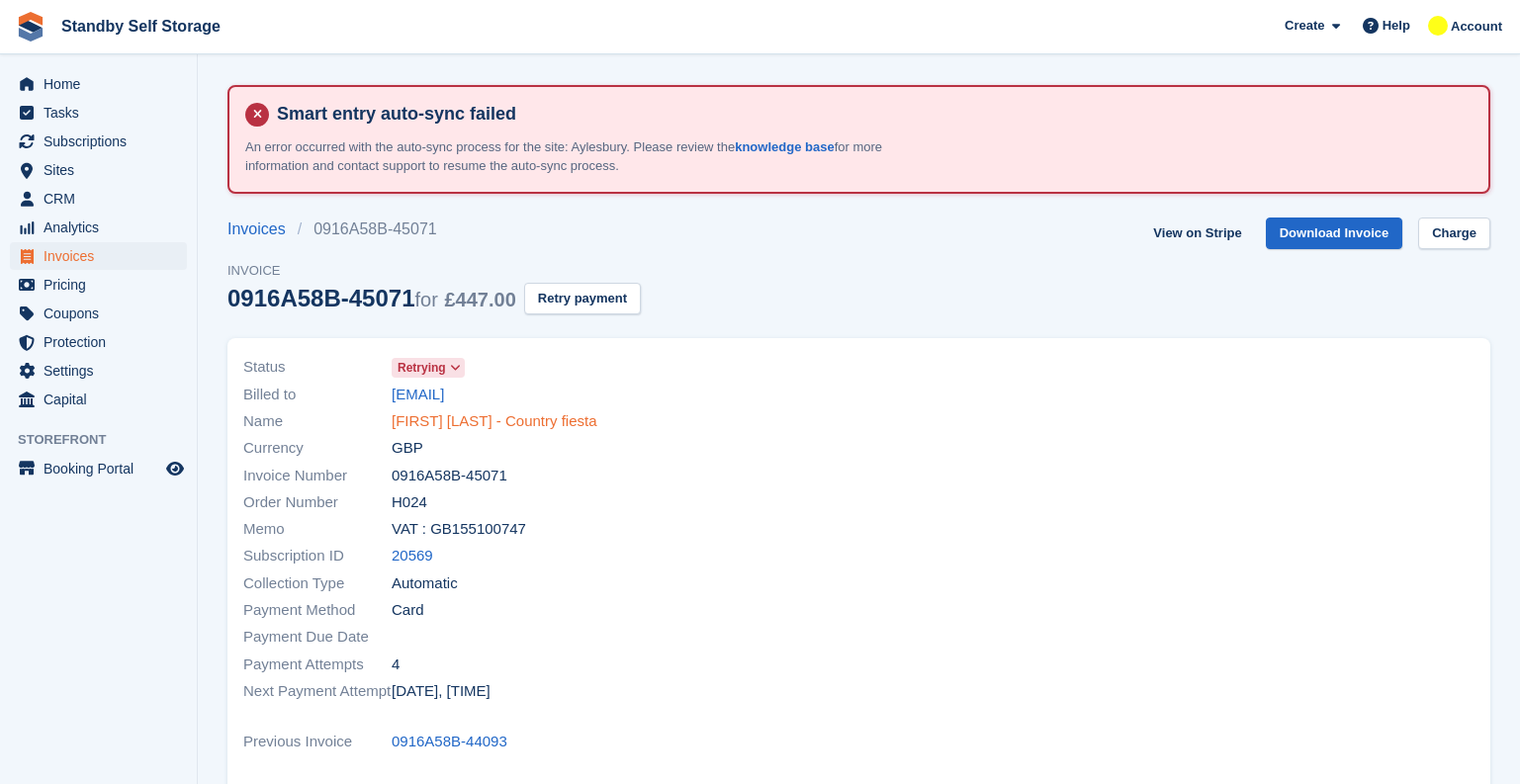 click on "Debbie Gay - Country fiesta" at bounding box center [494, 421] 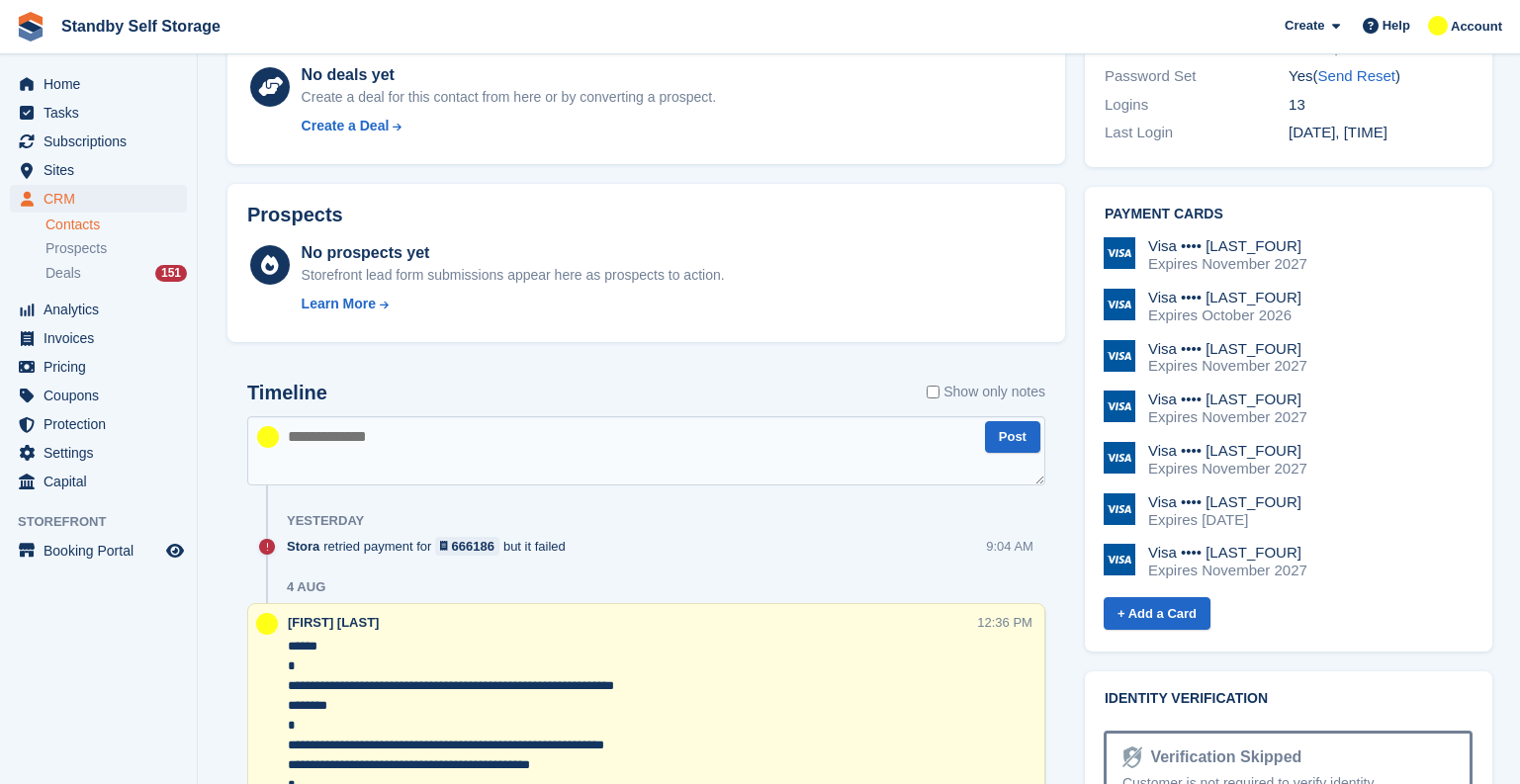 scroll, scrollTop: 989, scrollLeft: 0, axis: vertical 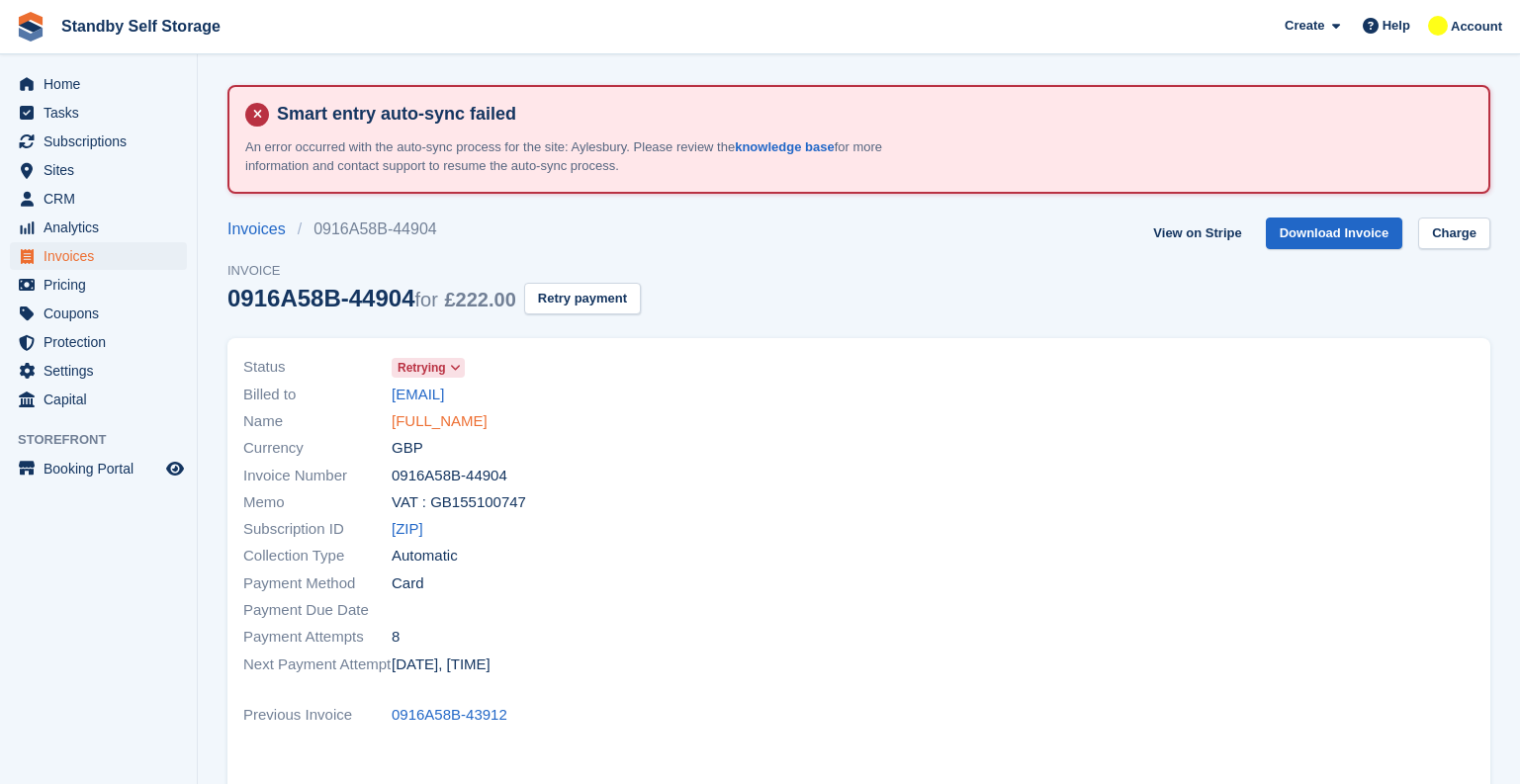 click on "[FULL_NAME]" at bounding box center [439, 421] 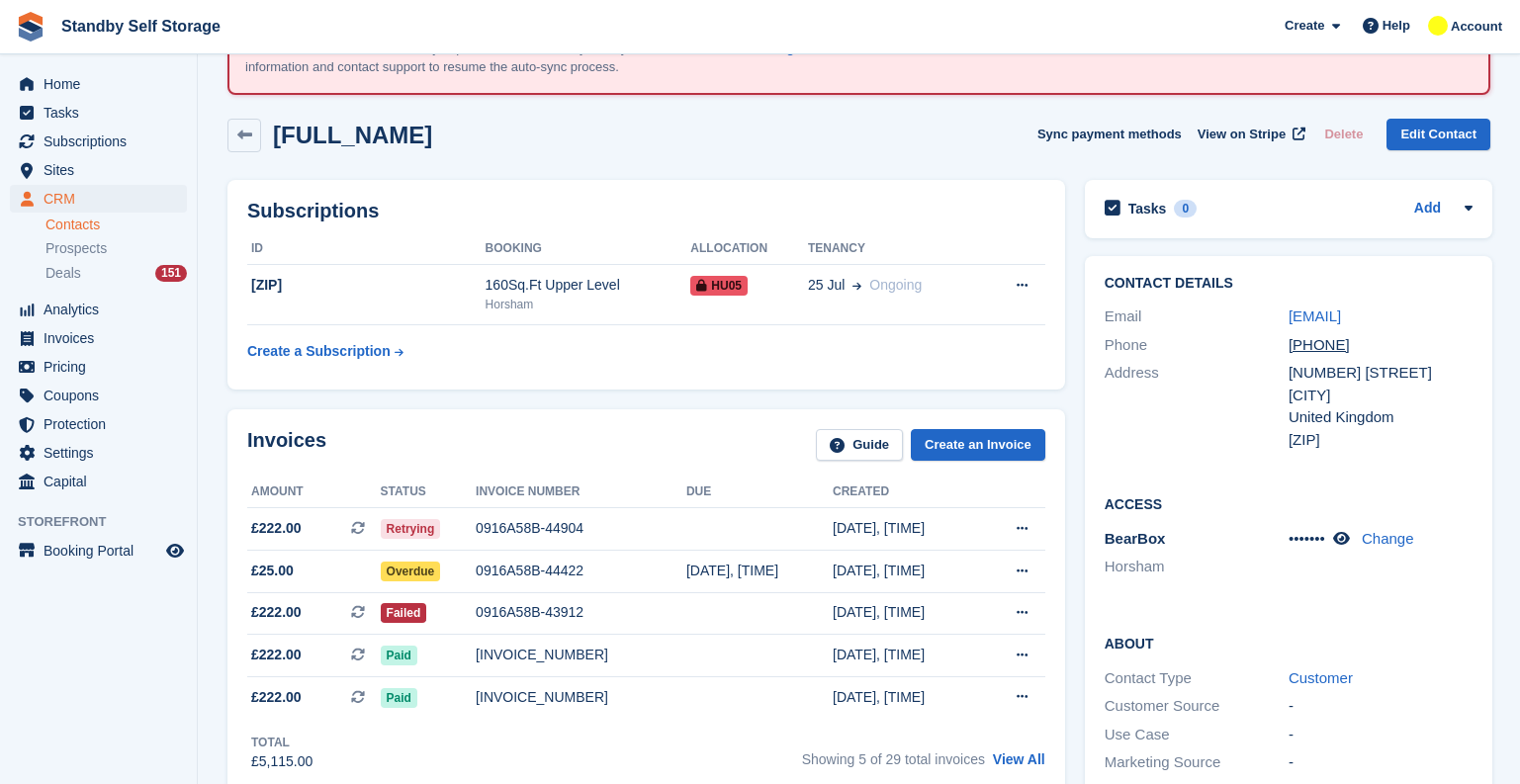 scroll, scrollTop: 198, scrollLeft: 0, axis: vertical 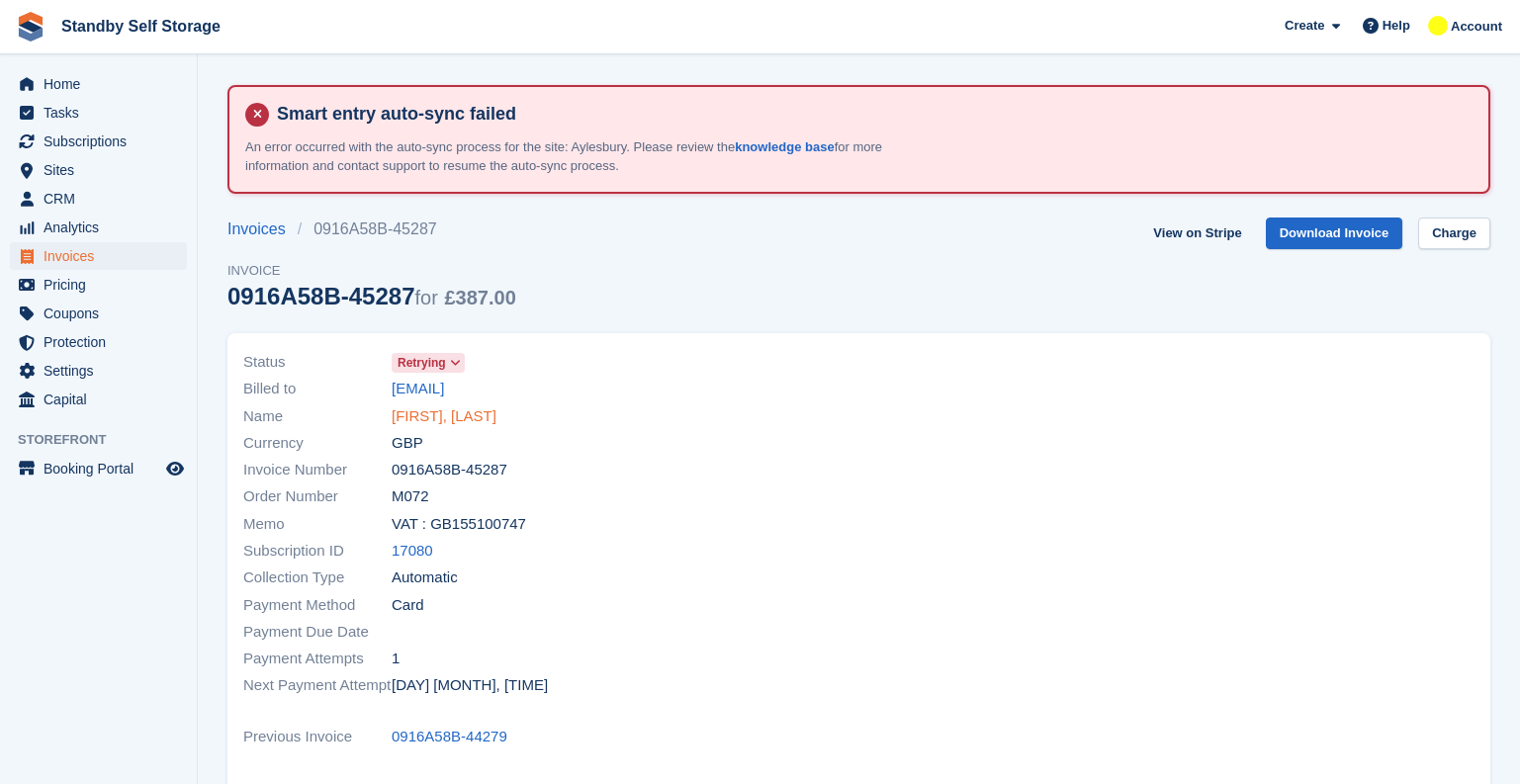 click on "[FIRST], [LAST]" at bounding box center (444, 416) 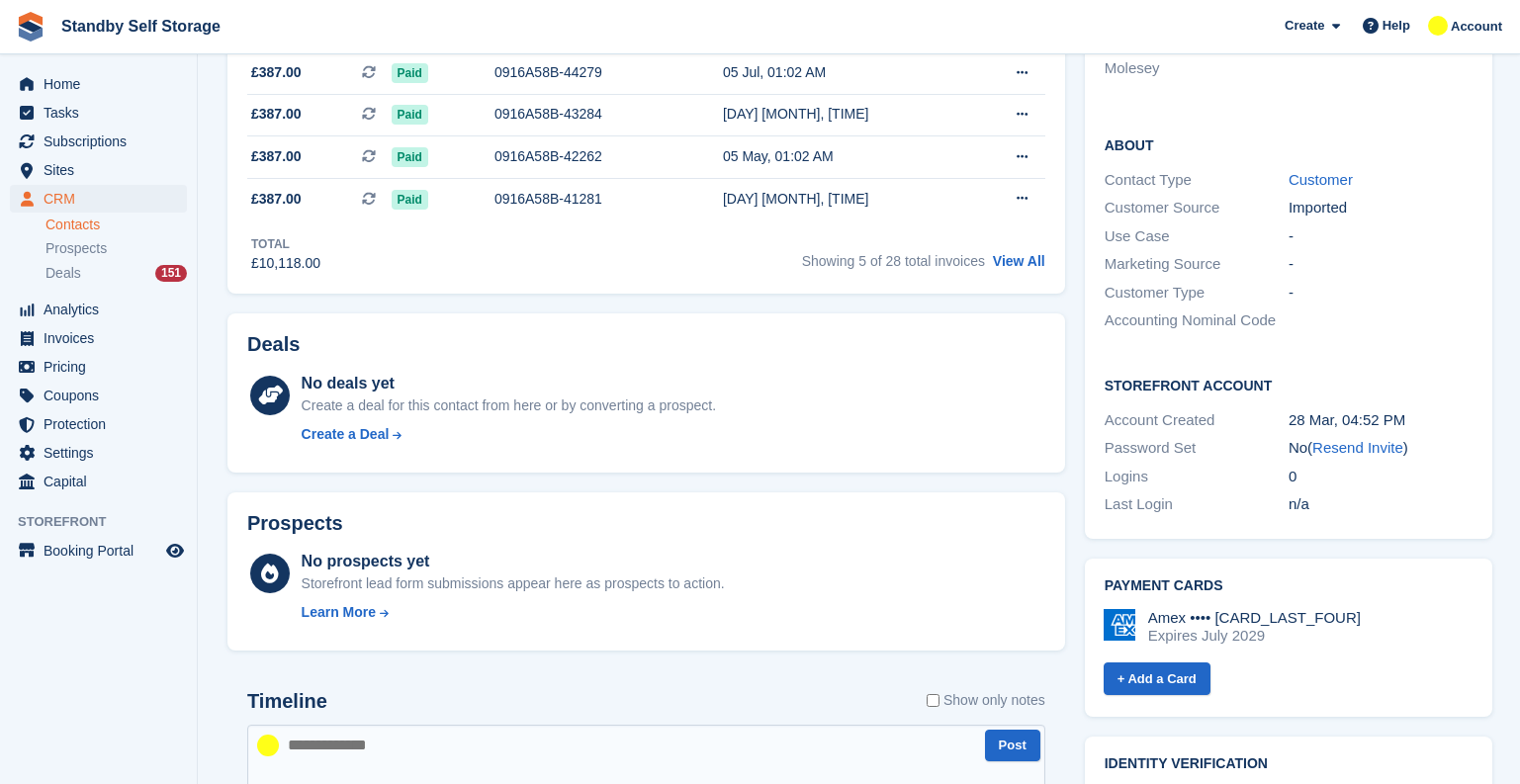 scroll, scrollTop: 692, scrollLeft: 0, axis: vertical 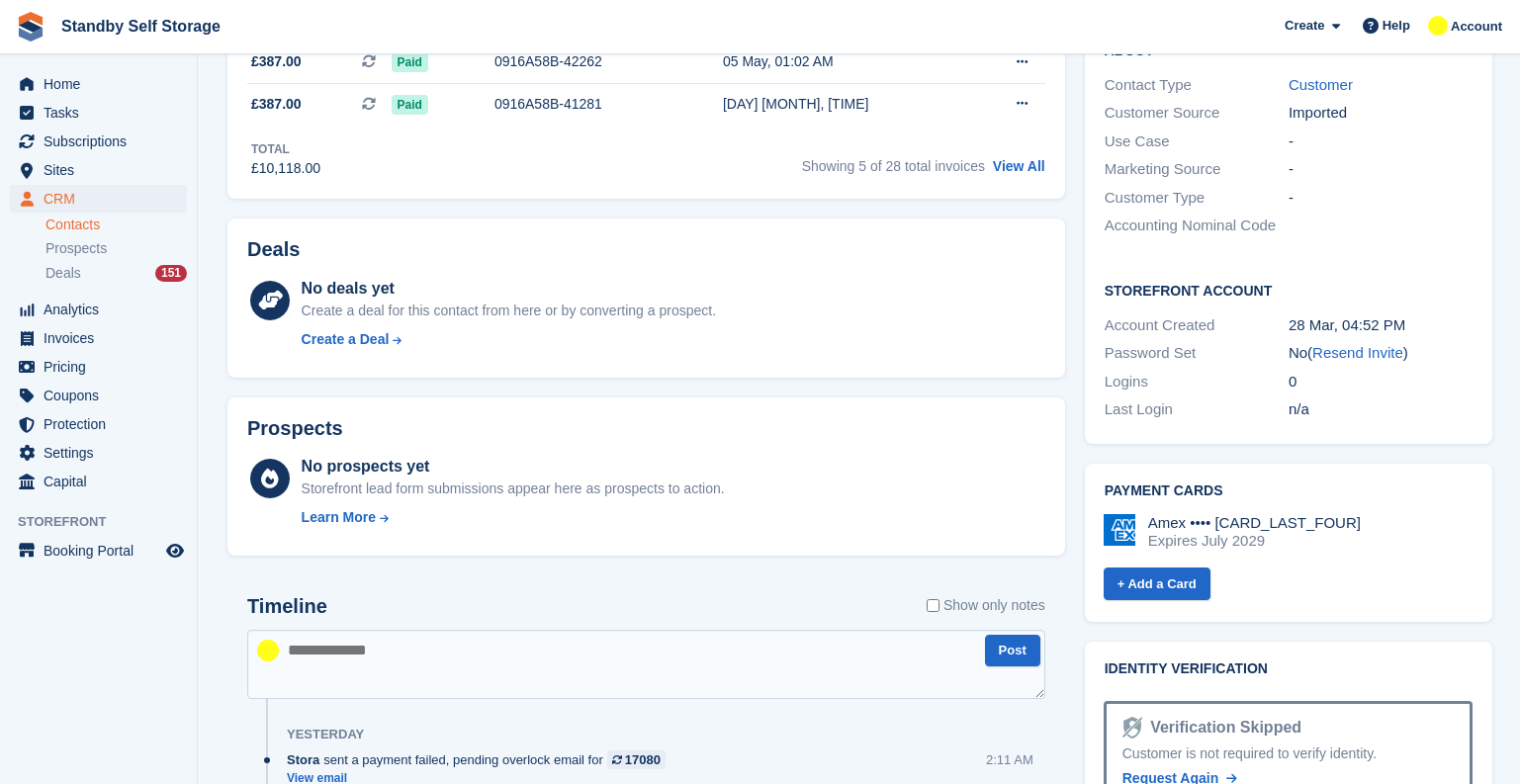 click on "Show only notes" at bounding box center [986, 605] 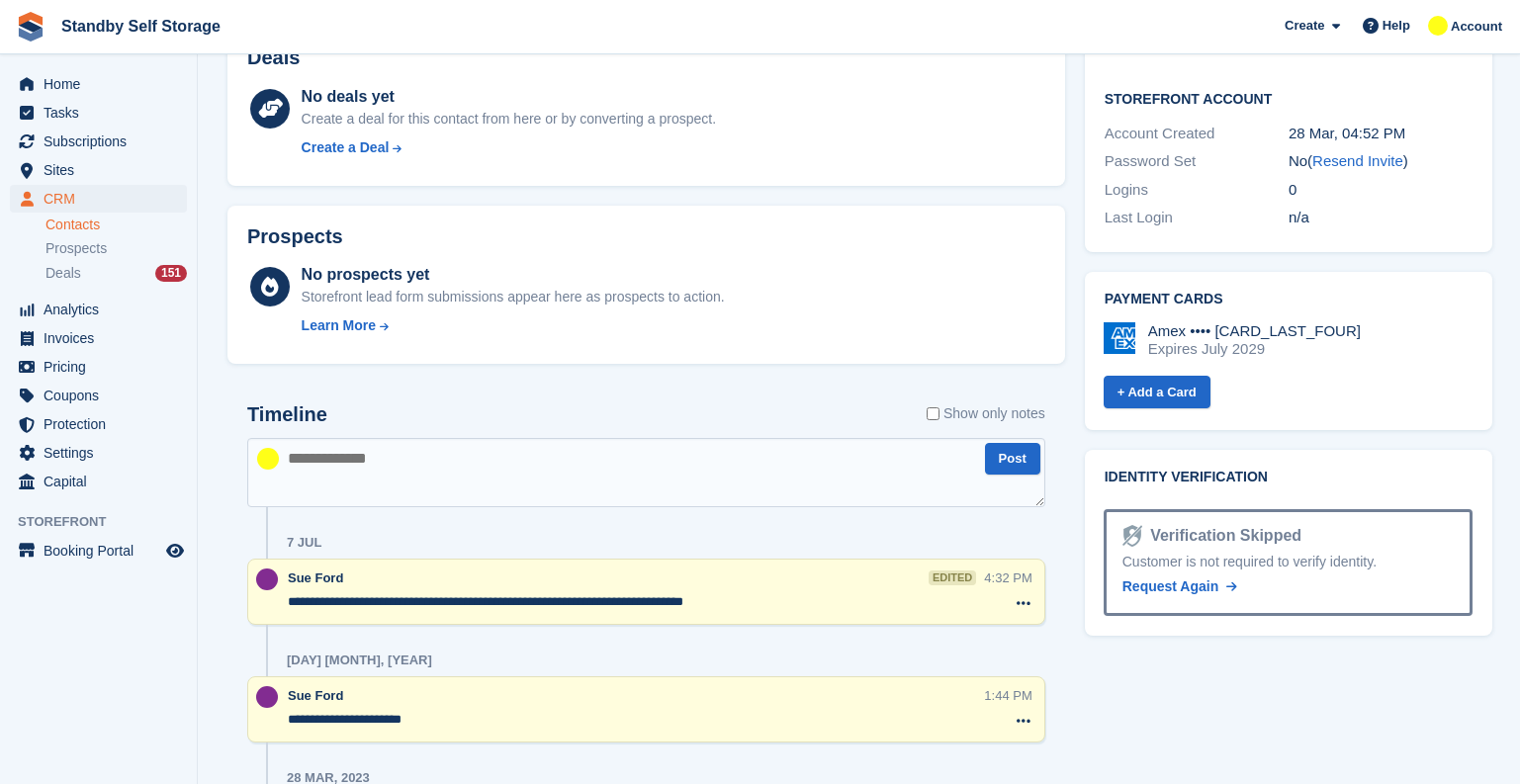 scroll, scrollTop: 1031, scrollLeft: 0, axis: vertical 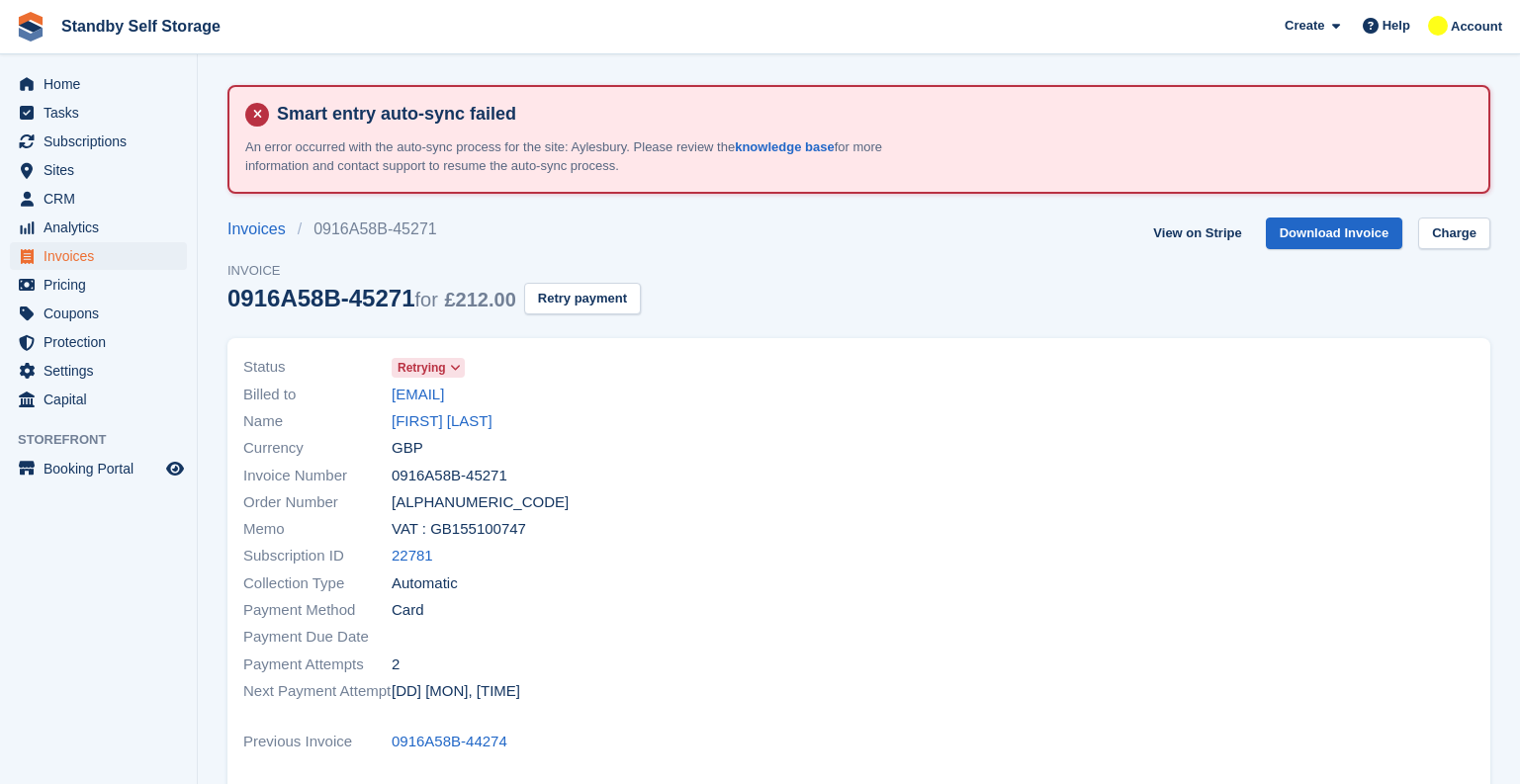 click on "Name
[FIRST] [LAST]" at bounding box center [545, 421] 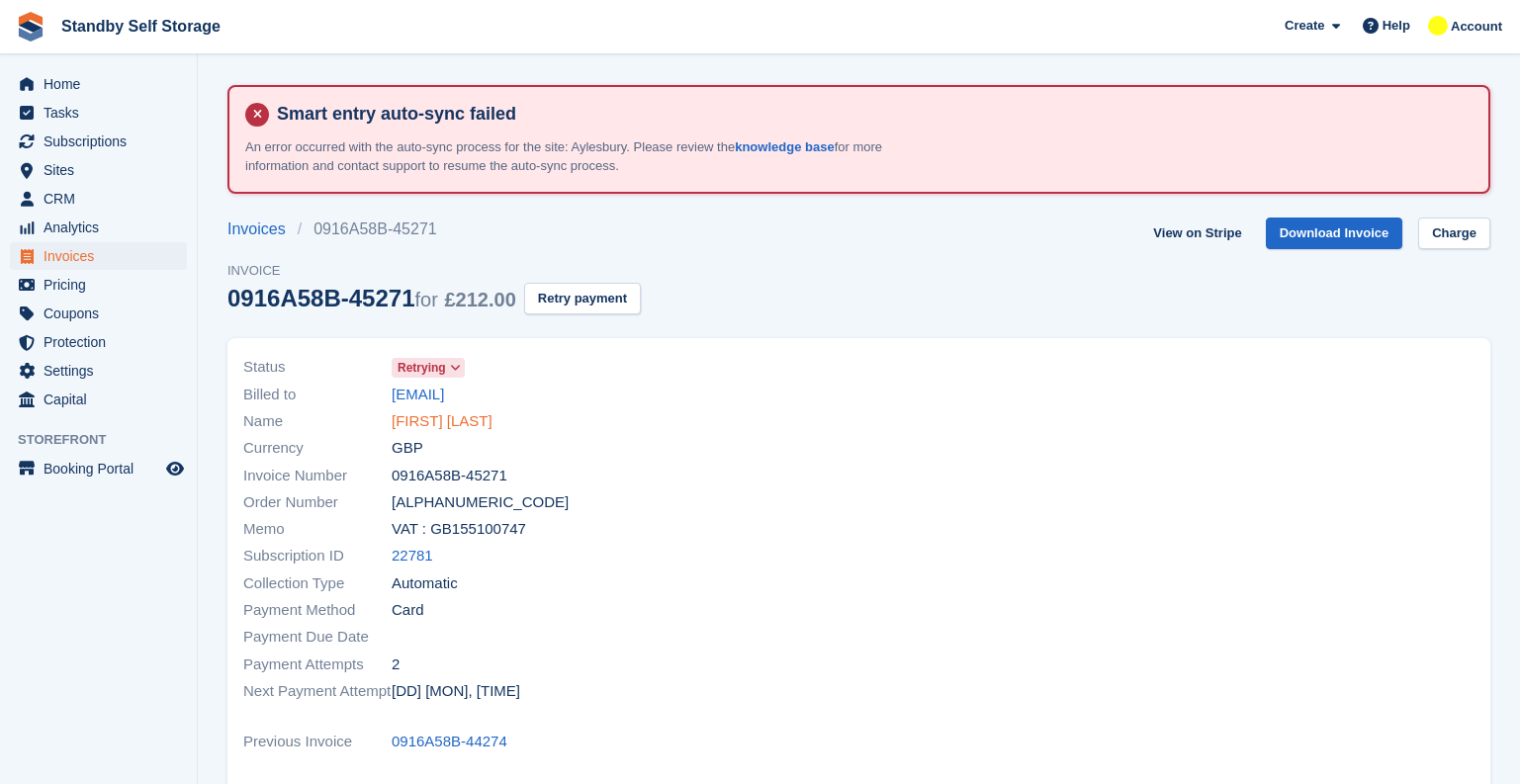 click on "Gavin Howes" at bounding box center (442, 421) 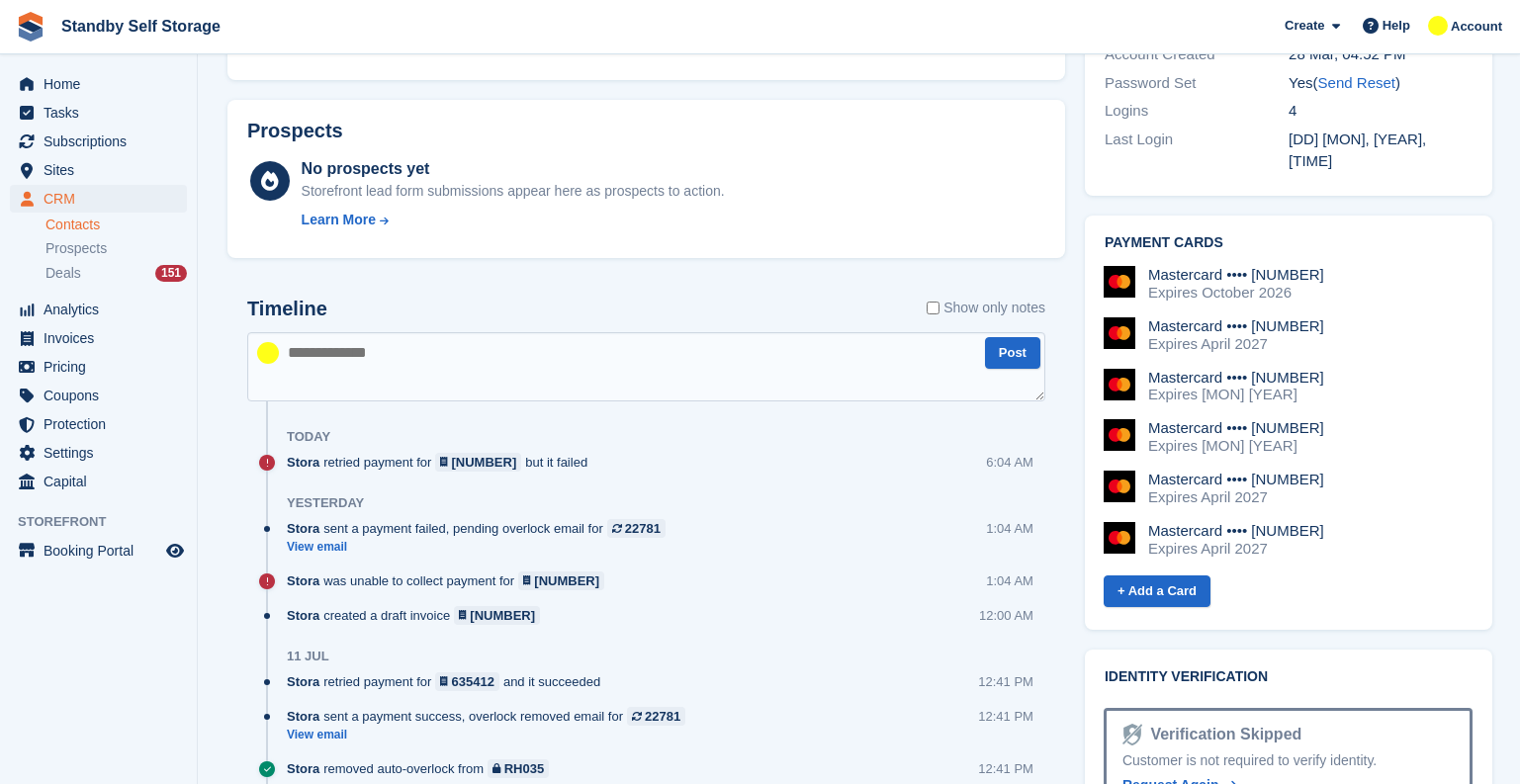 scroll, scrollTop: 1088, scrollLeft: 0, axis: vertical 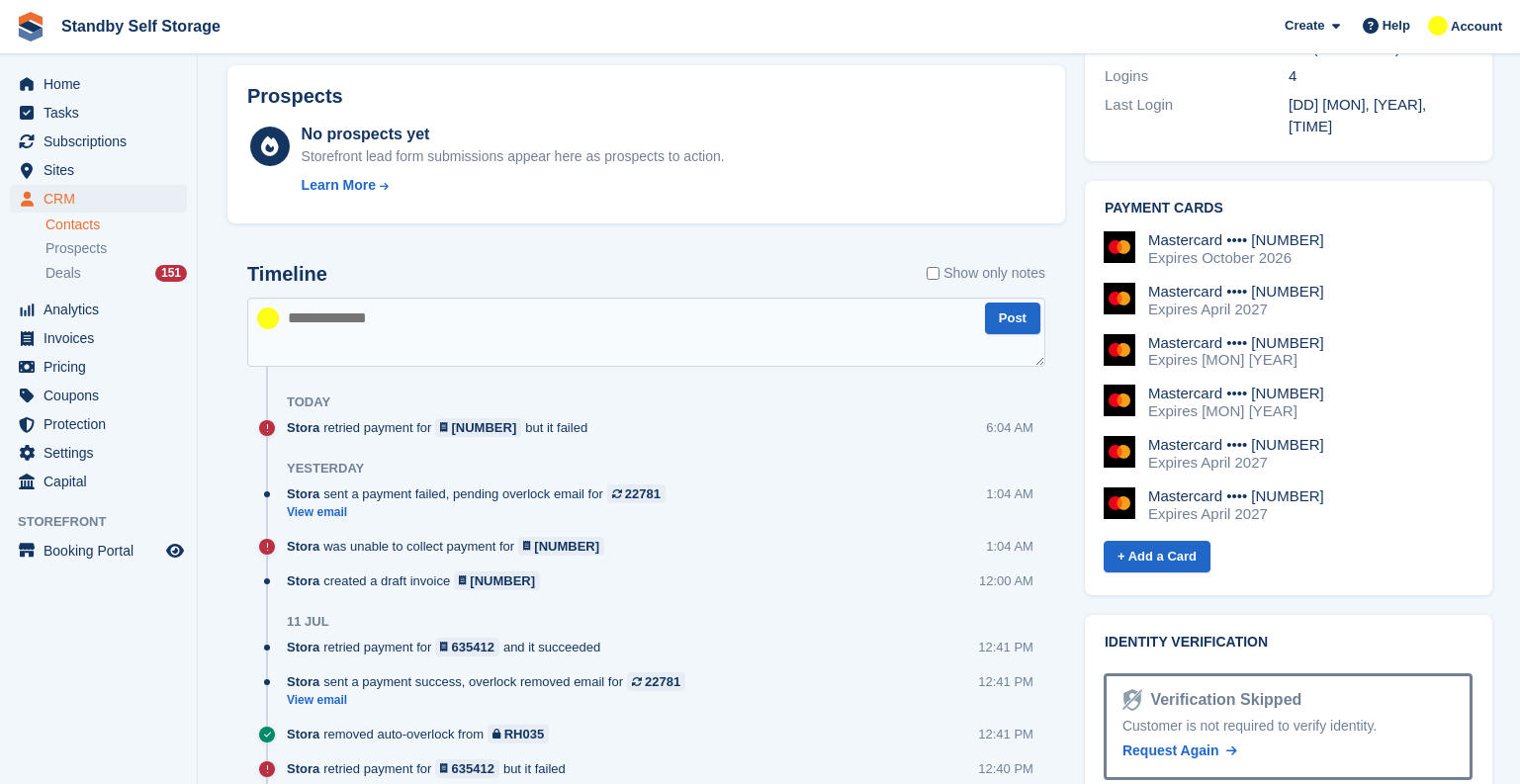 click on "Show only notes" at bounding box center (986, 273) 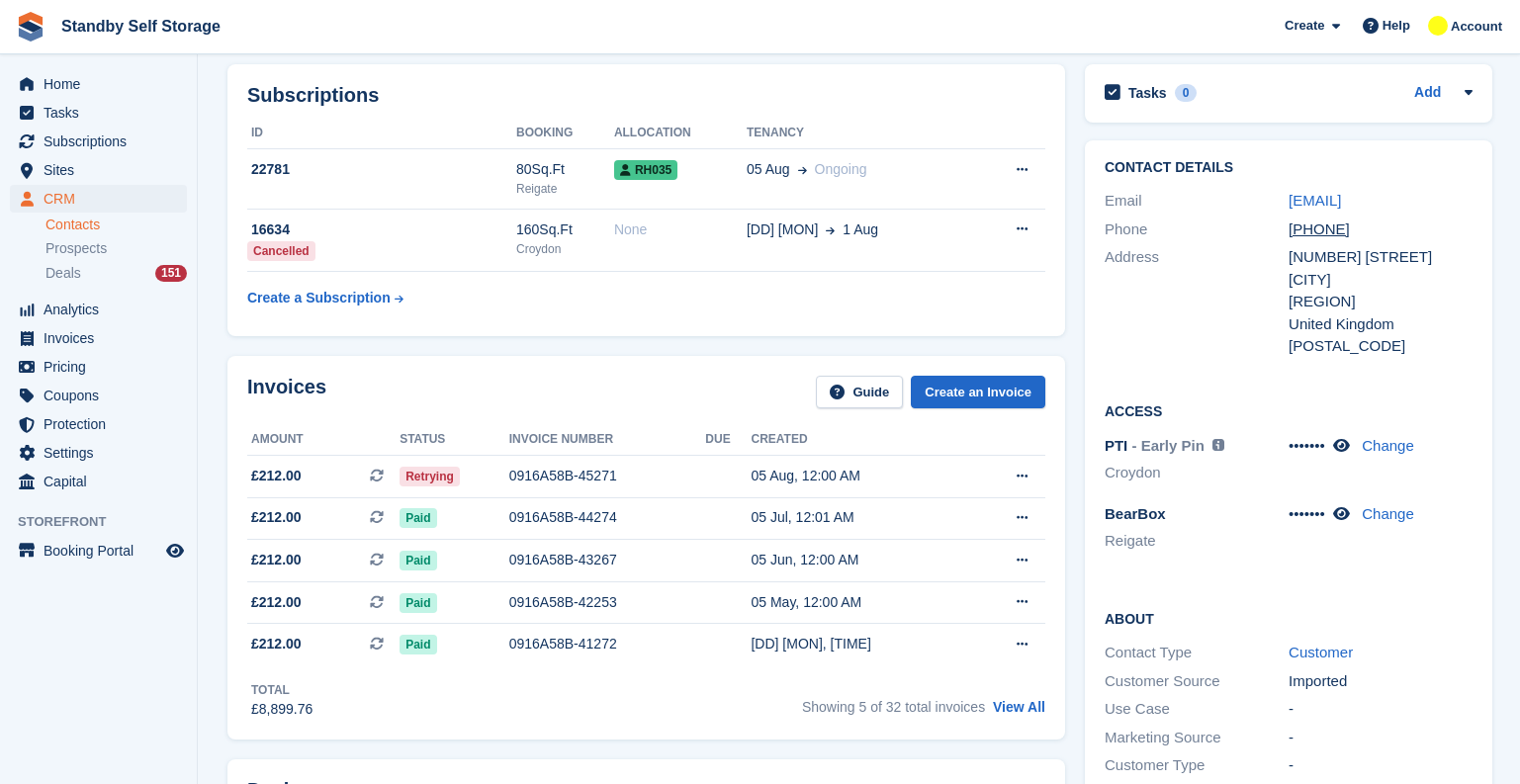 scroll, scrollTop: 0, scrollLeft: 0, axis: both 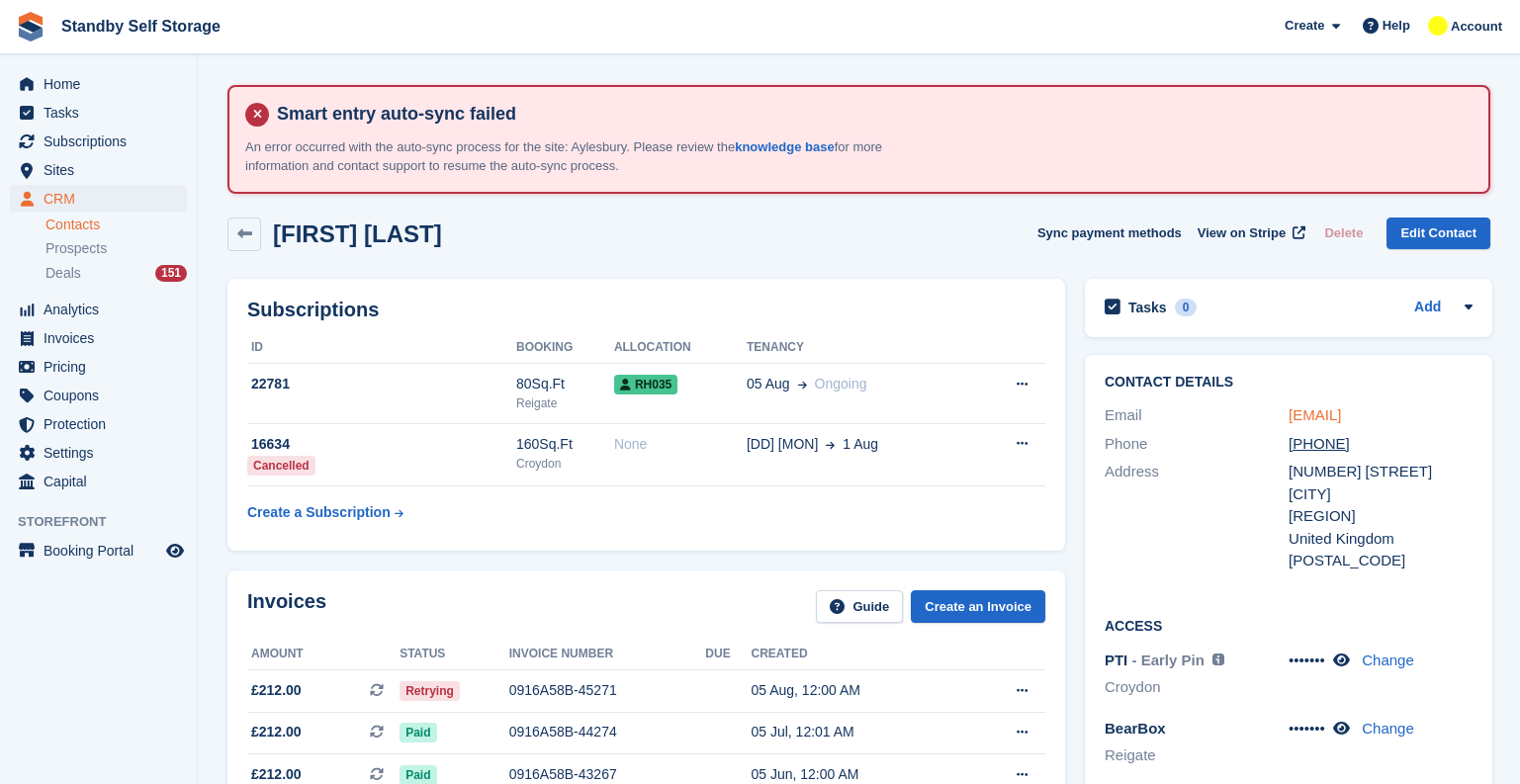 click on "gavin.howes92@icloud.com" at bounding box center [1314, 414] 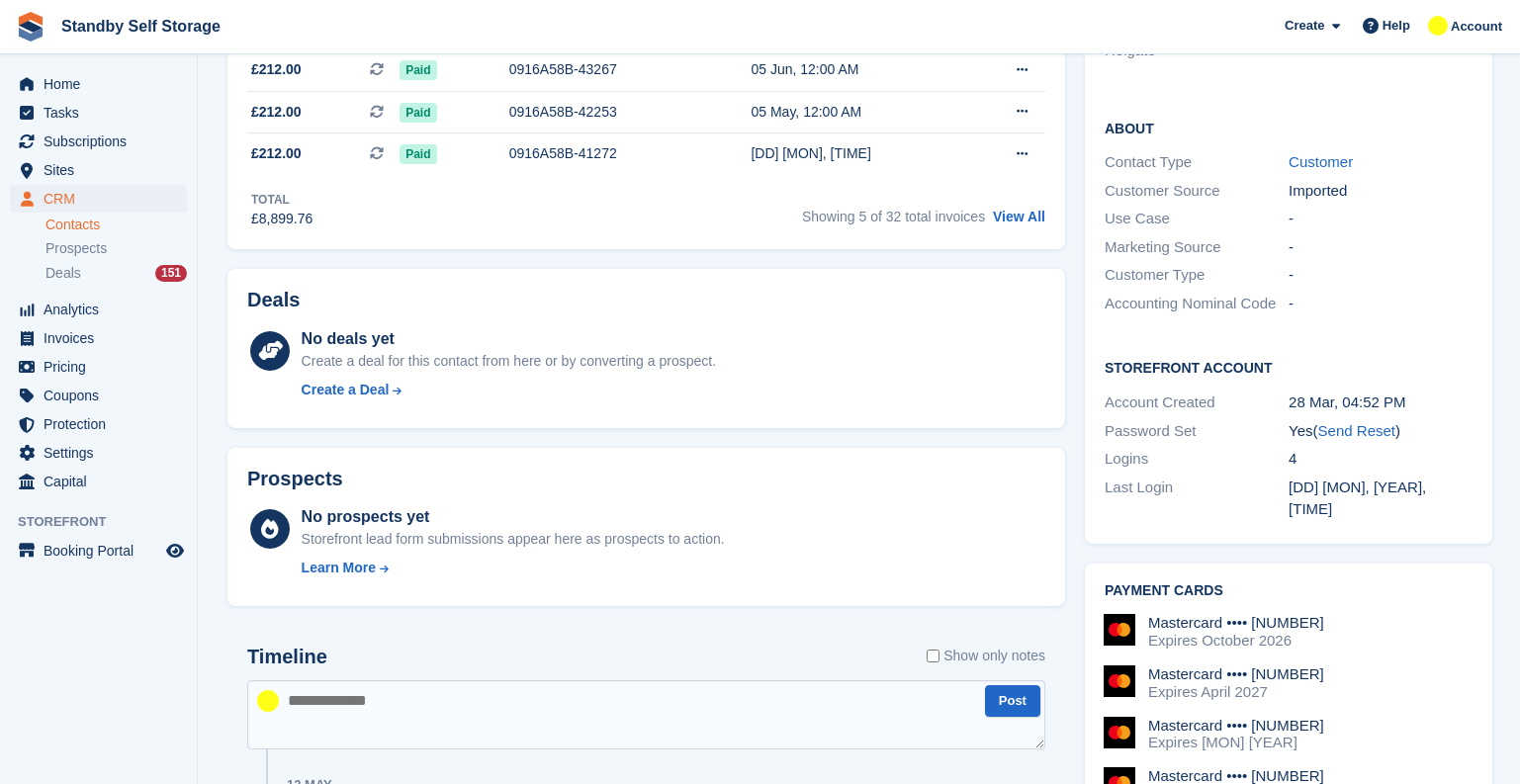 scroll, scrollTop: 890, scrollLeft: 0, axis: vertical 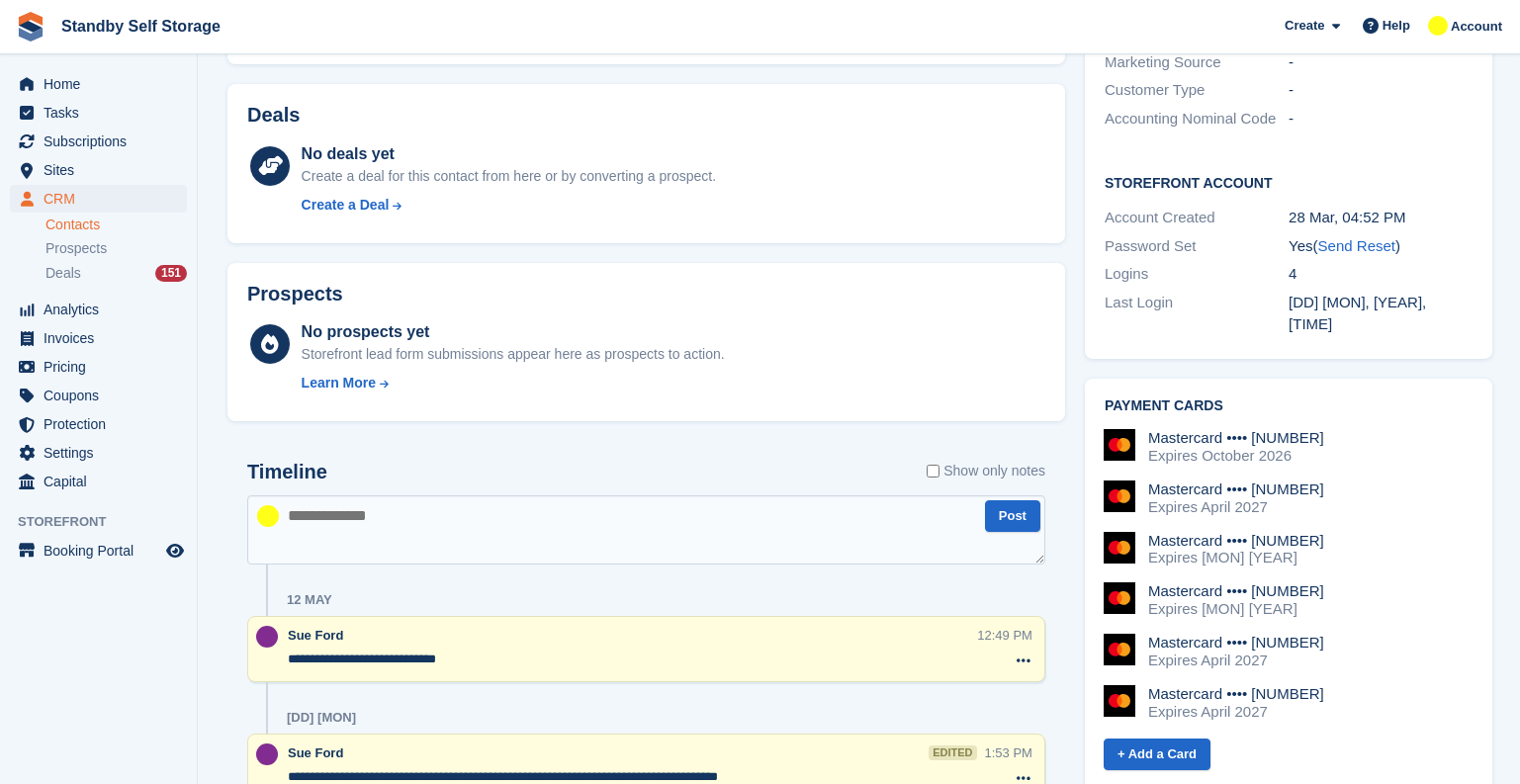 click at bounding box center [646, 530] 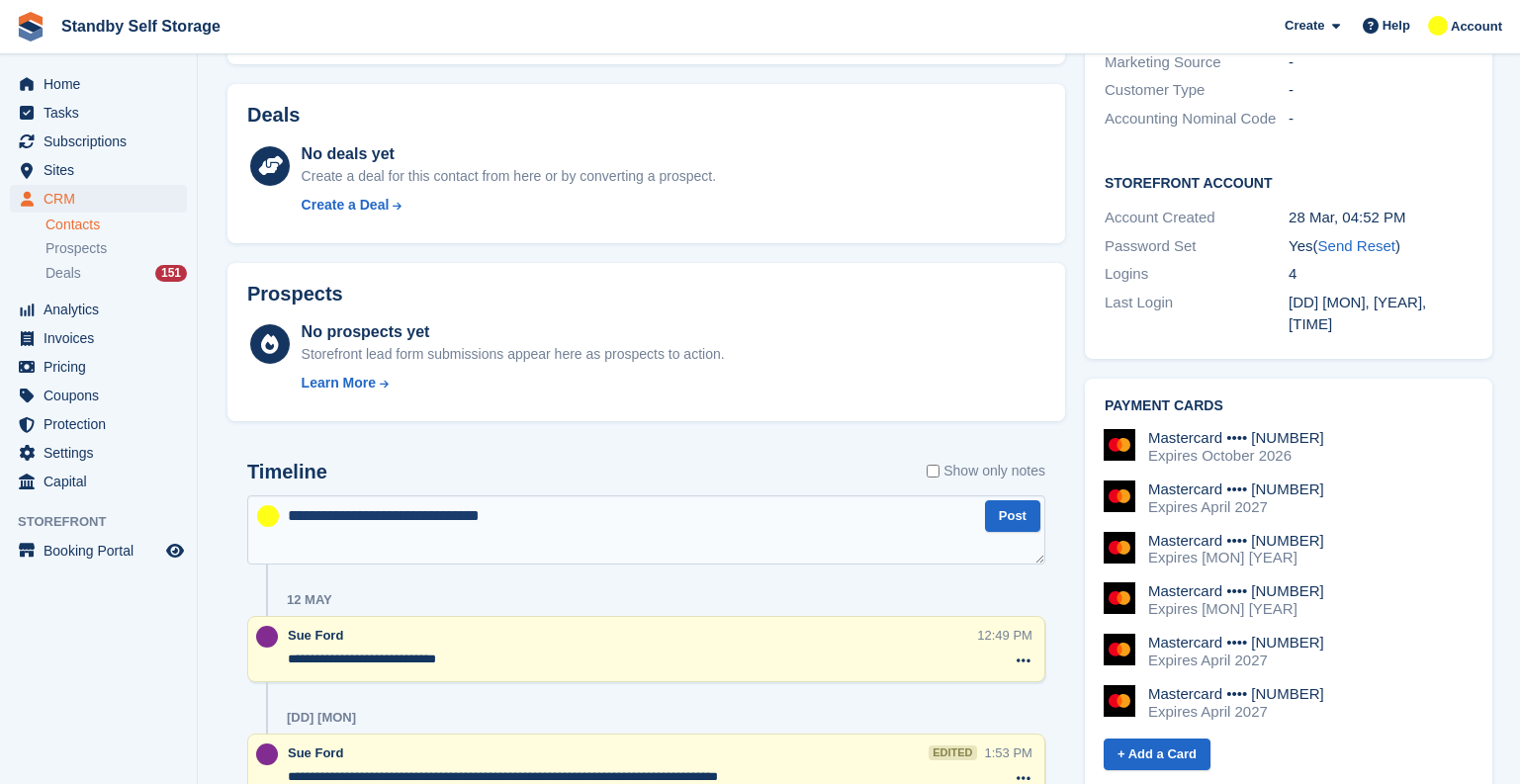 type on "**********" 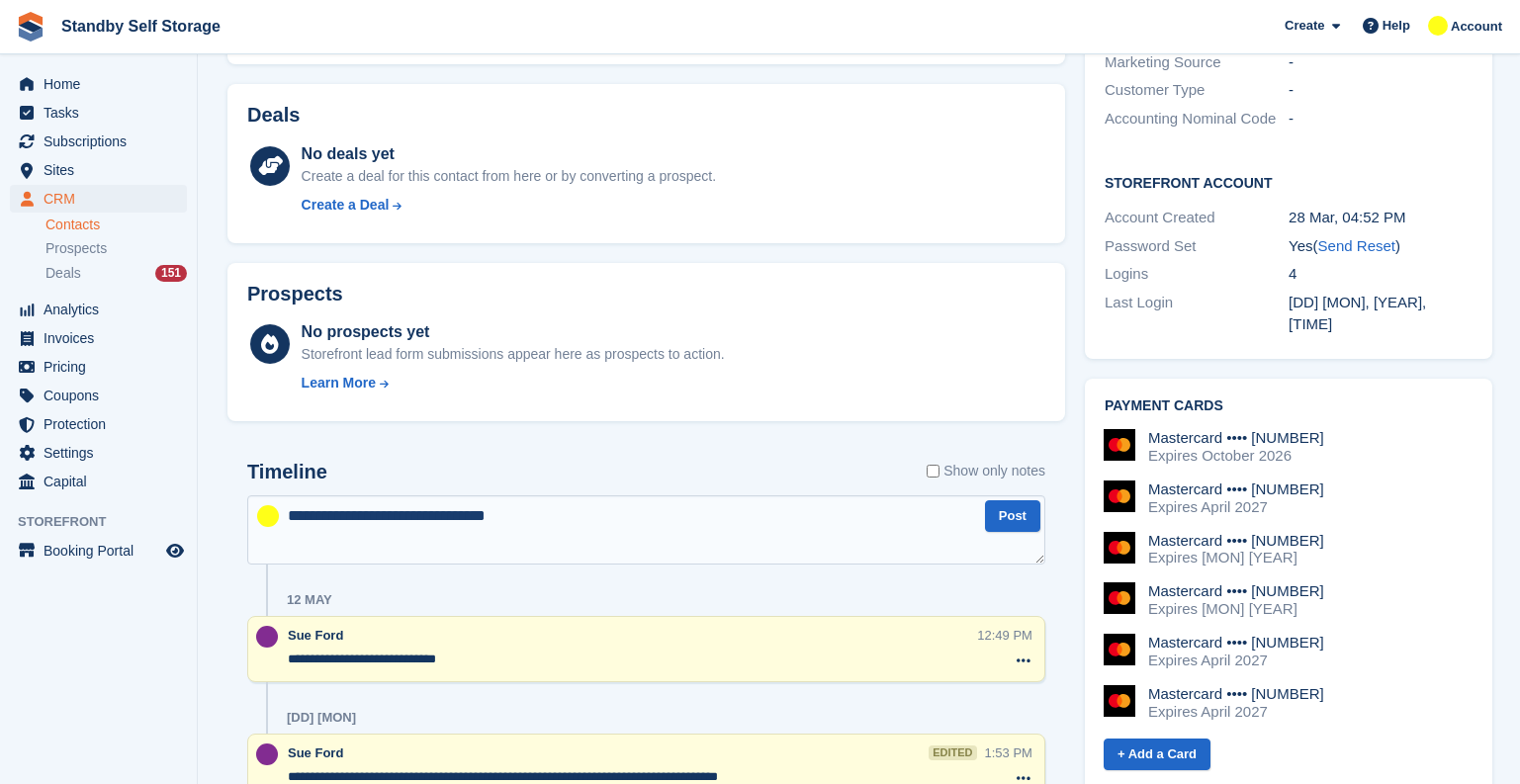 type 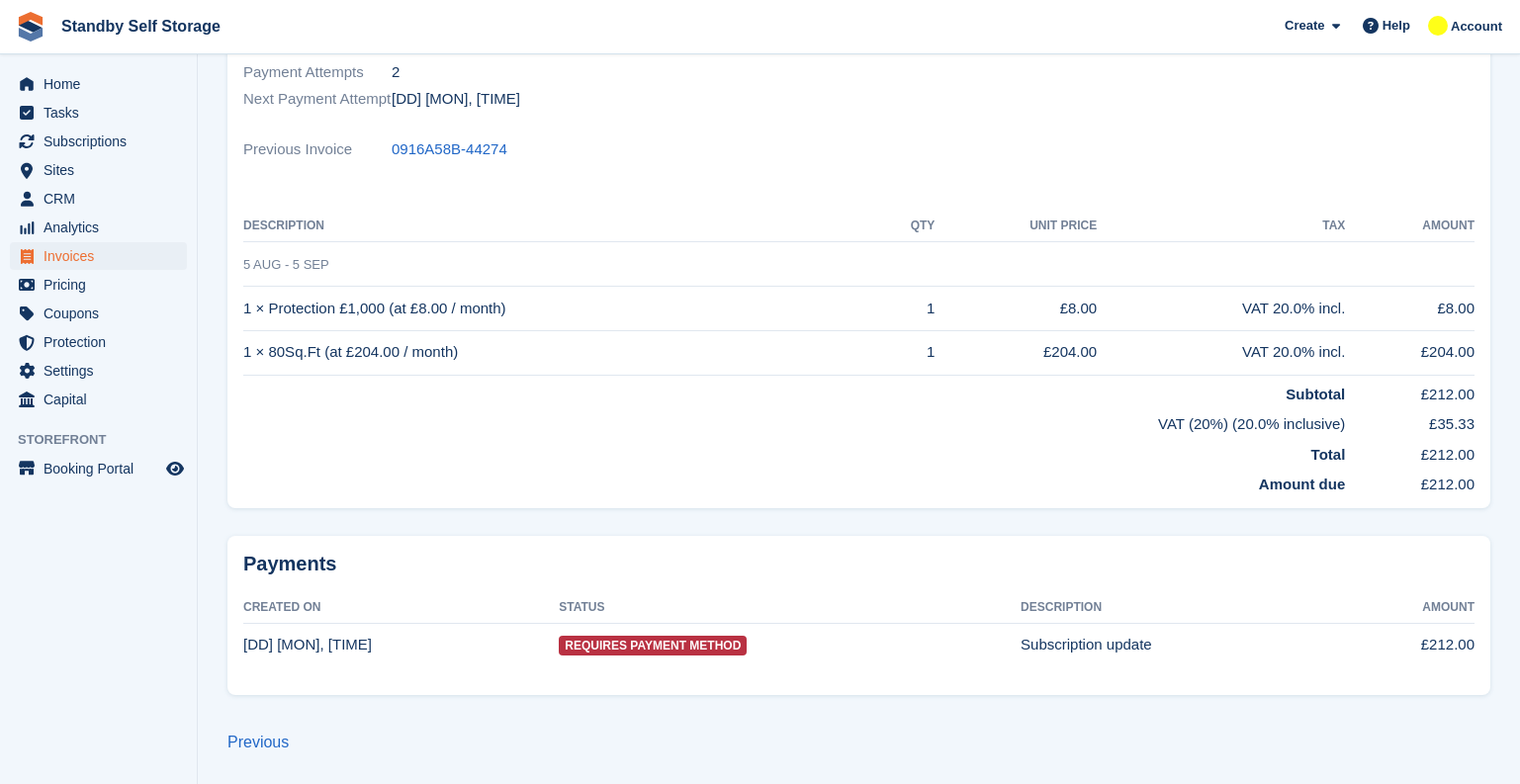 scroll, scrollTop: 0, scrollLeft: 0, axis: both 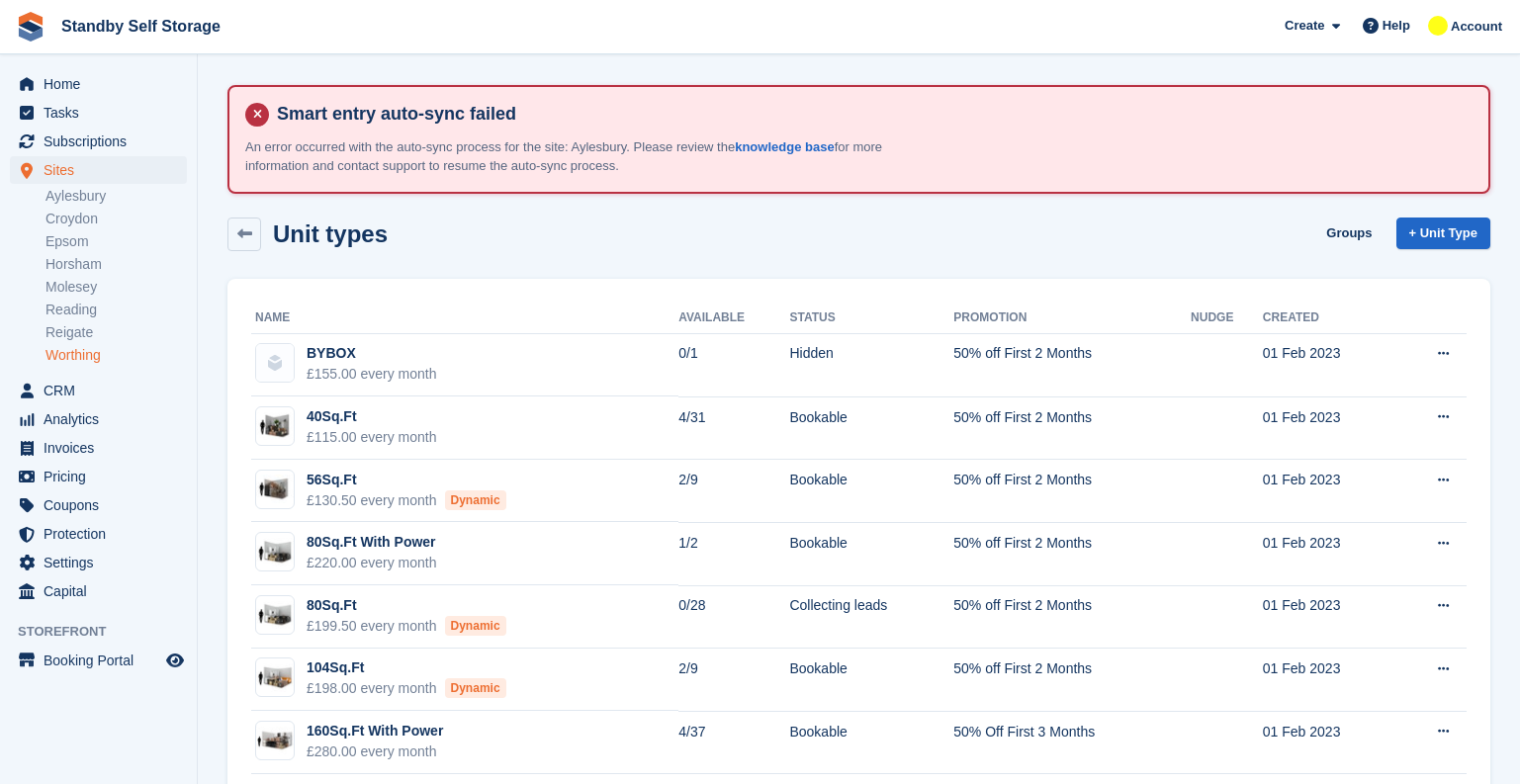 click on "Worthing" at bounding box center (116, 355) 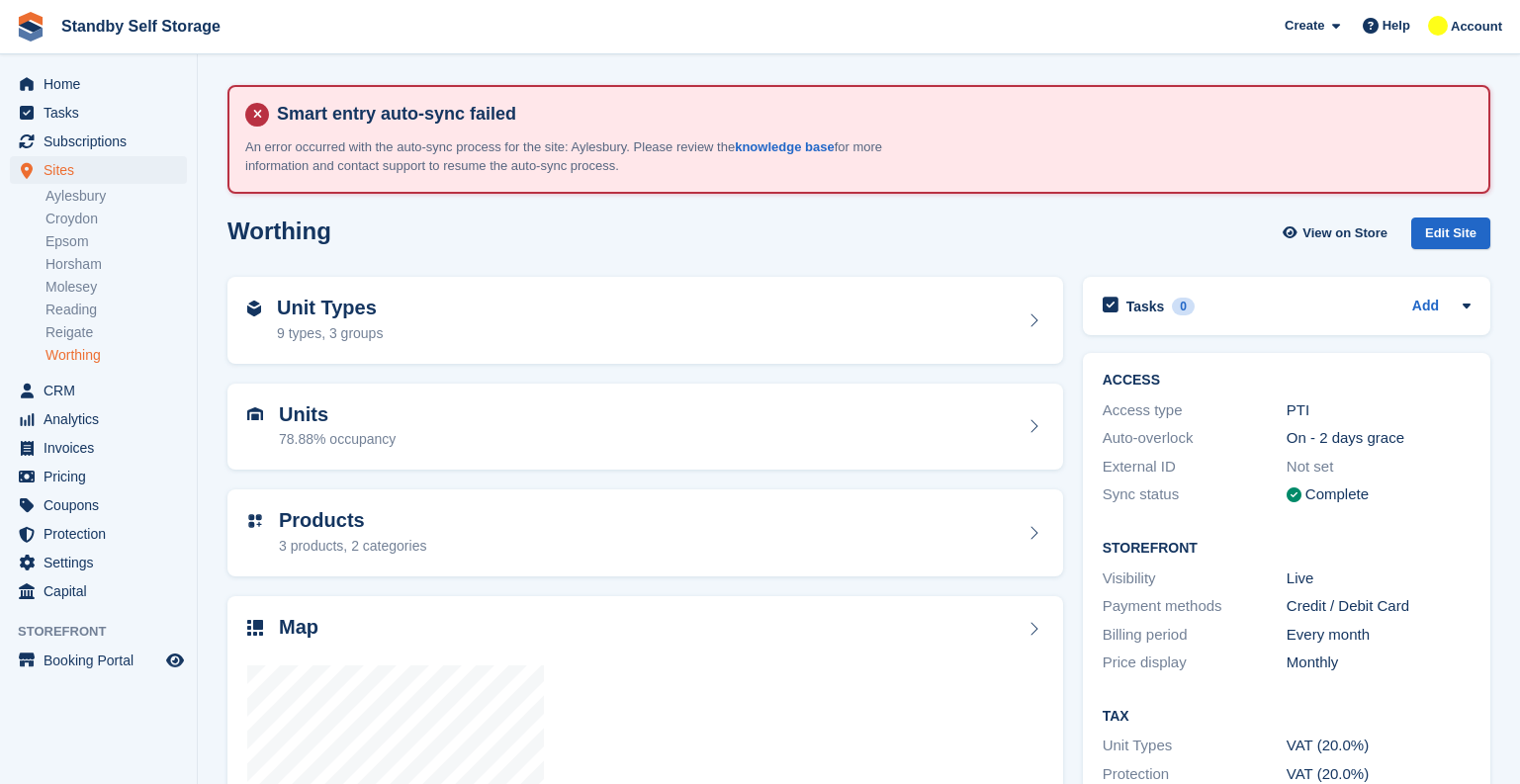 scroll, scrollTop: 0, scrollLeft: 0, axis: both 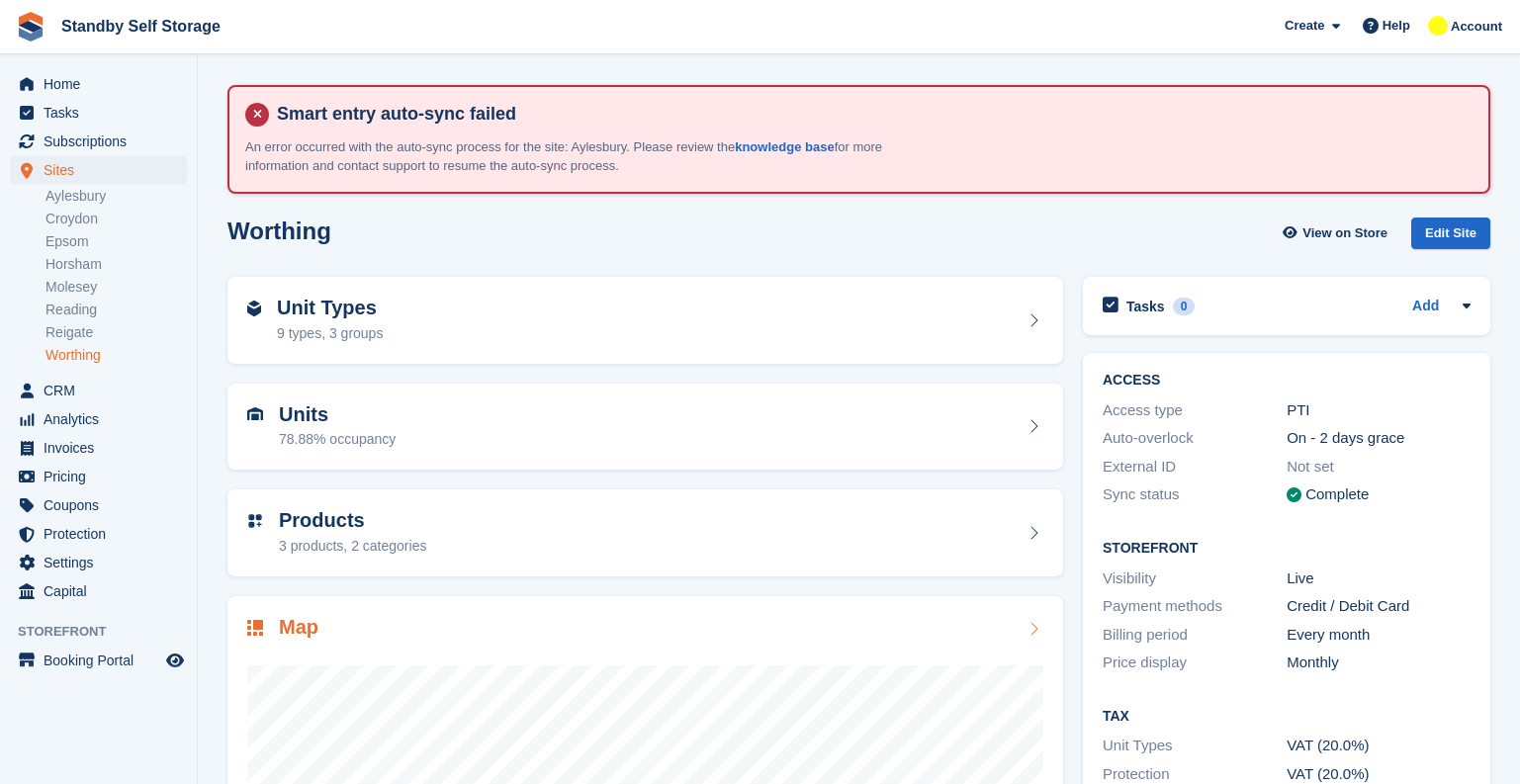 click on "Map" at bounding box center [645, 629] 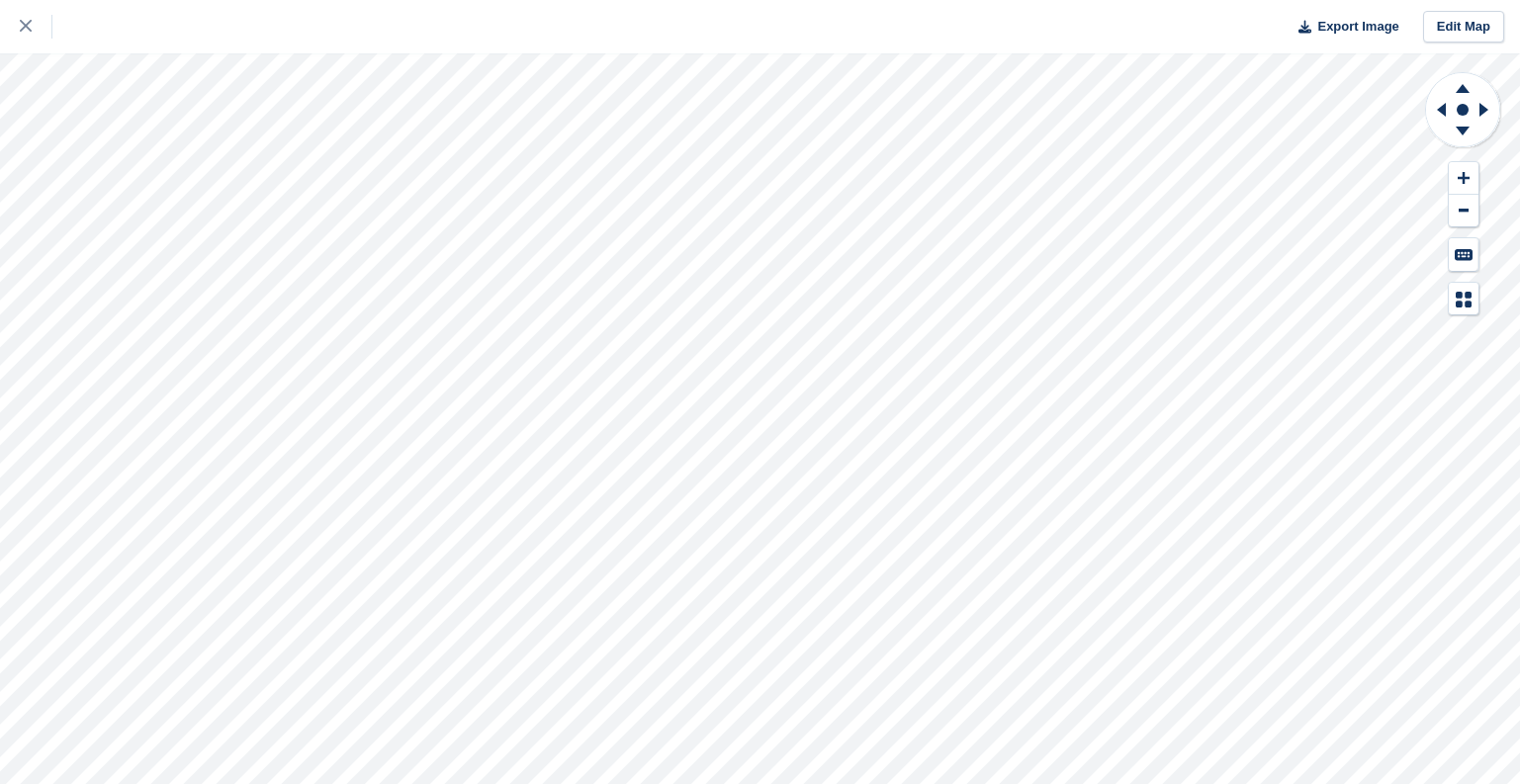 scroll, scrollTop: 0, scrollLeft: 0, axis: both 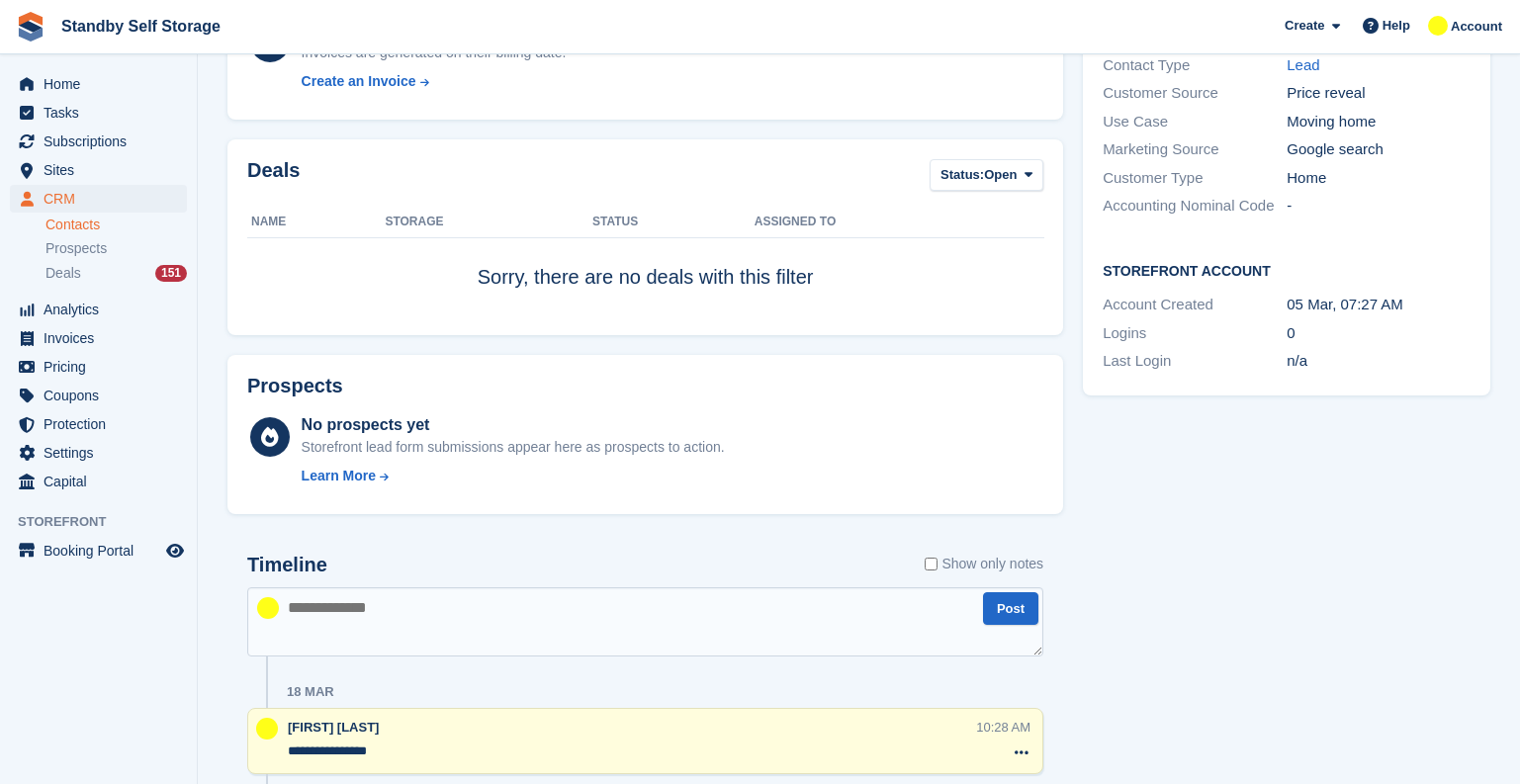 click at bounding box center [645, 622] 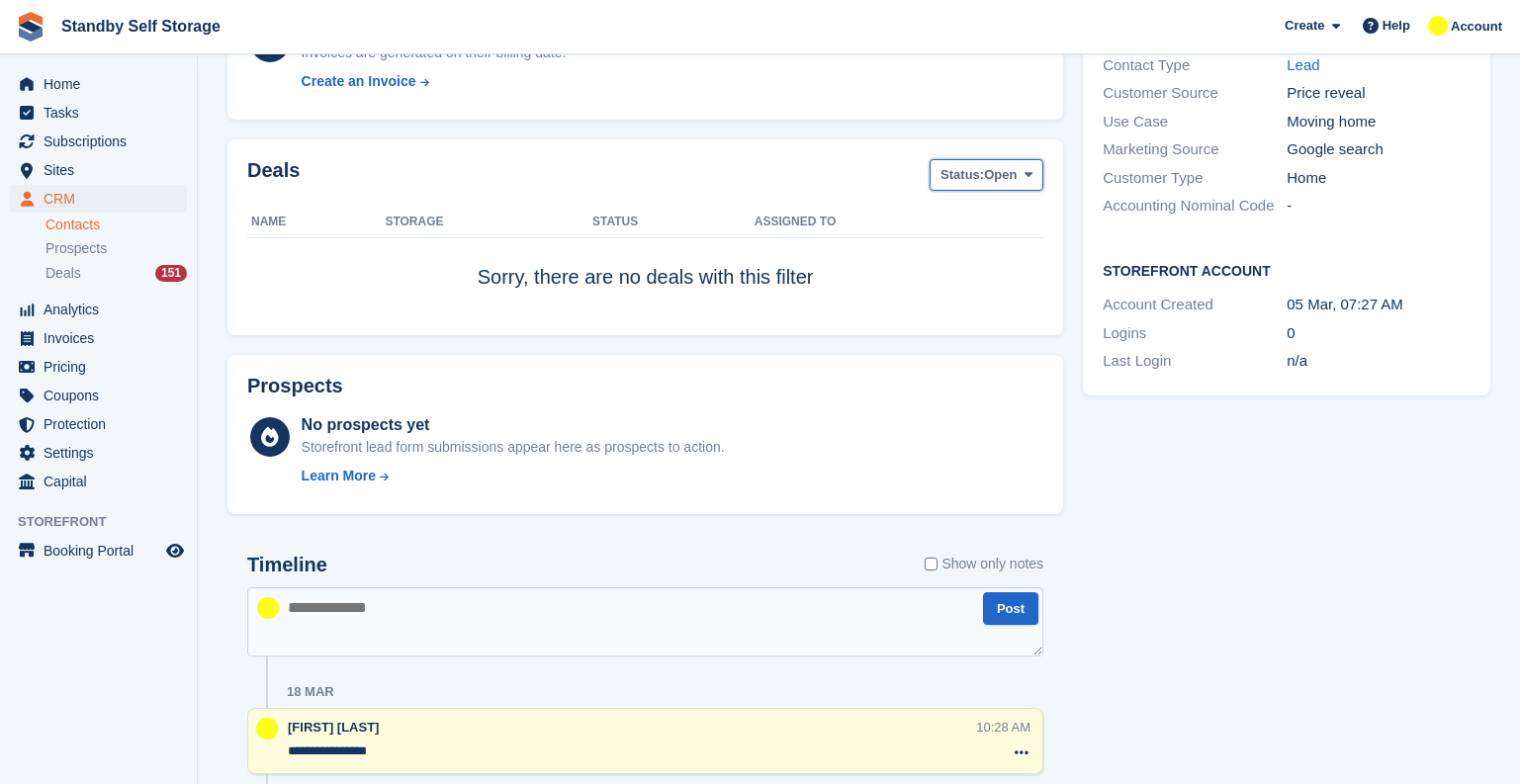 click on "Open" at bounding box center (1000, 175) 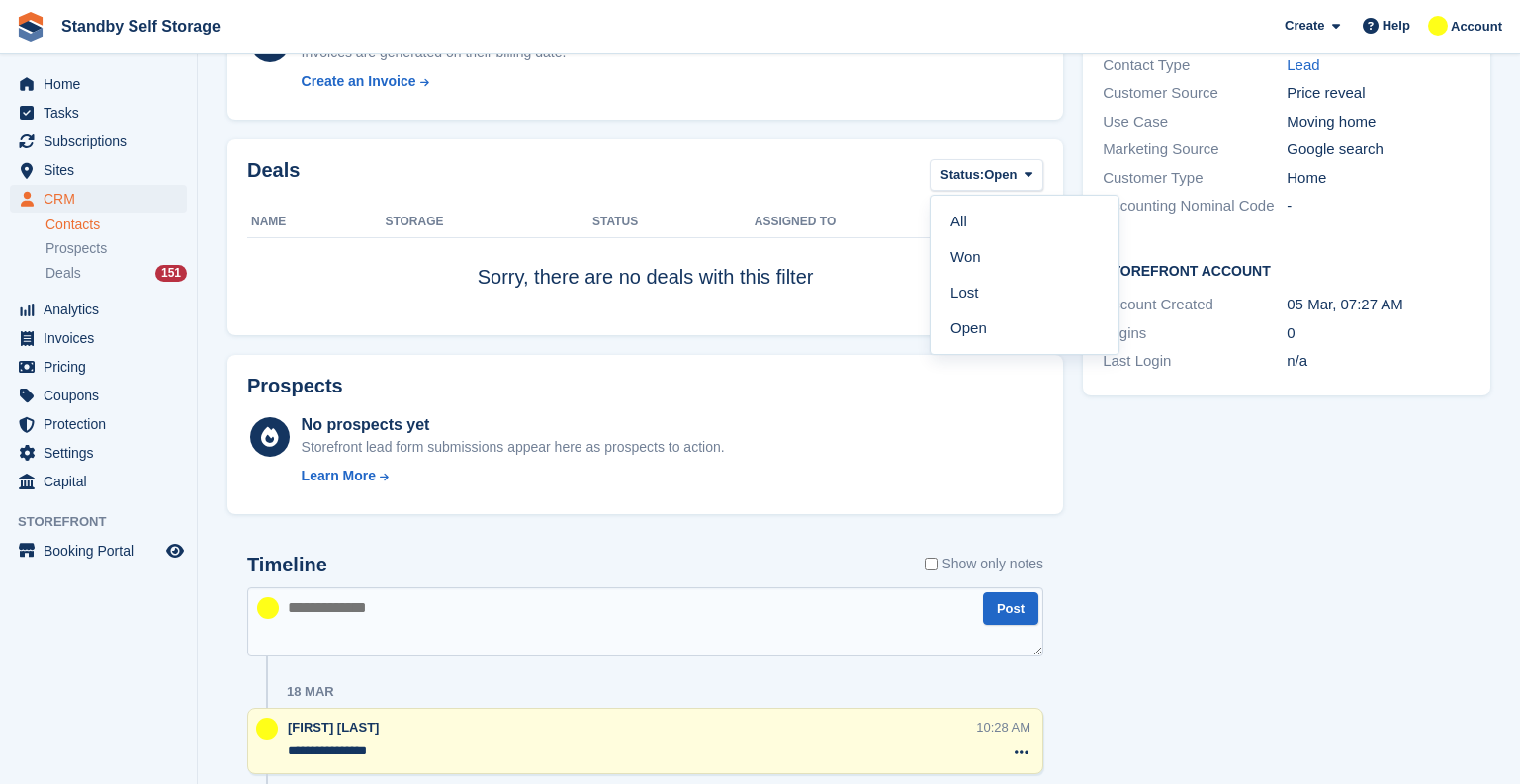 click at bounding box center [645, 622] 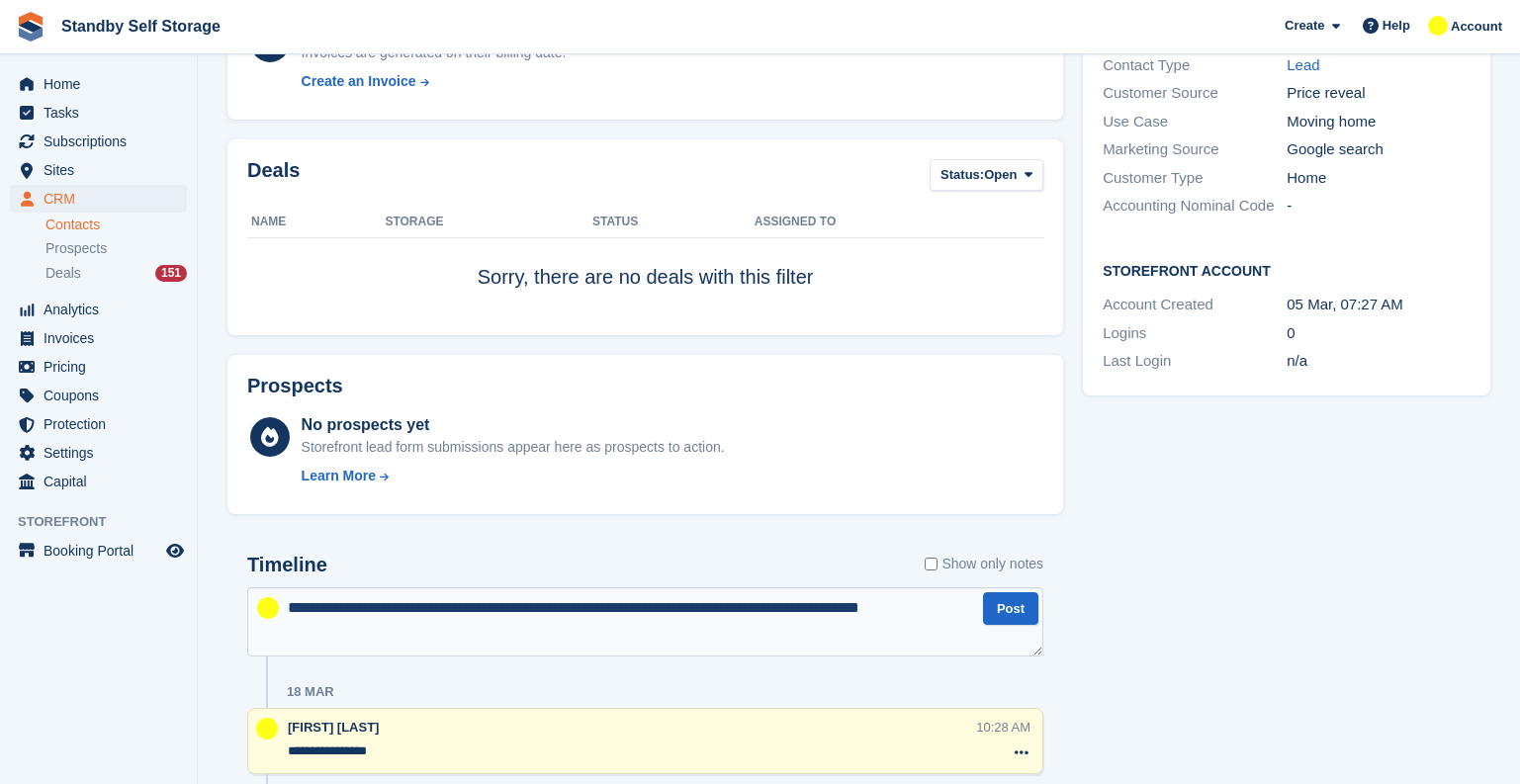 type on "**********" 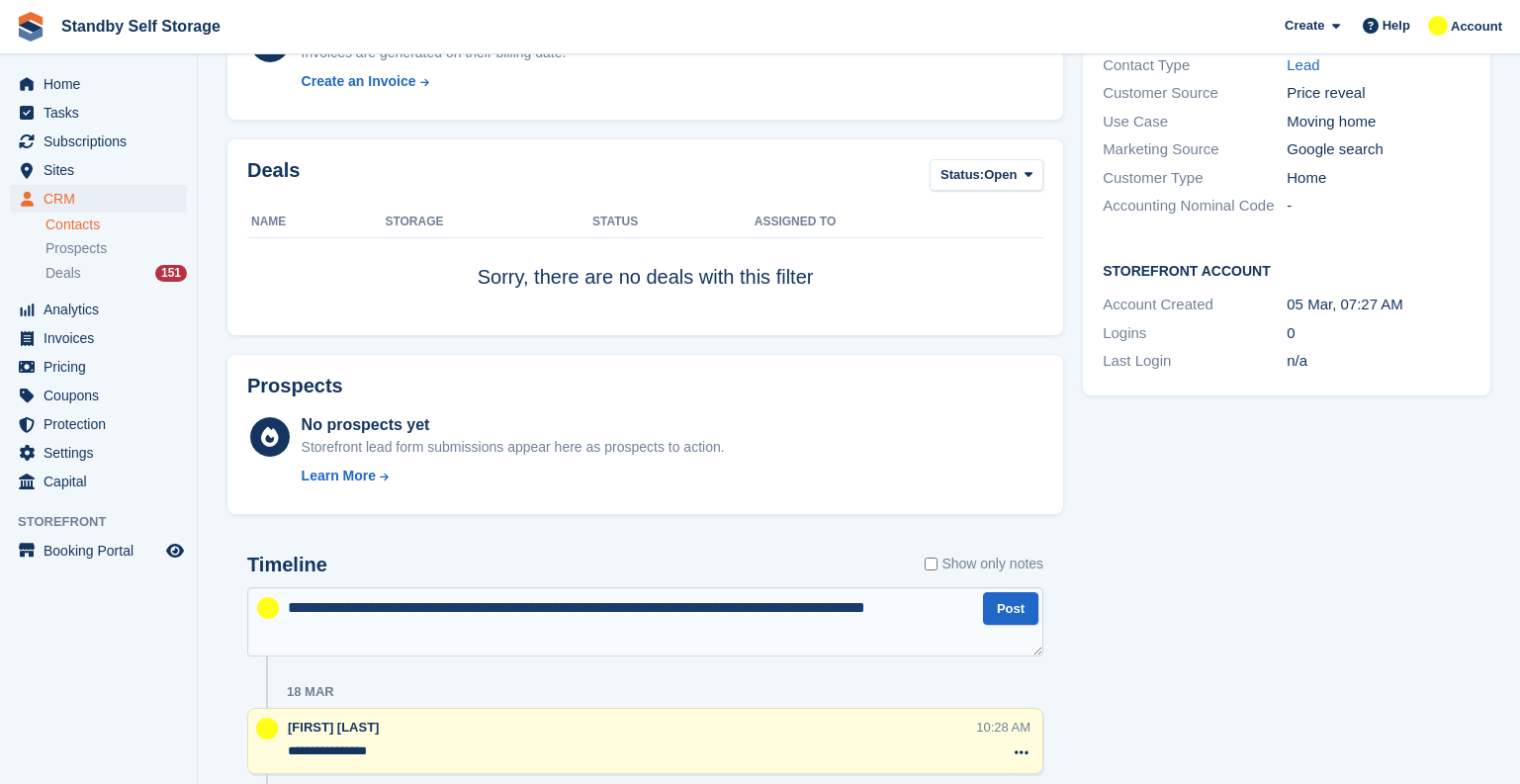 type 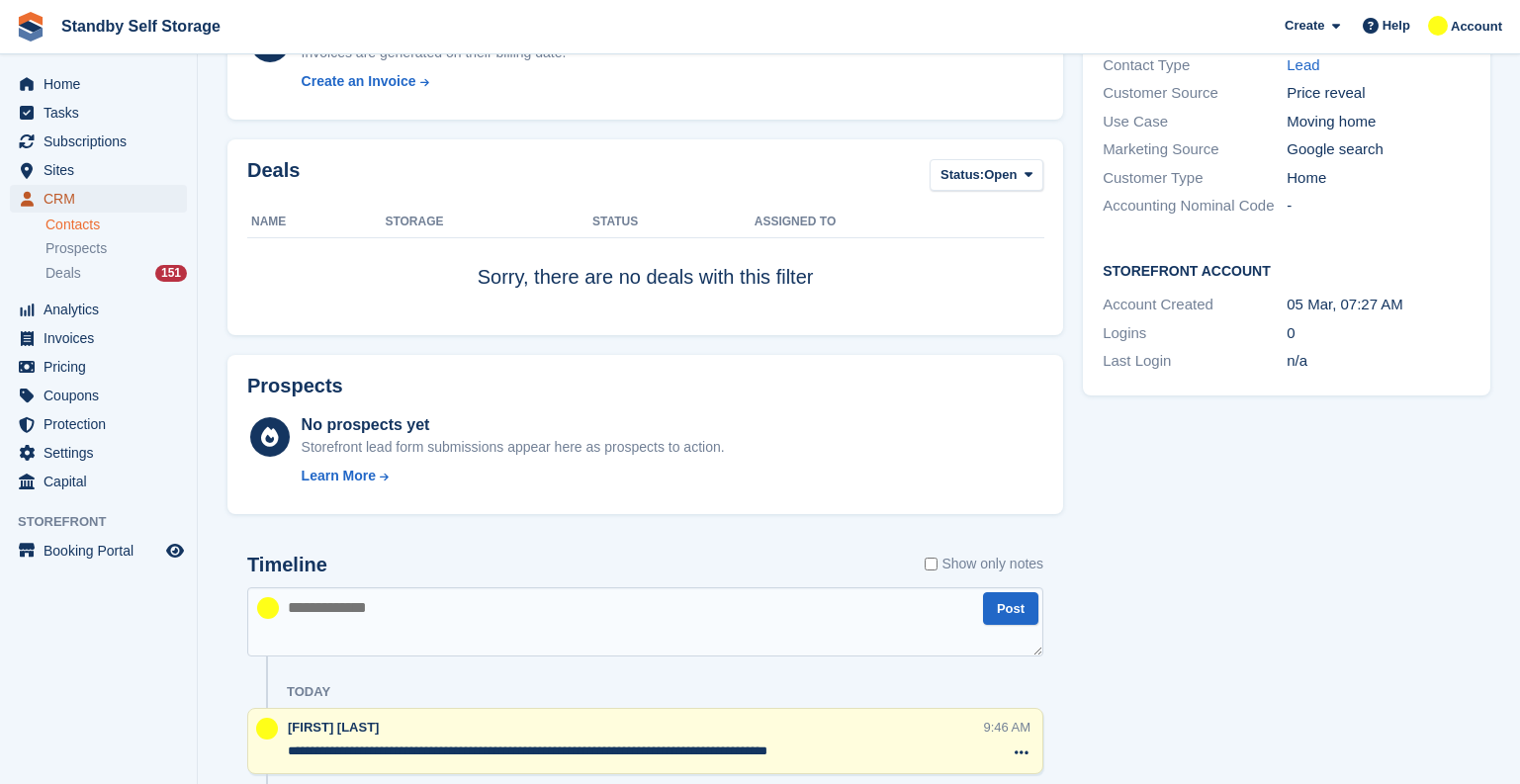 click on "CRM" at bounding box center (103, 199) 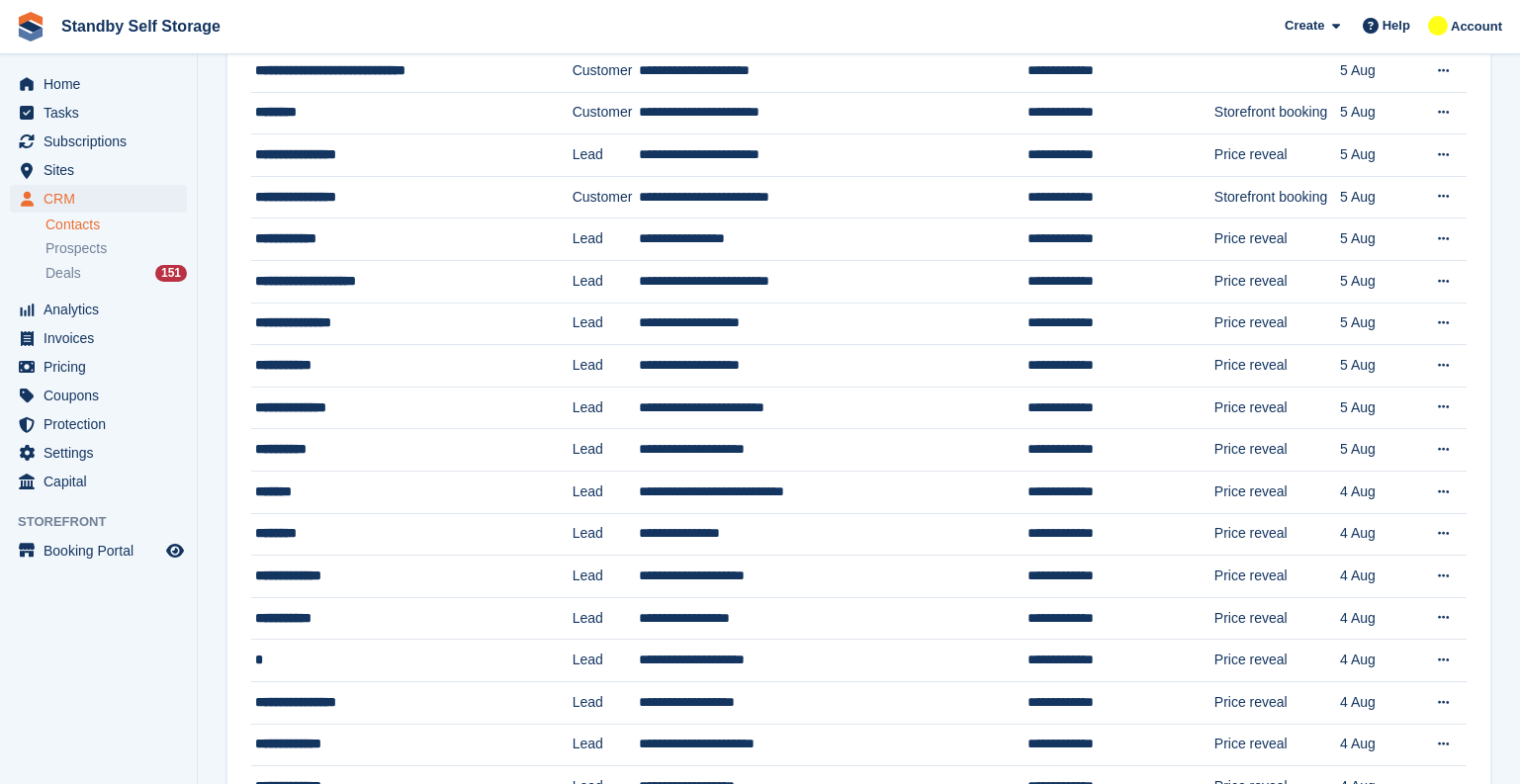 scroll, scrollTop: 0, scrollLeft: 0, axis: both 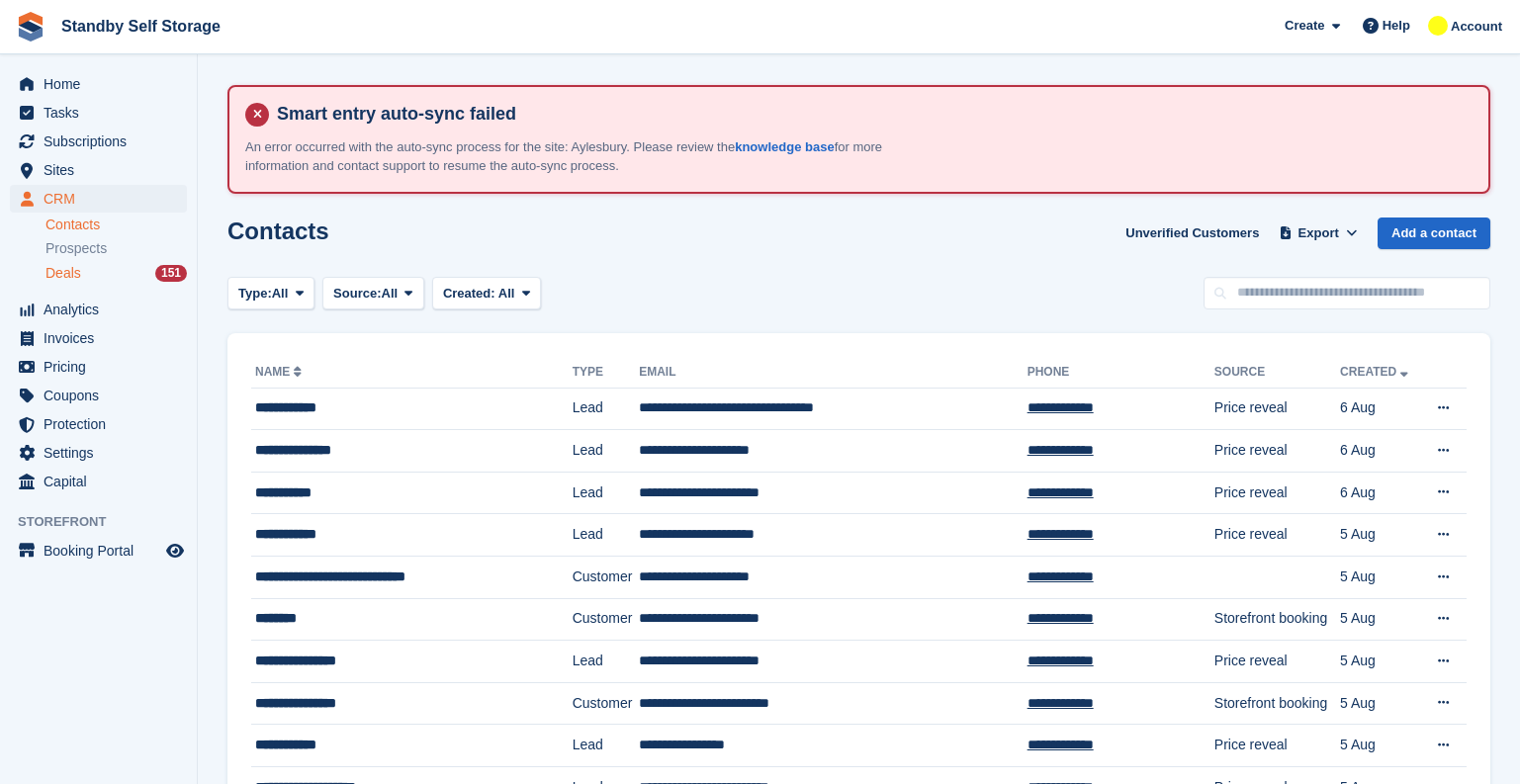 click on "Deals" at bounding box center [63, 273] 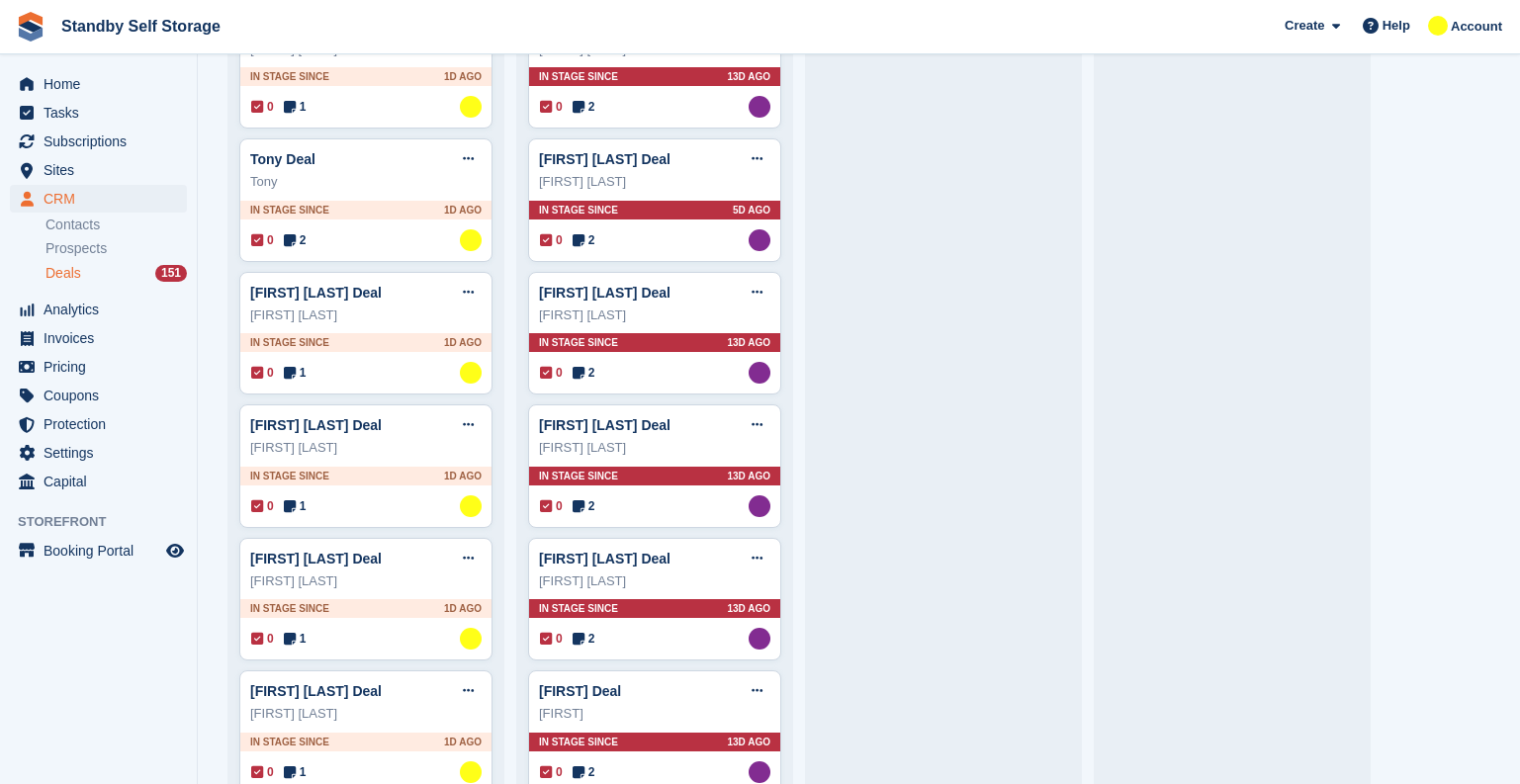 scroll, scrollTop: 1716, scrollLeft: 0, axis: vertical 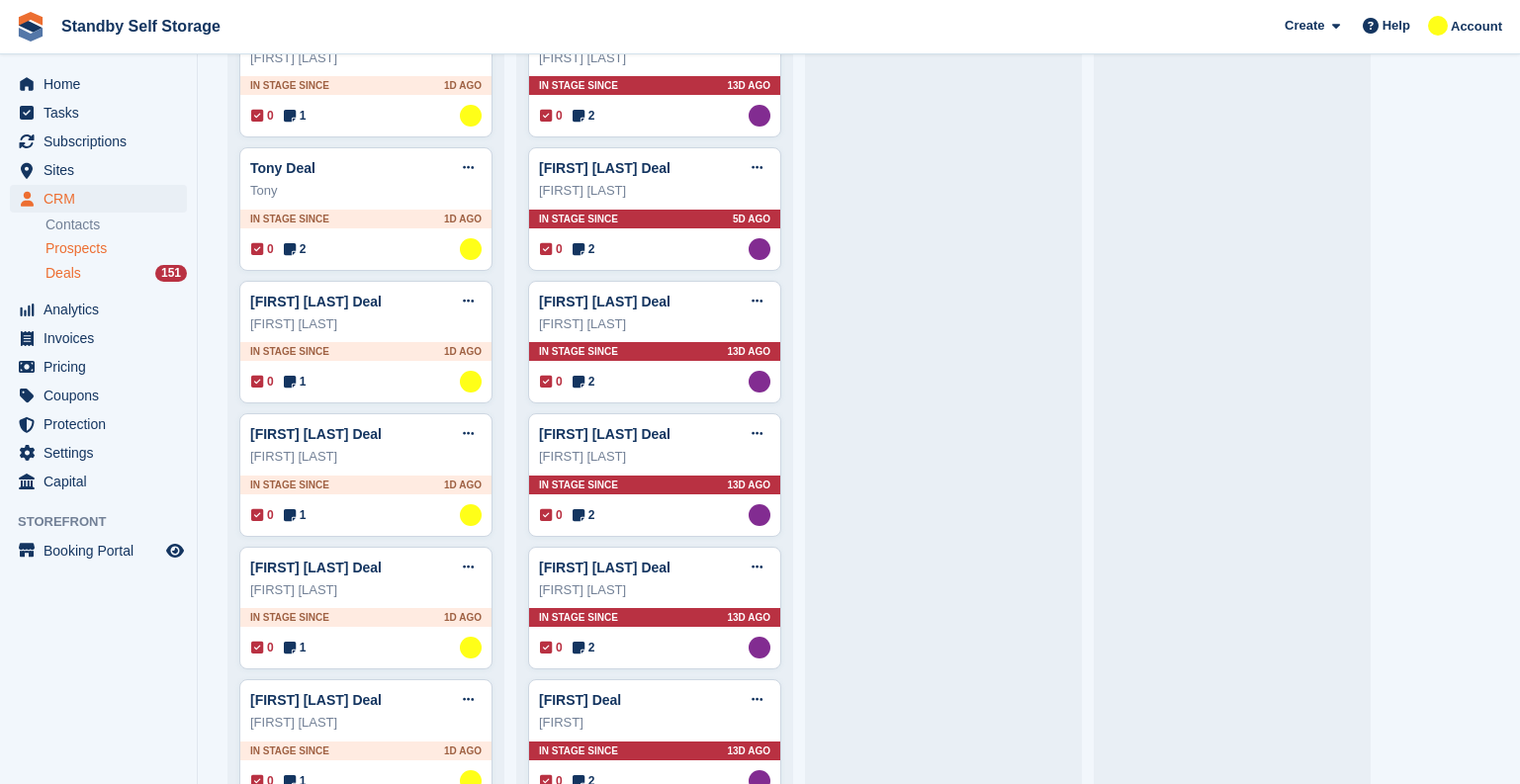 click on "Prospects" at bounding box center (76, 248) 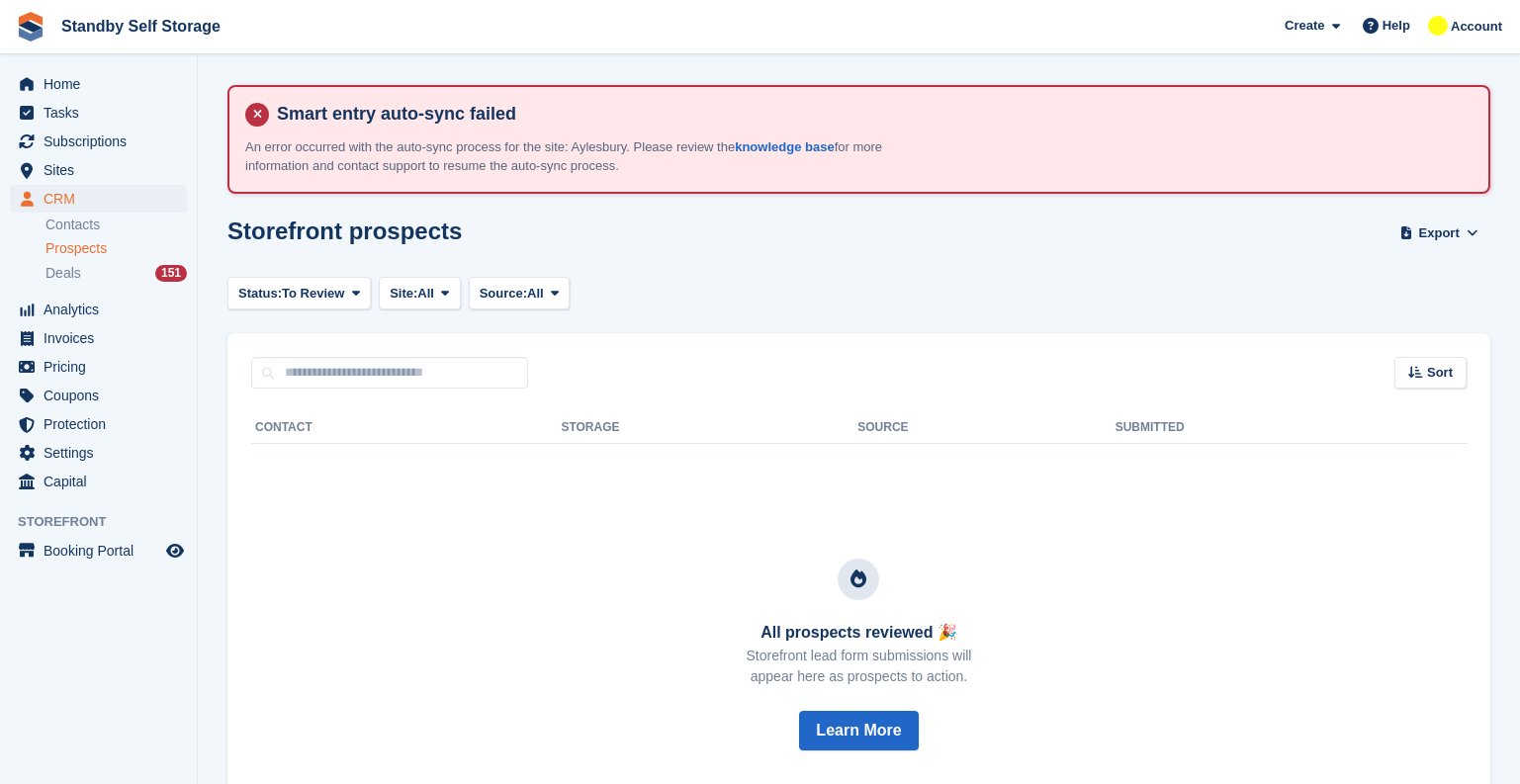 click on "Sort
Sort by
Date submitted
Submitted (oldest first)
Submitted (newest first)" at bounding box center [858, 361] 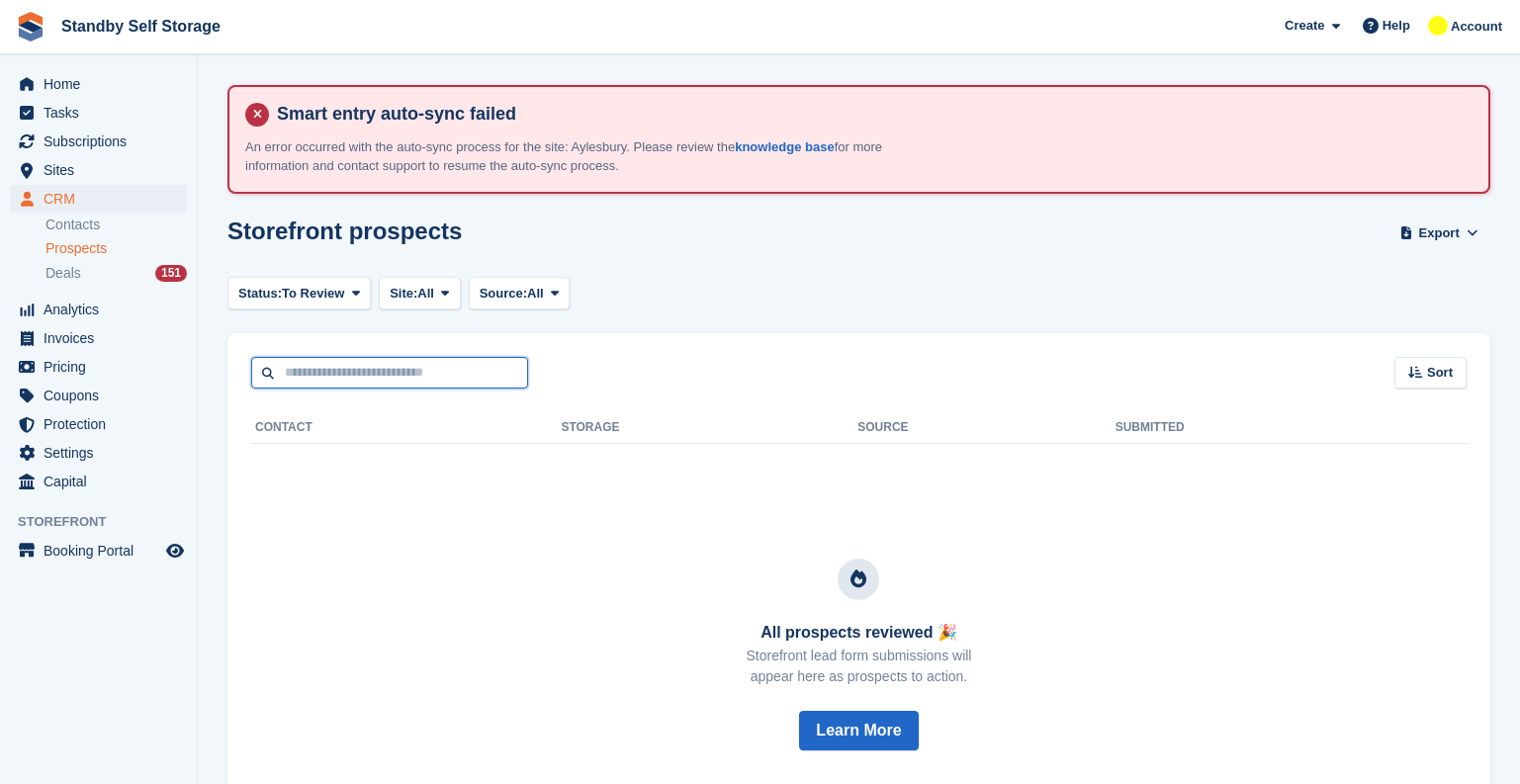 click at bounding box center [390, 373] 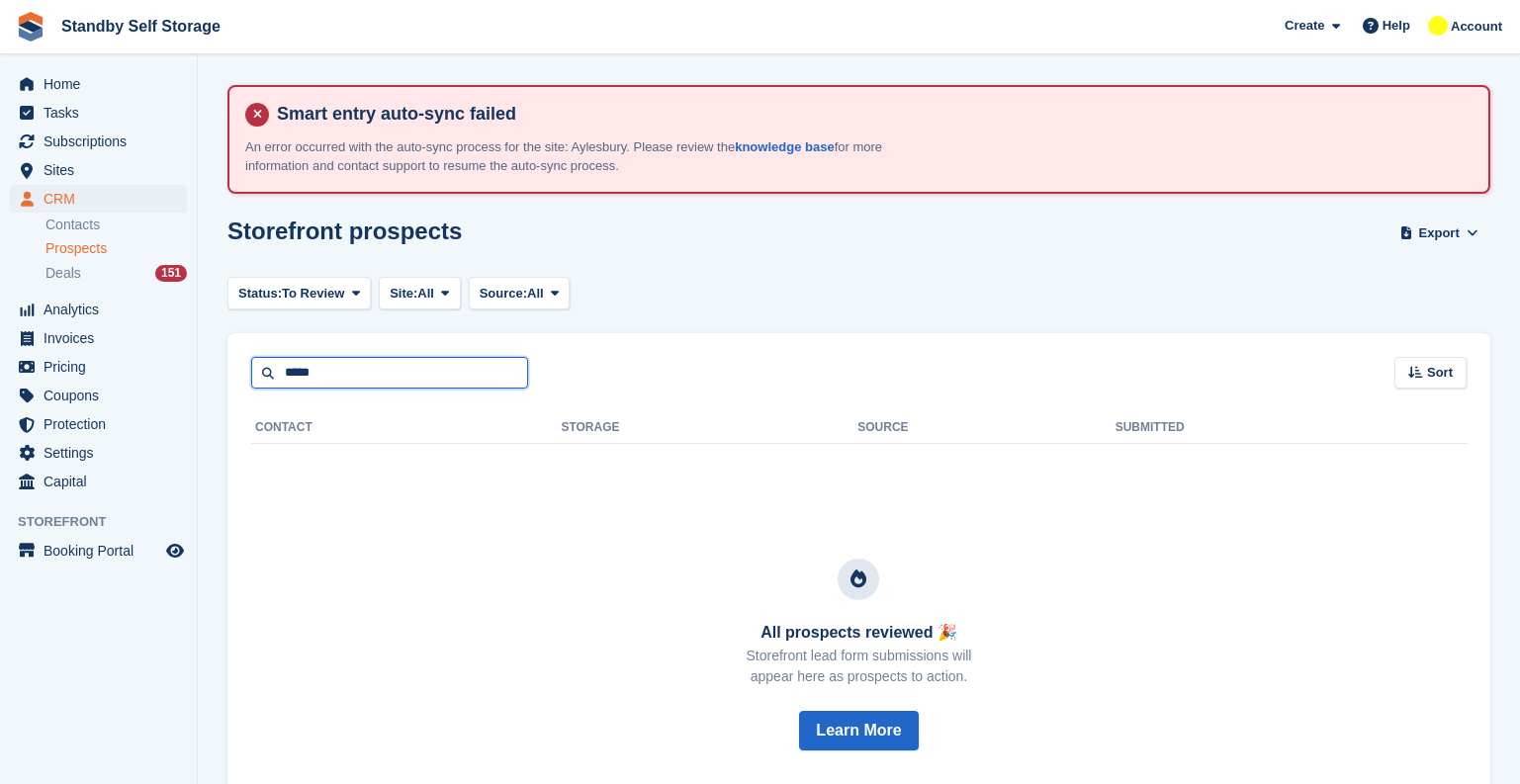 type on "*****" 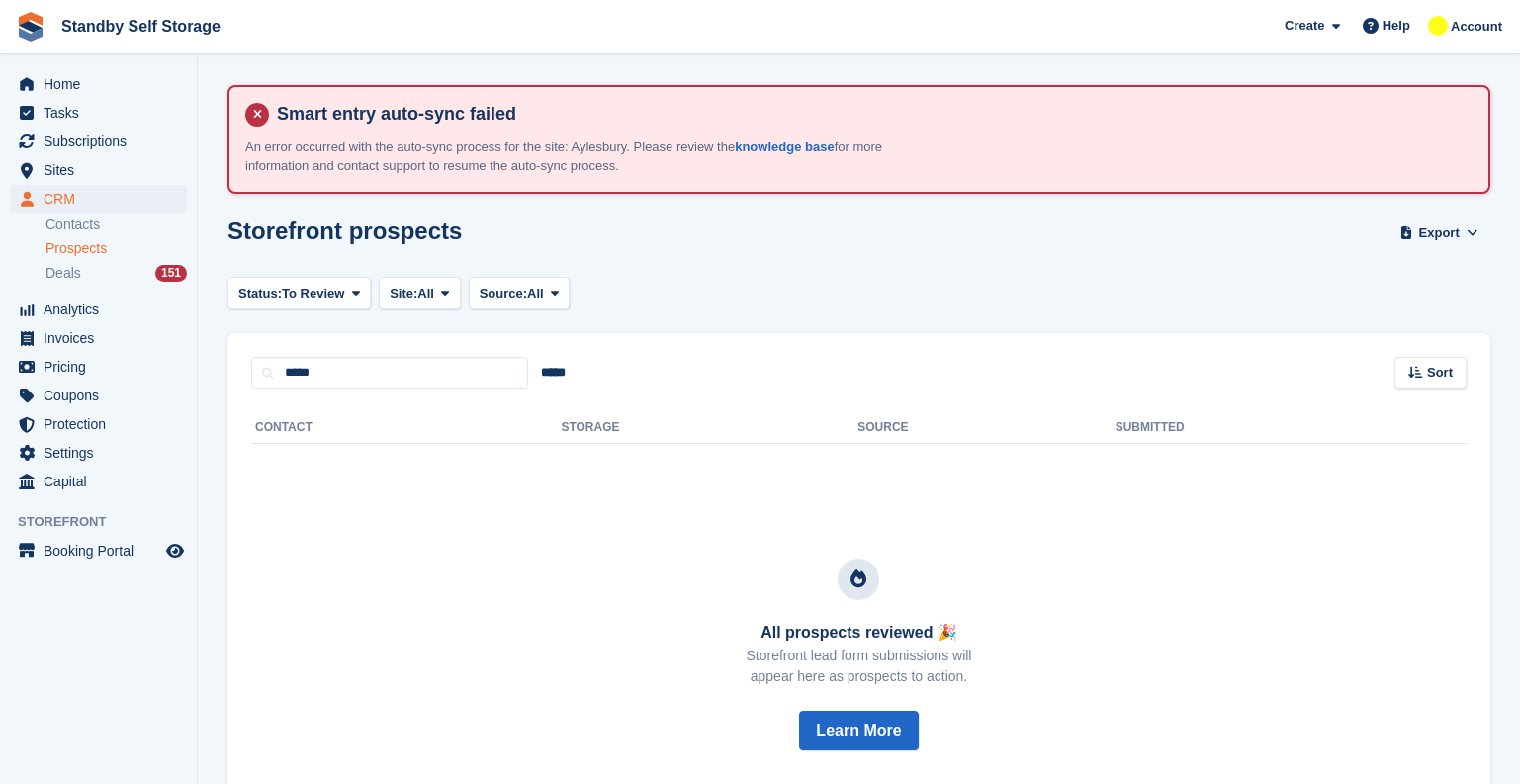 click on "Contacts" at bounding box center [121, 224] 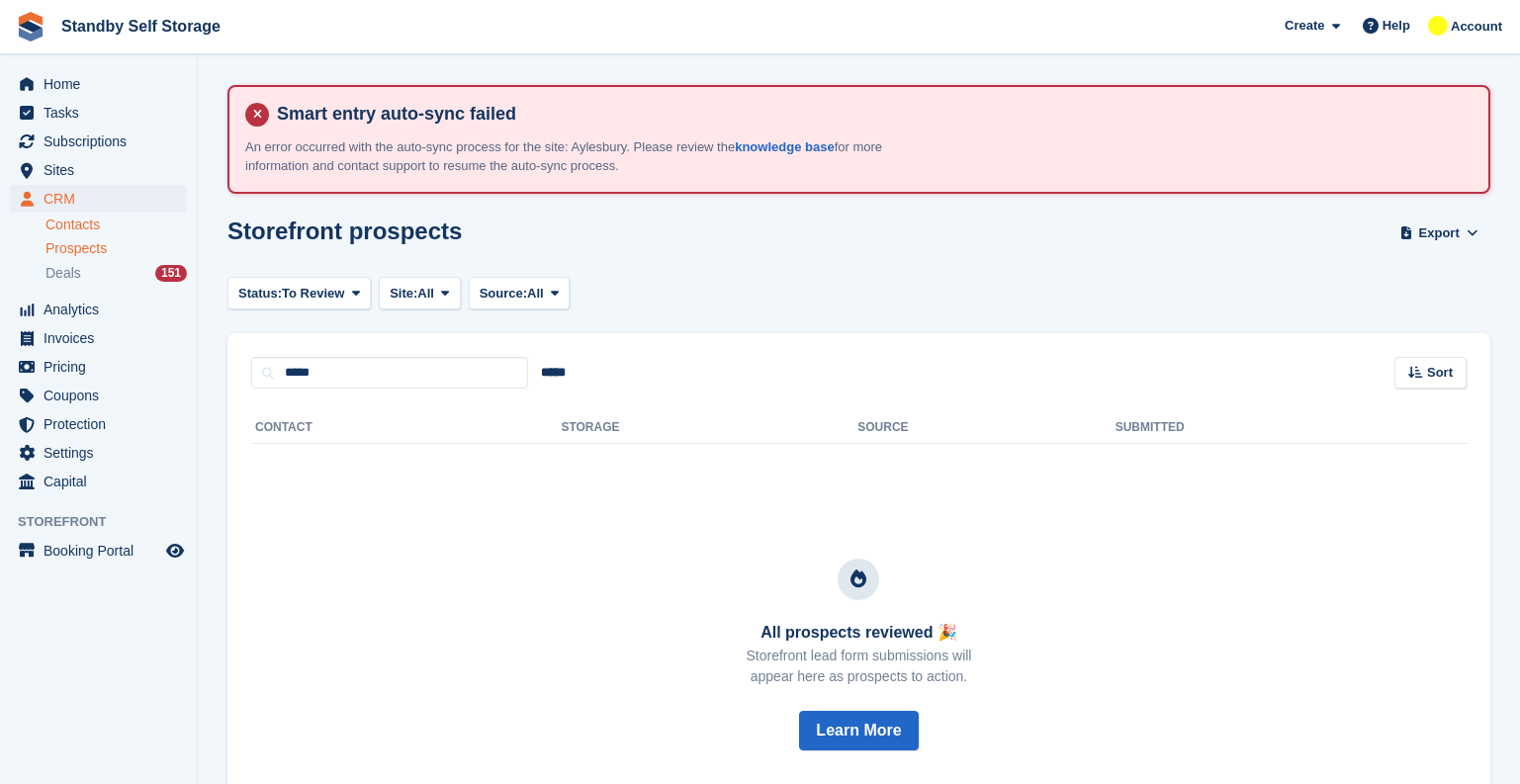 click on "Contacts" at bounding box center [116, 224] 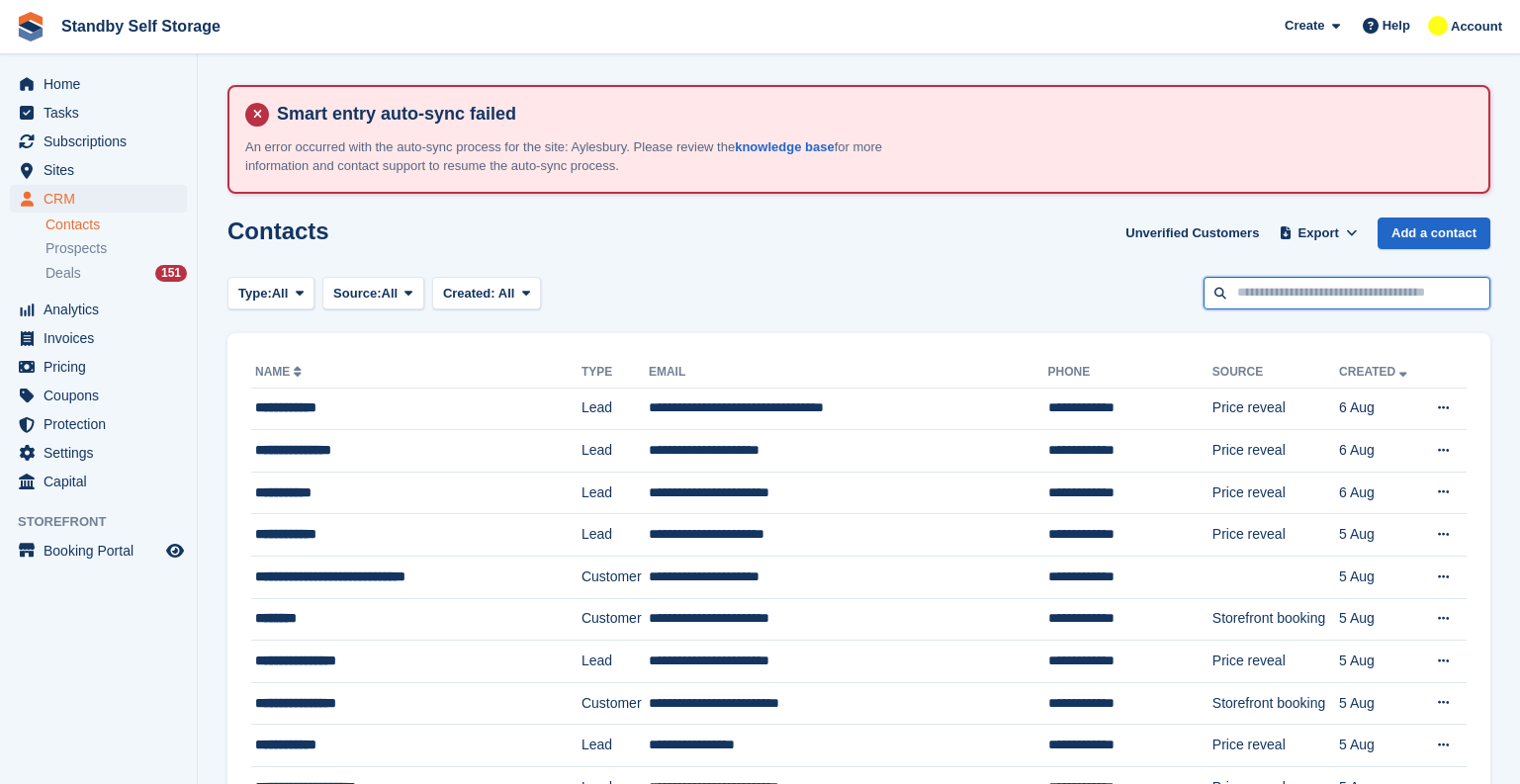 click at bounding box center (1347, 293) 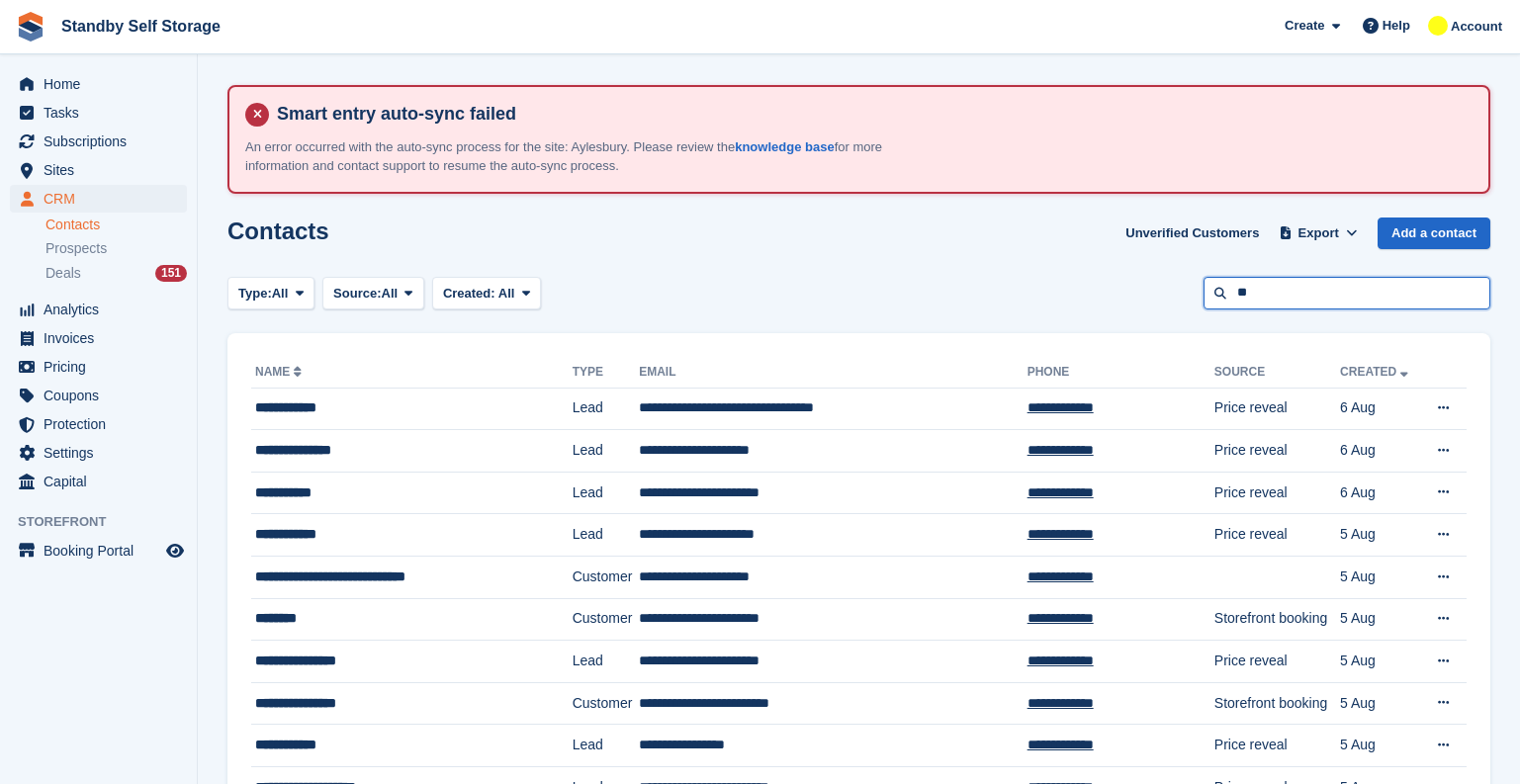 type on "*" 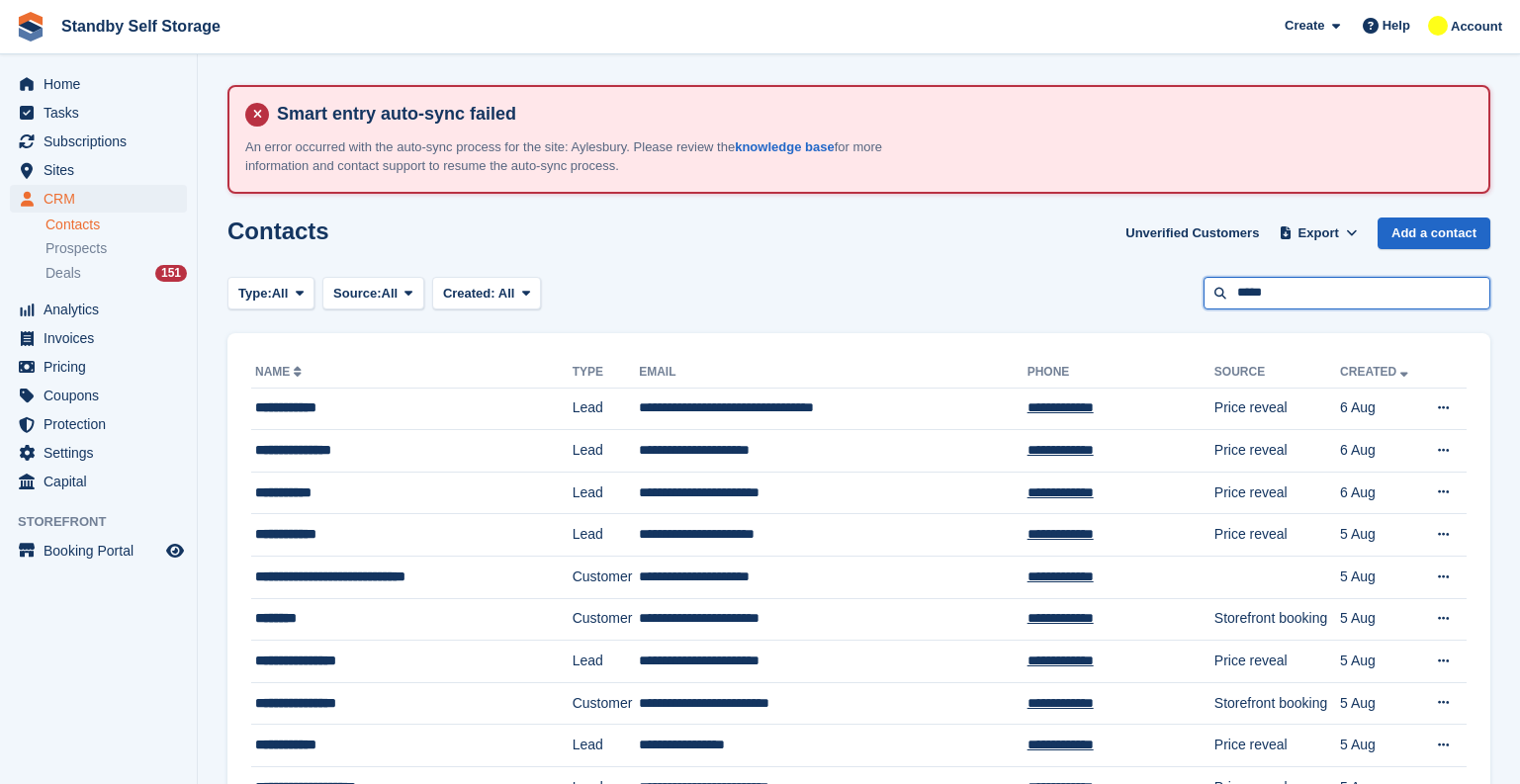 type on "*****" 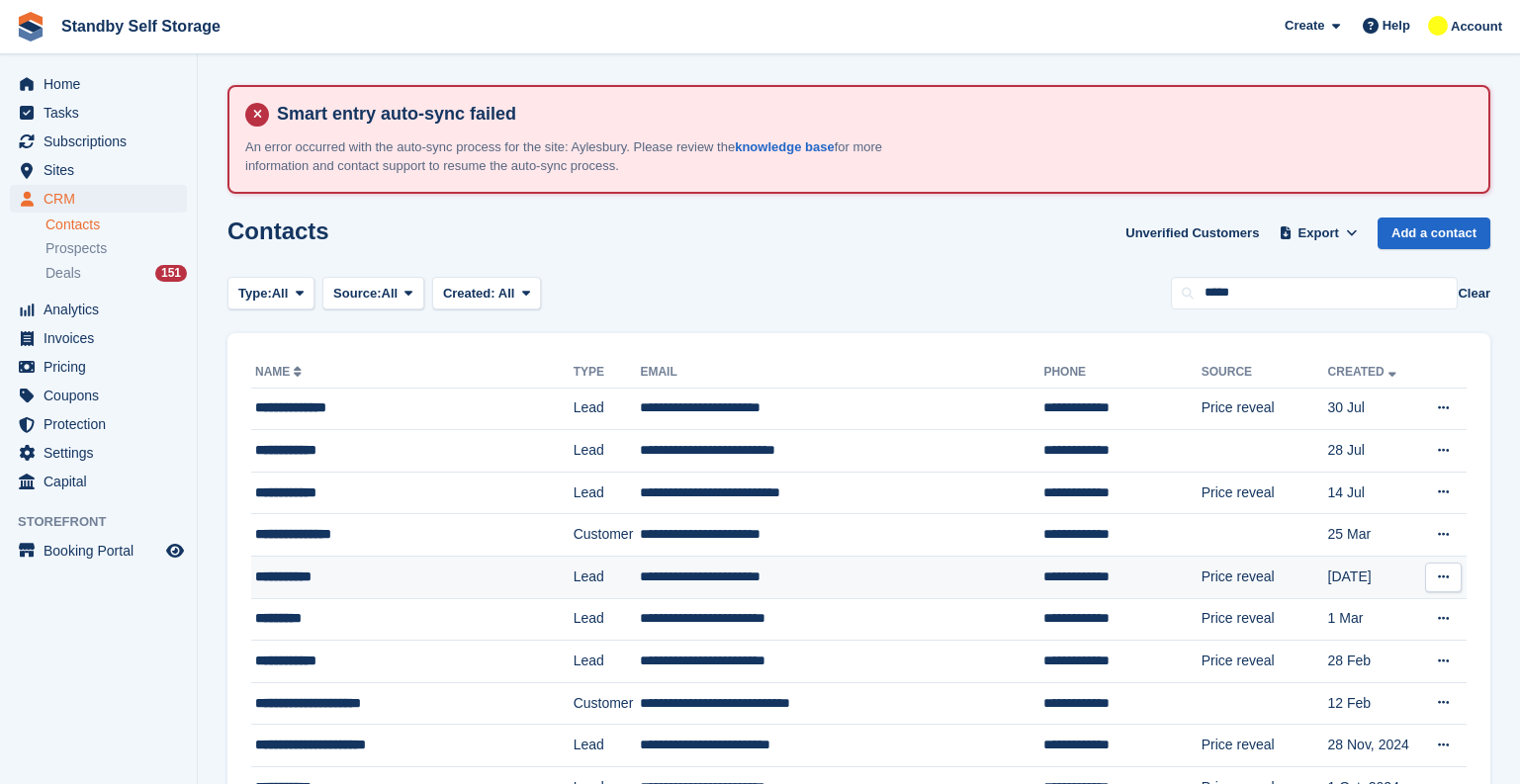 click on "**********" at bounding box center [412, 577] 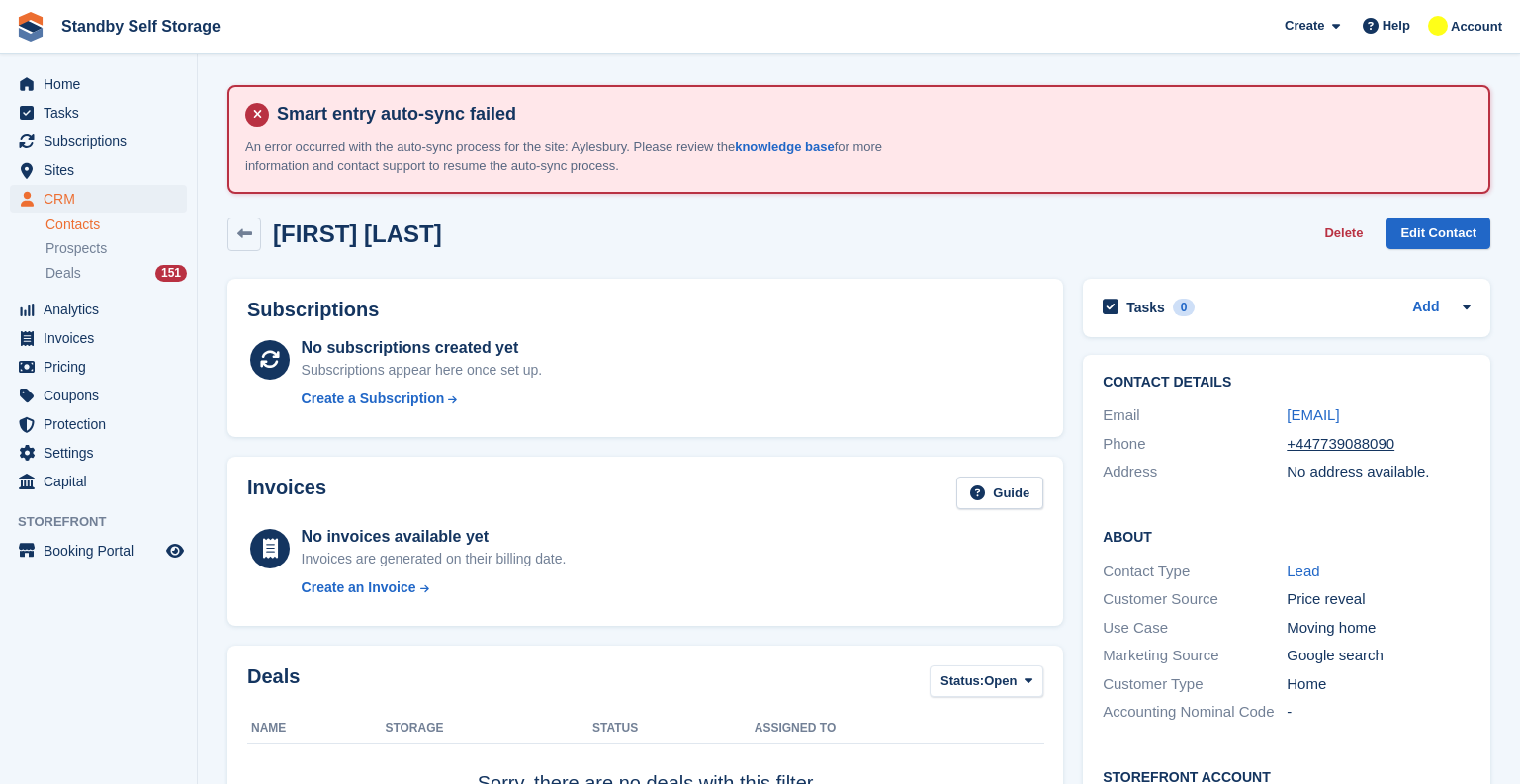 scroll, scrollTop: 0, scrollLeft: 0, axis: both 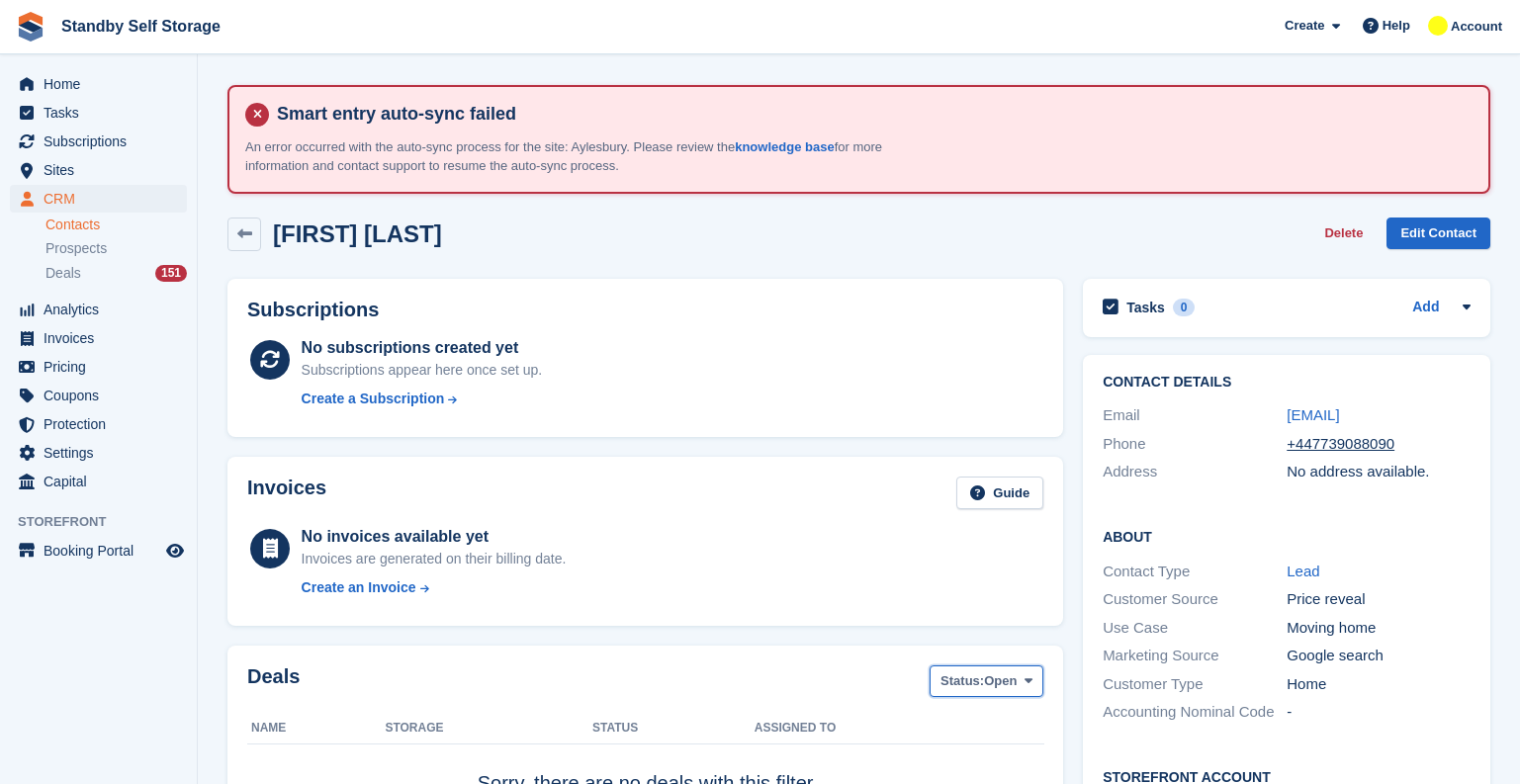 click on "Status:
Open" at bounding box center [986, 681] 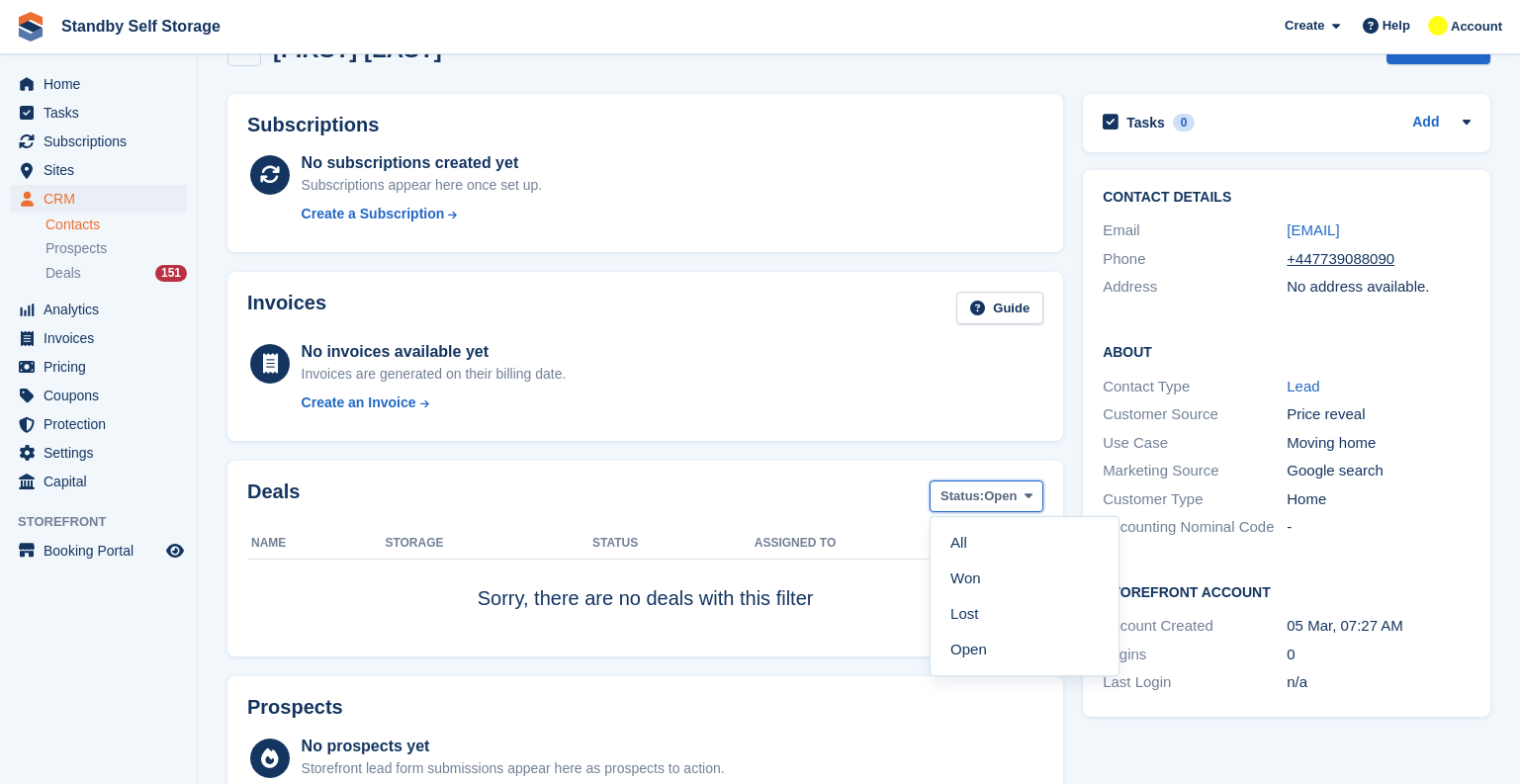 scroll, scrollTop: 198, scrollLeft: 0, axis: vertical 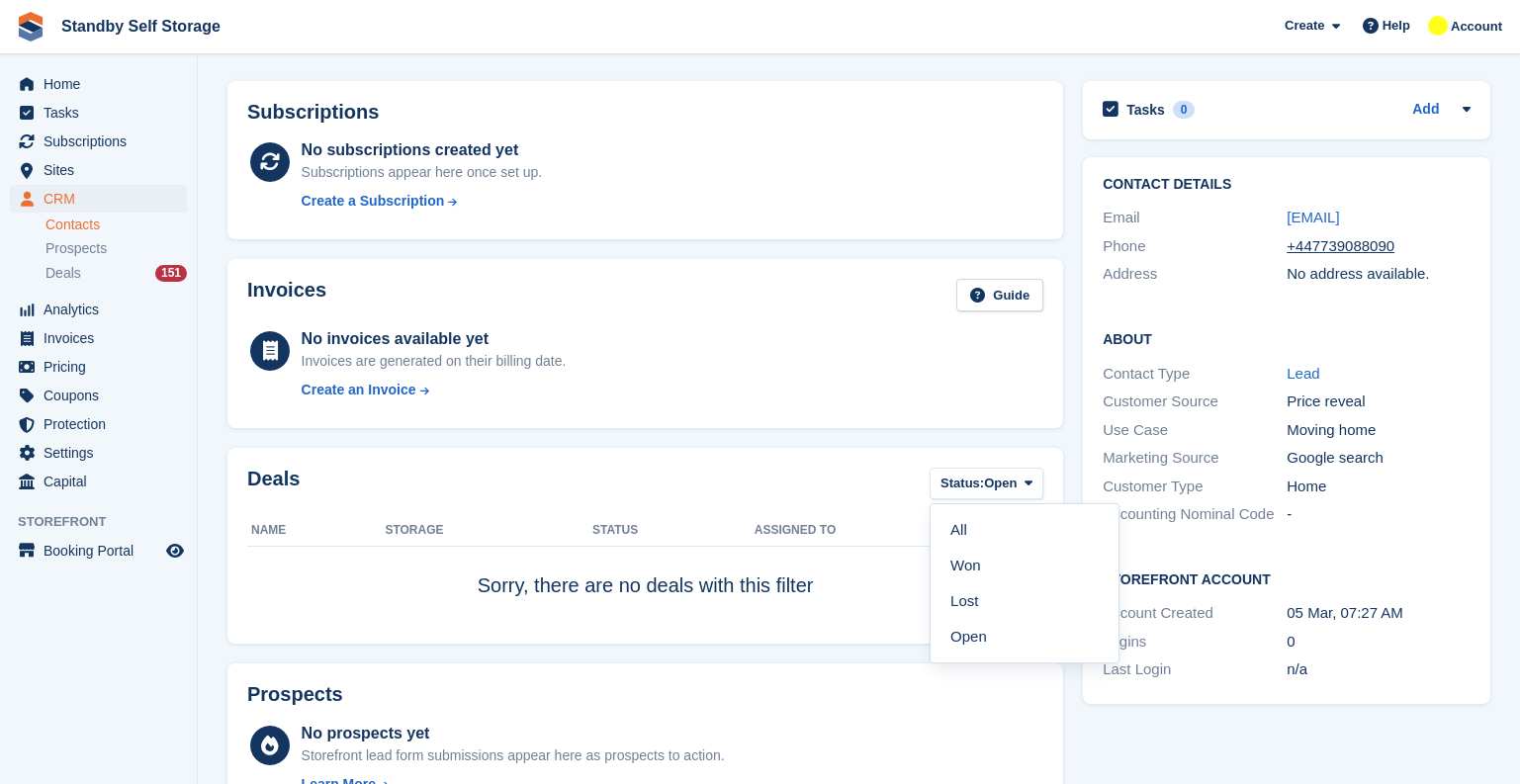 click on "Deals
Status:
Open
All
Won
Lost
Open
Name
Storage
Status
Assigned to
Sorry, there are no deals with this filter" at bounding box center (645, 546) 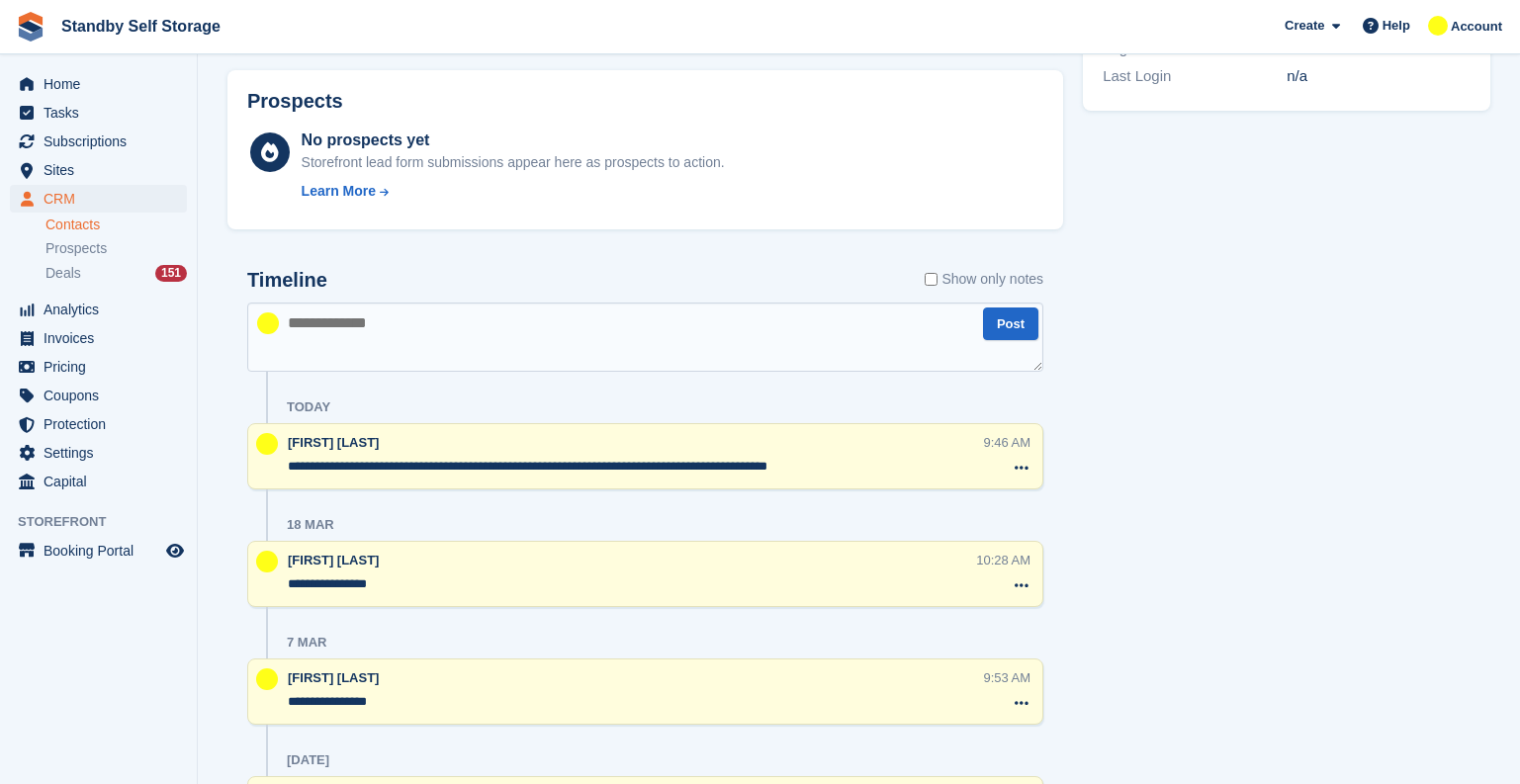 scroll, scrollTop: 99, scrollLeft: 0, axis: vertical 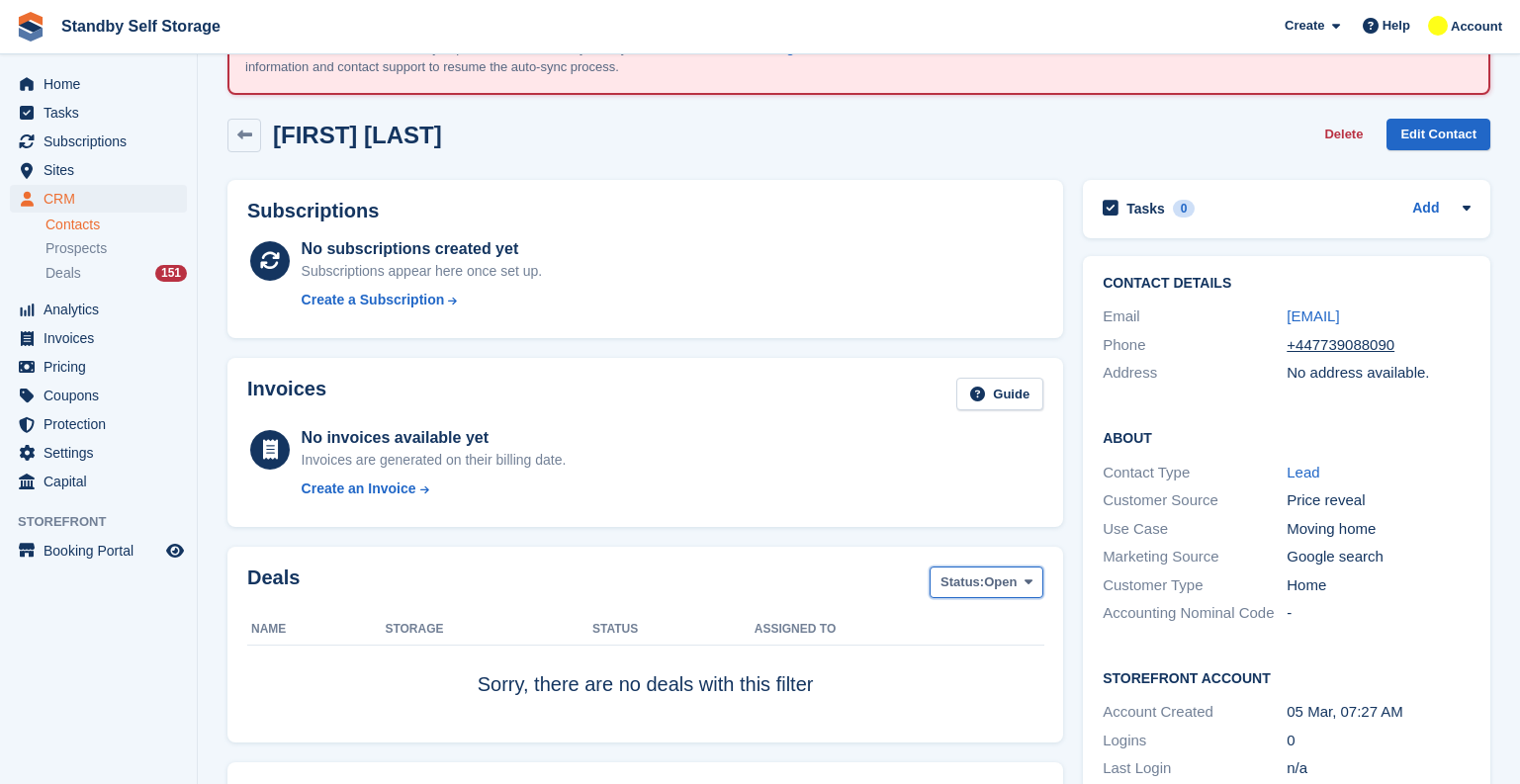click on "Open" at bounding box center [1000, 582] 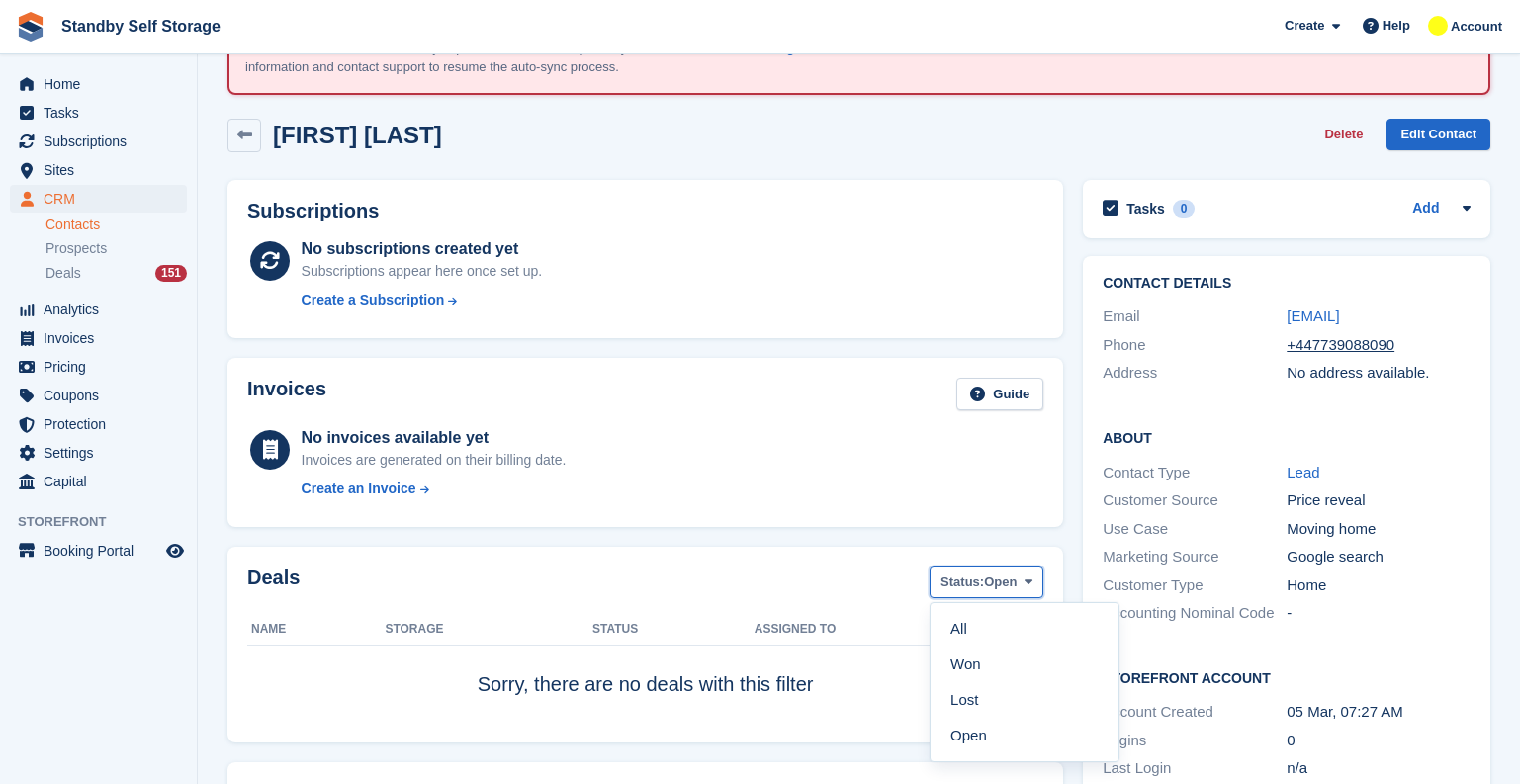 click on "Open" at bounding box center [1000, 582] 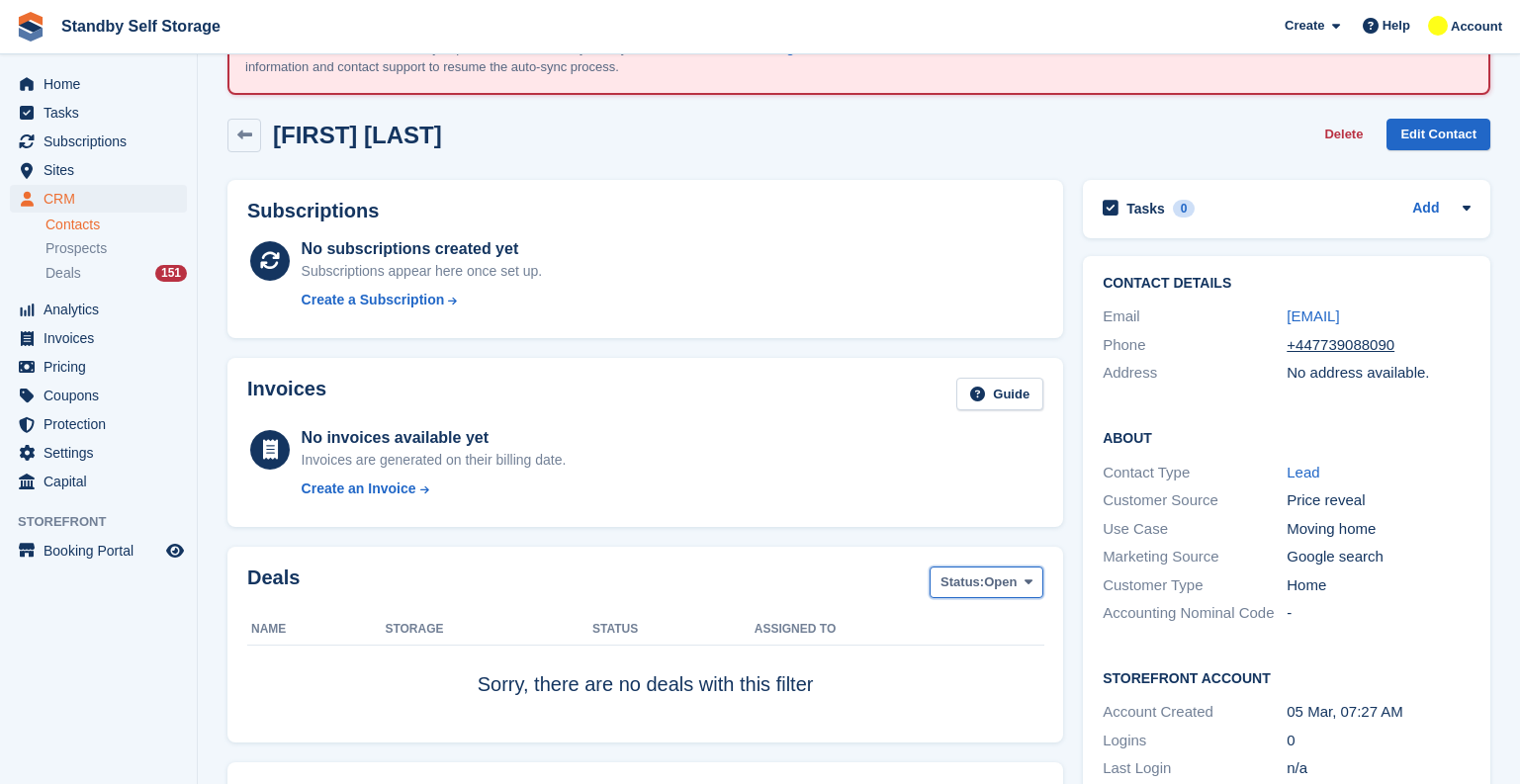 drag, startPoint x: 1000, startPoint y: 578, endPoint x: 915, endPoint y: 479, distance: 130.48372 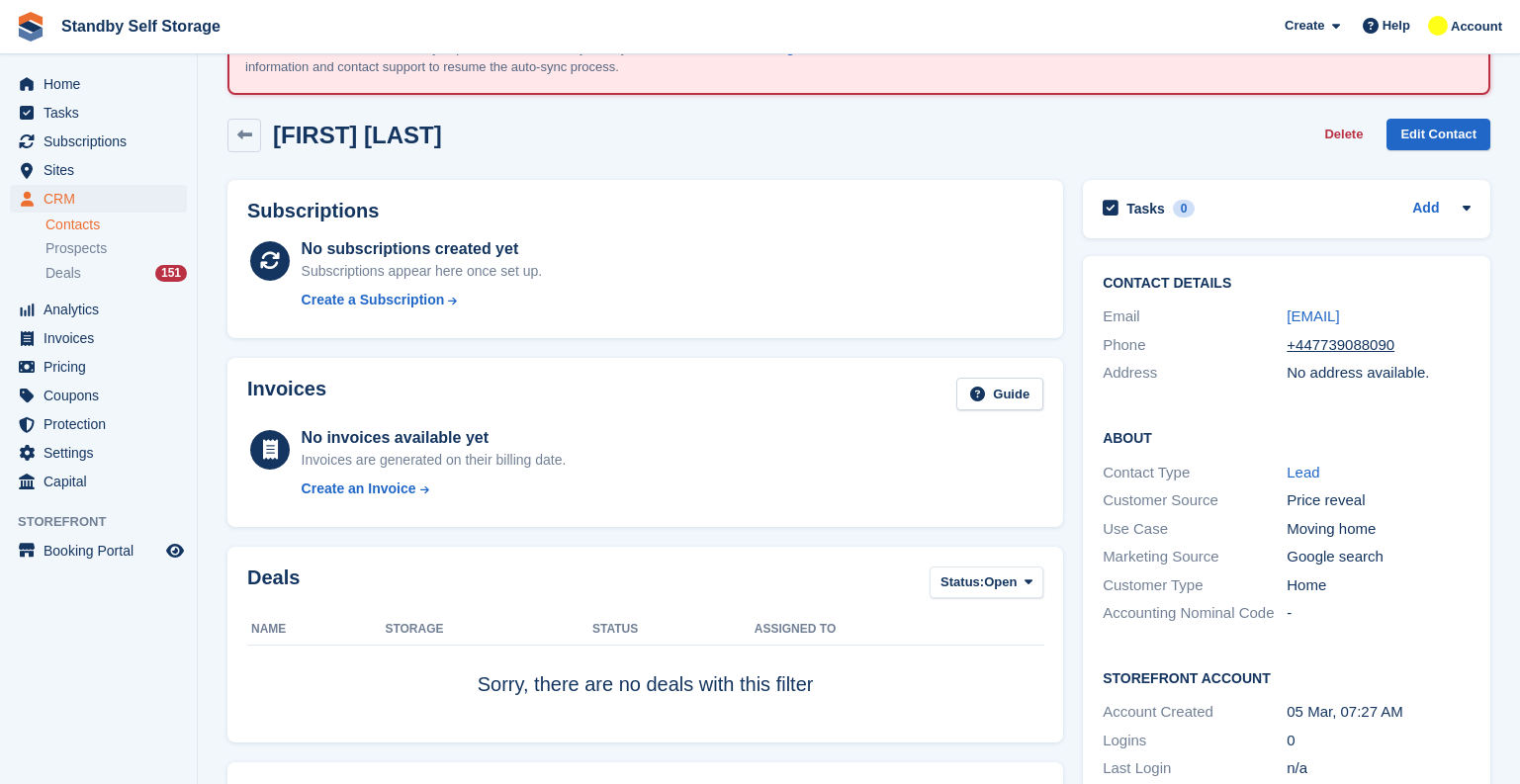 click on "No invoices available yet
Invoices are generated on their billing date.
Create an Invoice" at bounding box center (672, 467) 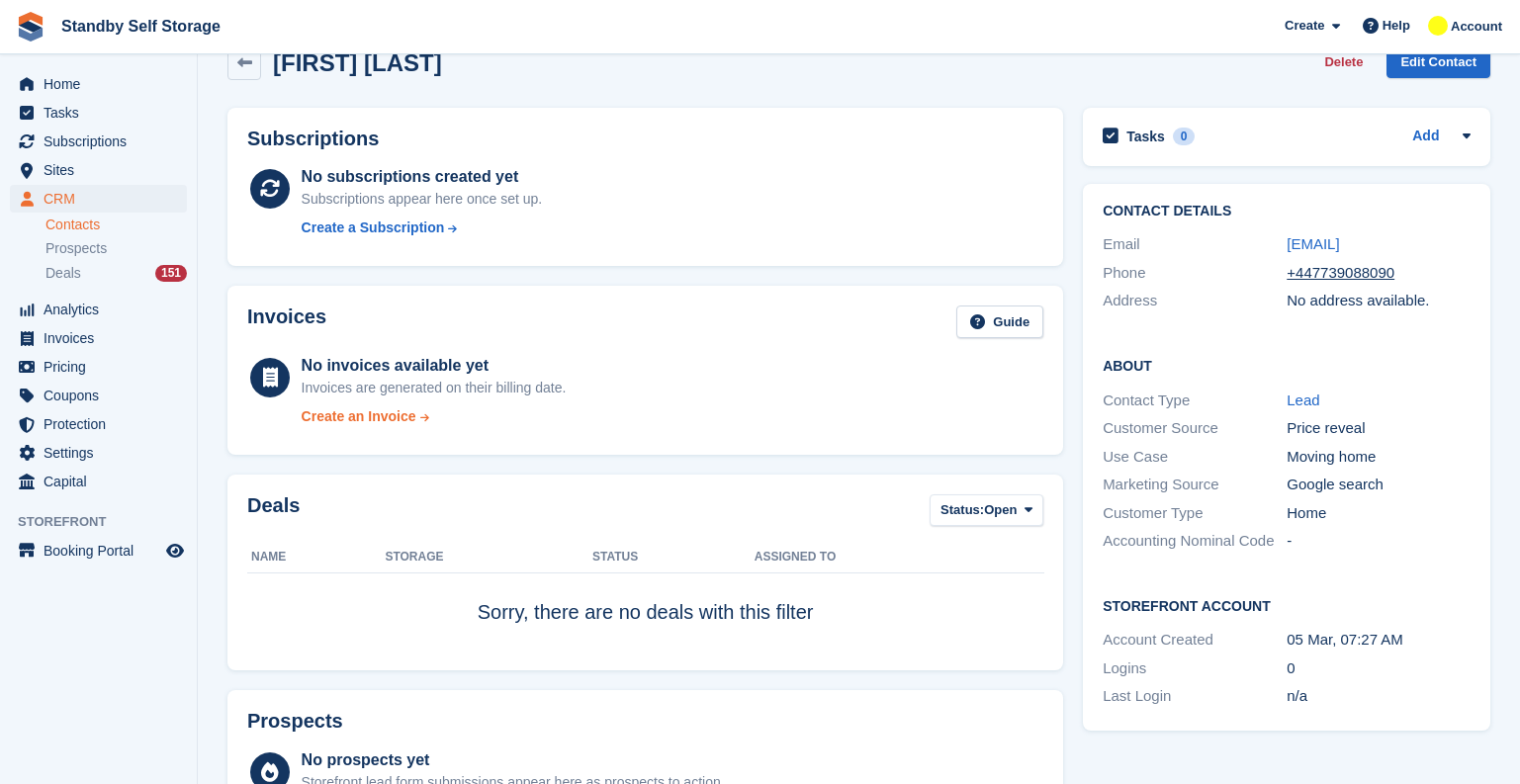 scroll, scrollTop: 0, scrollLeft: 0, axis: both 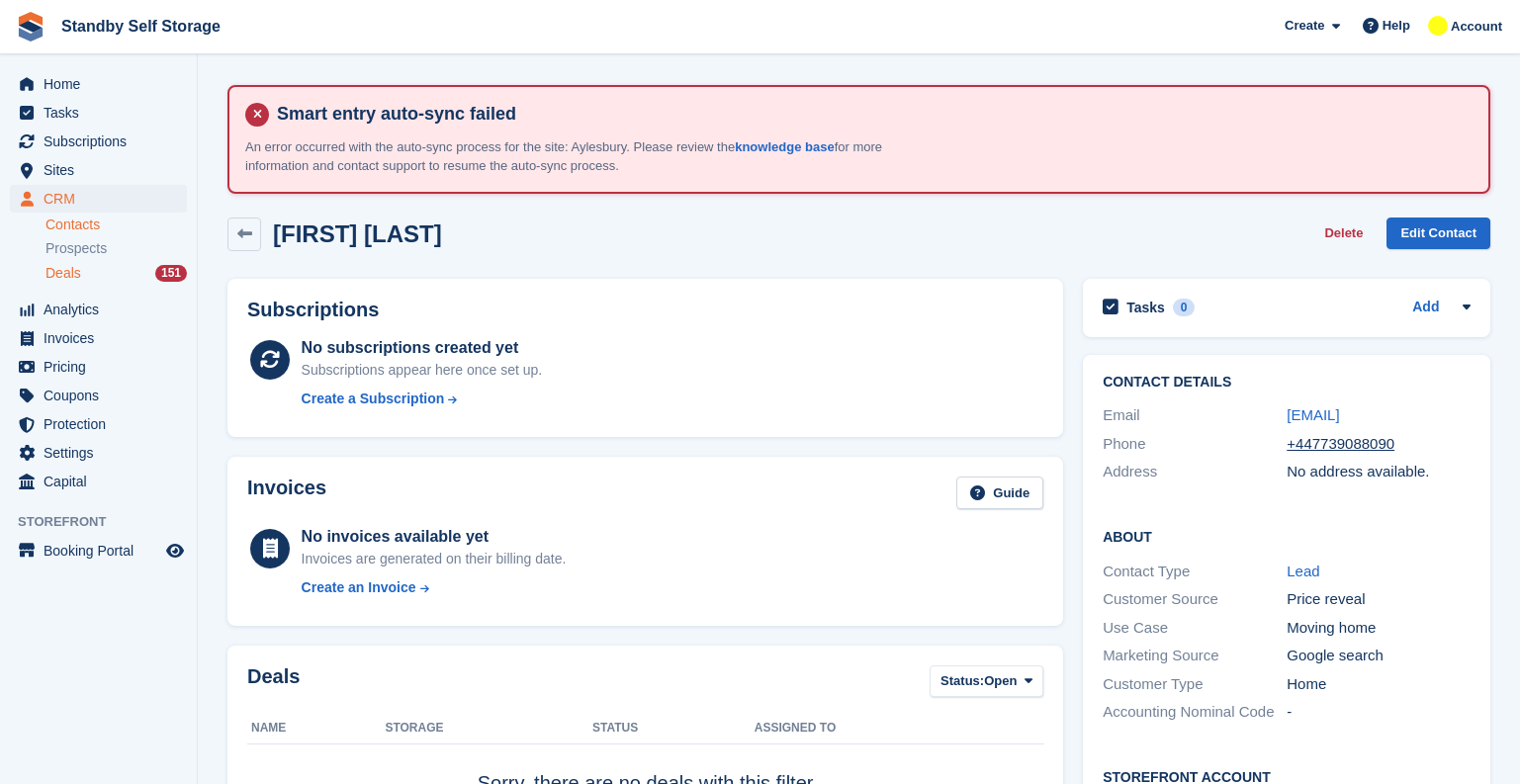 click on "Deals
151" at bounding box center [116, 273] 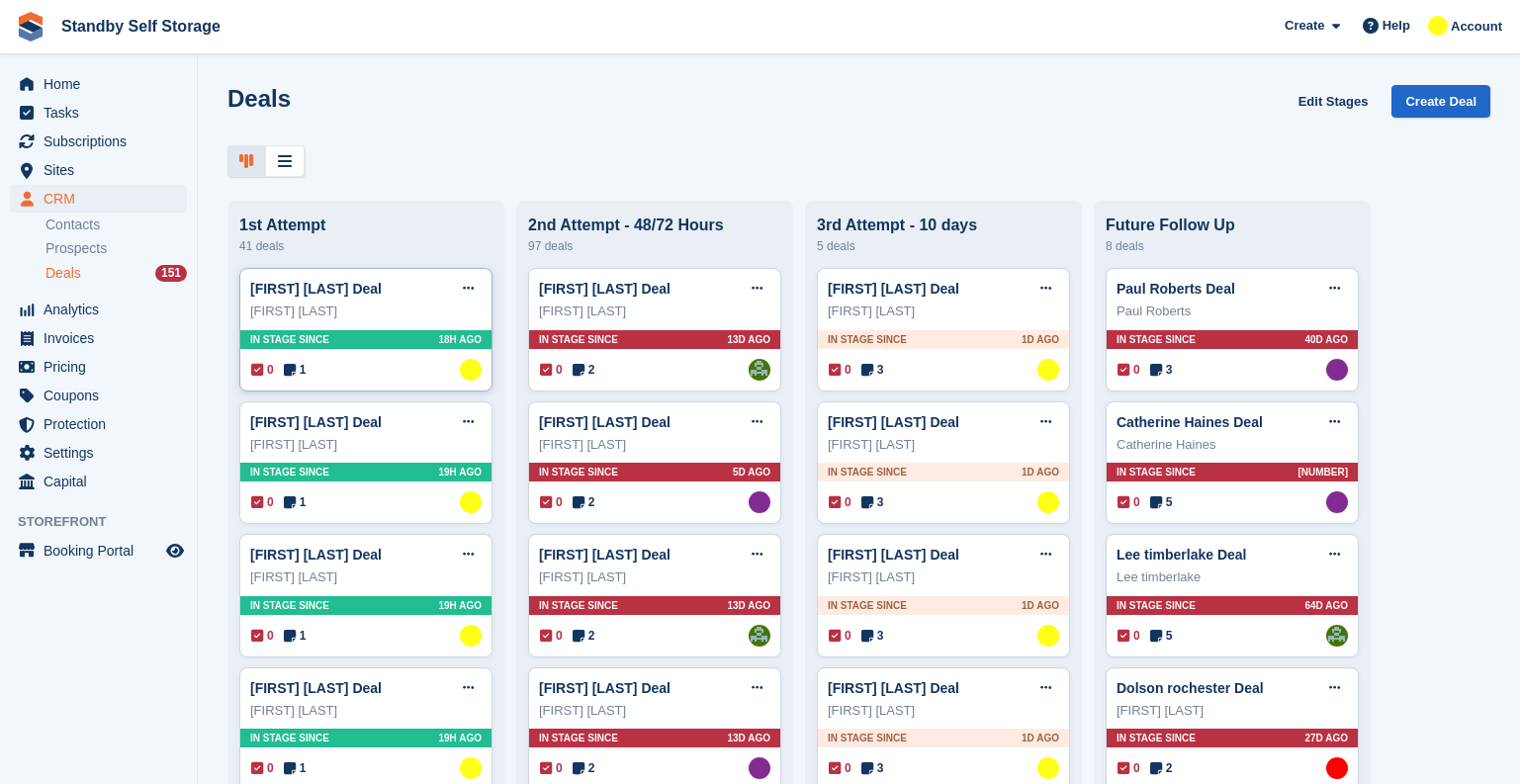 type 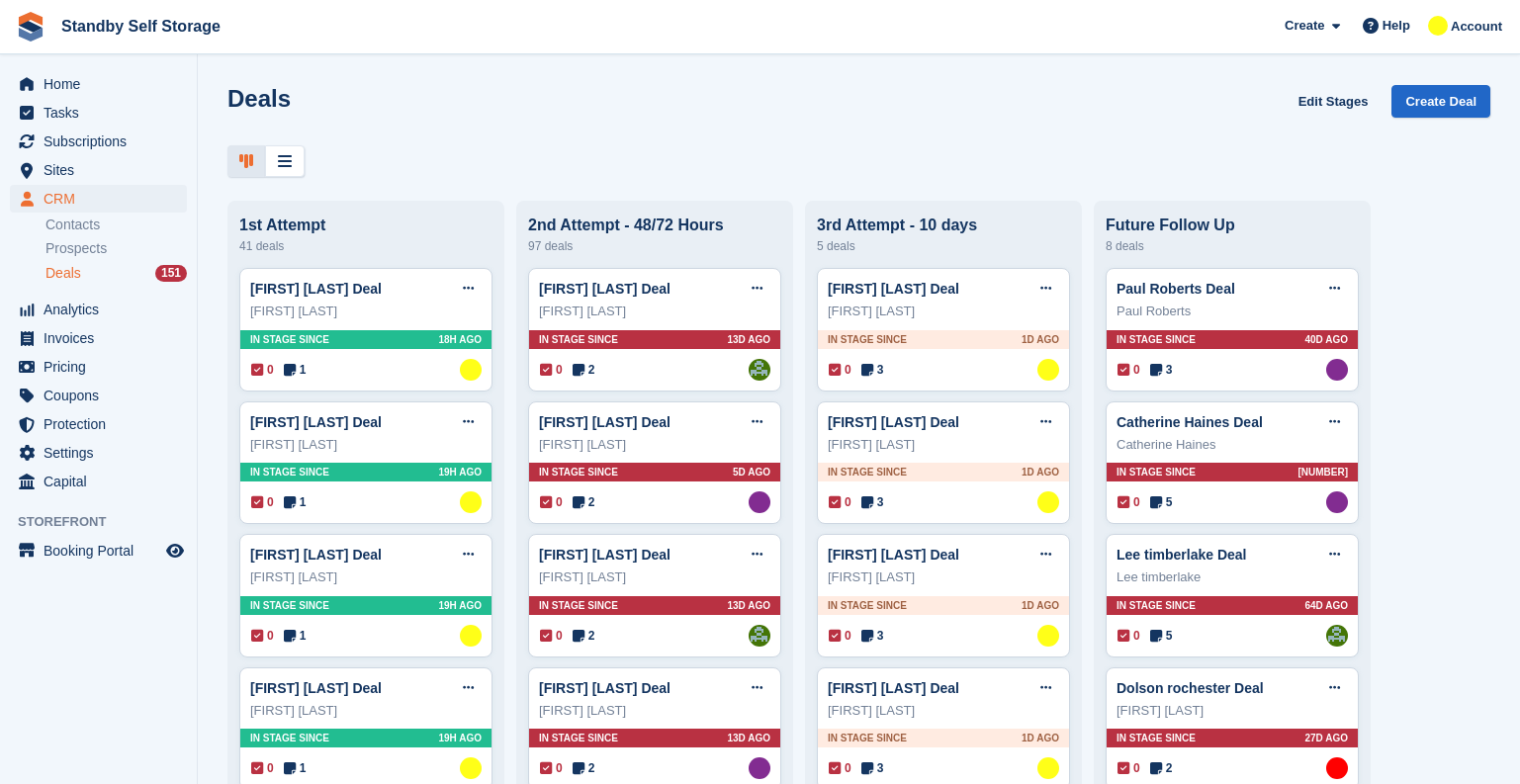 click on "Prospects" at bounding box center (116, 248) 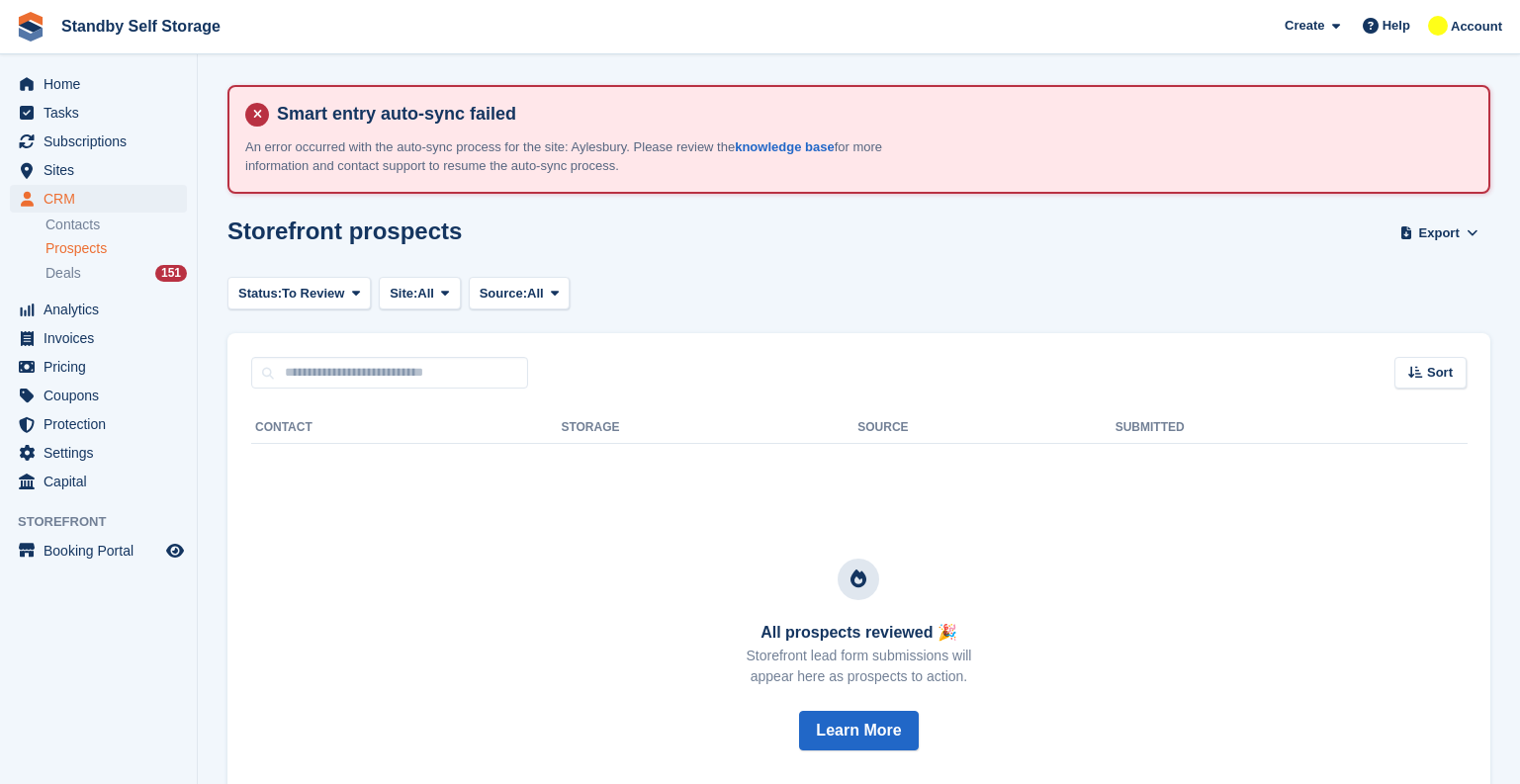 click on "Prospects" at bounding box center [116, 248] 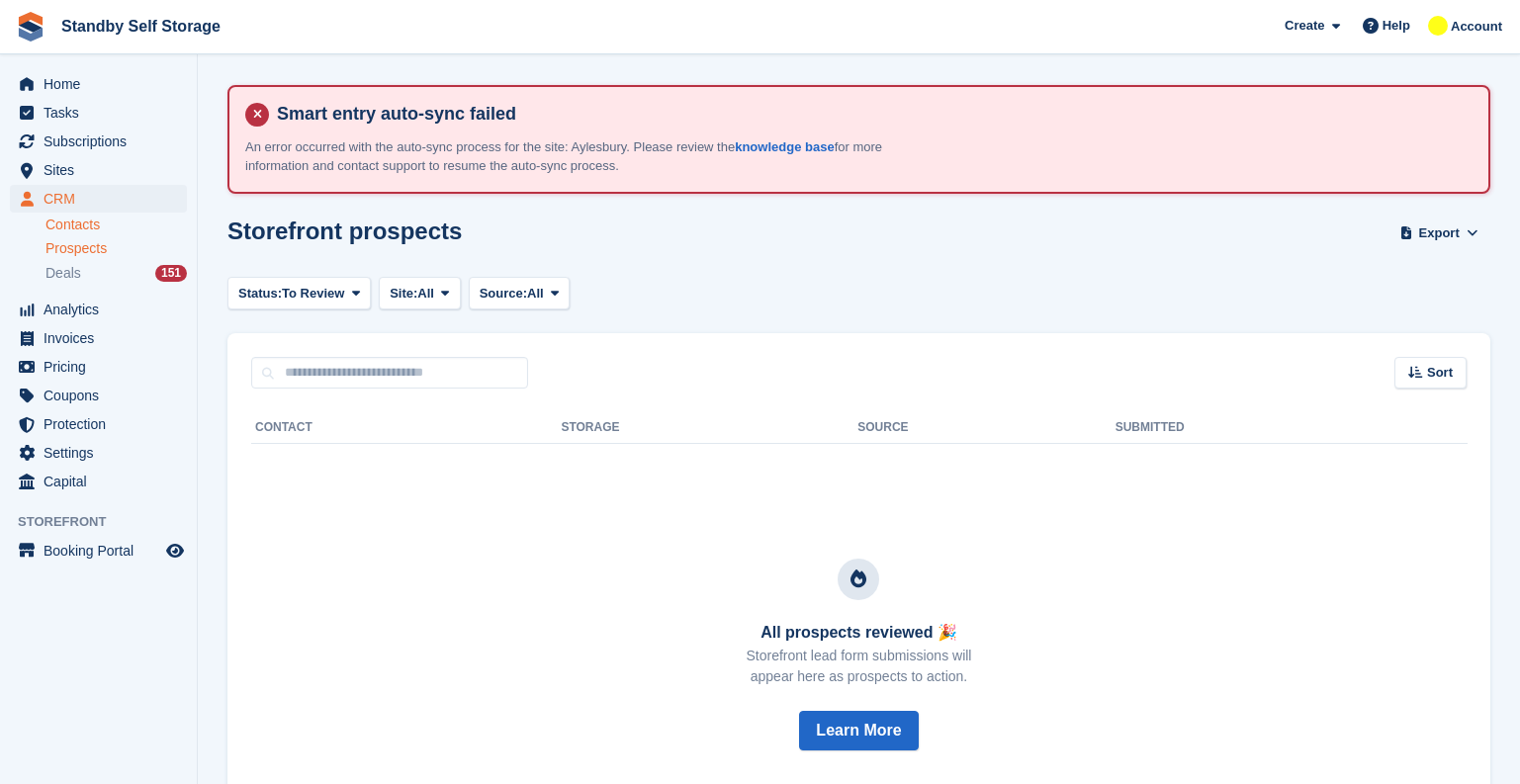 click on "Contacts" at bounding box center [116, 224] 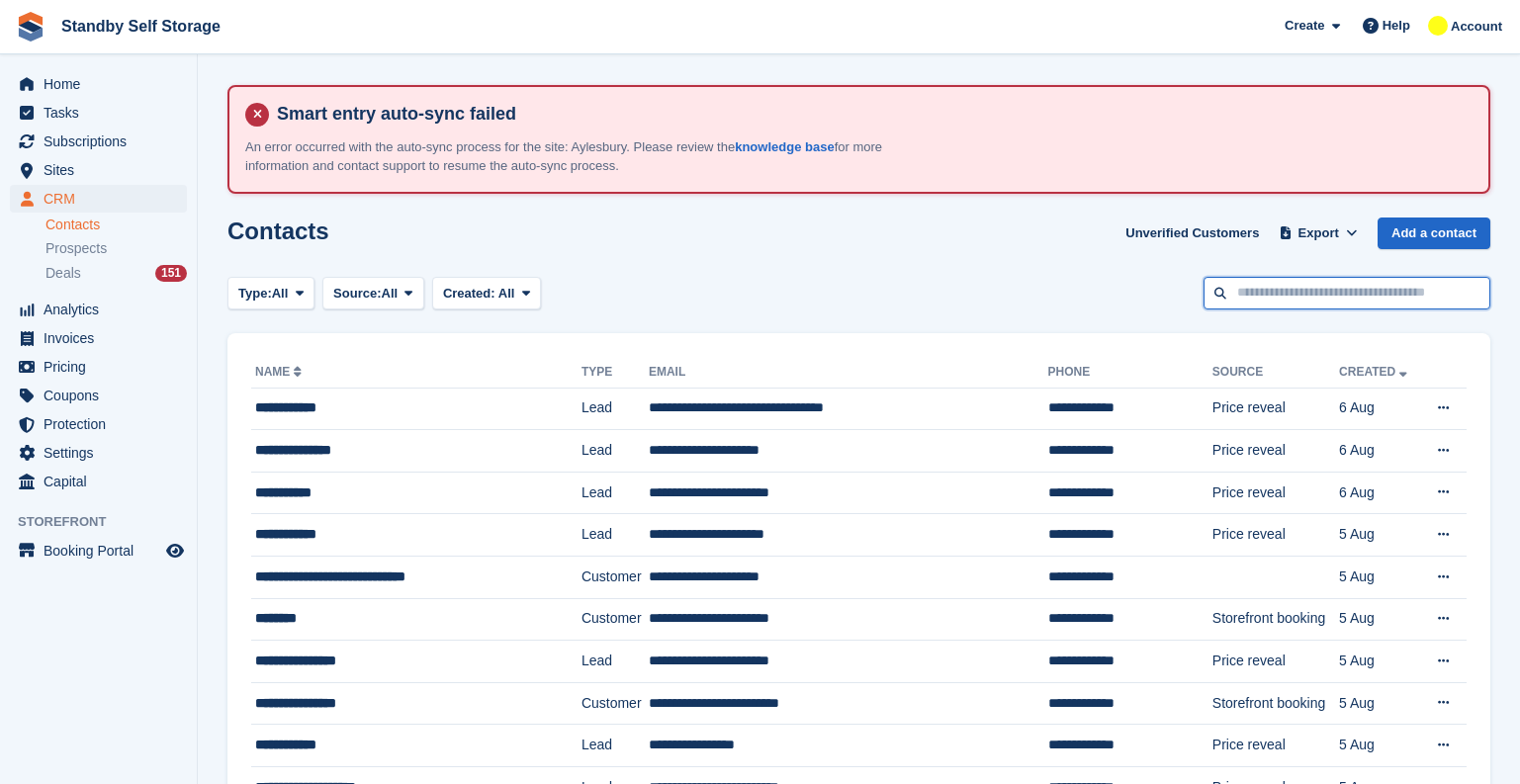 click at bounding box center [1347, 293] 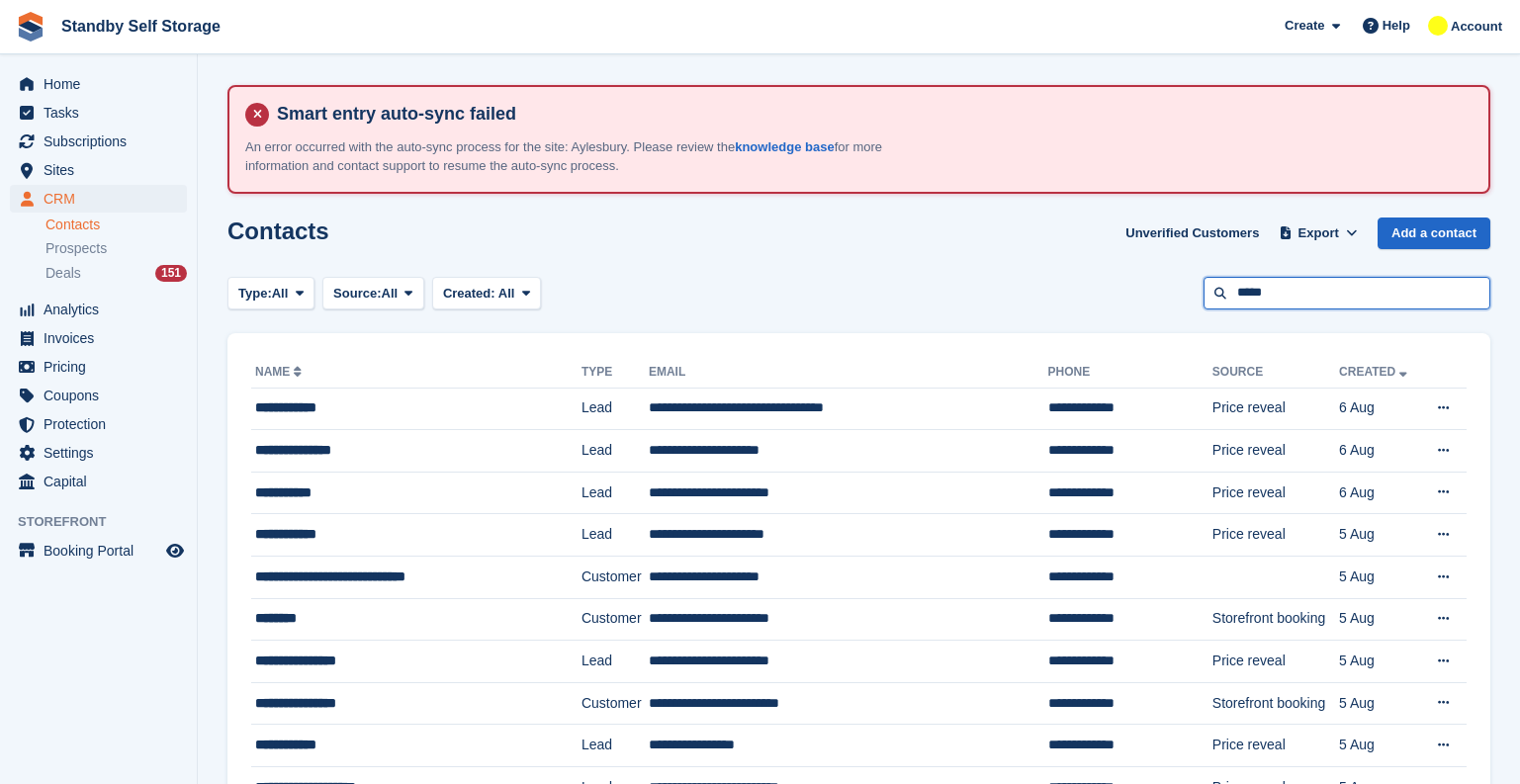 type on "*****" 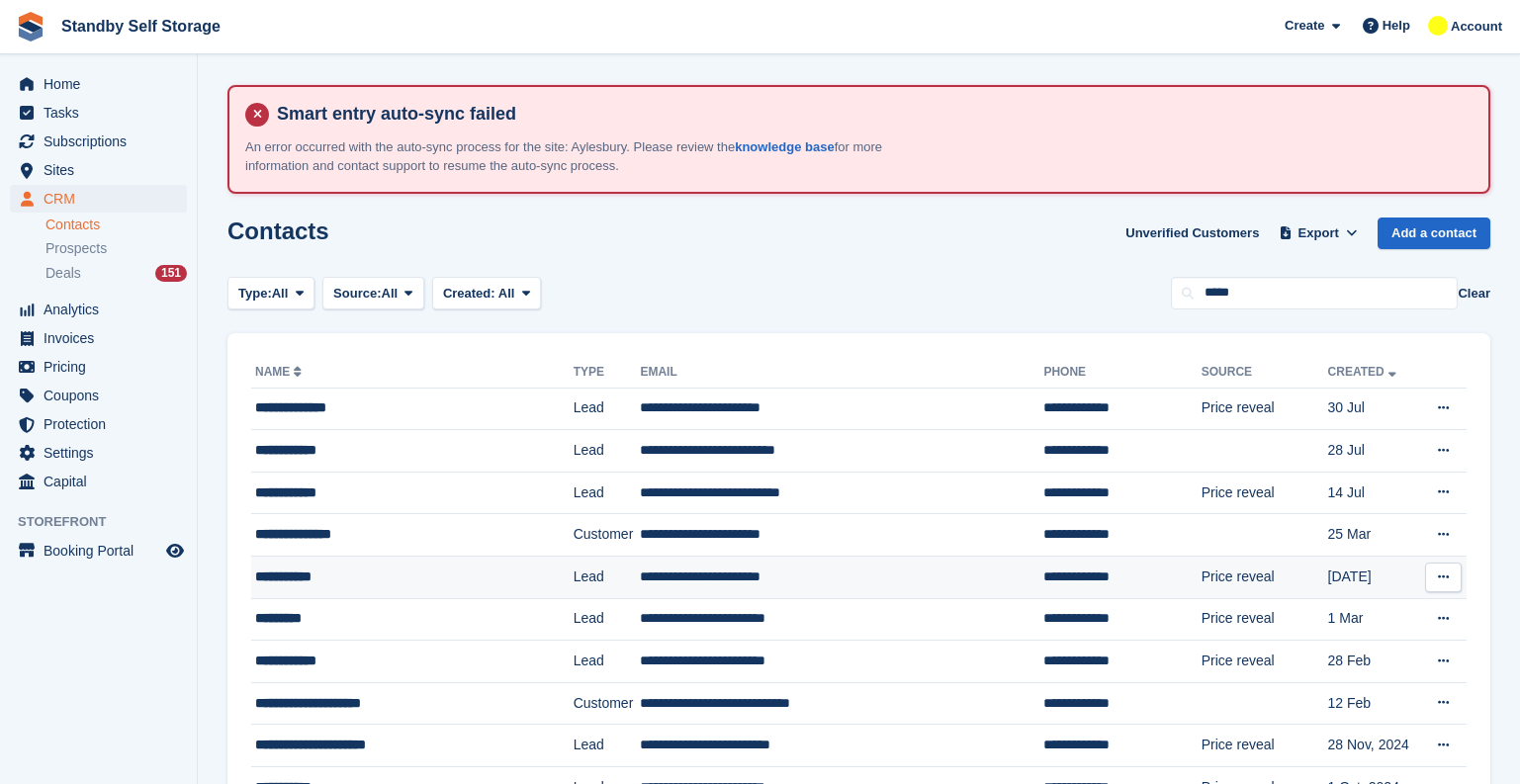 click on "**********" at bounding box center (397, 576) 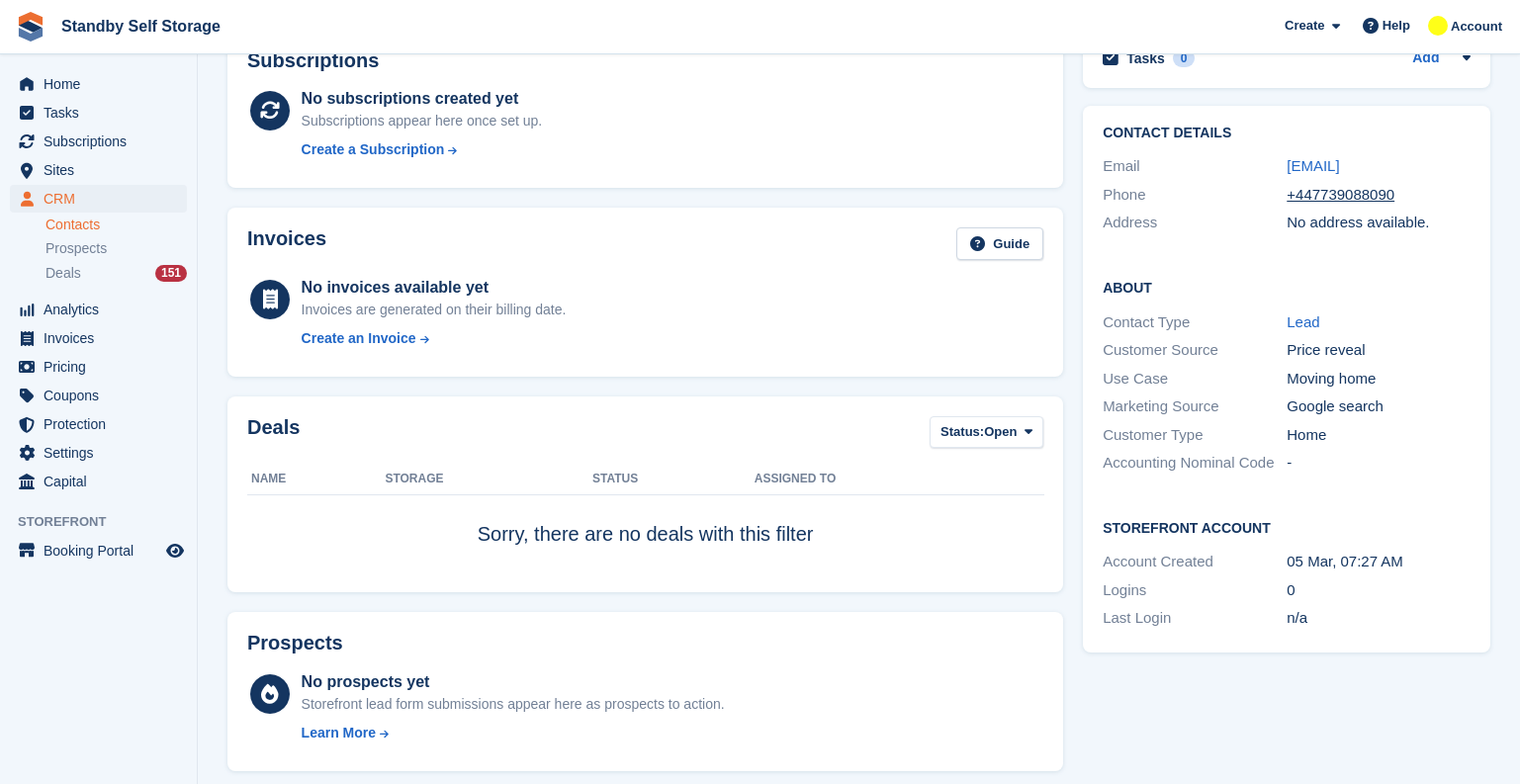 scroll, scrollTop: 297, scrollLeft: 0, axis: vertical 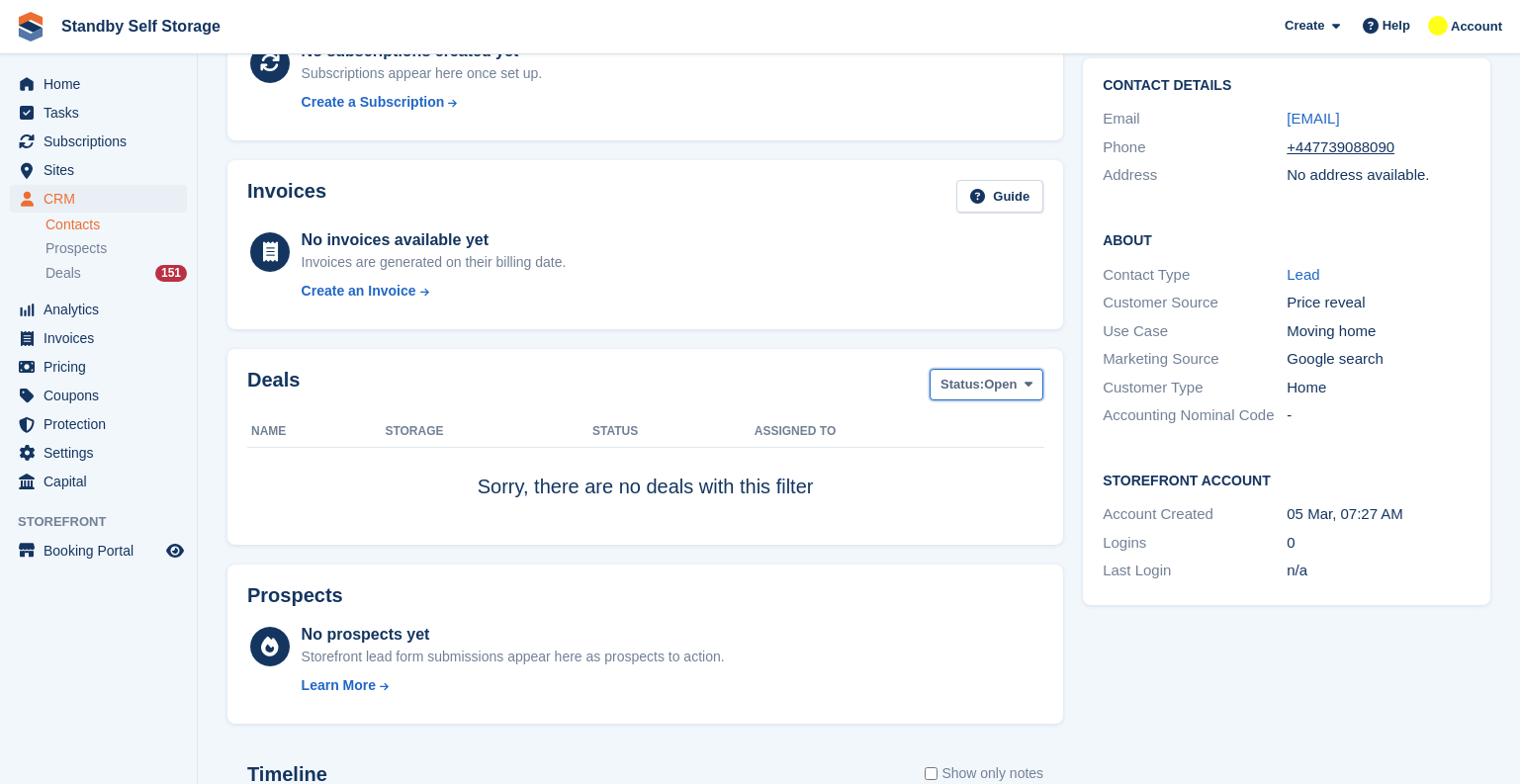 click on "Open" at bounding box center [1000, 385] 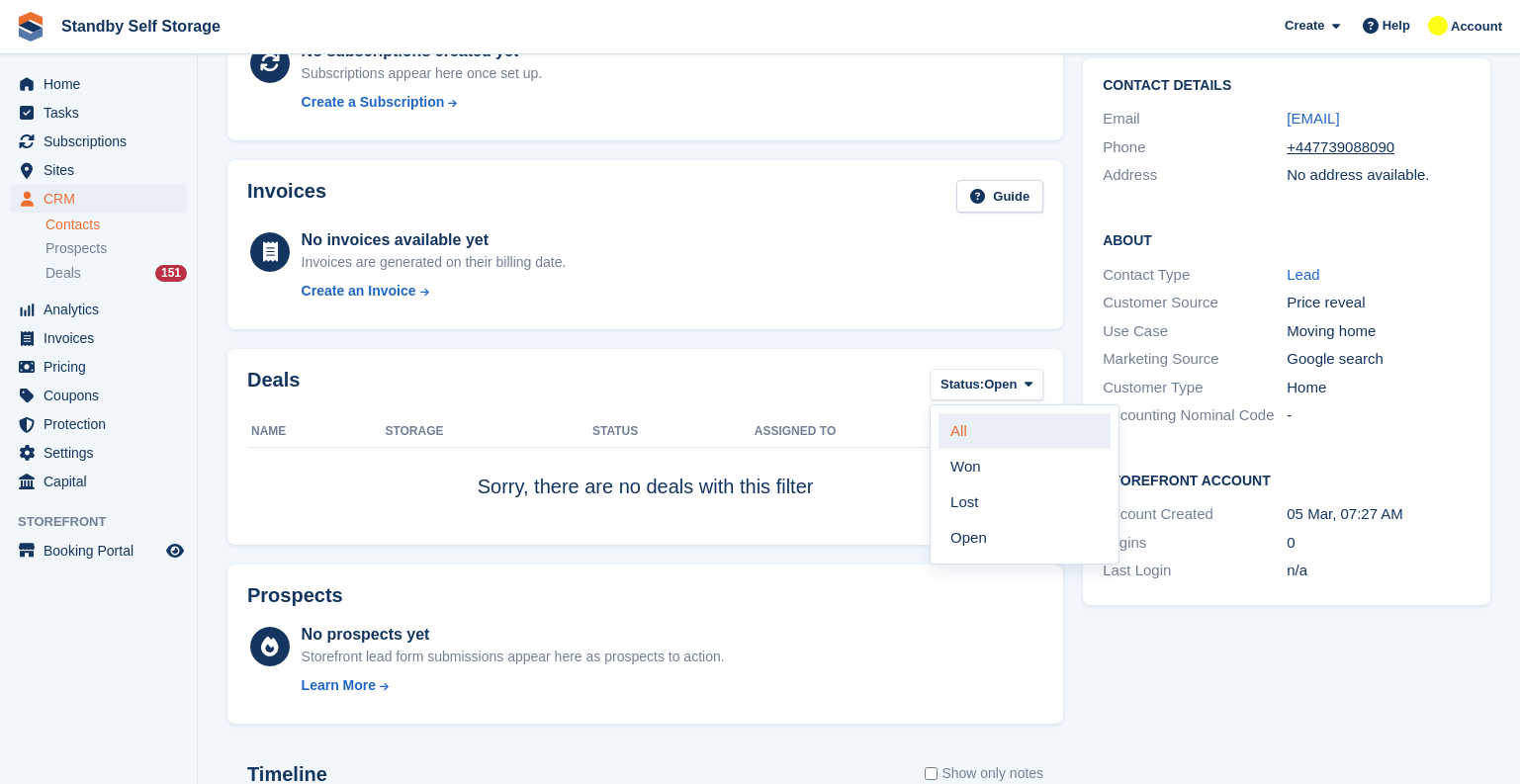click on "All" at bounding box center (1025, 431) 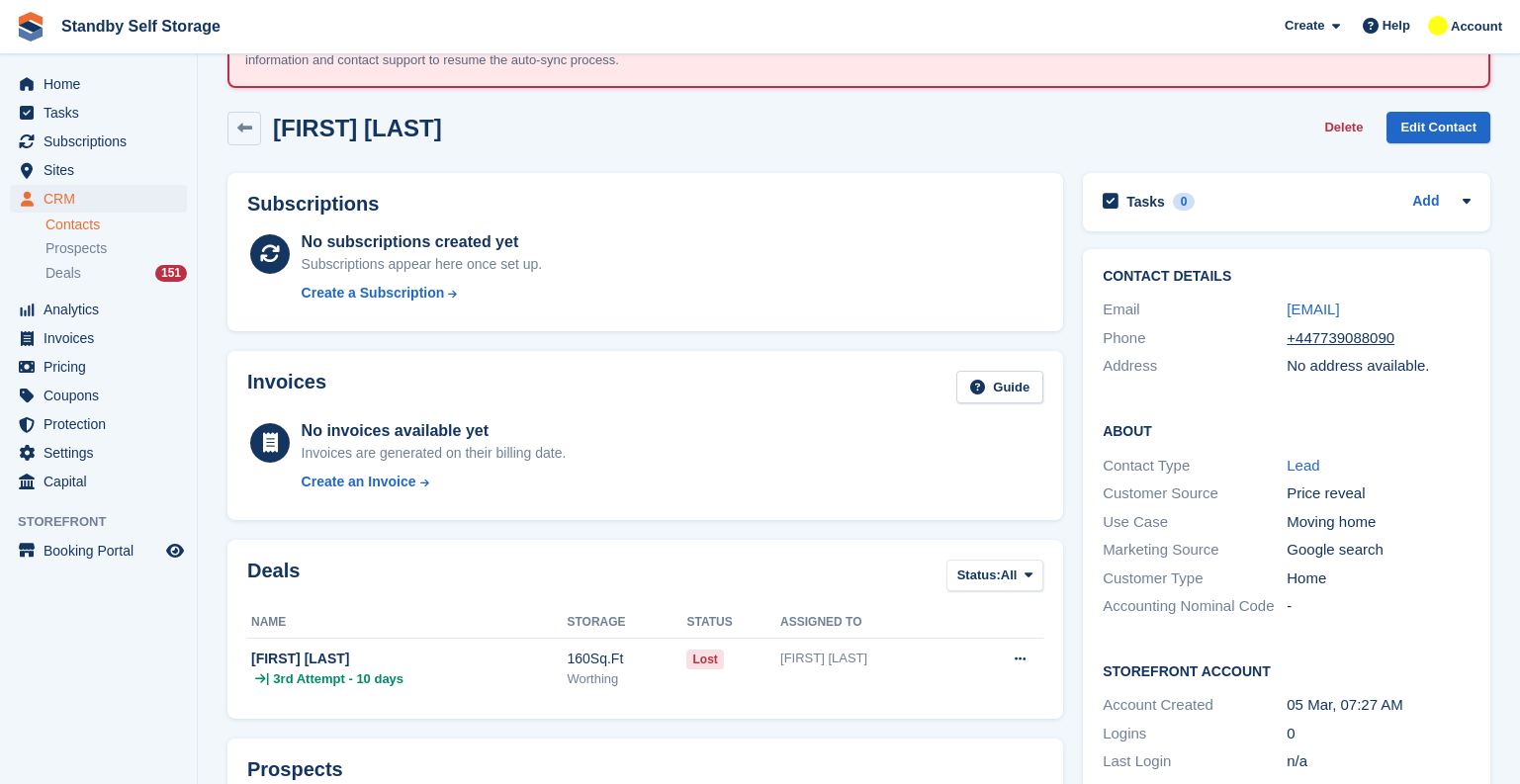 scroll, scrollTop: 297, scrollLeft: 0, axis: vertical 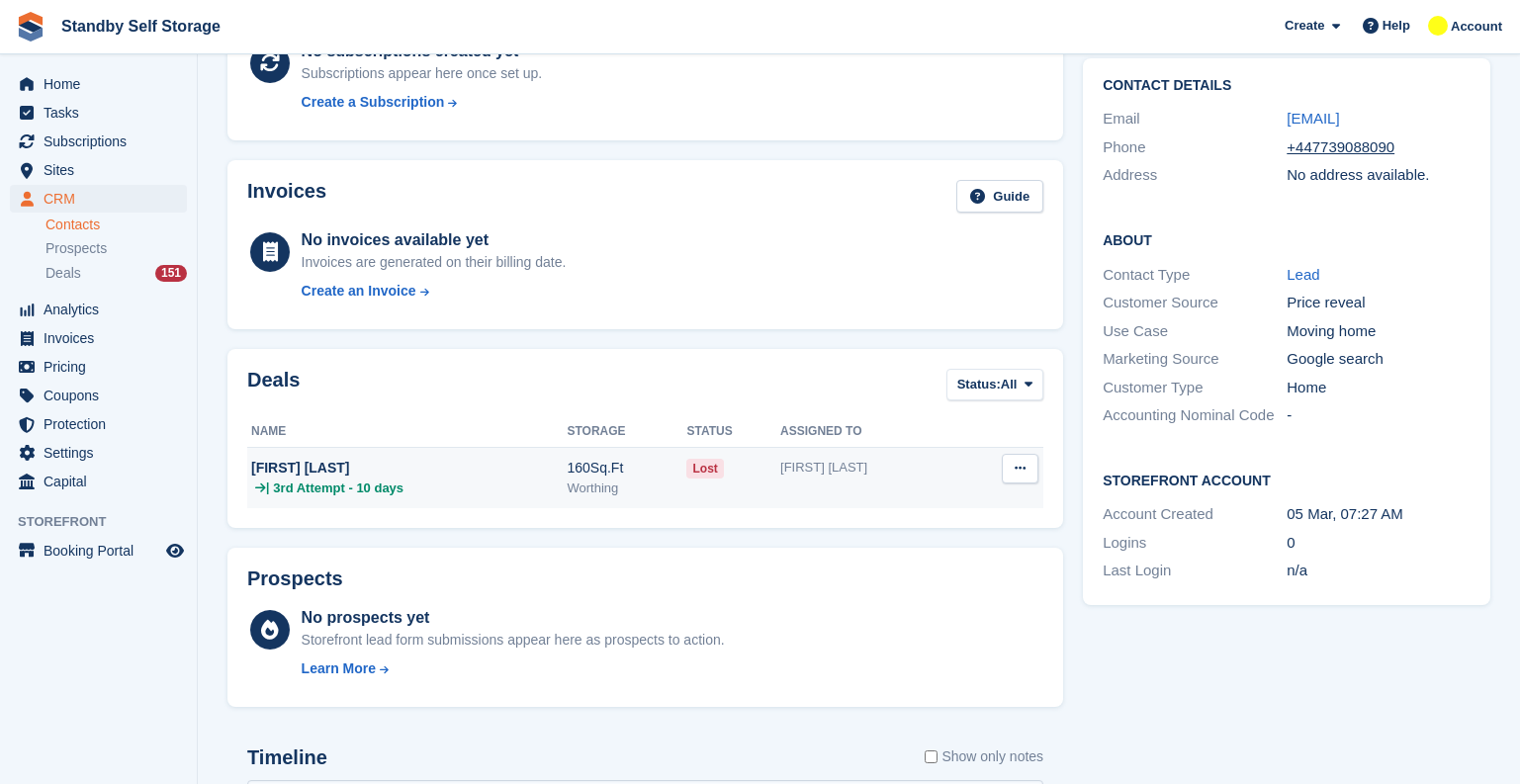 click at bounding box center (1020, 468) 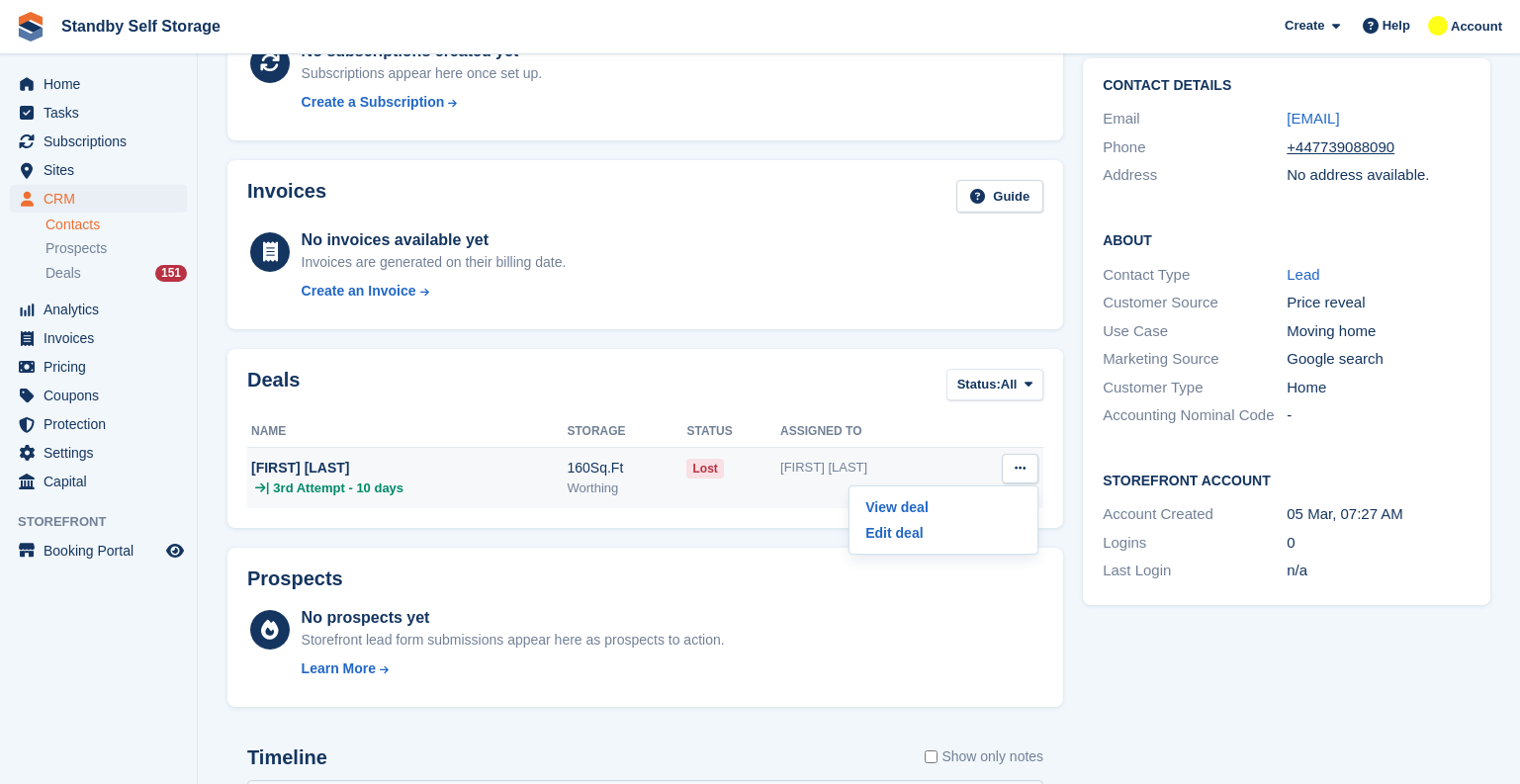 click on "[FIRST] [LAST]" at bounding box center [869, 468] 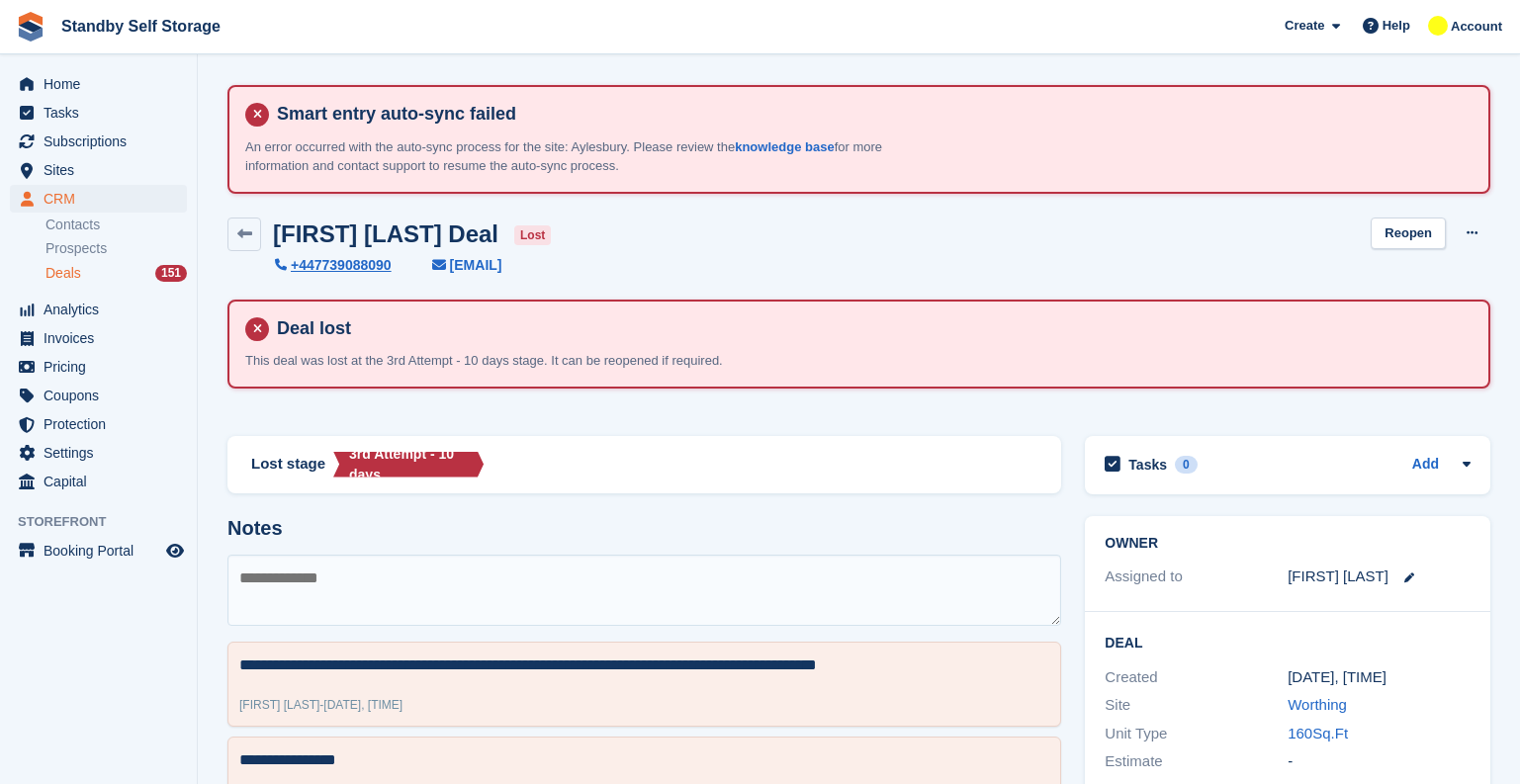 scroll, scrollTop: 0, scrollLeft: 0, axis: both 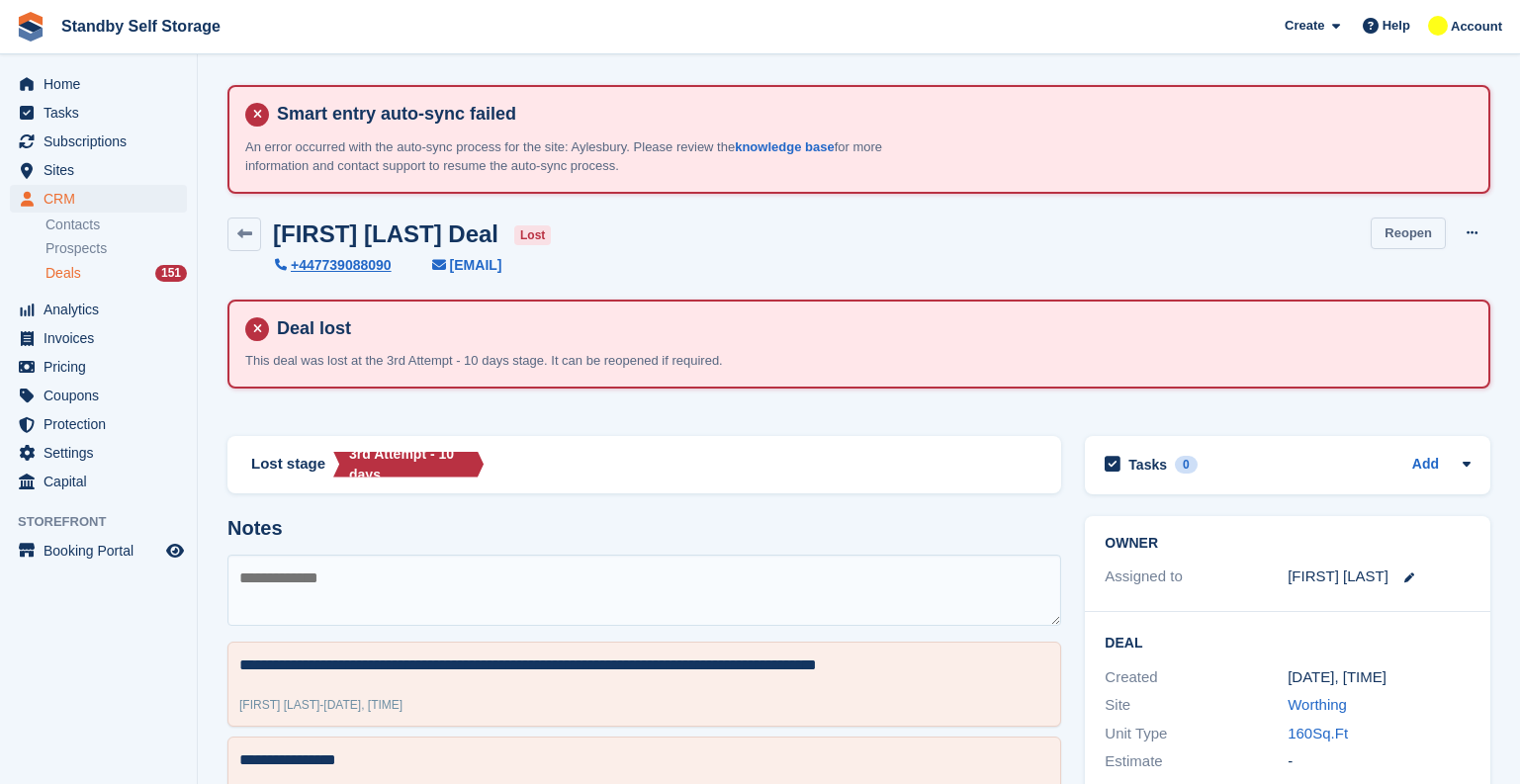 click on "Reopen" at bounding box center [1408, 233] 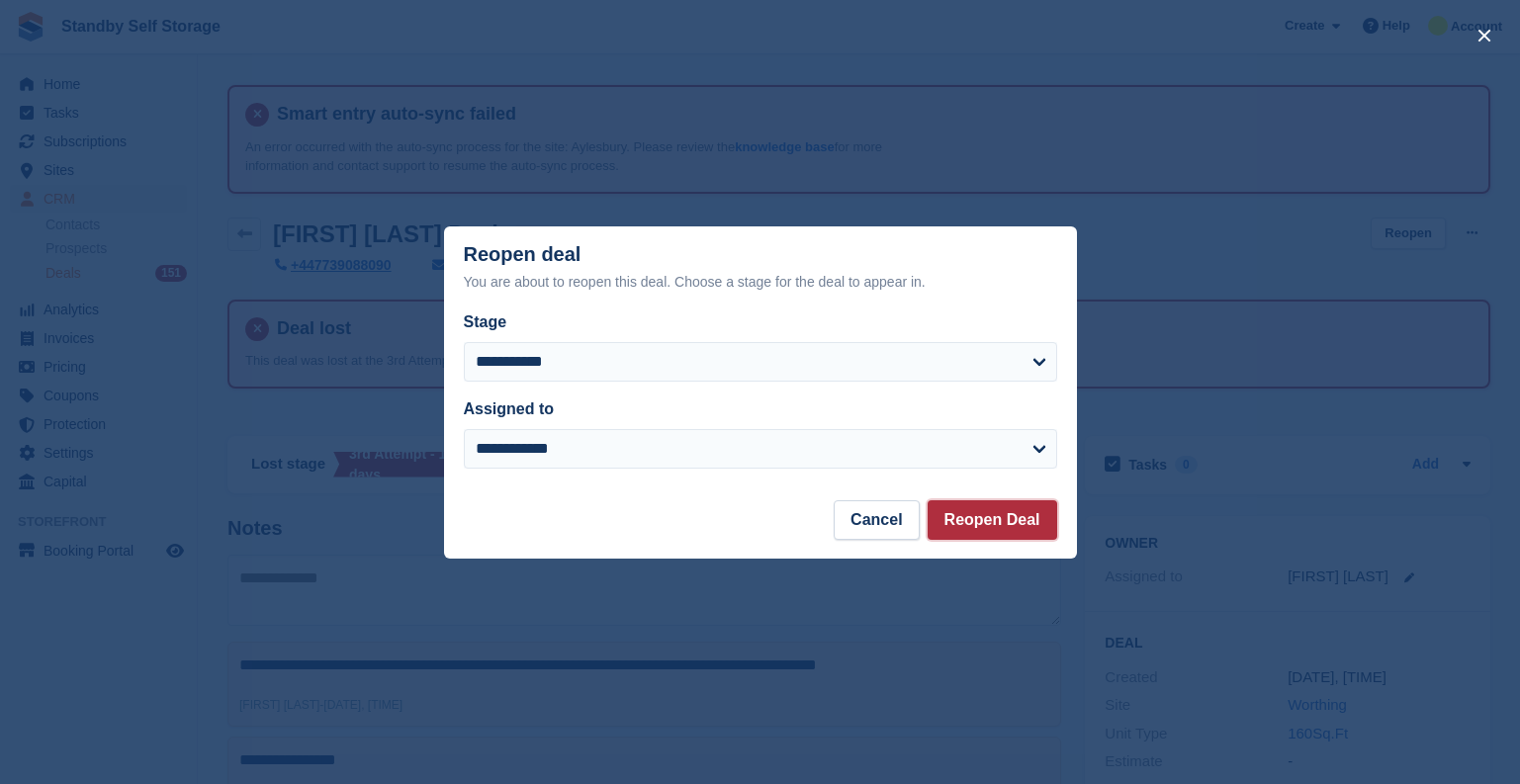 click on "Reopen Deal" at bounding box center [992, 520] 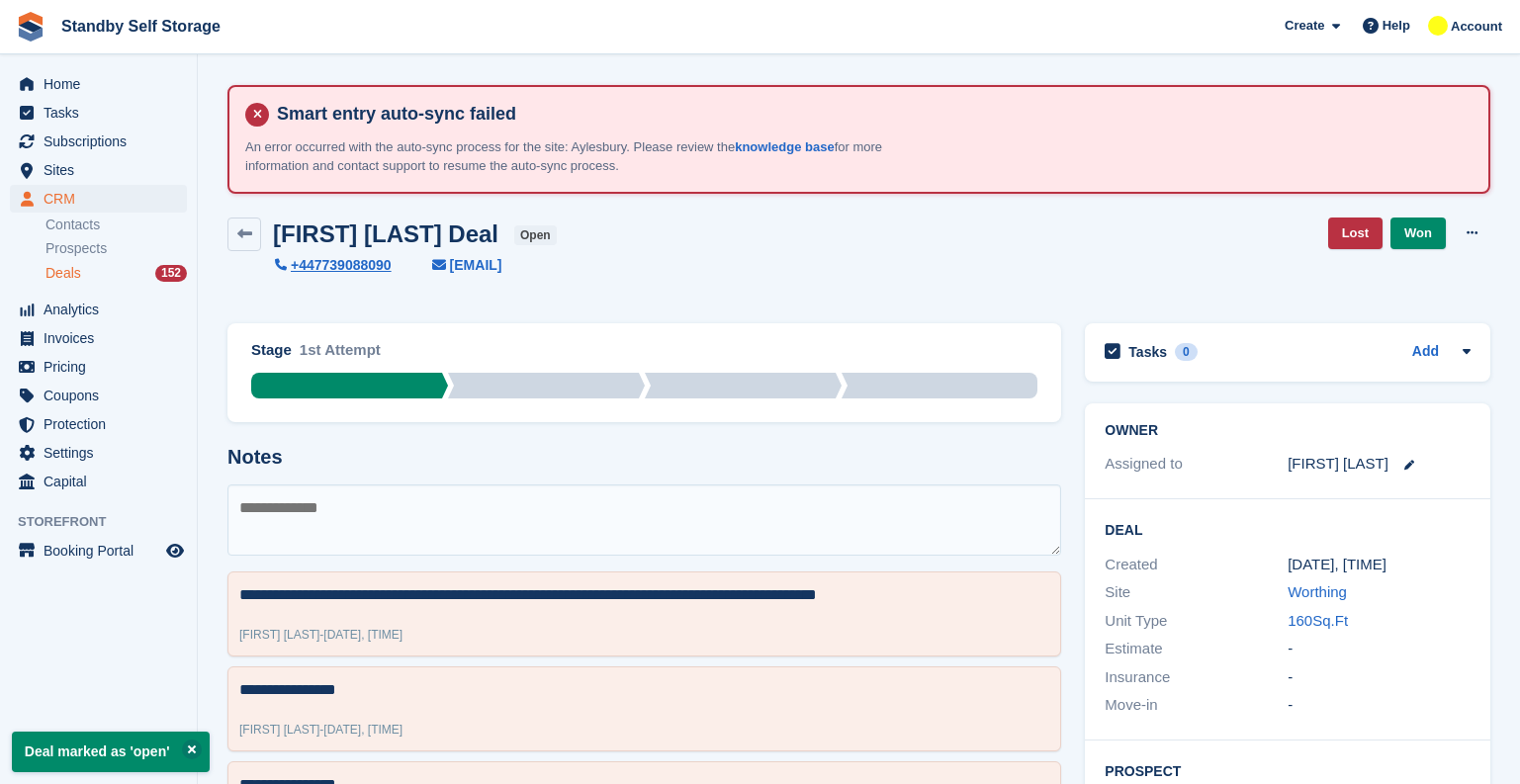 click on "Deals
152" at bounding box center [116, 273] 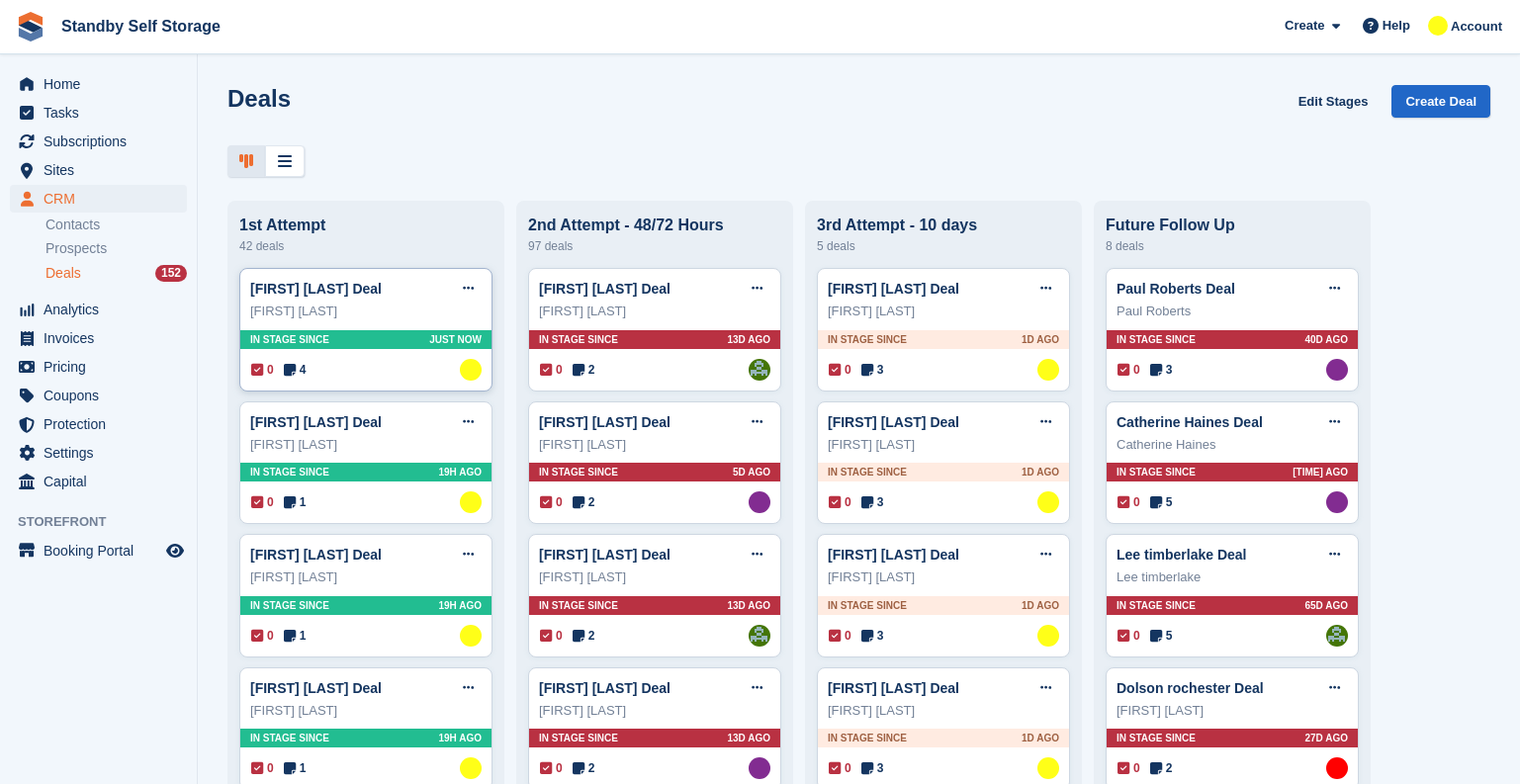 click on "Chris white Deal
Edit deal
Mark as won
Mark as lost
Delete deal
Chris white
In stage since Just now
0
4
Assigned to Glenn Fisher" at bounding box center (366, 329) 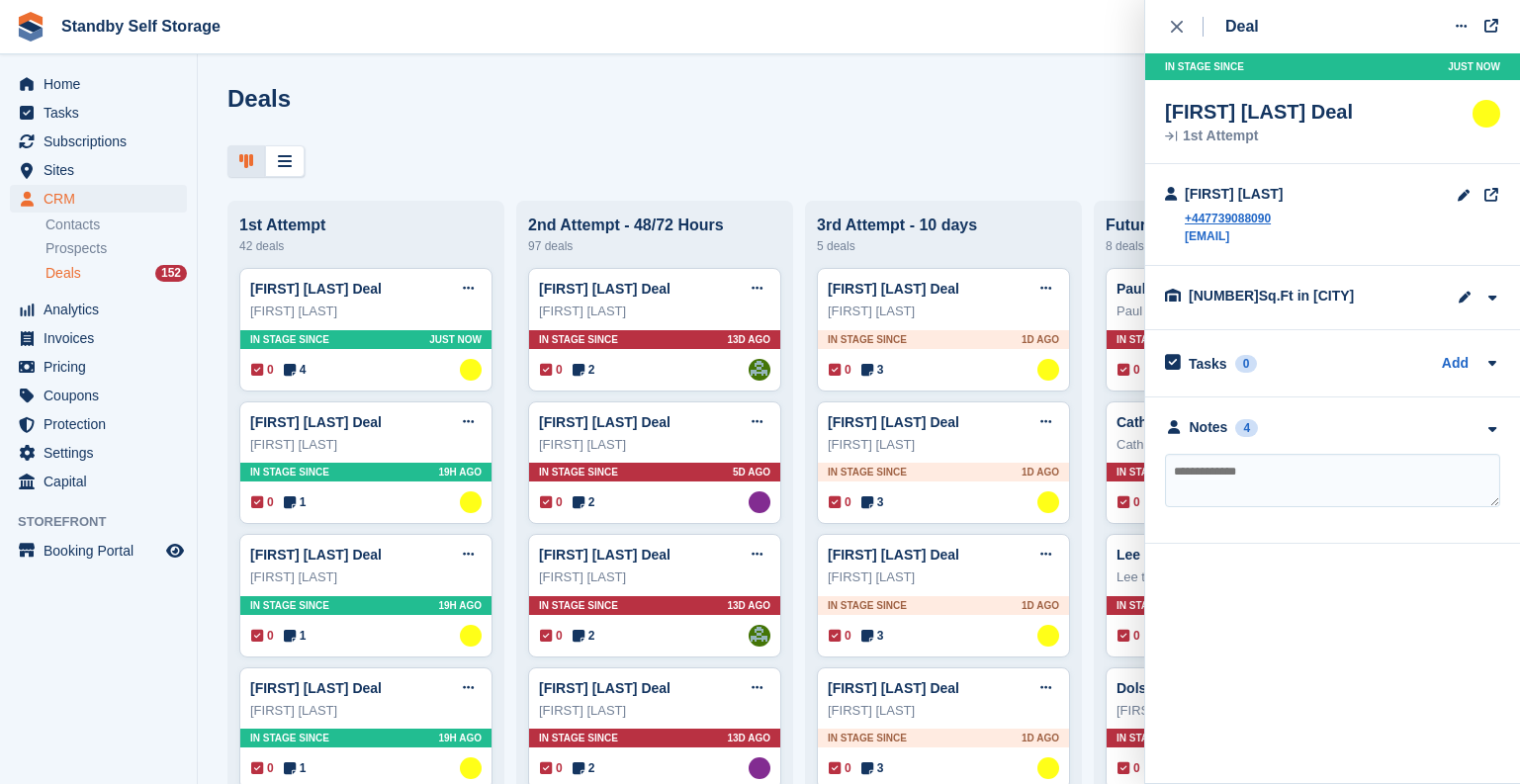 click on "**********" at bounding box center [1332, 471] 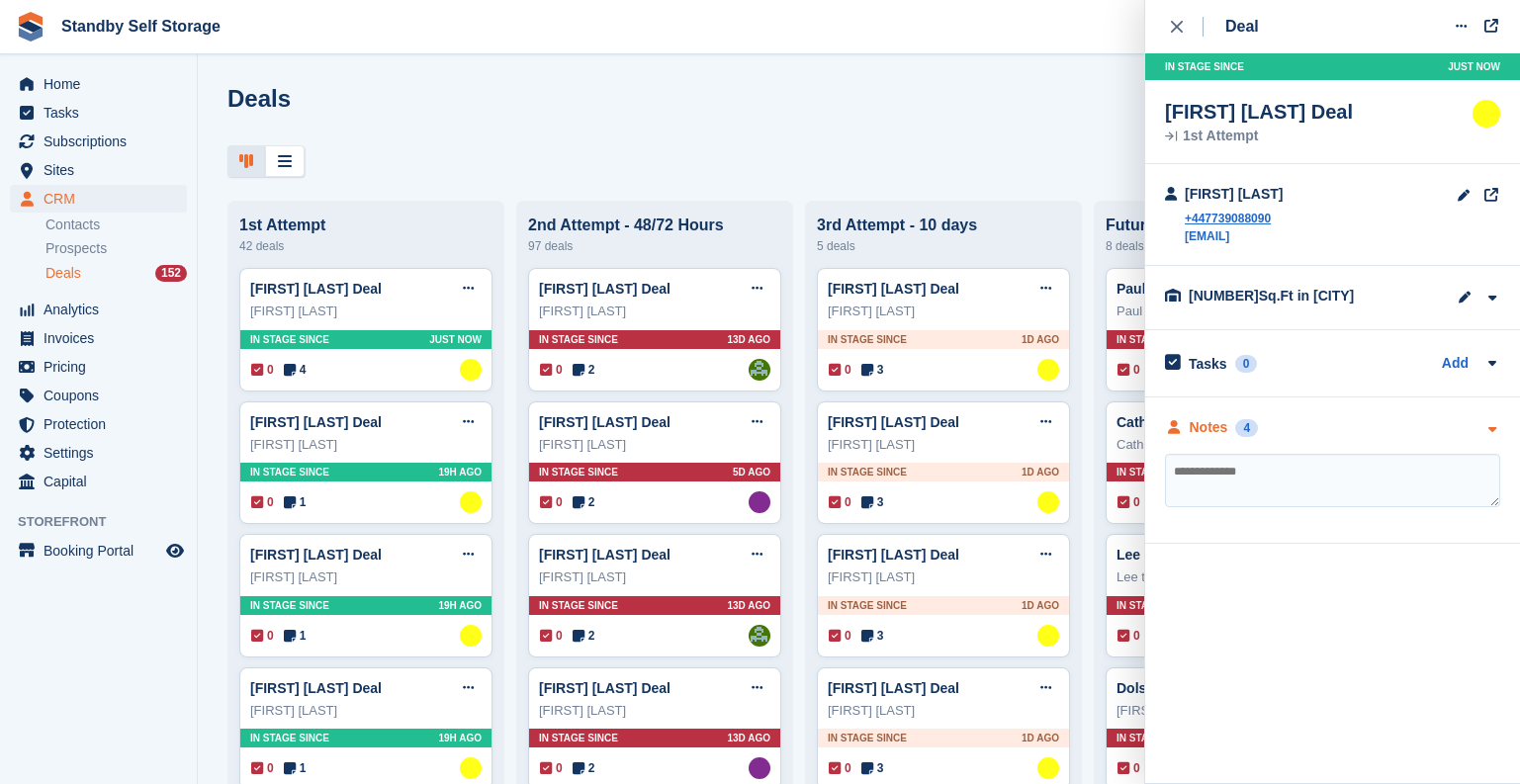click on "Notes
4" at bounding box center [1211, 427] 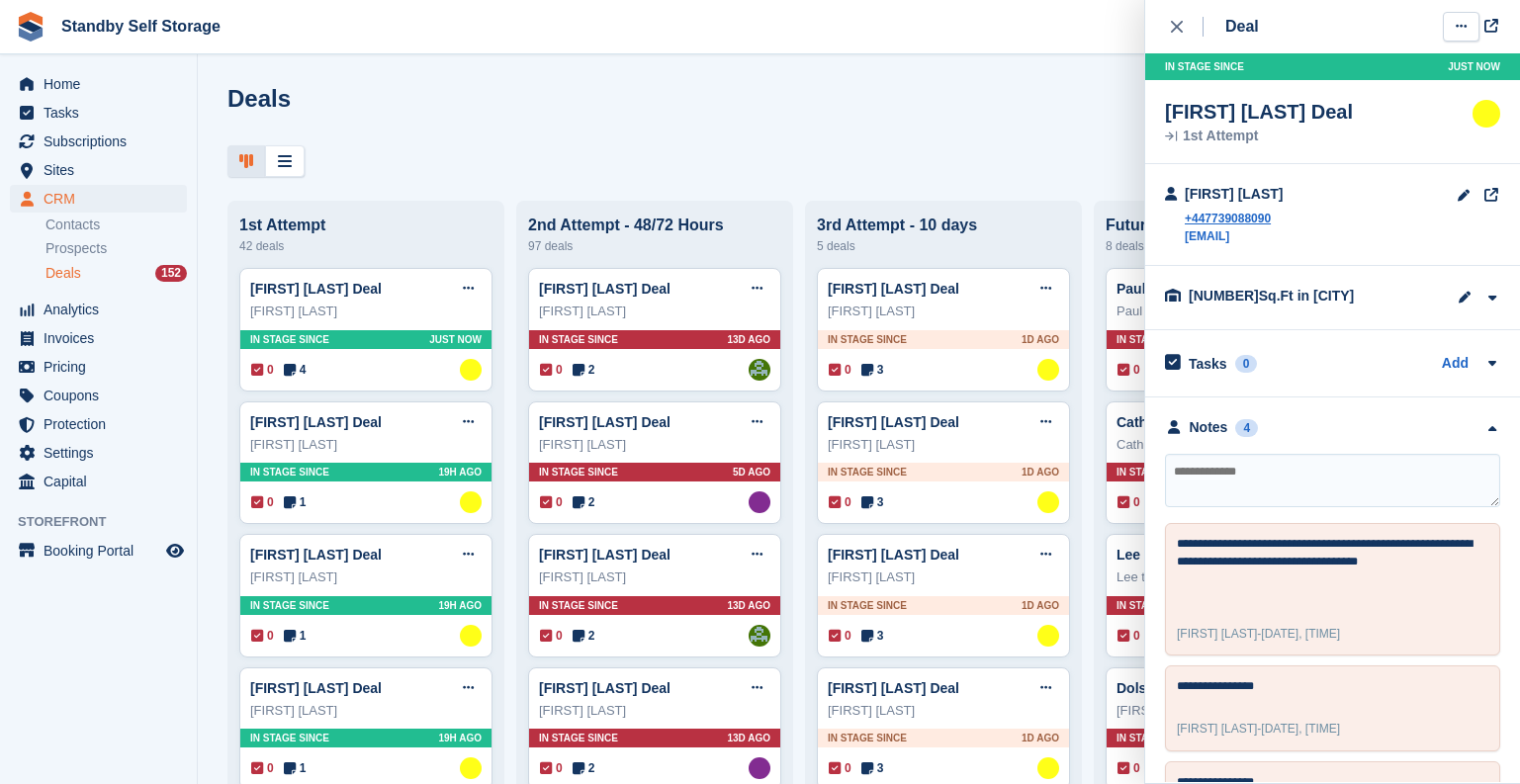 click at bounding box center (1461, 27) 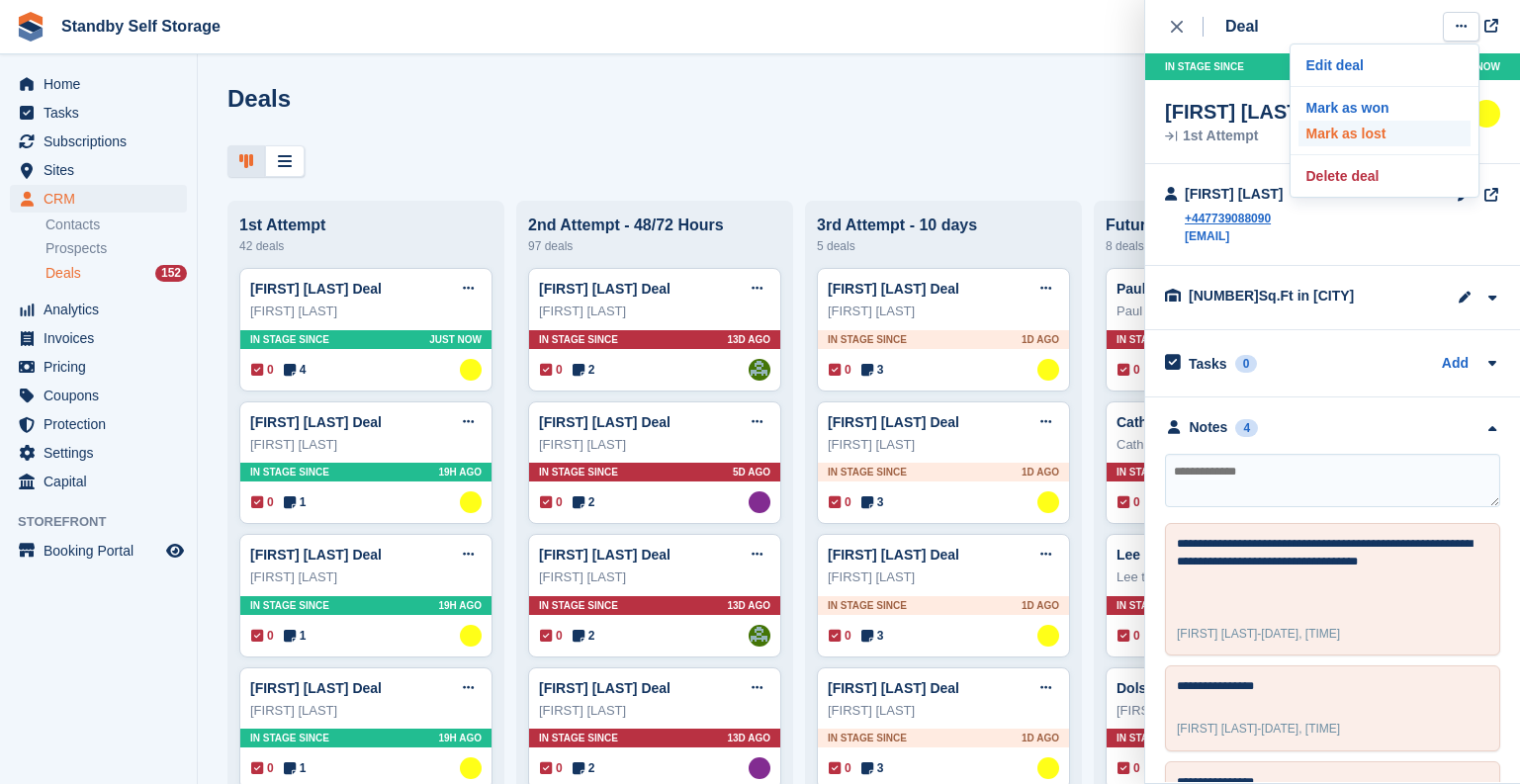 click on "Mark as lost" at bounding box center (1385, 133) 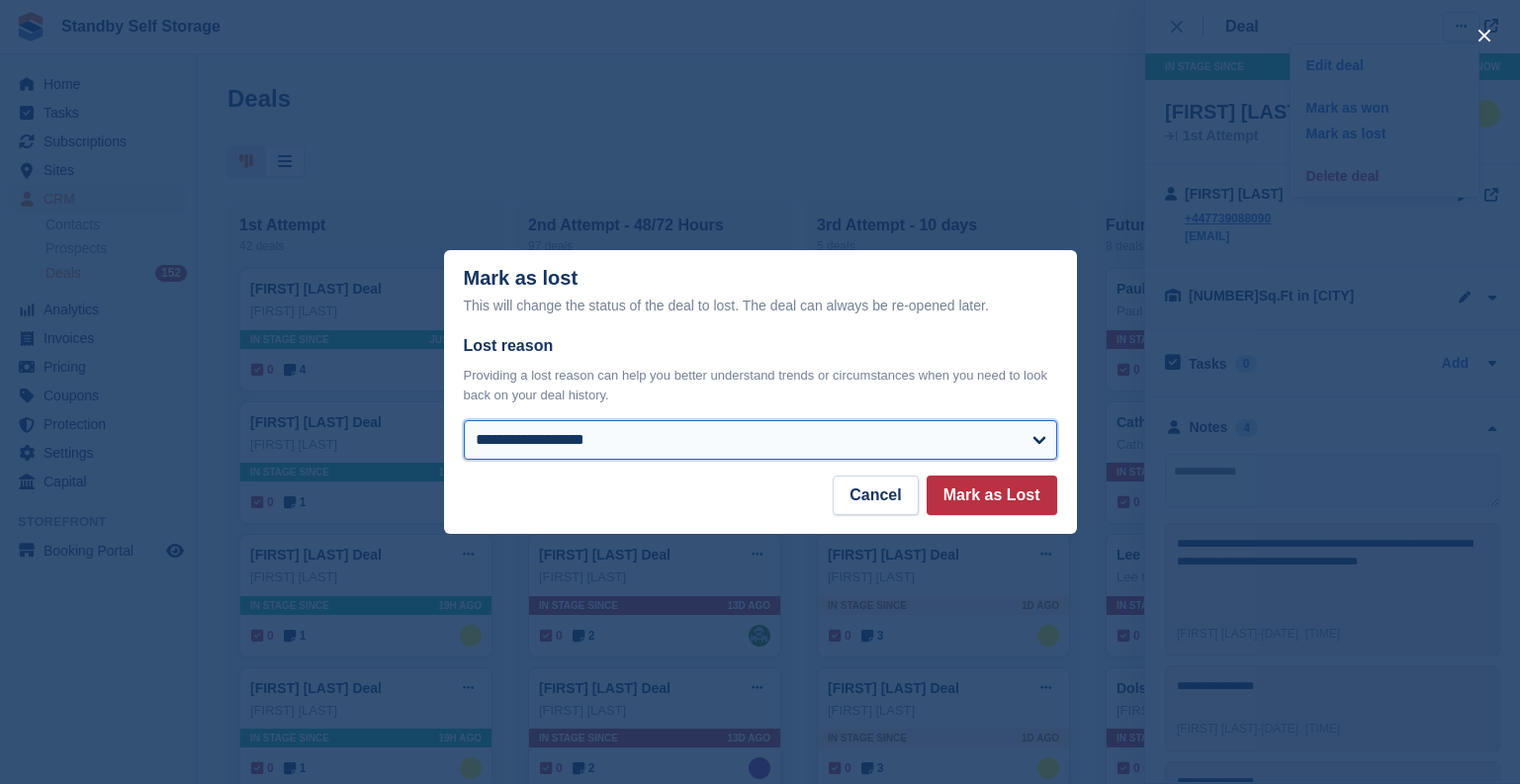 click on "**********" at bounding box center [760, 440] 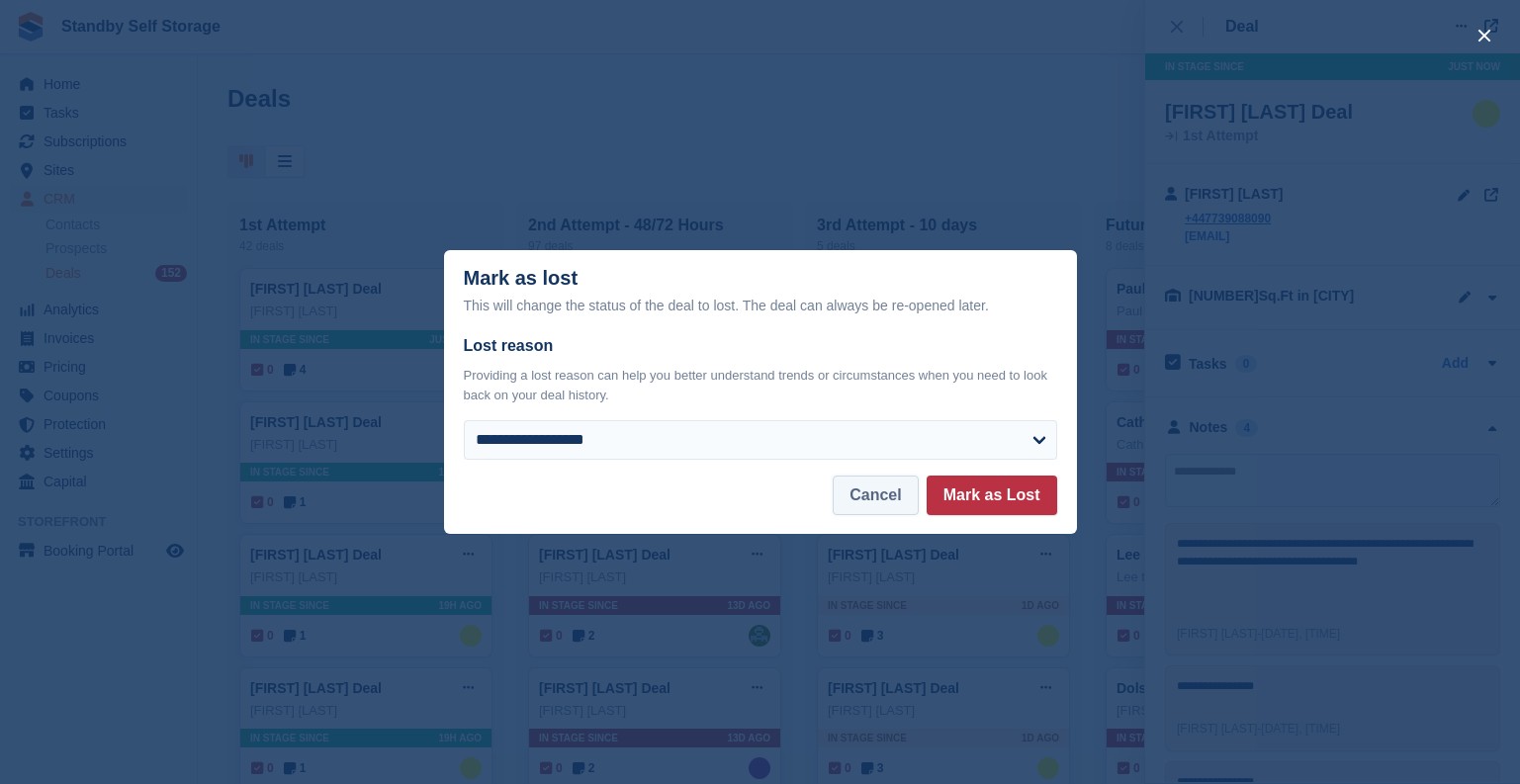 click on "Cancel" at bounding box center [875, 495] 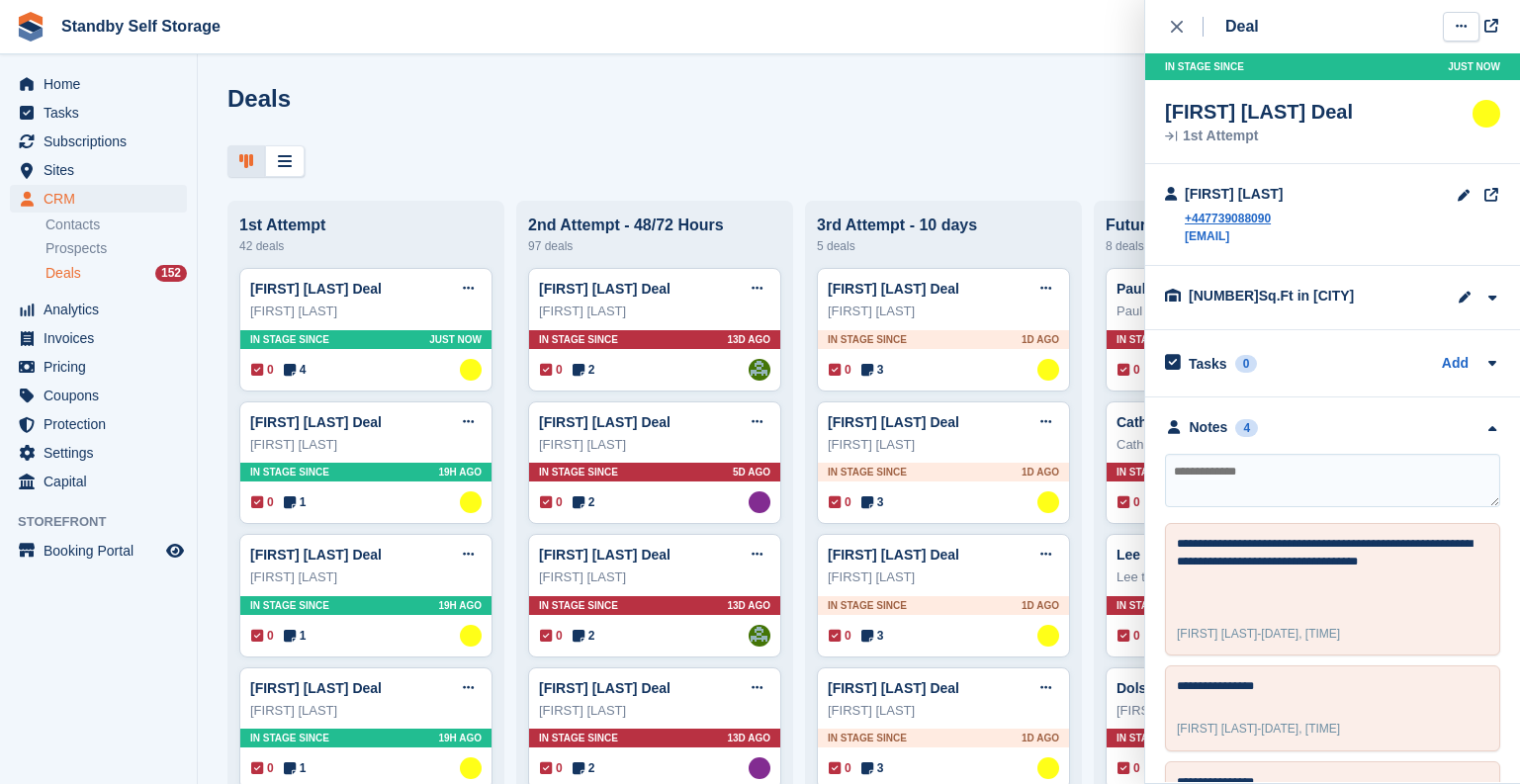 click at bounding box center (1461, 27) 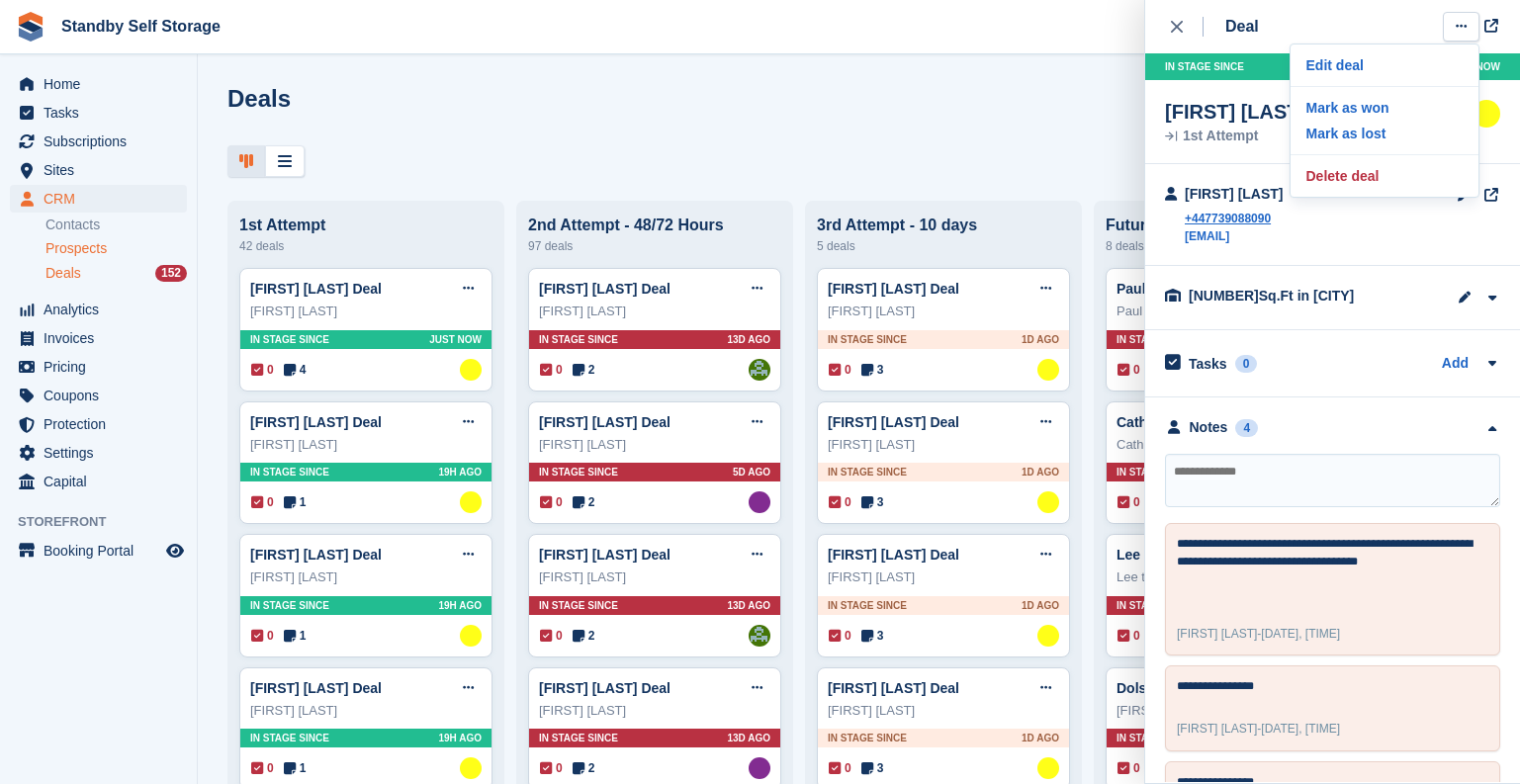 click on "Prospects" at bounding box center [76, 248] 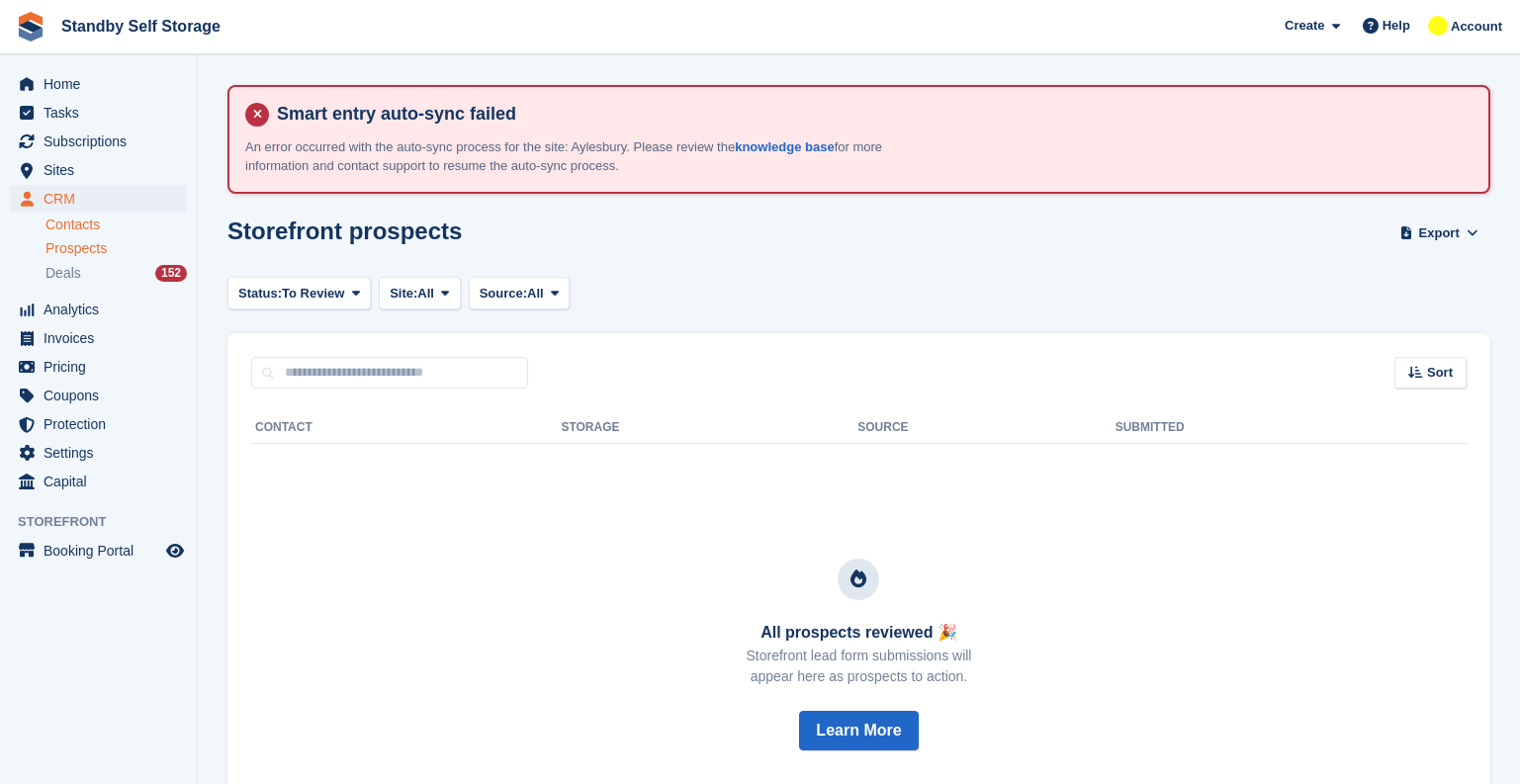 click on "Contacts" at bounding box center (116, 224) 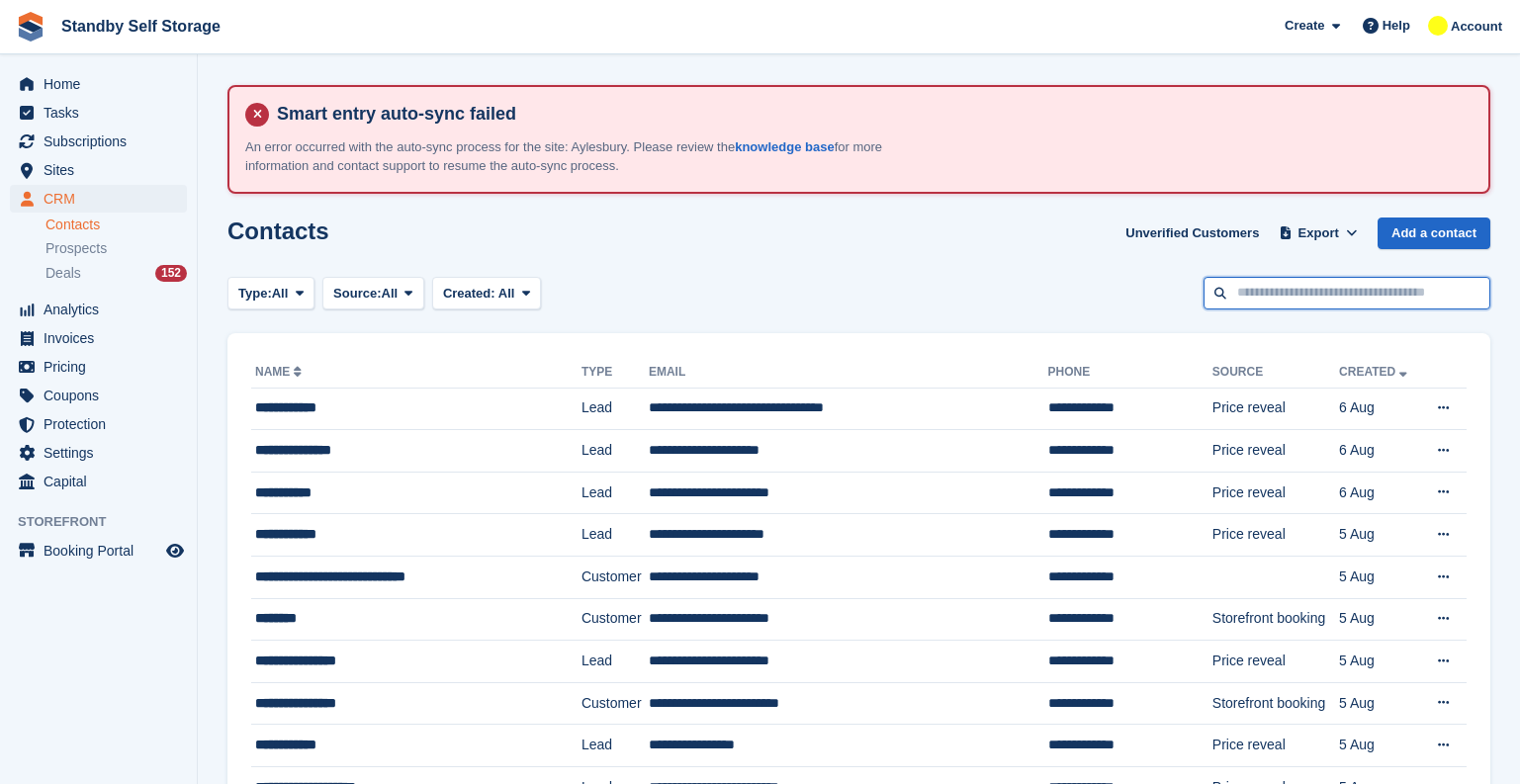 click at bounding box center [1347, 293] 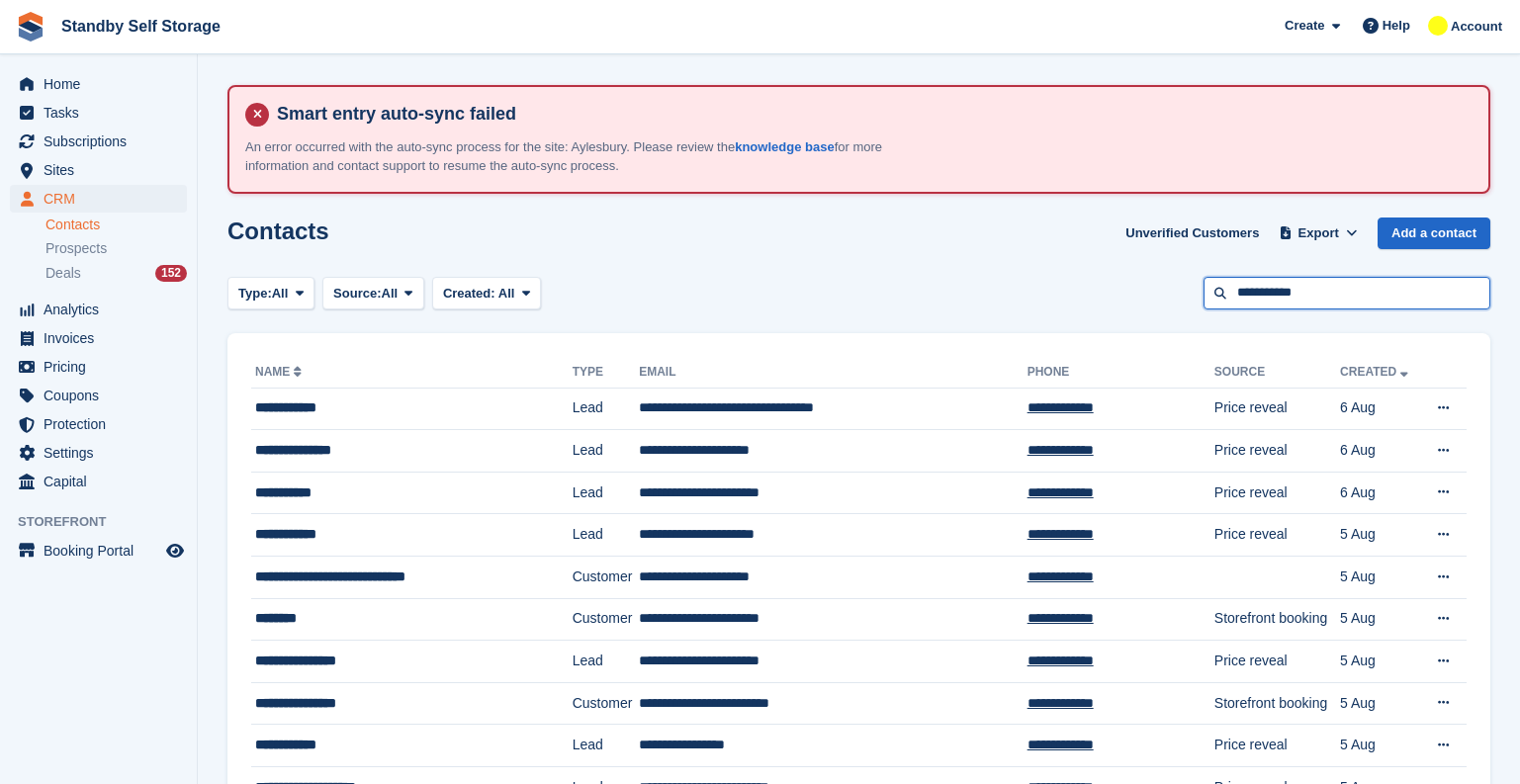 type on "**********" 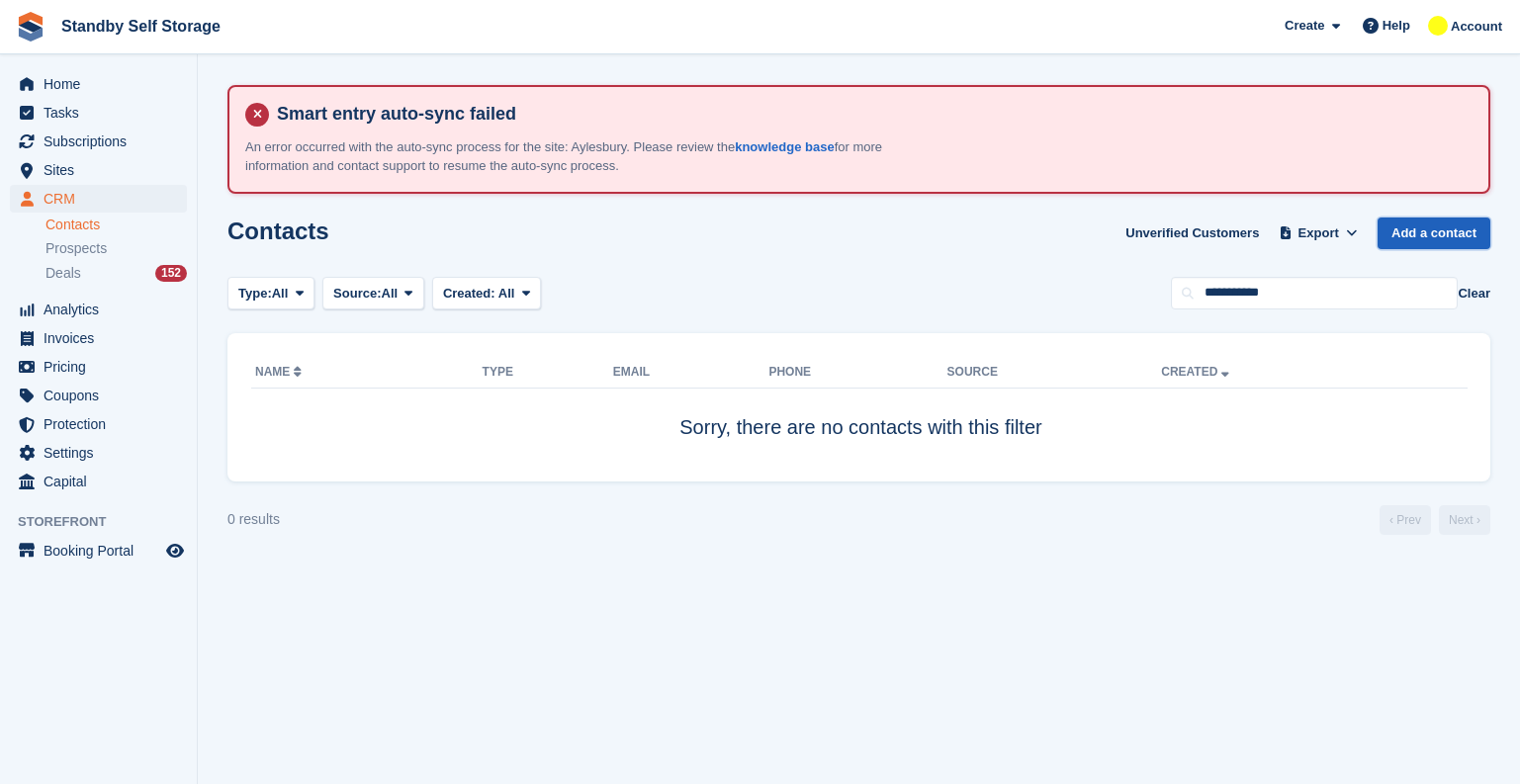 click on "Add a contact" at bounding box center (1434, 233) 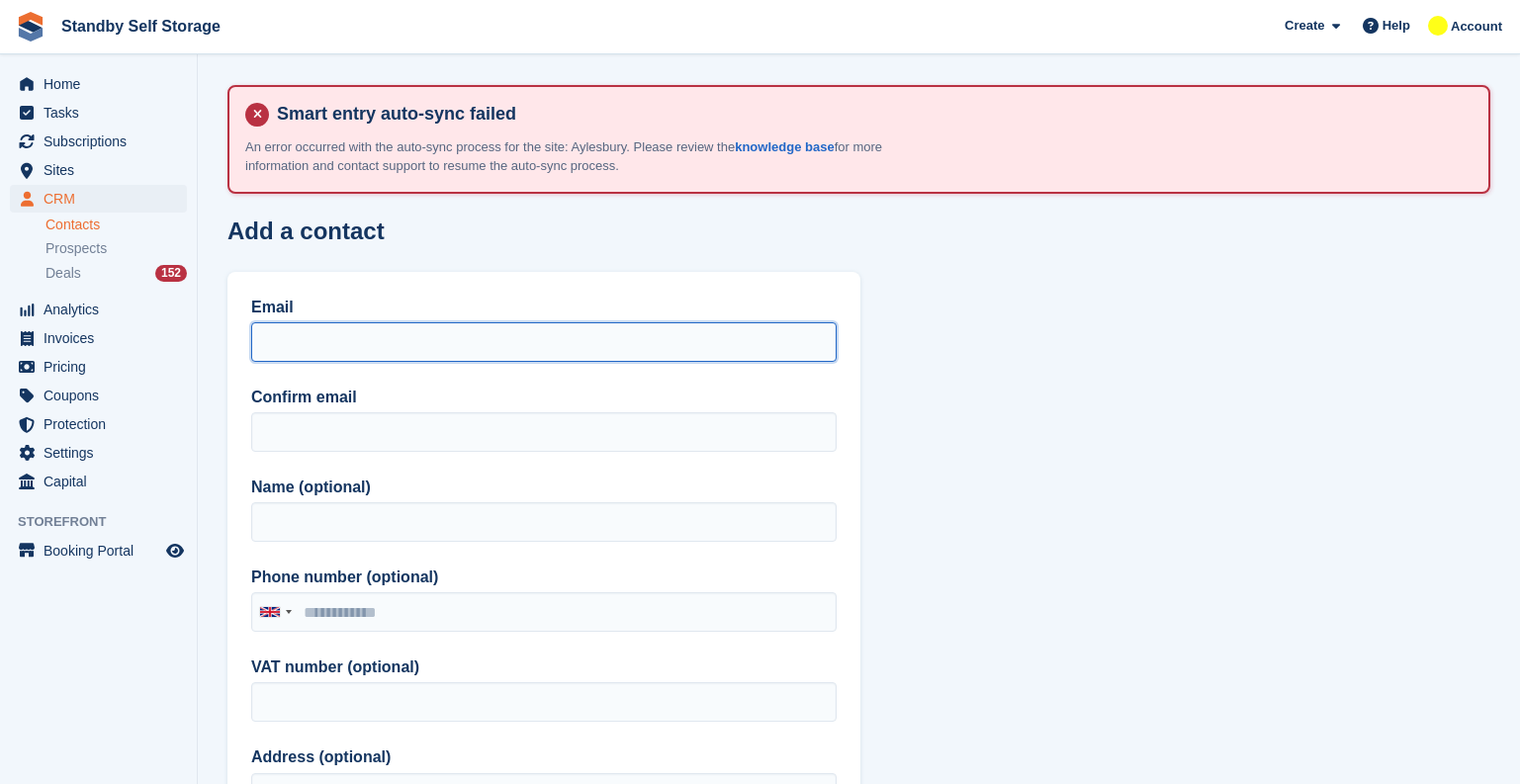 click on "Email" at bounding box center [544, 342] 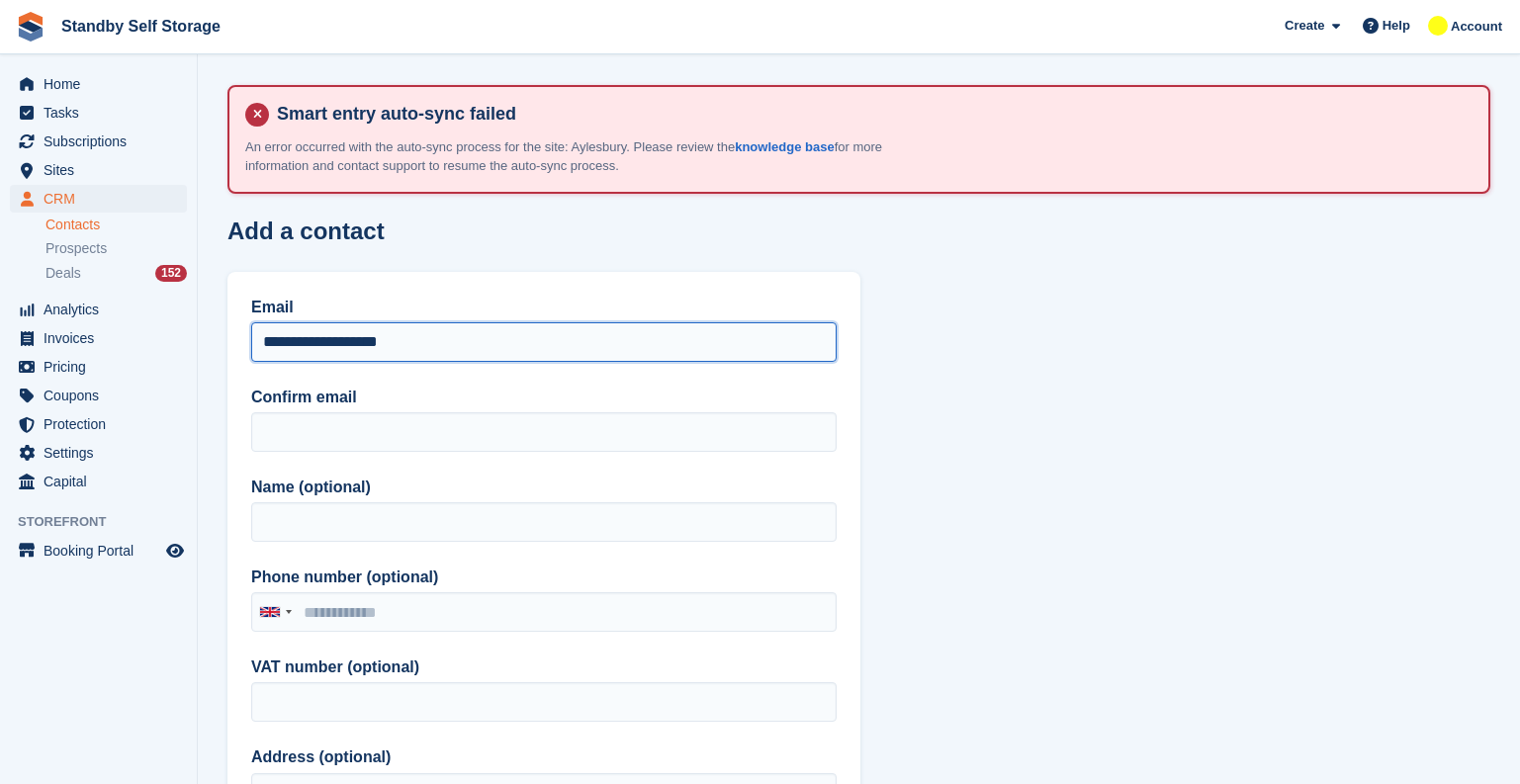 type on "**********" 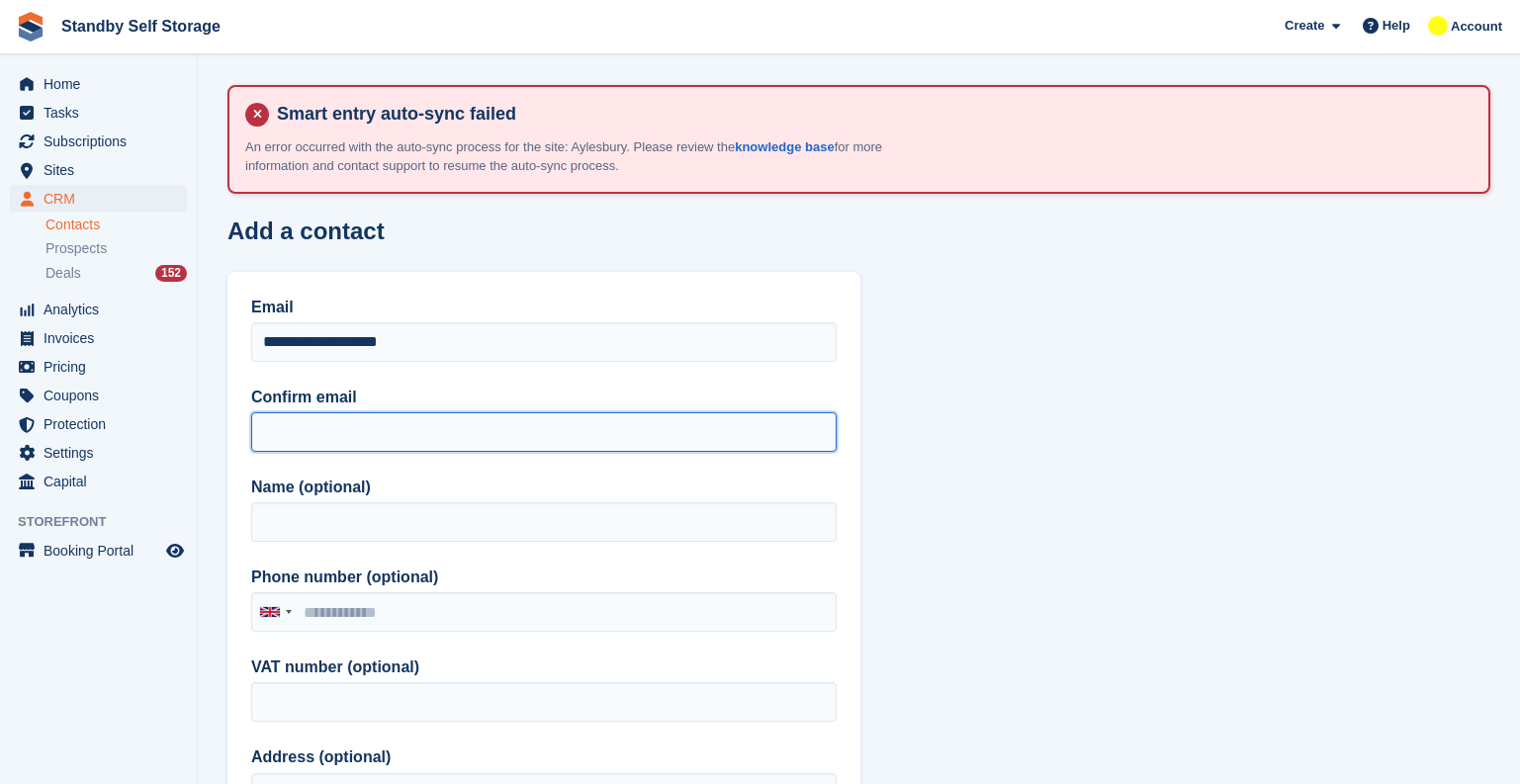 paste on "**********" 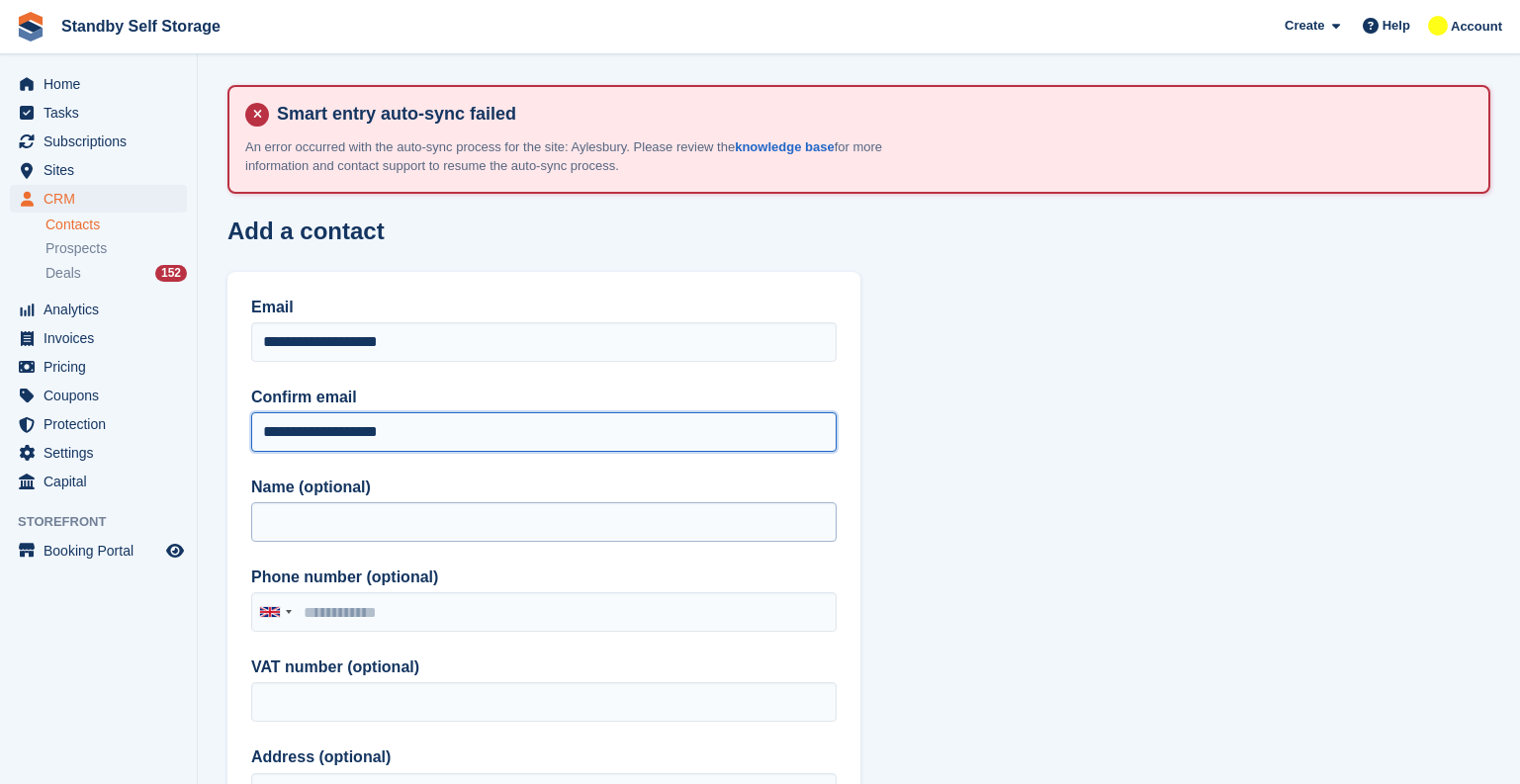 type on "**********" 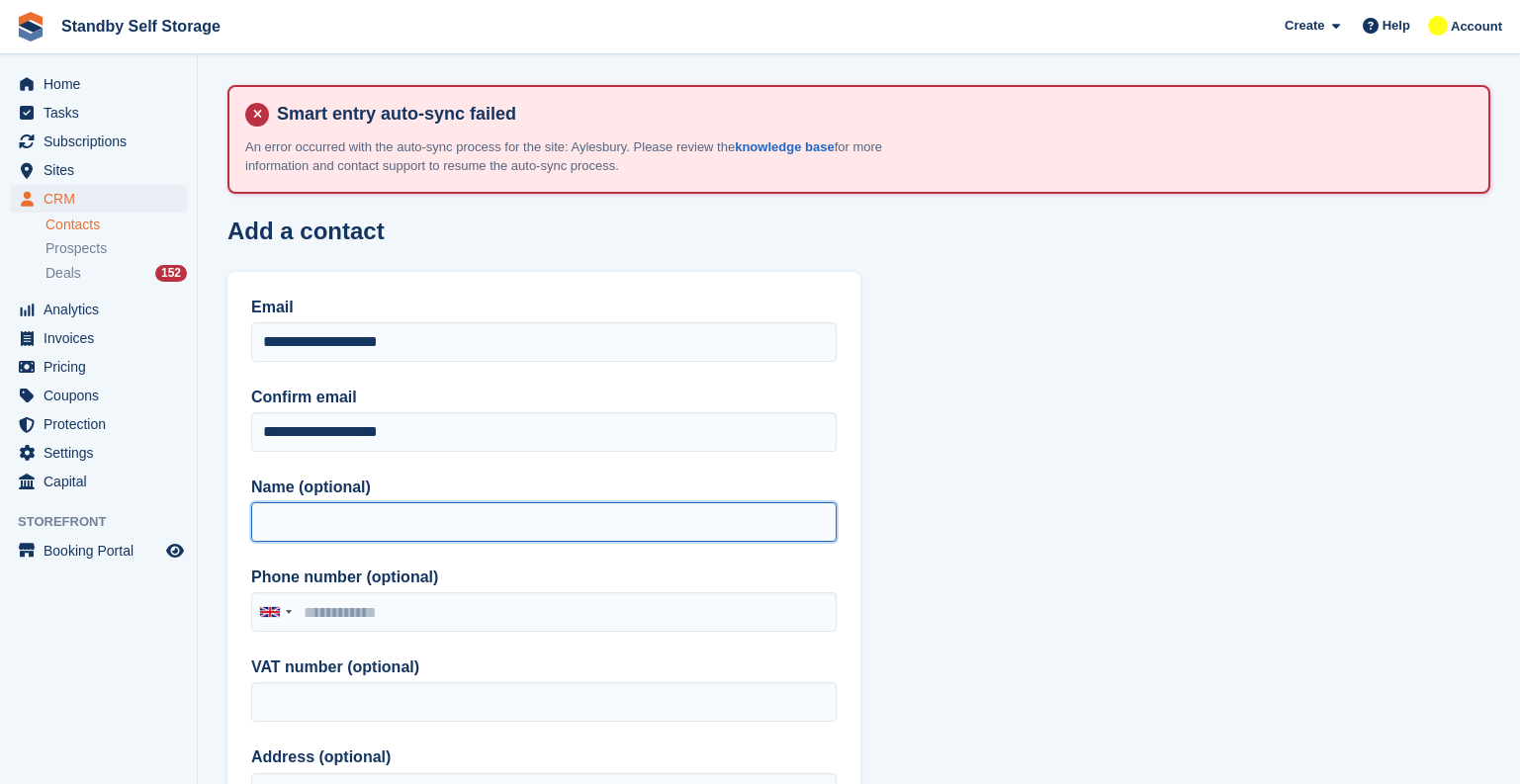 click on "Name (optional)" at bounding box center (544, 522) 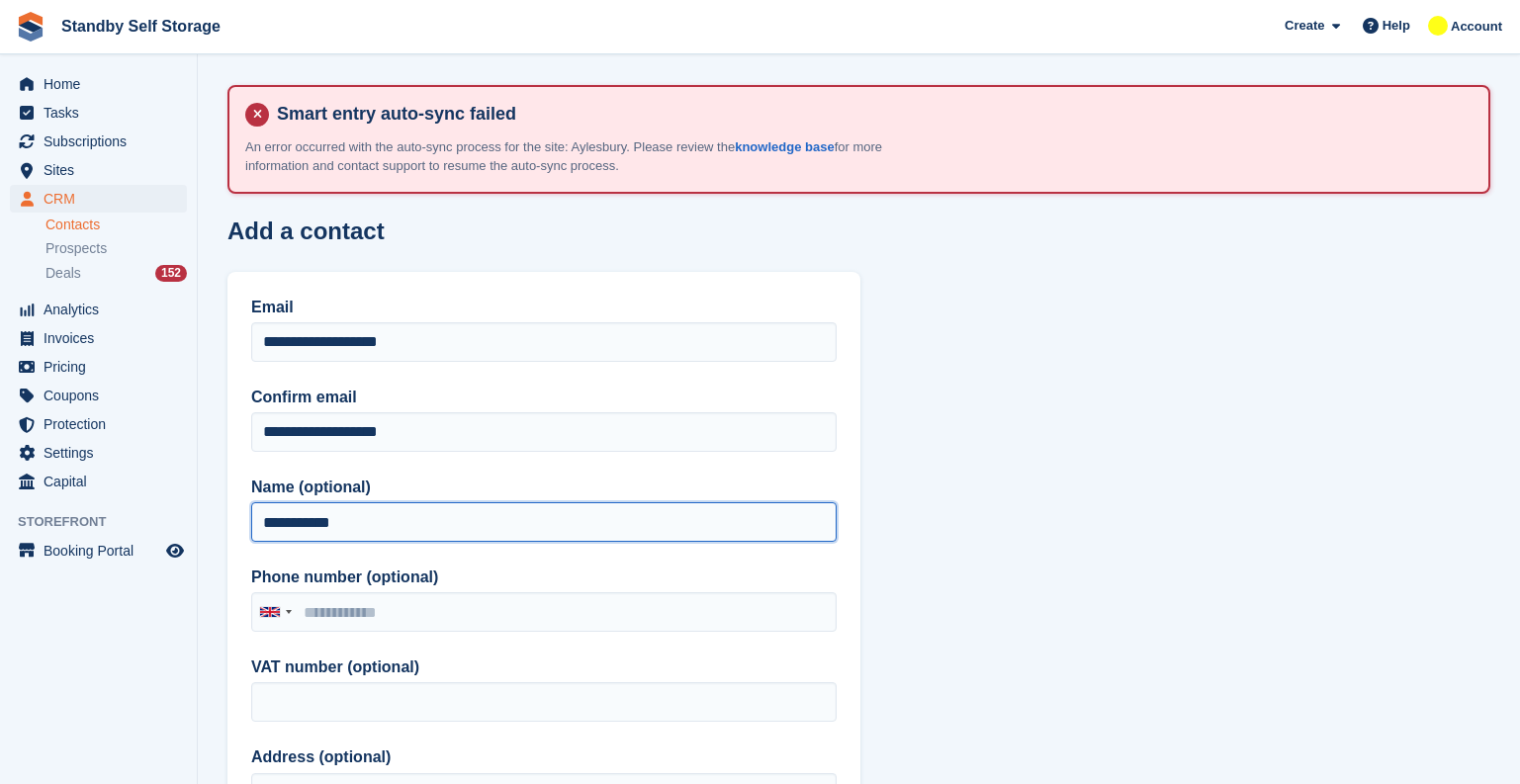 type on "**********" 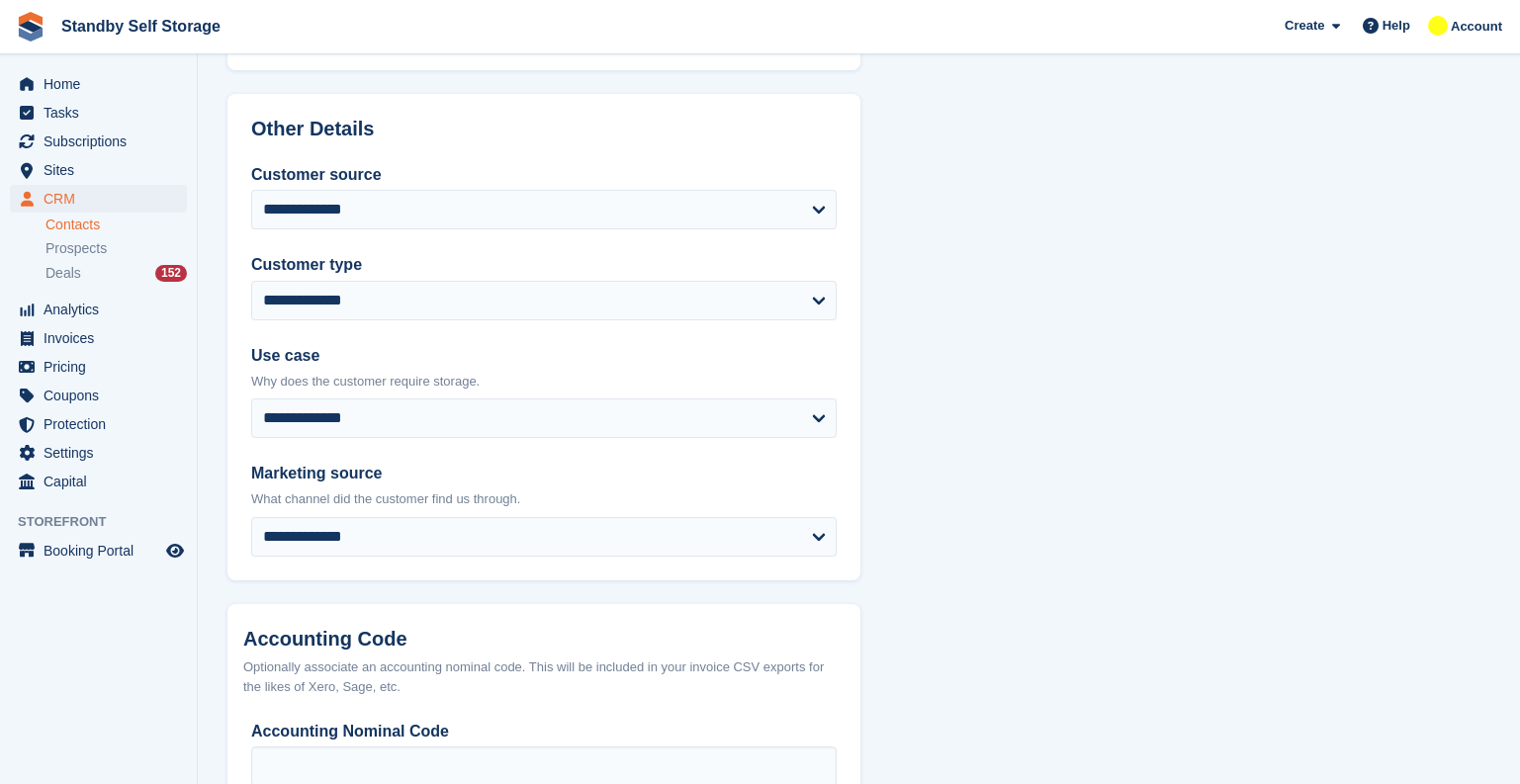 scroll, scrollTop: 989, scrollLeft: 0, axis: vertical 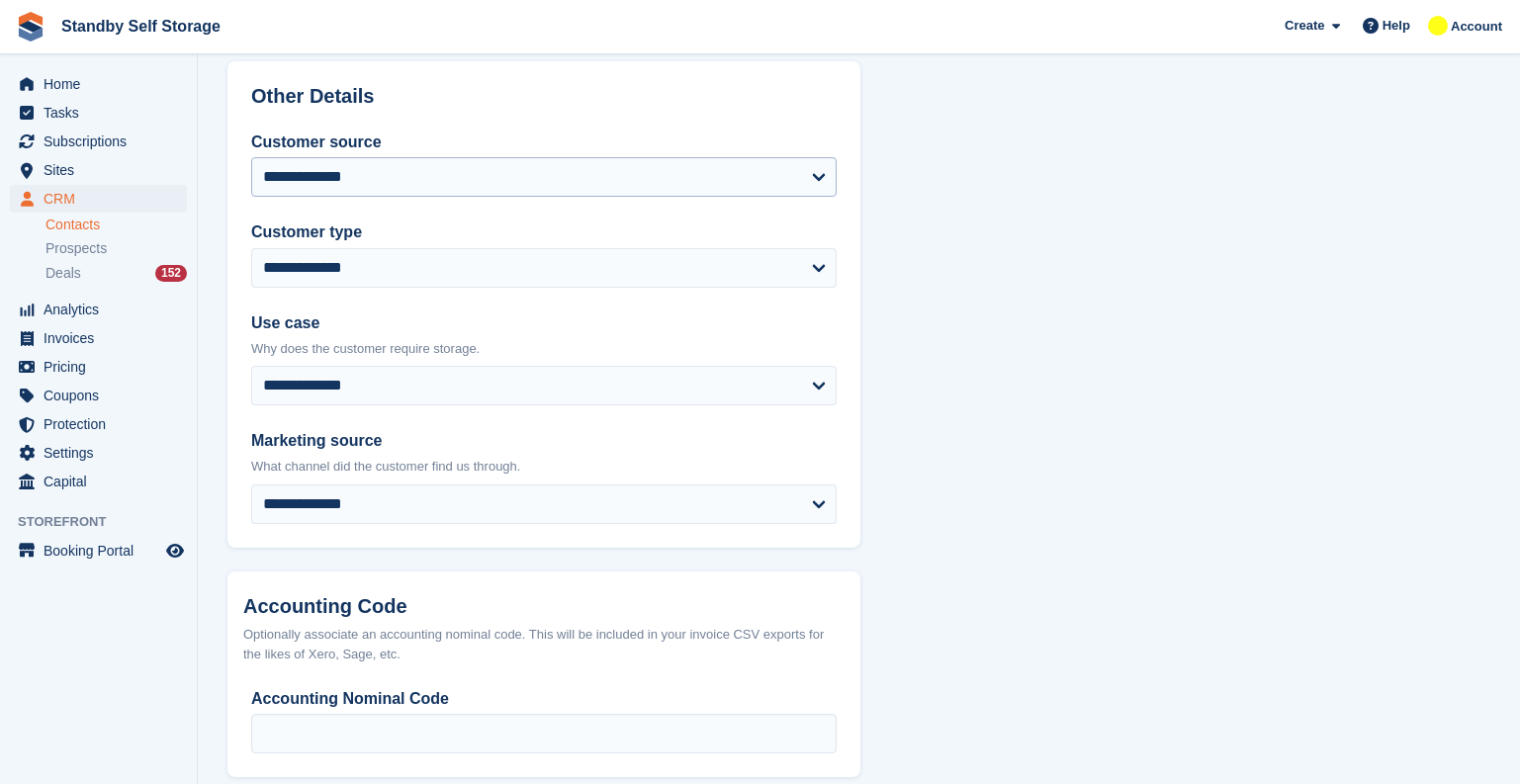 type on "**********" 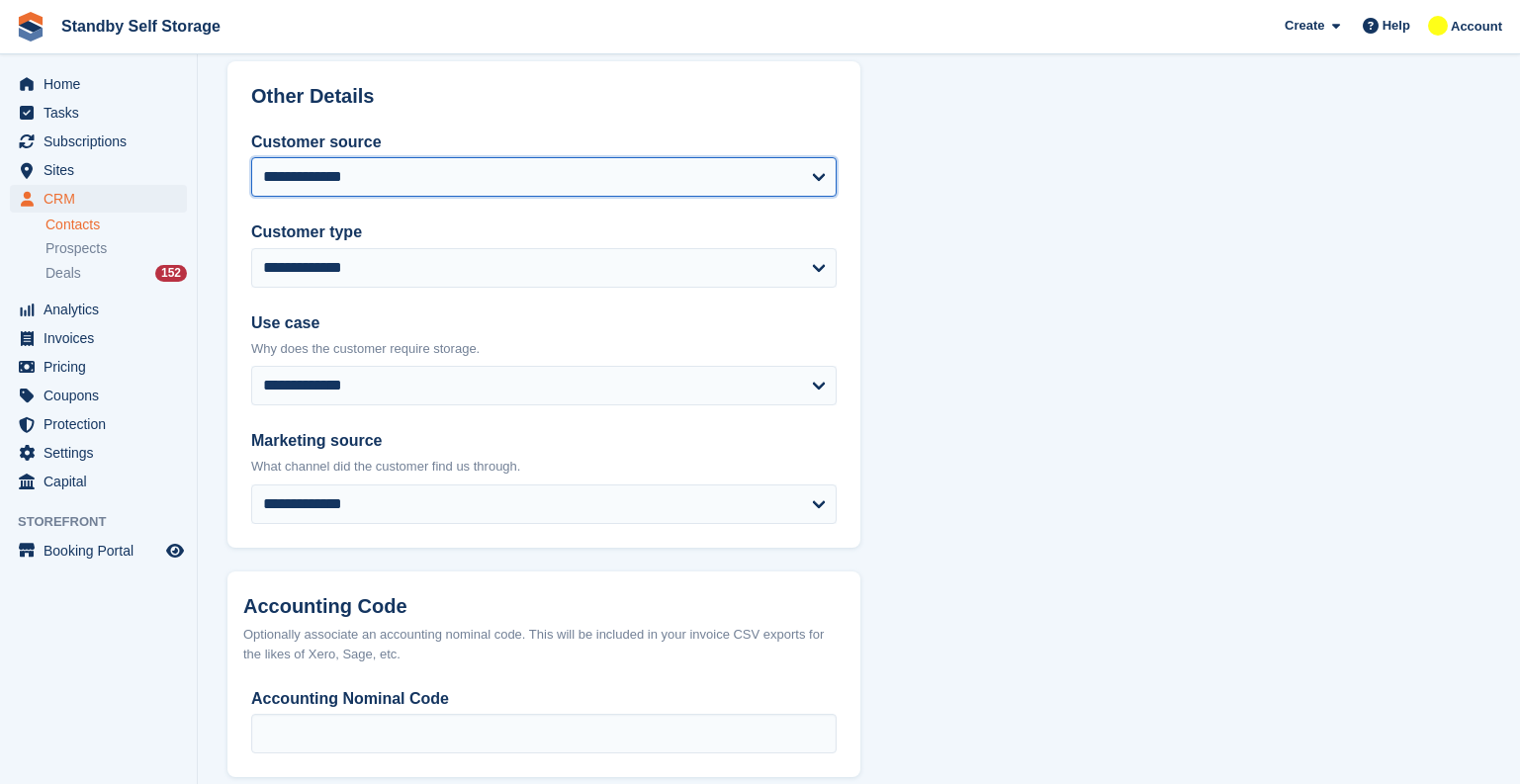 click on "**********" at bounding box center [544, 177] 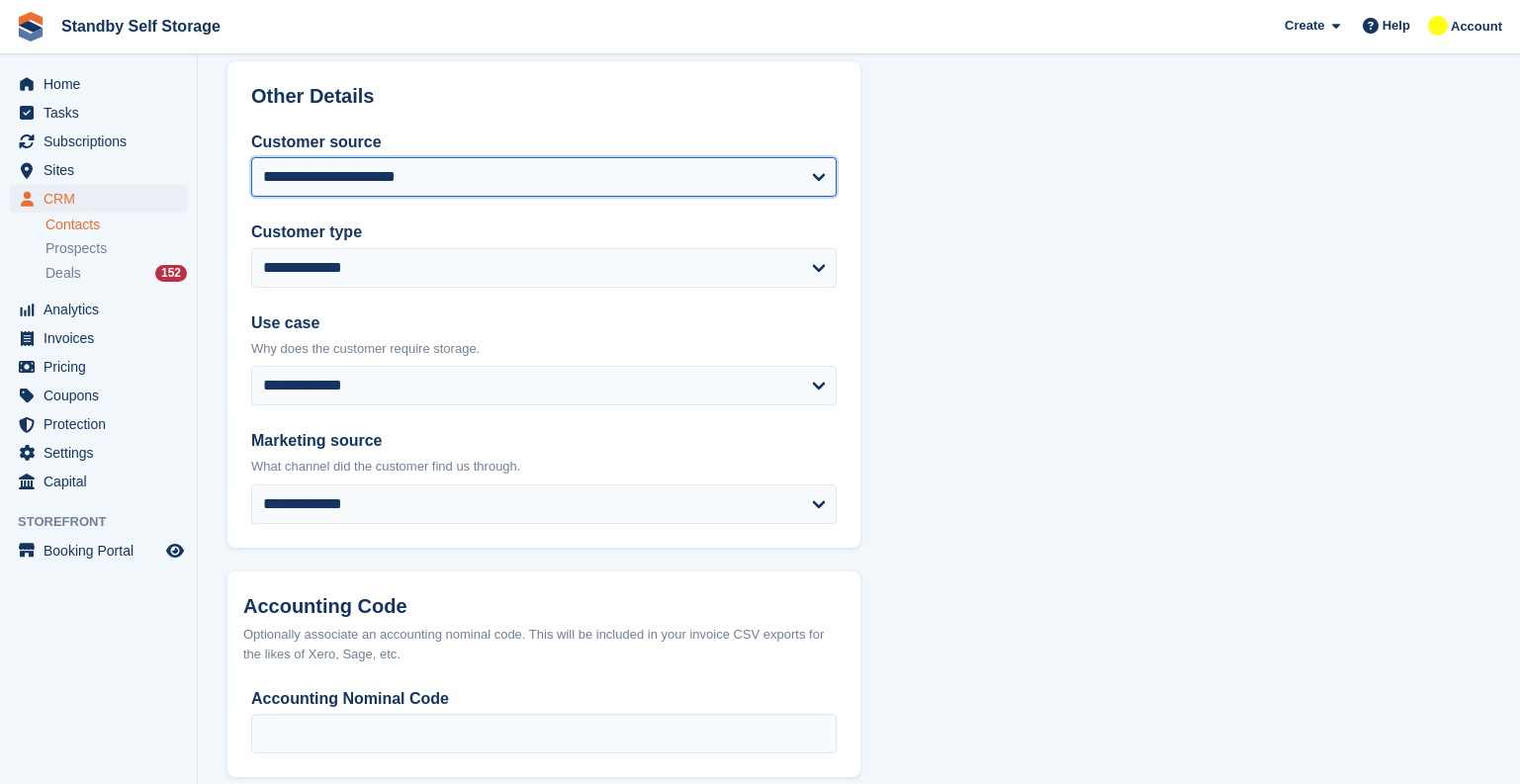 click on "**********" at bounding box center [544, 177] 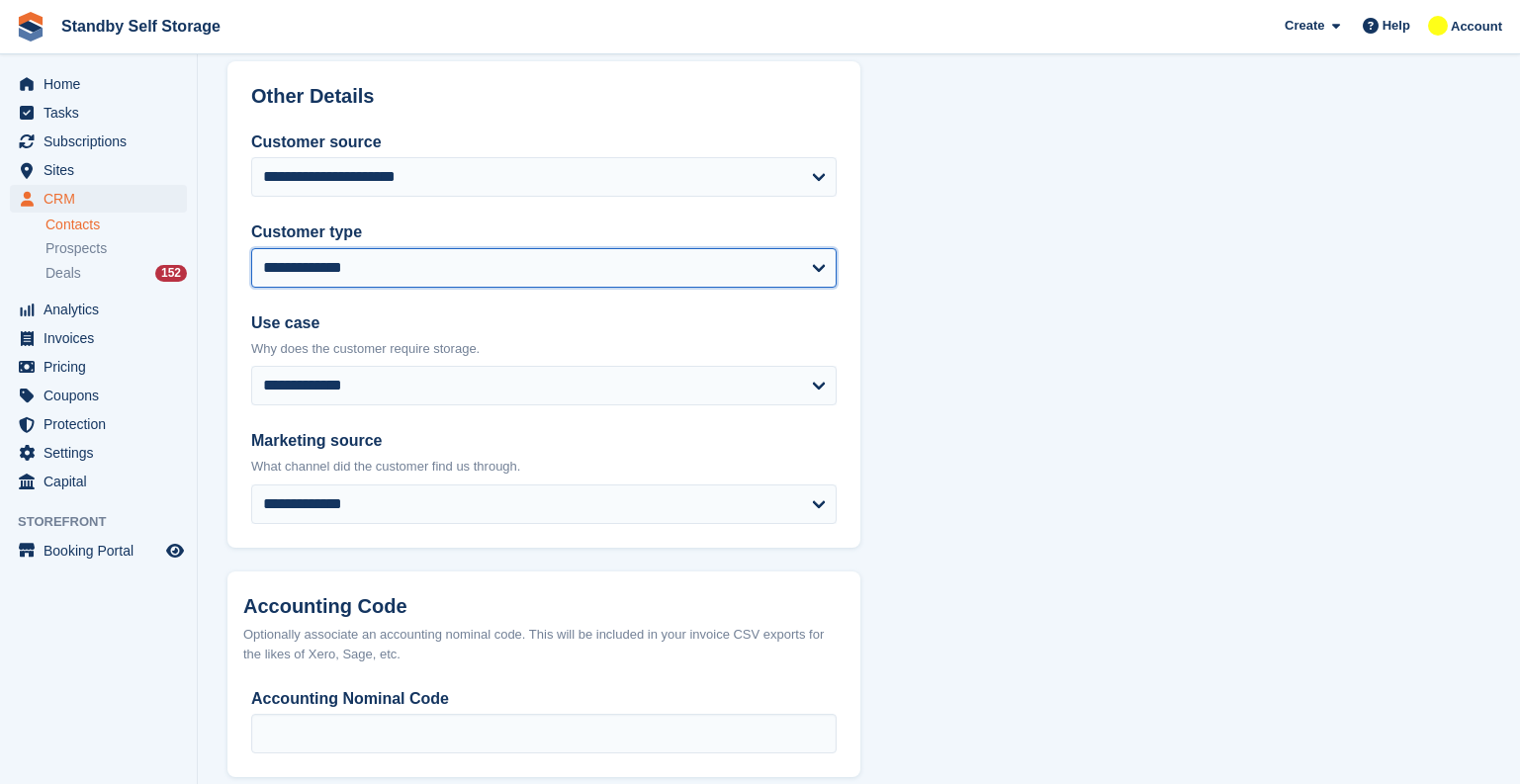 click on "**********" at bounding box center [544, 268] 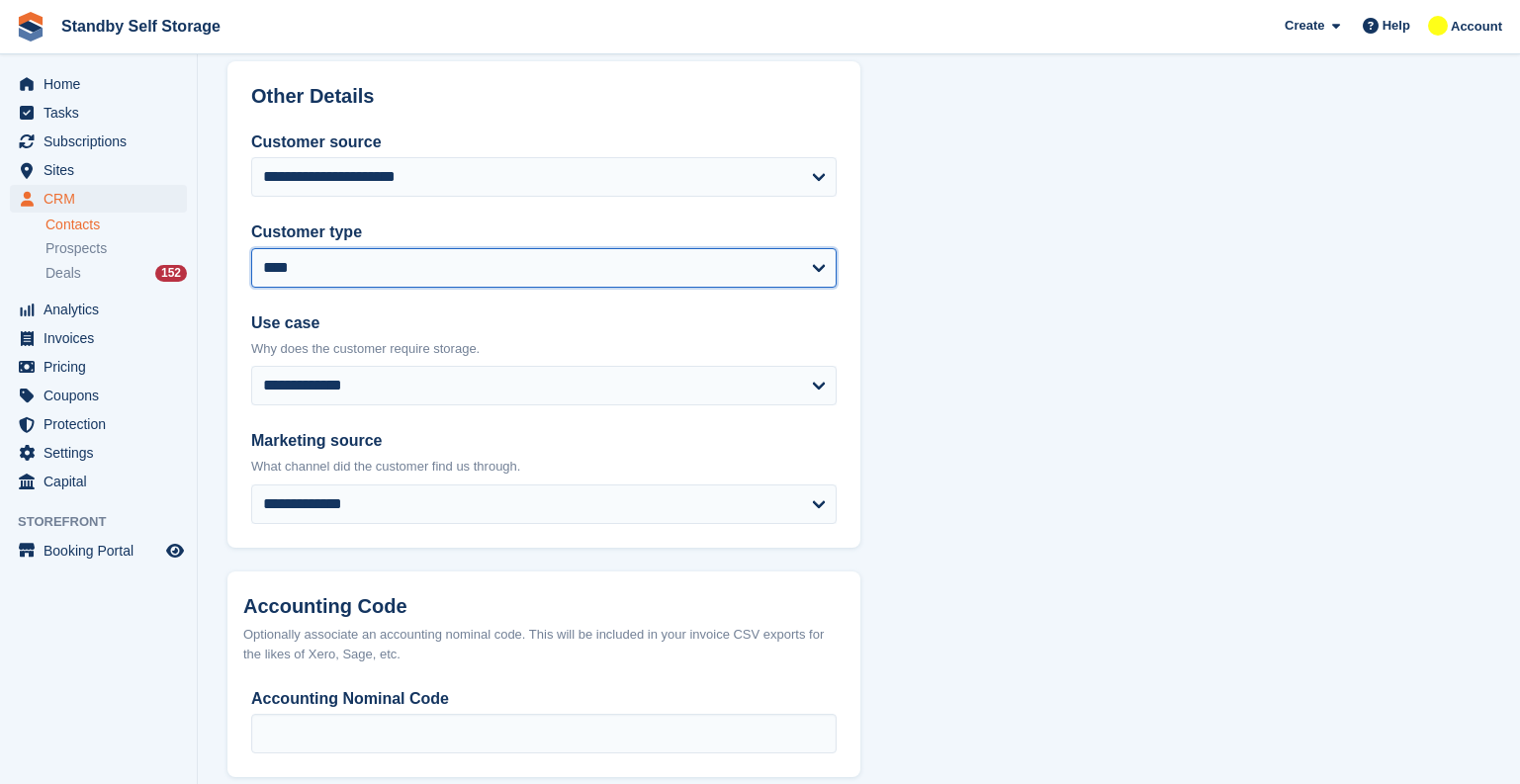click on "**********" at bounding box center (544, 268) 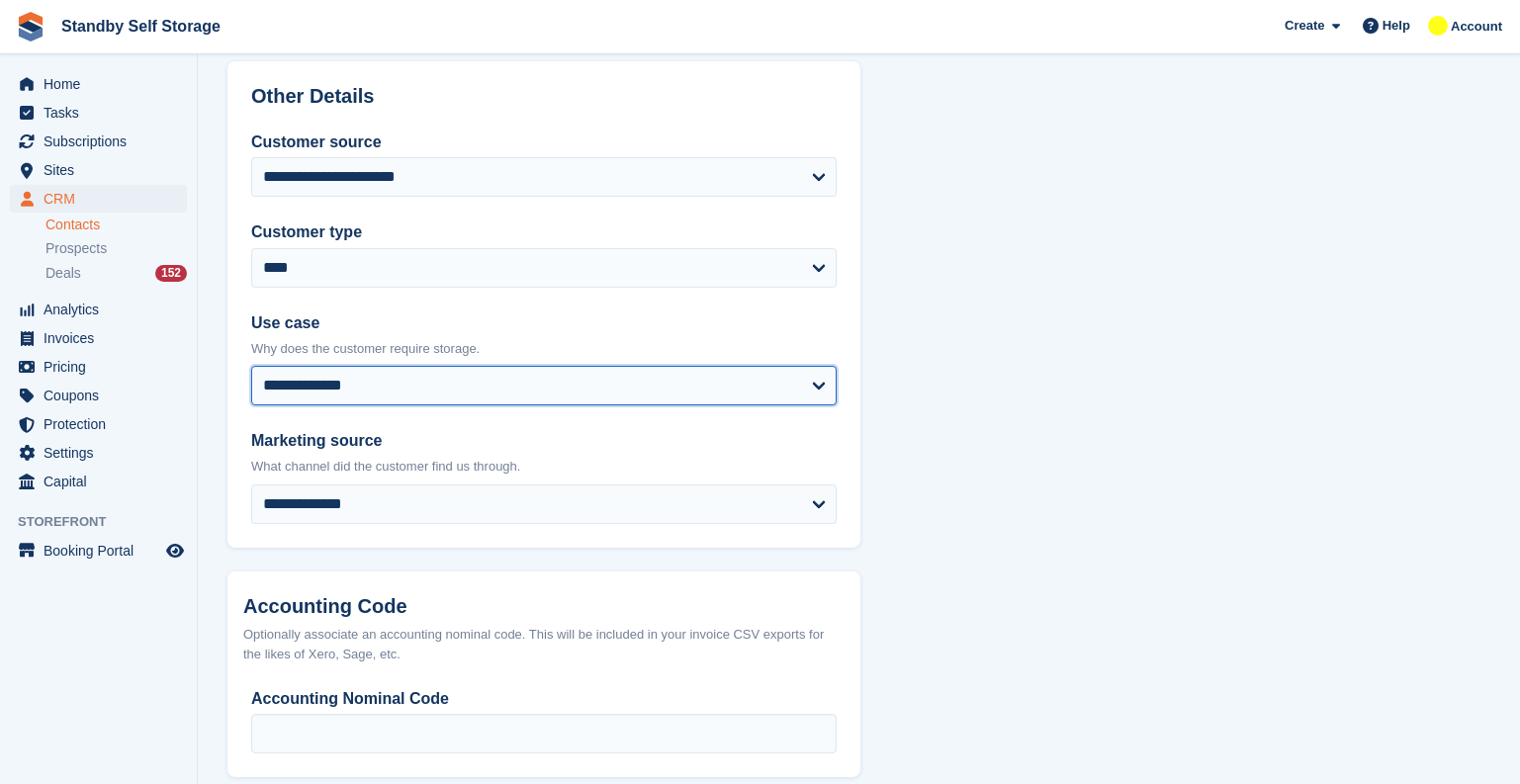 click on "**********" at bounding box center [544, 386] 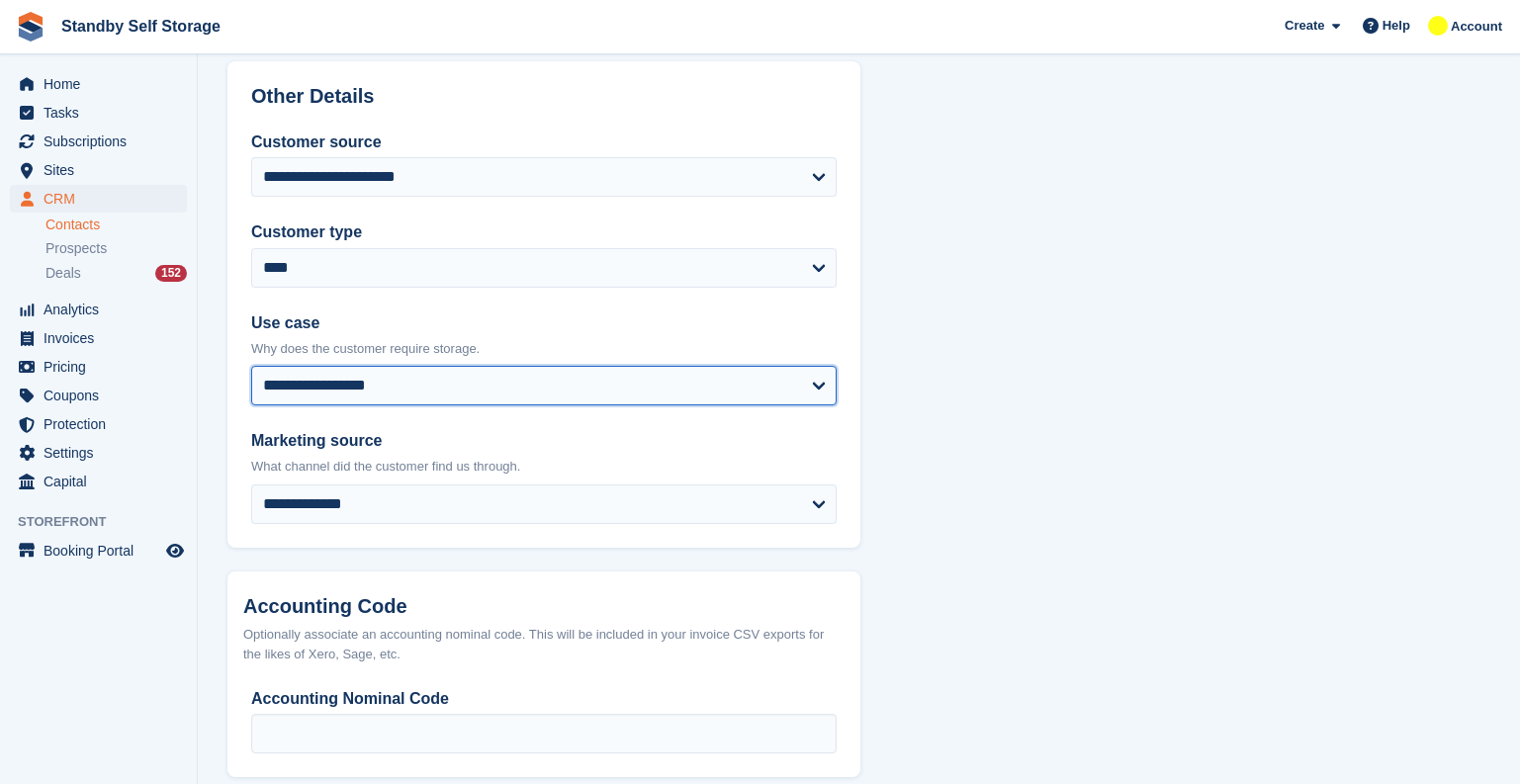 click on "**********" at bounding box center (544, 386) 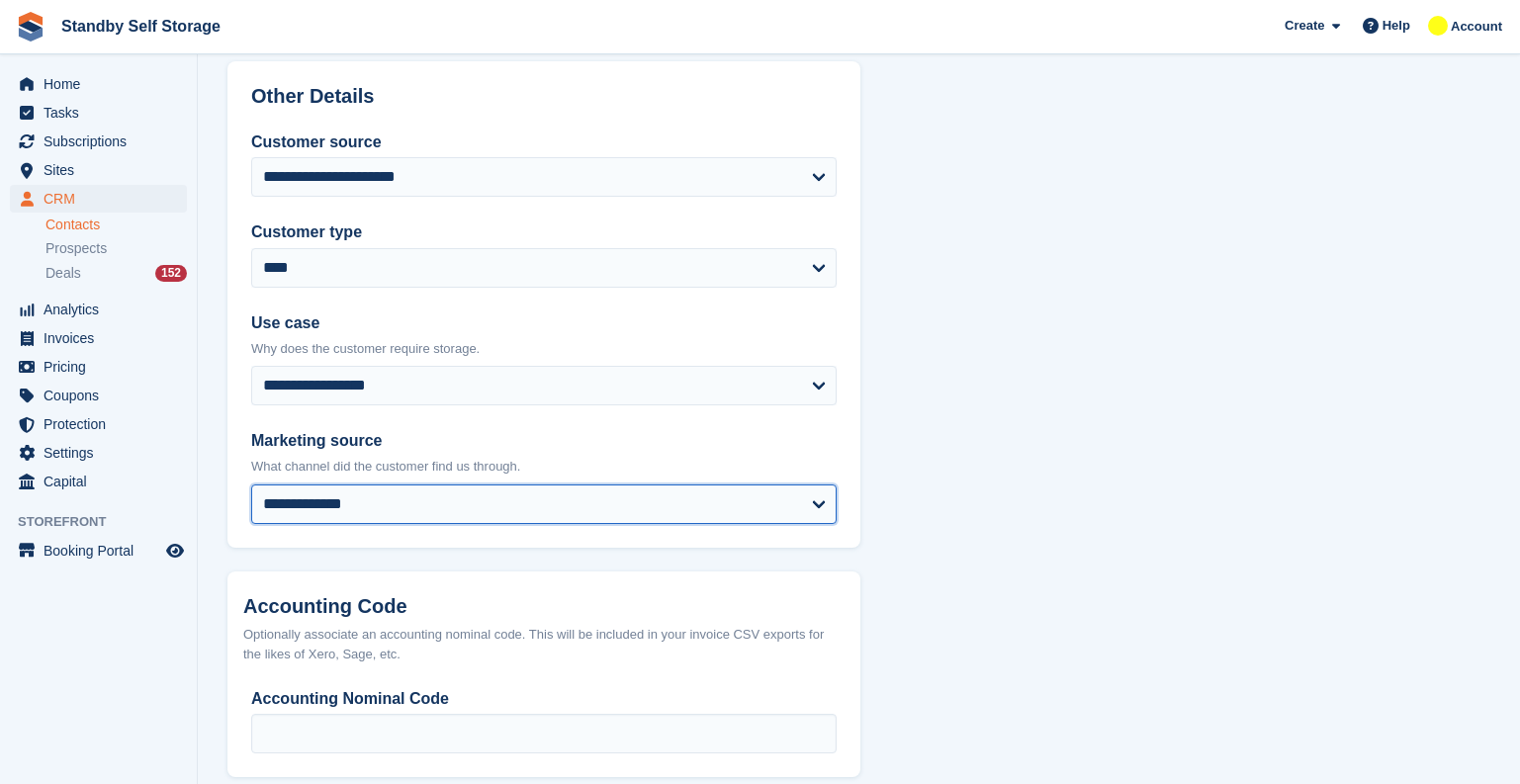 click on "**********" at bounding box center (544, 504) 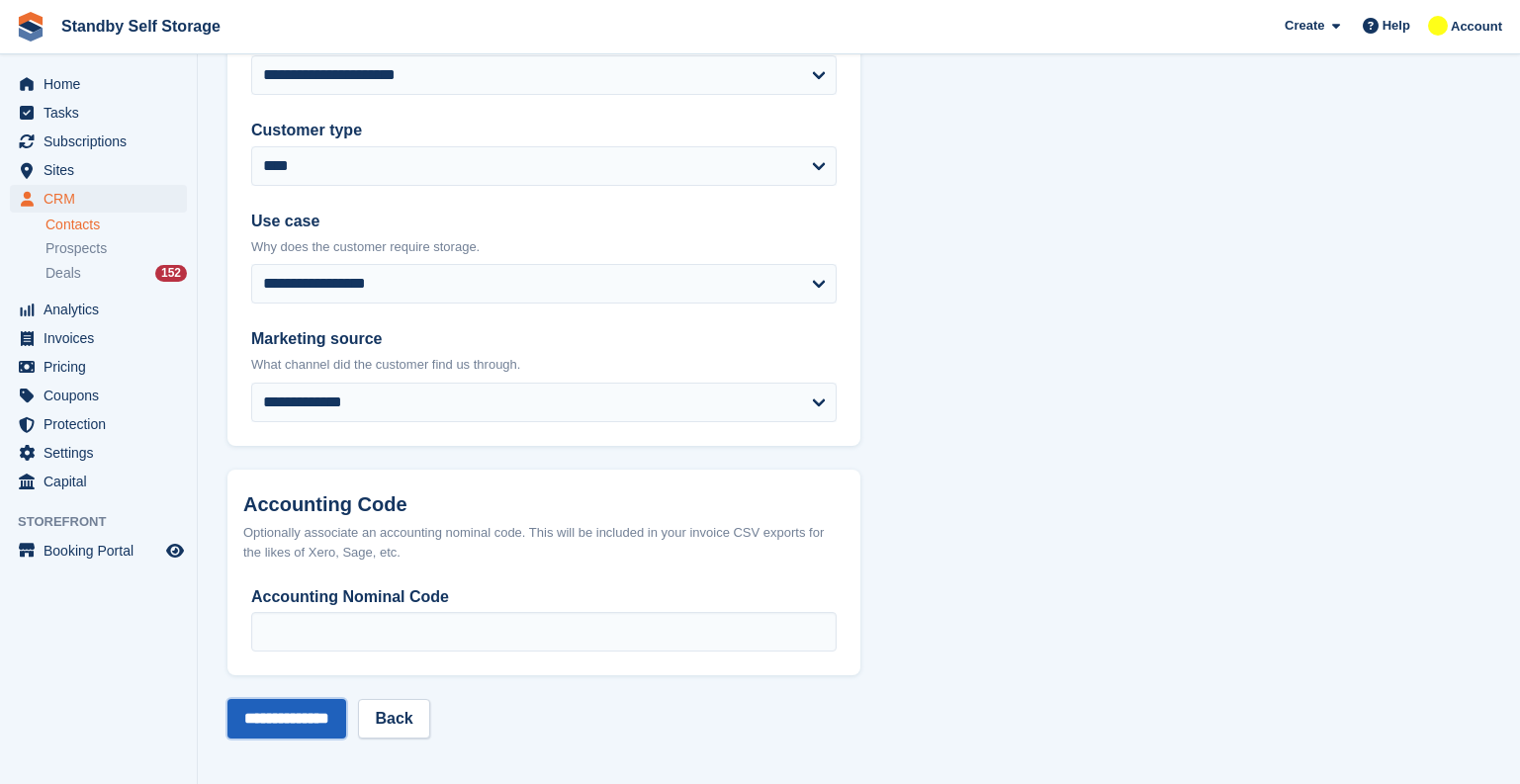 click on "**********" at bounding box center [287, 719] 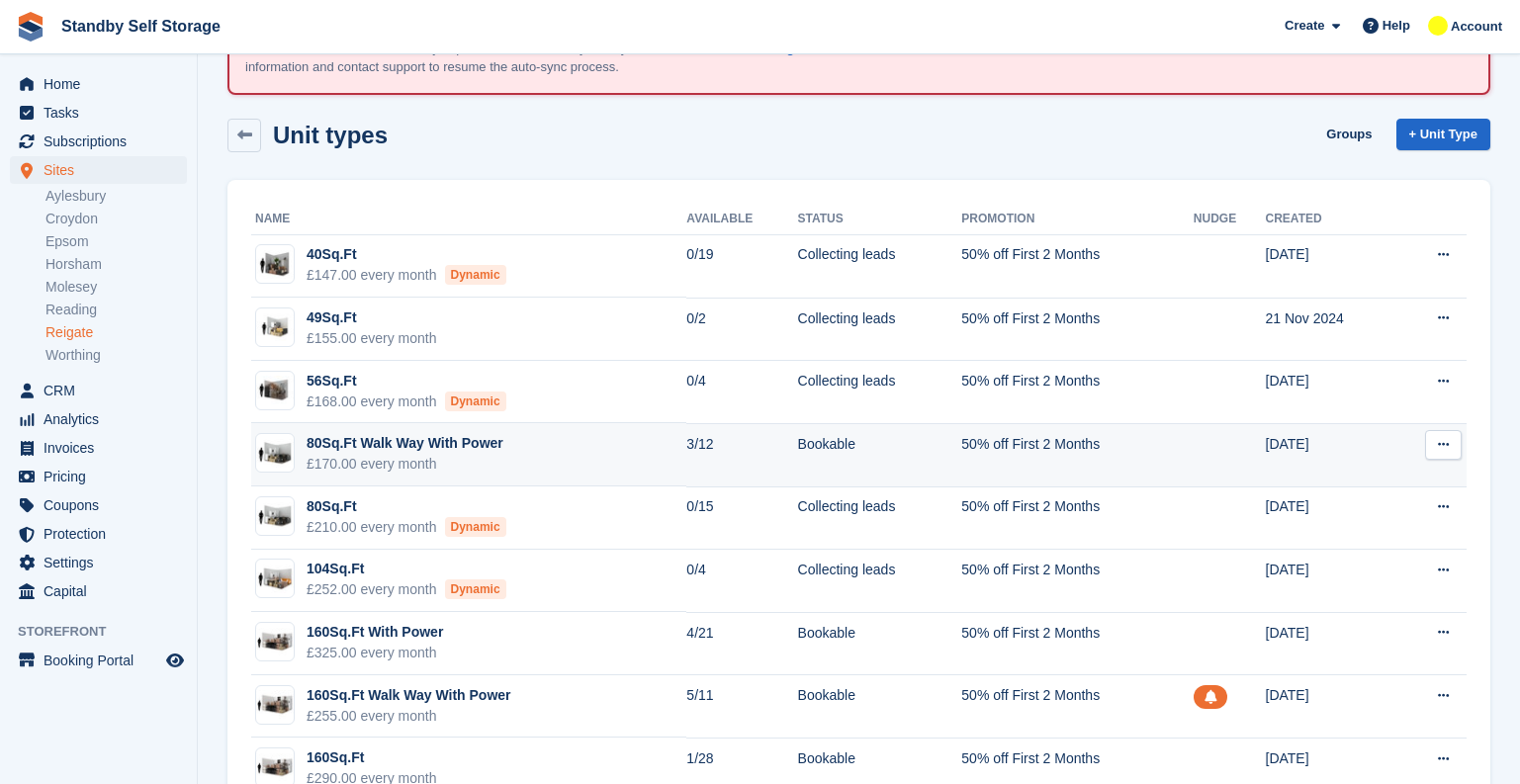 scroll, scrollTop: 198, scrollLeft: 0, axis: vertical 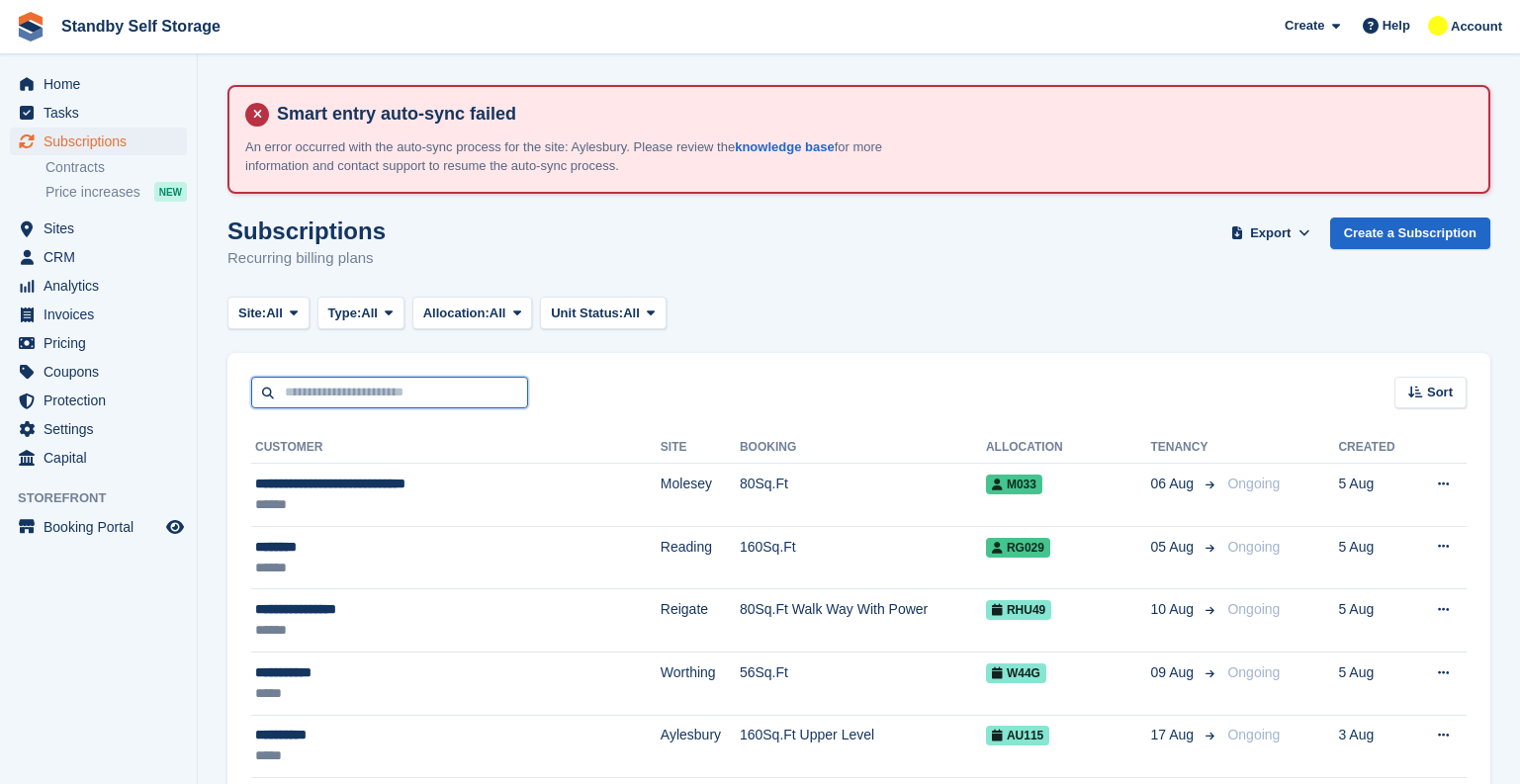 click at bounding box center (390, 392) 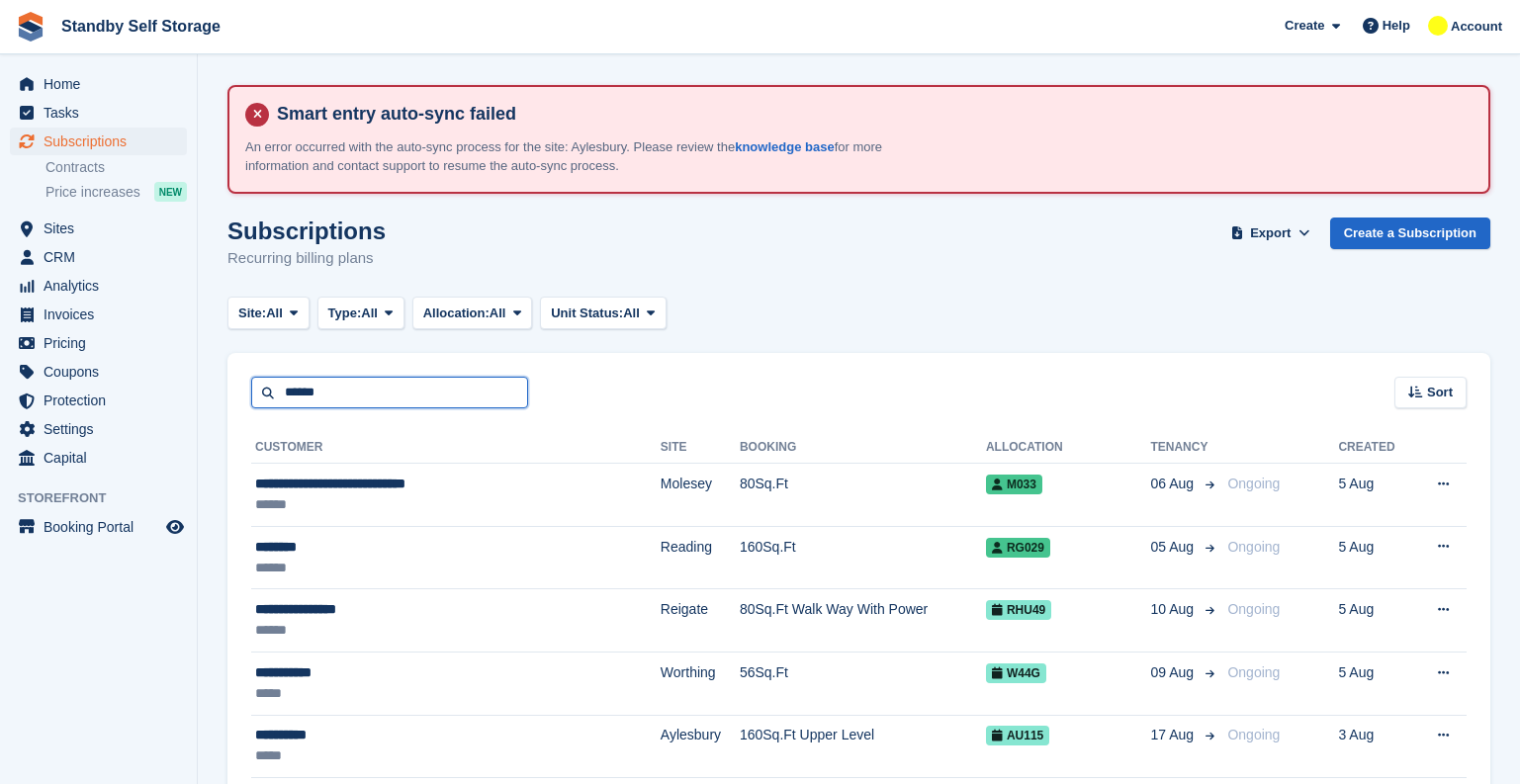 type on "******" 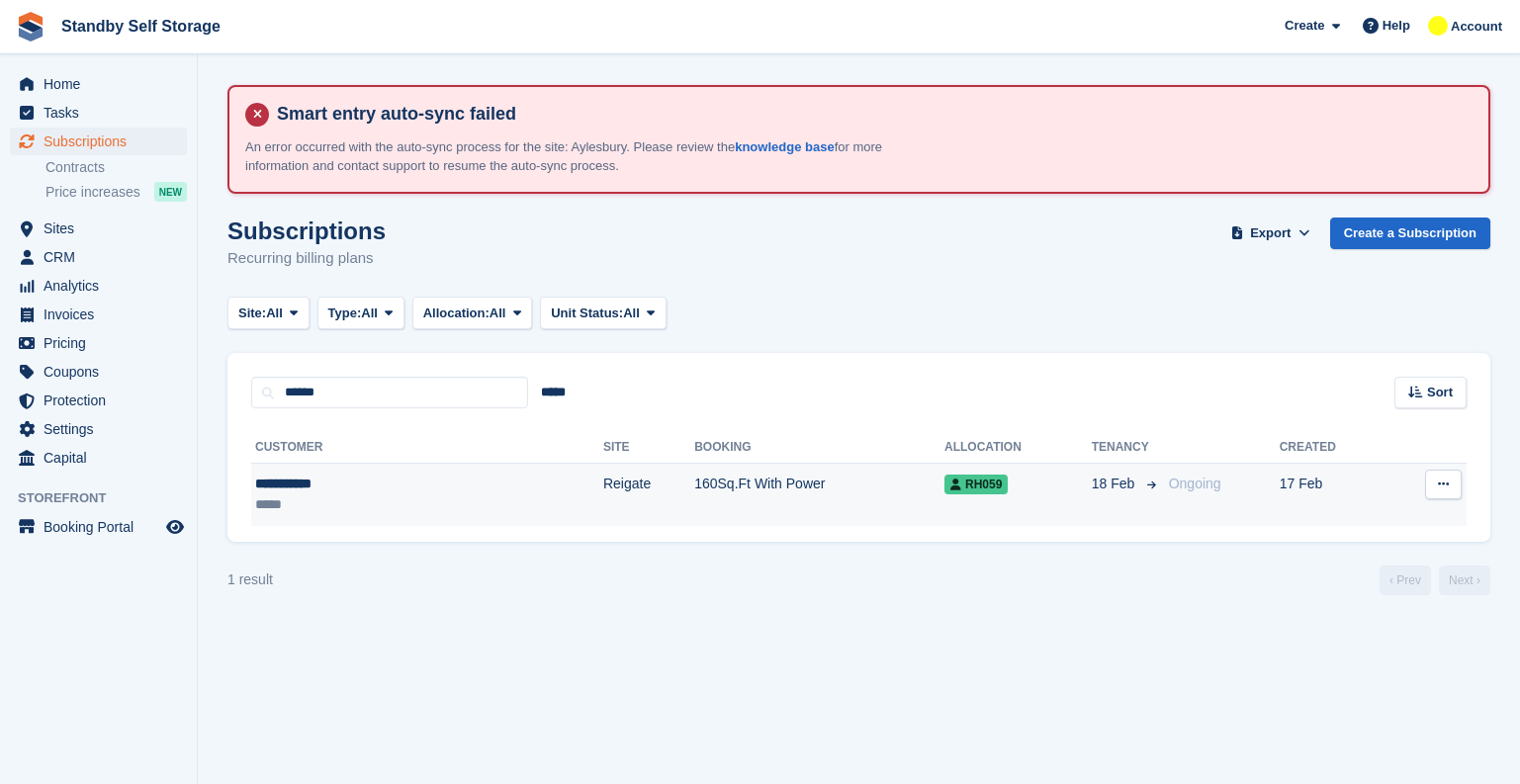click on "*****" at bounding box center [345, 504] 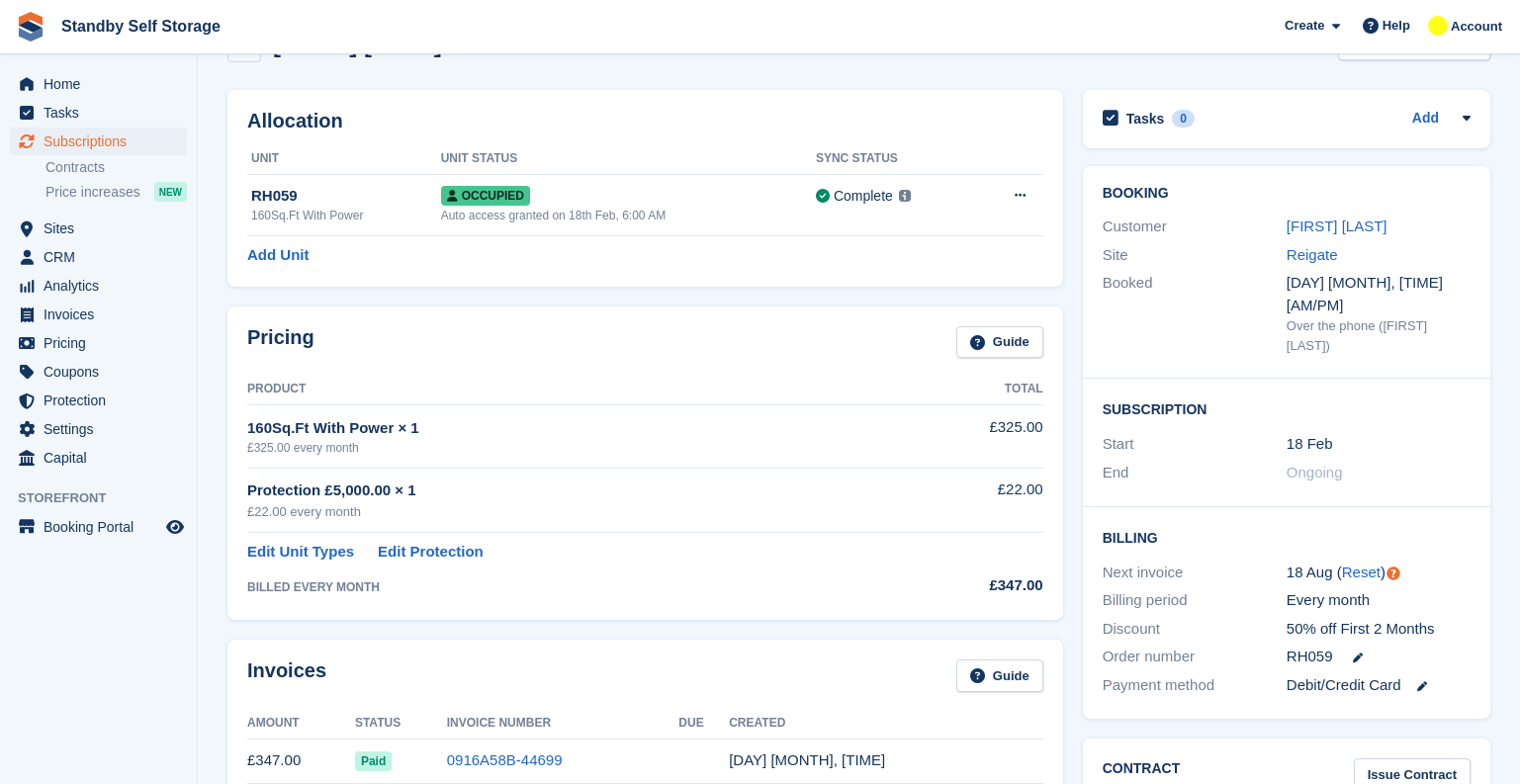 scroll, scrollTop: 99, scrollLeft: 0, axis: vertical 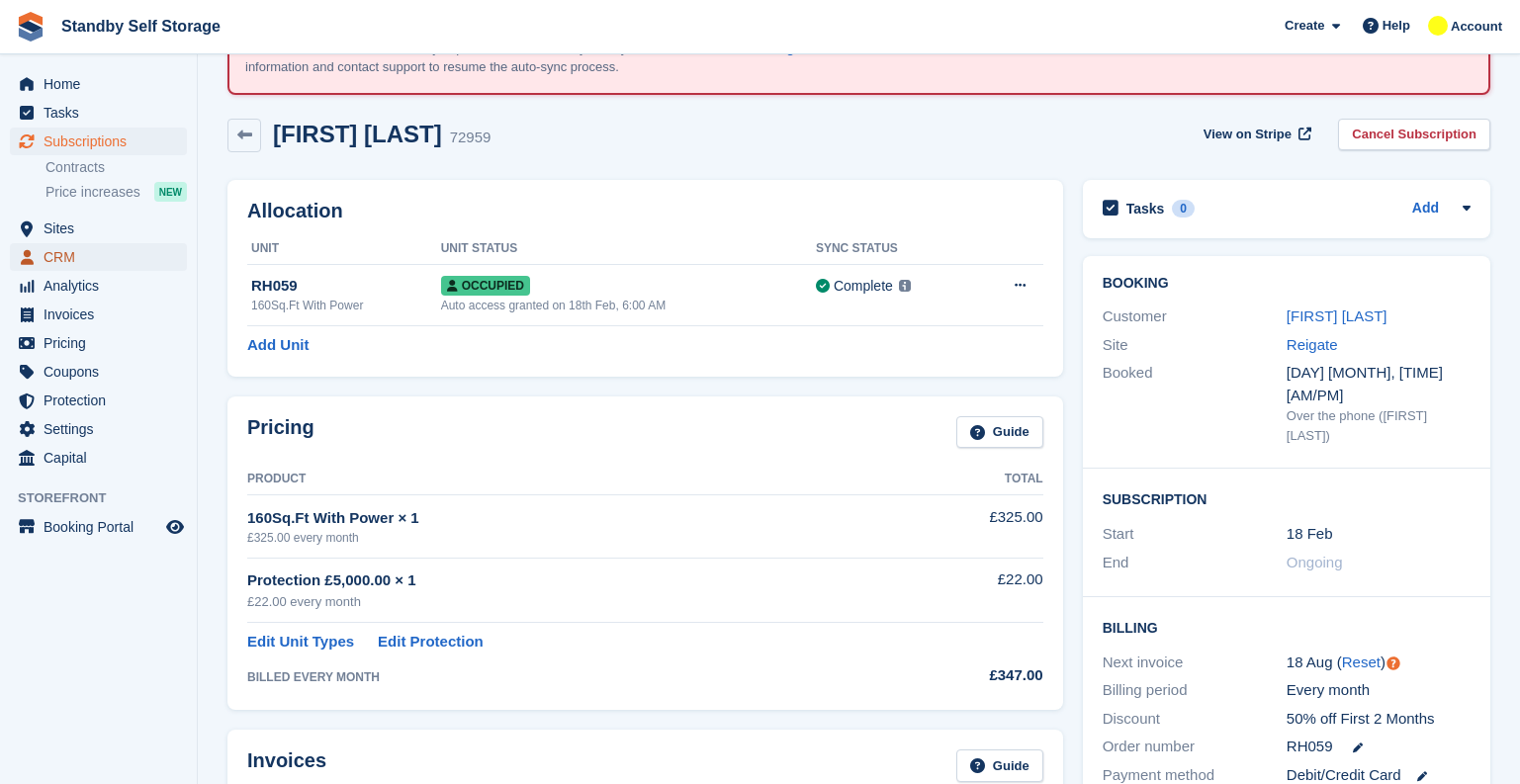 click on "CRM" at bounding box center (103, 257) 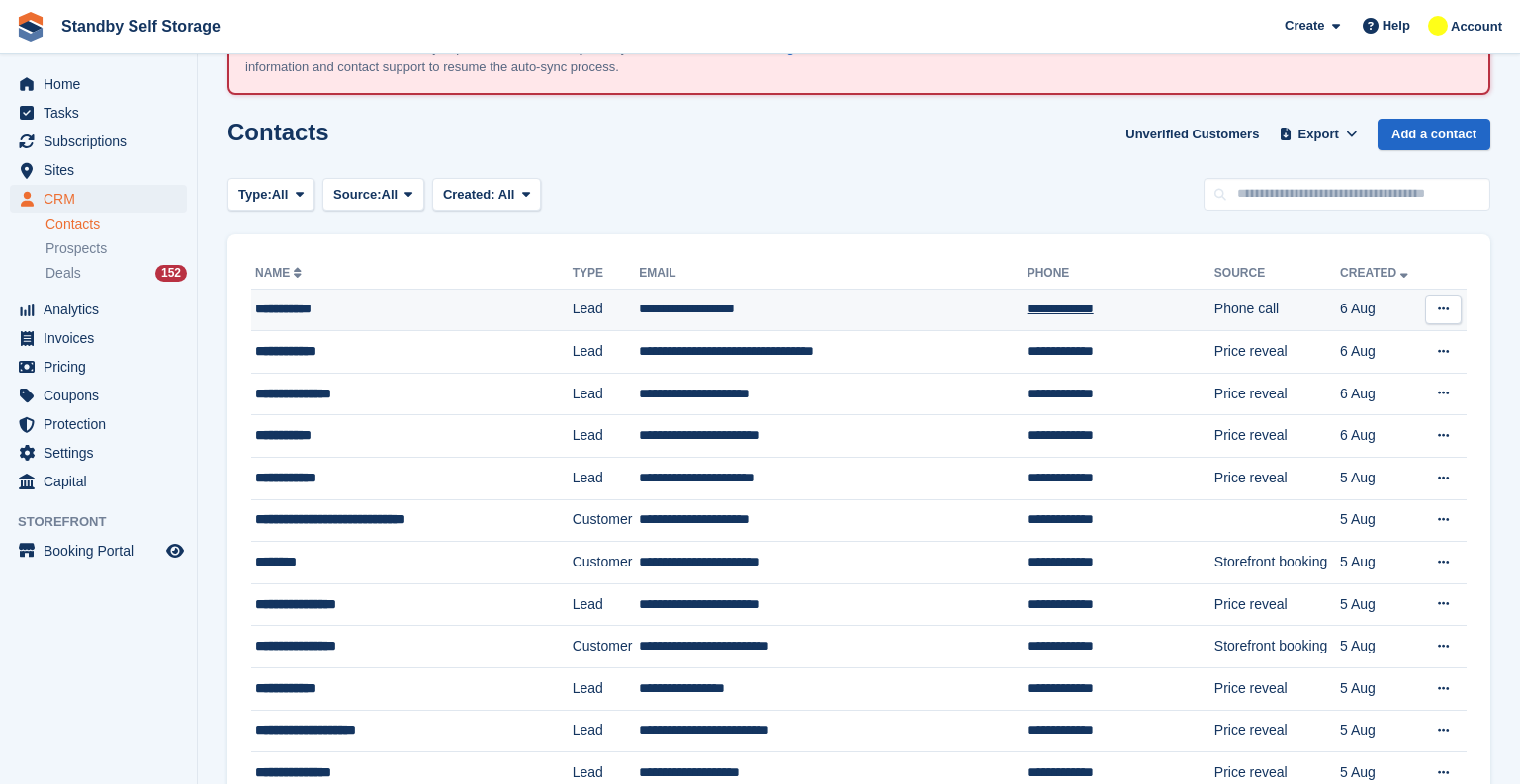 scroll, scrollTop: 0, scrollLeft: 0, axis: both 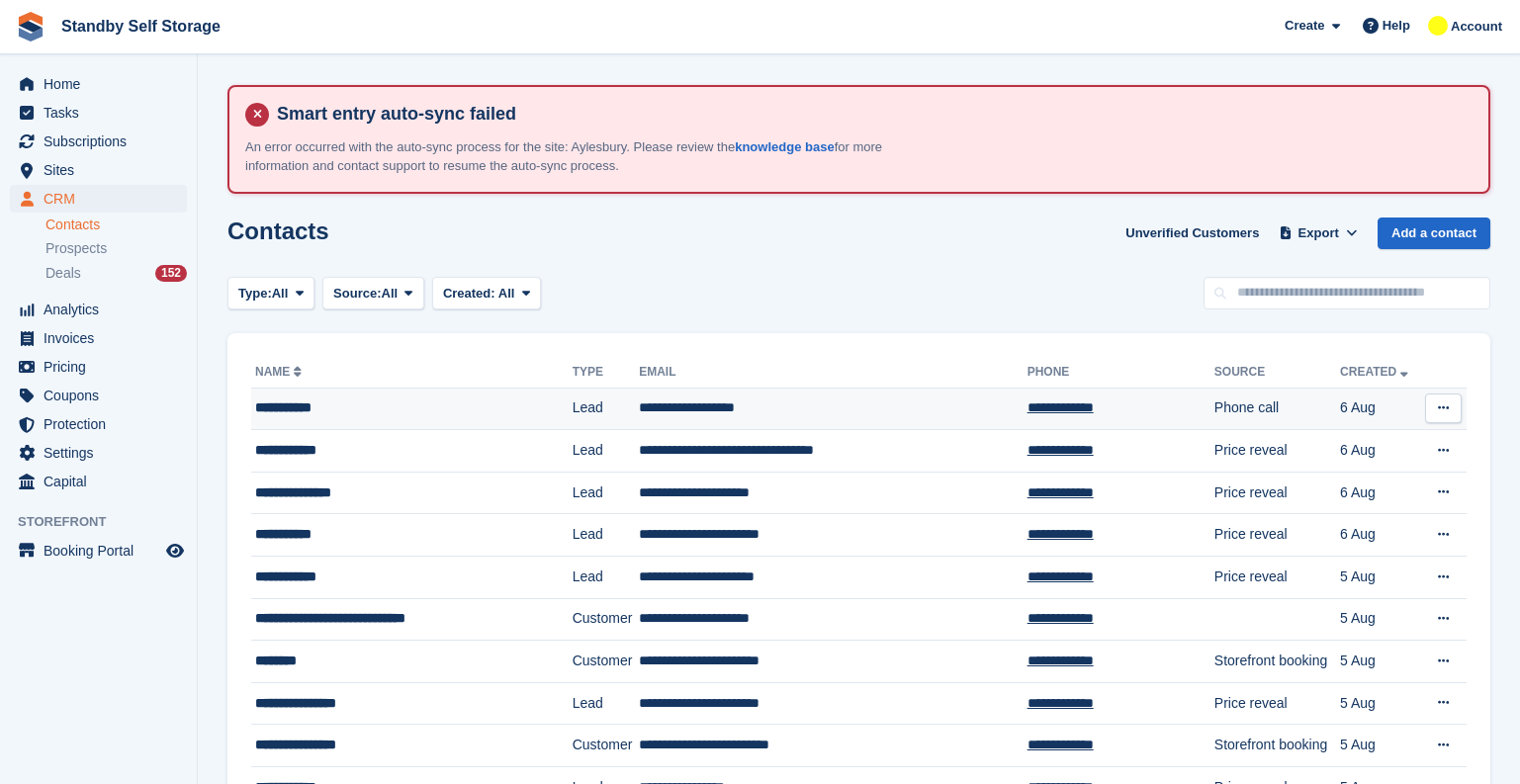 click on "**********" at bounding box center [411, 408] 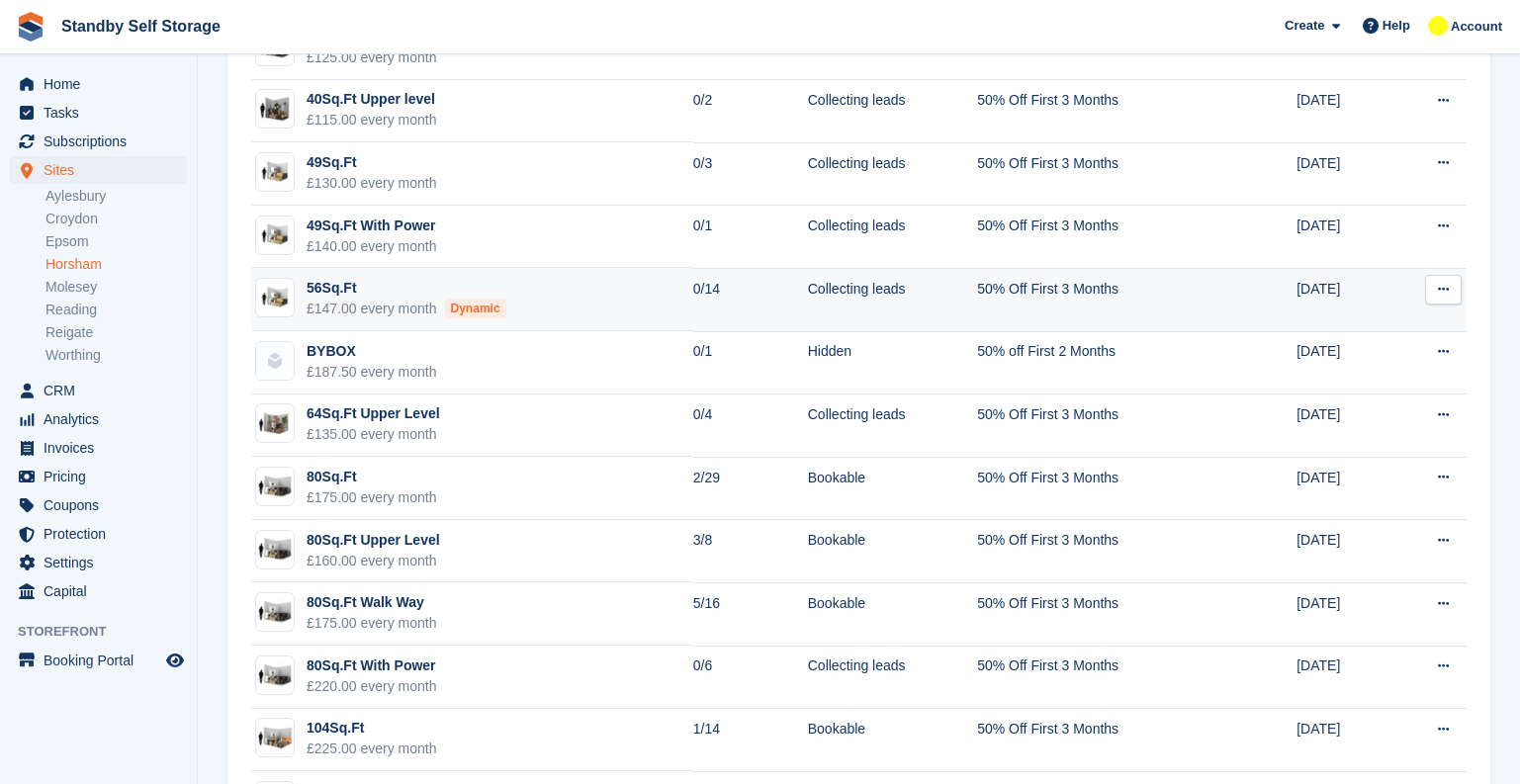 scroll, scrollTop: 593, scrollLeft: 0, axis: vertical 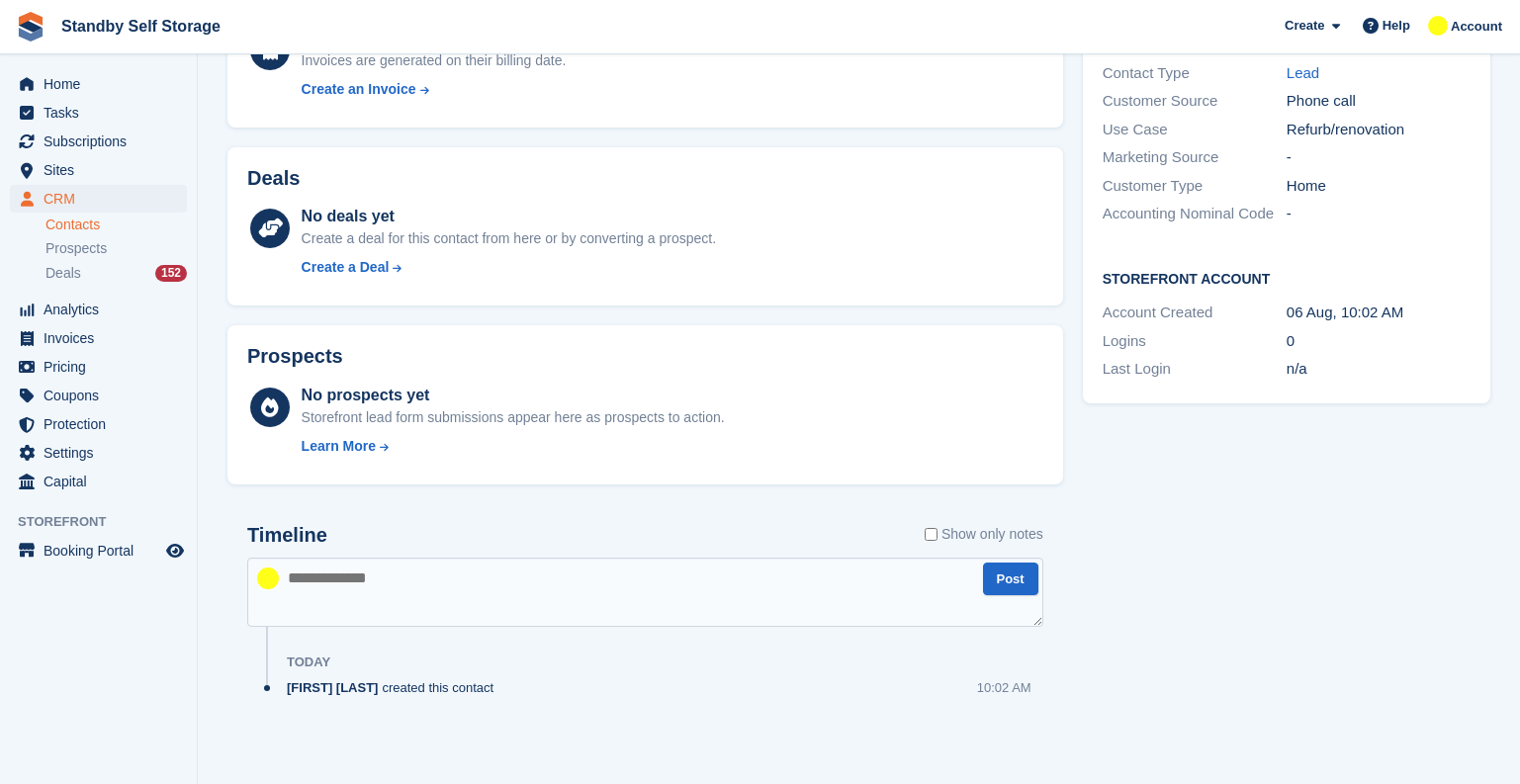 paste on "**********" 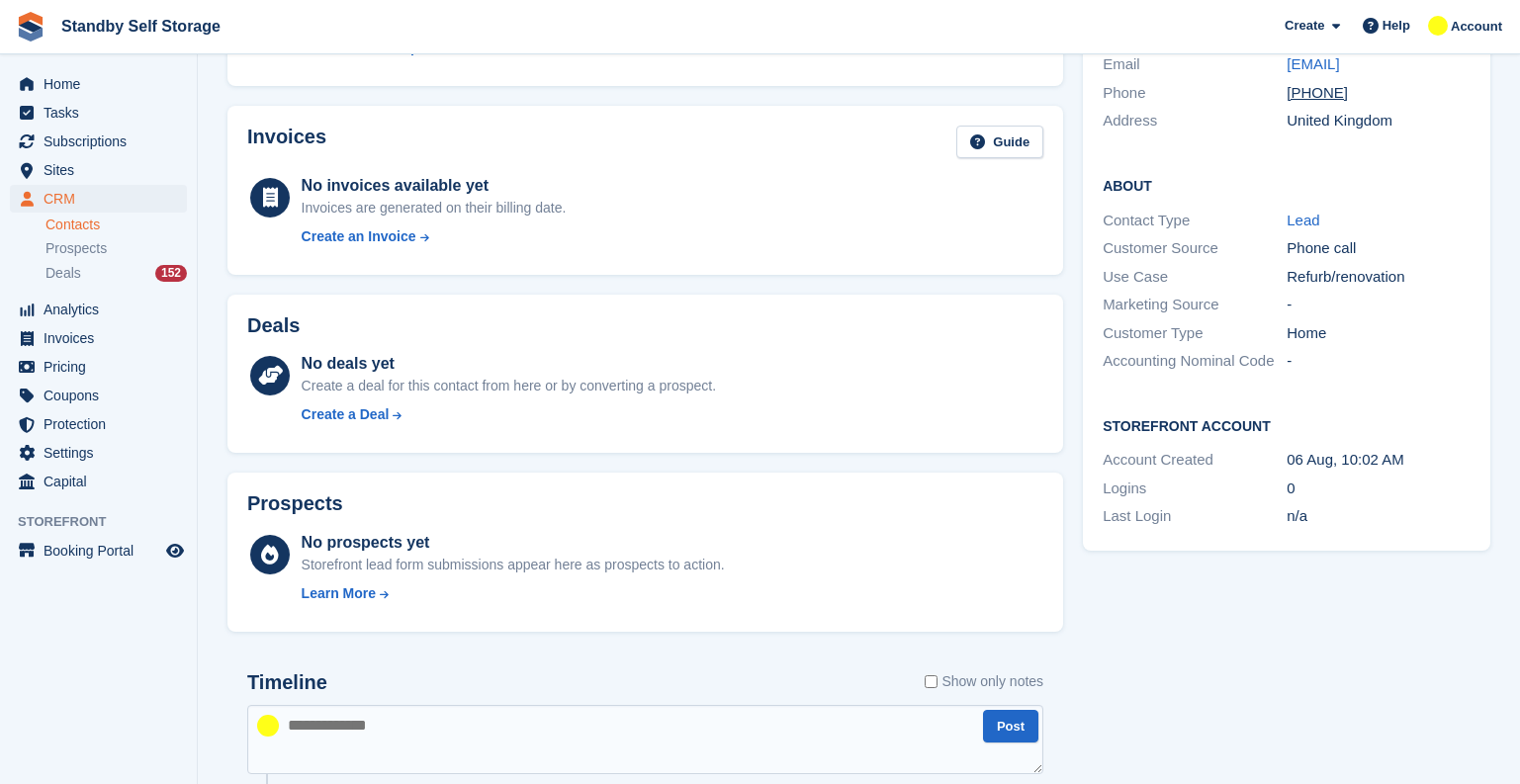 scroll, scrollTop: 0, scrollLeft: 0, axis: both 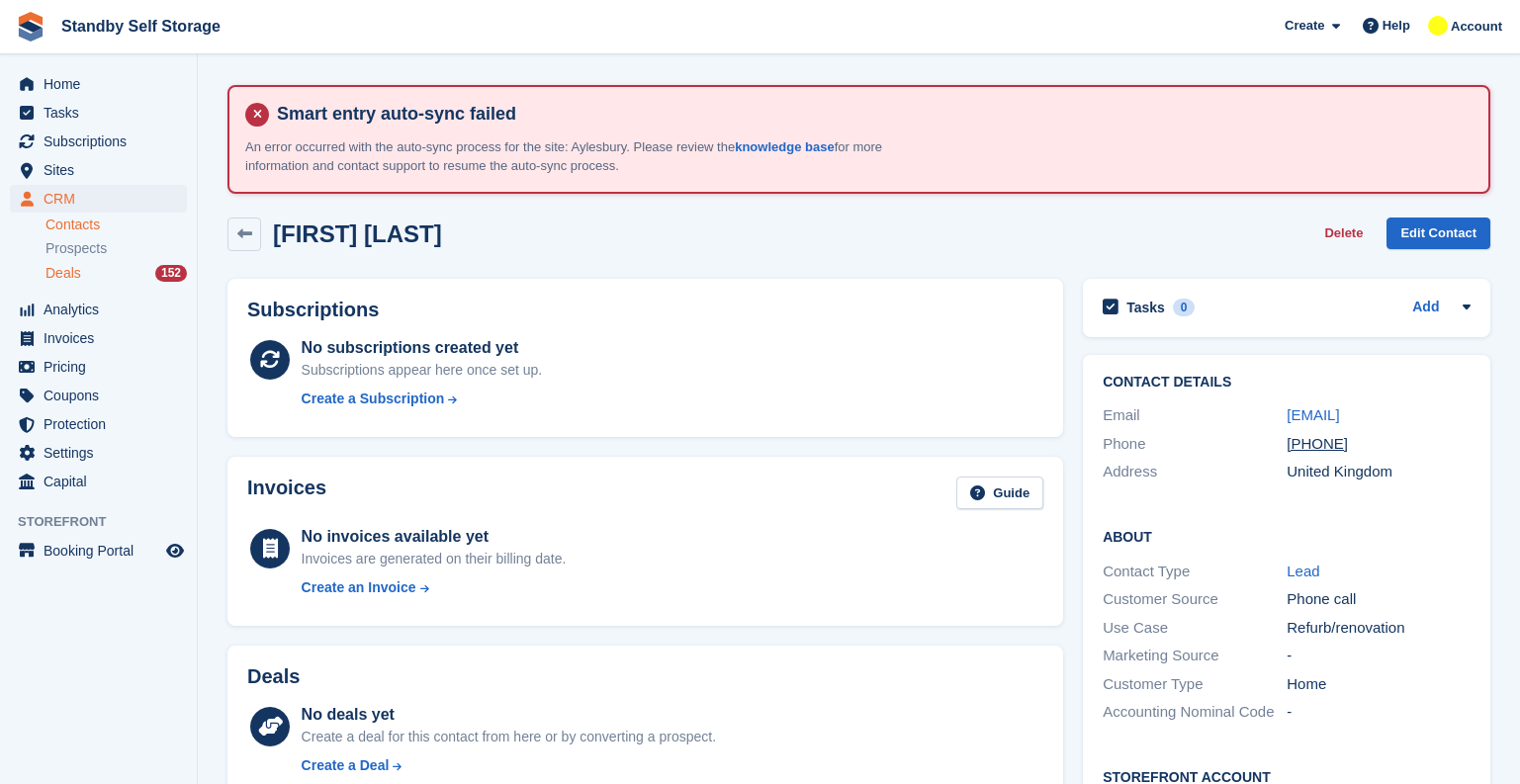 click on "Deals" at bounding box center [63, 273] 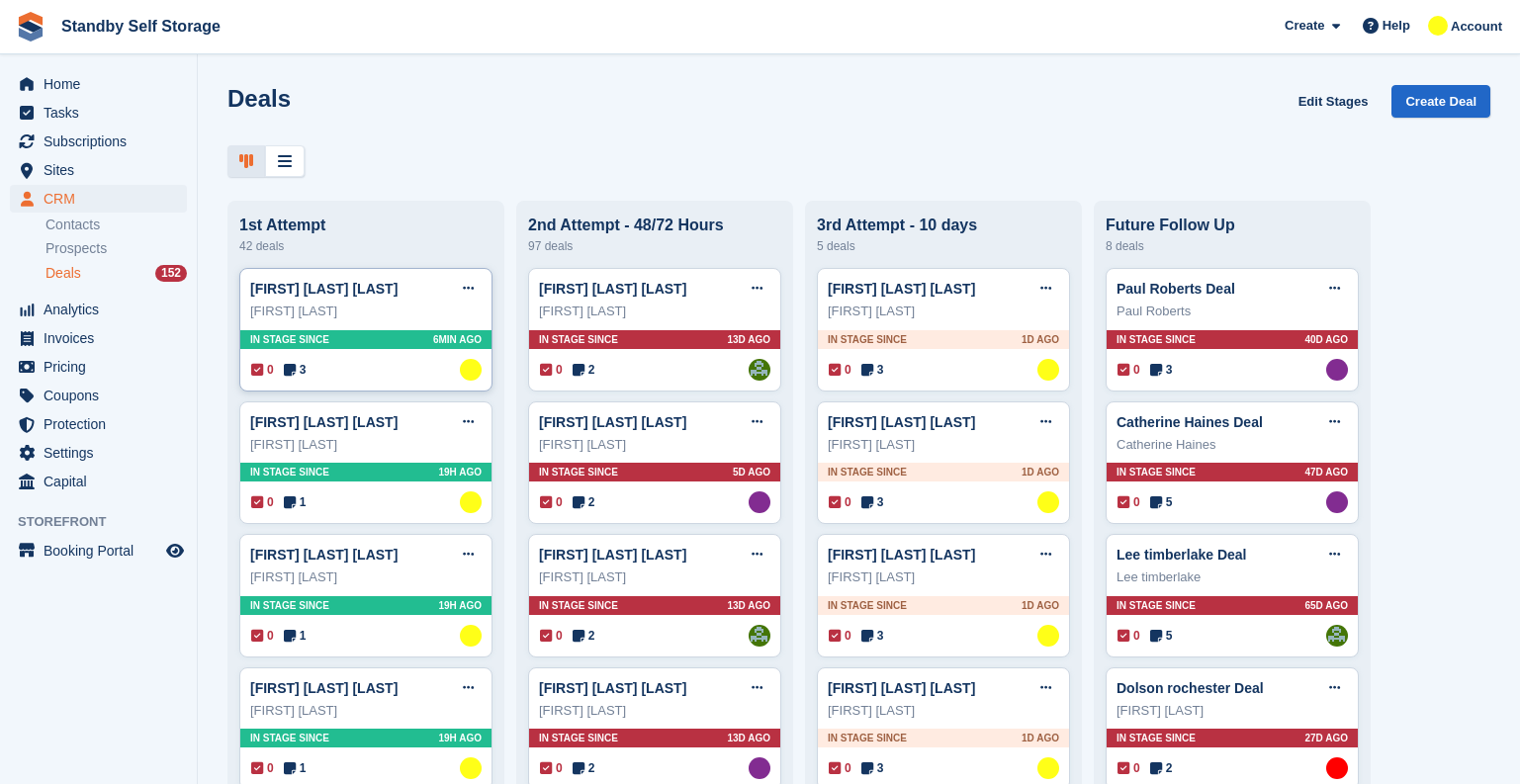 click on "0
3
Assigned to Glenn Fisher" at bounding box center (366, 370) 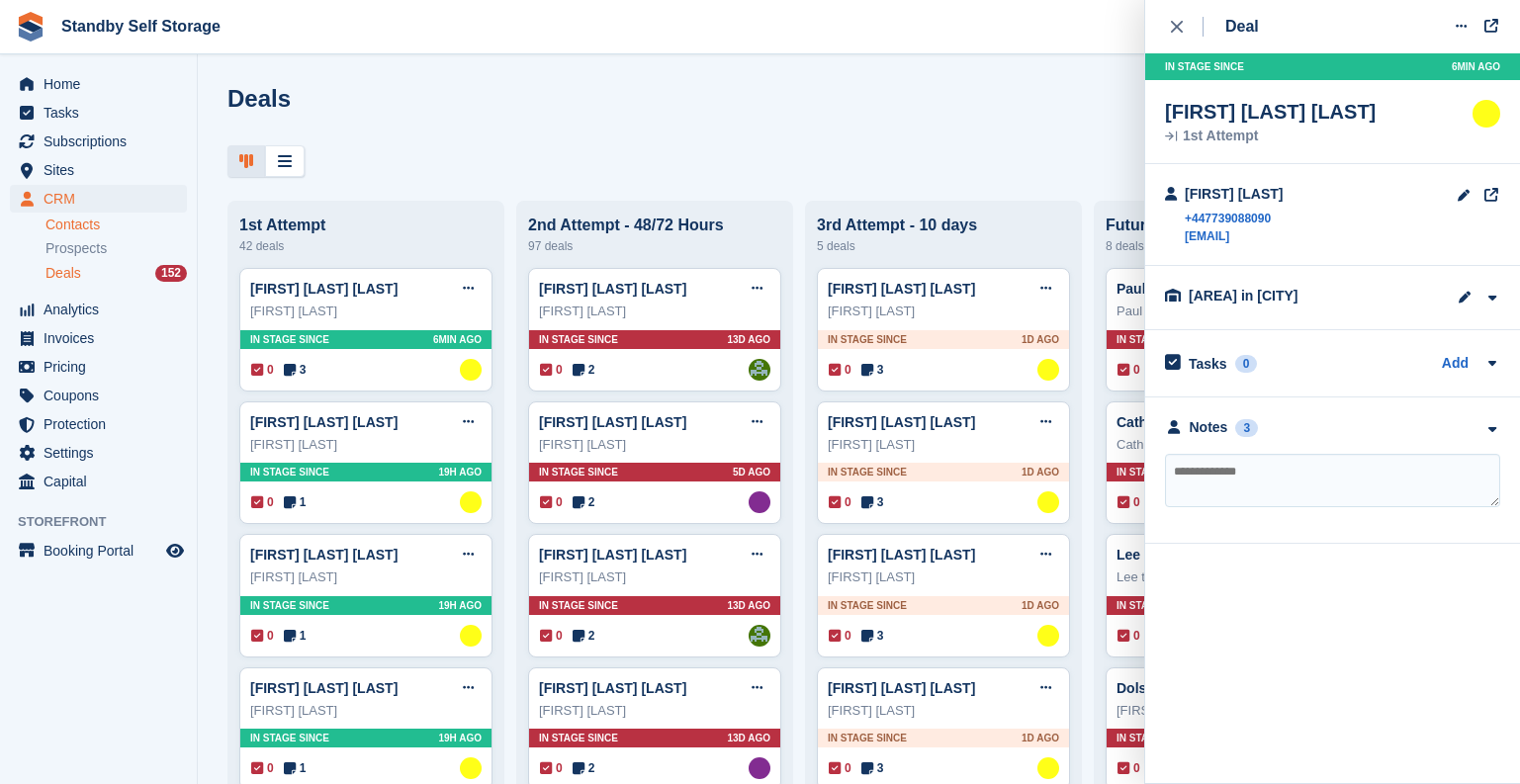 click on "Contacts" at bounding box center [116, 224] 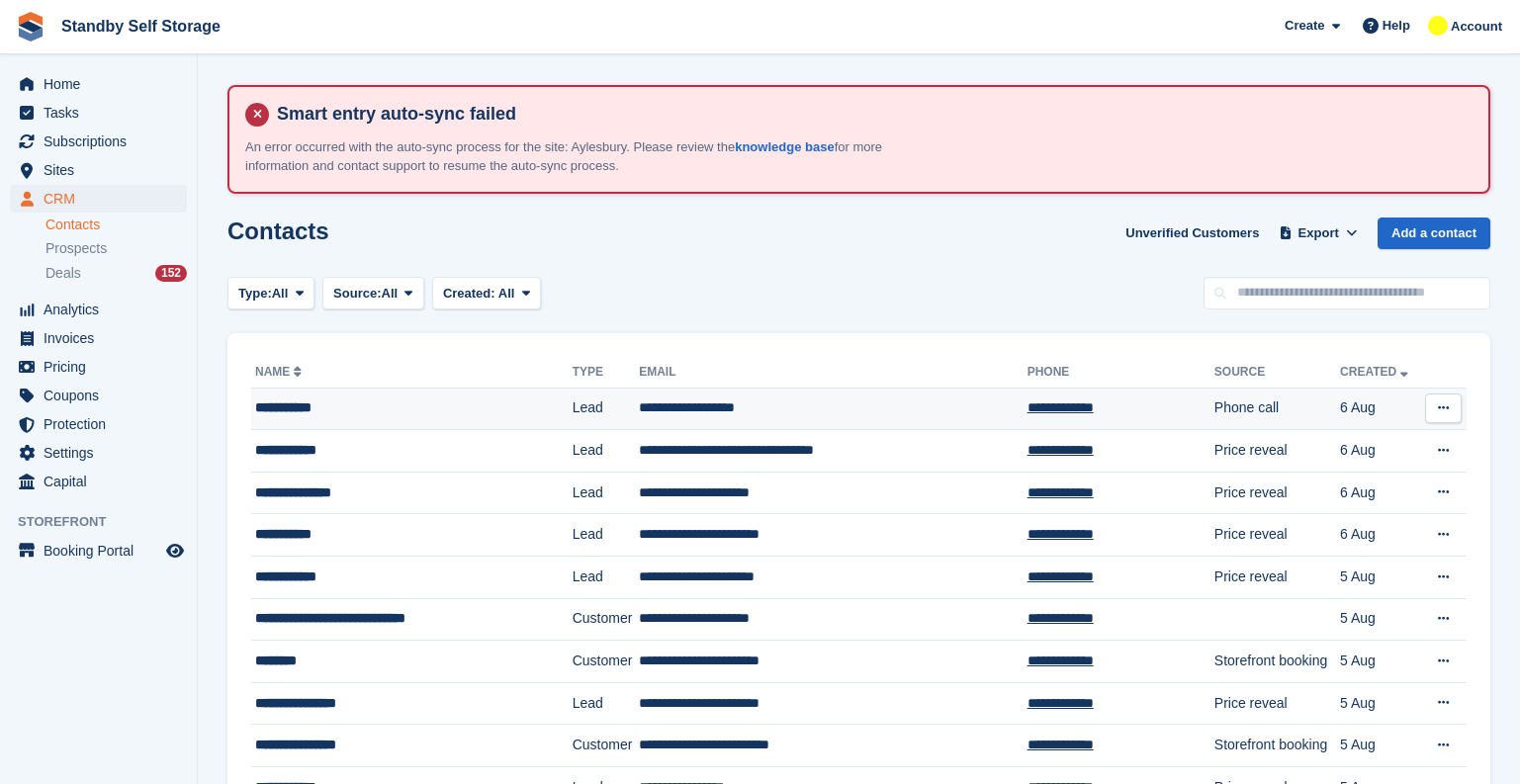 click on "**********" at bounding box center (398, 407) 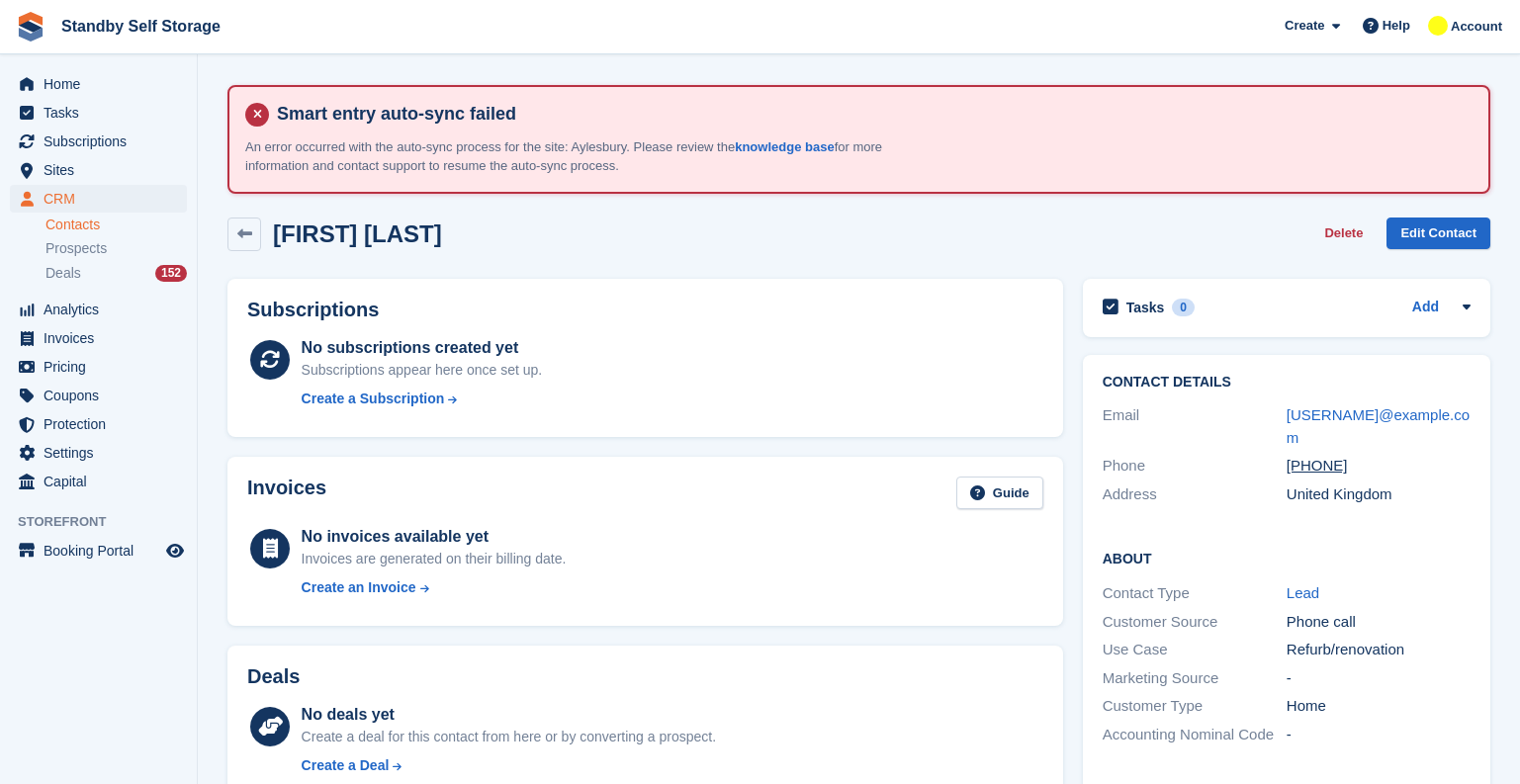 scroll, scrollTop: 0, scrollLeft: 0, axis: both 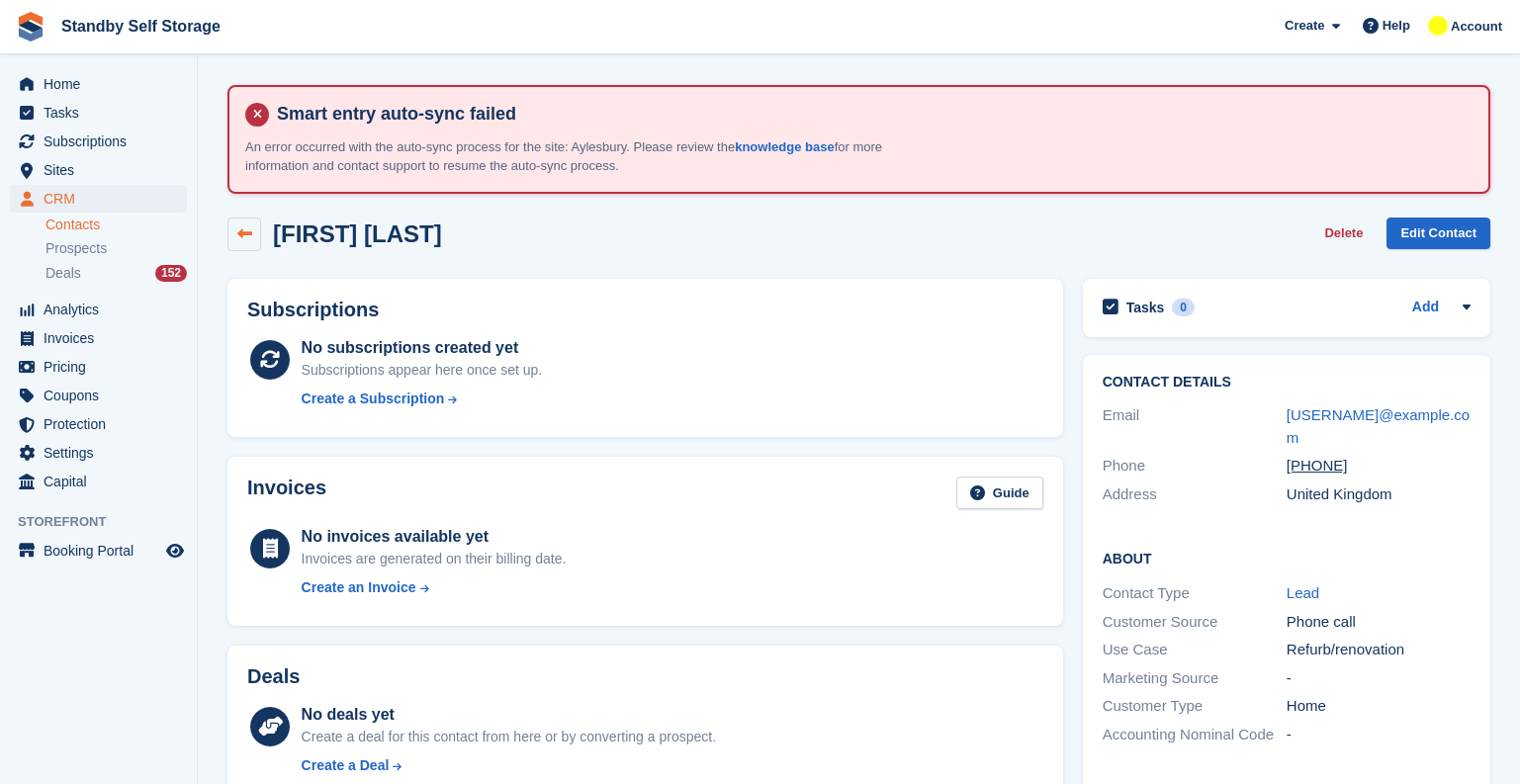 click at bounding box center (244, 234) 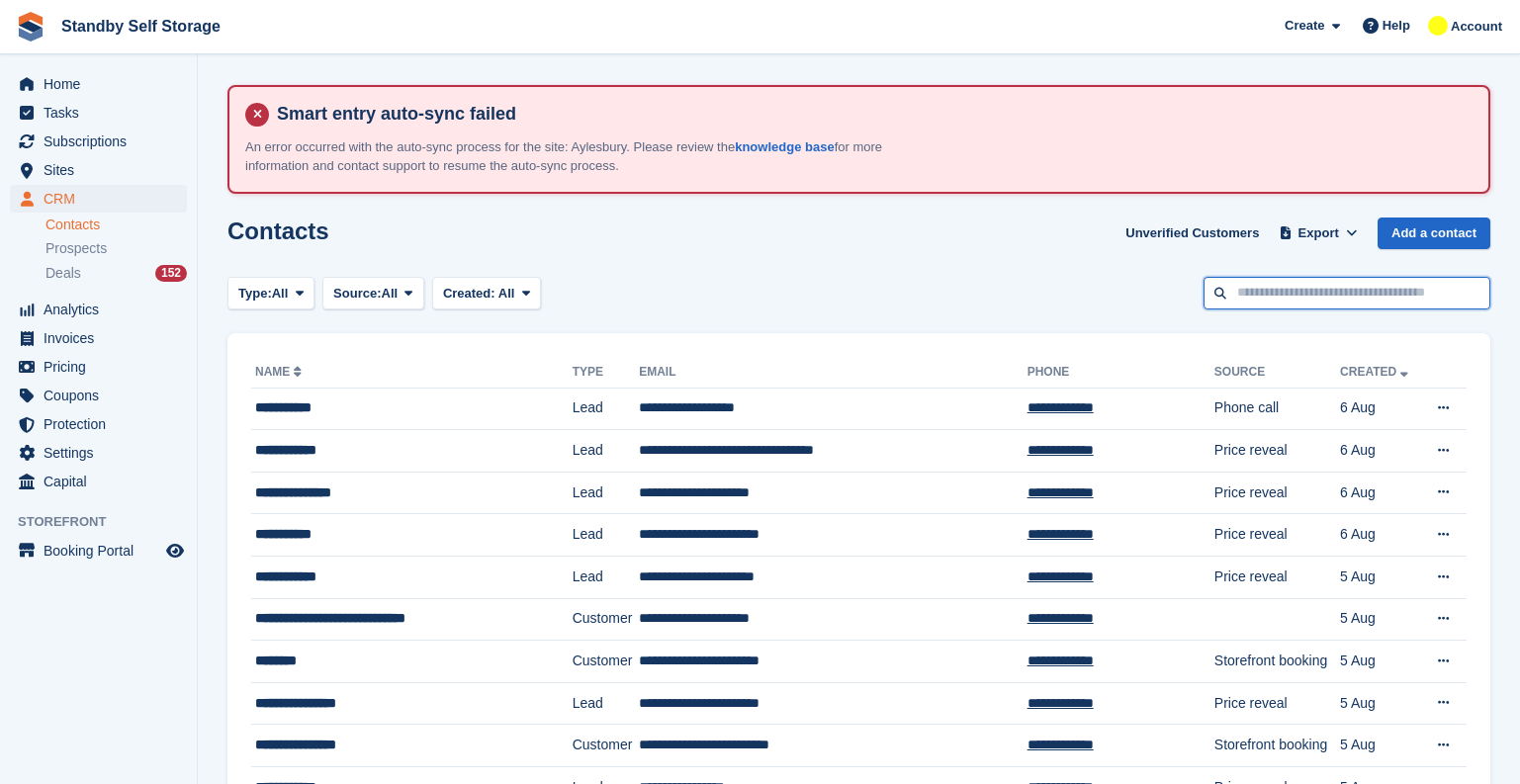 click at bounding box center (1347, 293) 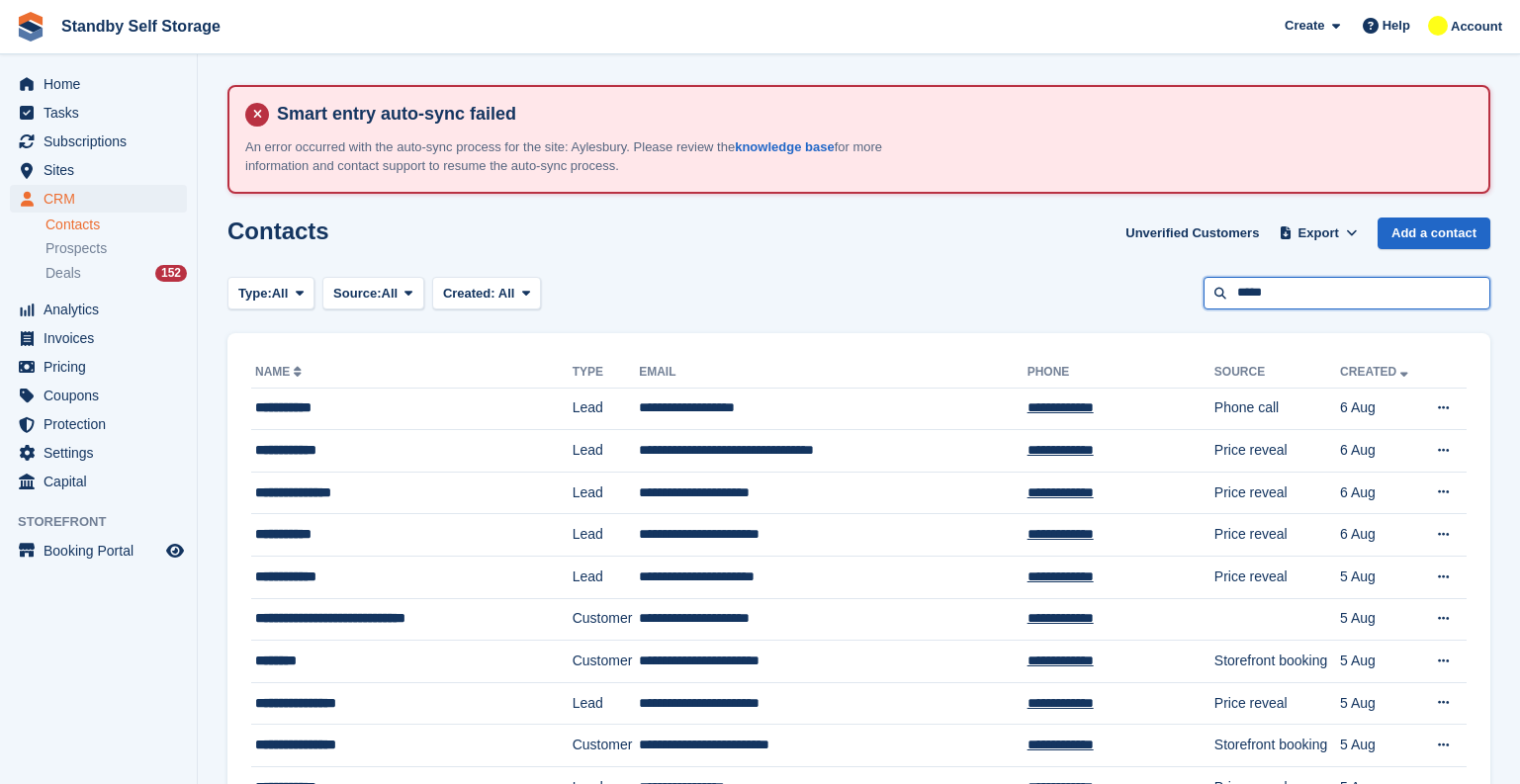 type on "*****" 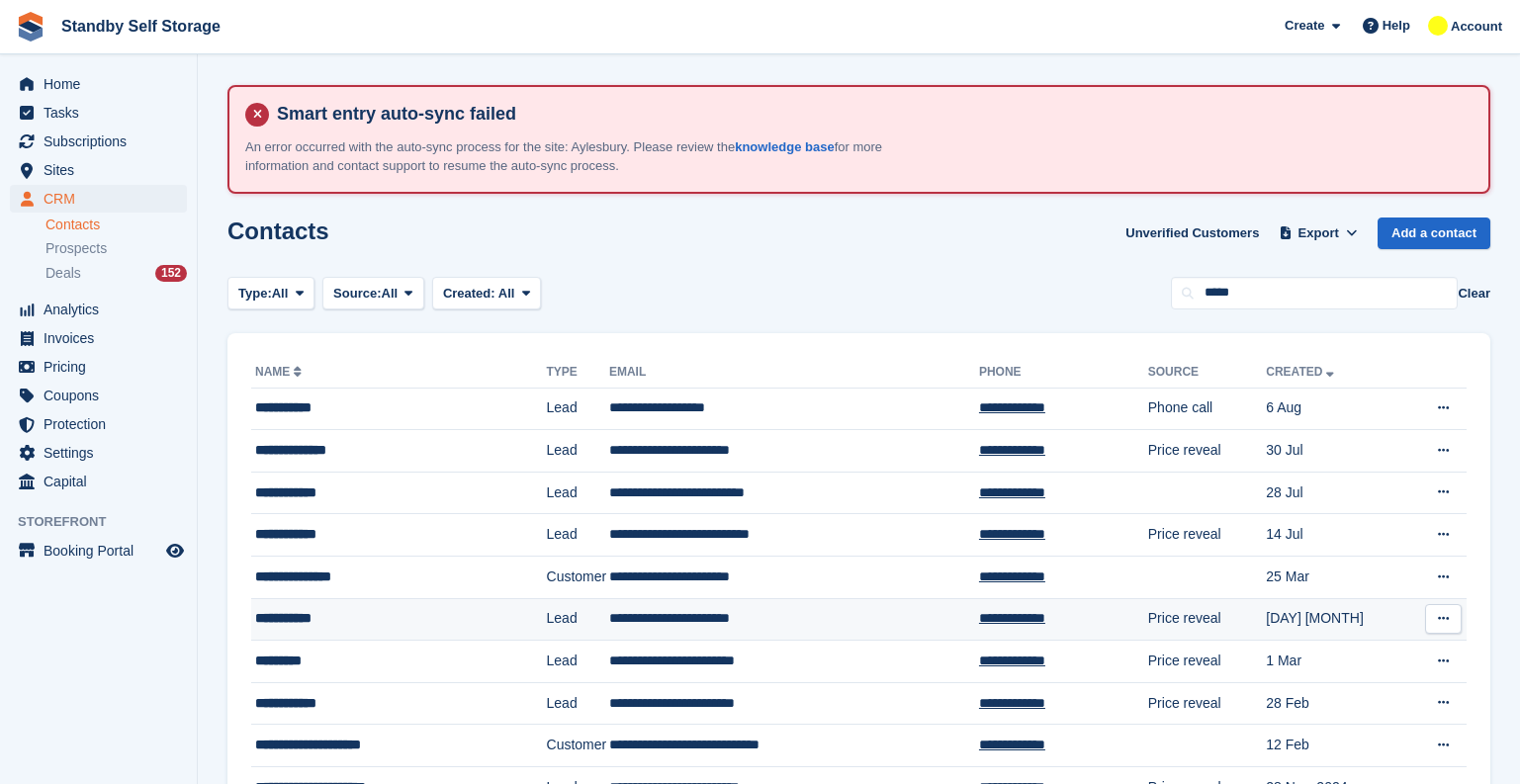 click on "**********" at bounding box center (395, 618) 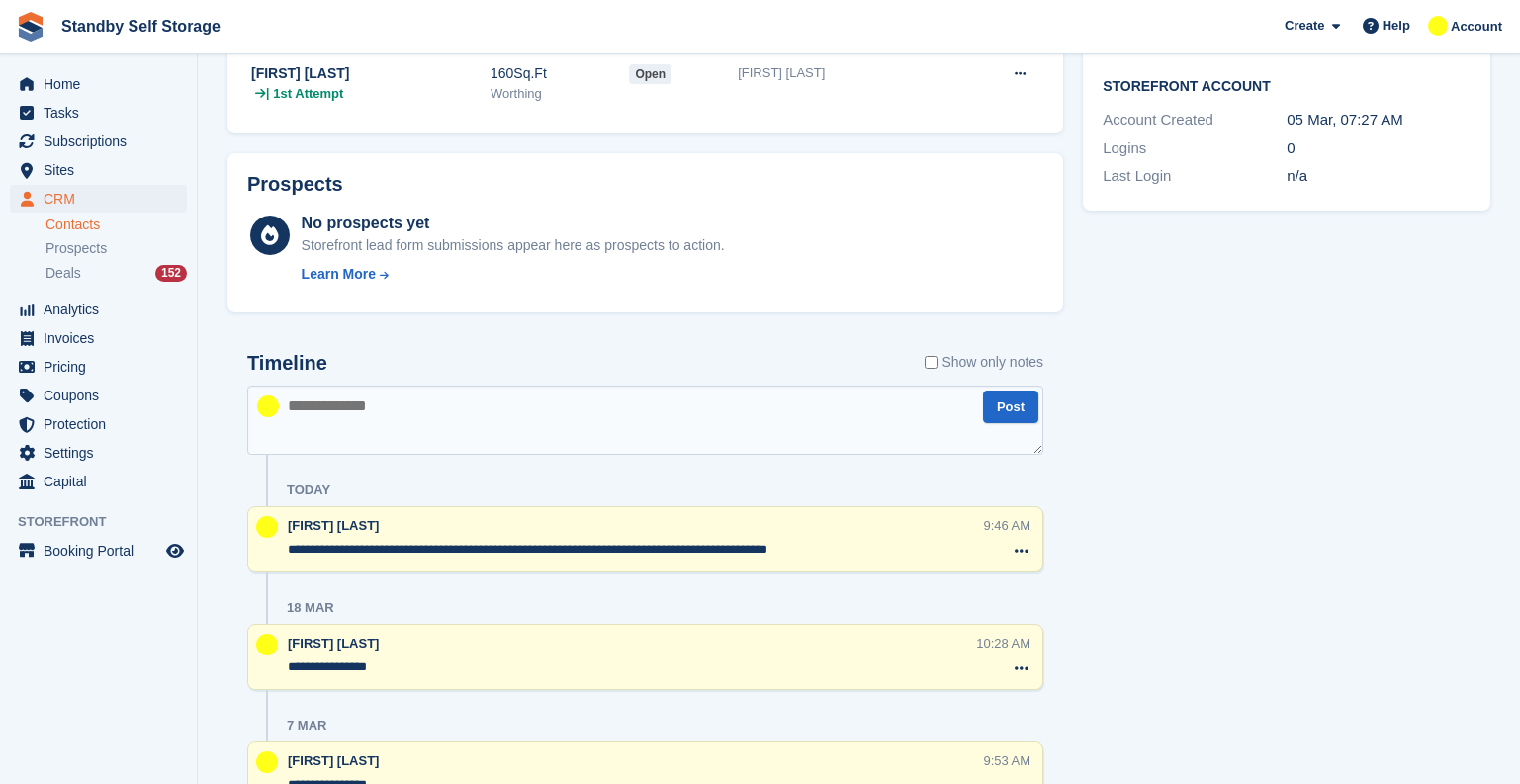 scroll, scrollTop: 692, scrollLeft: 0, axis: vertical 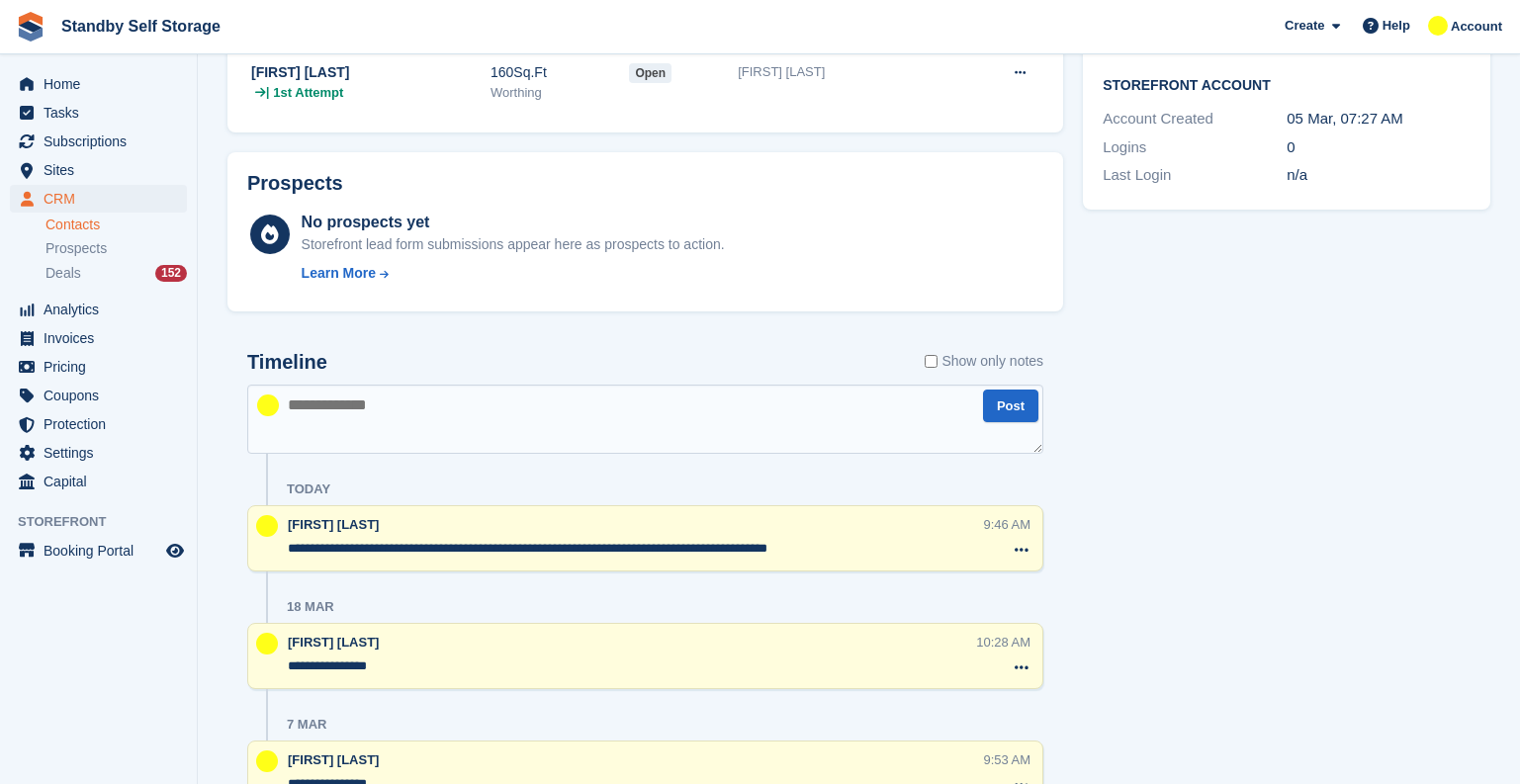 drag, startPoint x: 909, startPoint y: 552, endPoint x: 229, endPoint y: 561, distance: 680.05956 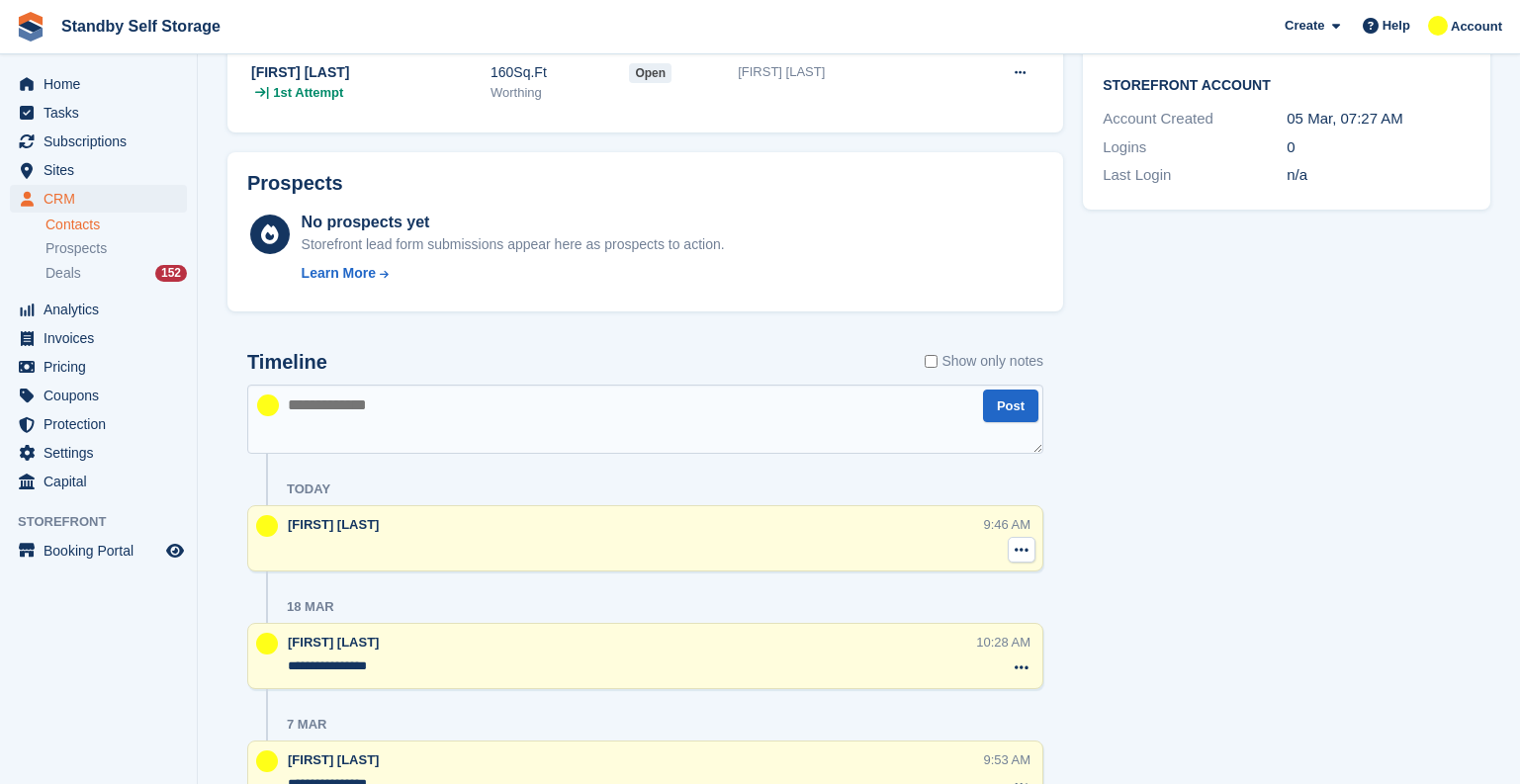 type 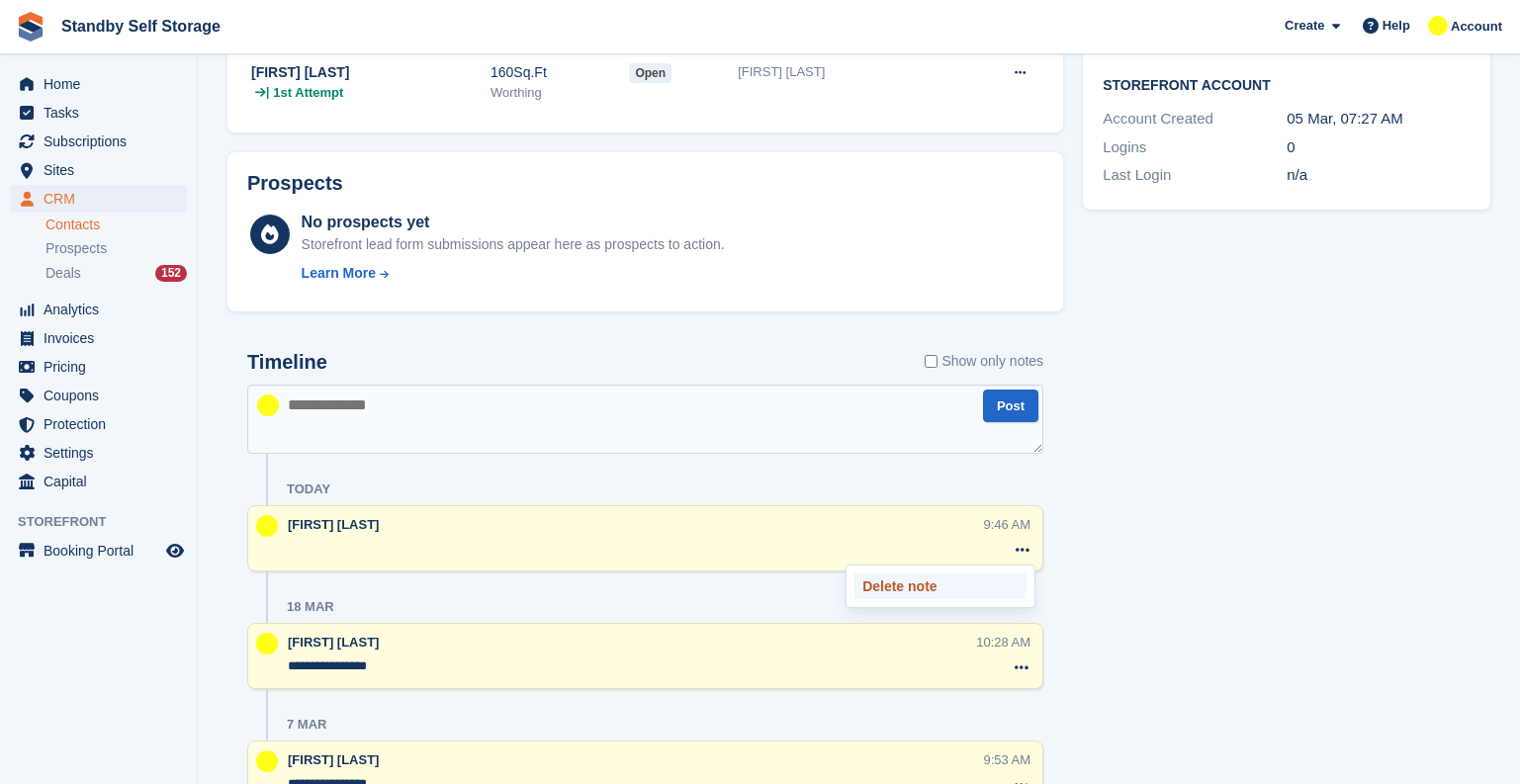 click on "Delete note" at bounding box center (940, 586) 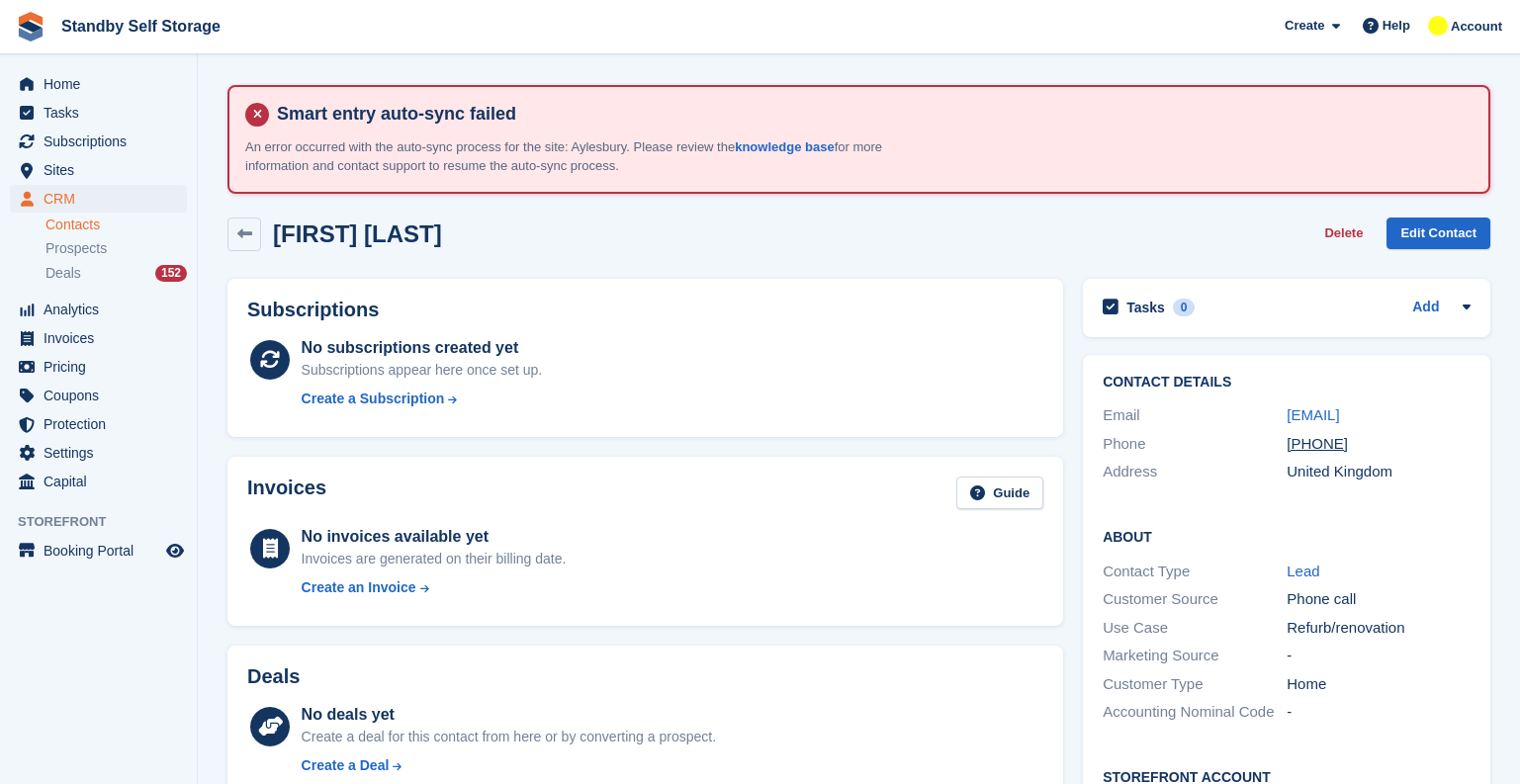 scroll, scrollTop: 0, scrollLeft: 0, axis: both 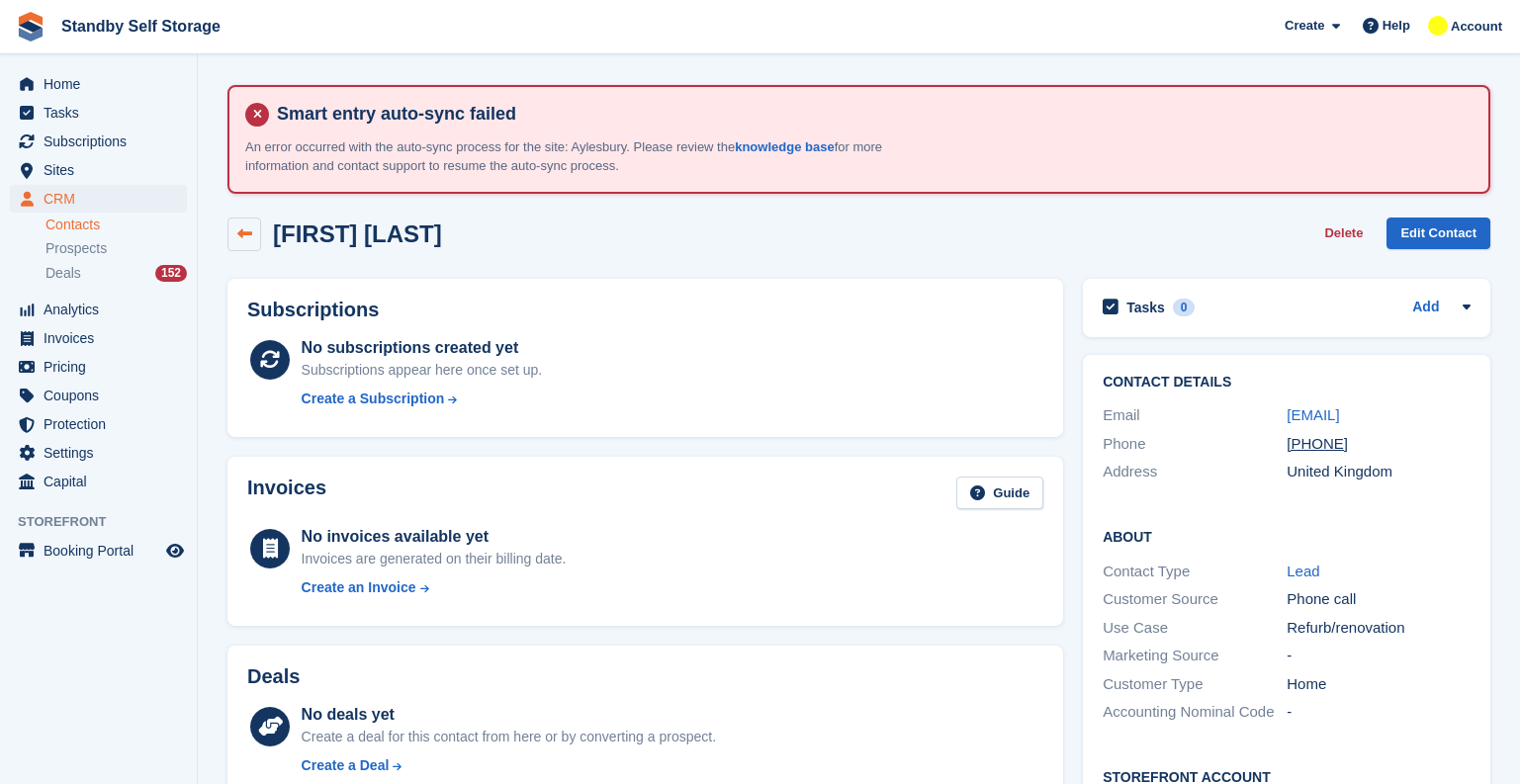 click at bounding box center (244, 233) 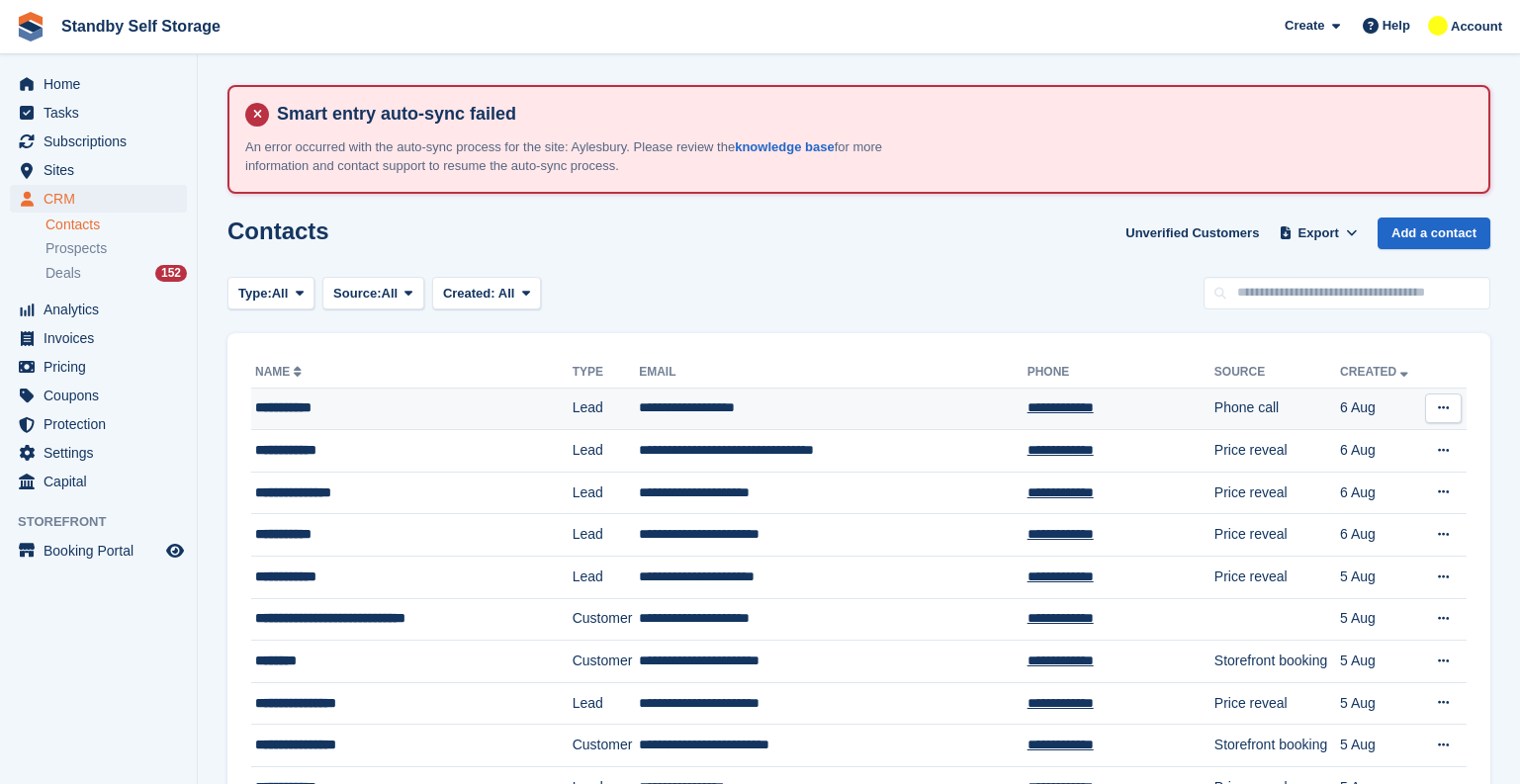 click on "**********" at bounding box center [398, 407] 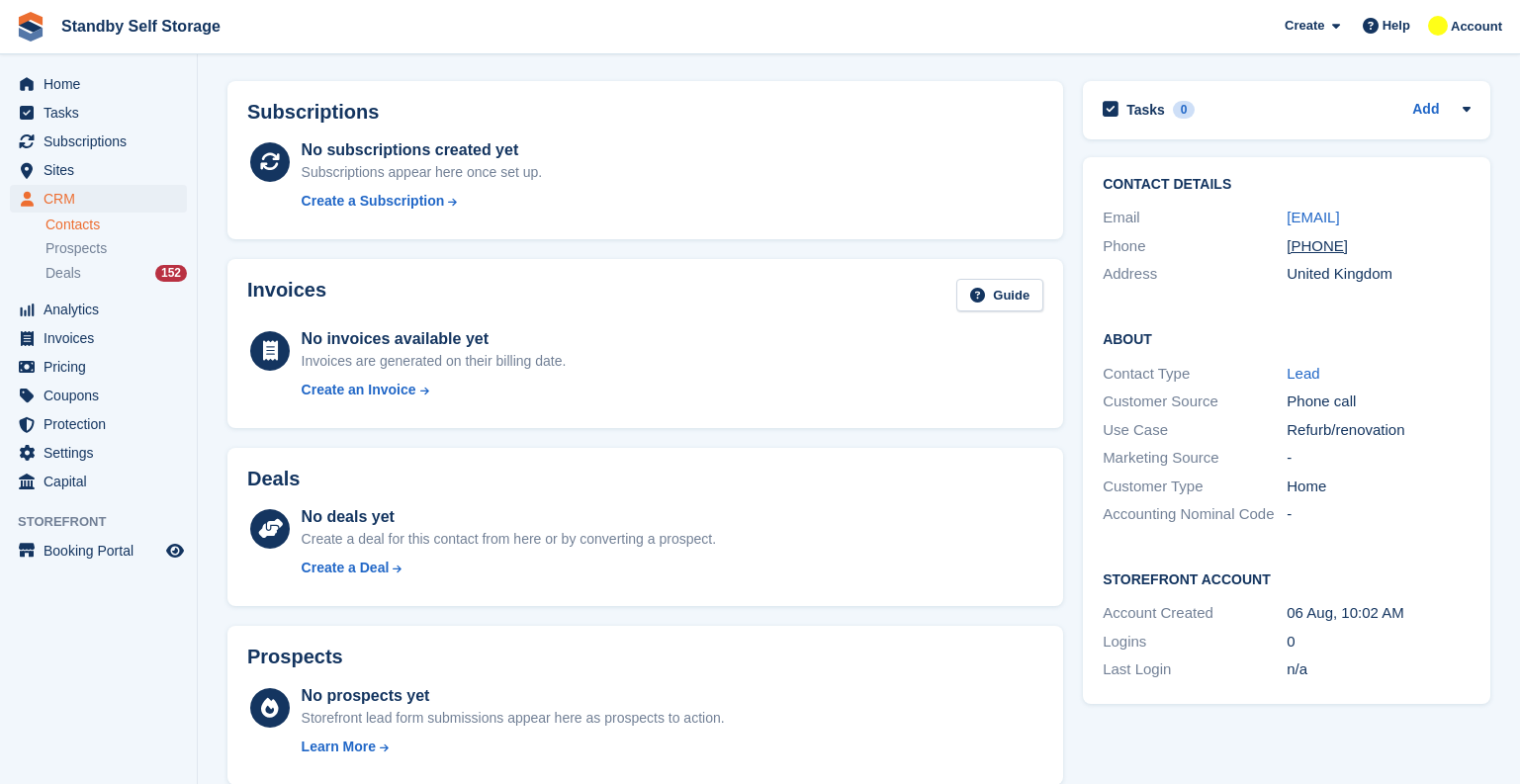 scroll, scrollTop: 395, scrollLeft: 0, axis: vertical 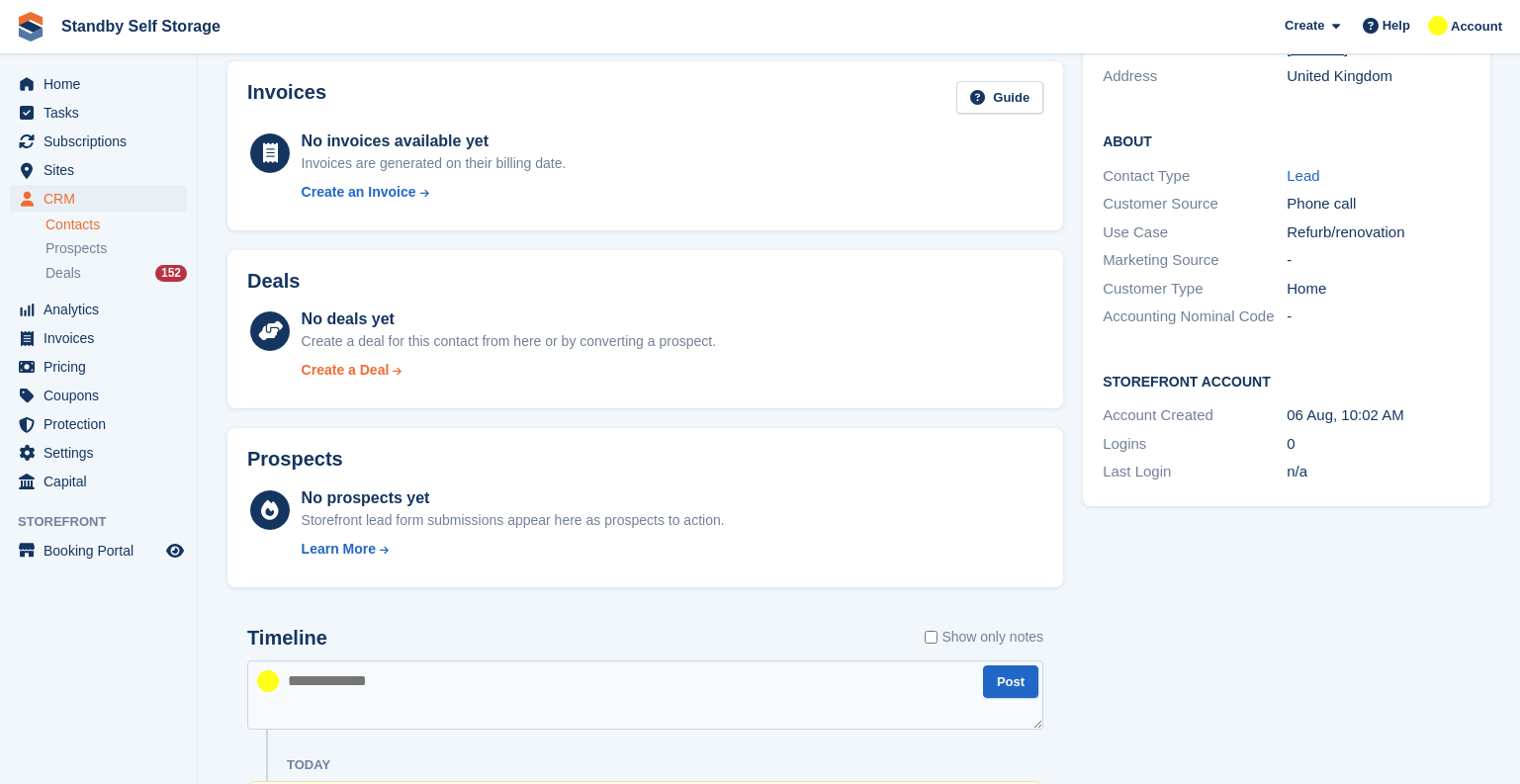 click on "Create a Deal" at bounding box center (345, 370) 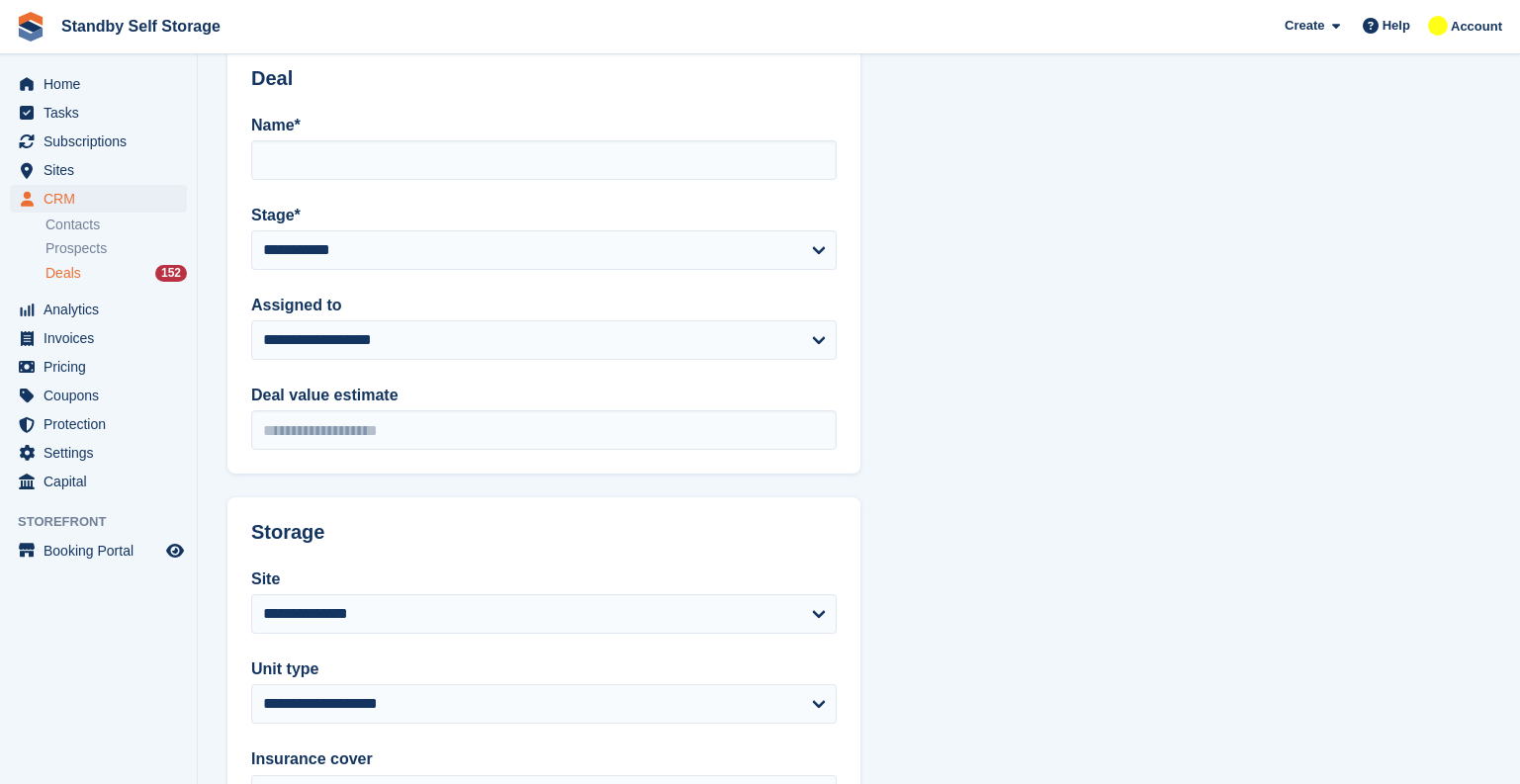 scroll, scrollTop: 0, scrollLeft: 0, axis: both 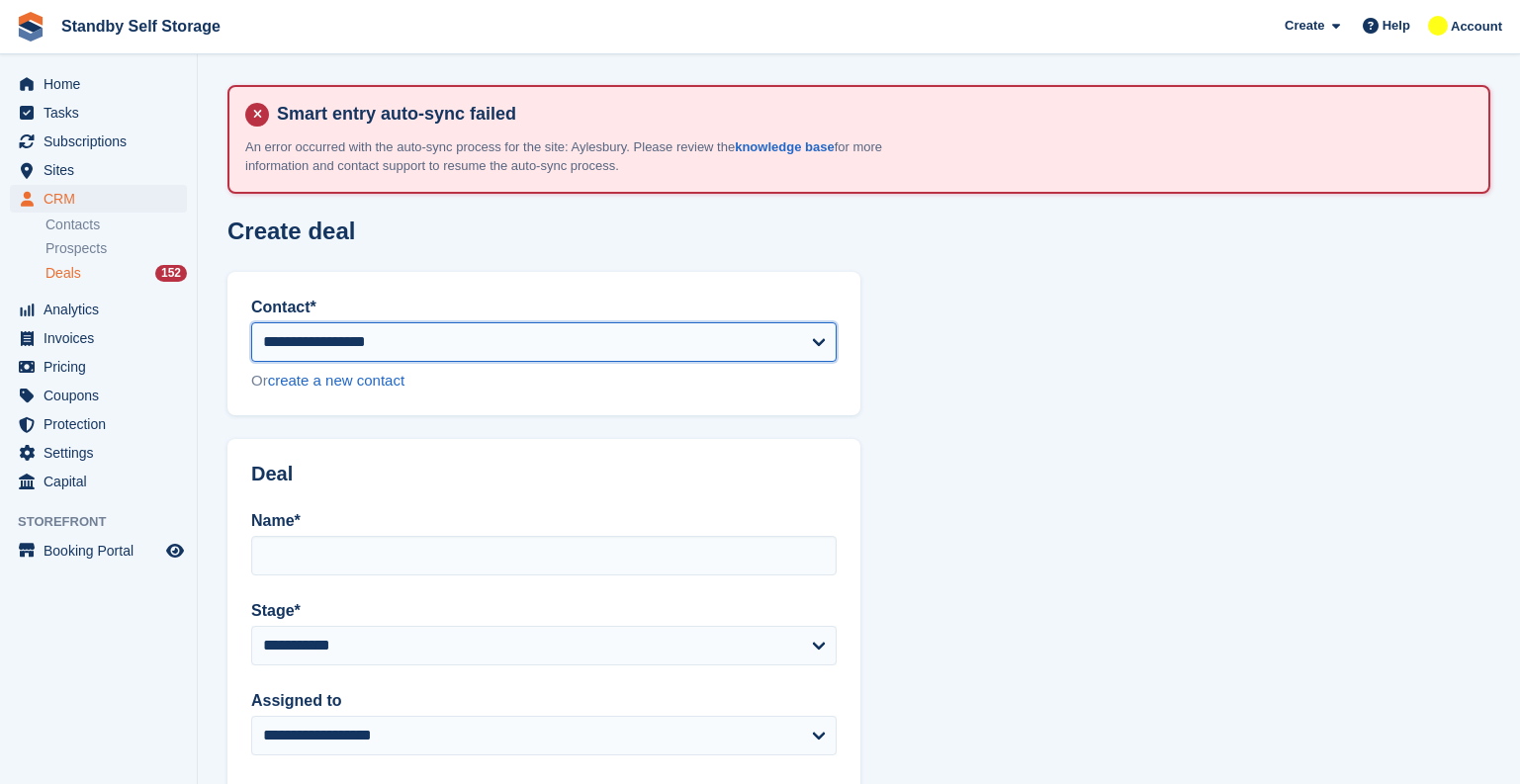 click on "**********" at bounding box center [544, 342] 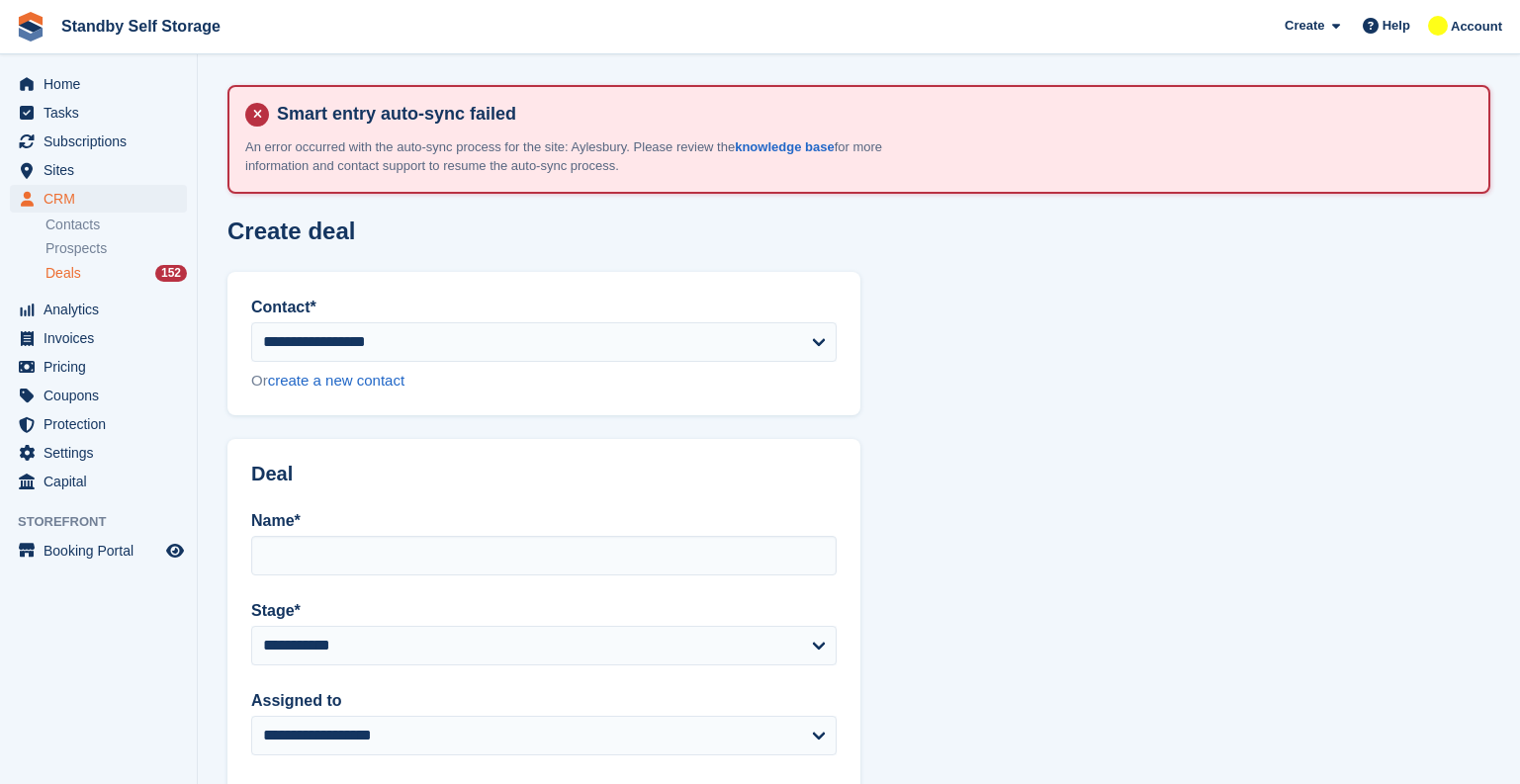 click on "**********" at bounding box center [544, 344] 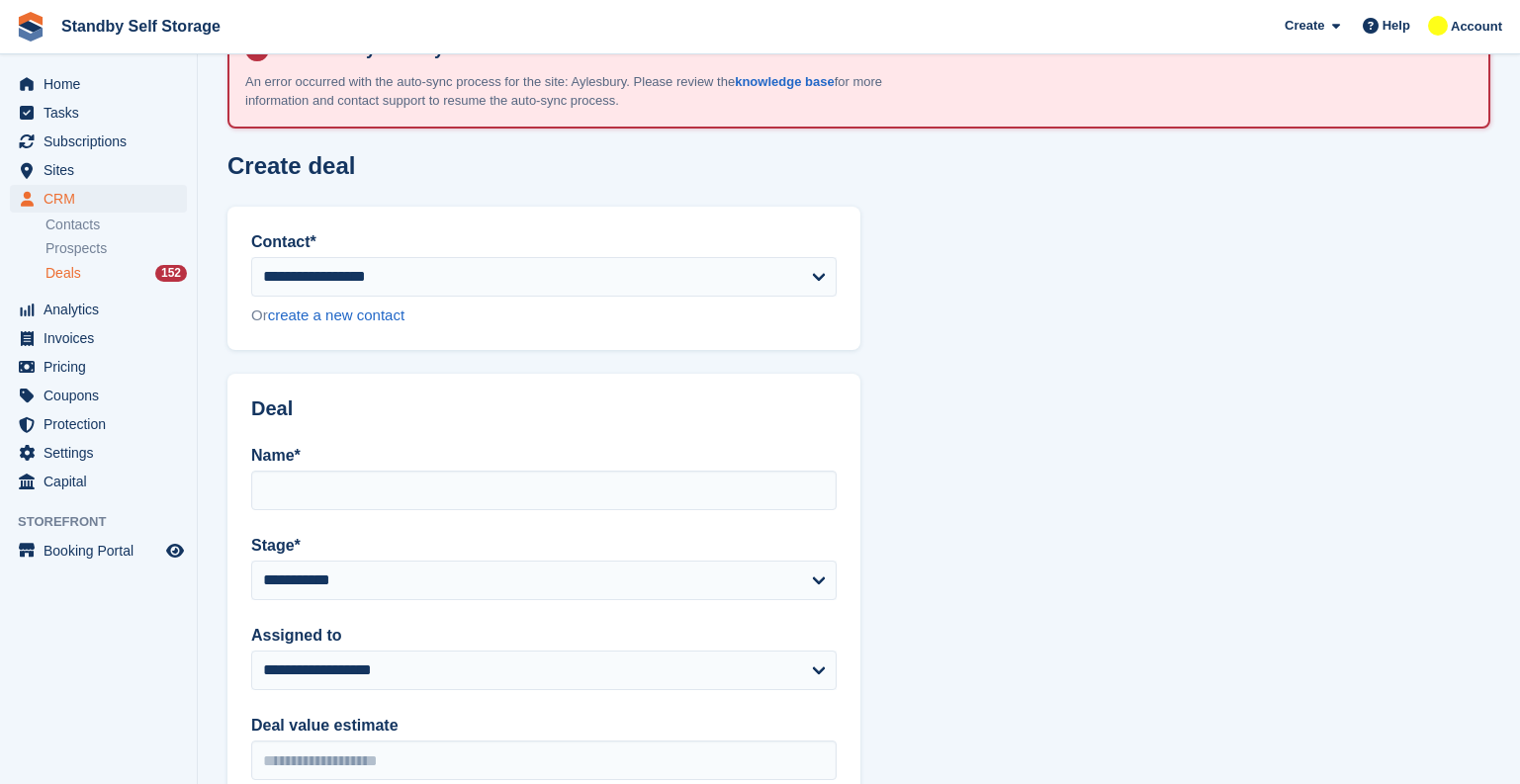 scroll, scrollTop: 0, scrollLeft: 0, axis: both 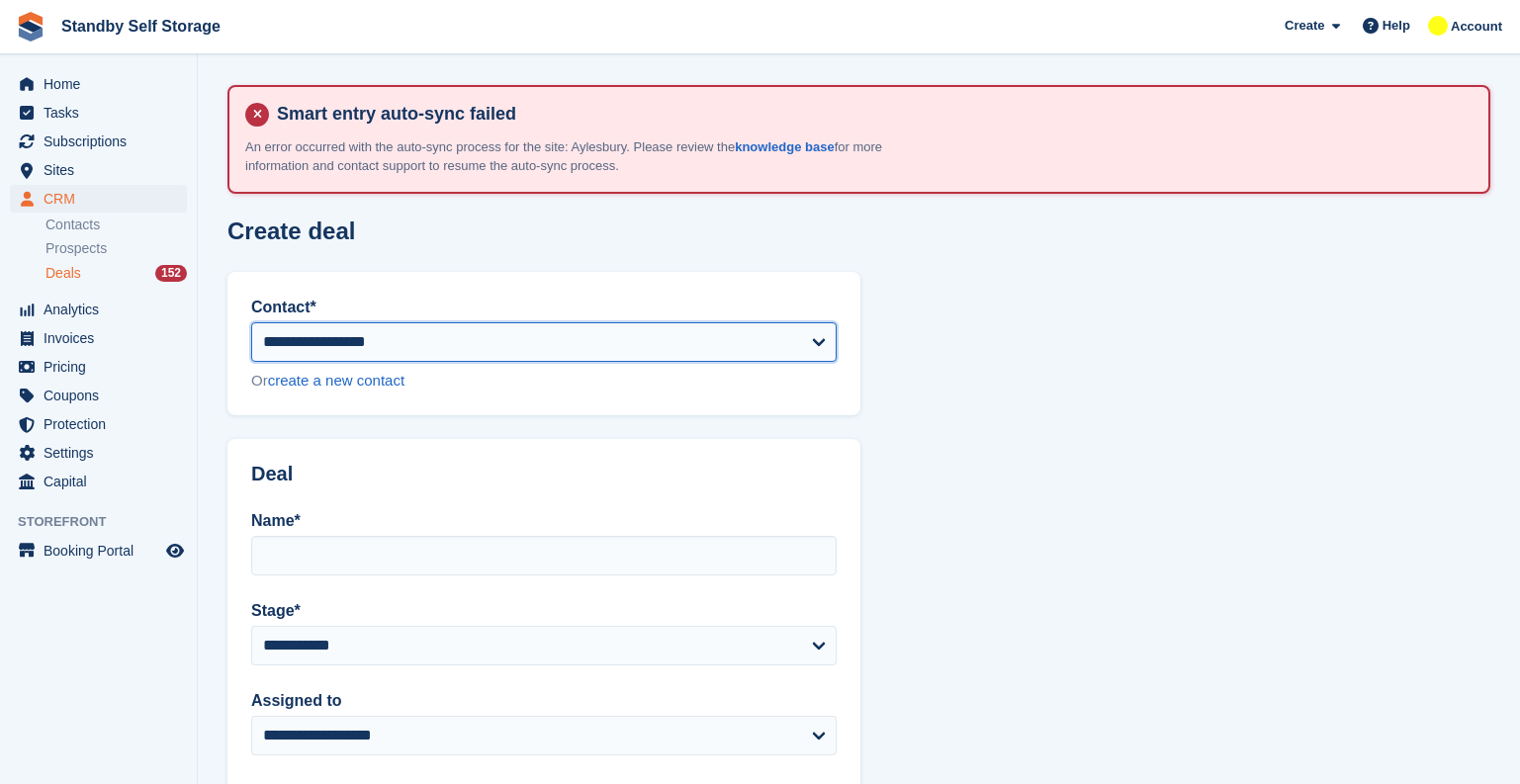 click on "**********" at bounding box center (544, 342) 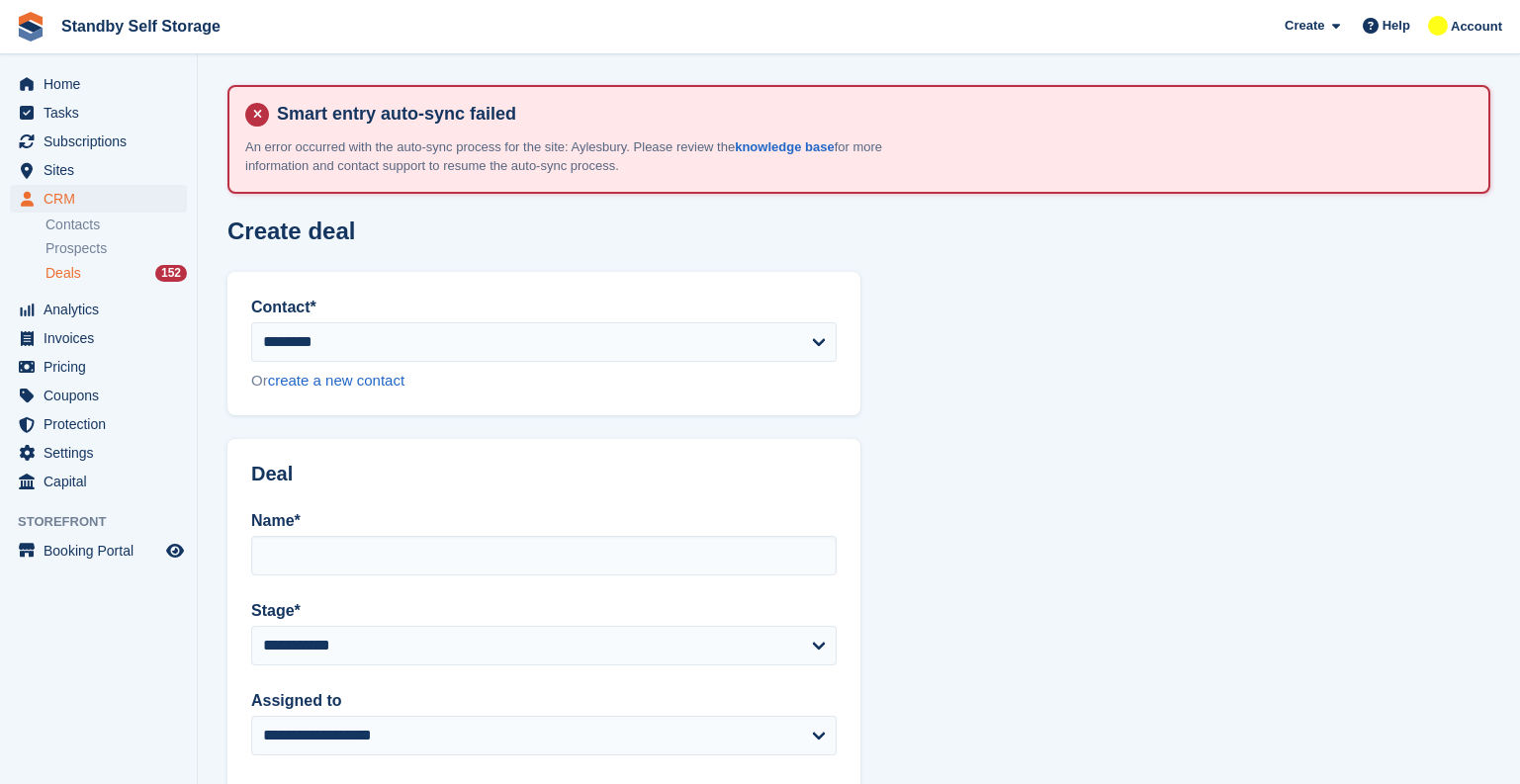 type on "**********" 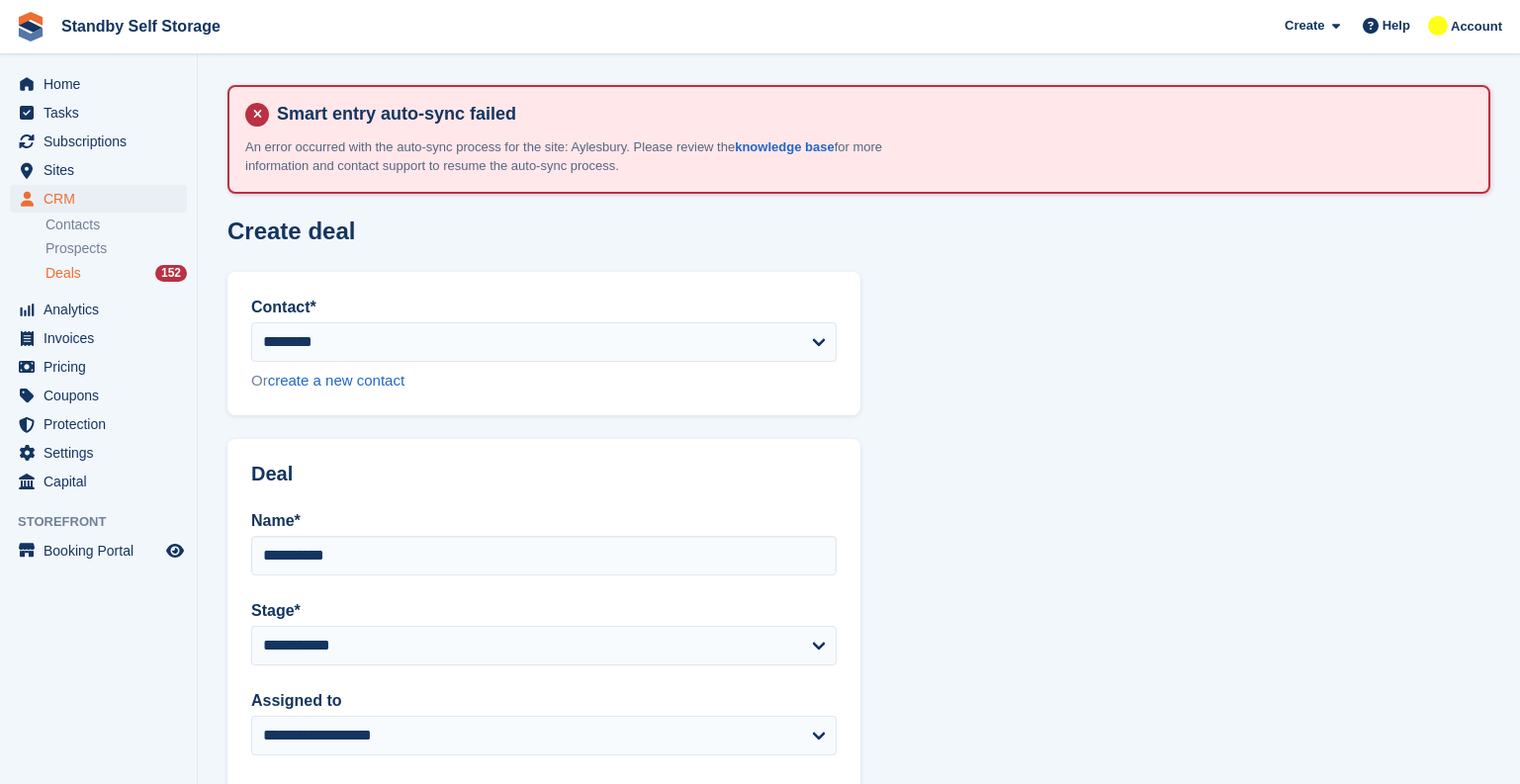 click on "**********" at bounding box center (858, 720) 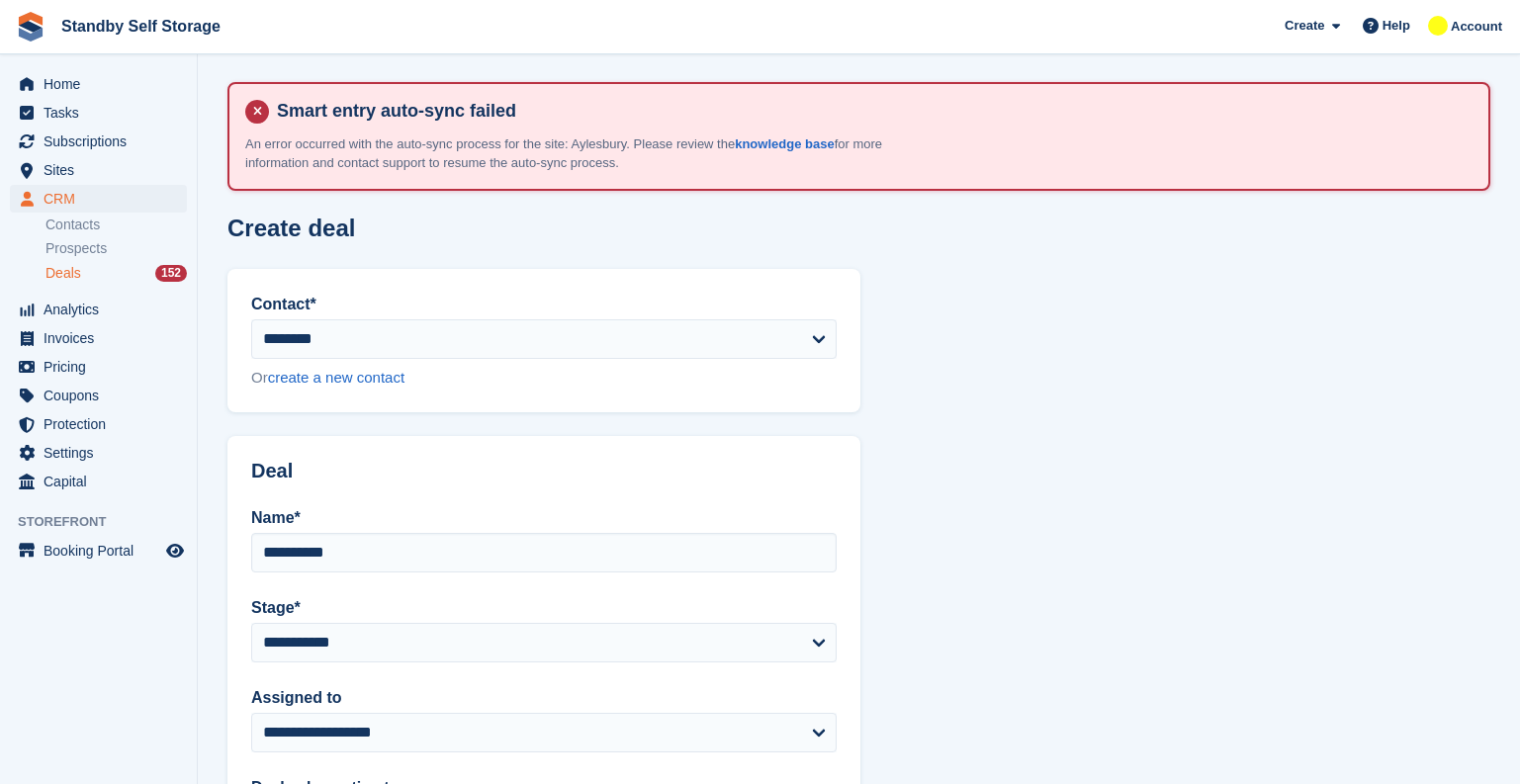 scroll, scrollTop: 0, scrollLeft: 0, axis: both 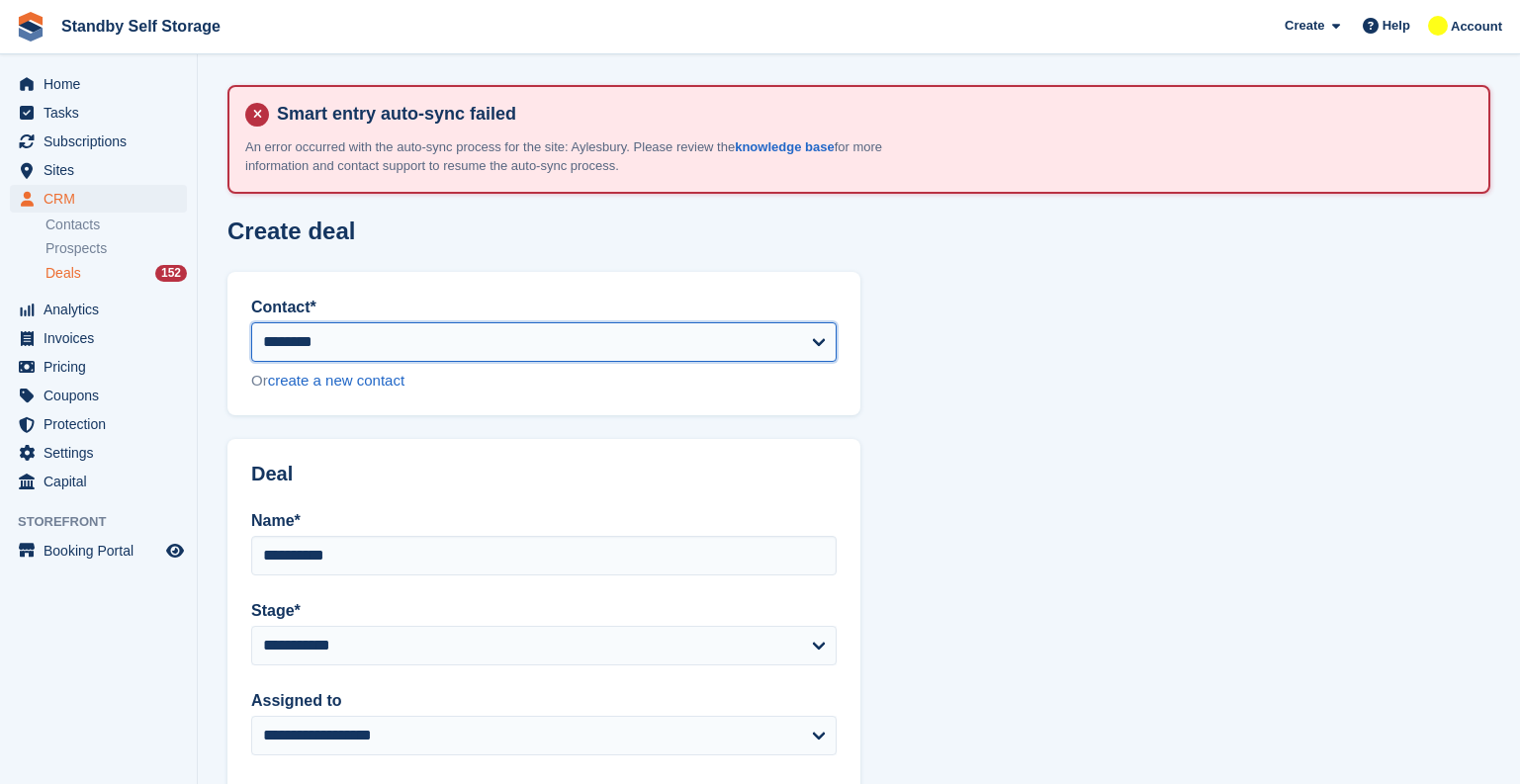 drag, startPoint x: 349, startPoint y: 345, endPoint x: 292, endPoint y: 346, distance: 57.00877 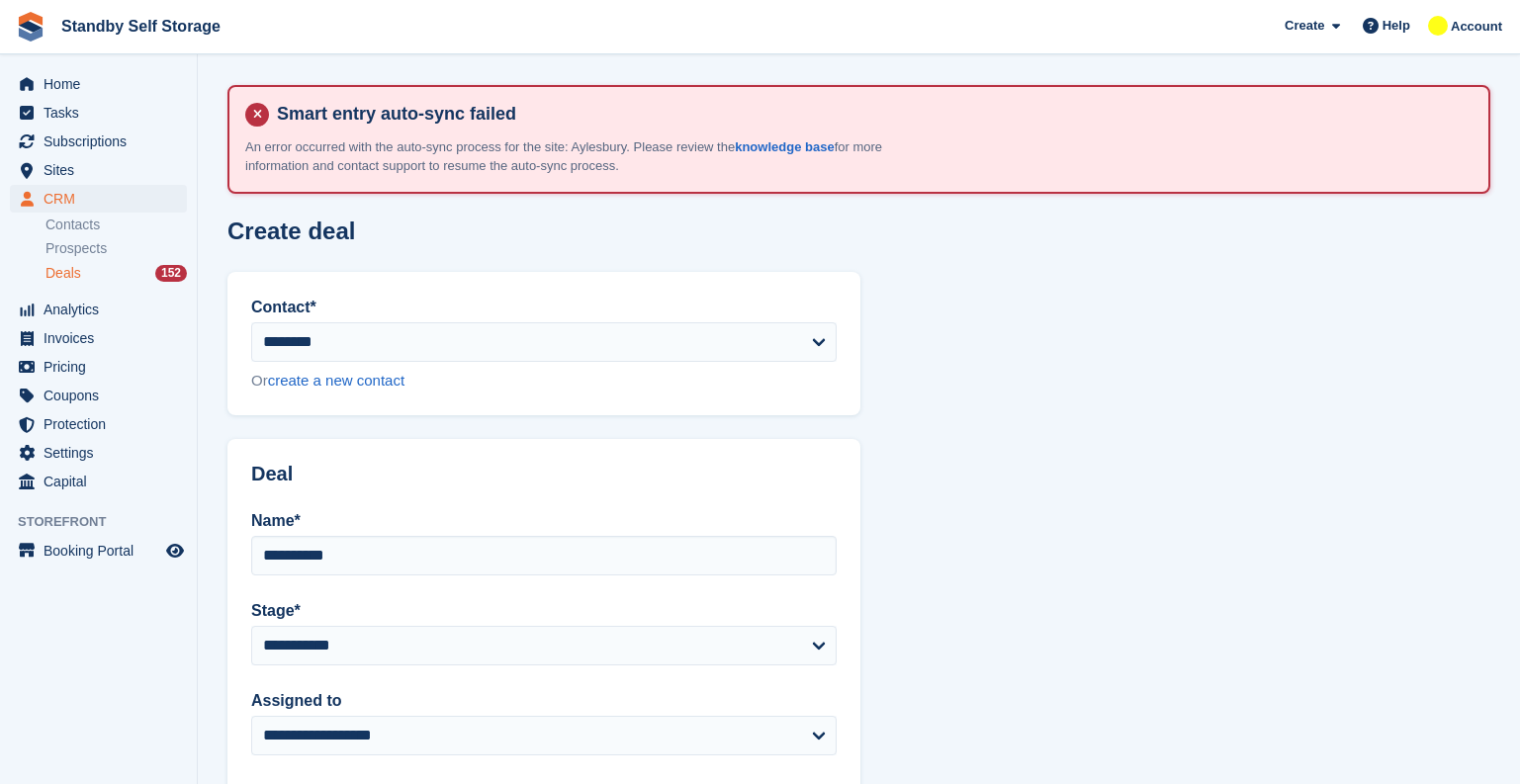 click on "**********" at bounding box center (858, 720) 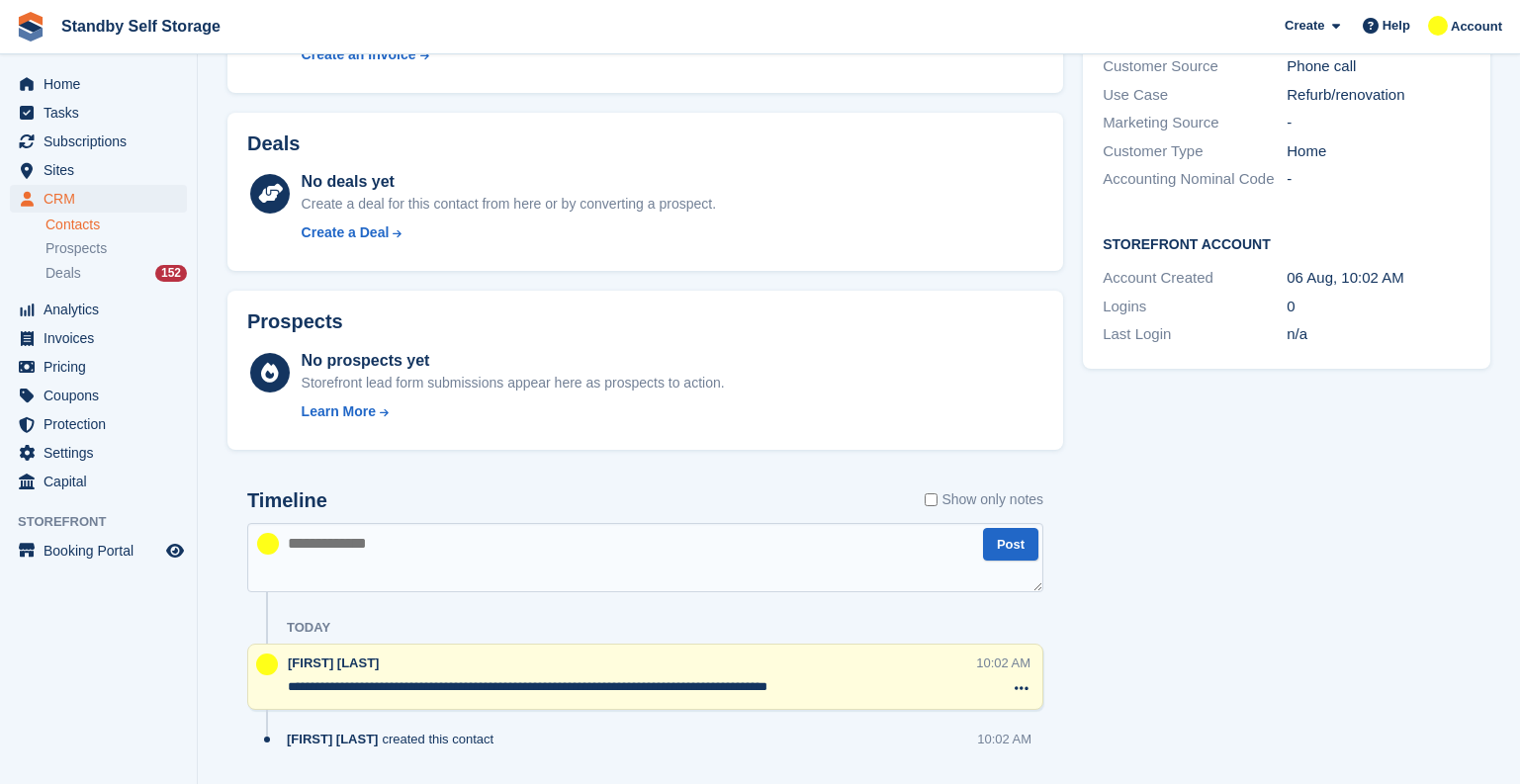 scroll, scrollTop: 387, scrollLeft: 0, axis: vertical 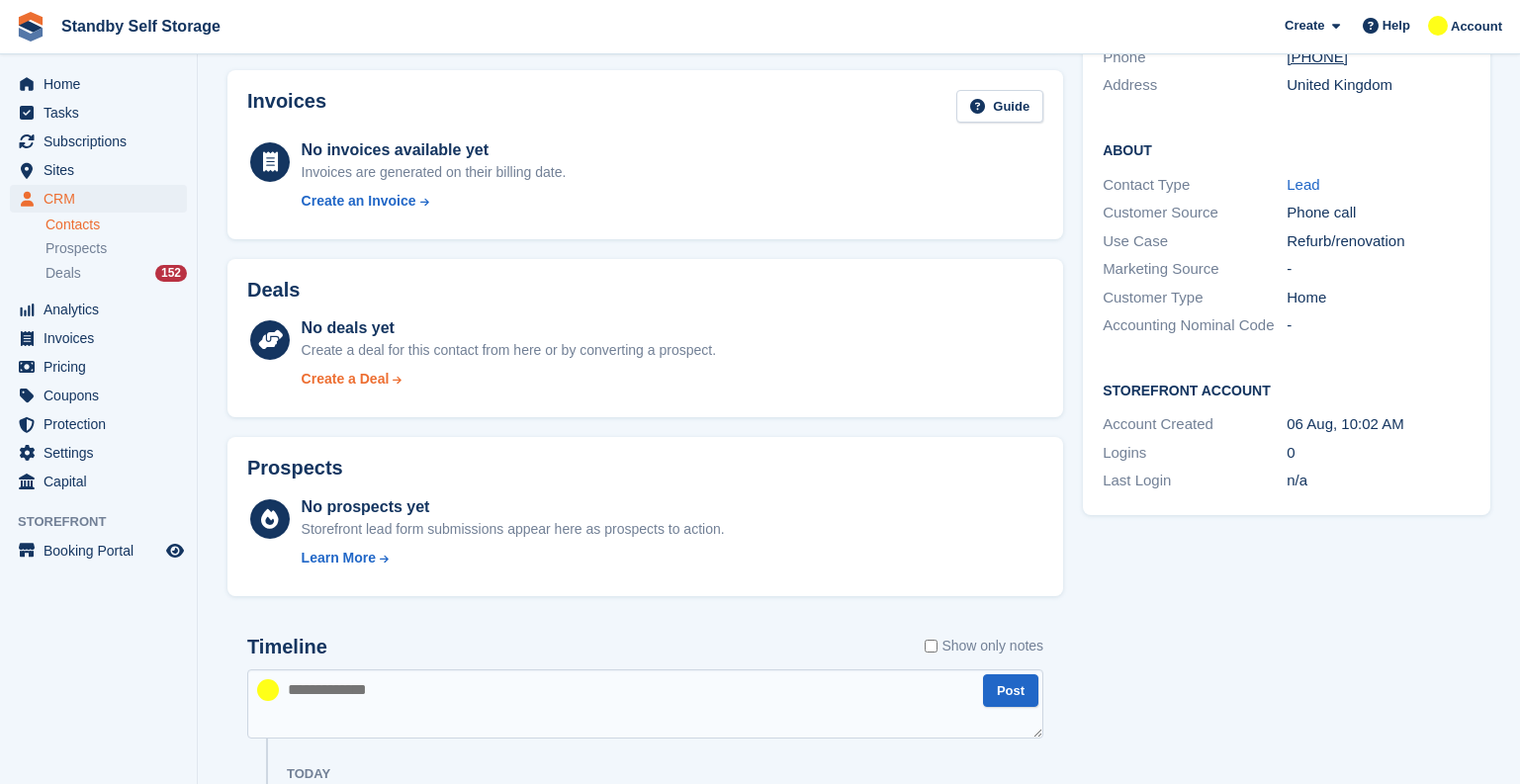 click on "Create a Deal" at bounding box center [345, 379] 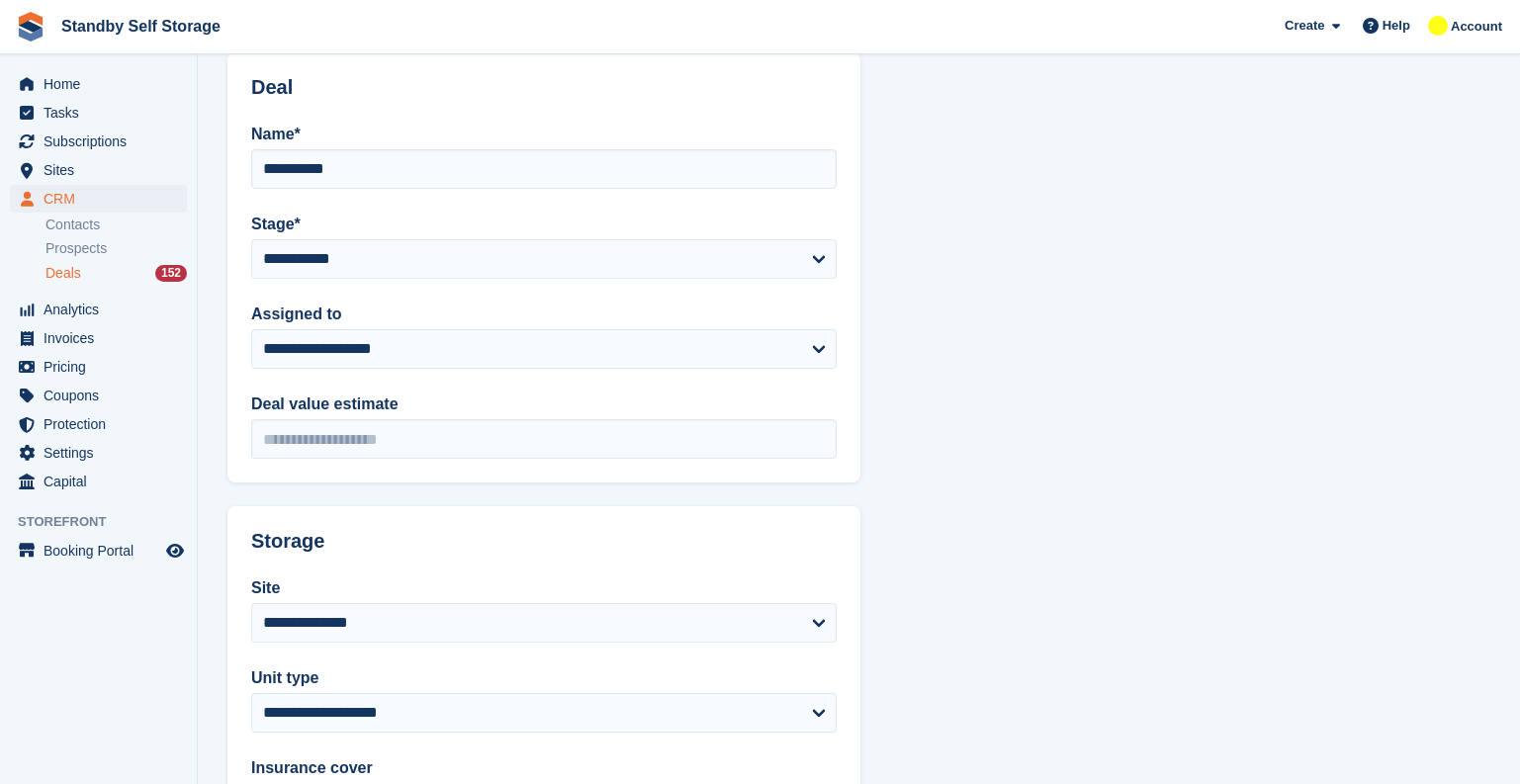 scroll, scrollTop: 0, scrollLeft: 0, axis: both 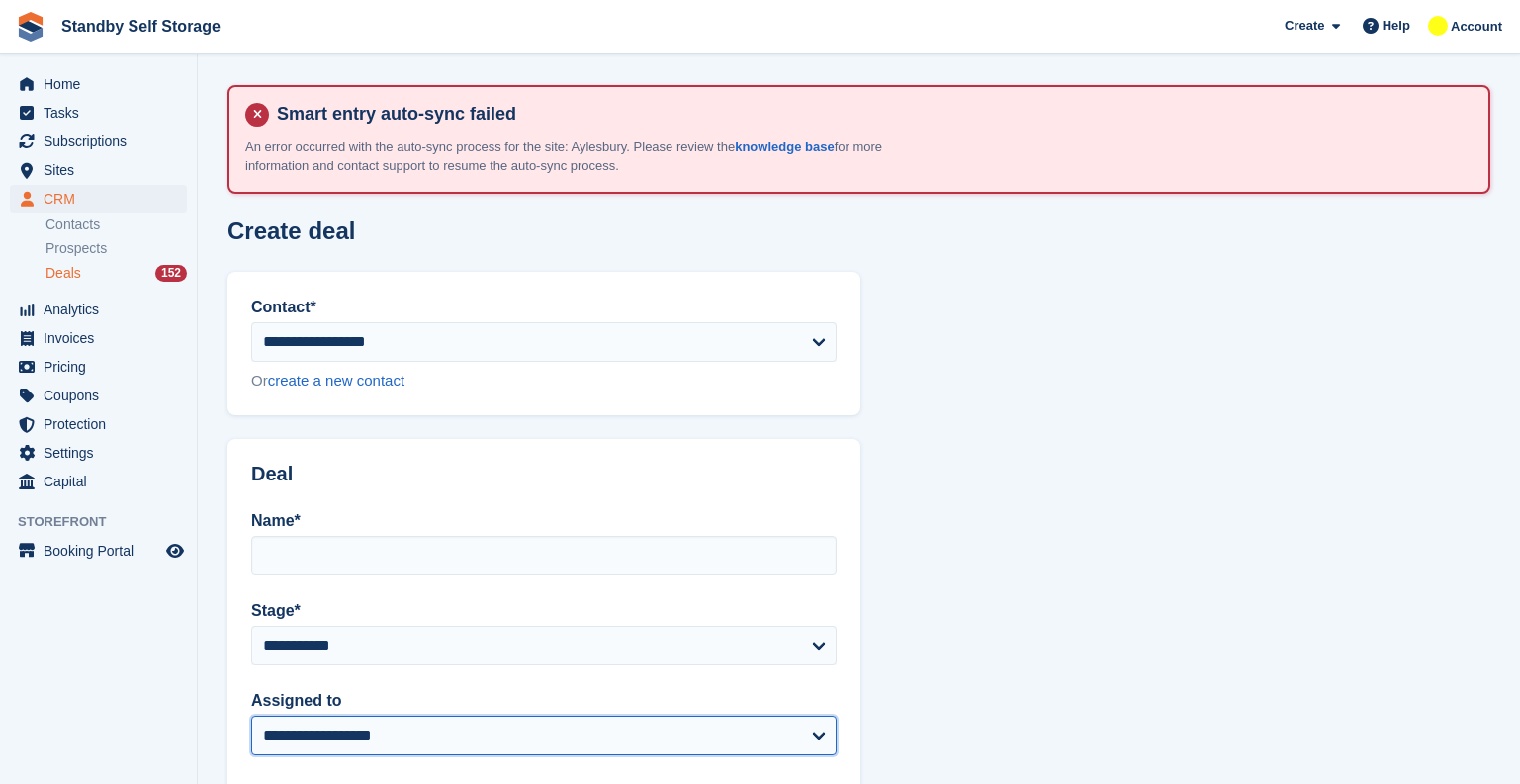 click on "**********" at bounding box center [544, 736] 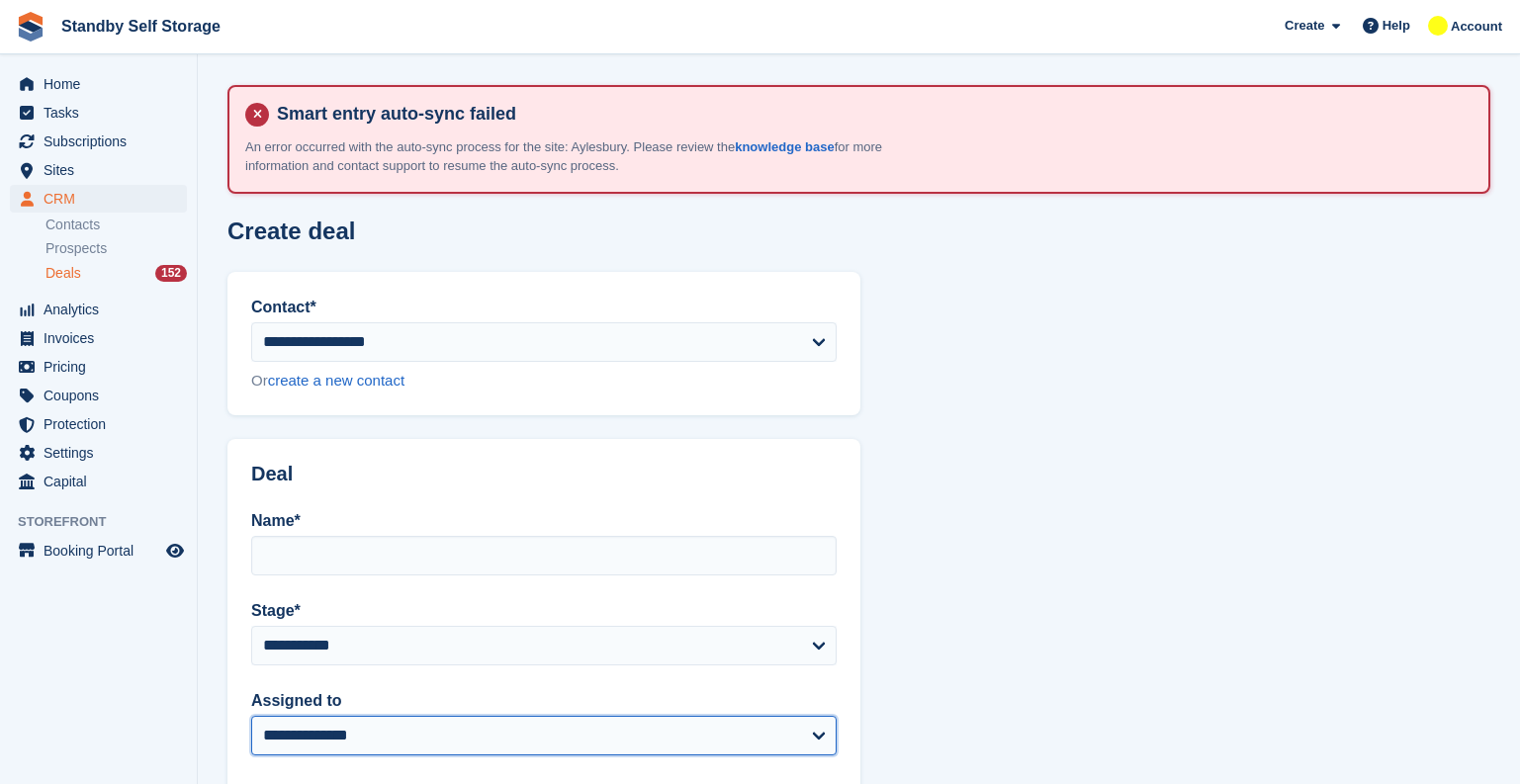 click on "**********" at bounding box center [544, 736] 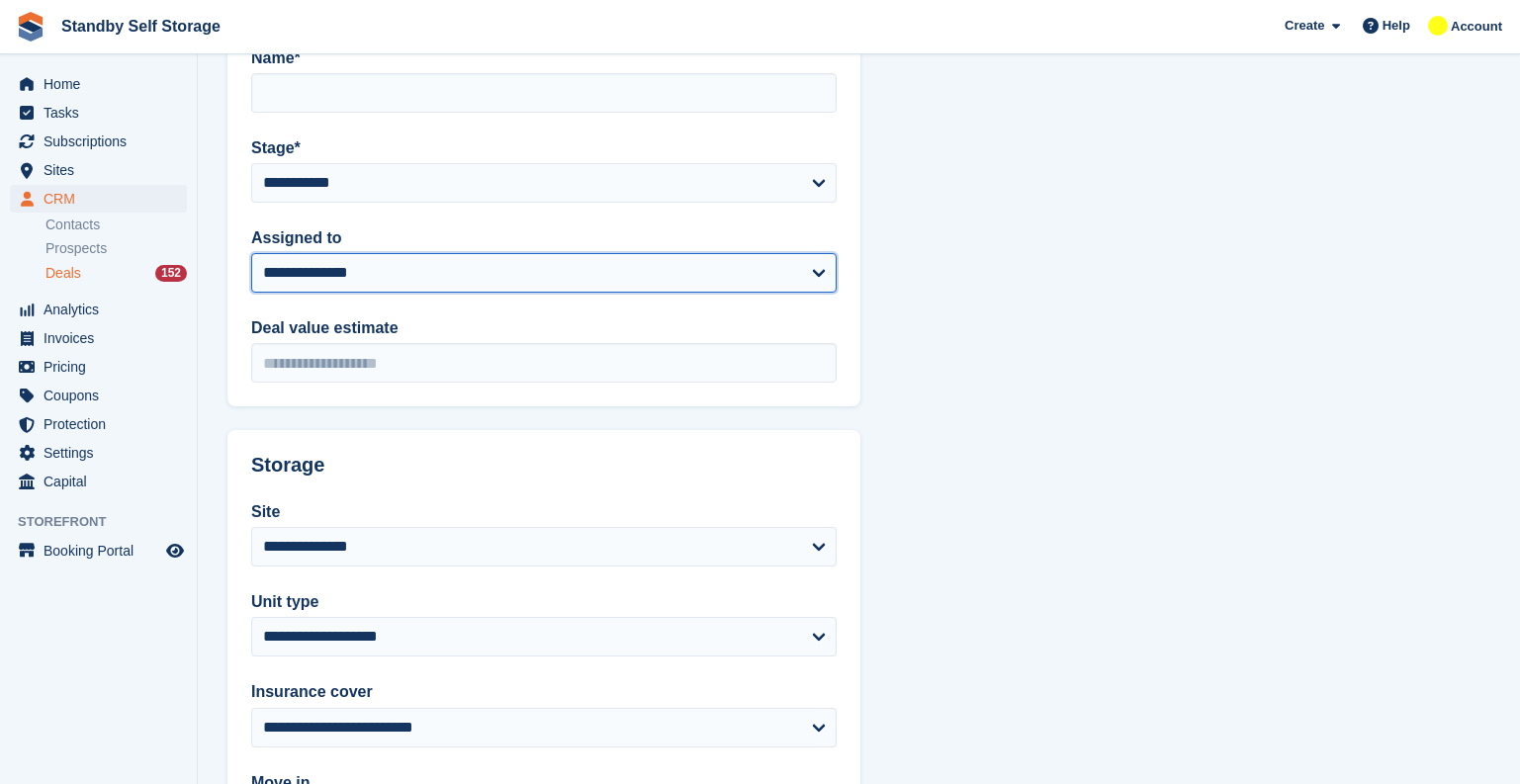 scroll, scrollTop: 494, scrollLeft: 0, axis: vertical 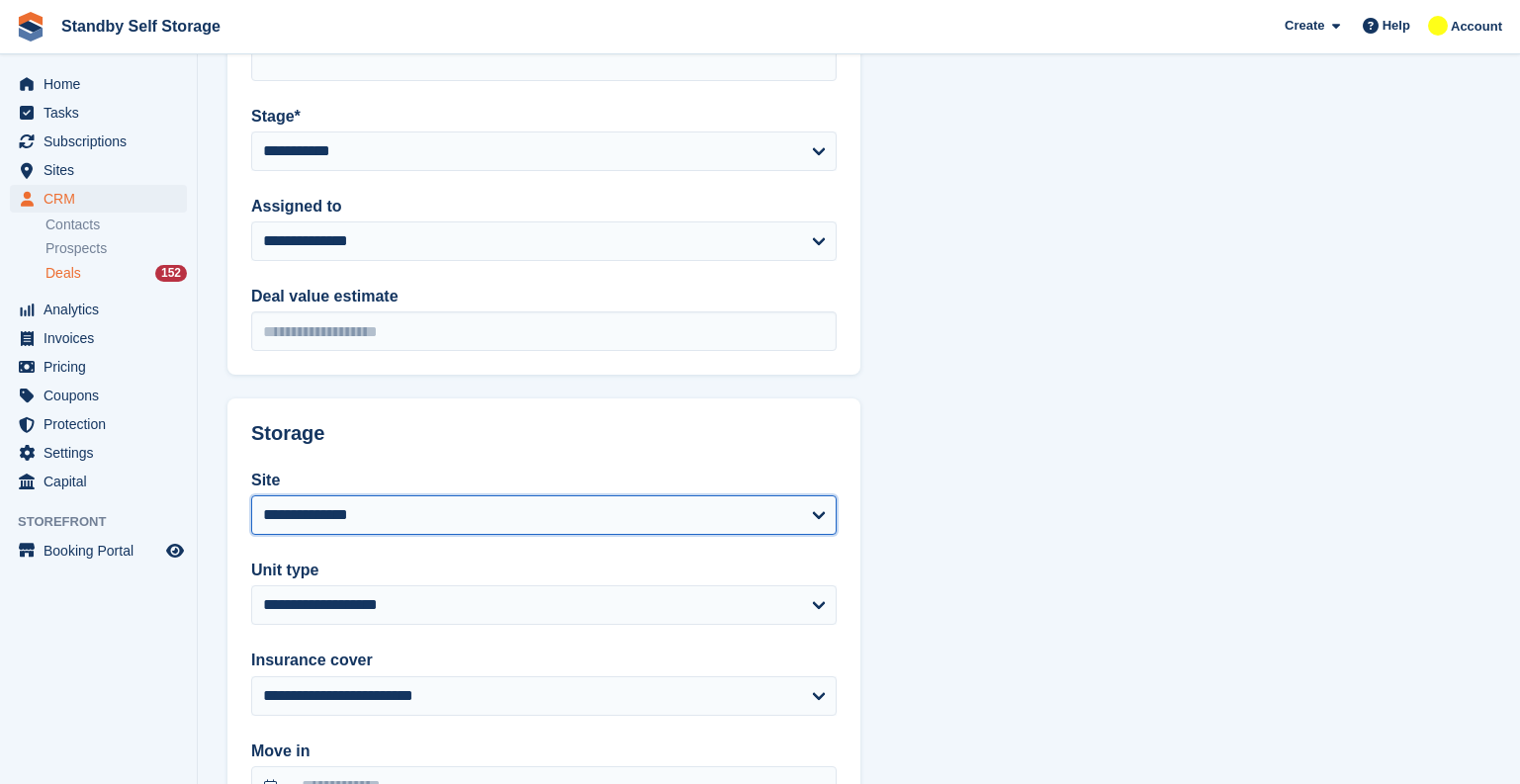 click on "**********" at bounding box center (544, 515) 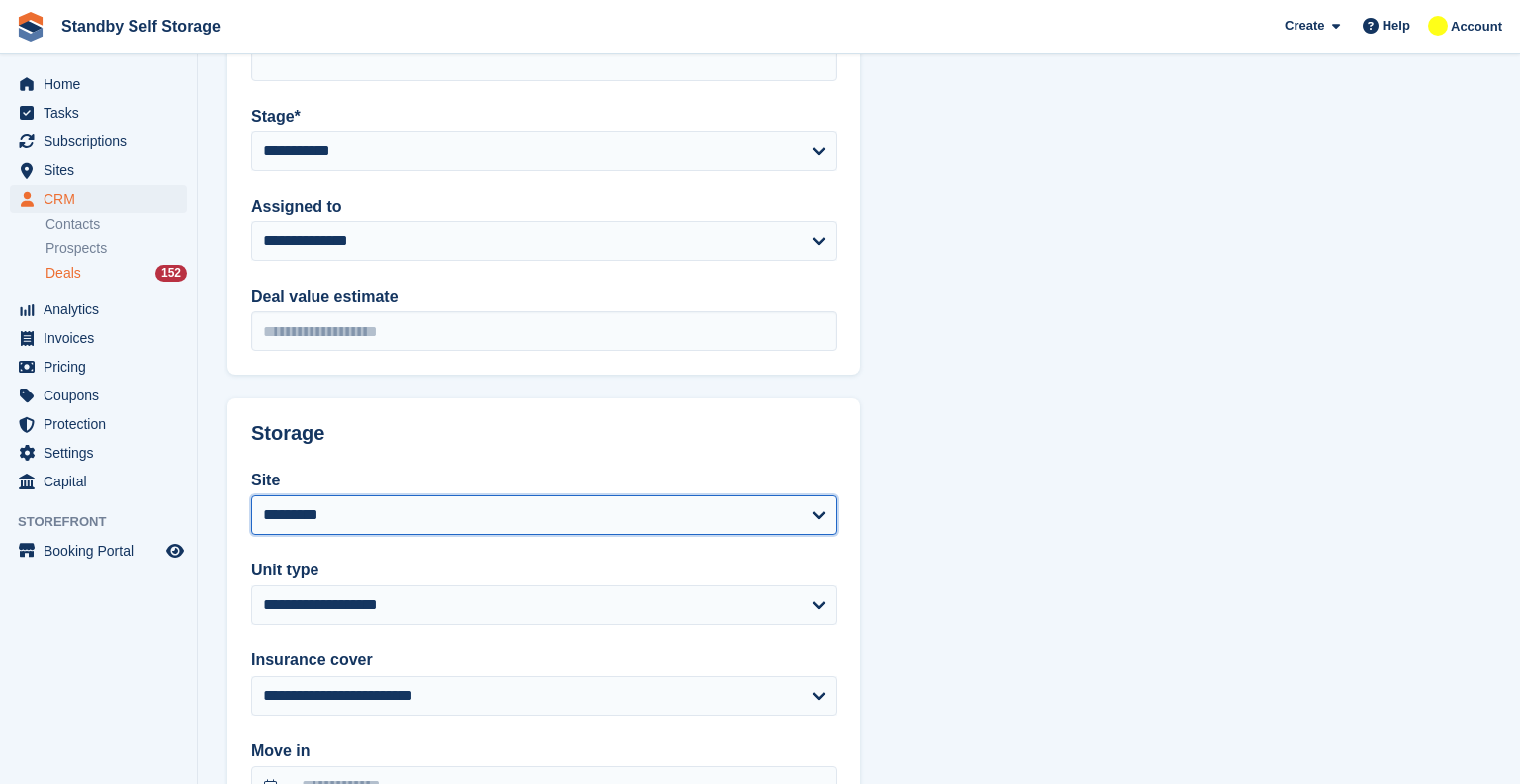 click on "**********" at bounding box center [544, 515] 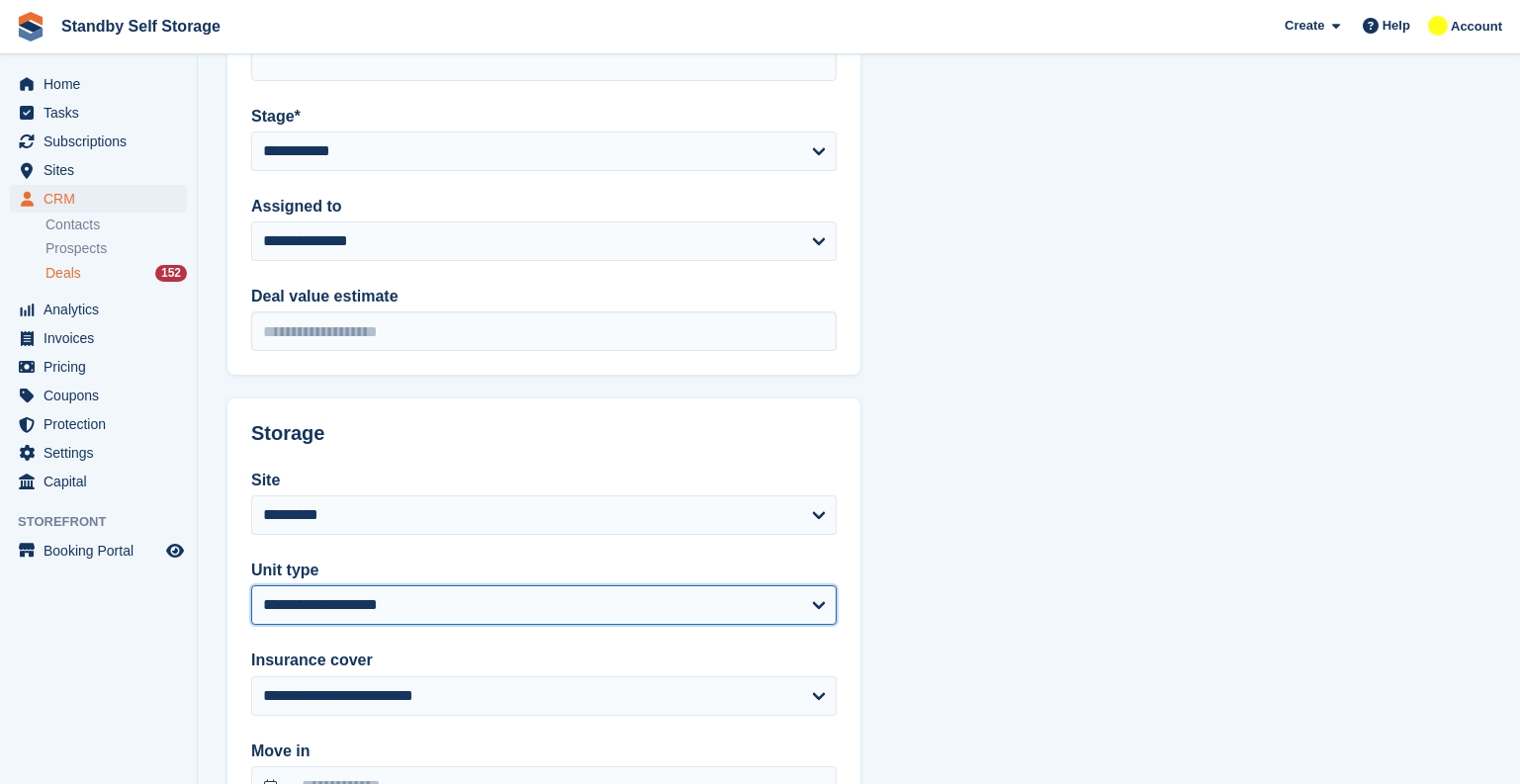 click on "**********" at bounding box center [544, 605] 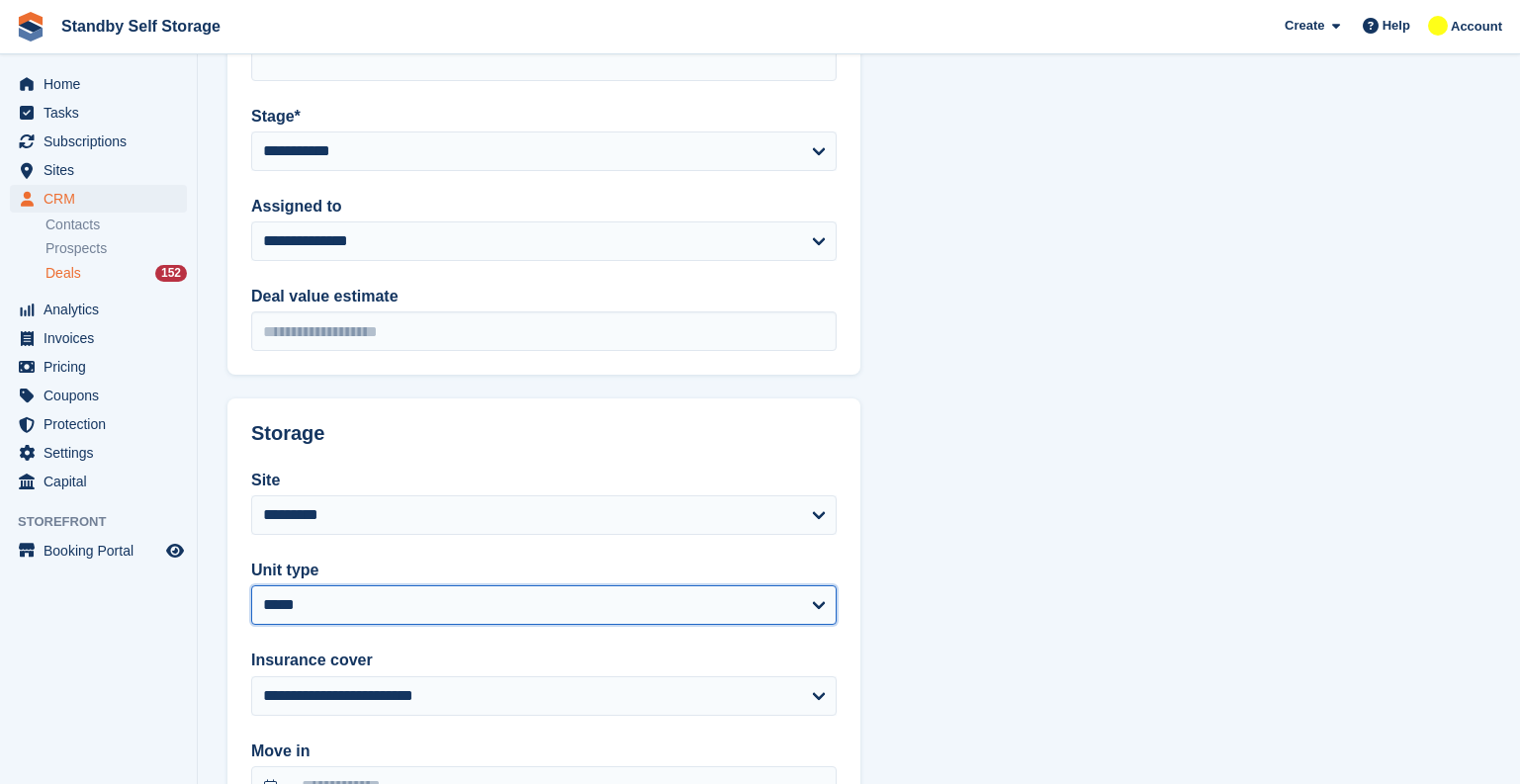click on "**********" at bounding box center (544, 605) 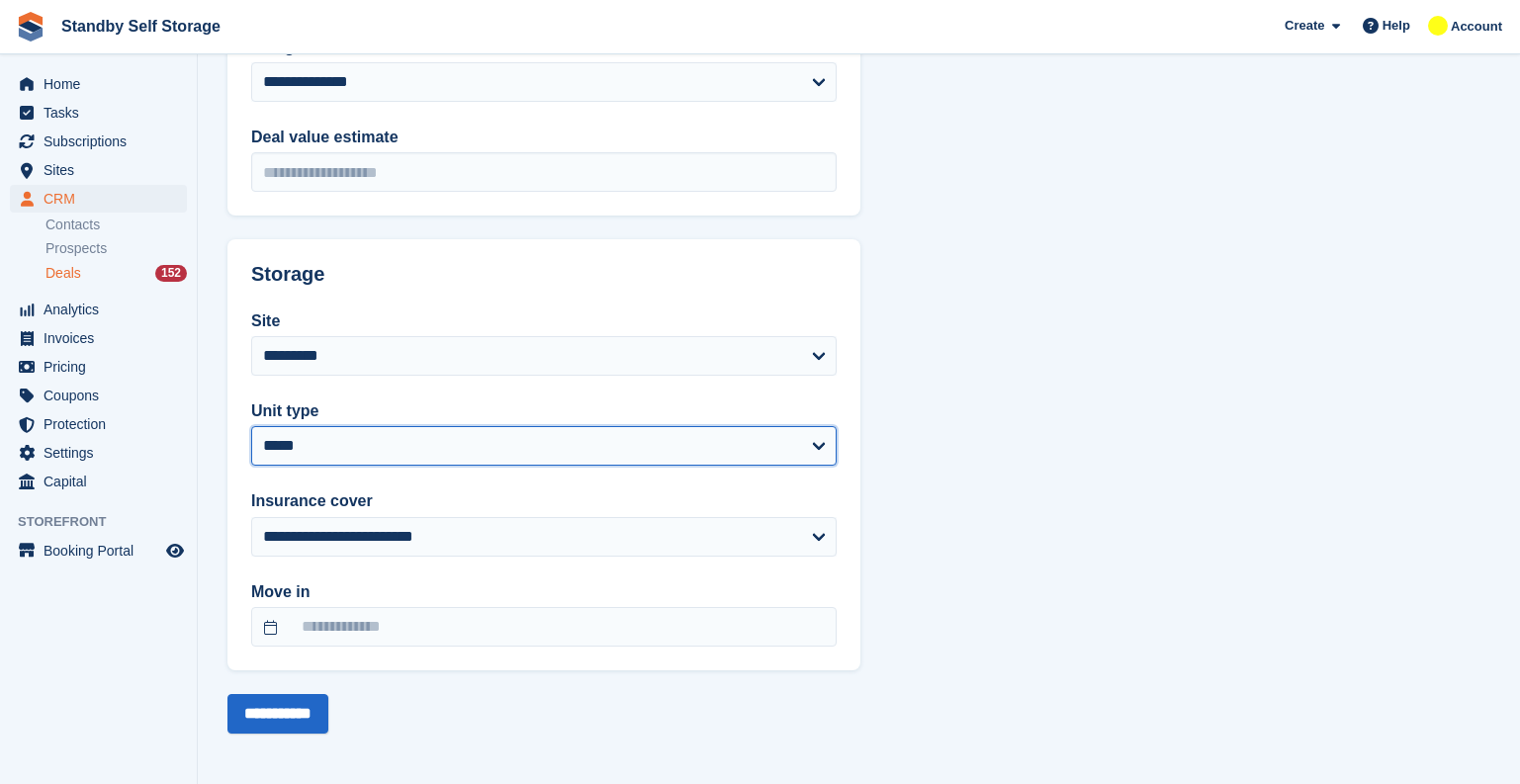 scroll, scrollTop: 656, scrollLeft: 0, axis: vertical 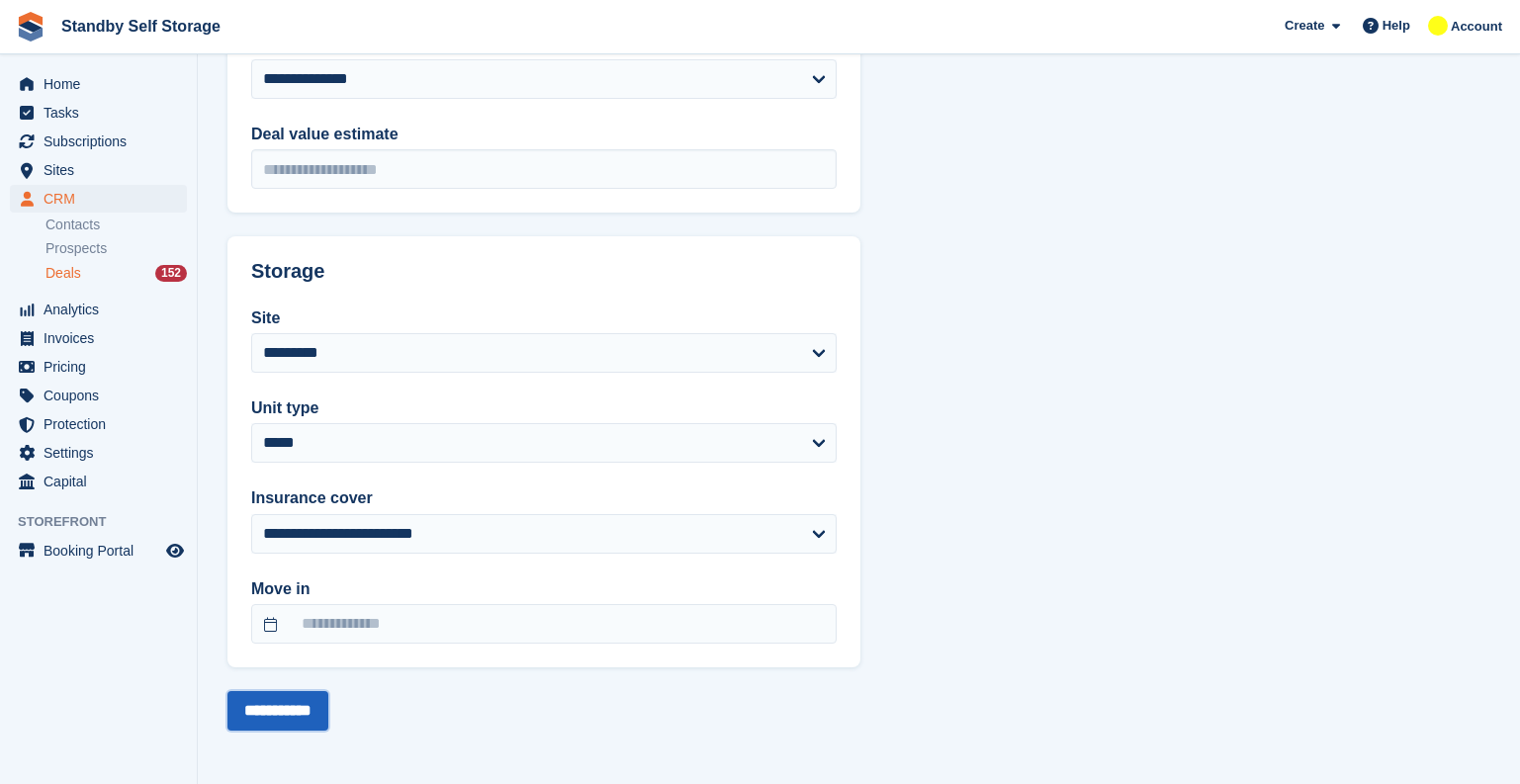 click on "**********" at bounding box center (278, 711) 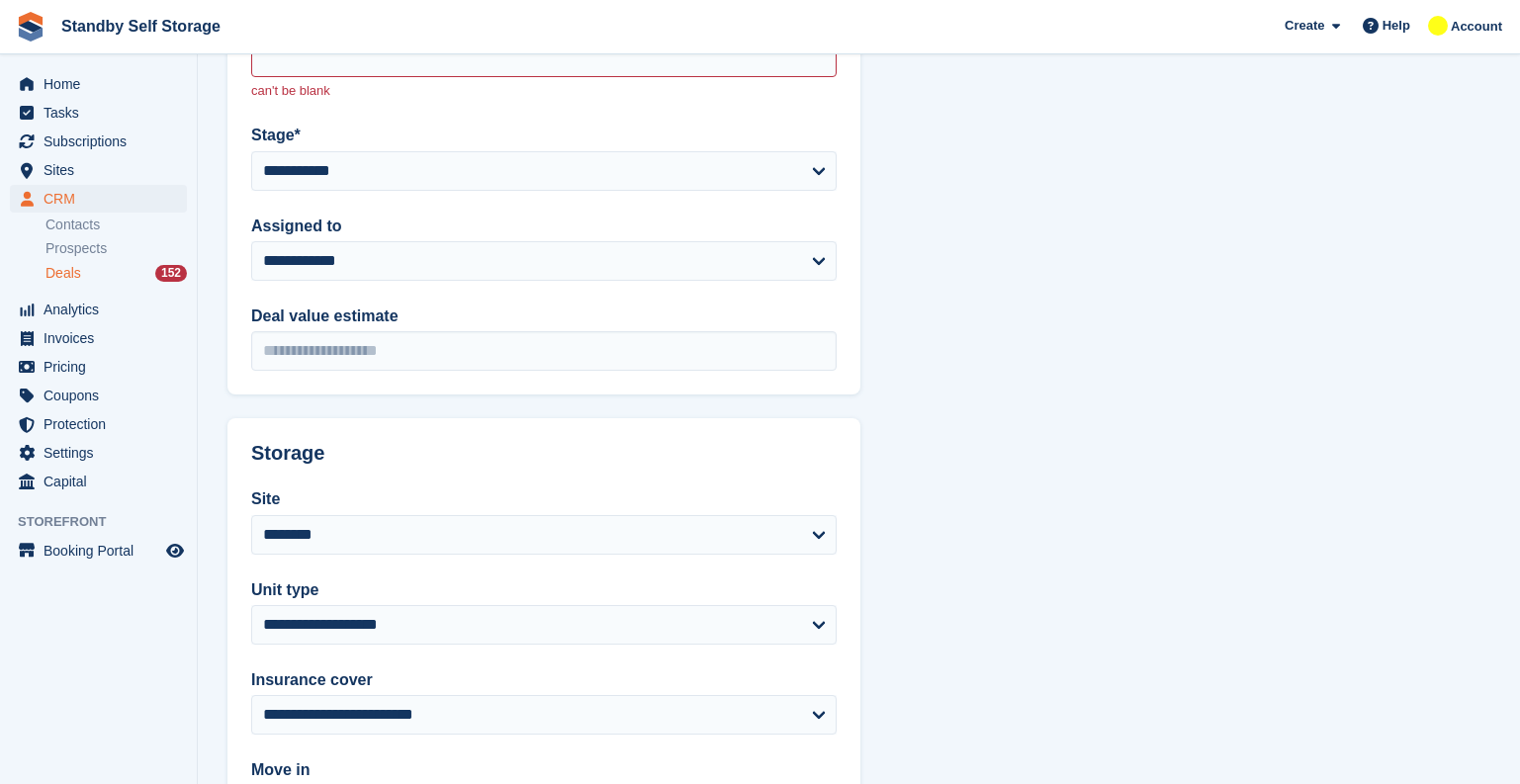 scroll, scrollTop: 0, scrollLeft: 0, axis: both 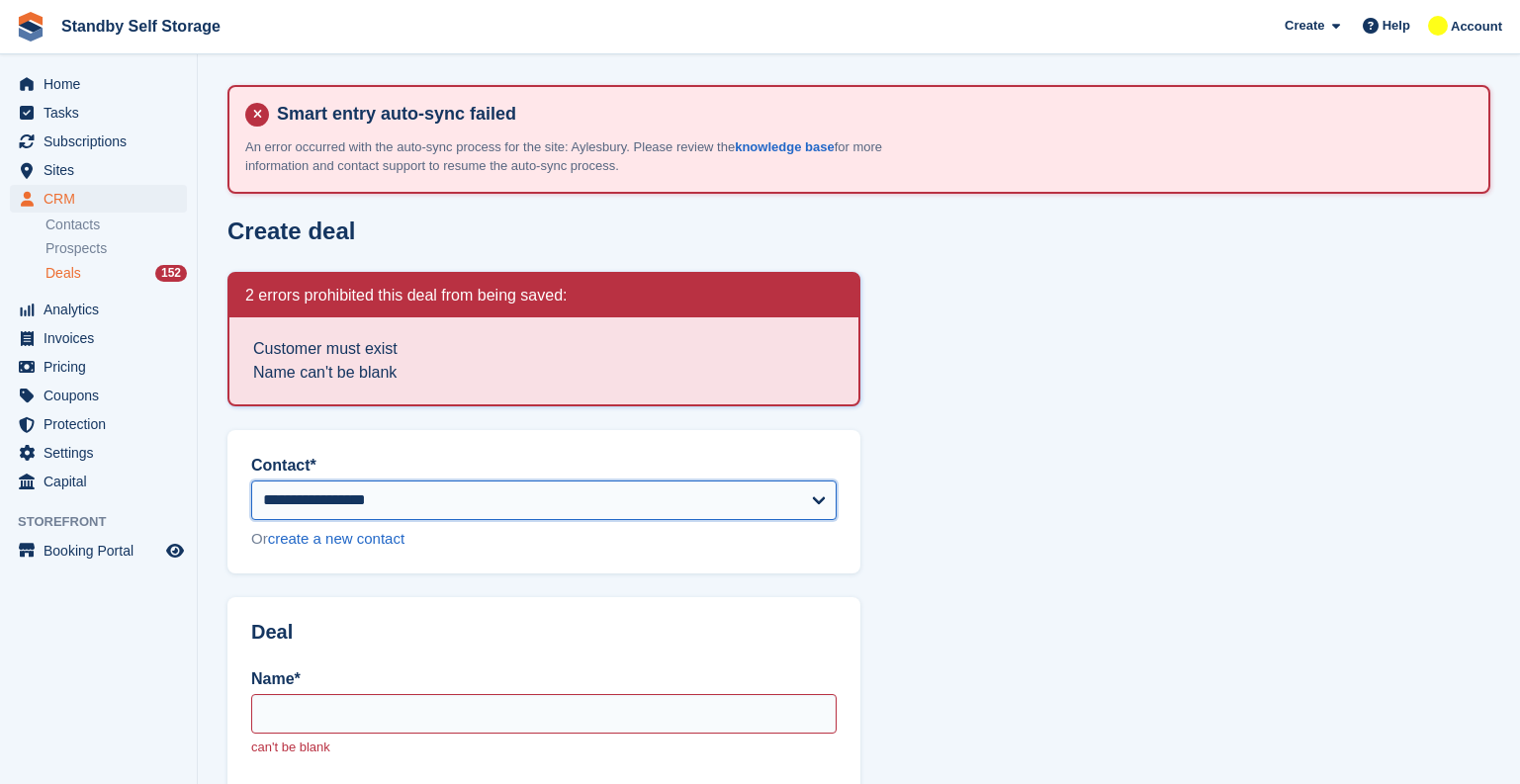 click on "**********" at bounding box center (544, 500) 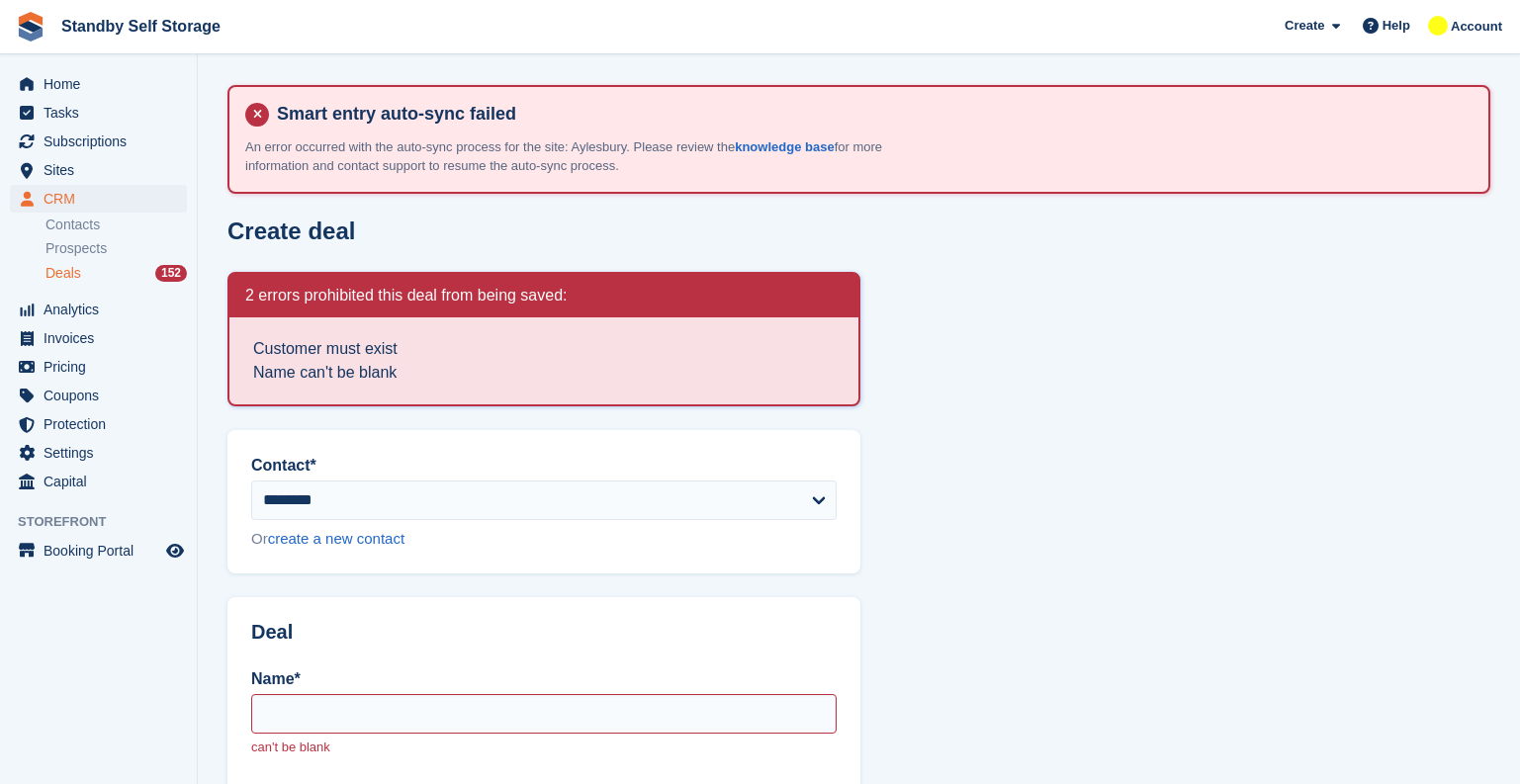 click on "**********" at bounding box center [858, 811] 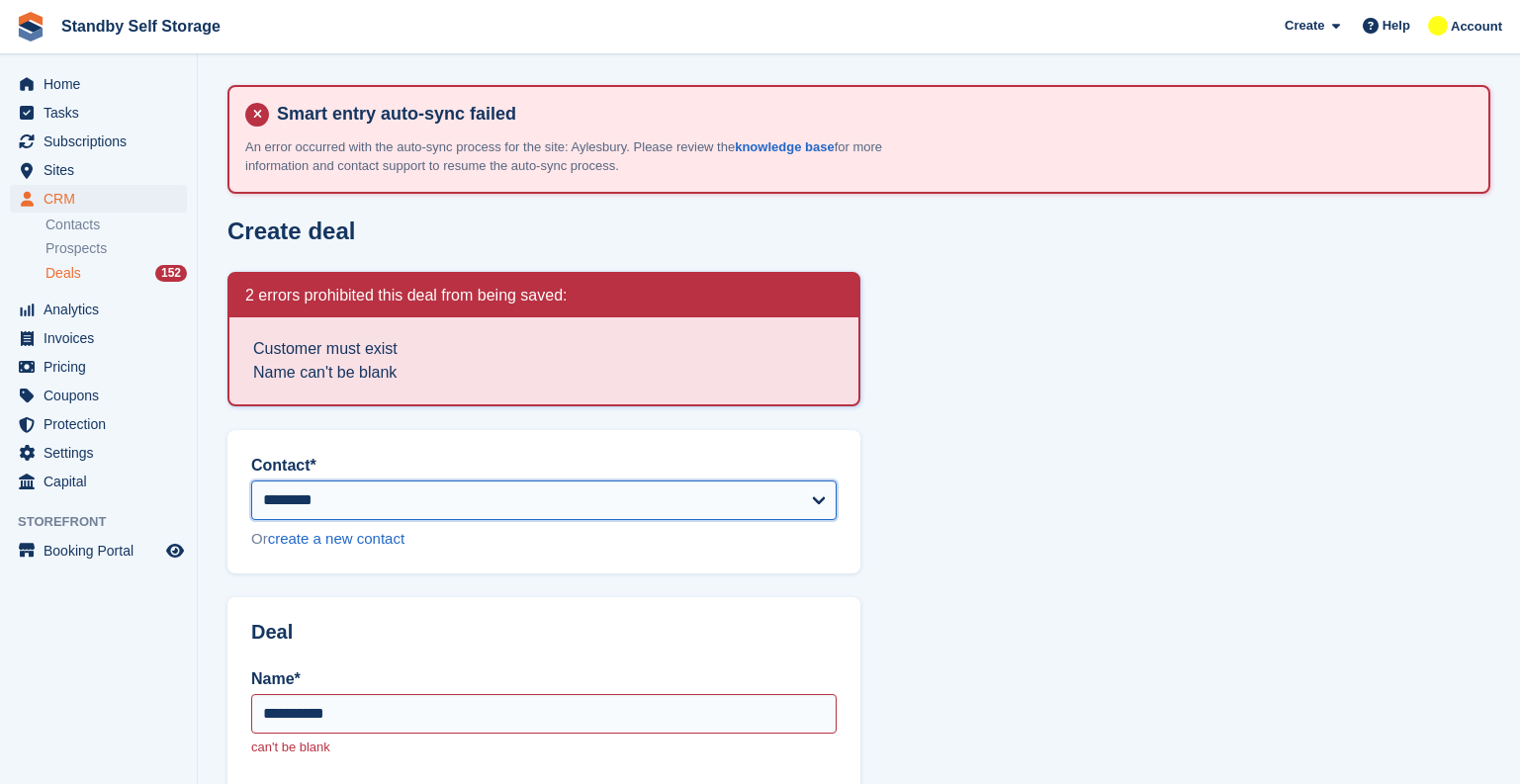 click on "**********" at bounding box center [544, 500] 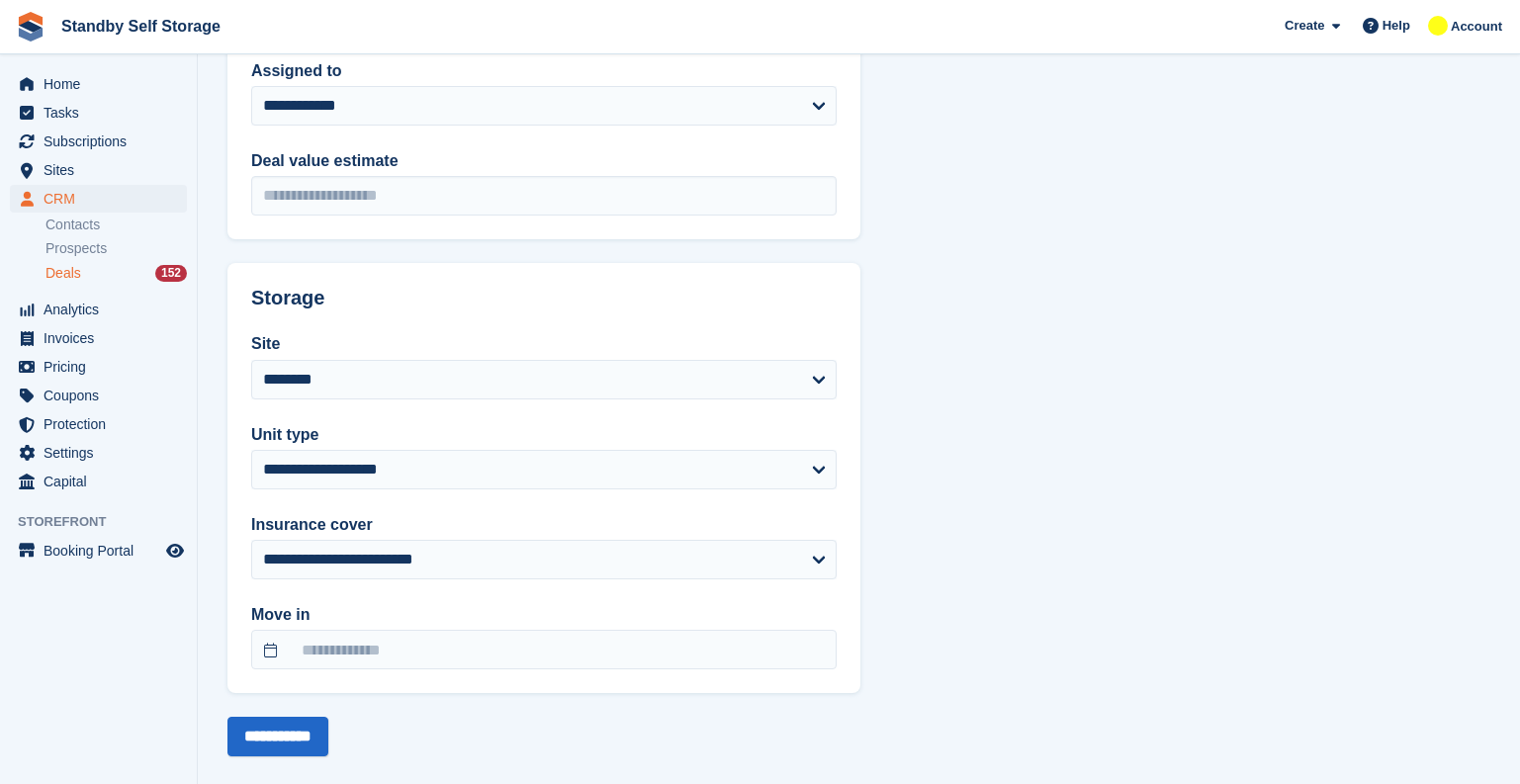 scroll, scrollTop: 837, scrollLeft: 0, axis: vertical 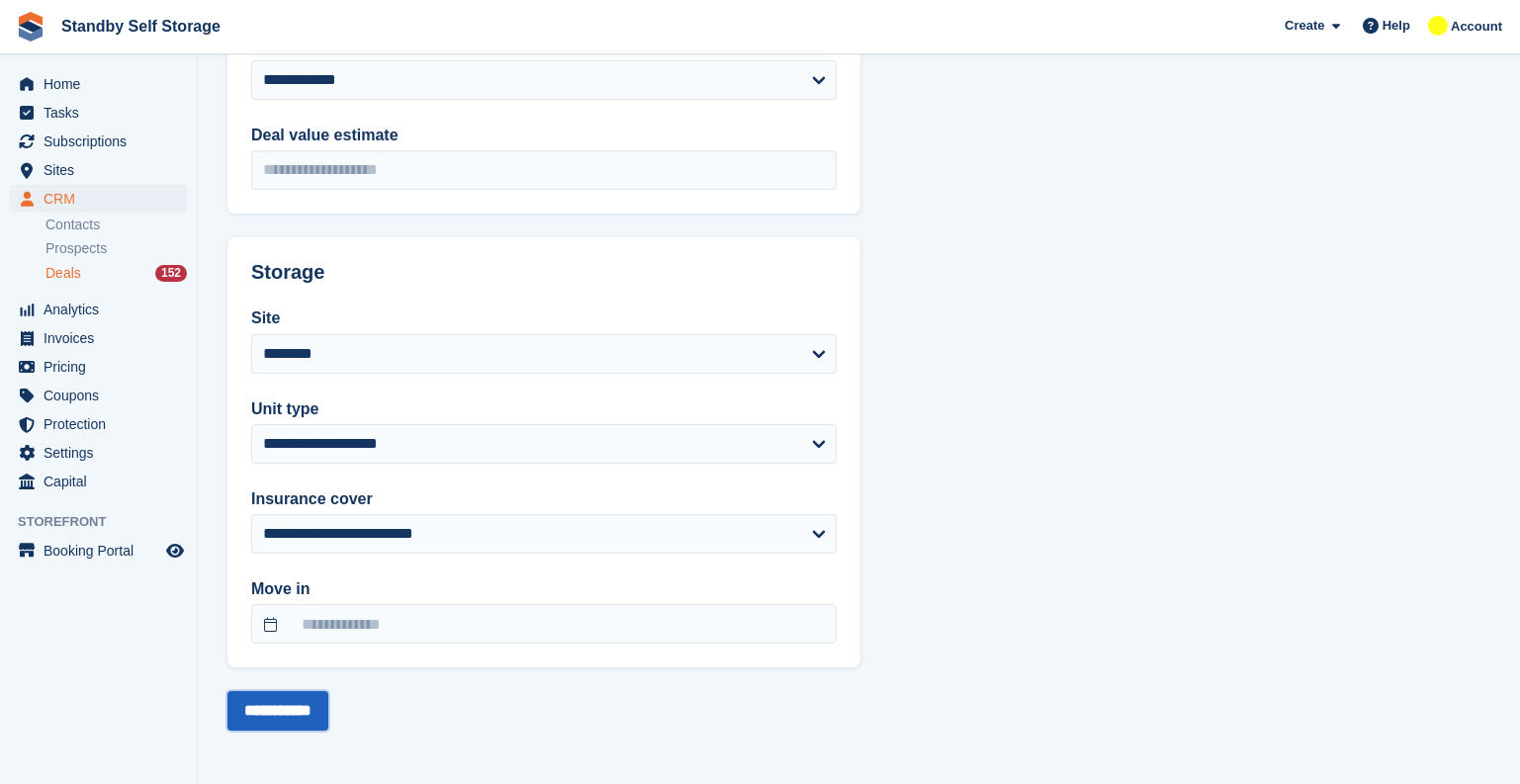 click on "**********" at bounding box center (278, 711) 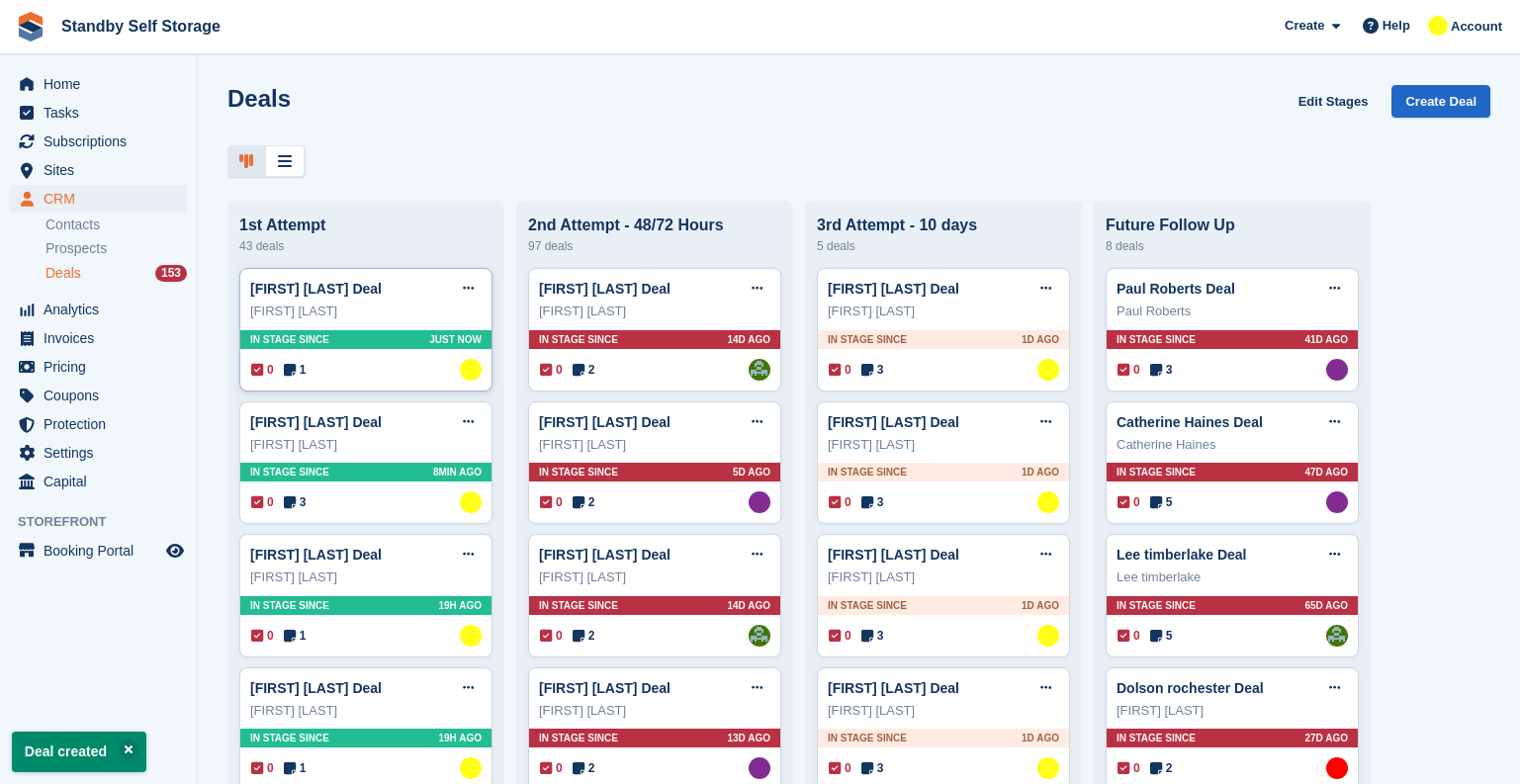 scroll, scrollTop: 0, scrollLeft: 0, axis: both 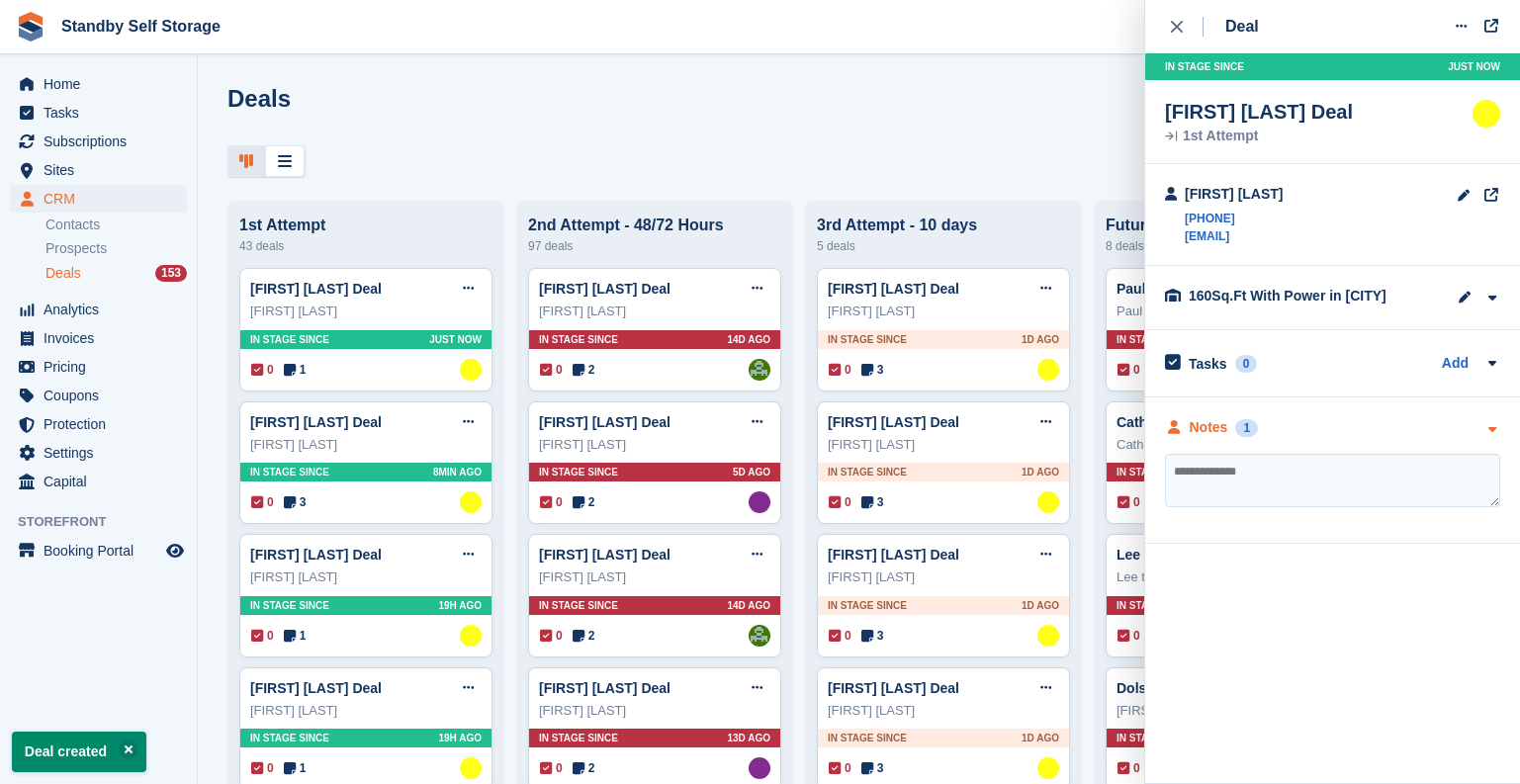 click on "Notes
1" at bounding box center [1211, 427] 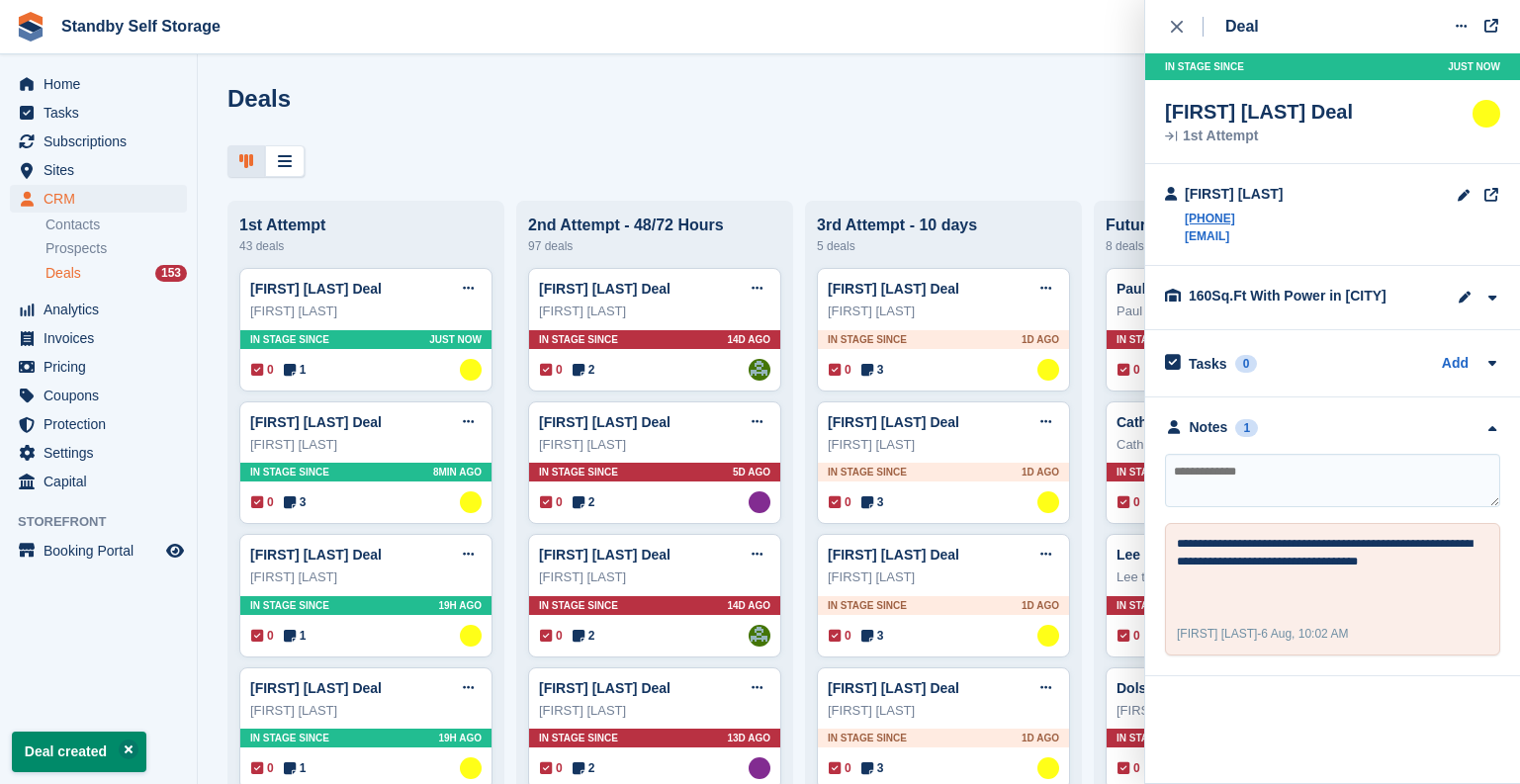 click on "Deals
Edit Stages
Create Deal" at bounding box center [858, 113] 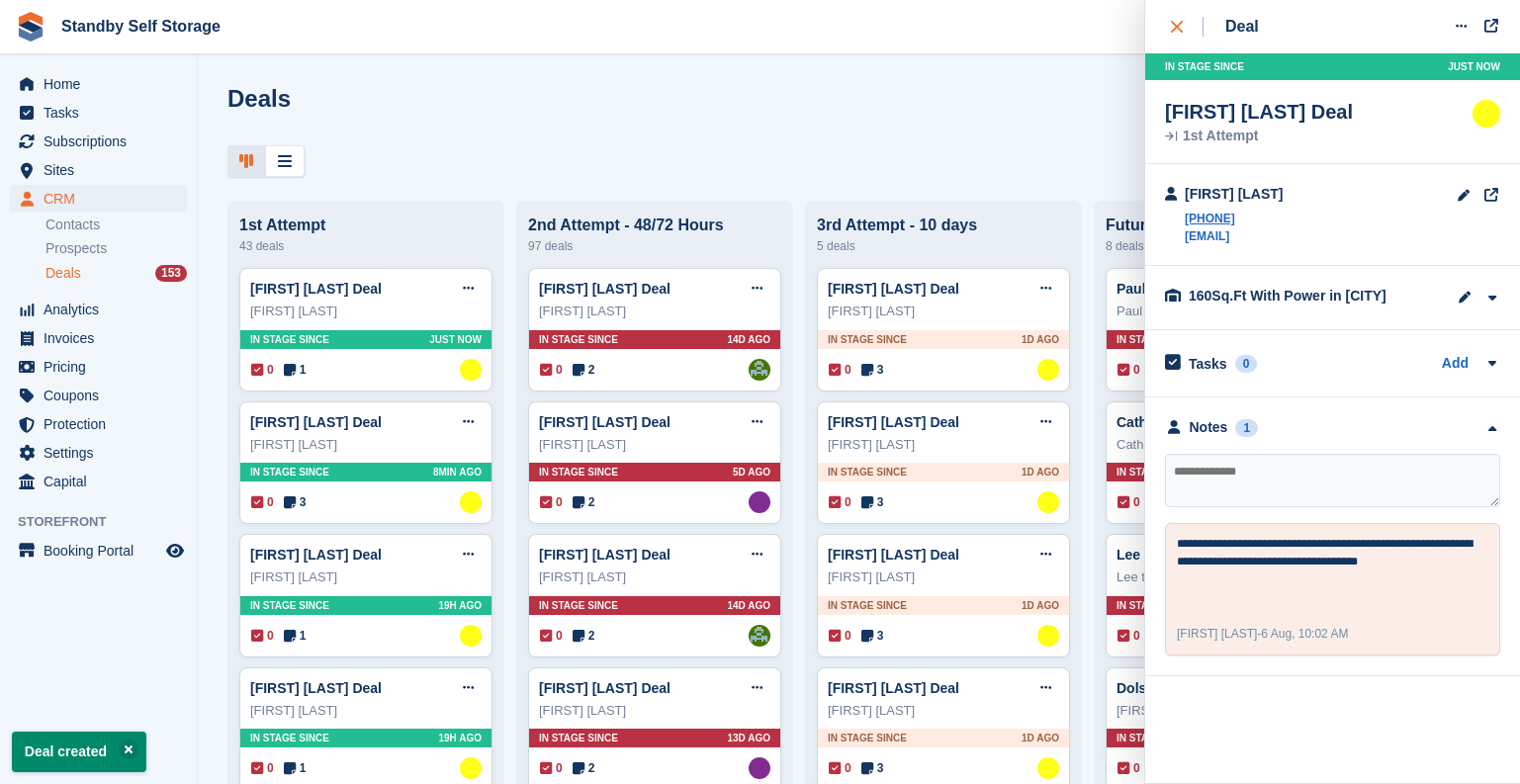 click at bounding box center (1187, 27) 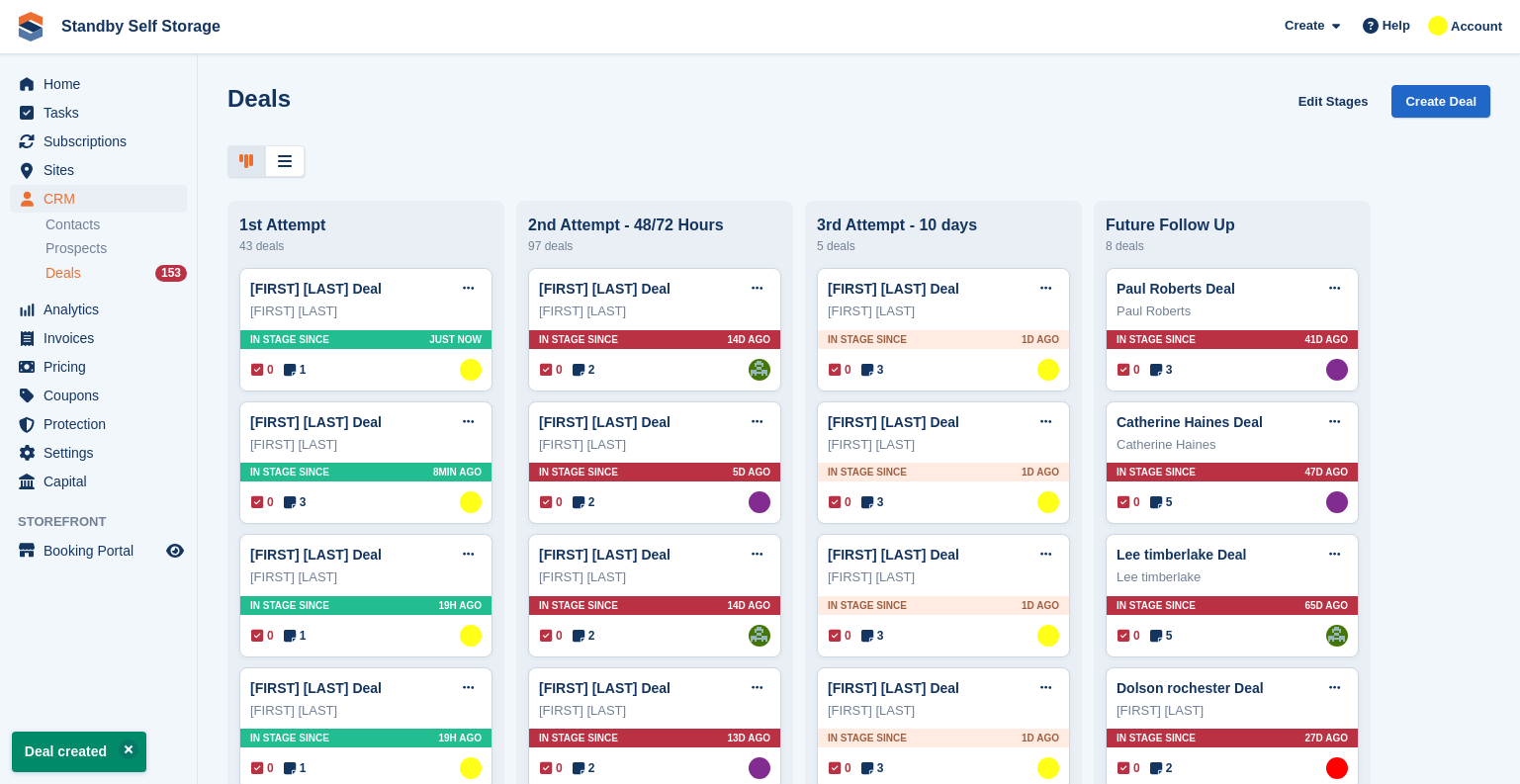 drag, startPoint x: 785, startPoint y: 91, endPoint x: 790, endPoint y: 82, distance: 10.29563 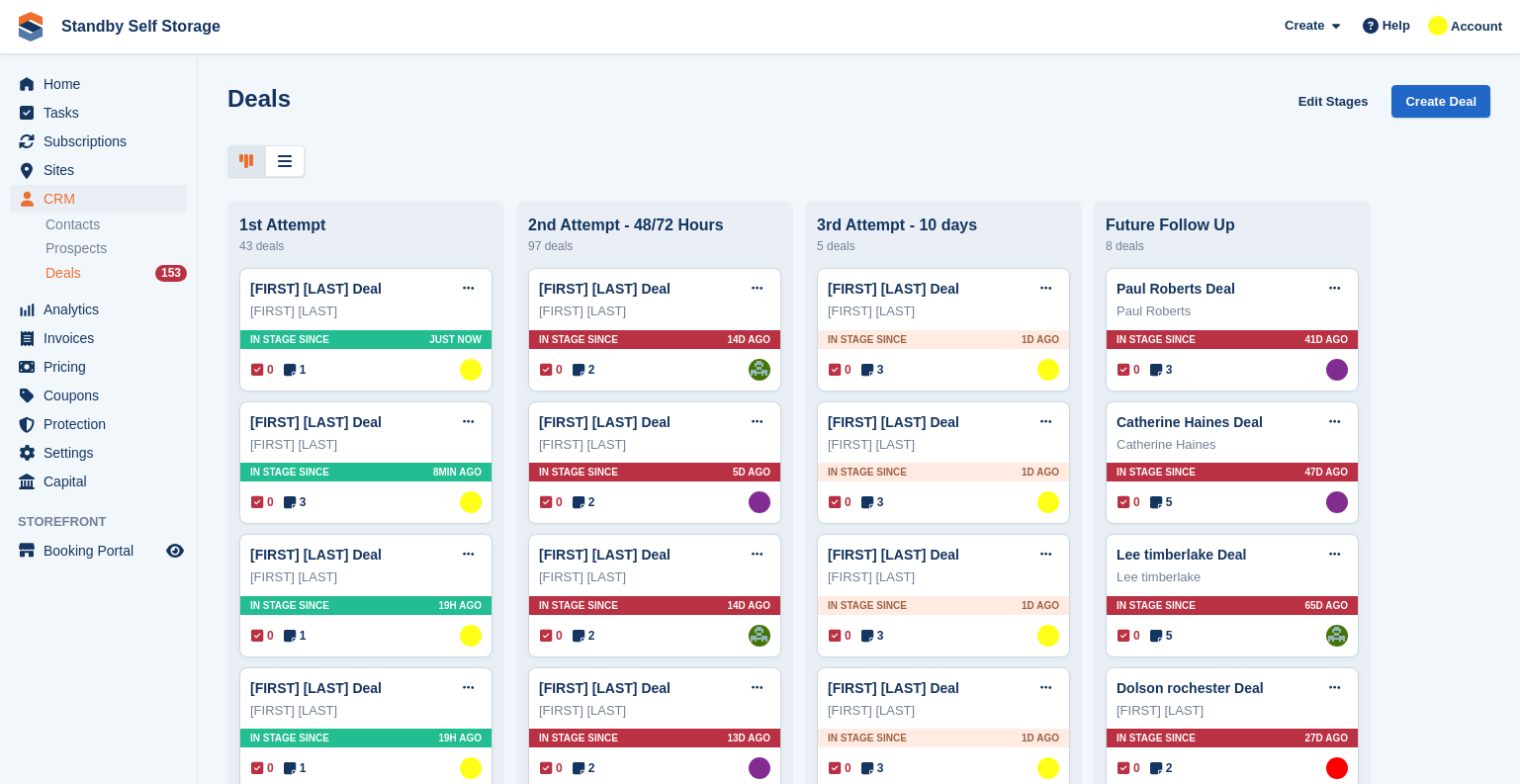 click on "Deals
153" at bounding box center (116, 273) 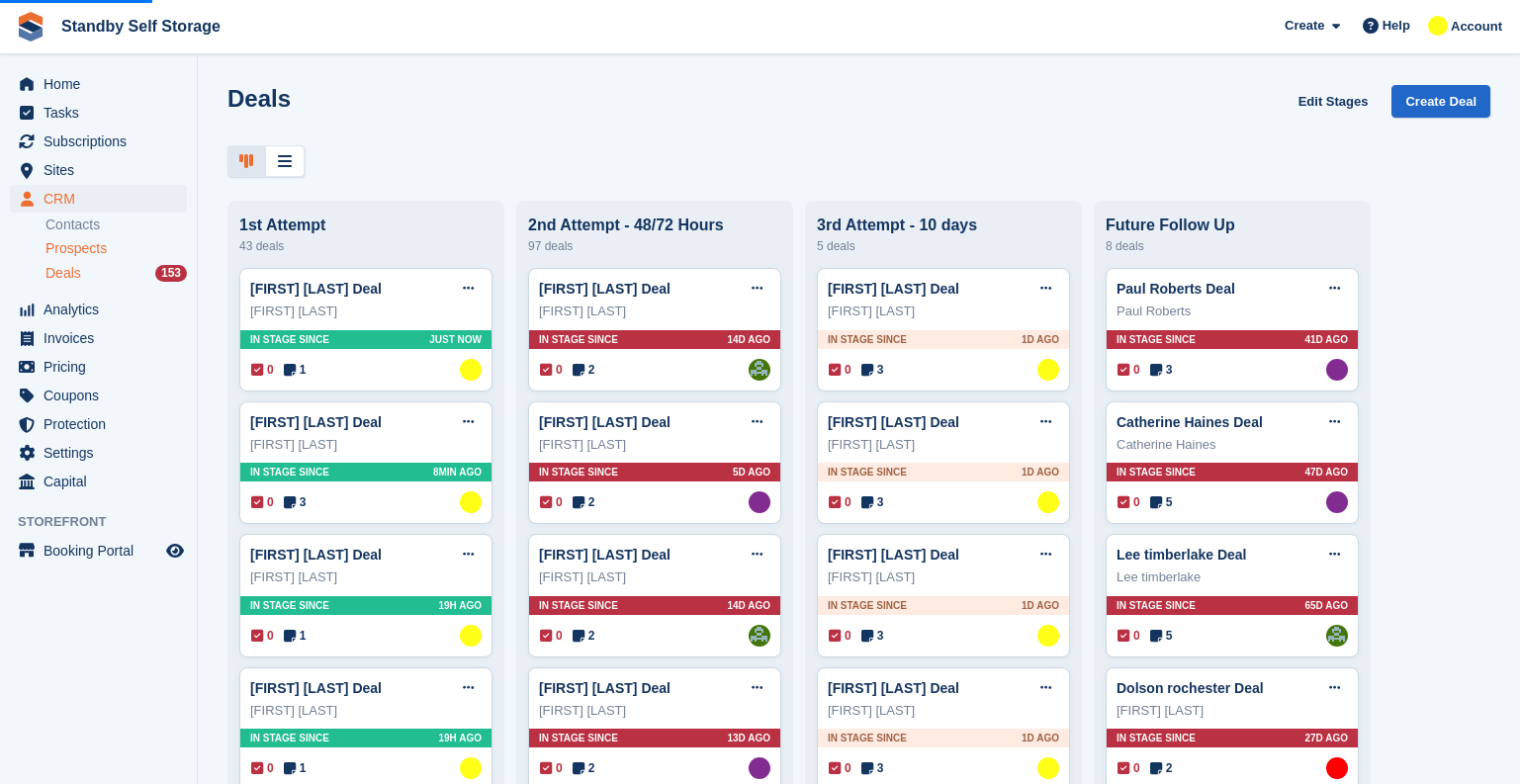 click on "Prospects" at bounding box center (76, 248) 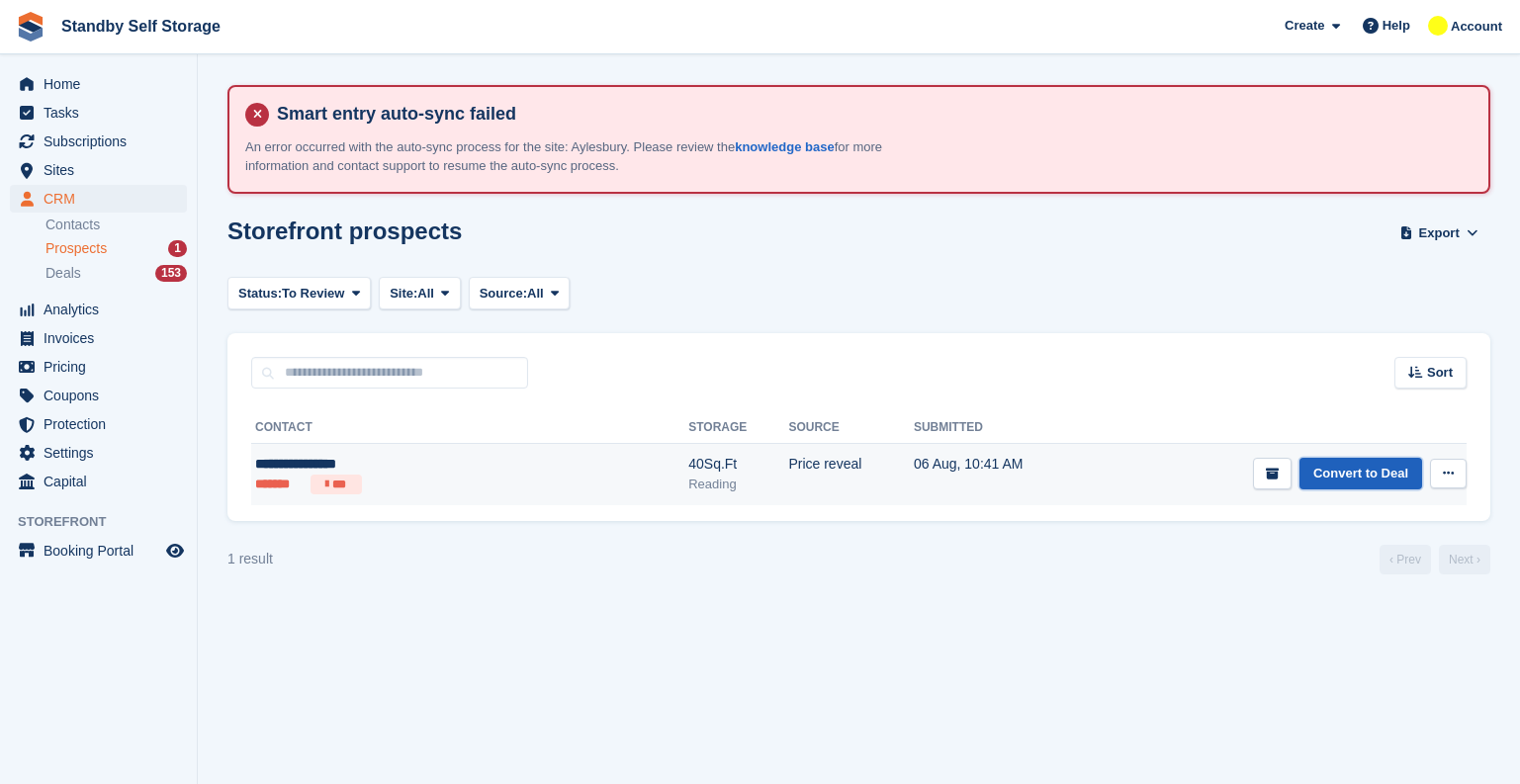 click on "Convert to Deal" at bounding box center [1361, 474] 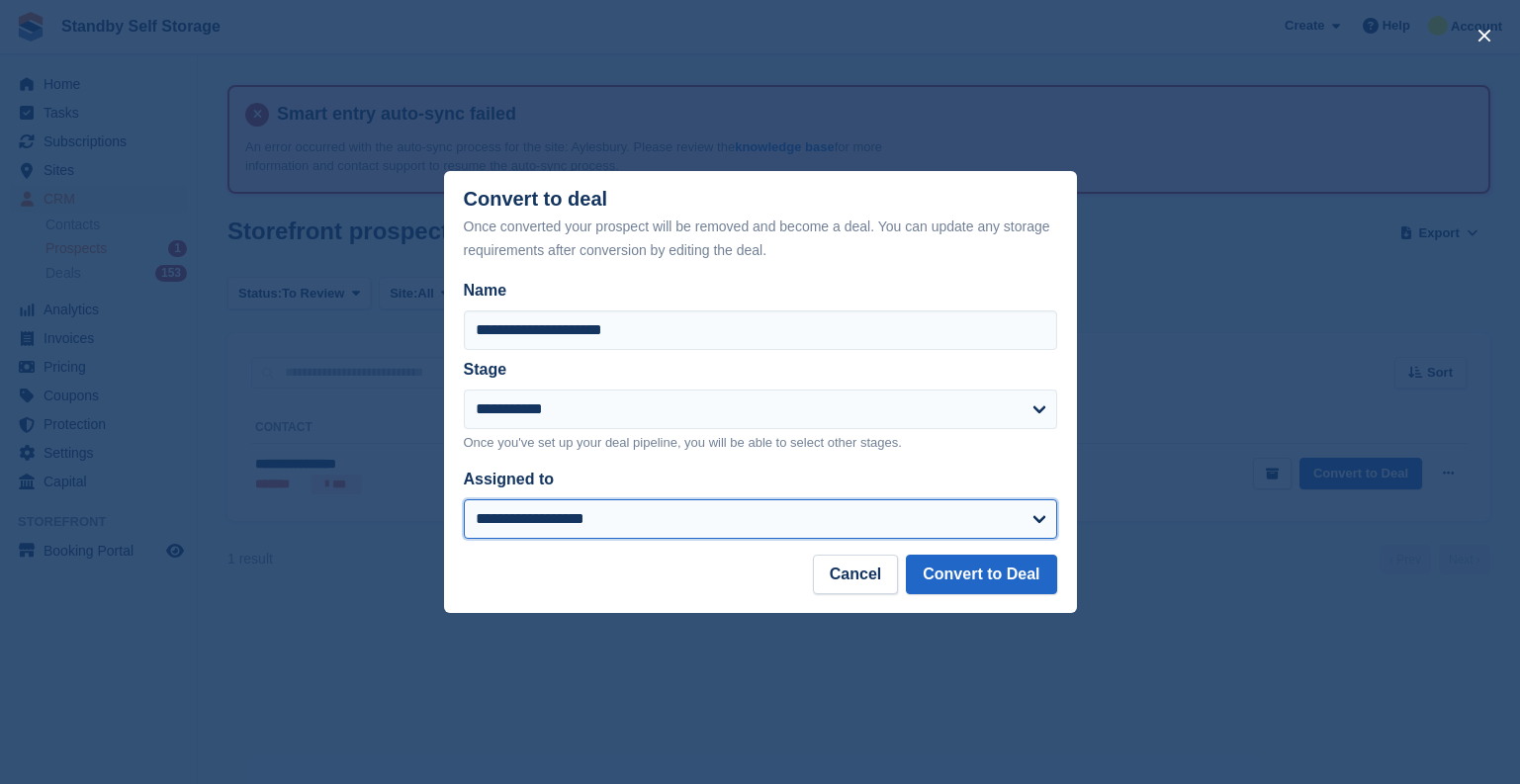 click on "**********" at bounding box center (760, 519) 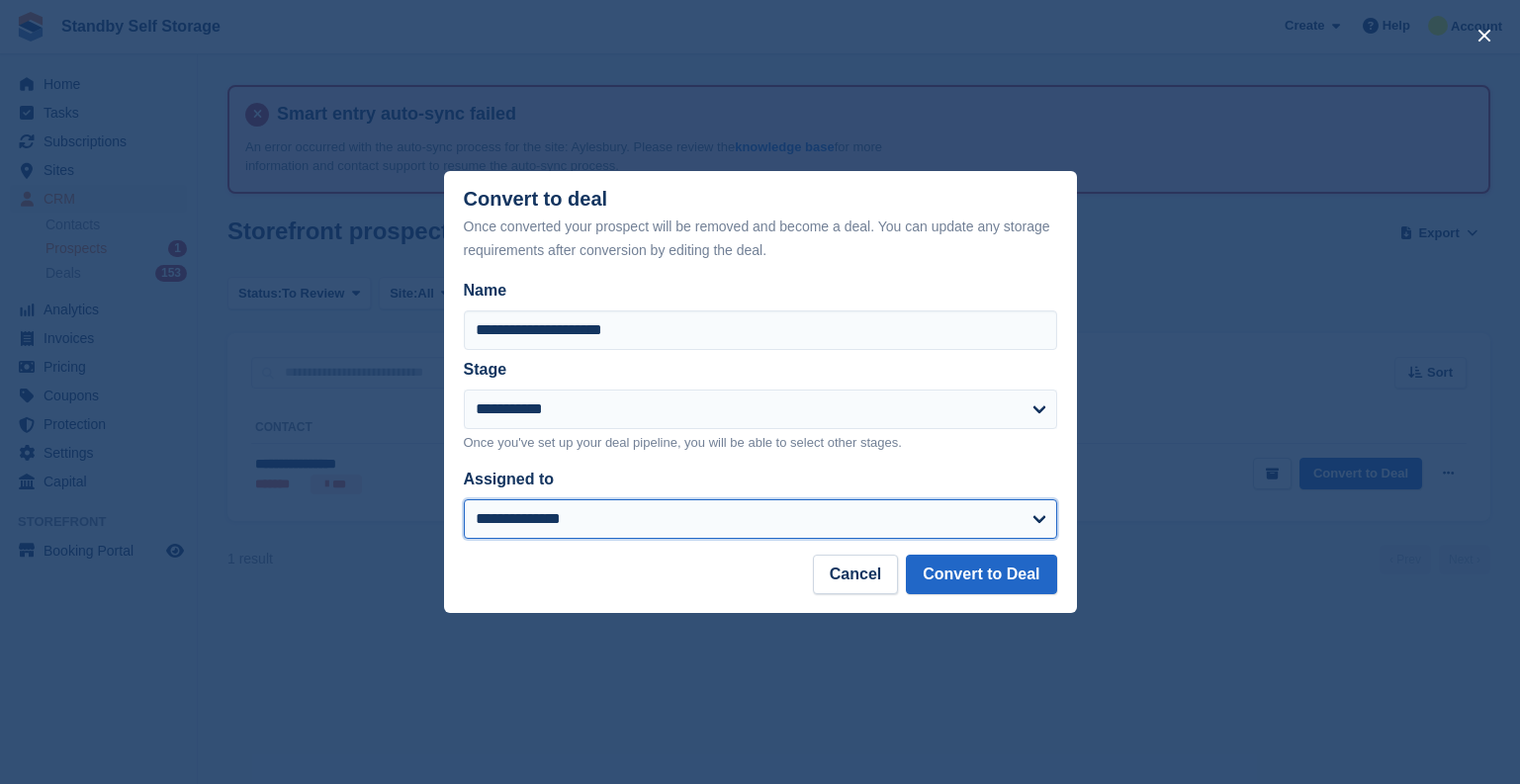click on "**********" at bounding box center (760, 519) 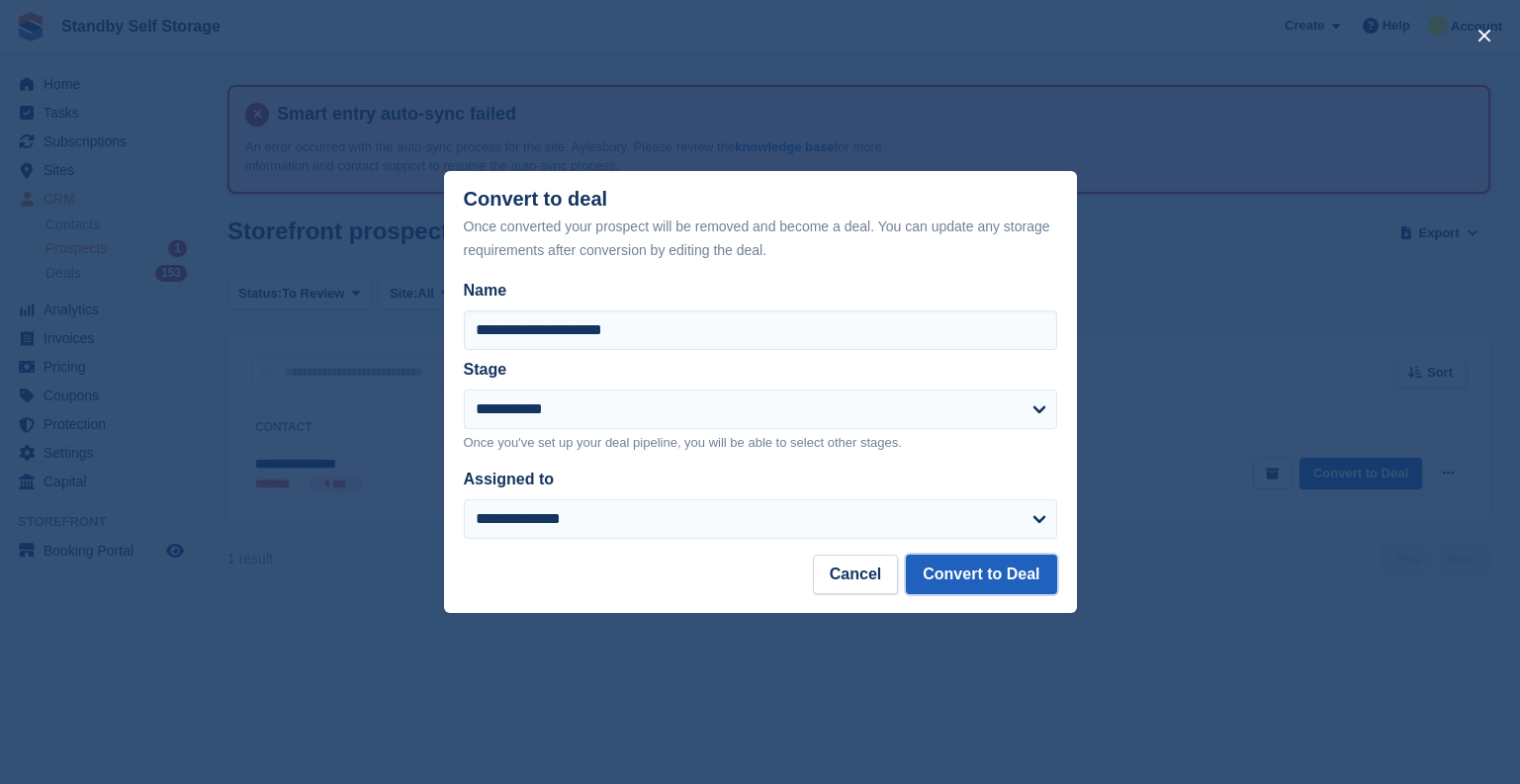 click on "Convert to Deal" at bounding box center [981, 574] 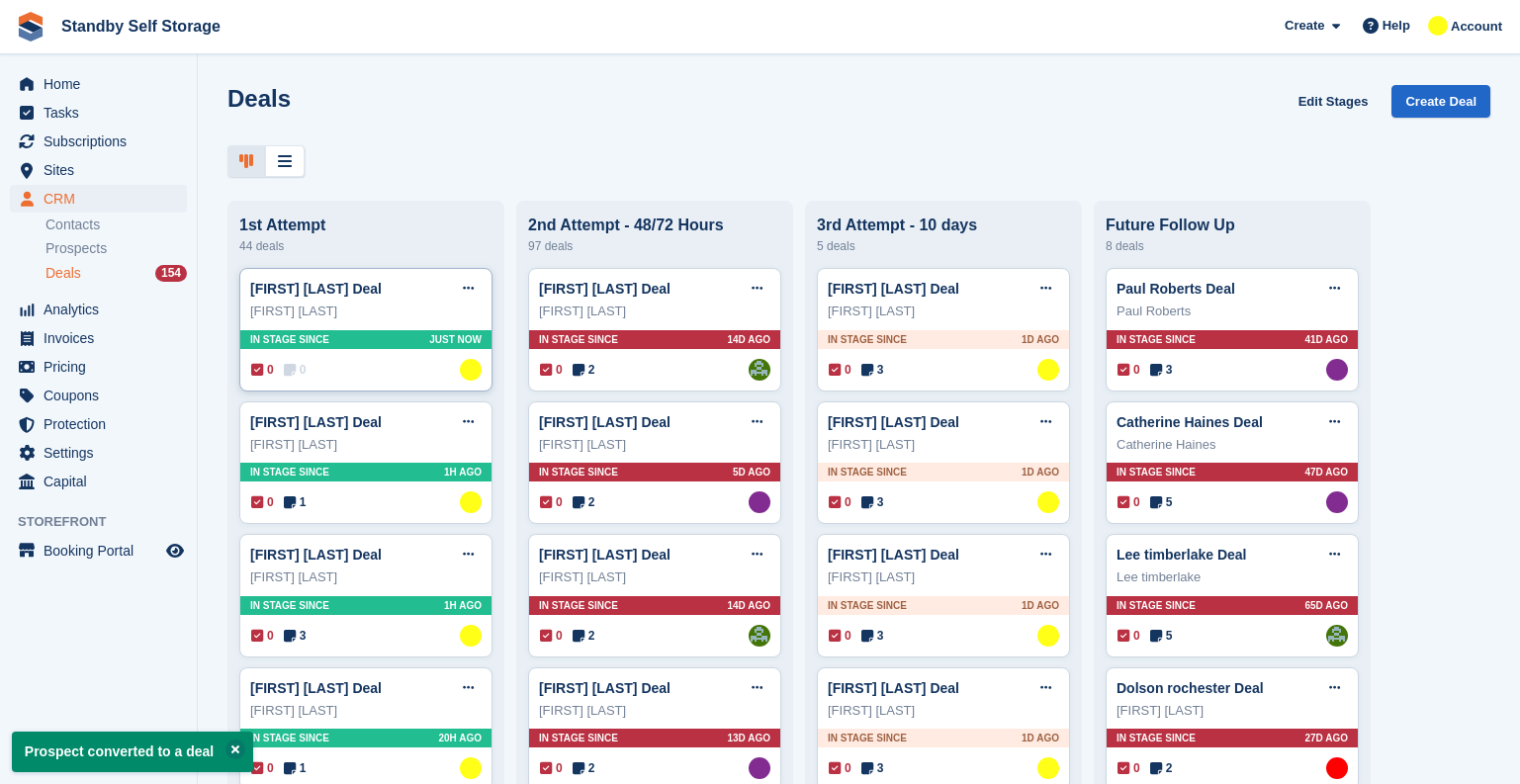 click on "0
0
Assigned to Glenn Fisher" at bounding box center (366, 370) 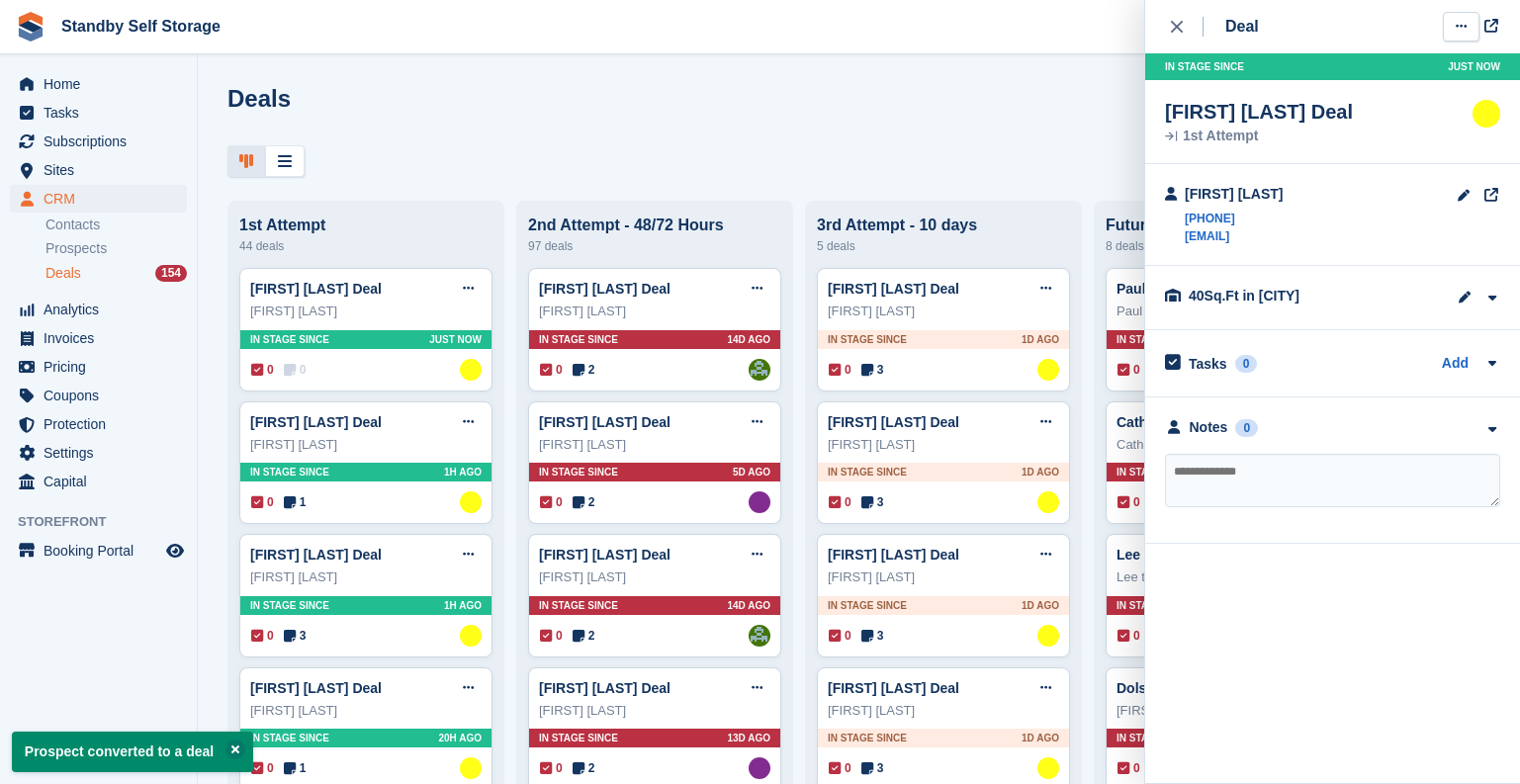 click at bounding box center [1461, 26] 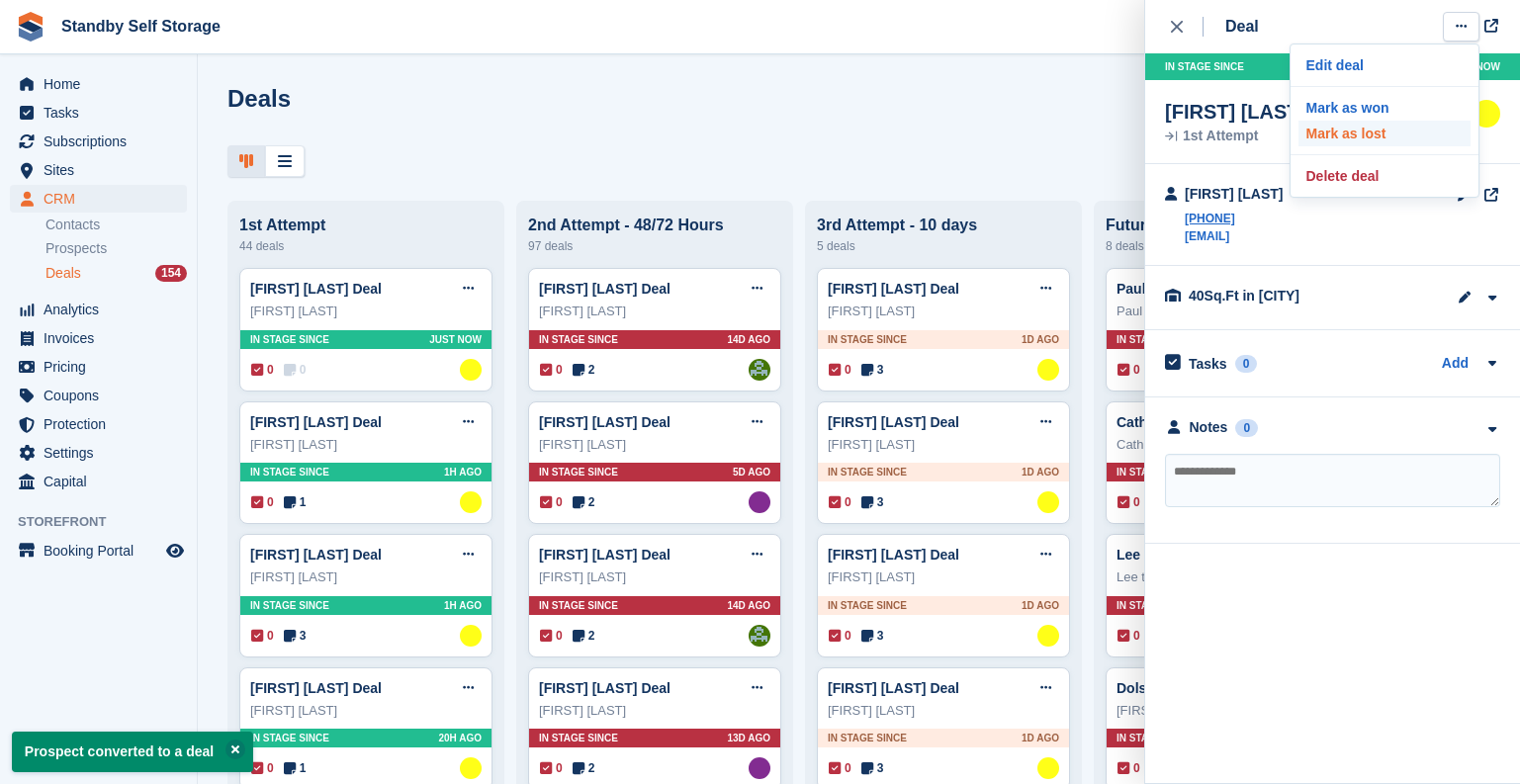 click on "Mark as lost" at bounding box center [1385, 133] 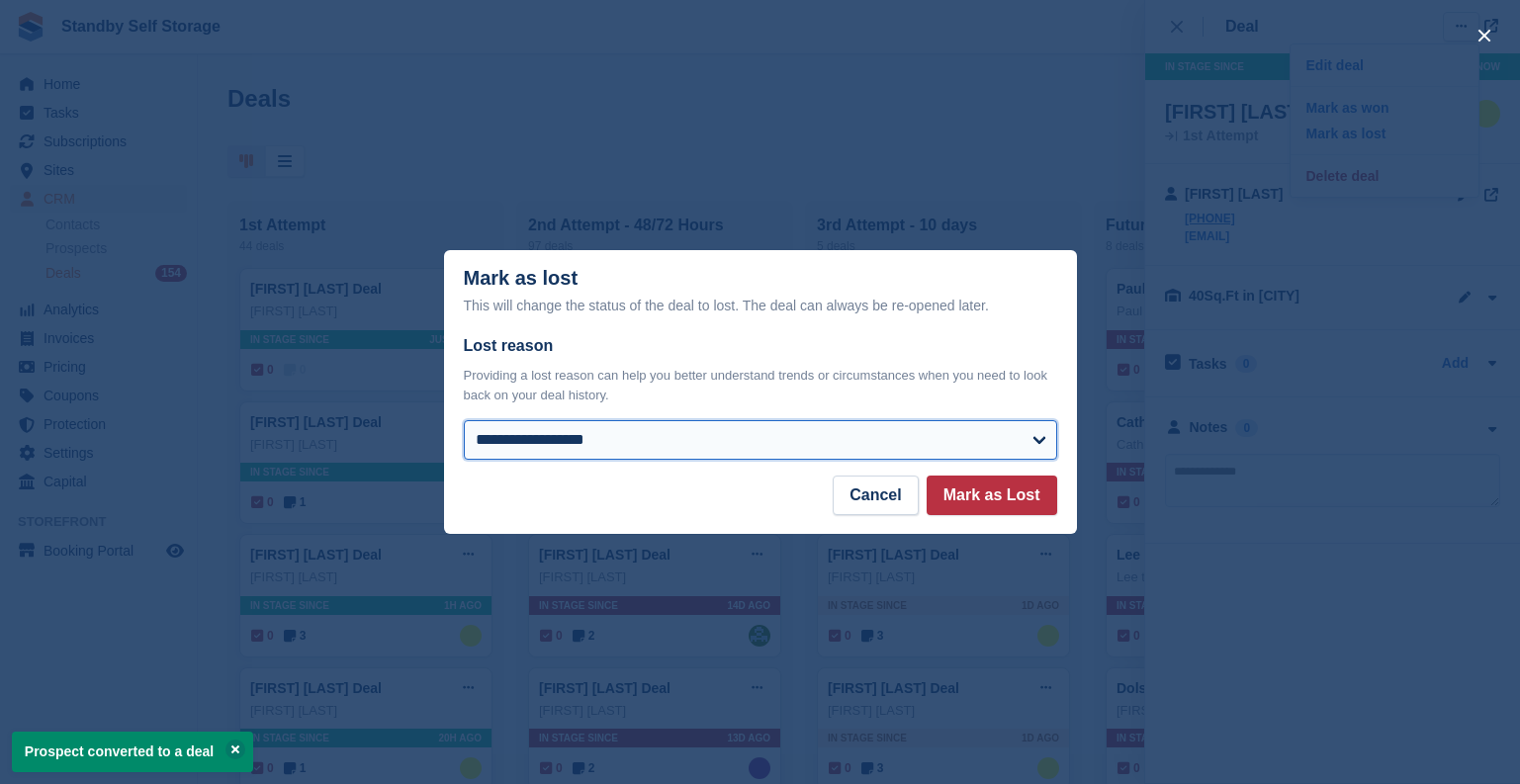 click on "**********" at bounding box center [760, 440] 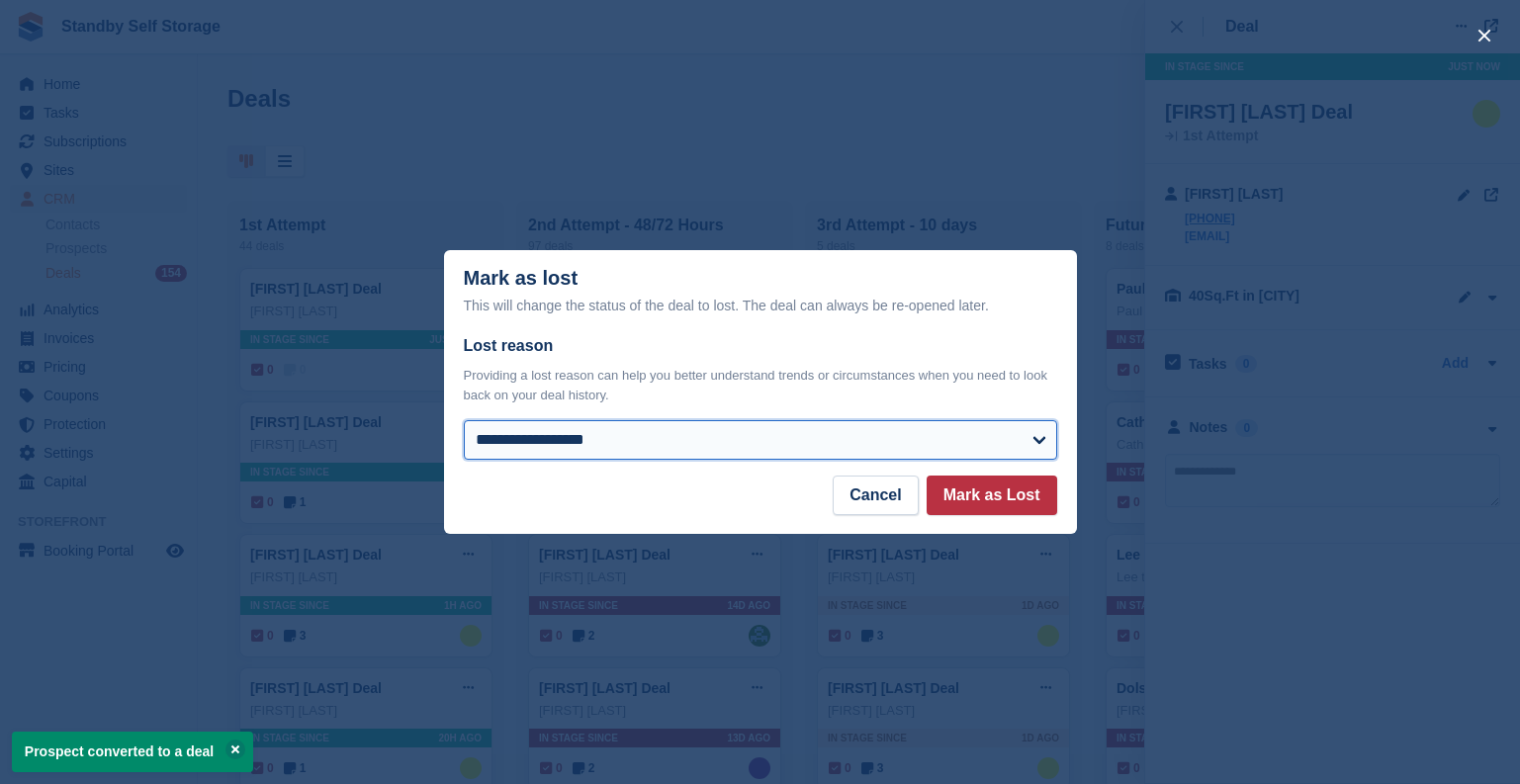 select on "**********" 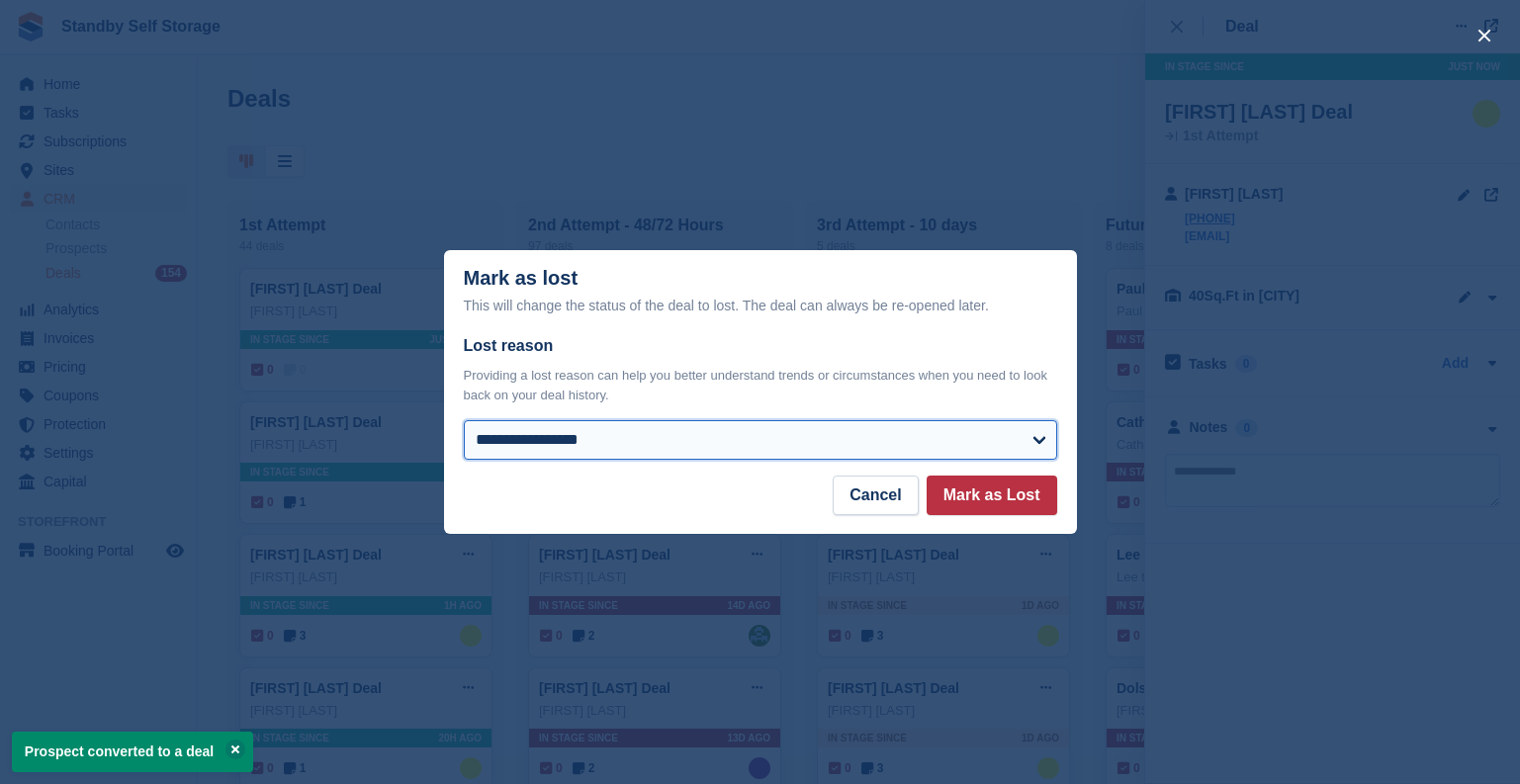 click on "**********" at bounding box center [760, 440] 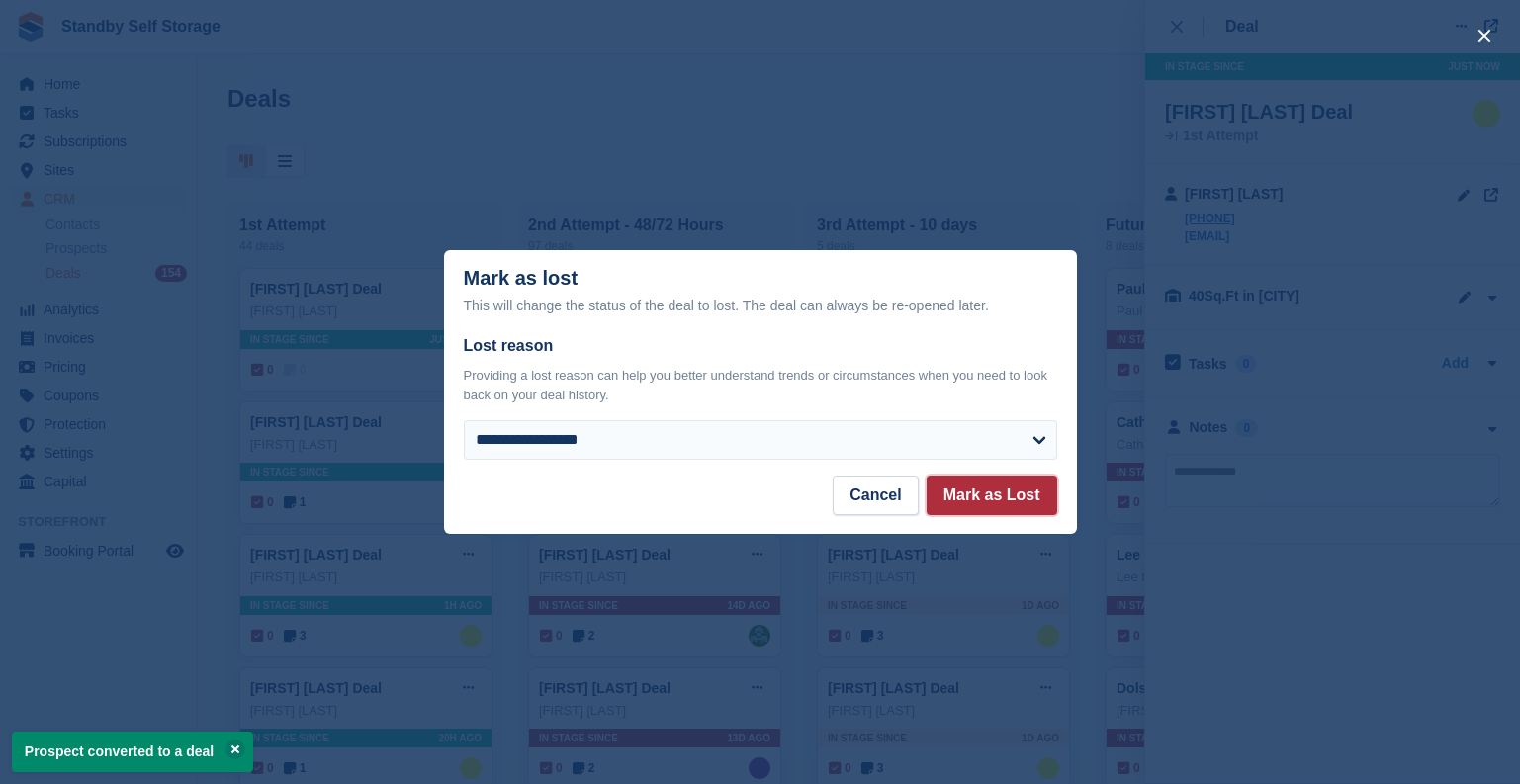 click on "Mark as Lost" at bounding box center [992, 495] 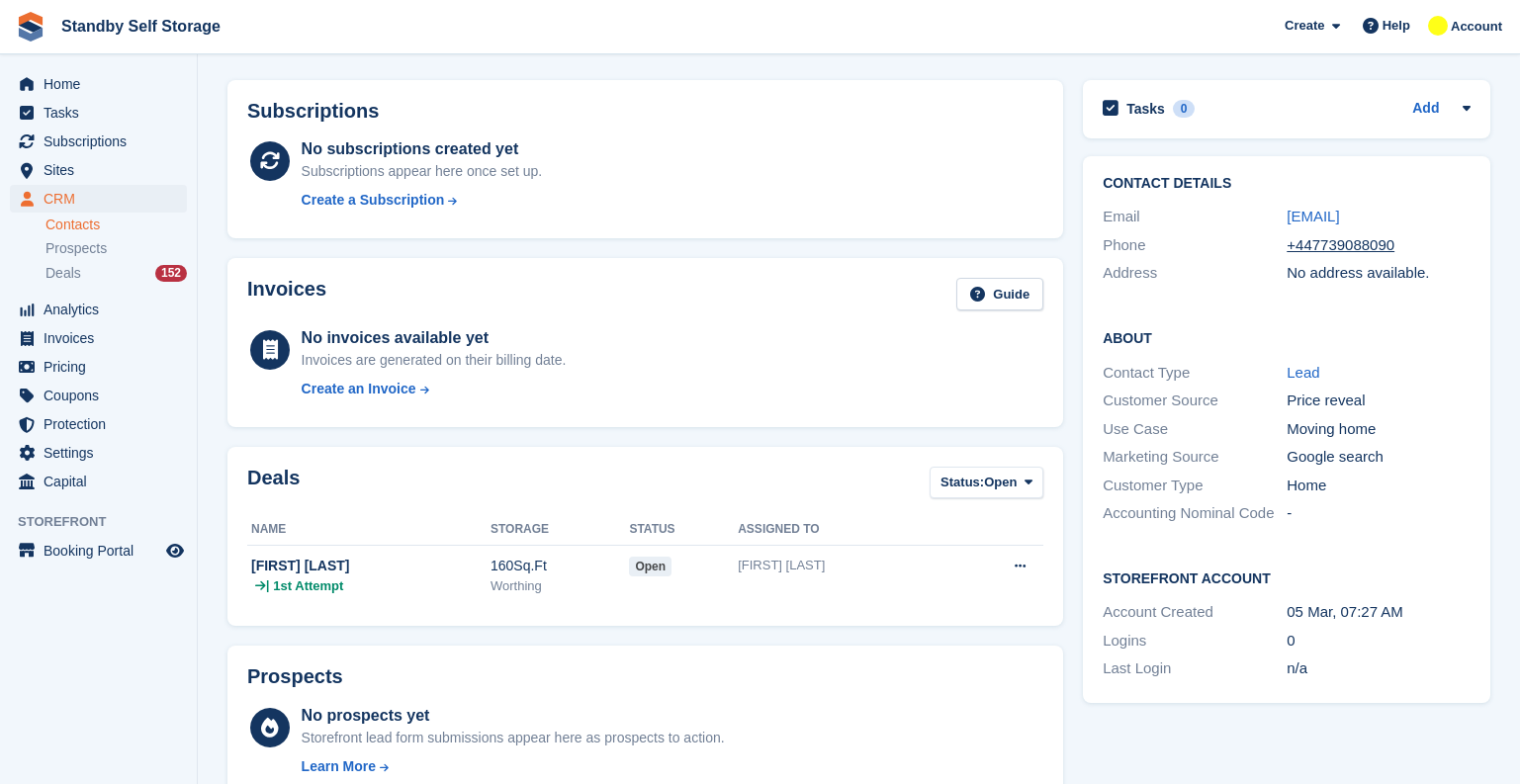 scroll, scrollTop: 198, scrollLeft: 0, axis: vertical 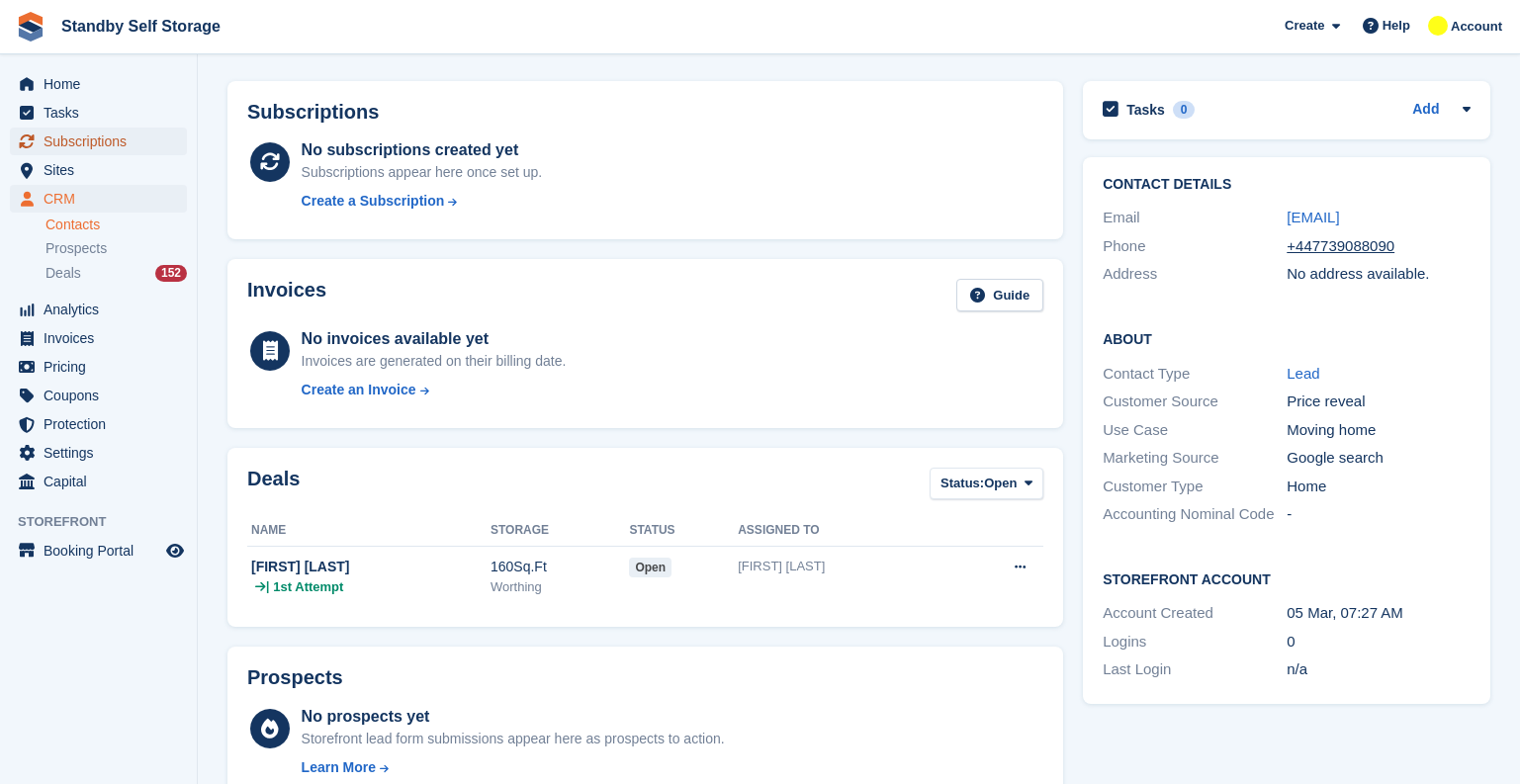 click on "Subscriptions" at bounding box center [103, 141] 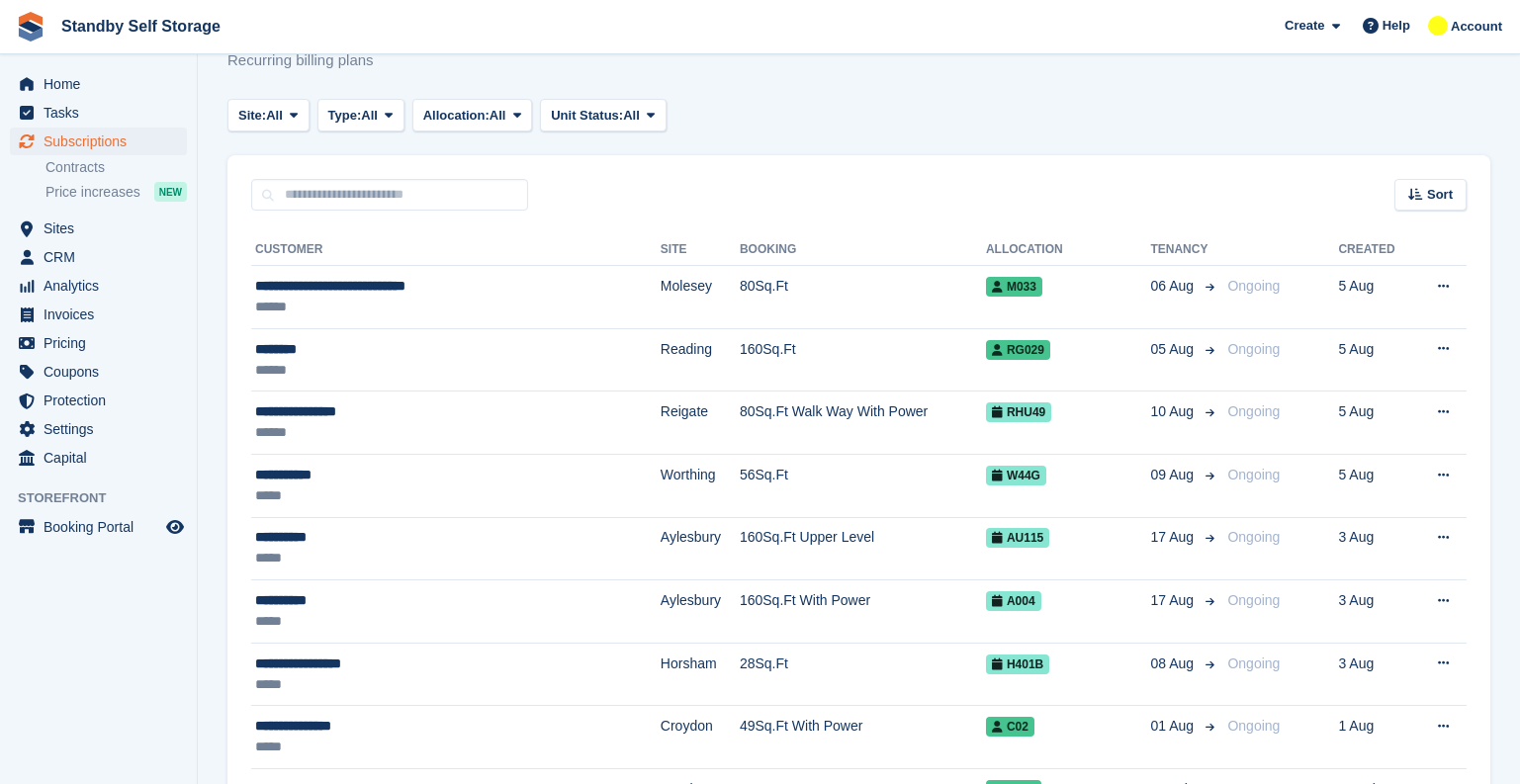 scroll, scrollTop: 0, scrollLeft: 0, axis: both 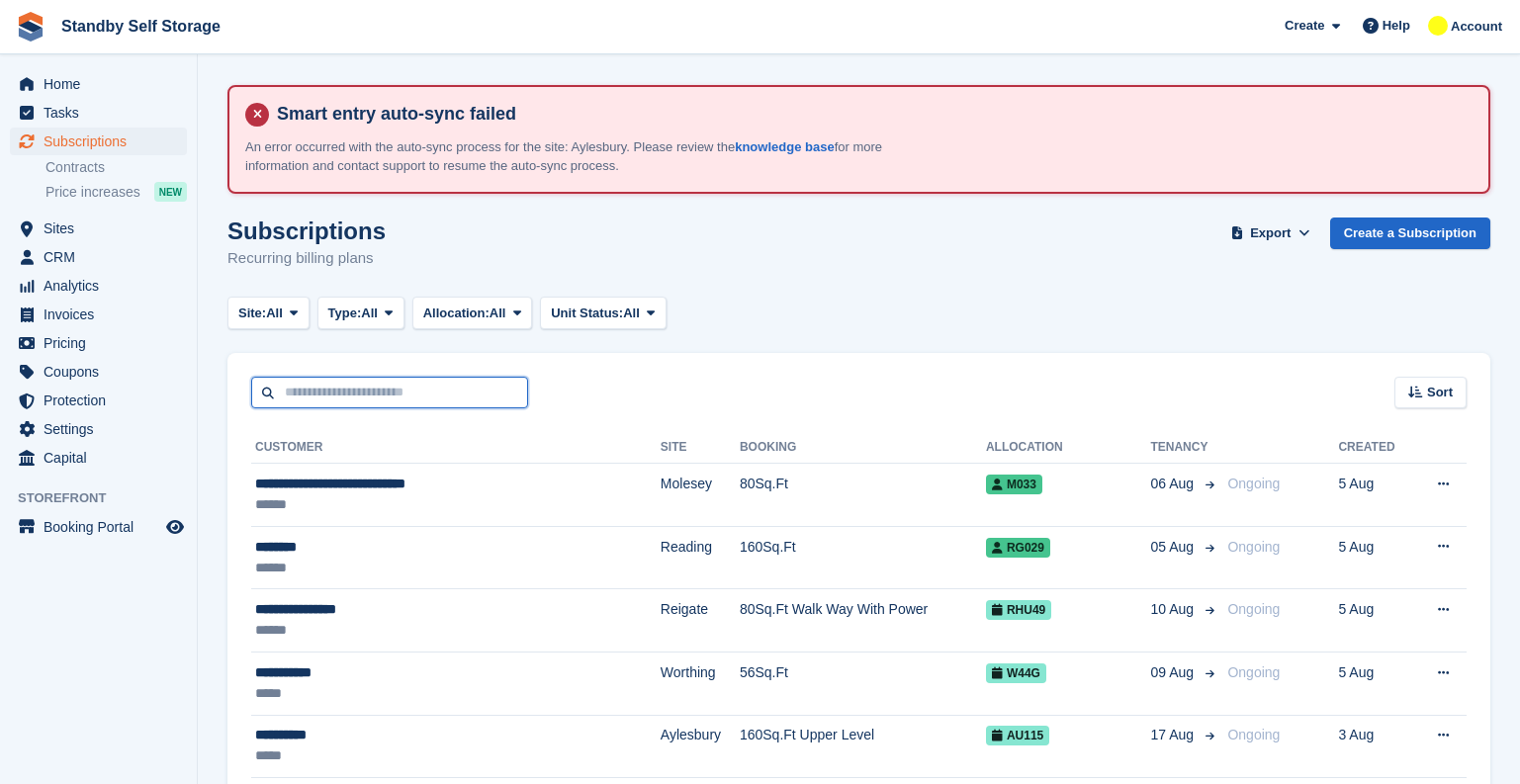 click at bounding box center (390, 392) 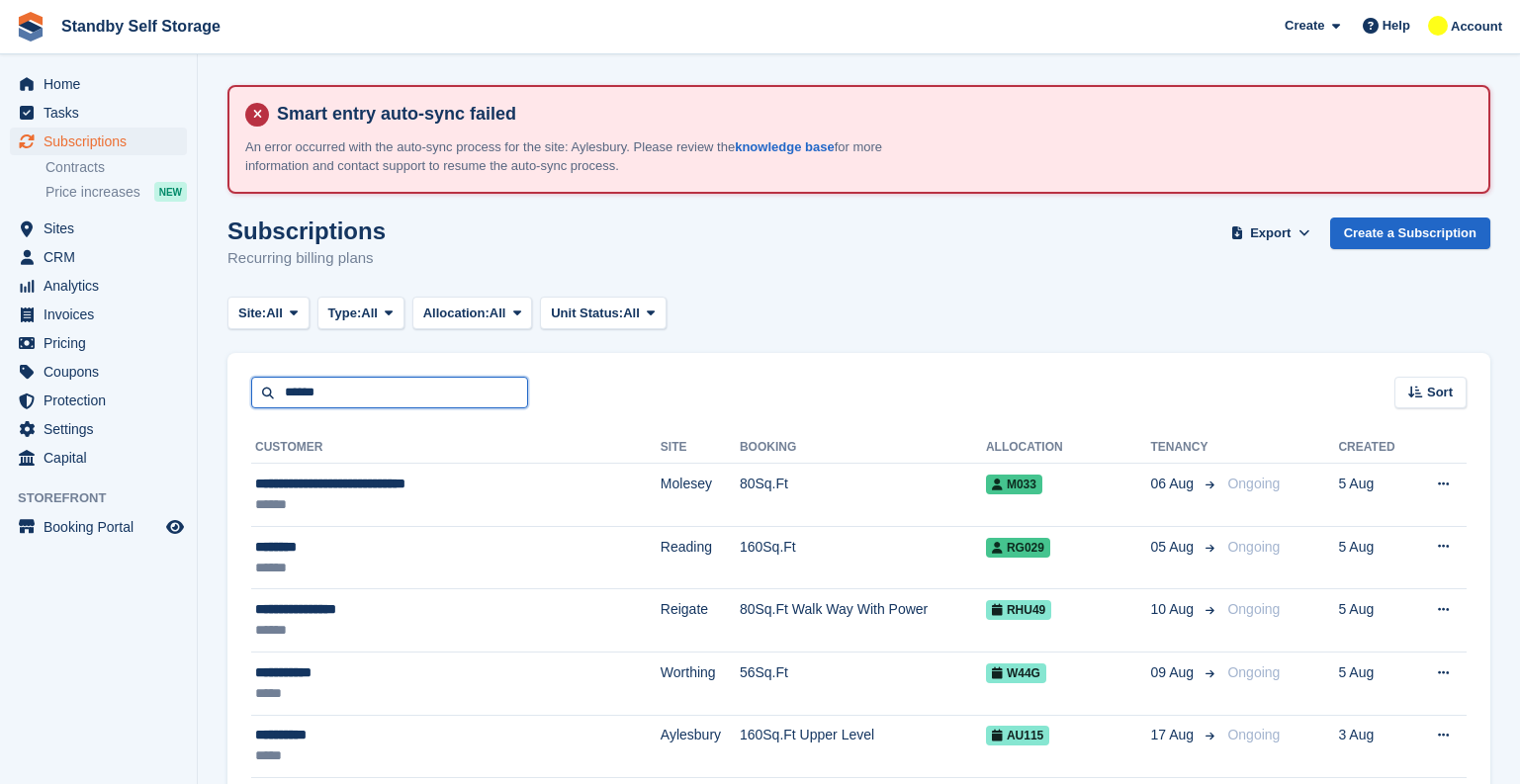 type on "******" 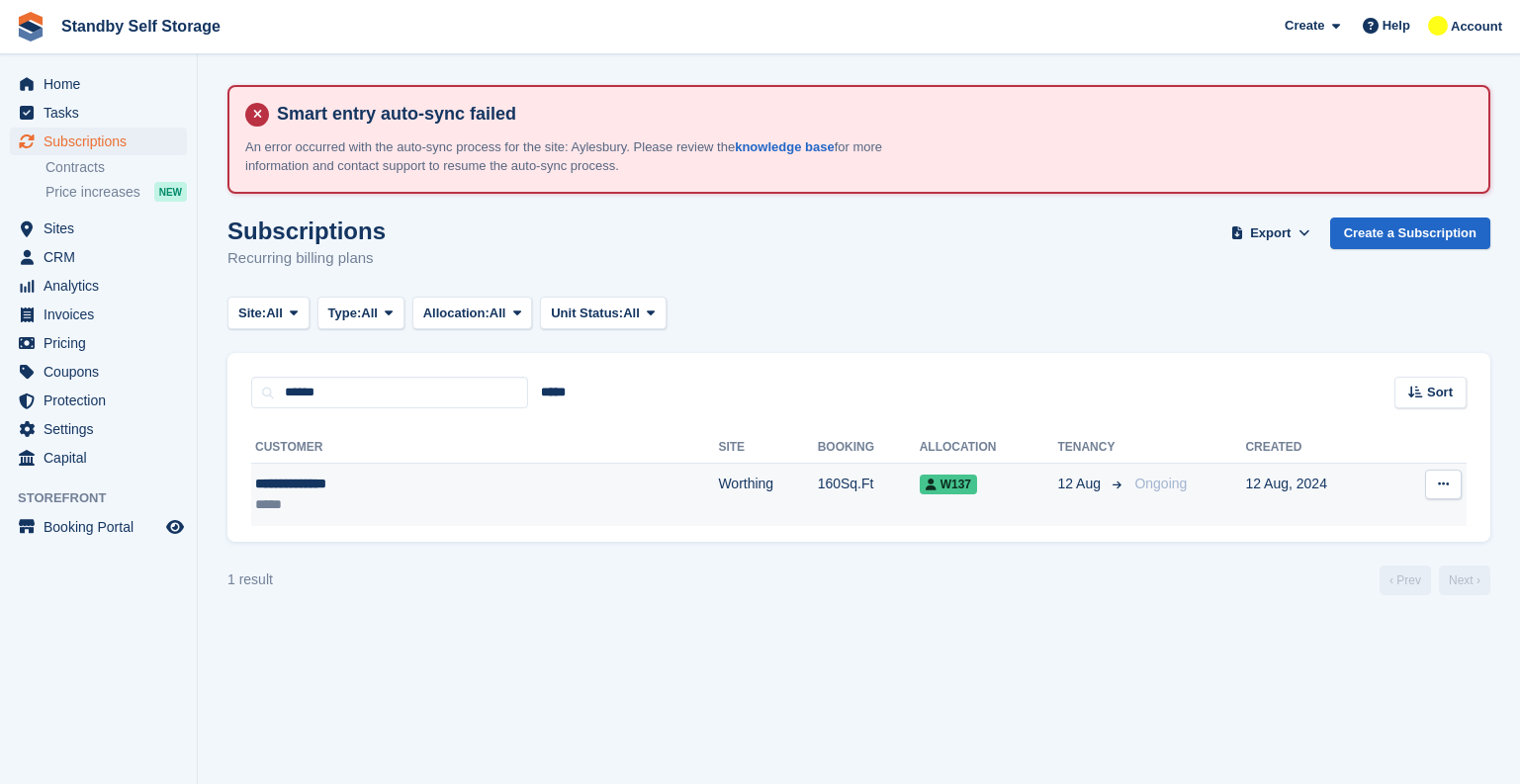 click on "**********" at bounding box center (383, 483) 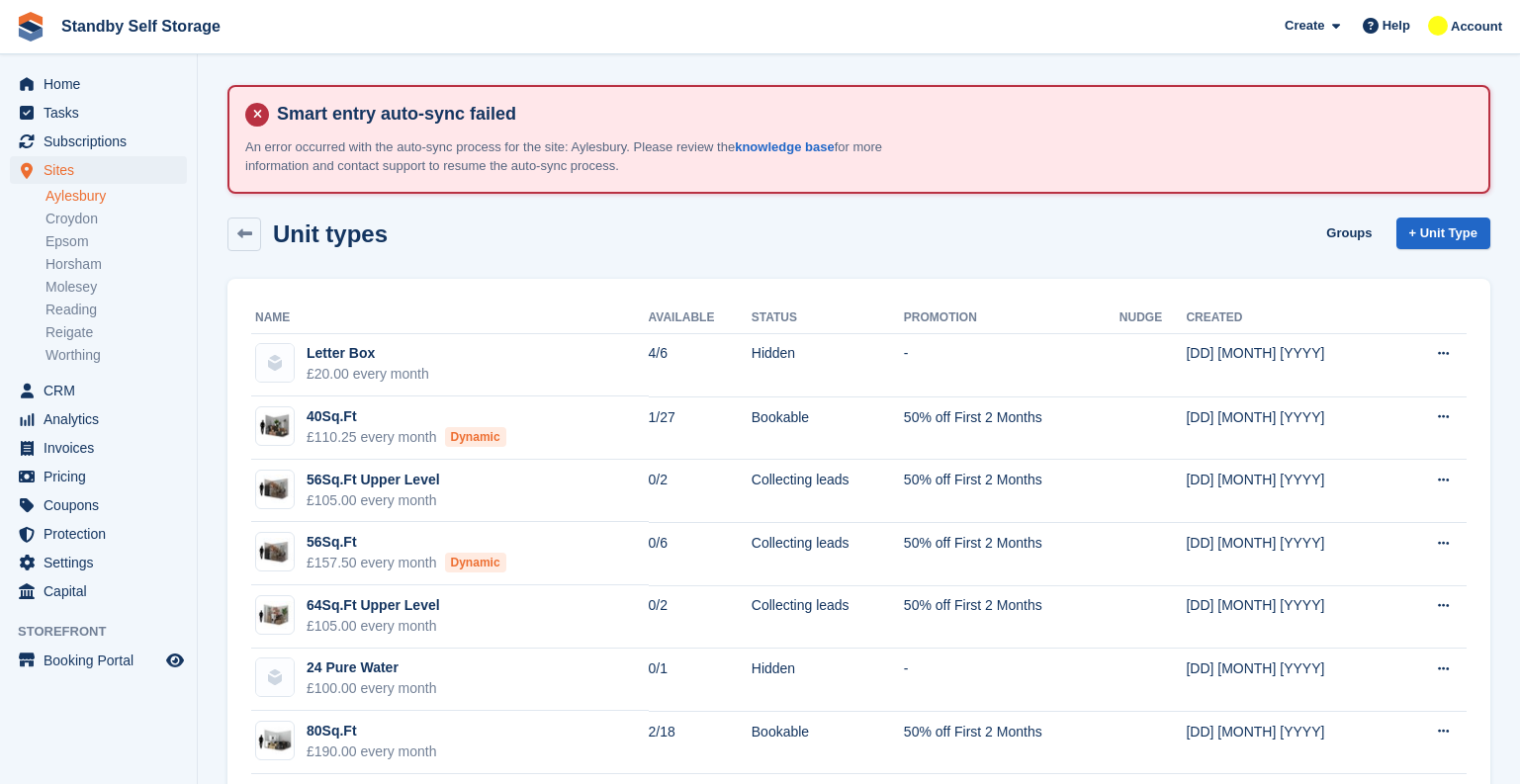scroll, scrollTop: 0, scrollLeft: 0, axis: both 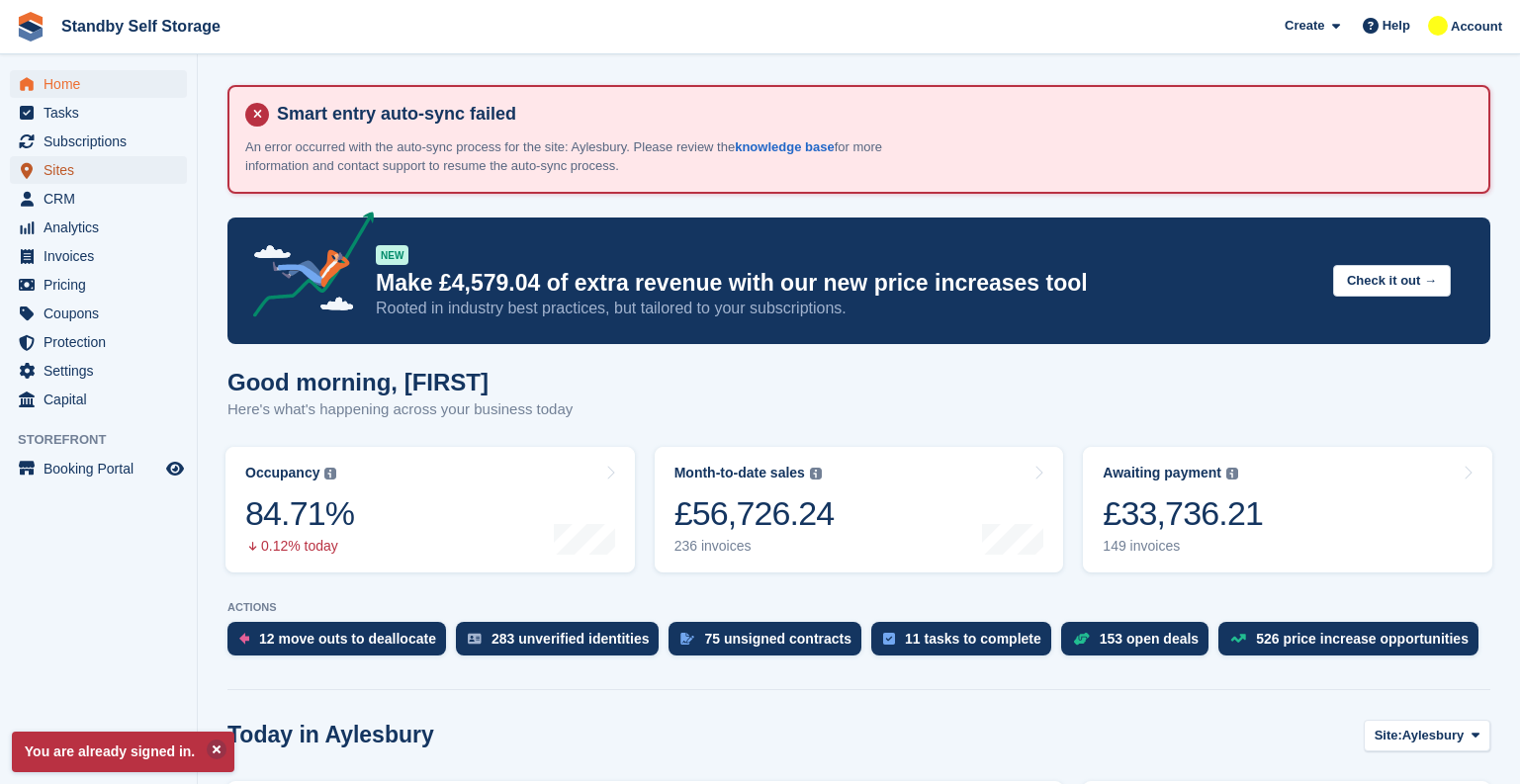 click on "Sites" at bounding box center (103, 170) 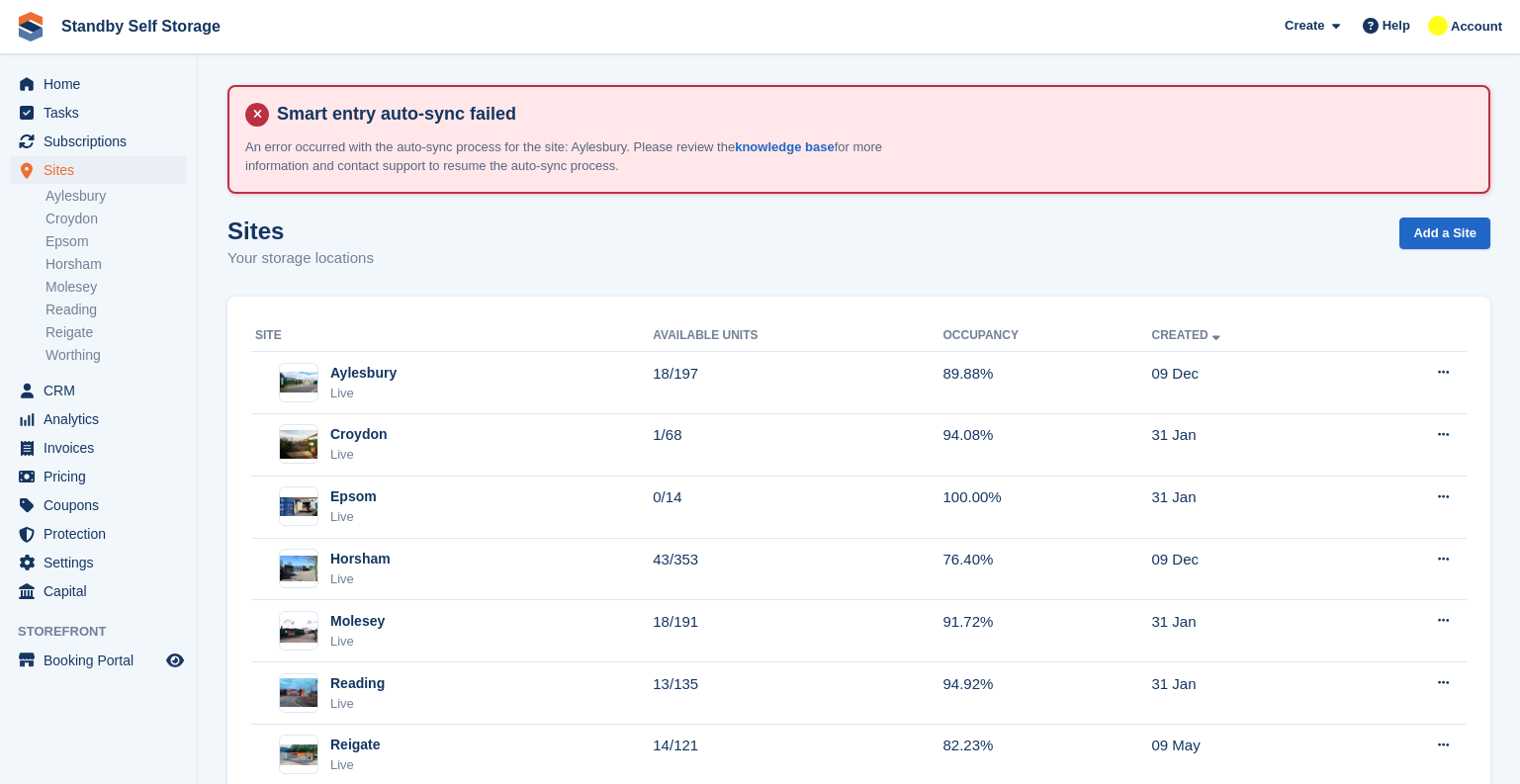 scroll, scrollTop: 0, scrollLeft: 0, axis: both 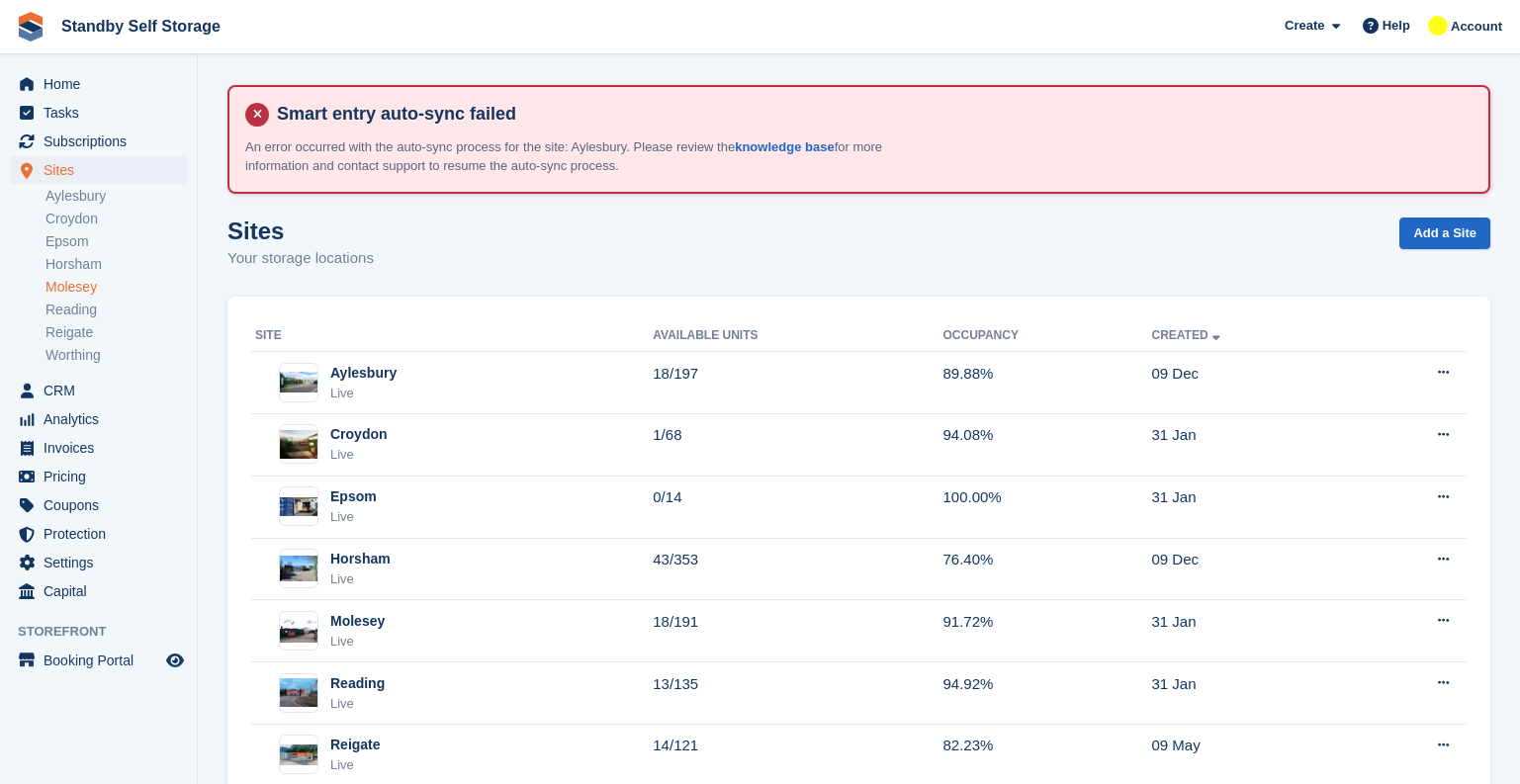 click on "Molesey" at bounding box center (116, 287) 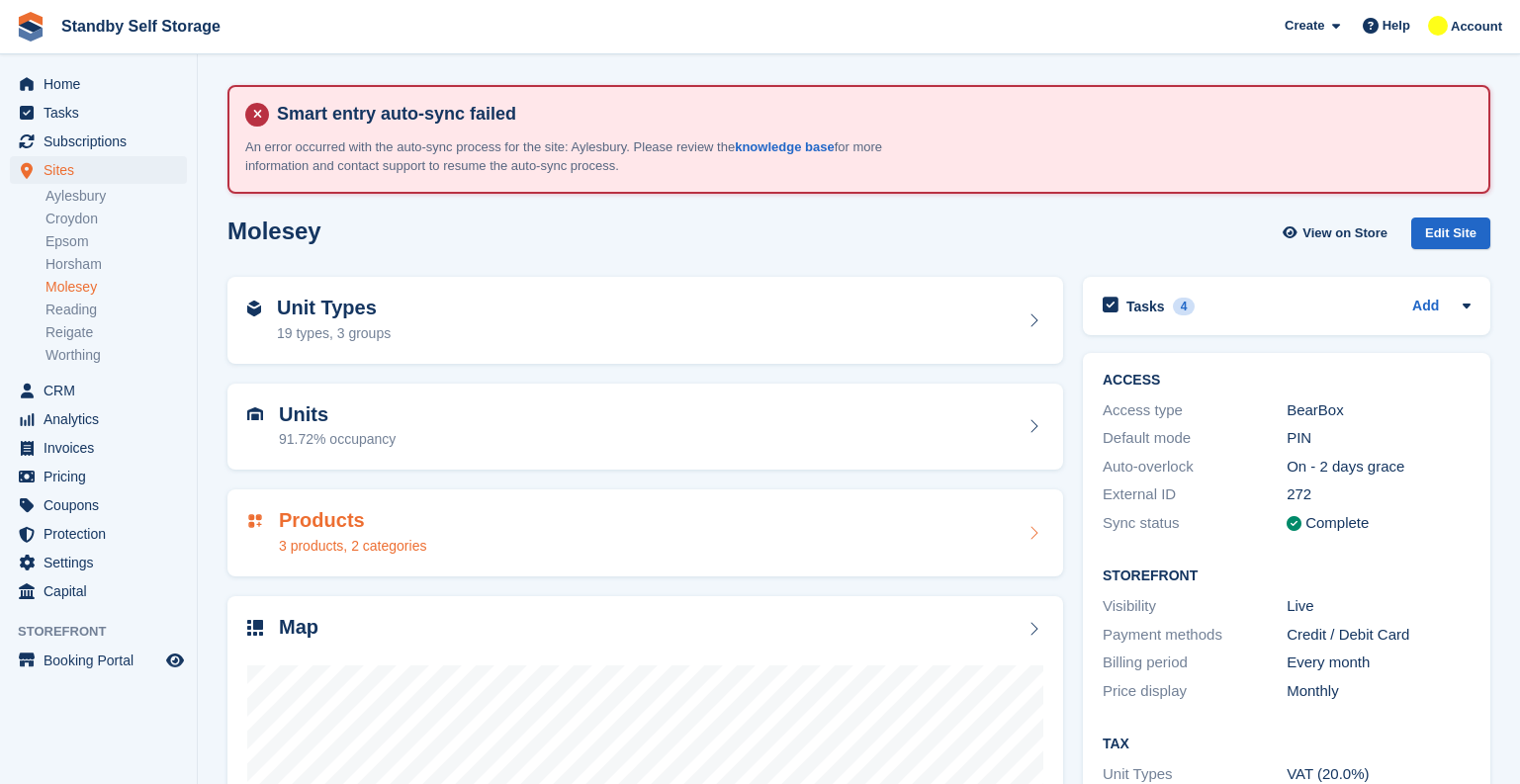 scroll, scrollTop: 0, scrollLeft: 0, axis: both 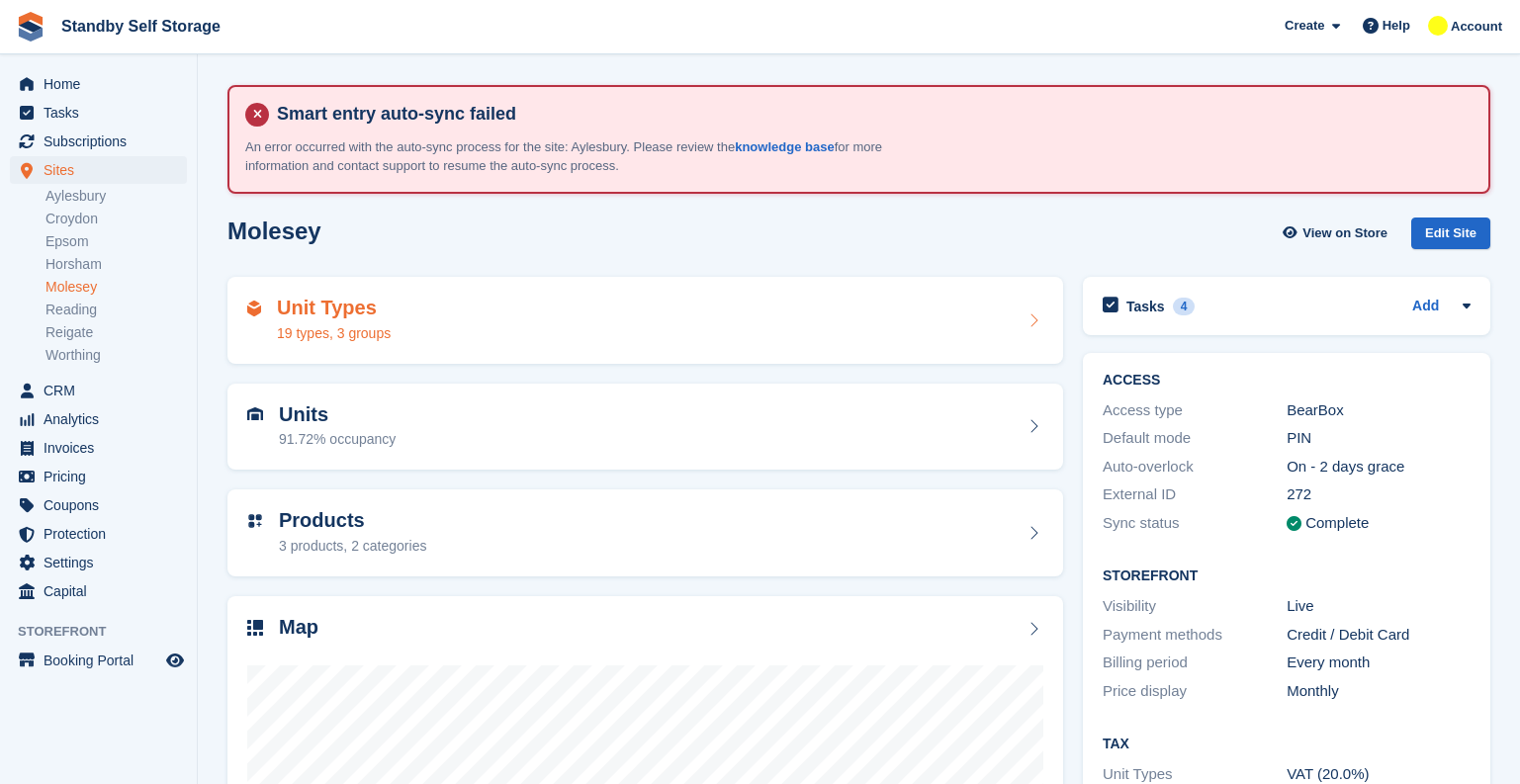 click on "Unit Types
19 types, 3 groups" at bounding box center (645, 320) 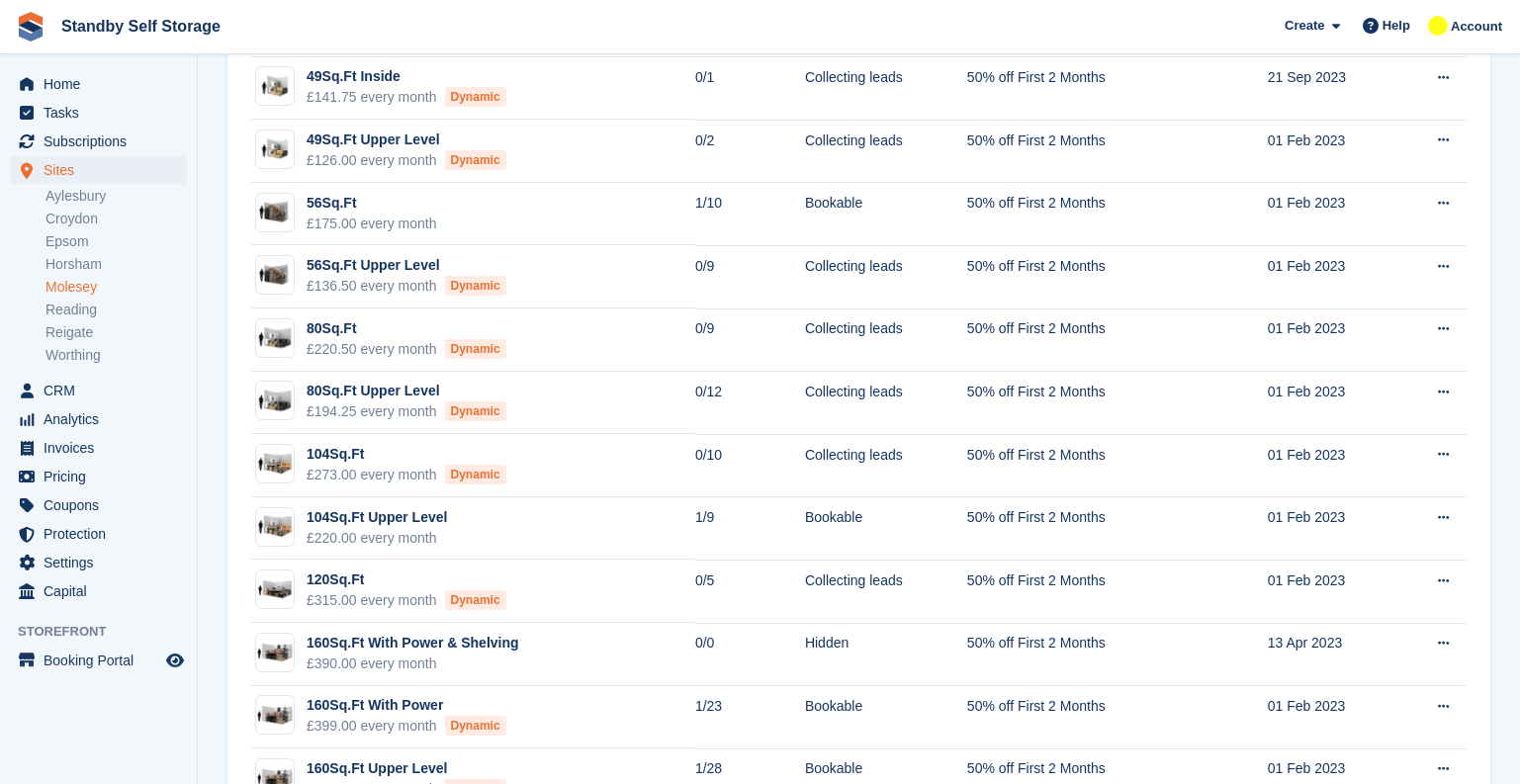 scroll, scrollTop: 492, scrollLeft: 0, axis: vertical 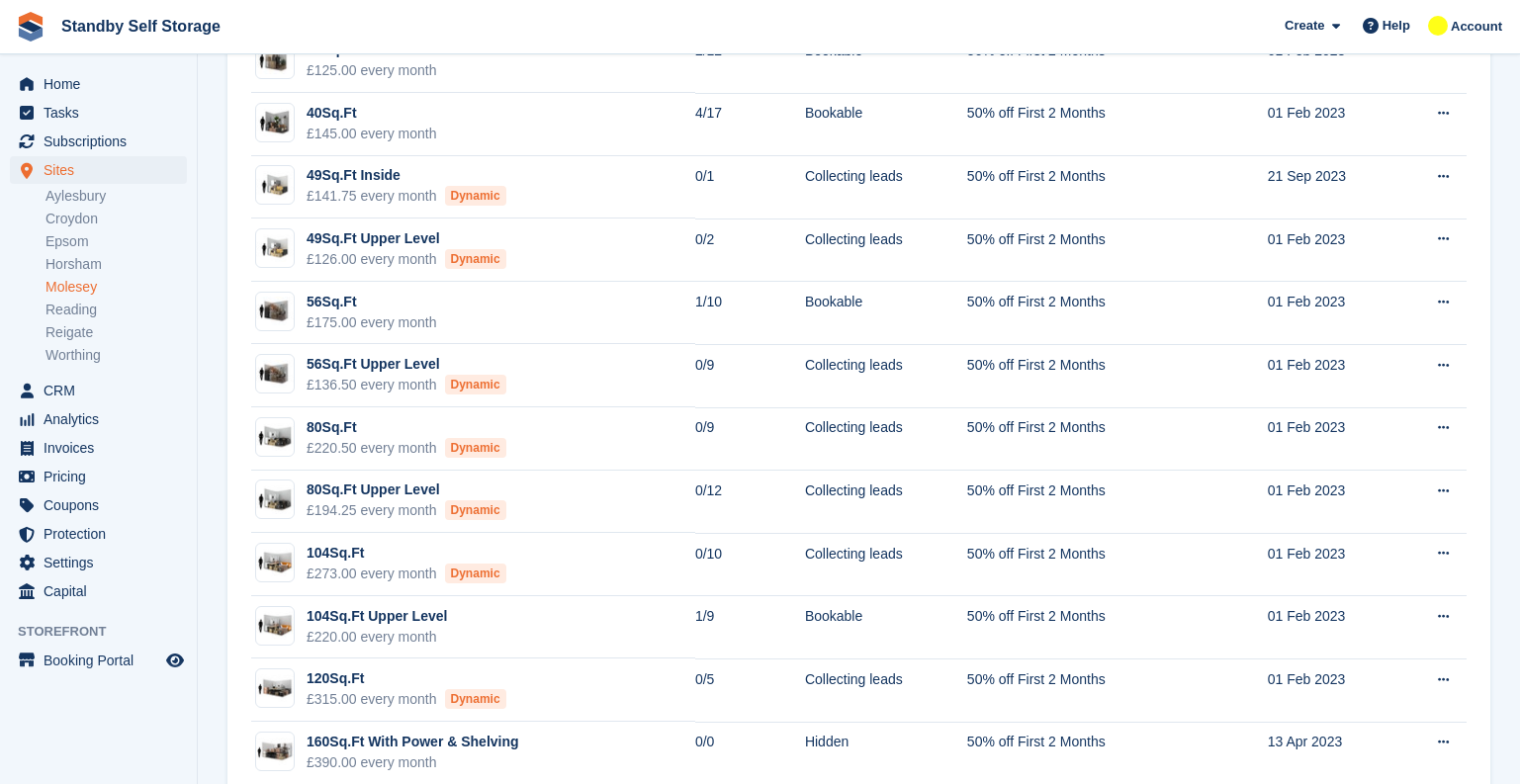 click on "Molesey" at bounding box center (116, 287) 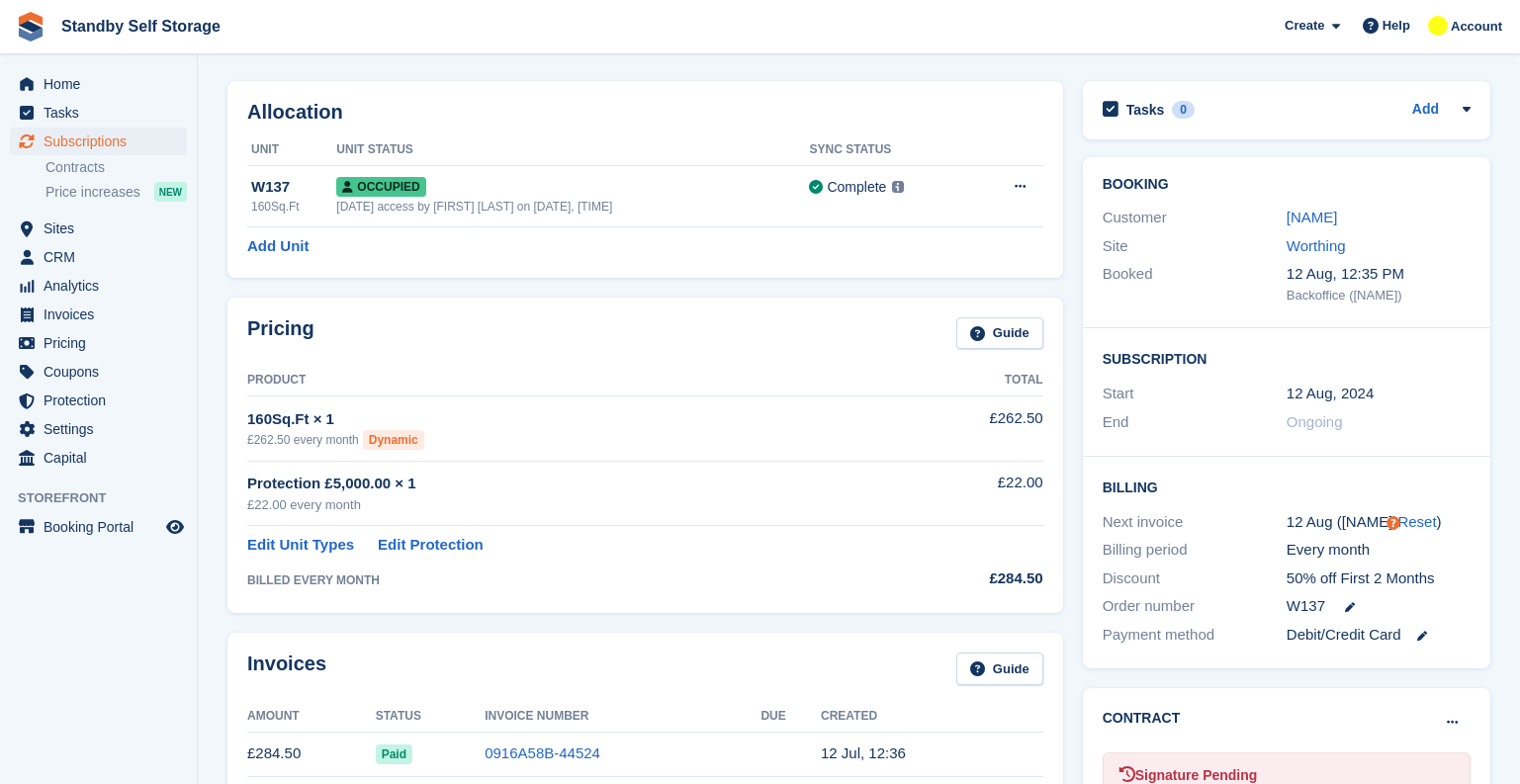 scroll, scrollTop: 99, scrollLeft: 0, axis: vertical 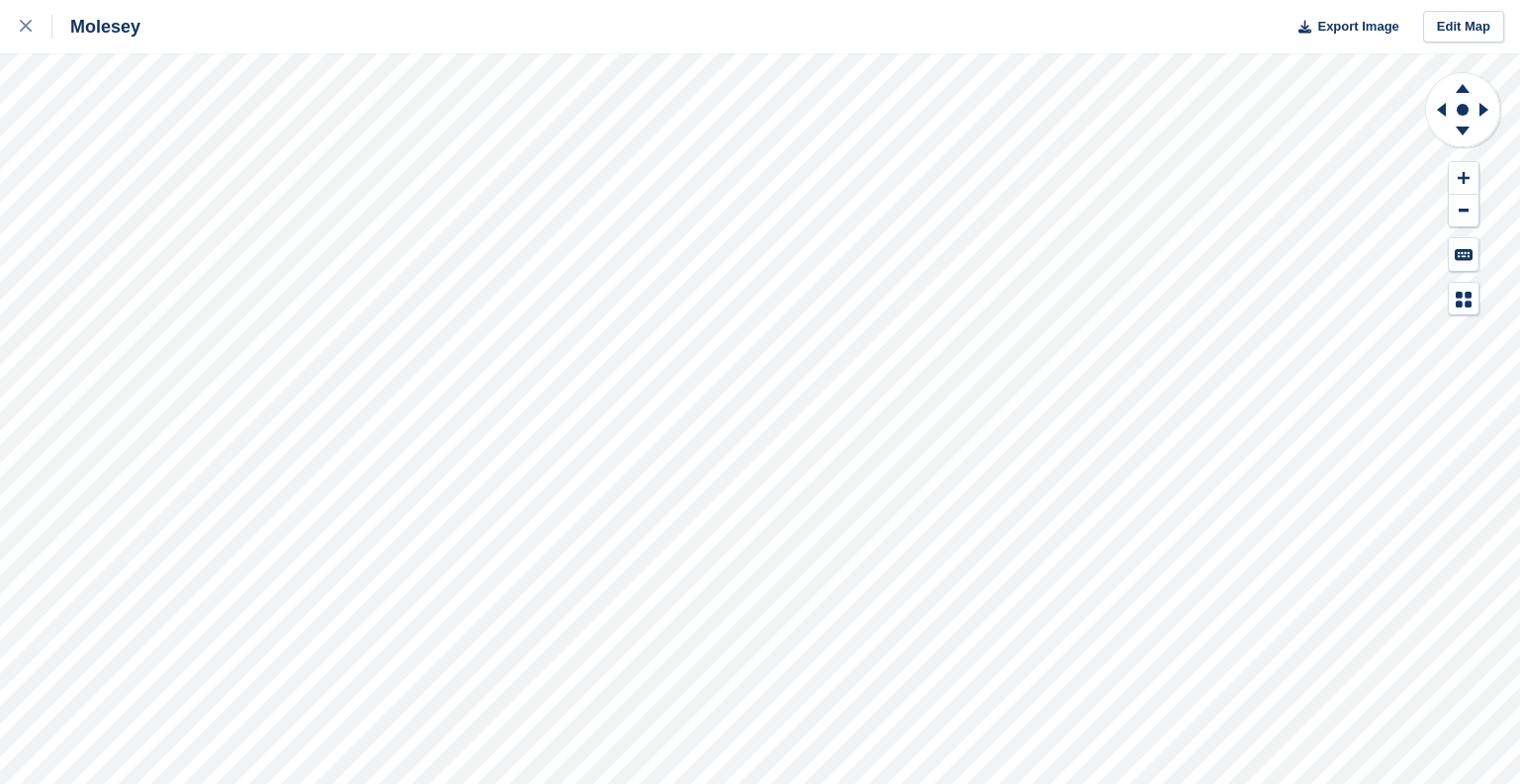 click on "Molesey Export Image Edit Map" at bounding box center [760, 392] 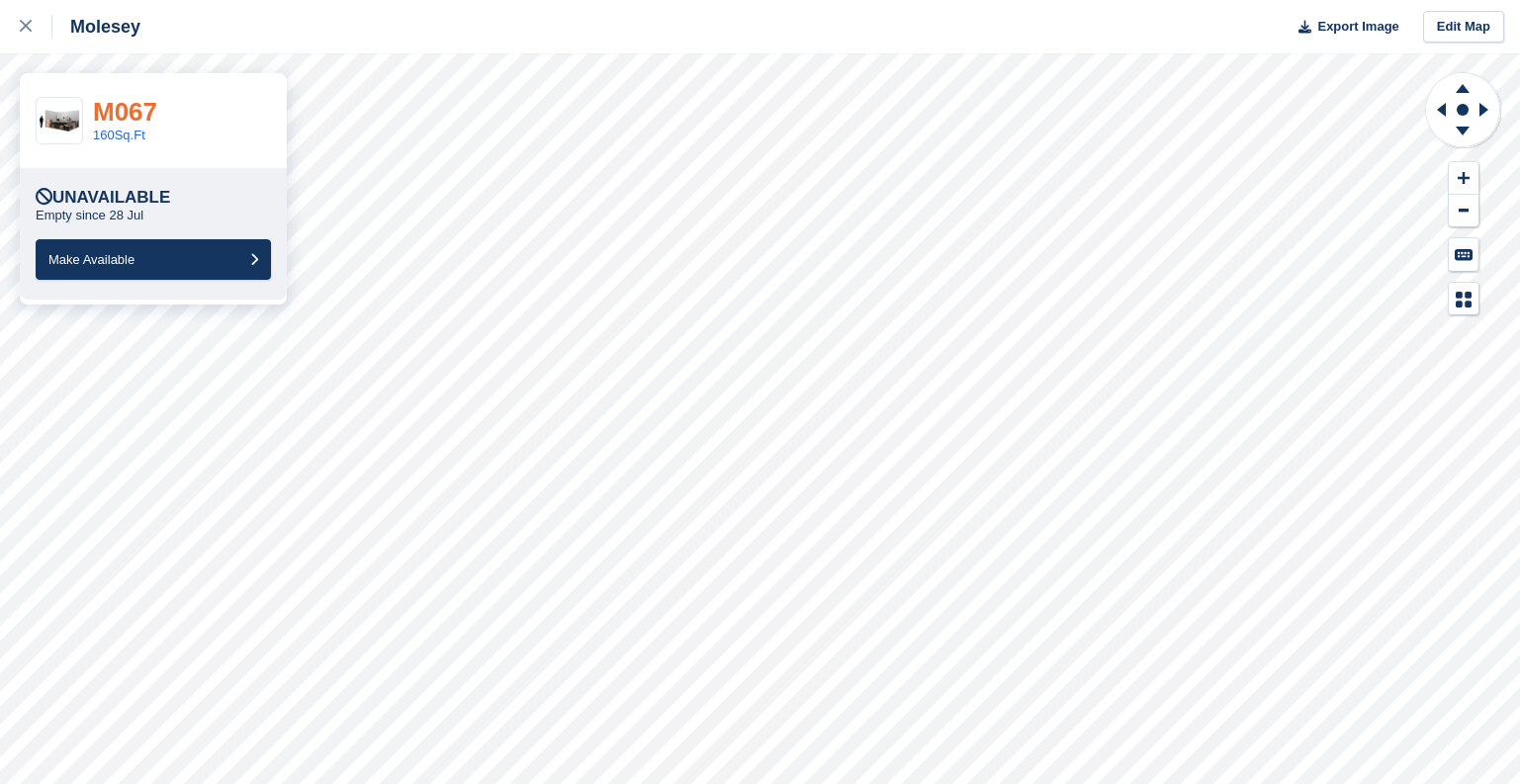 click on "M067" at bounding box center [125, 112] 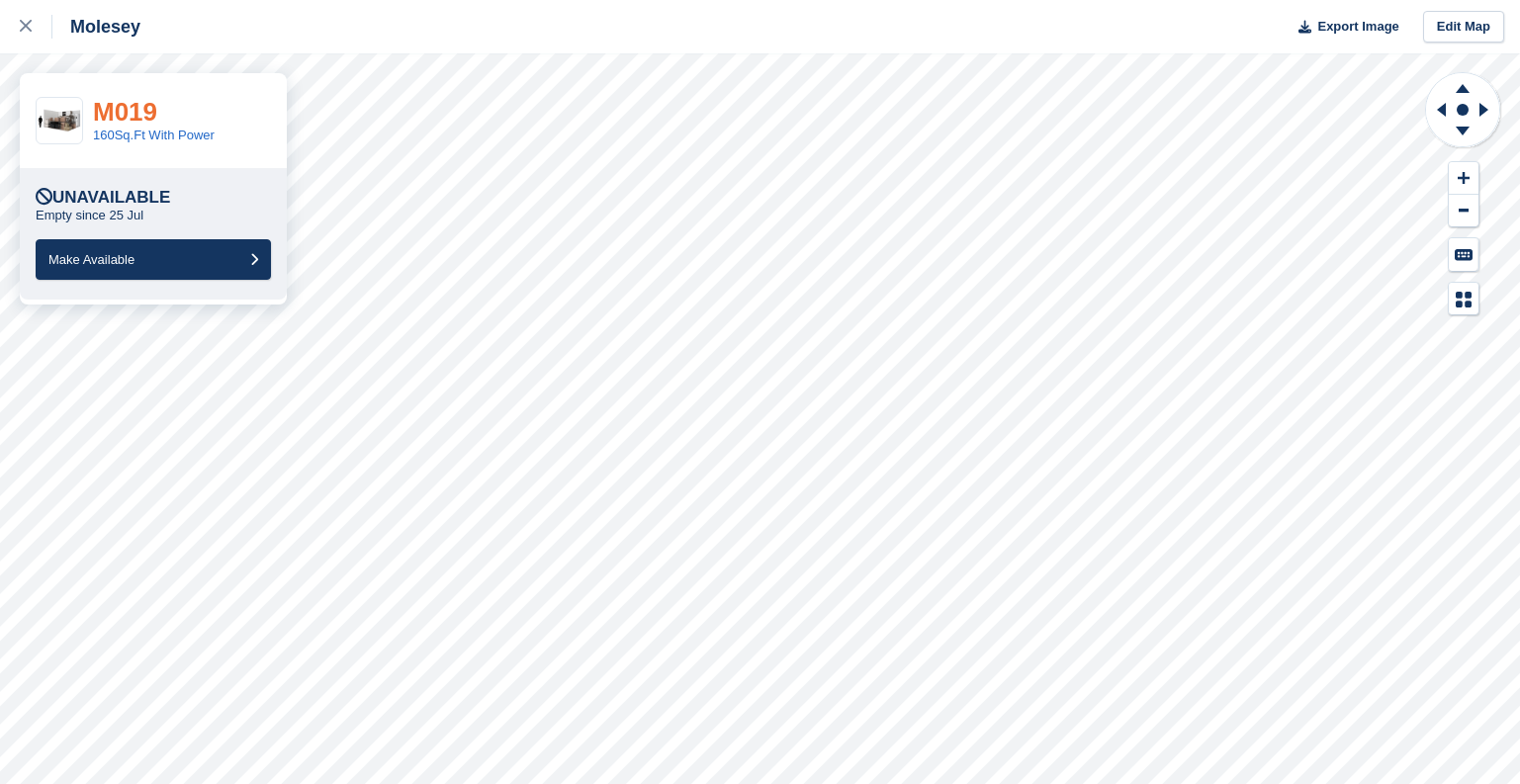 click on "M019" at bounding box center (125, 112) 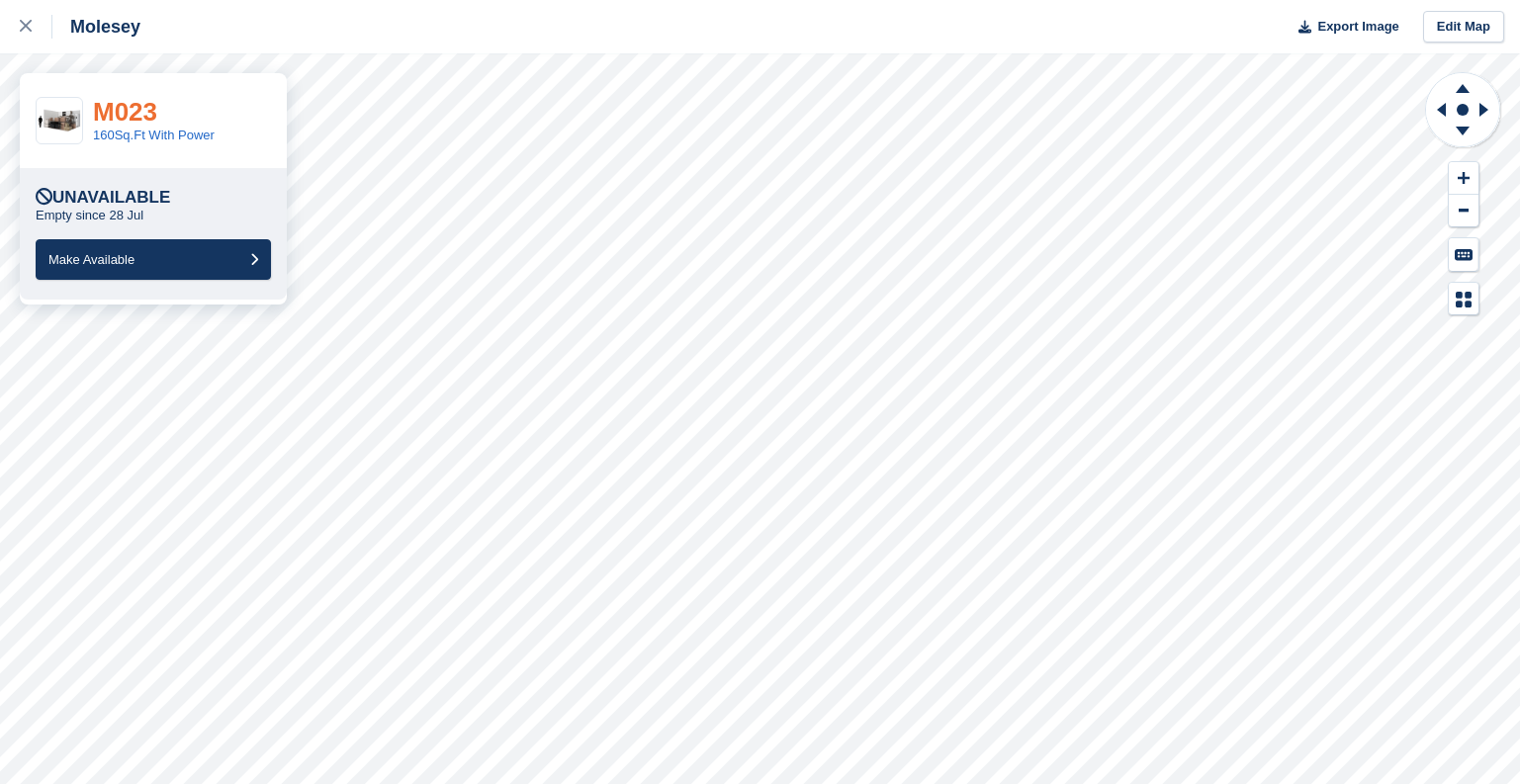 click on "M023" at bounding box center [125, 112] 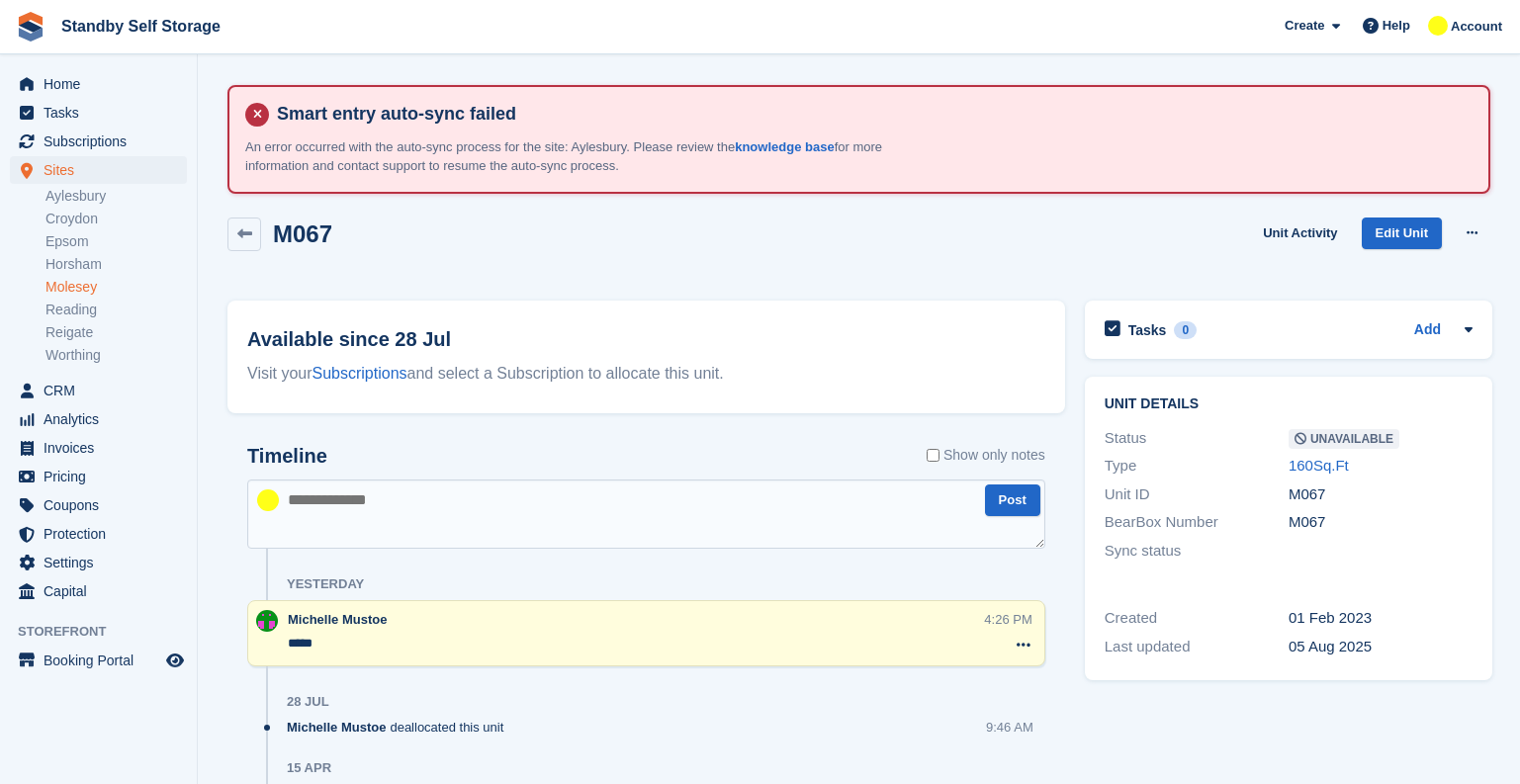 scroll, scrollTop: 0, scrollLeft: 0, axis: both 